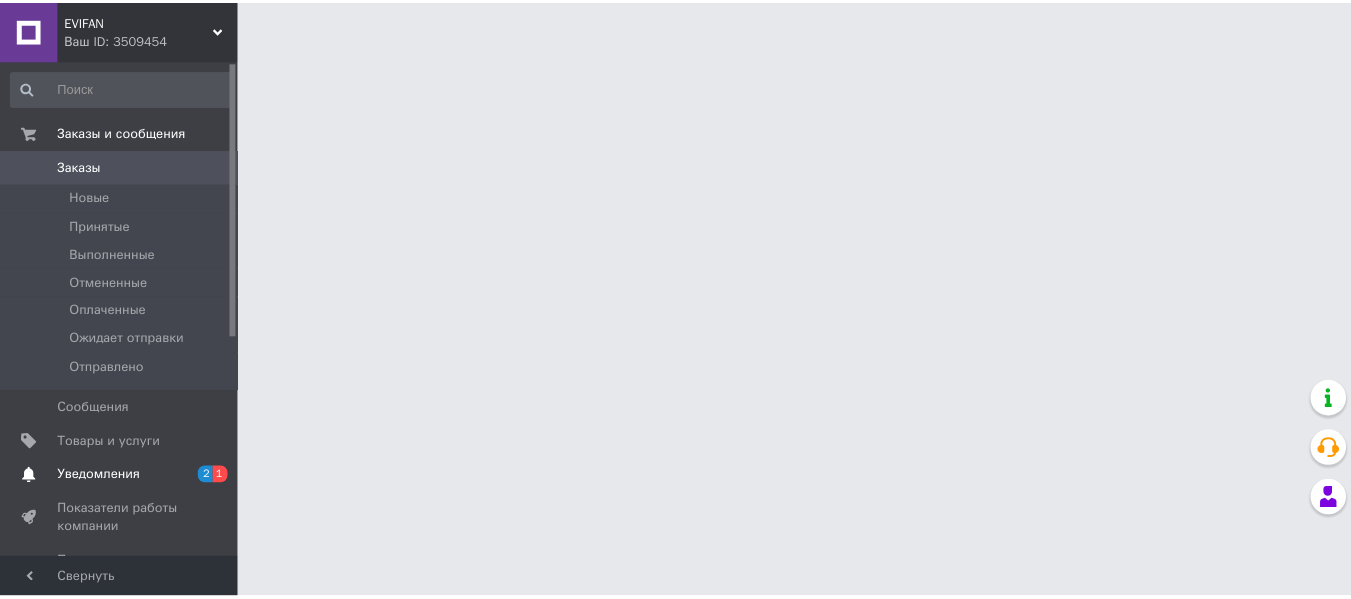 scroll, scrollTop: 0, scrollLeft: 0, axis: both 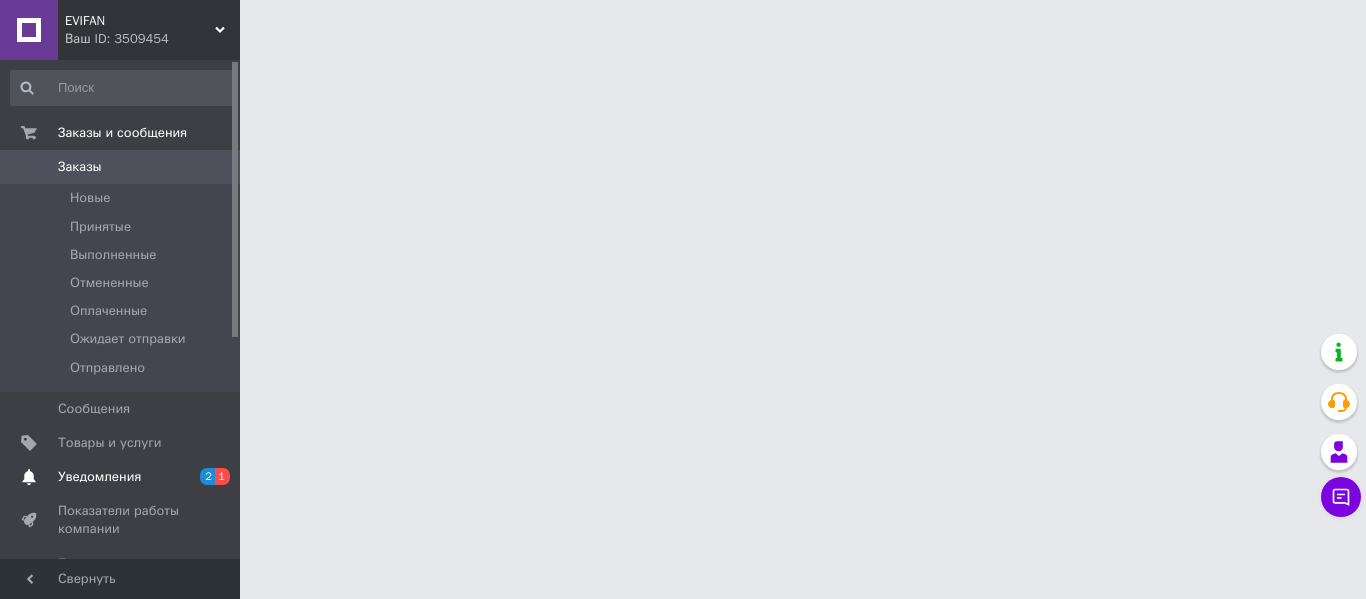 click on "Уведомления" at bounding box center (99, 477) 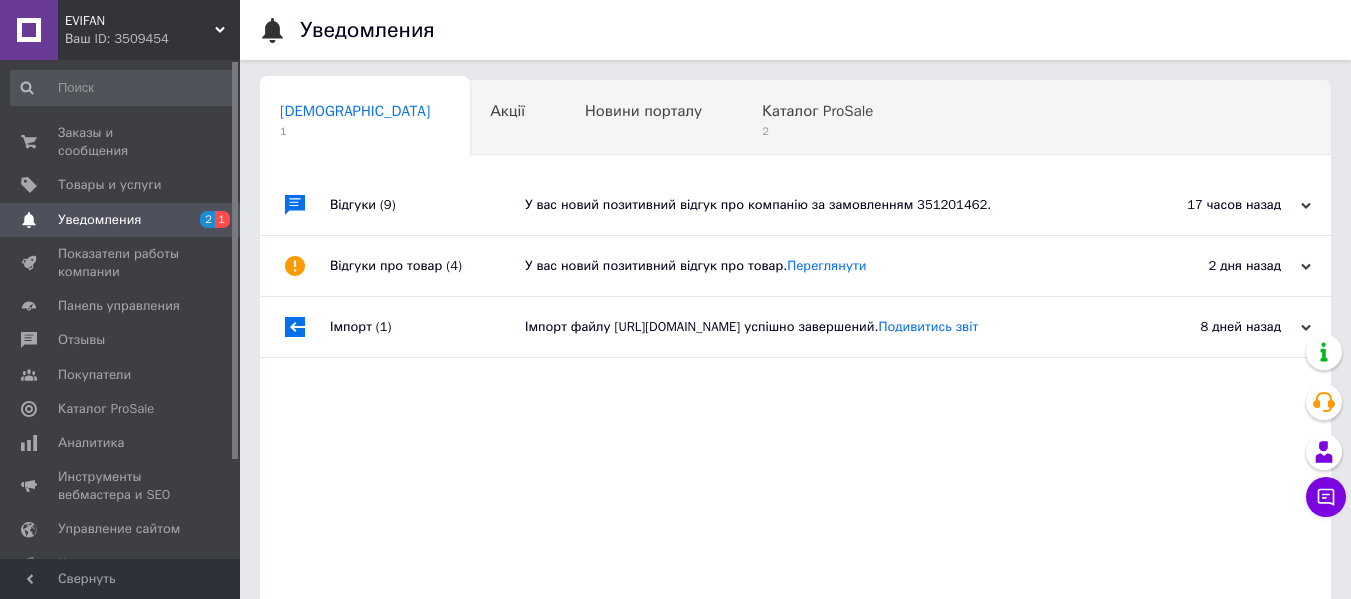 click on "Відгуки   (9)" at bounding box center [427, 205] 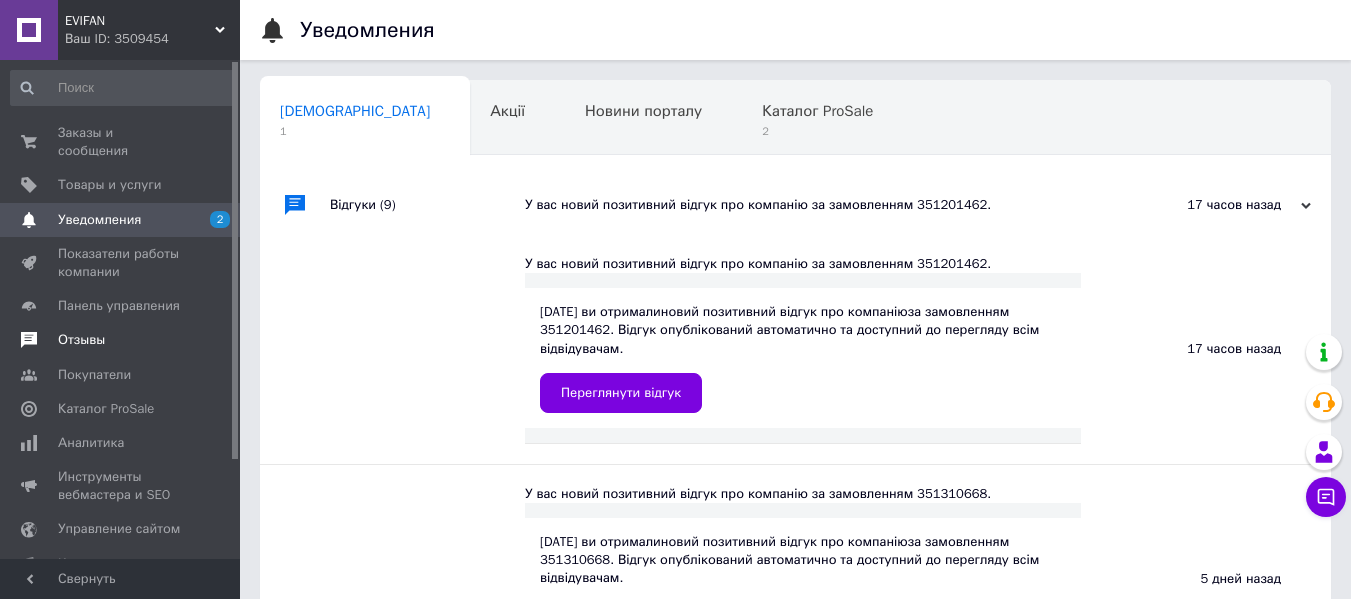 click on "Отзывы" at bounding box center (121, 340) 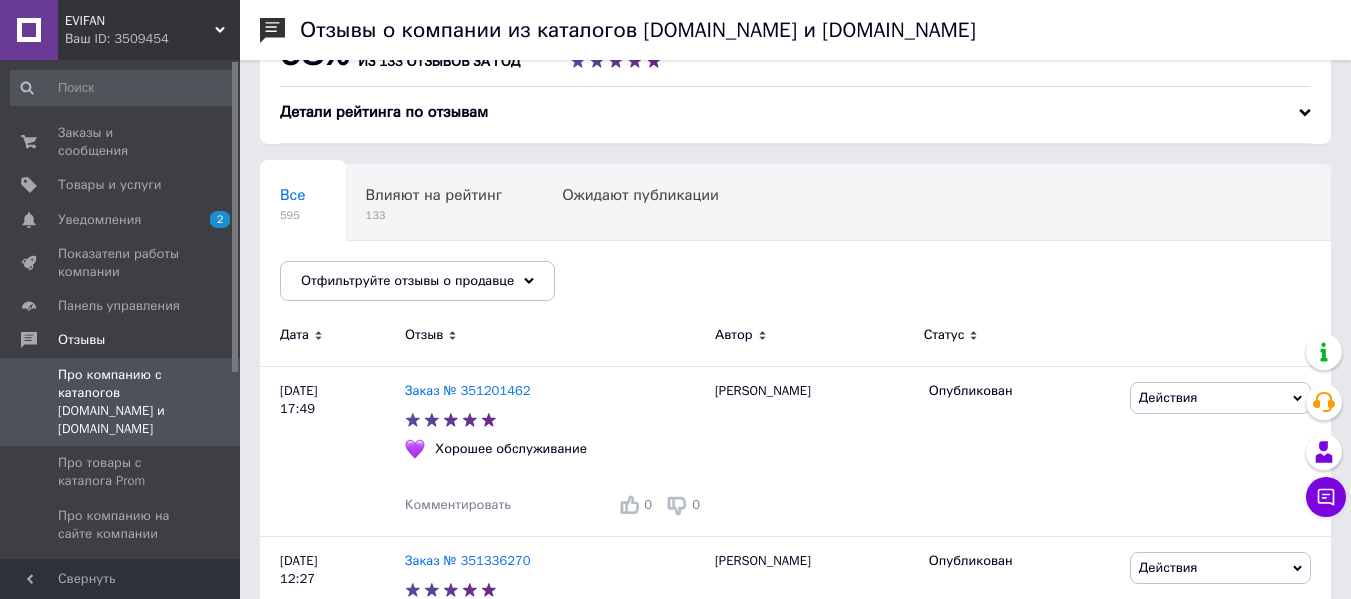 scroll, scrollTop: 200, scrollLeft: 0, axis: vertical 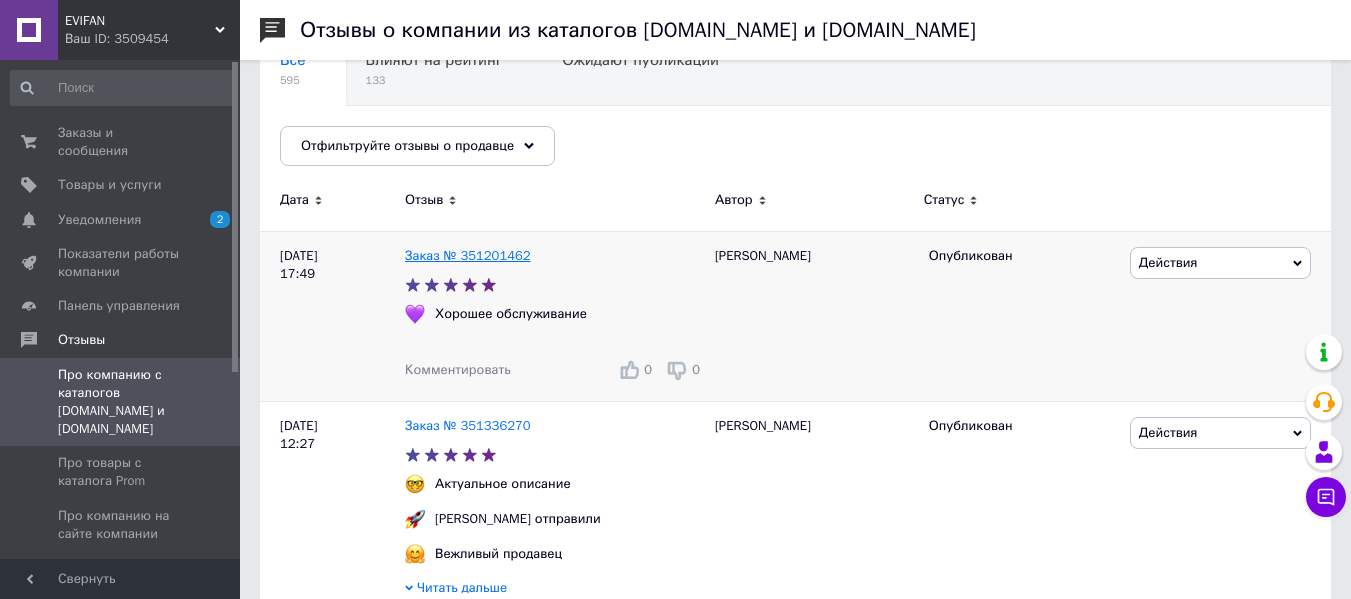 click on "Заказ № 351201462" at bounding box center (468, 255) 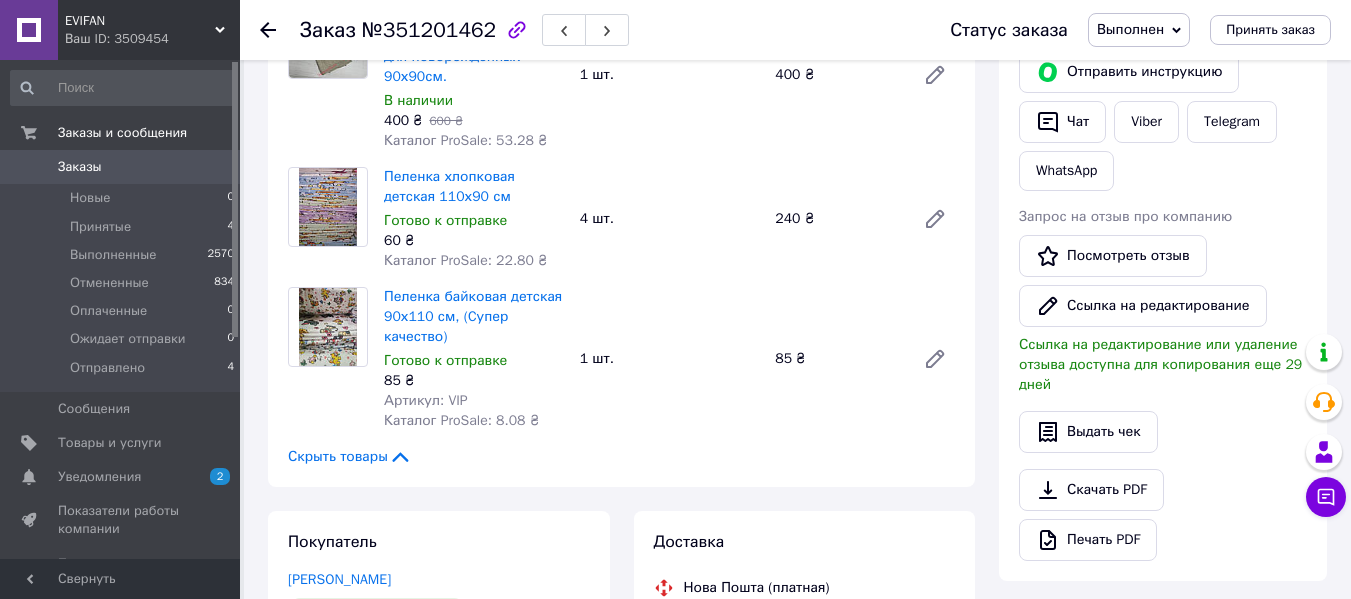 scroll, scrollTop: 300, scrollLeft: 0, axis: vertical 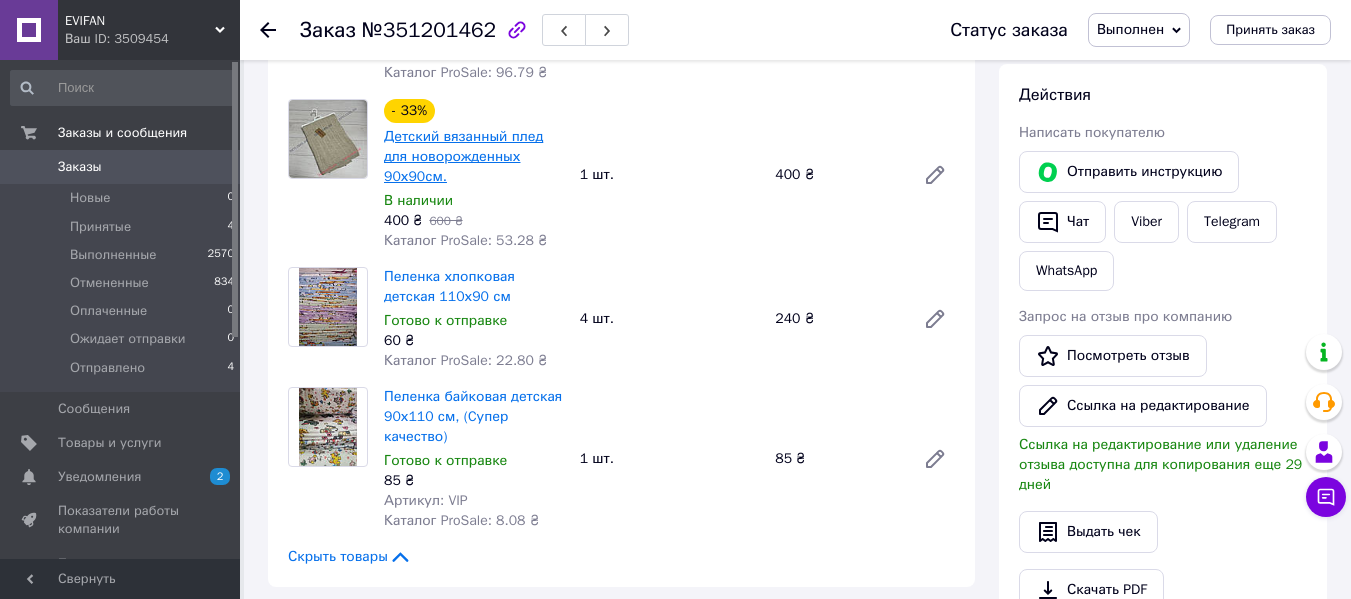 click on "Детский вязанный плед для новорожденных 90х90см." at bounding box center [463, 156] 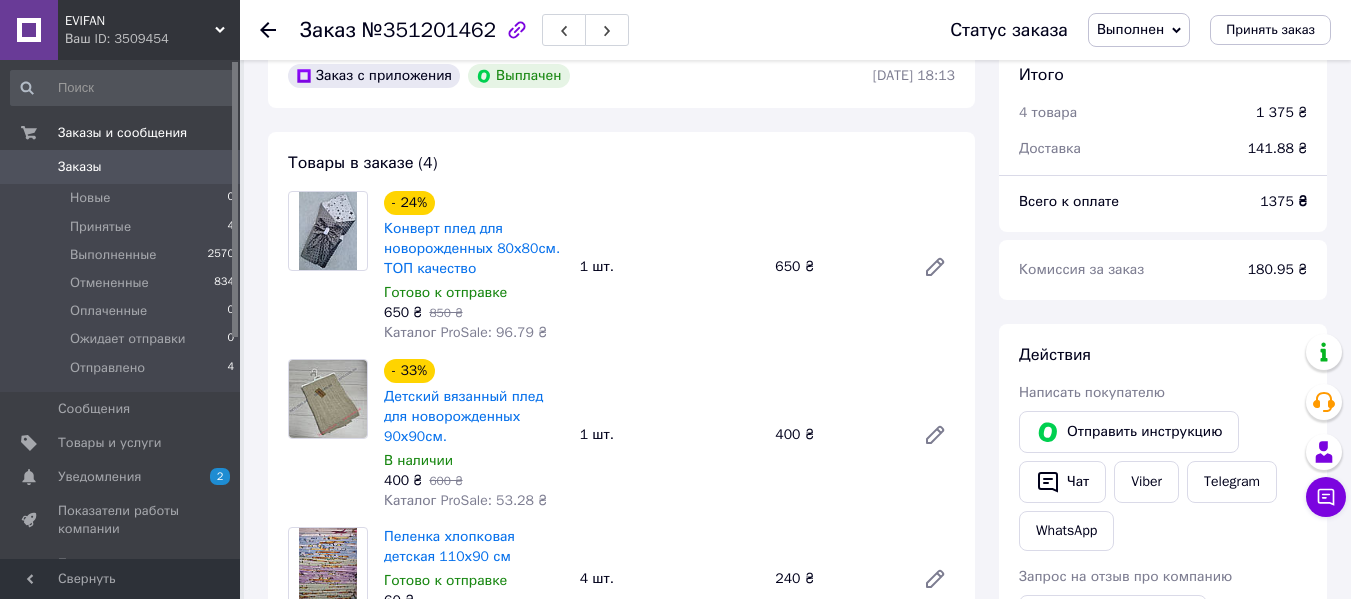 scroll, scrollTop: 0, scrollLeft: 0, axis: both 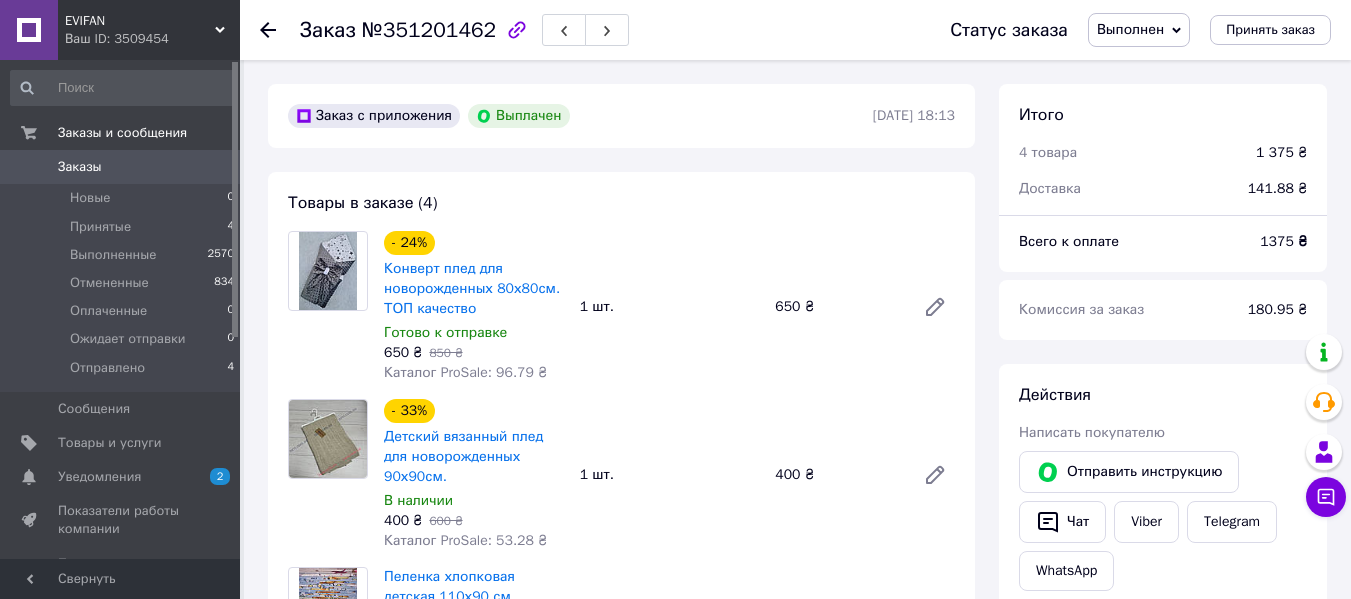click on "Уведомления" at bounding box center (99, 477) 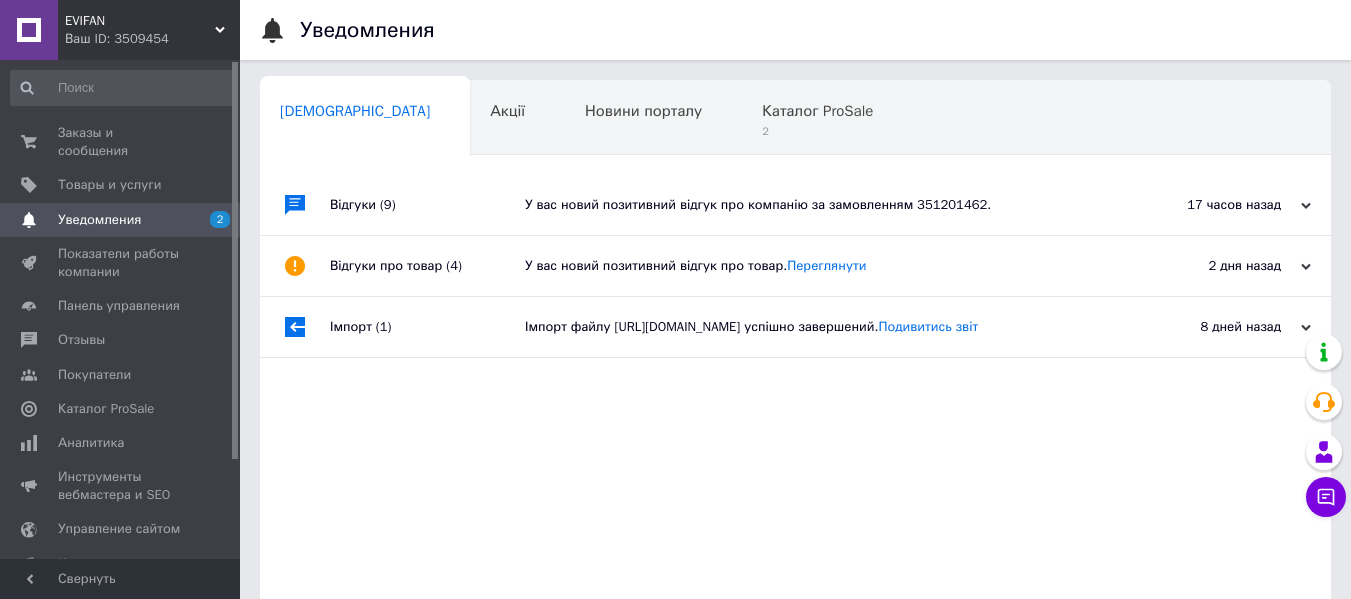 click on "Ваш ID: 3509454" at bounding box center (152, 39) 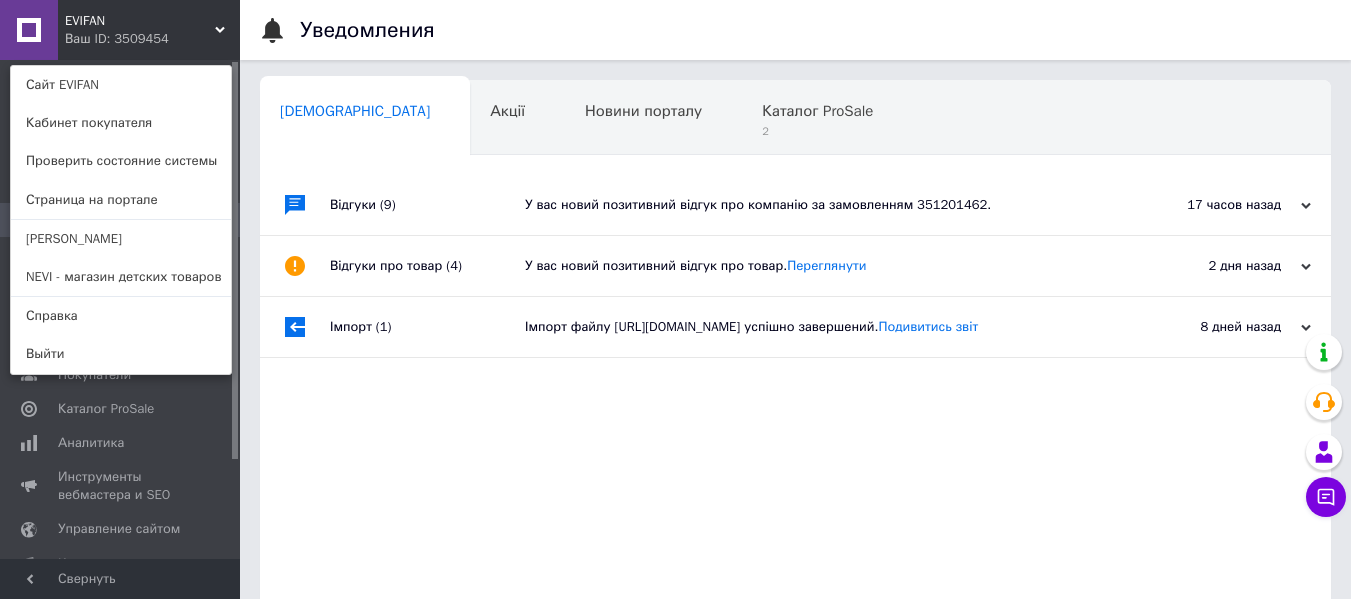 drag, startPoint x: 86, startPoint y: 270, endPoint x: 115, endPoint y: 226, distance: 52.69725 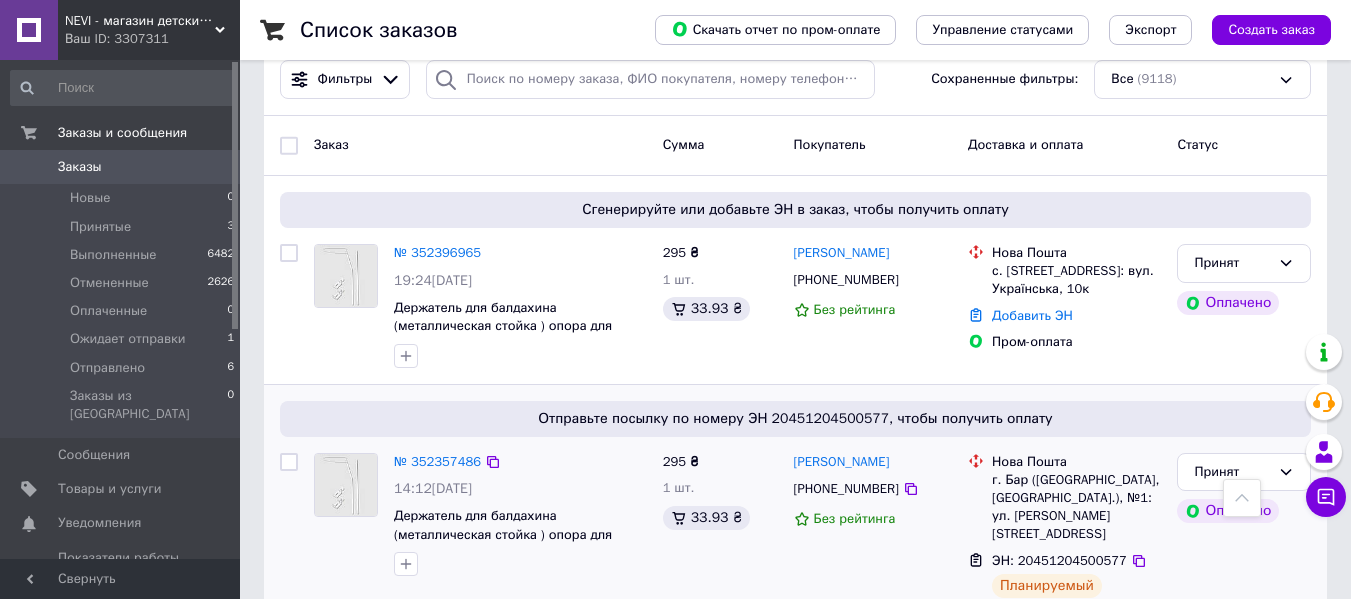 scroll, scrollTop: 0, scrollLeft: 0, axis: both 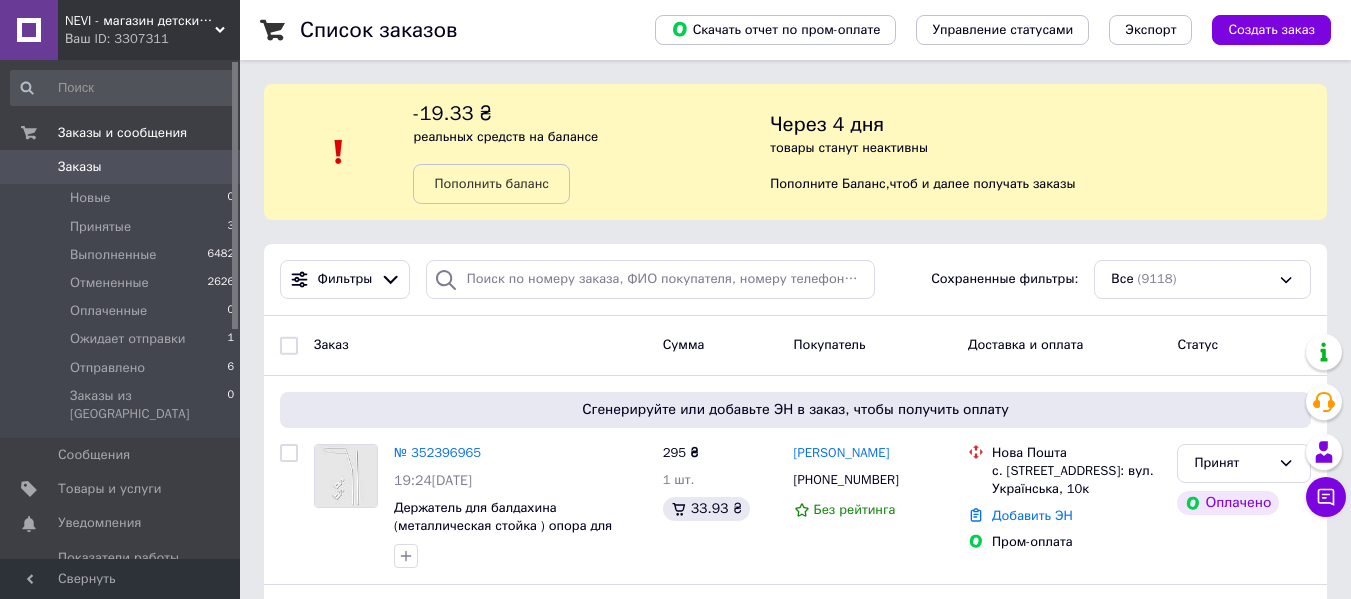 click on "Заказы 0" at bounding box center [123, 167] 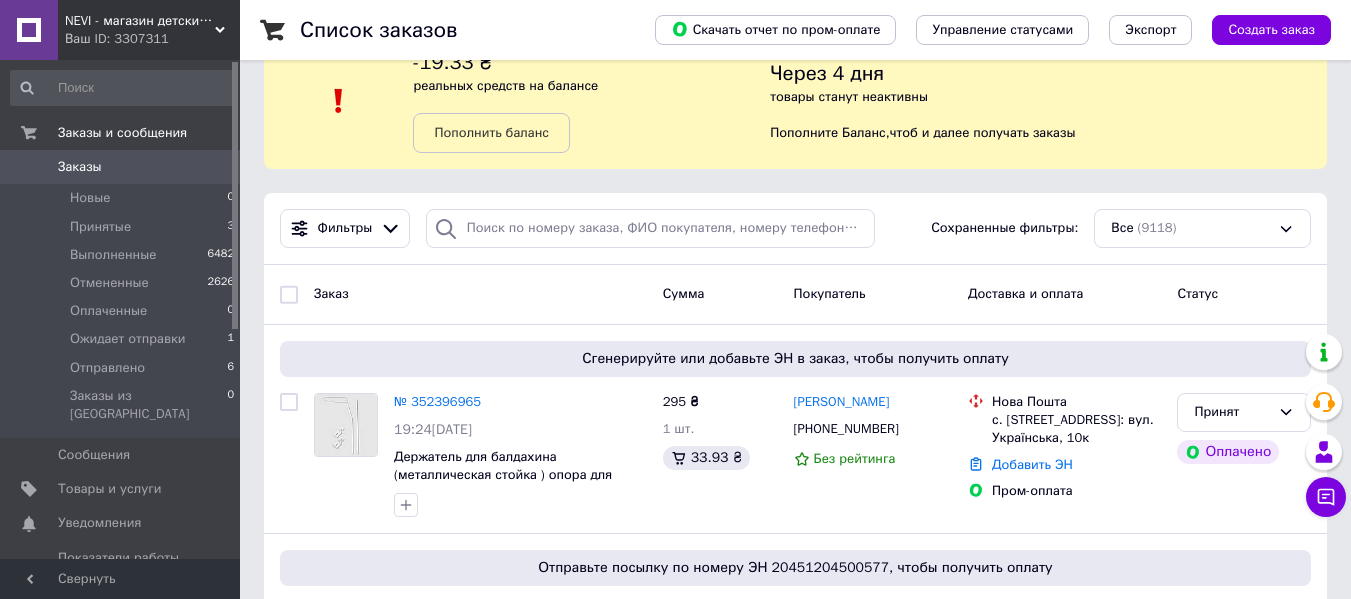 scroll, scrollTop: 100, scrollLeft: 0, axis: vertical 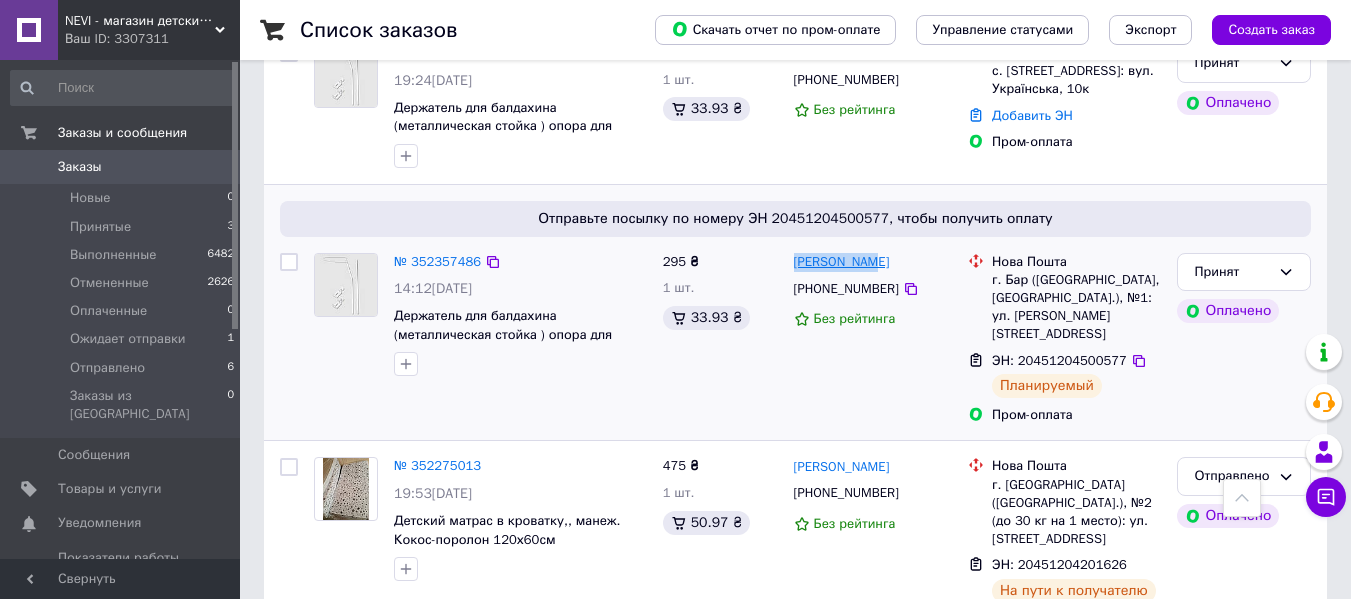 drag, startPoint x: 891, startPoint y: 254, endPoint x: 796, endPoint y: 259, distance: 95.131485 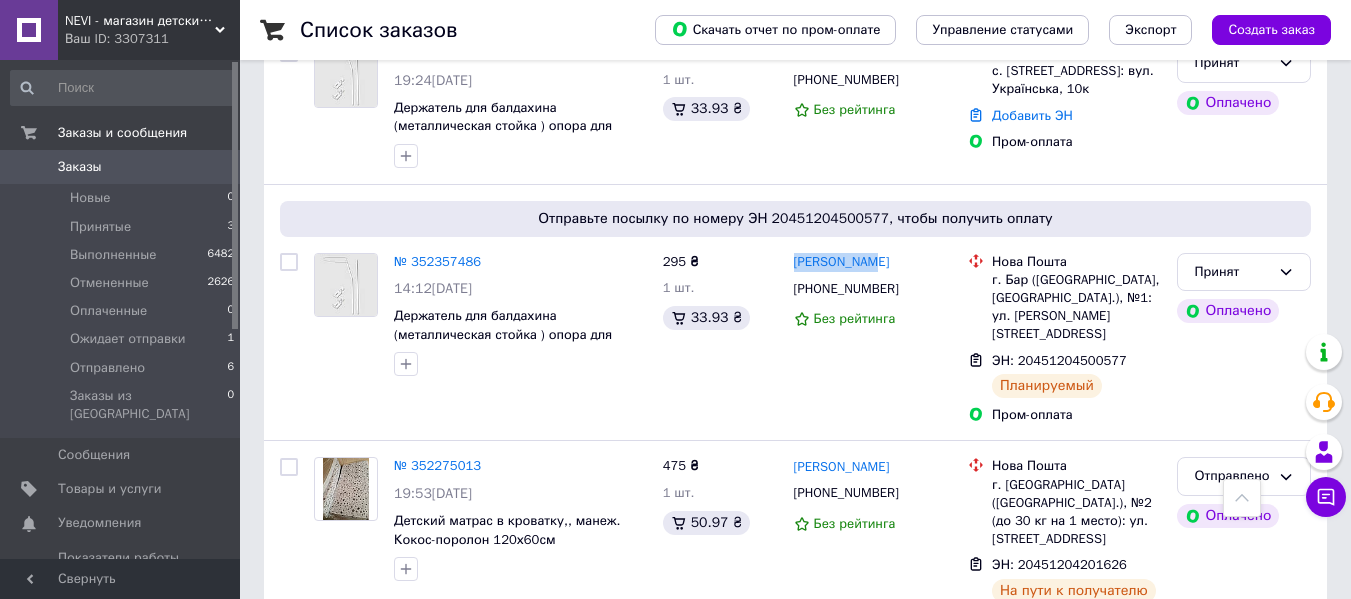 copy on "Марина Хора" 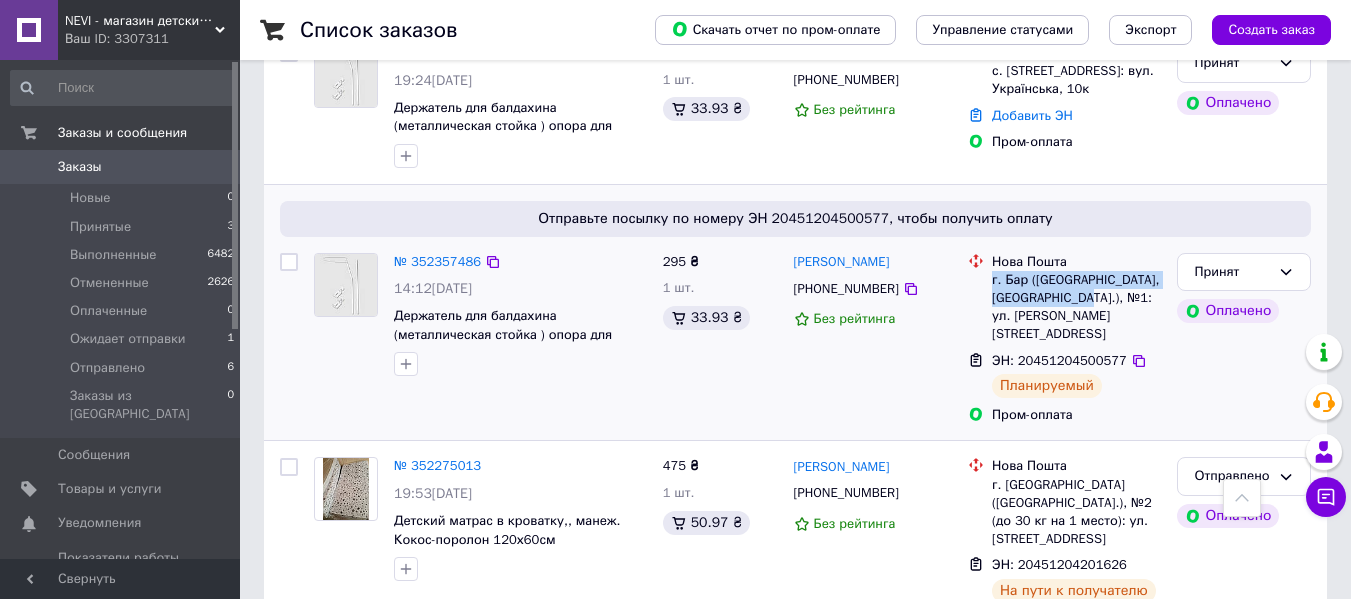 drag, startPoint x: 990, startPoint y: 280, endPoint x: 979, endPoint y: 210, distance: 70.85902 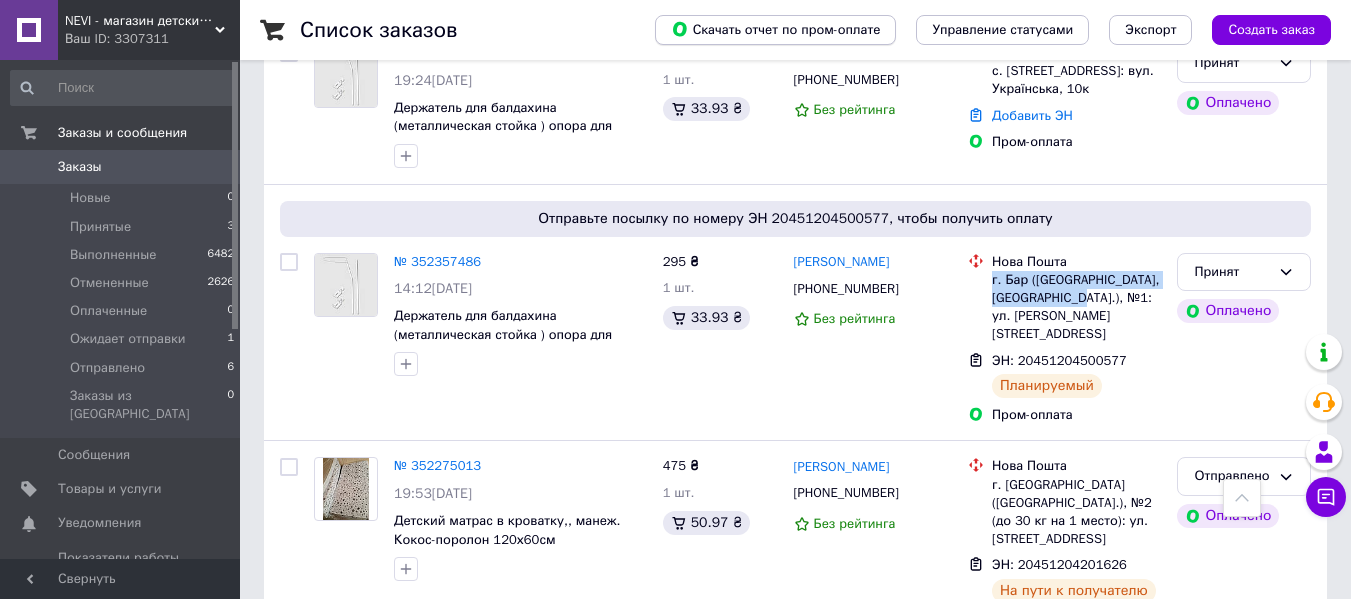 copy on "г. Бар (Винницкая обл., Жмеринский р-н.)" 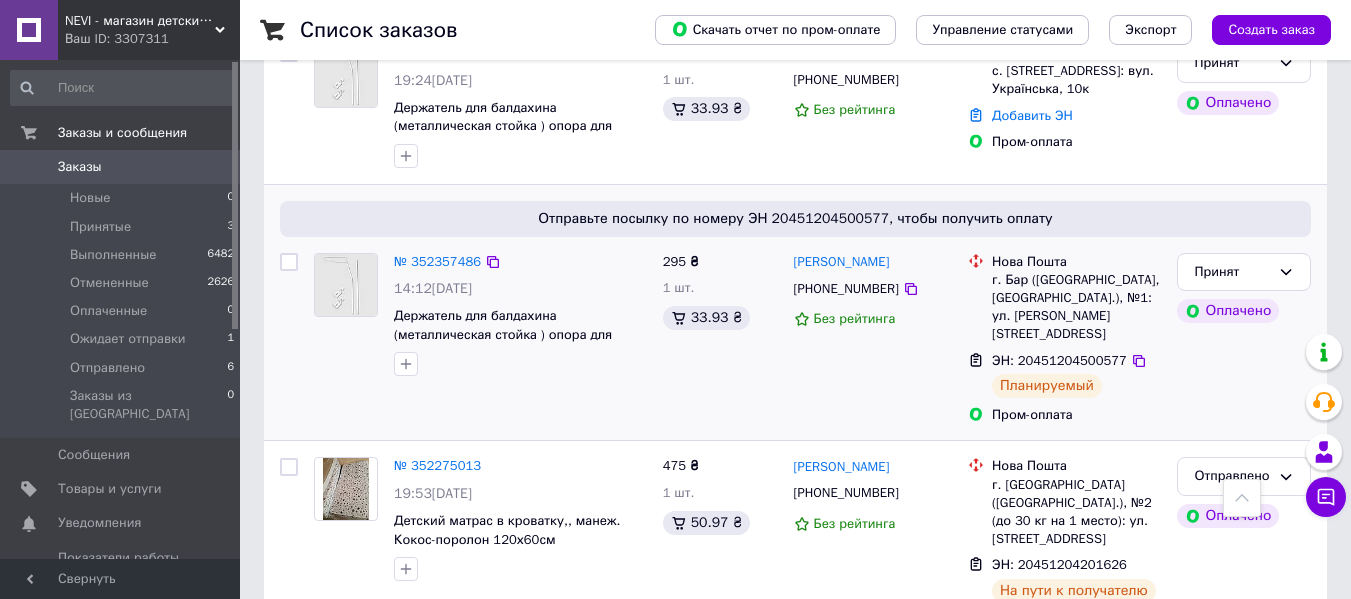 drag, startPoint x: 905, startPoint y: 291, endPoint x: 850, endPoint y: 223, distance: 87.458565 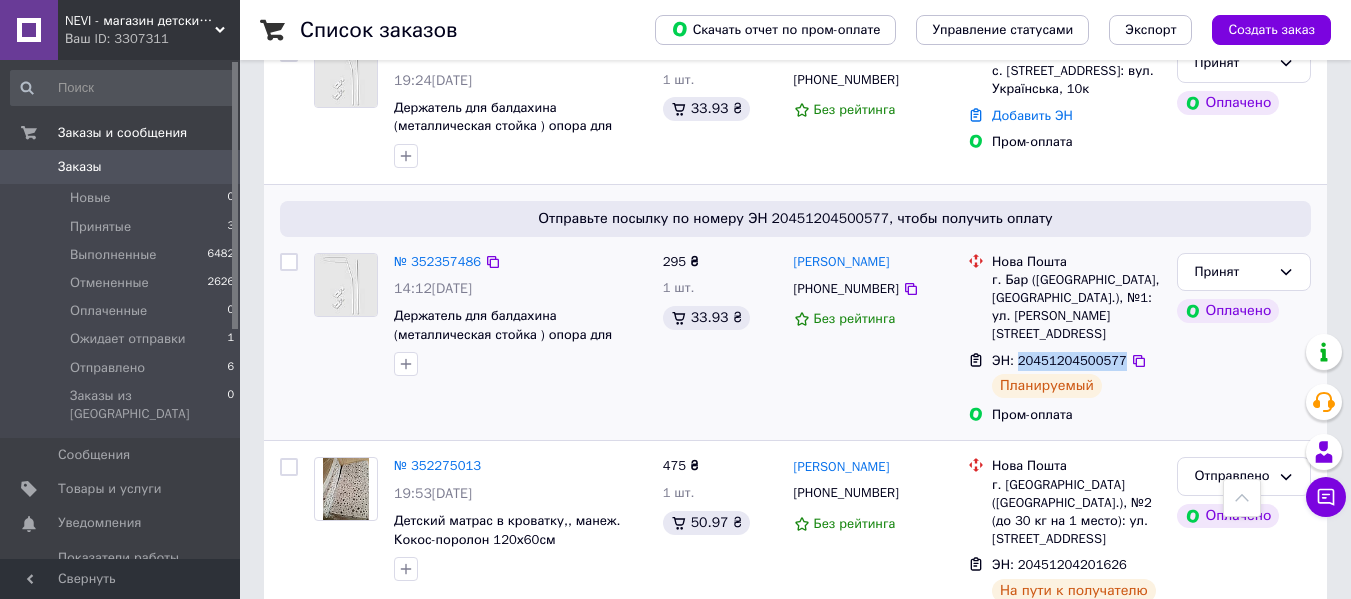 click on "ЭН: 20451204500577" at bounding box center [1059, 360] 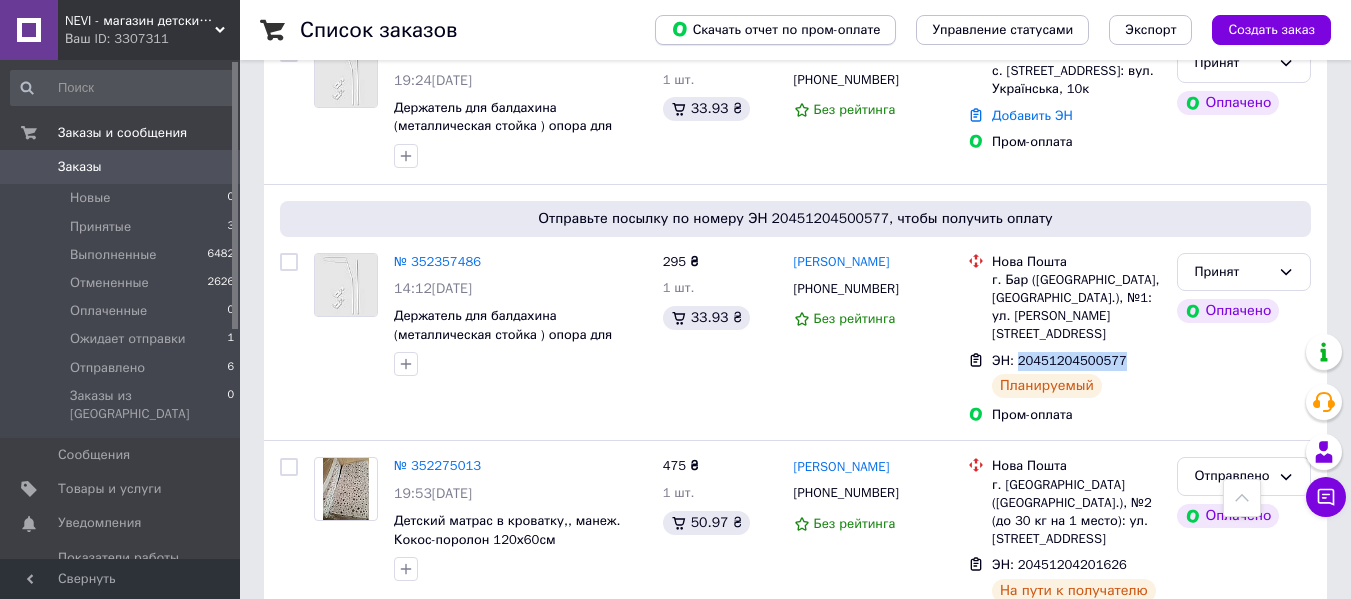 copy on "20451204500577" 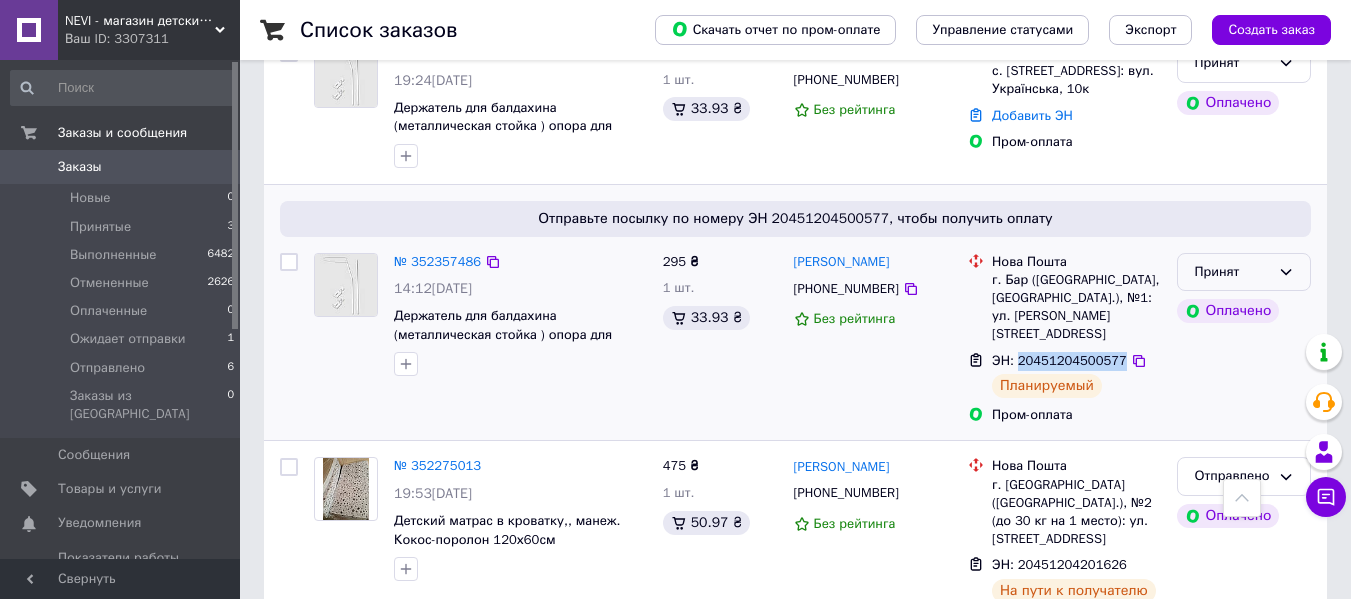 click on "Принят" at bounding box center [1244, 272] 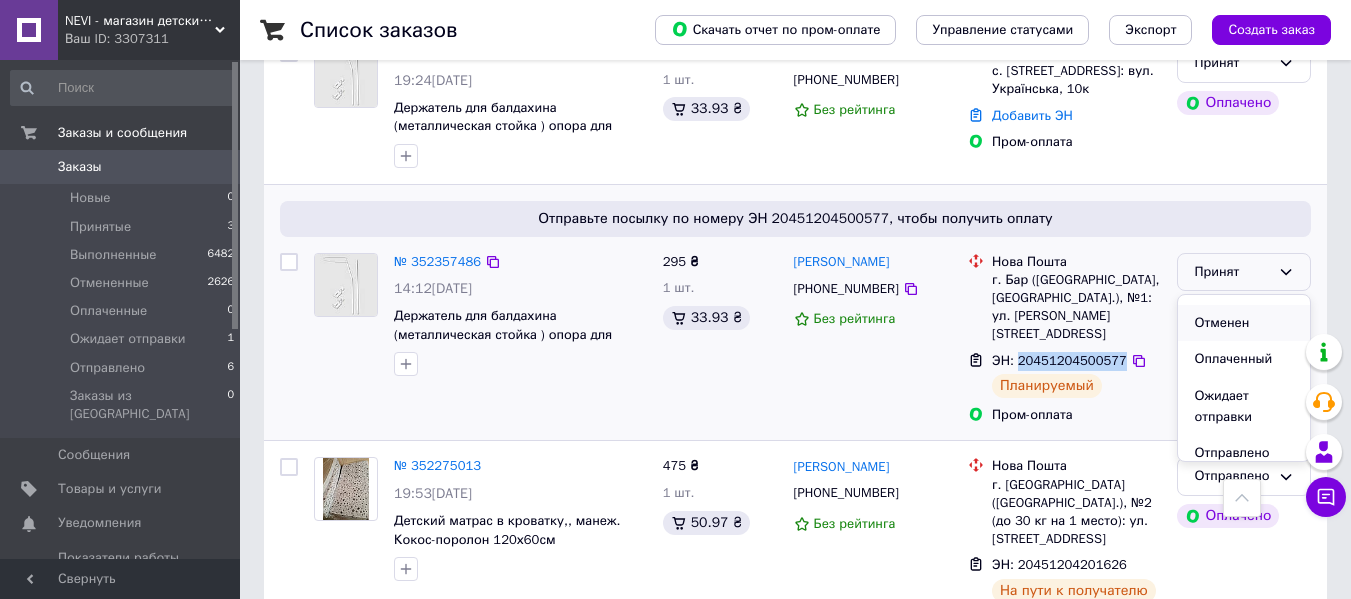 scroll, scrollTop: 37, scrollLeft: 0, axis: vertical 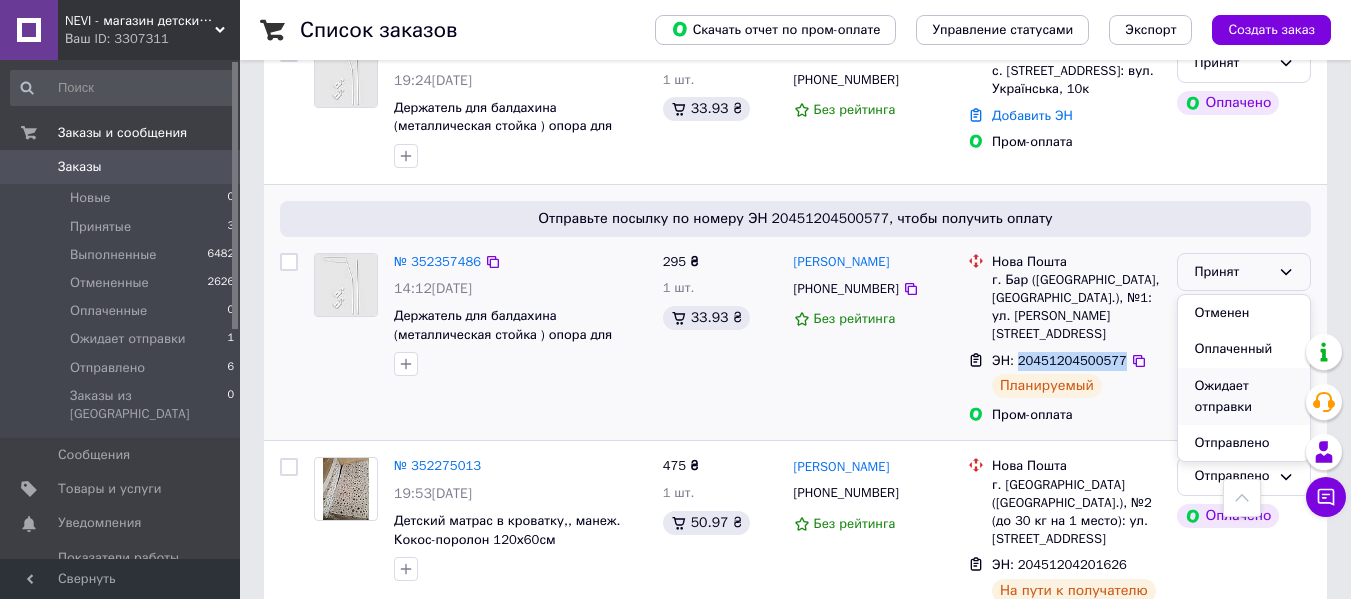 click on "Ожидает отправки" at bounding box center (1244, 396) 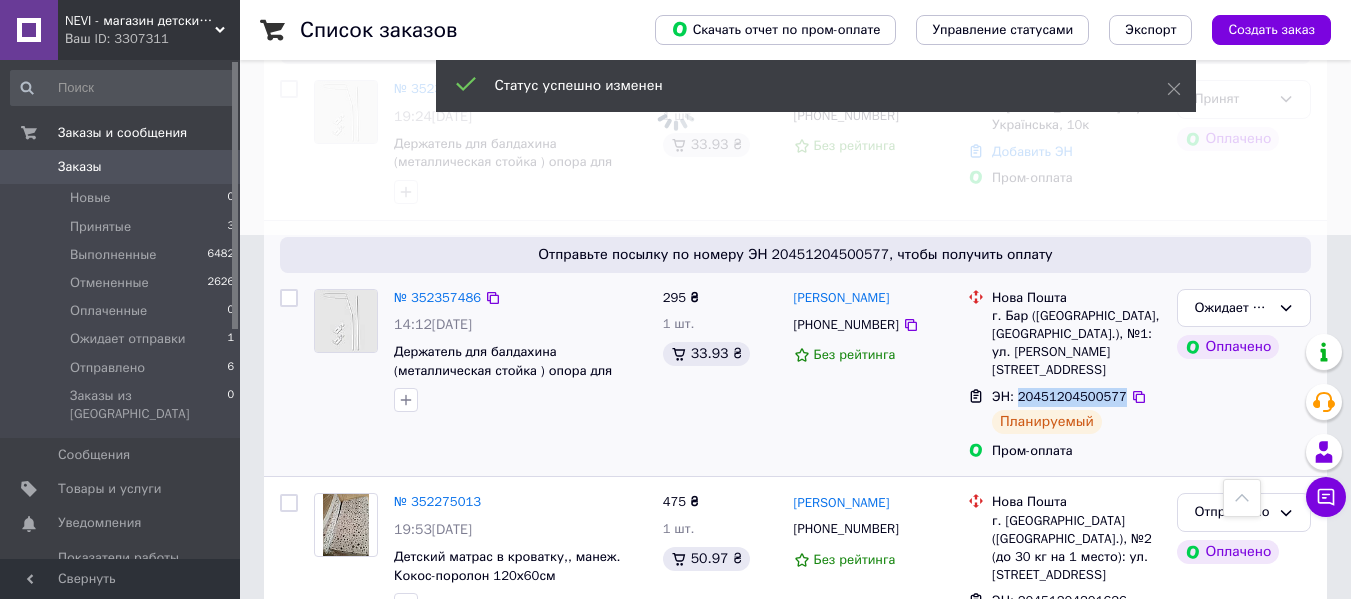 scroll, scrollTop: 200, scrollLeft: 0, axis: vertical 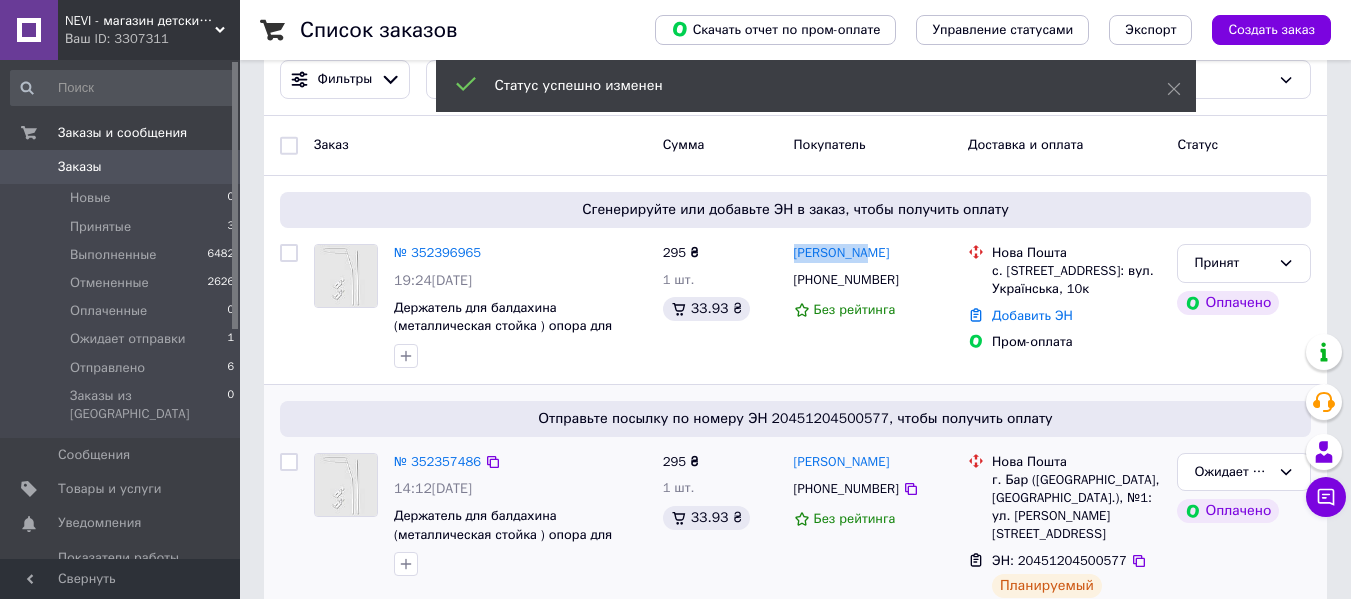 drag, startPoint x: 880, startPoint y: 252, endPoint x: 682, endPoint y: 115, distance: 240.77583 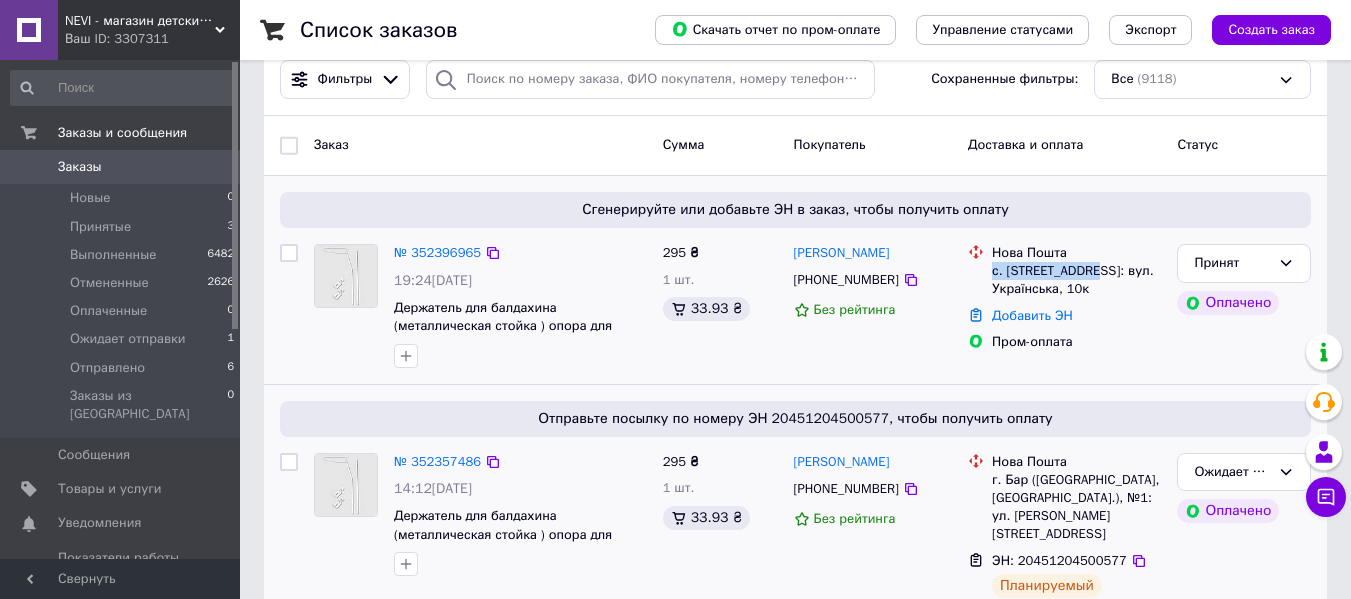 drag, startPoint x: 991, startPoint y: 273, endPoint x: 1091, endPoint y: 275, distance: 100.02 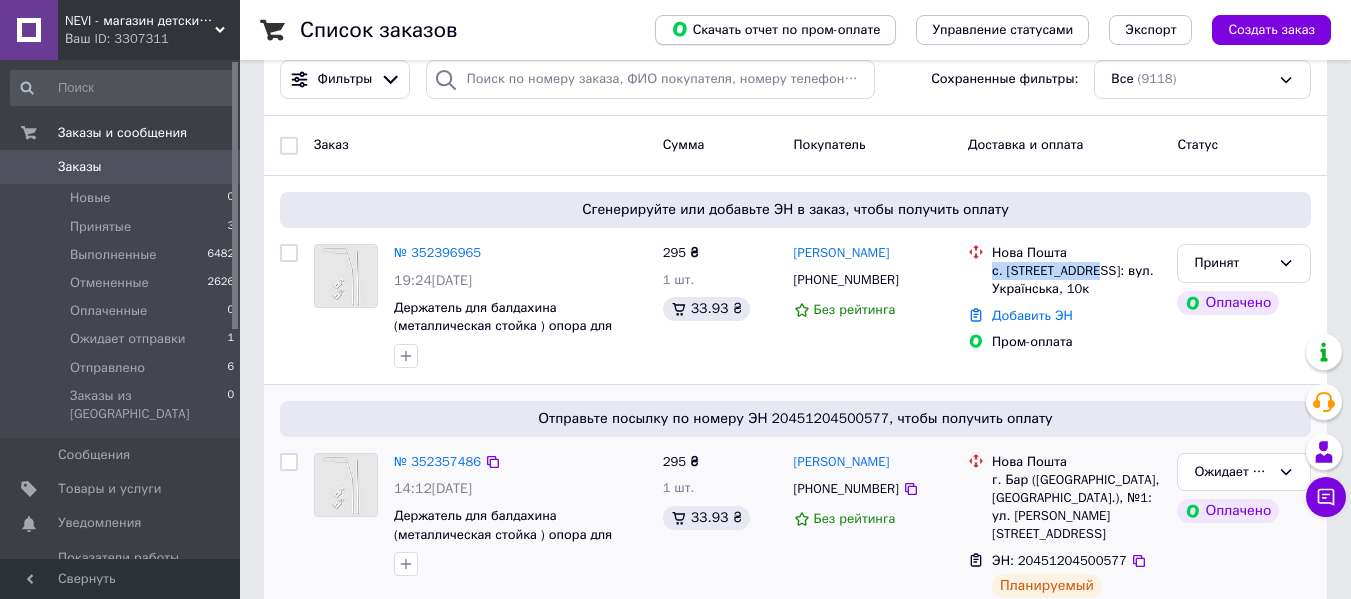 copy on "с. Нижній Вербіж" 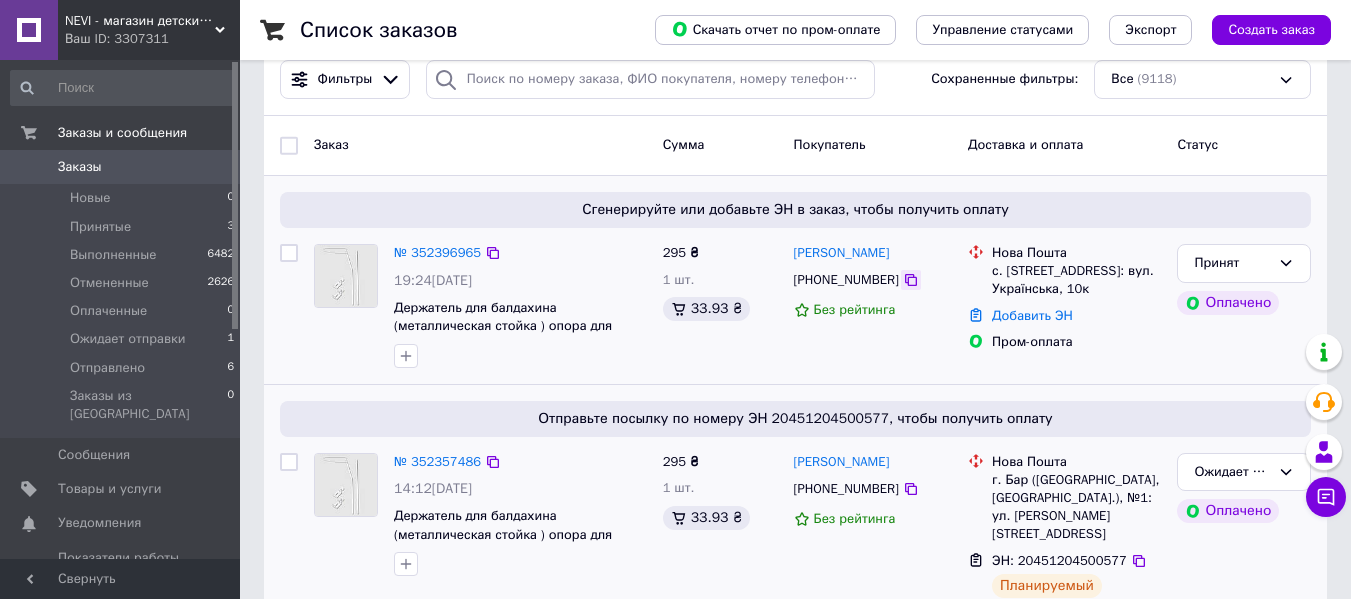 click 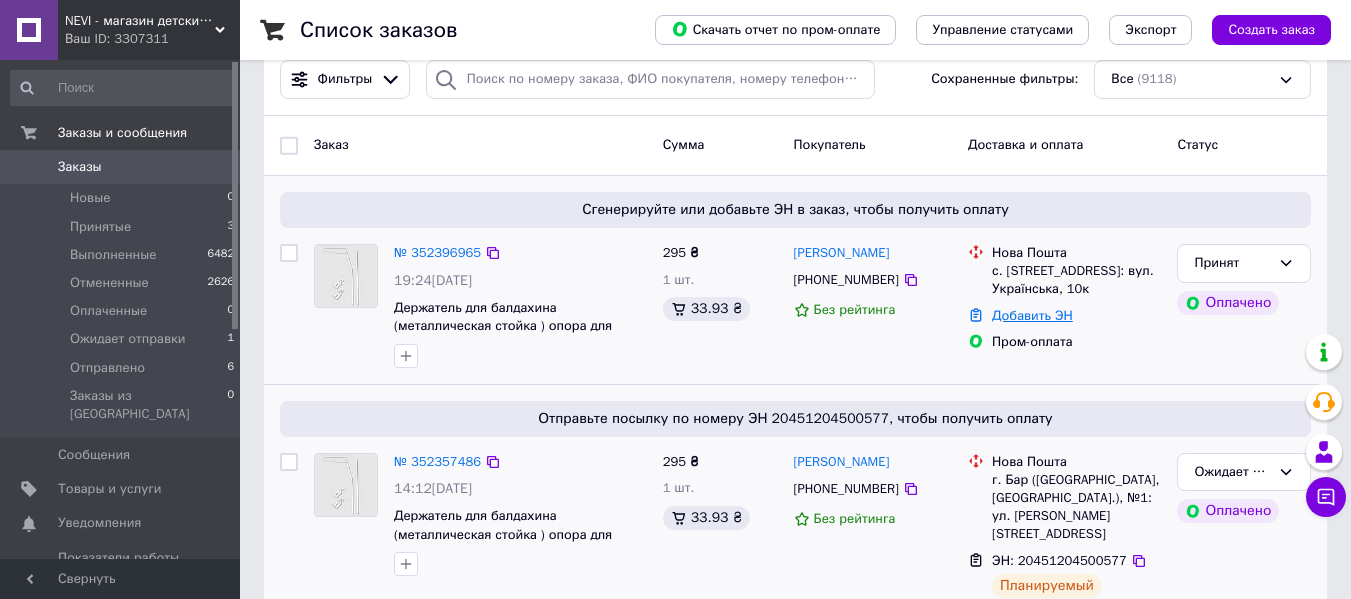 click on "Добавить ЭН" at bounding box center [1032, 315] 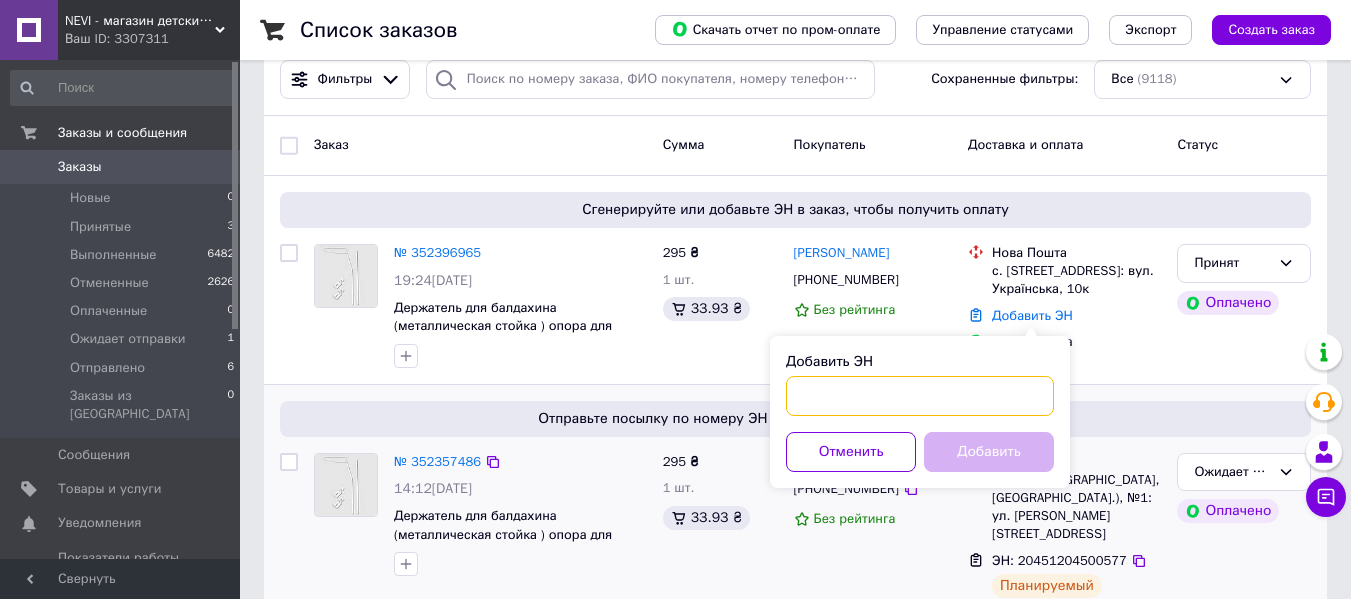 click on "Добавить ЭН" at bounding box center [920, 396] 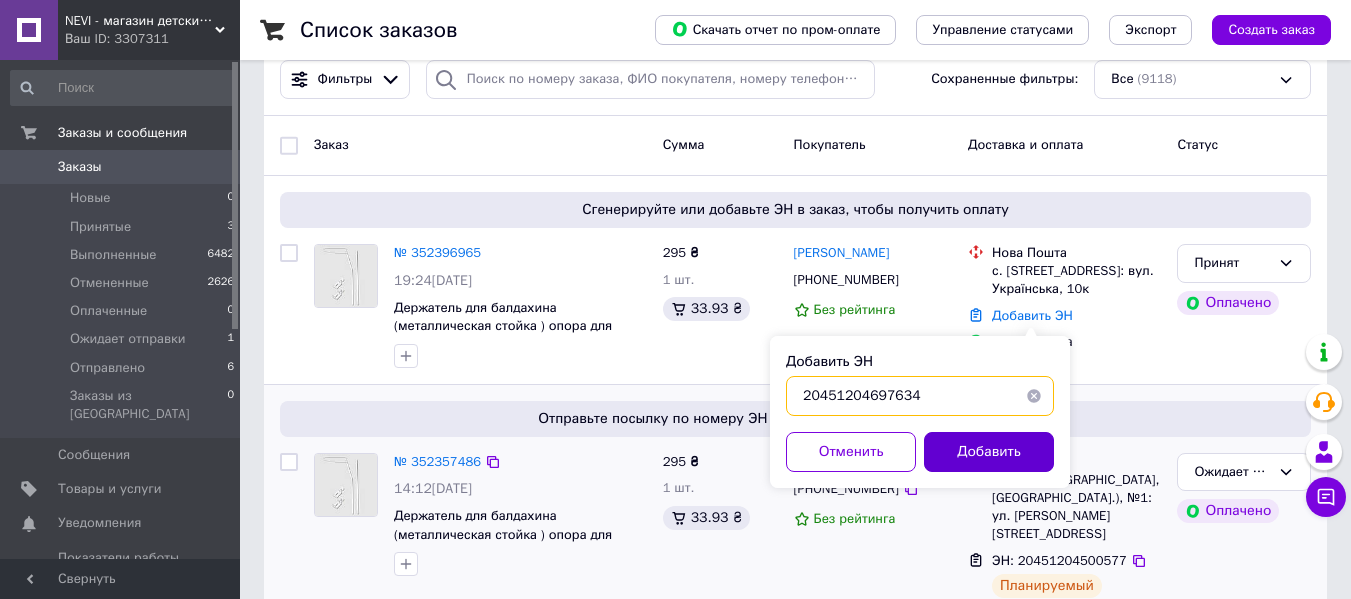 type on "20451204697634" 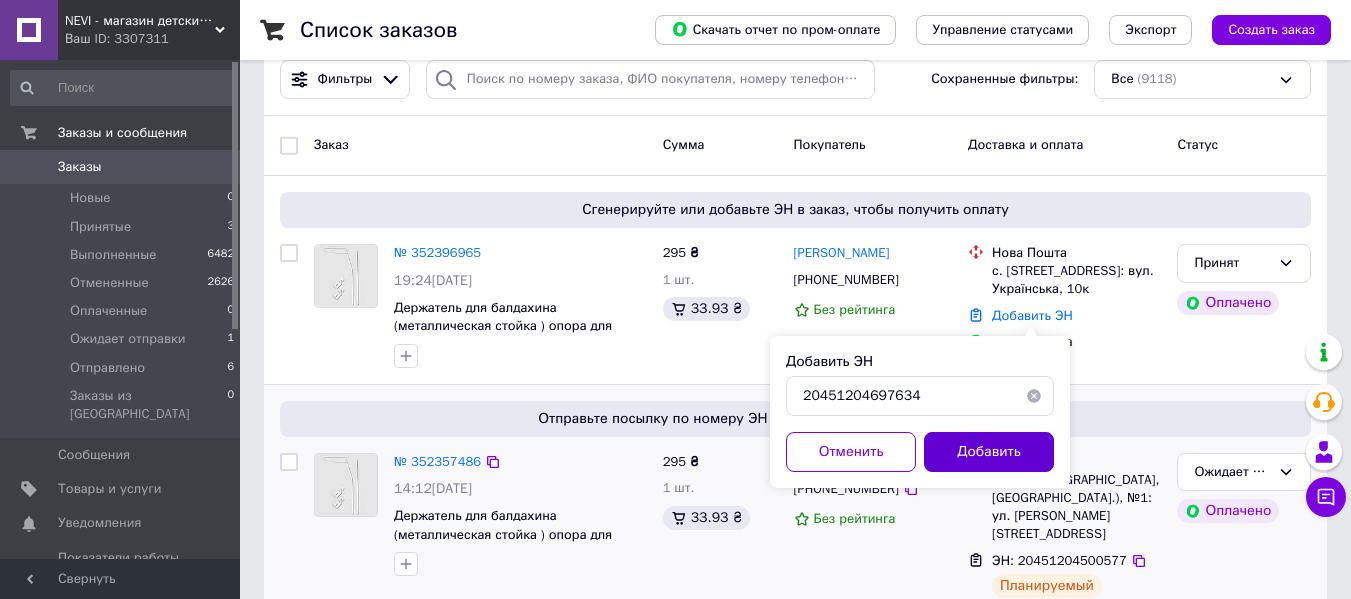click on "Добавить" at bounding box center (989, 452) 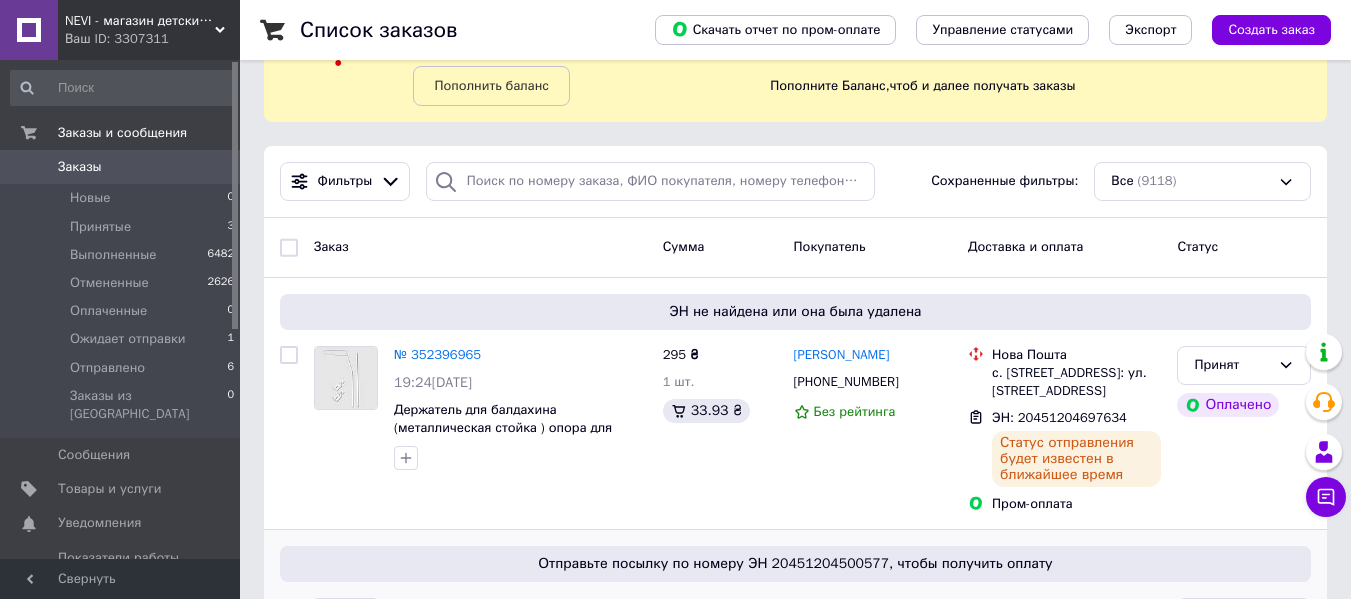 scroll, scrollTop: 0, scrollLeft: 0, axis: both 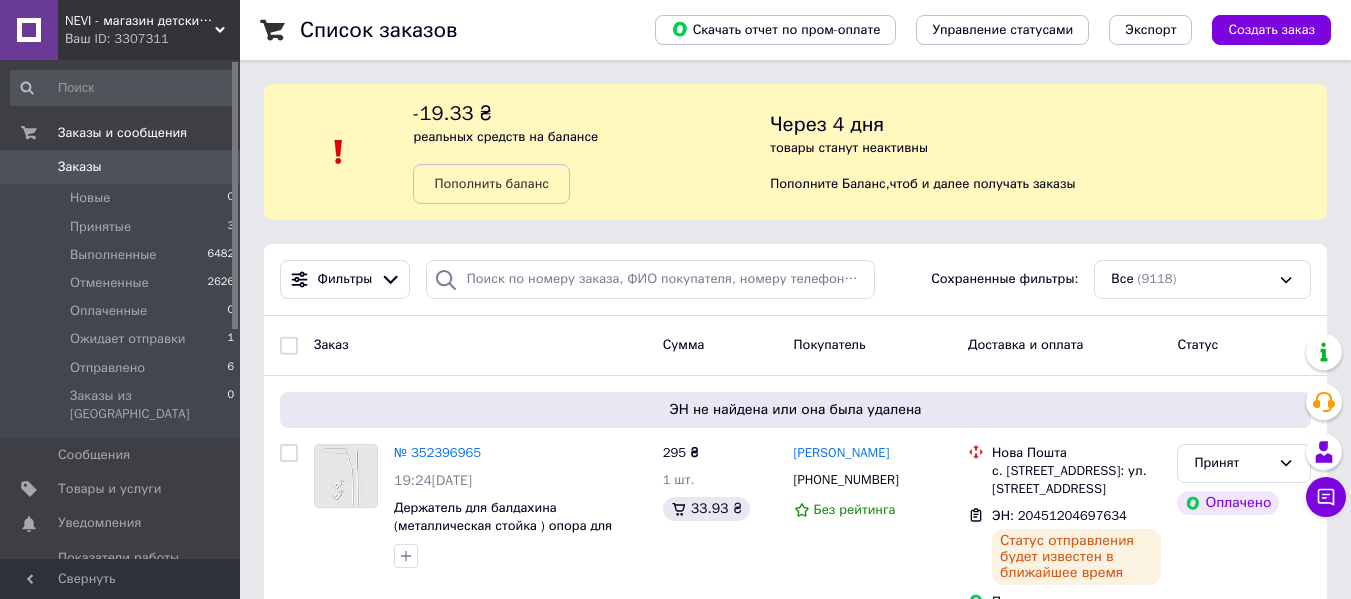 click on "Ваш ID: 3307311" at bounding box center [152, 39] 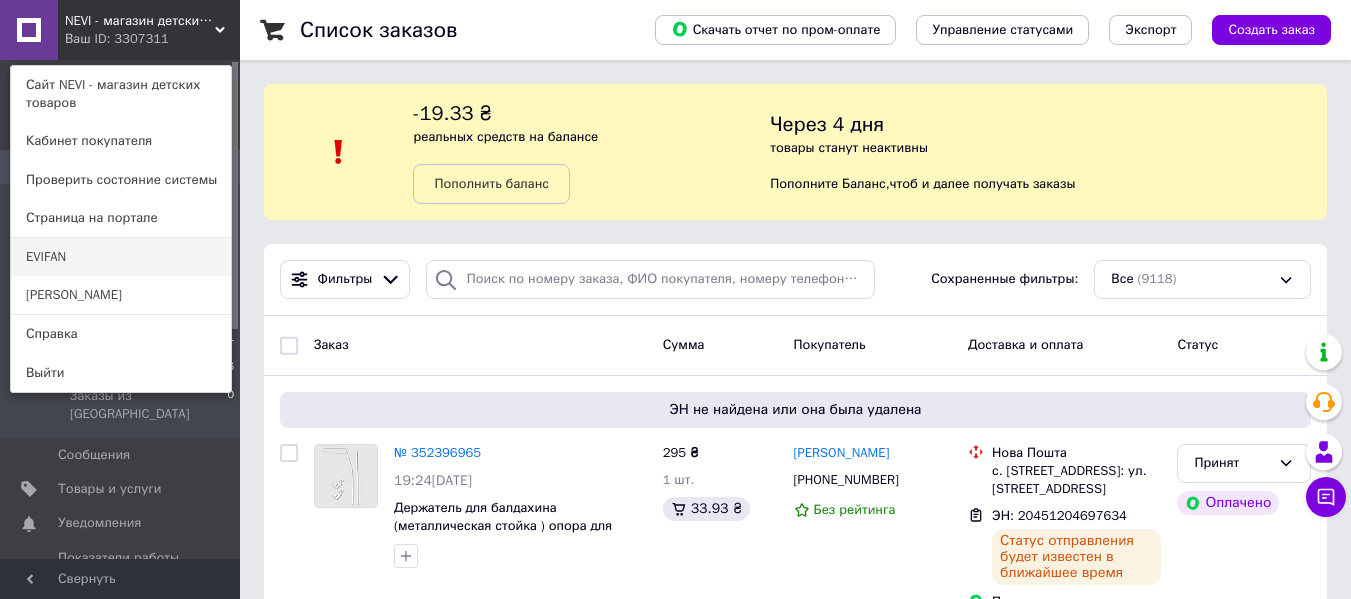 click on "EVIFAN" at bounding box center (121, 257) 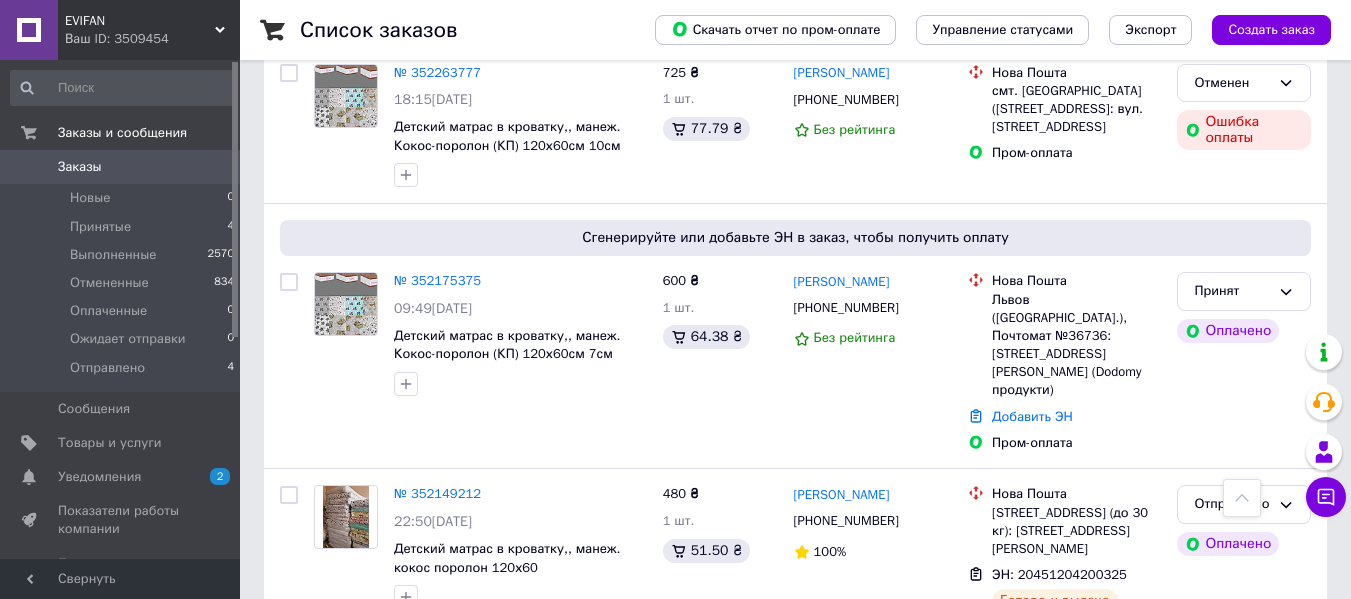 scroll, scrollTop: 1100, scrollLeft: 0, axis: vertical 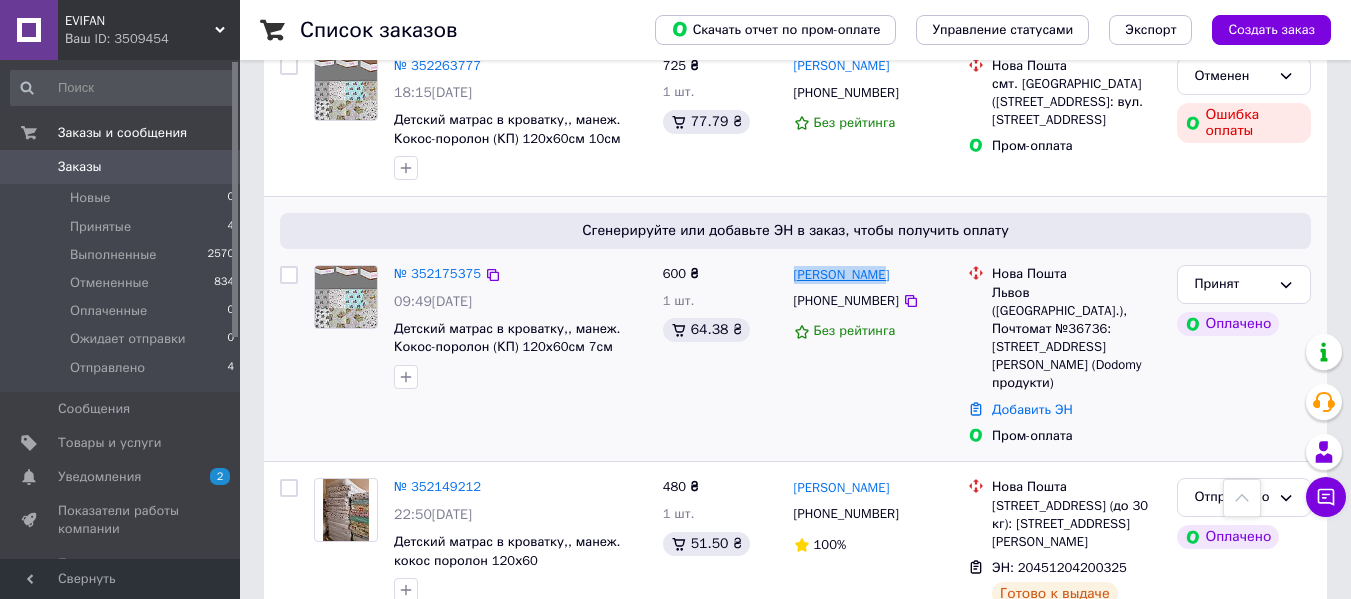 drag, startPoint x: 896, startPoint y: 282, endPoint x: 794, endPoint y: 284, distance: 102.01961 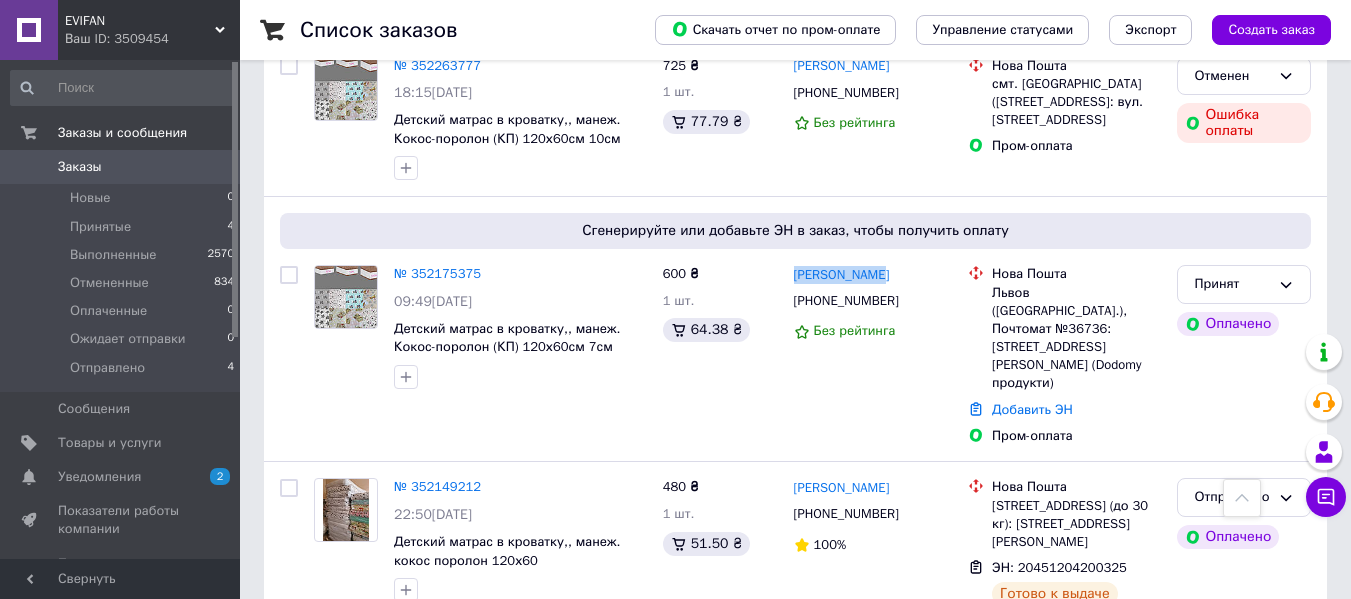 copy on "Інна Коружак" 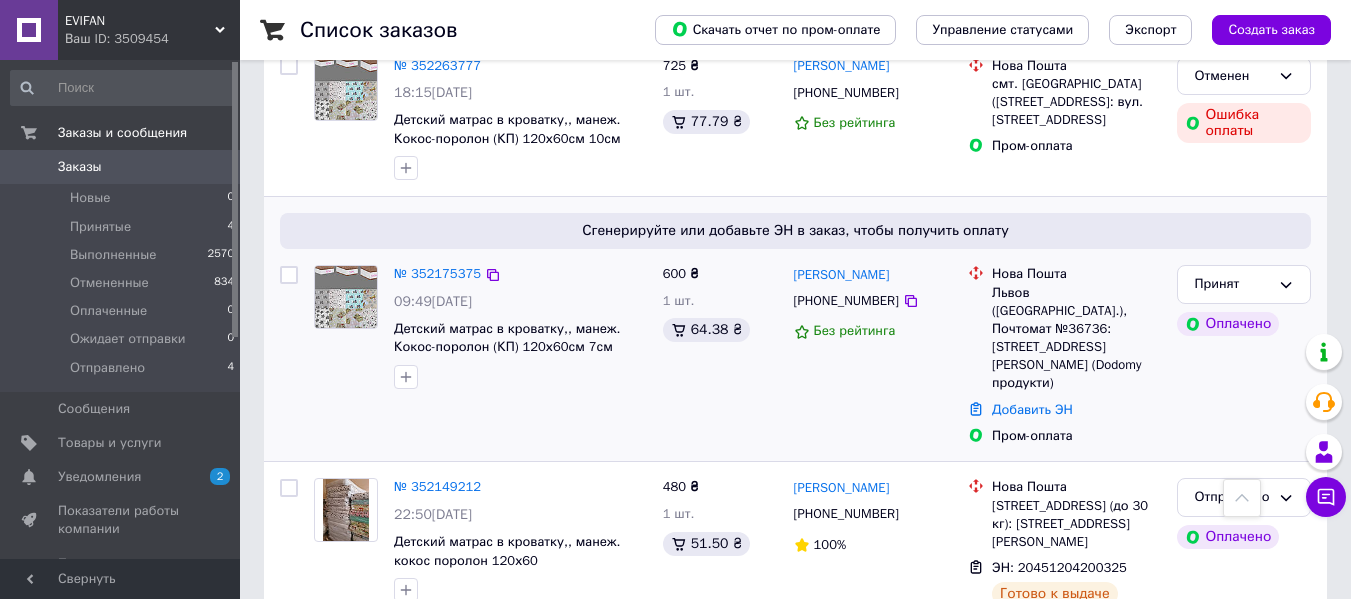 click on "Львов (Львовская обл.), Почтомат №36736: ул. Гетьмана Мазепы, 33 (Dodomy продукти)" at bounding box center [1076, 338] 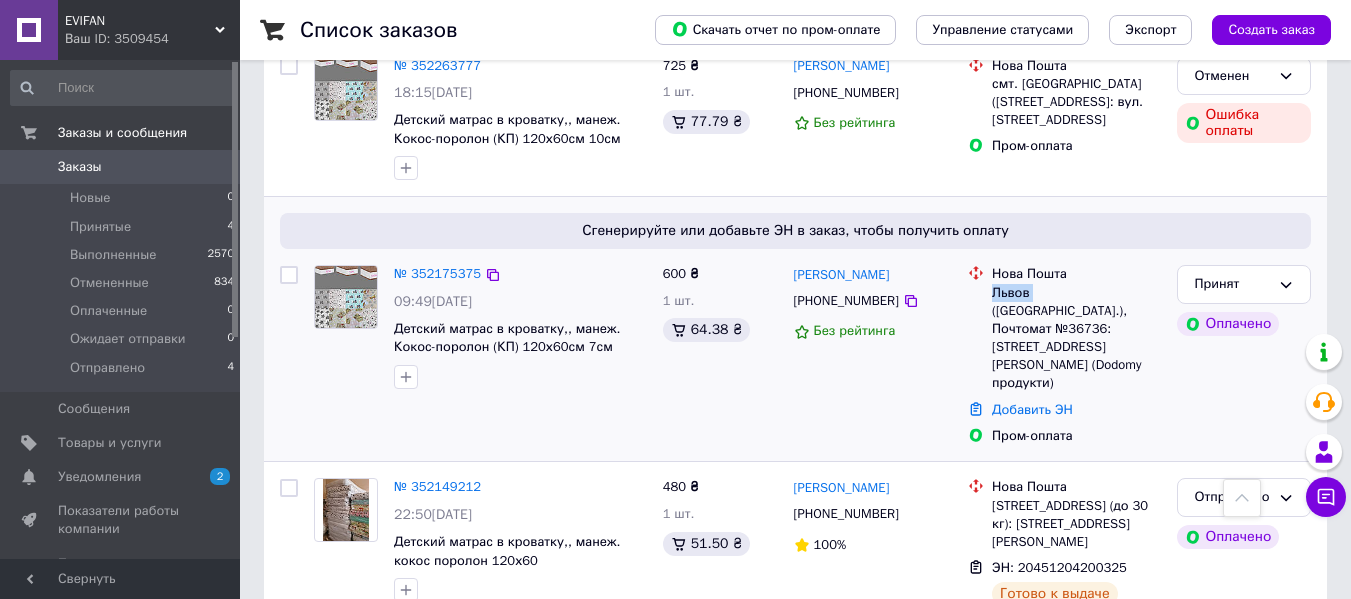 click on "Львов (Львовская обл.), Почтомат №36736: ул. Гетьмана Мазепы, 33 (Dodomy продукти)" at bounding box center [1076, 338] 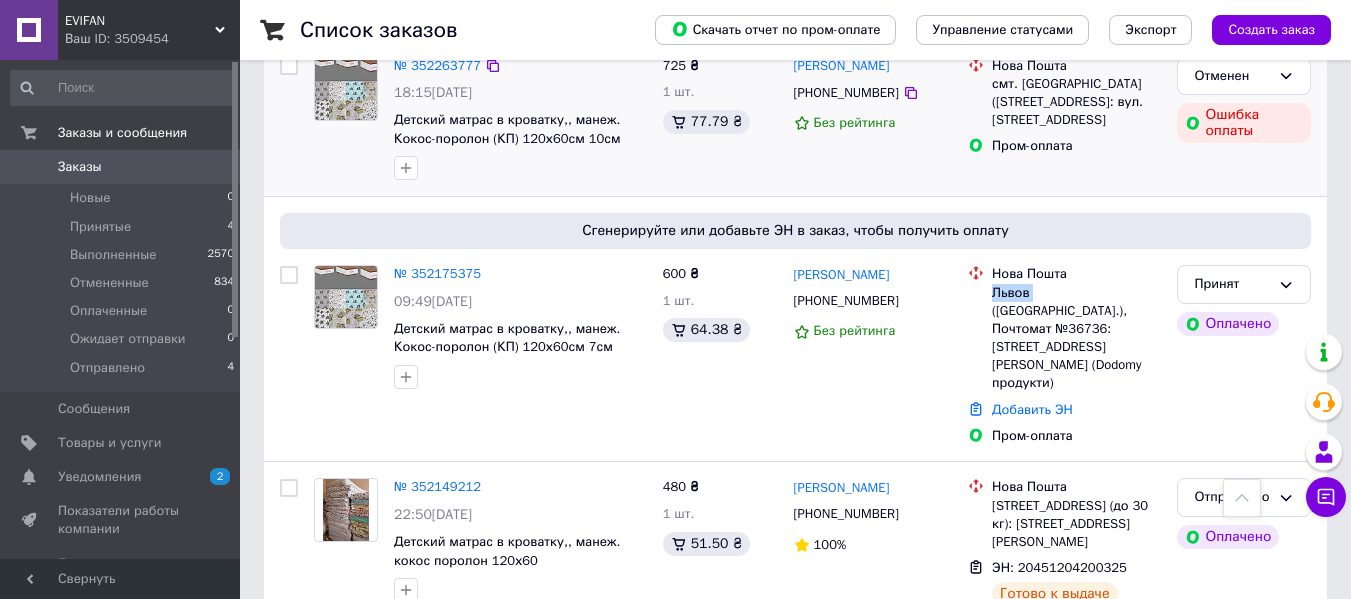 copy on "Львов" 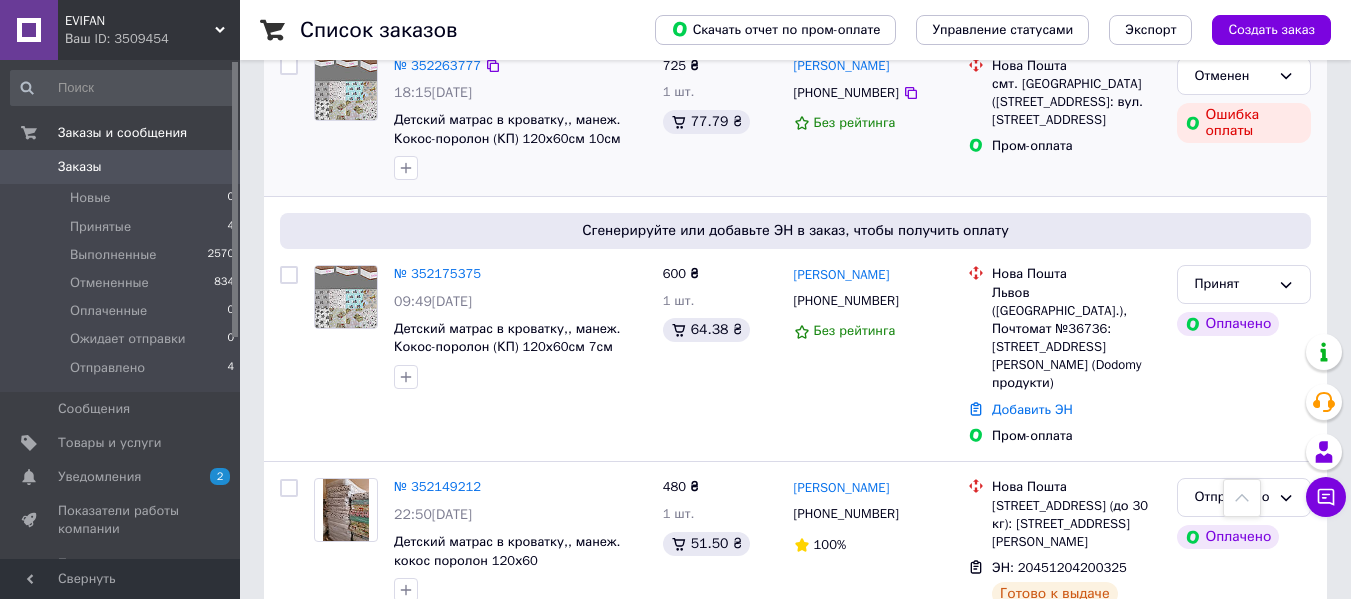 drag, startPoint x: 901, startPoint y: 314, endPoint x: 794, endPoint y: 195, distance: 160.03125 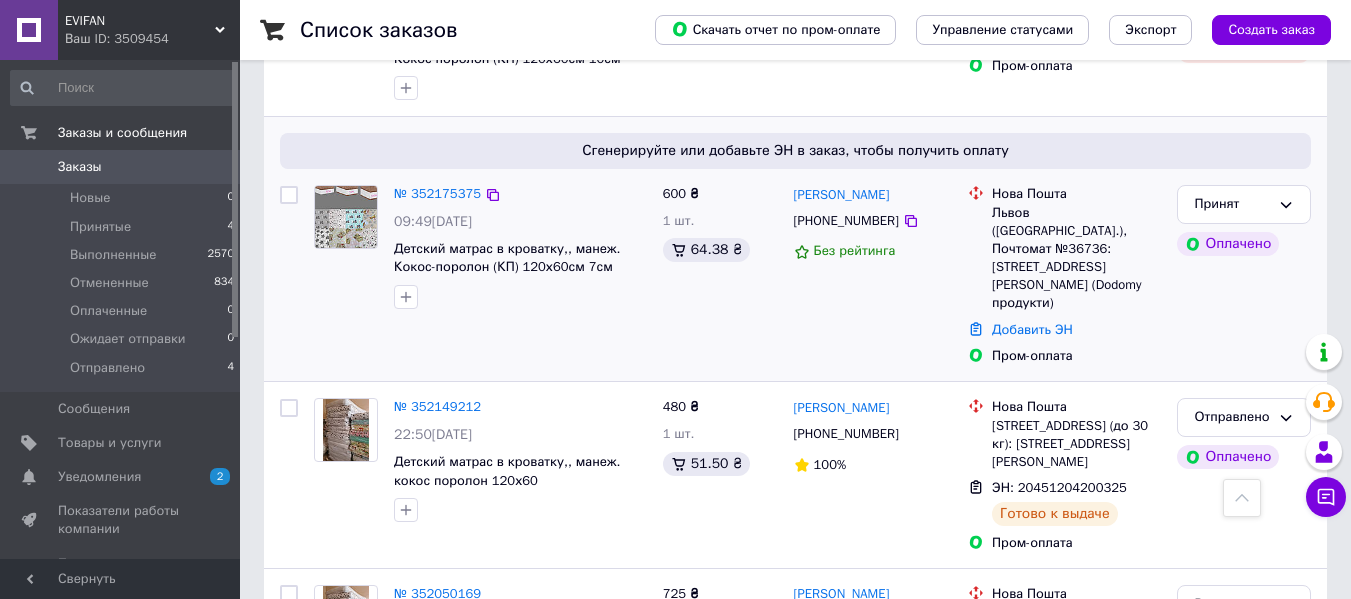 scroll, scrollTop: 1400, scrollLeft: 0, axis: vertical 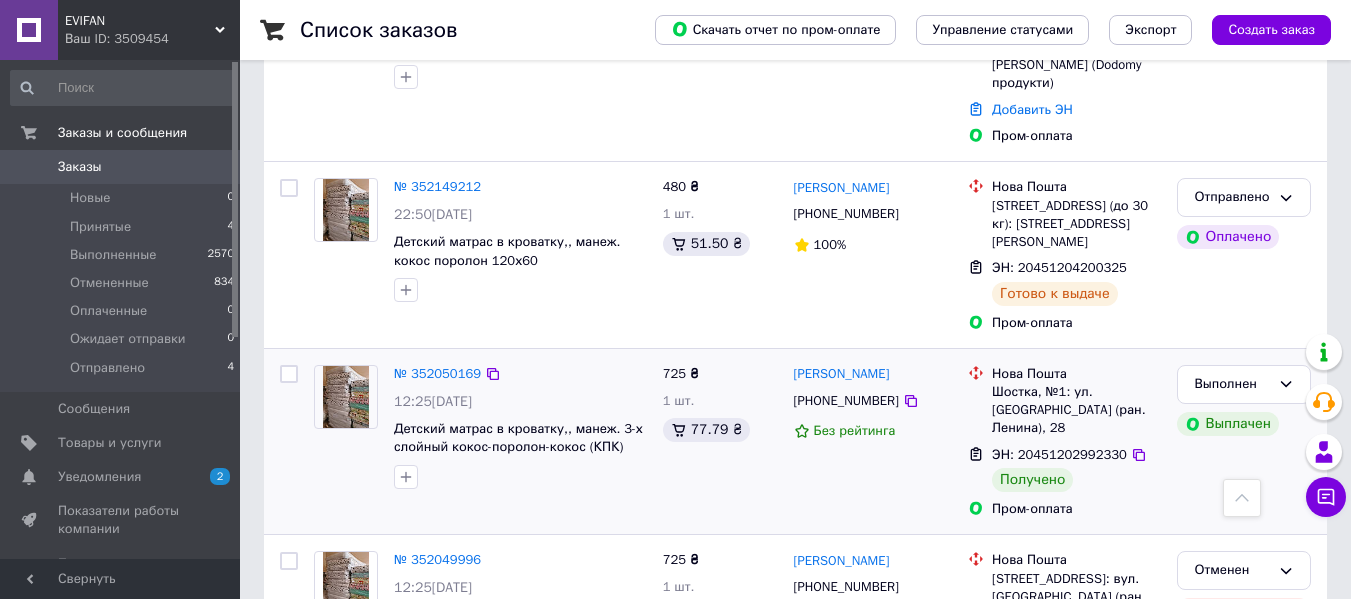 click on "ЭН: 20451202992330" at bounding box center [1059, 454] 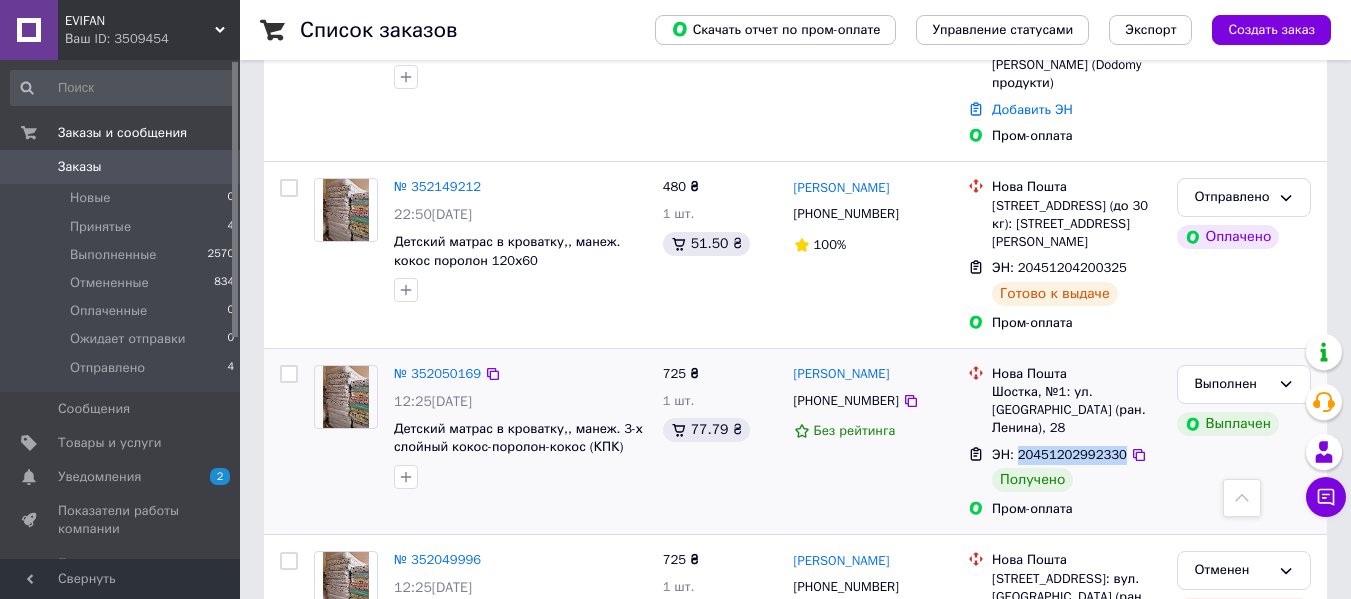 click on "ЭН: 20451202992330" at bounding box center [1059, 454] 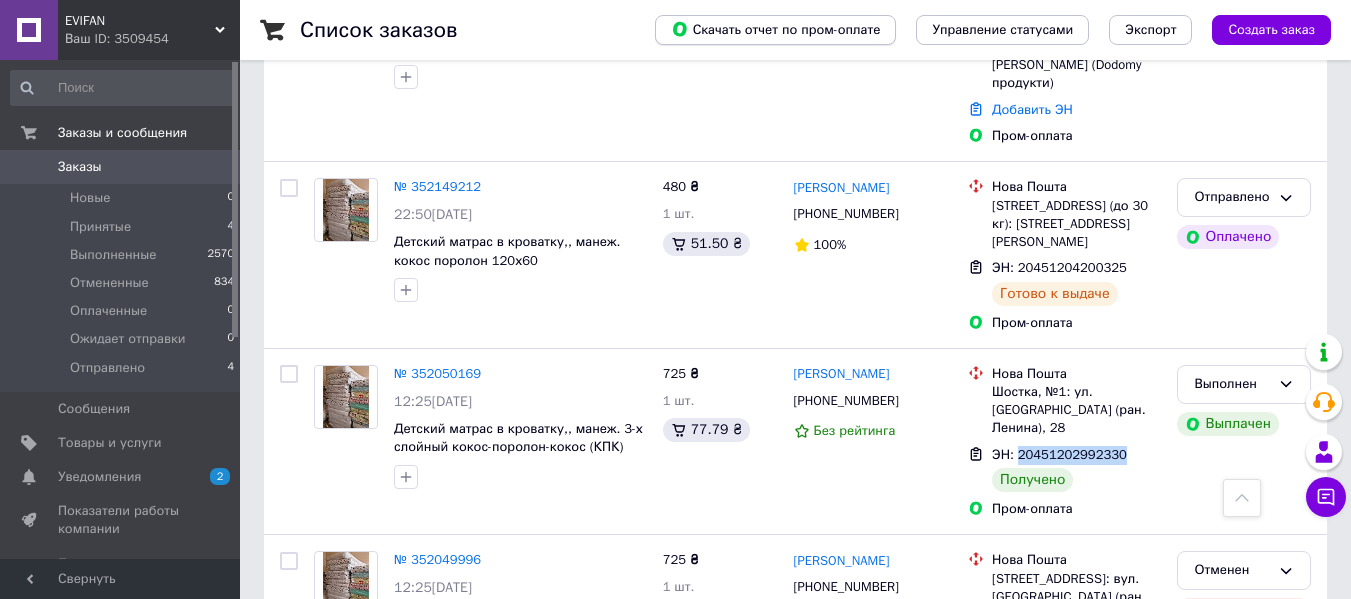 copy on "20451202992330" 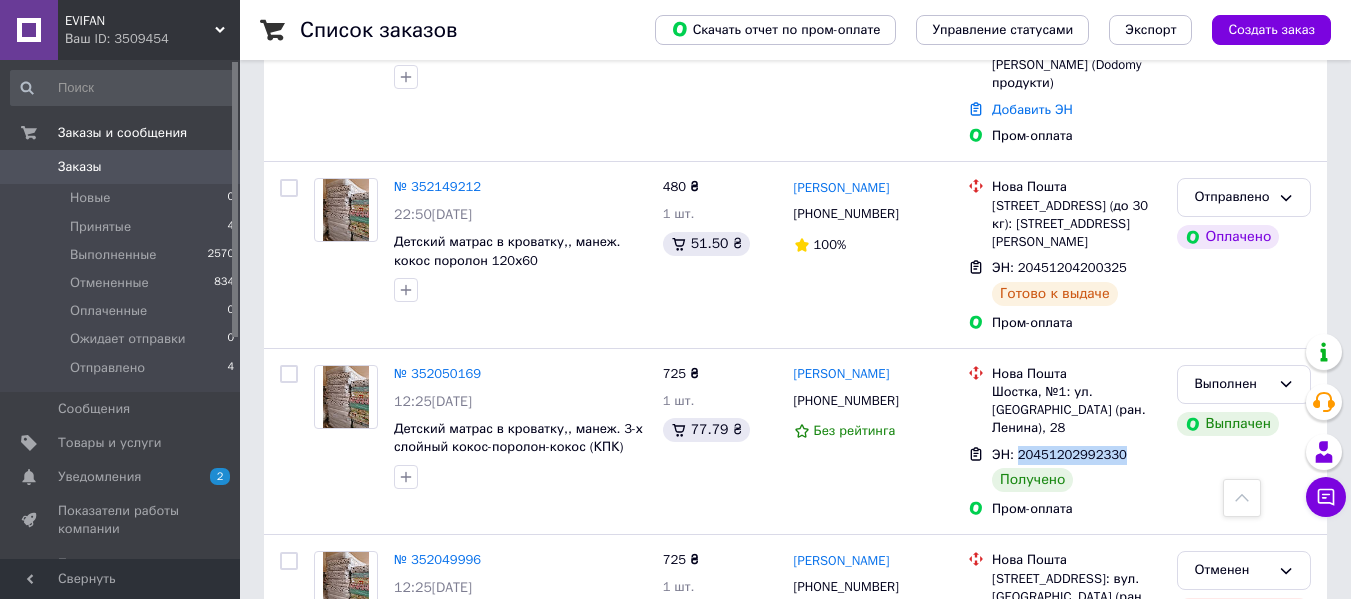 click on "№ 352050169" at bounding box center [437, 373] 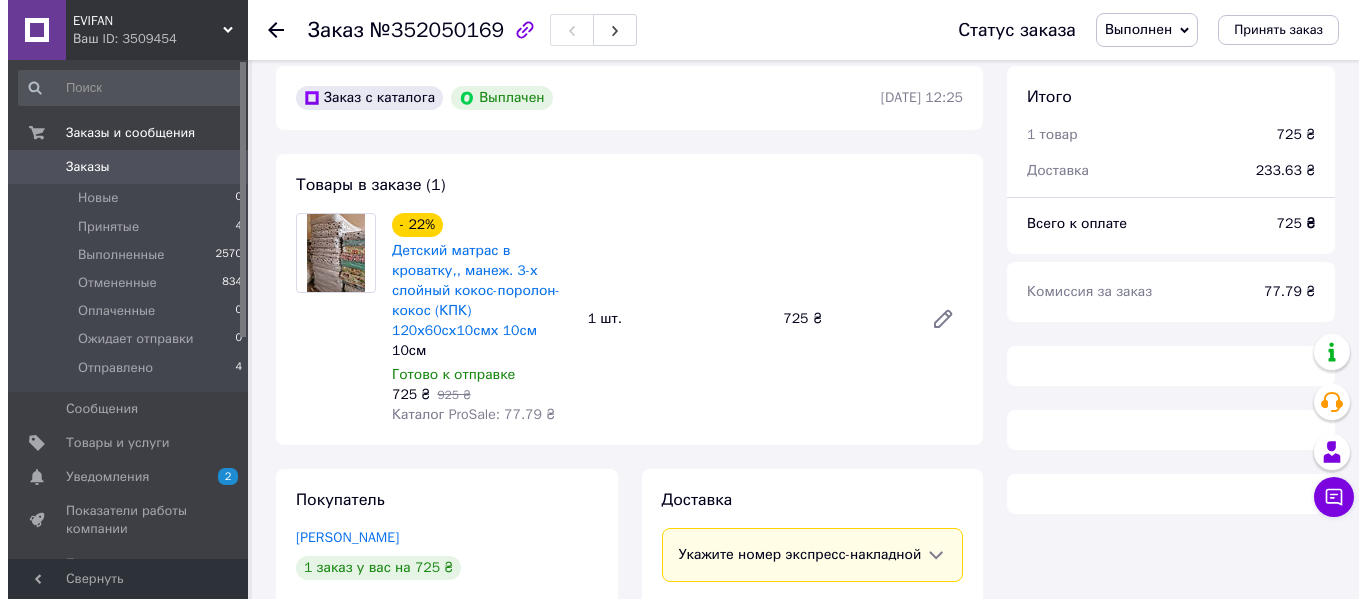 scroll, scrollTop: 300, scrollLeft: 0, axis: vertical 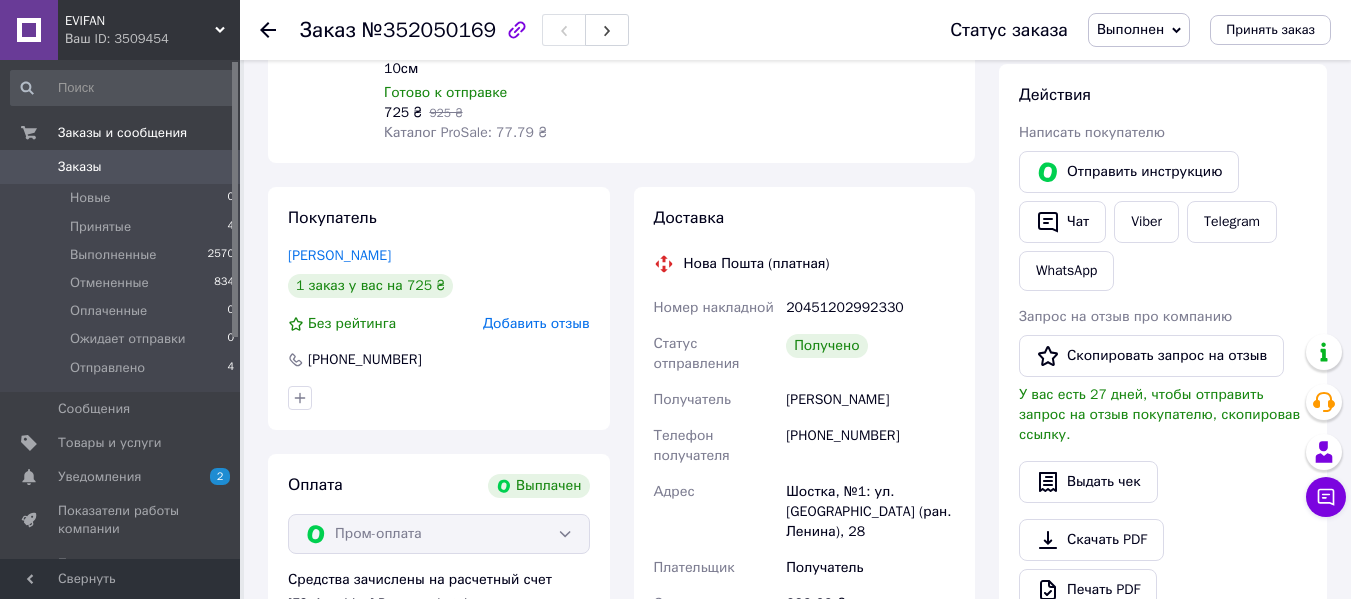 click on "Добавить отзыв" at bounding box center (536, 323) 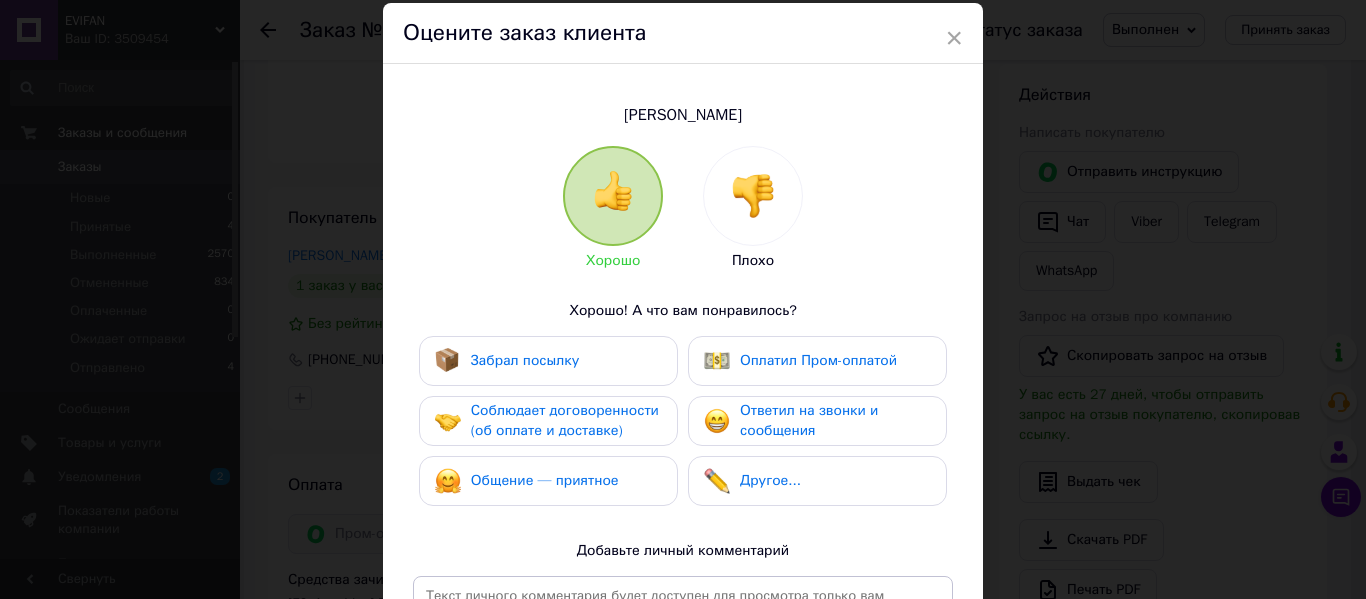 scroll, scrollTop: 100, scrollLeft: 0, axis: vertical 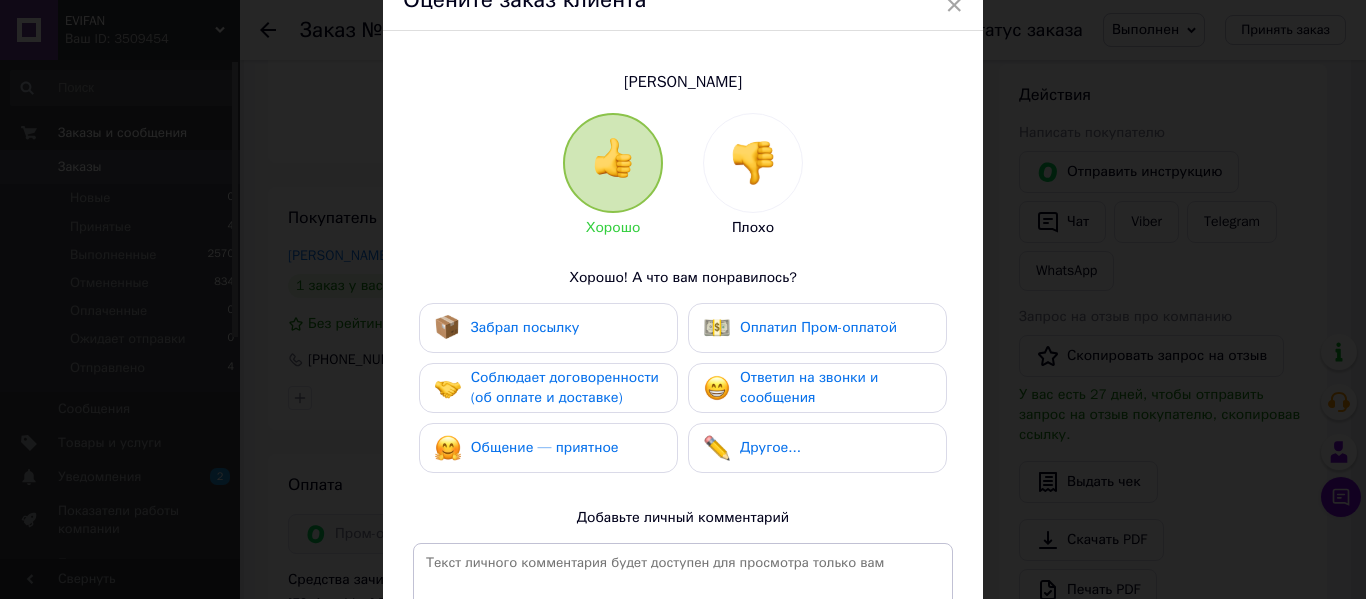 click on "Ответил на звонки и сообщения" at bounding box center [817, 388] 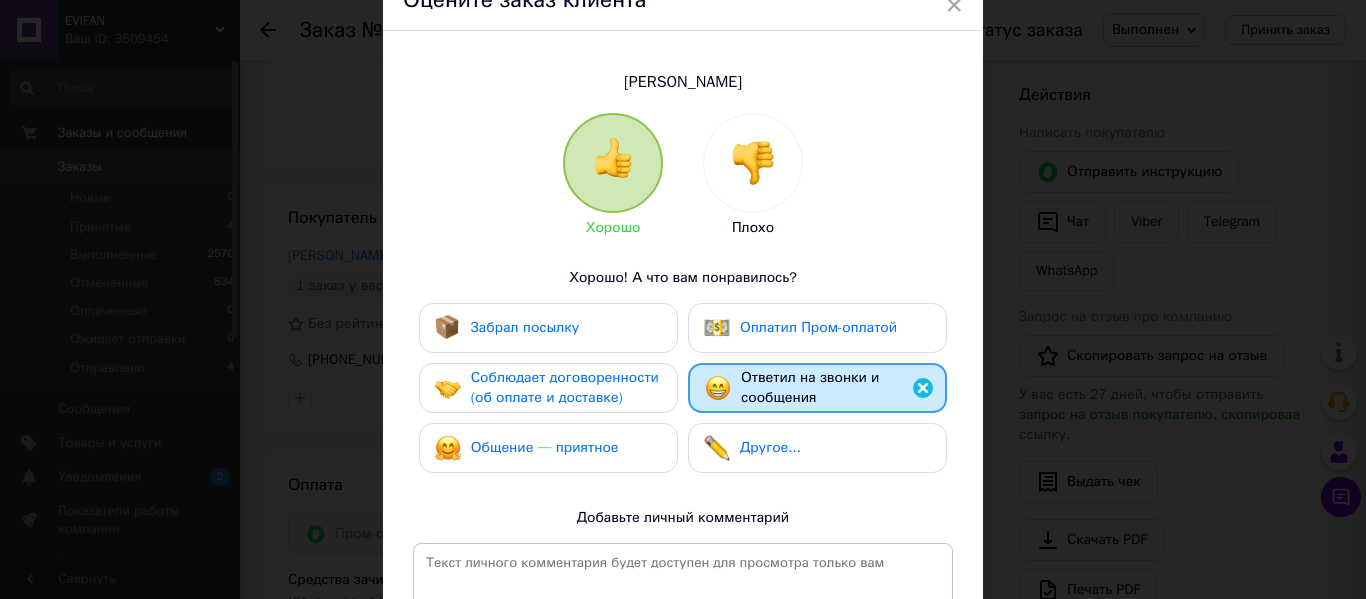 drag, startPoint x: 711, startPoint y: 329, endPoint x: 683, endPoint y: 332, distance: 28.160255 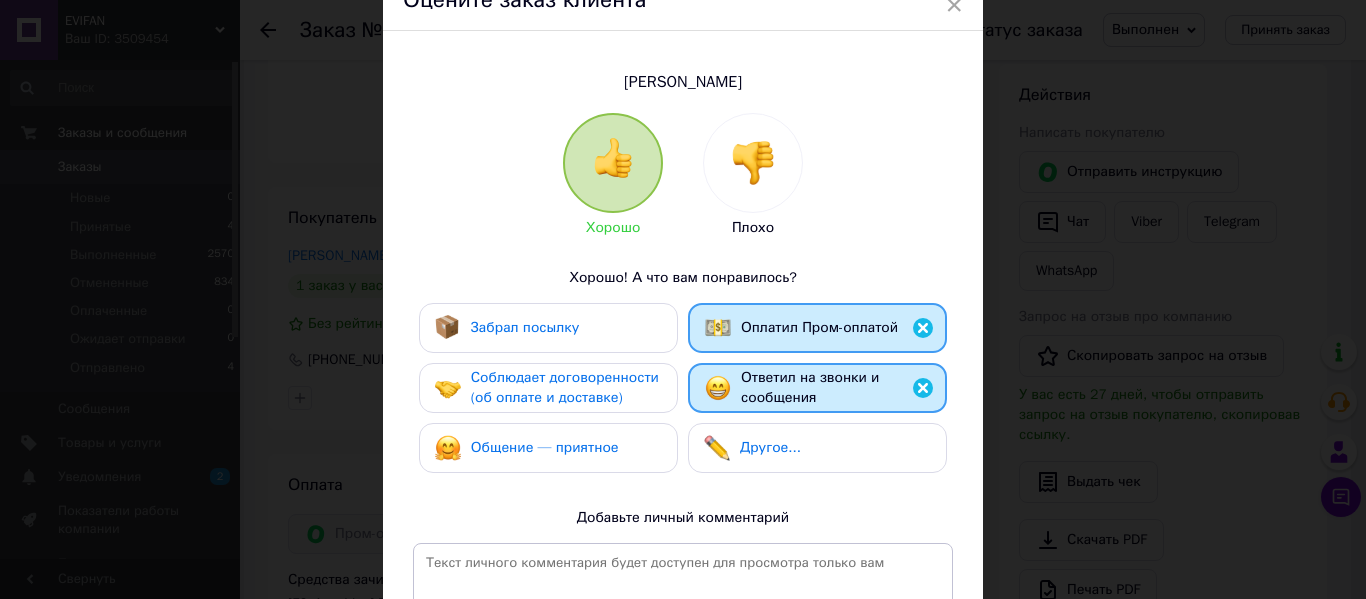 click on "Забрал посылку" at bounding box center (548, 328) 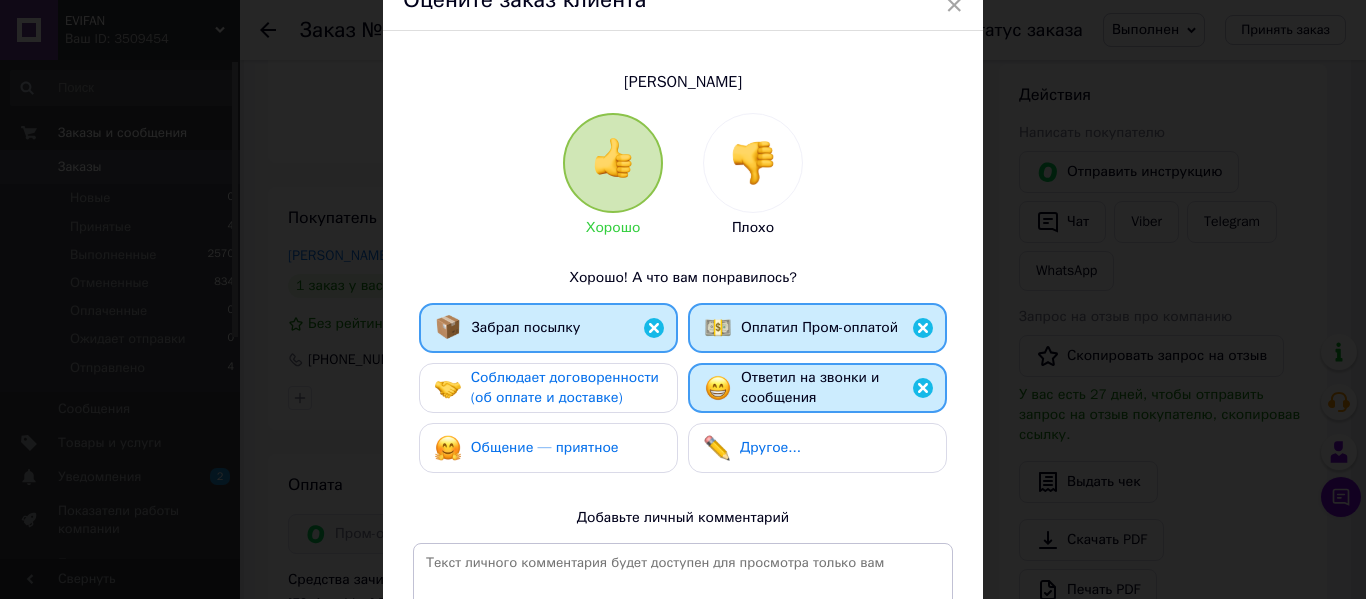 click on "Соблюдает договоренности (об оплате и доставке)" at bounding box center (565, 387) 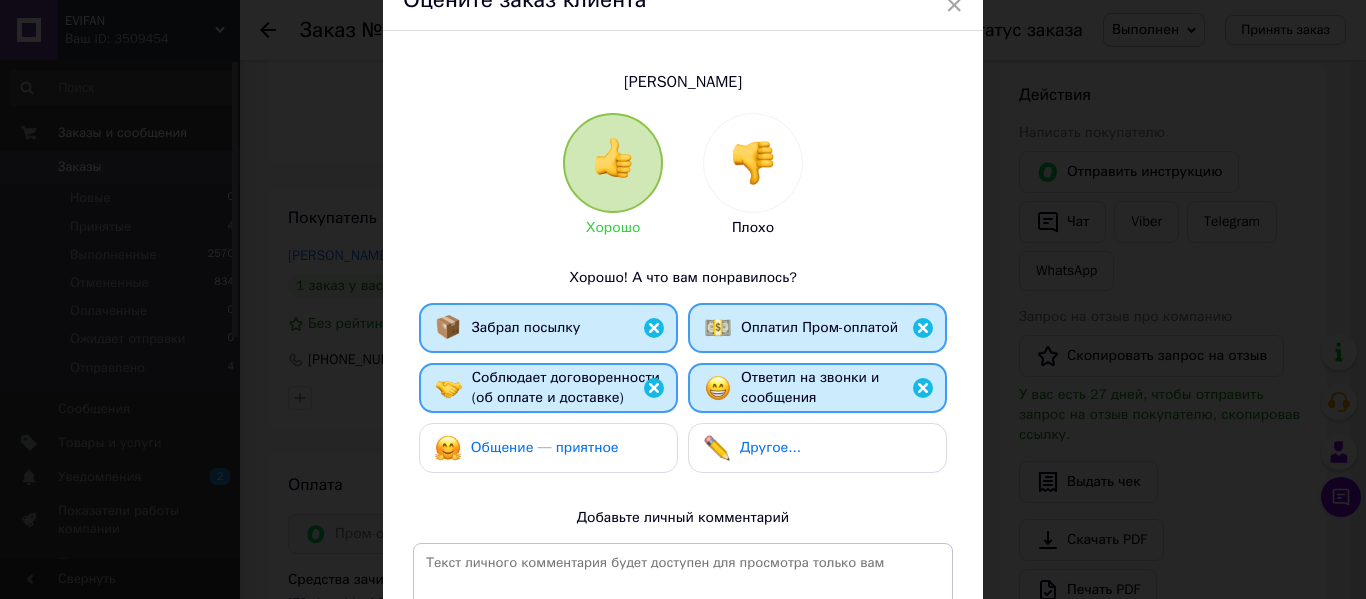 click on "Общение — приятное" at bounding box center (548, 448) 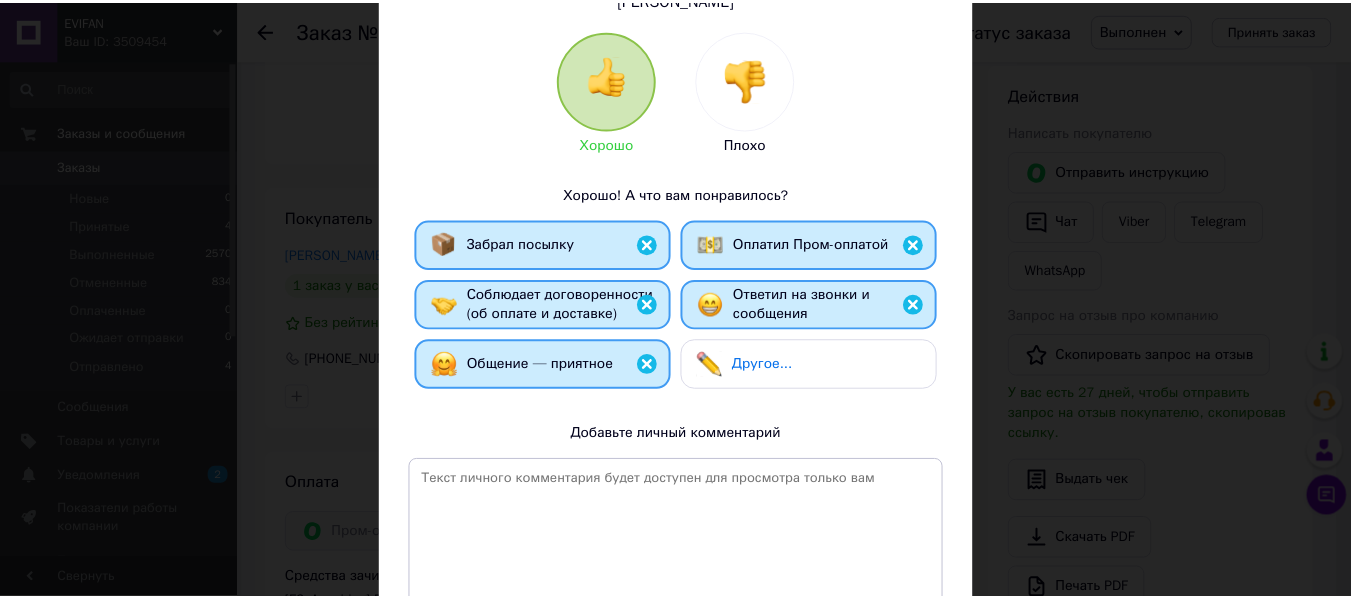 scroll, scrollTop: 372, scrollLeft: 0, axis: vertical 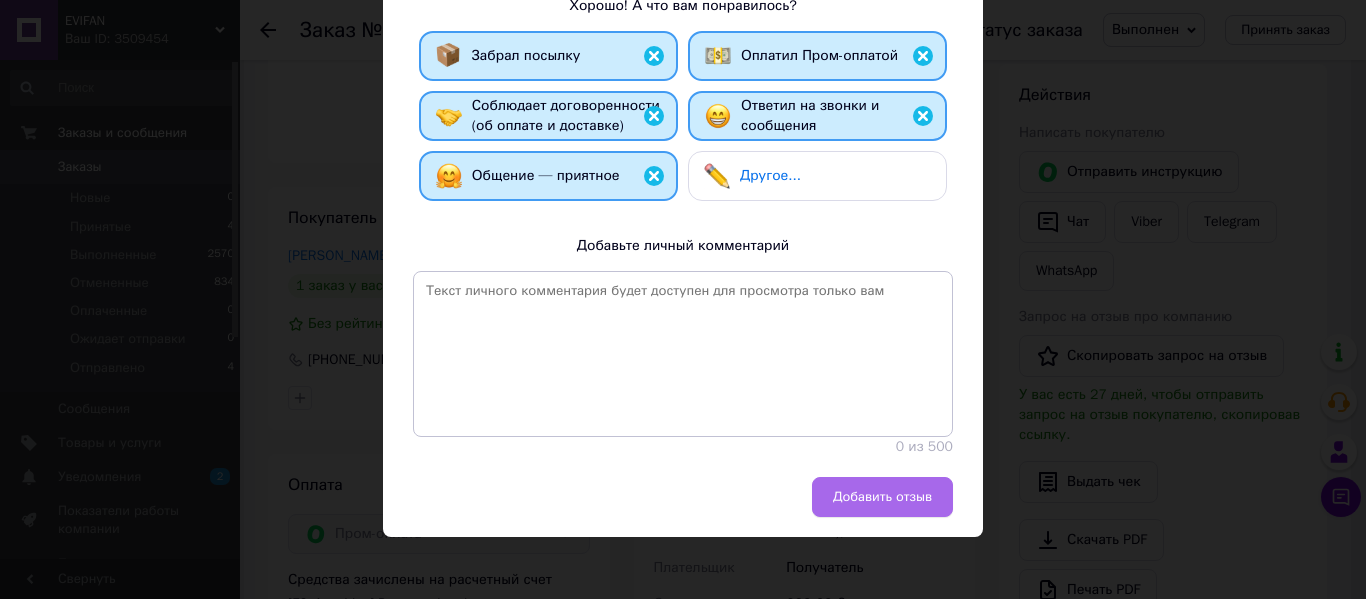 click on "Добавить отзыв" at bounding box center [882, 497] 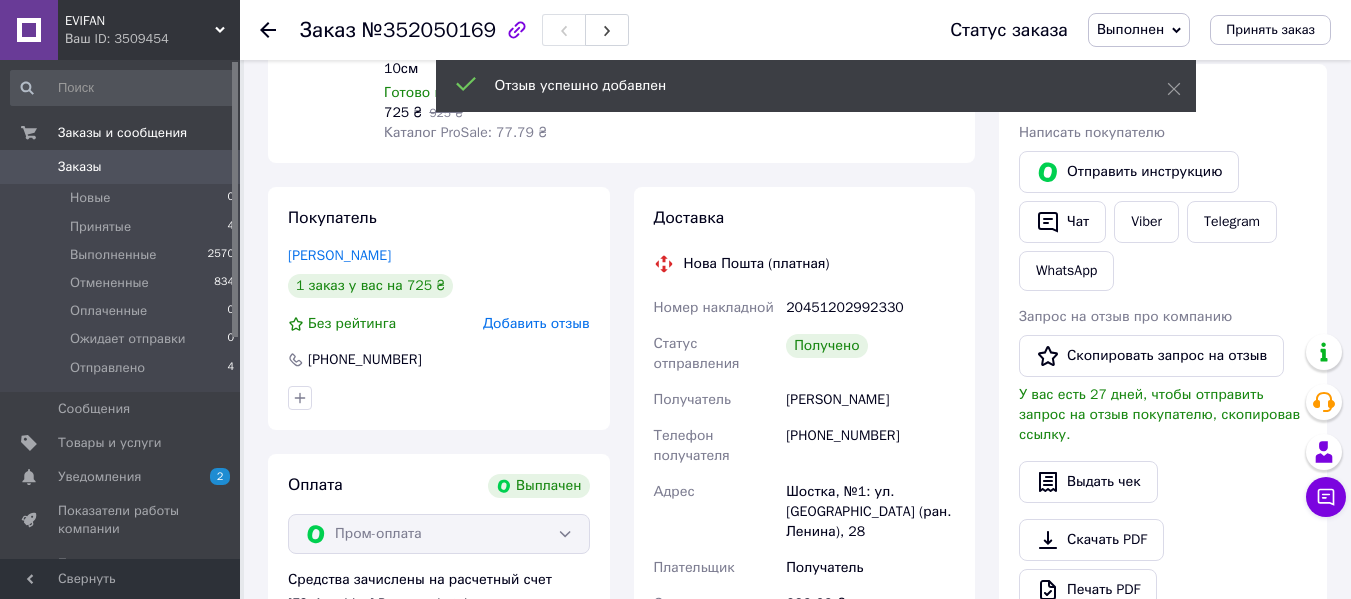 drag, startPoint x: 160, startPoint y: 165, endPoint x: 223, endPoint y: 39, distance: 140.87228 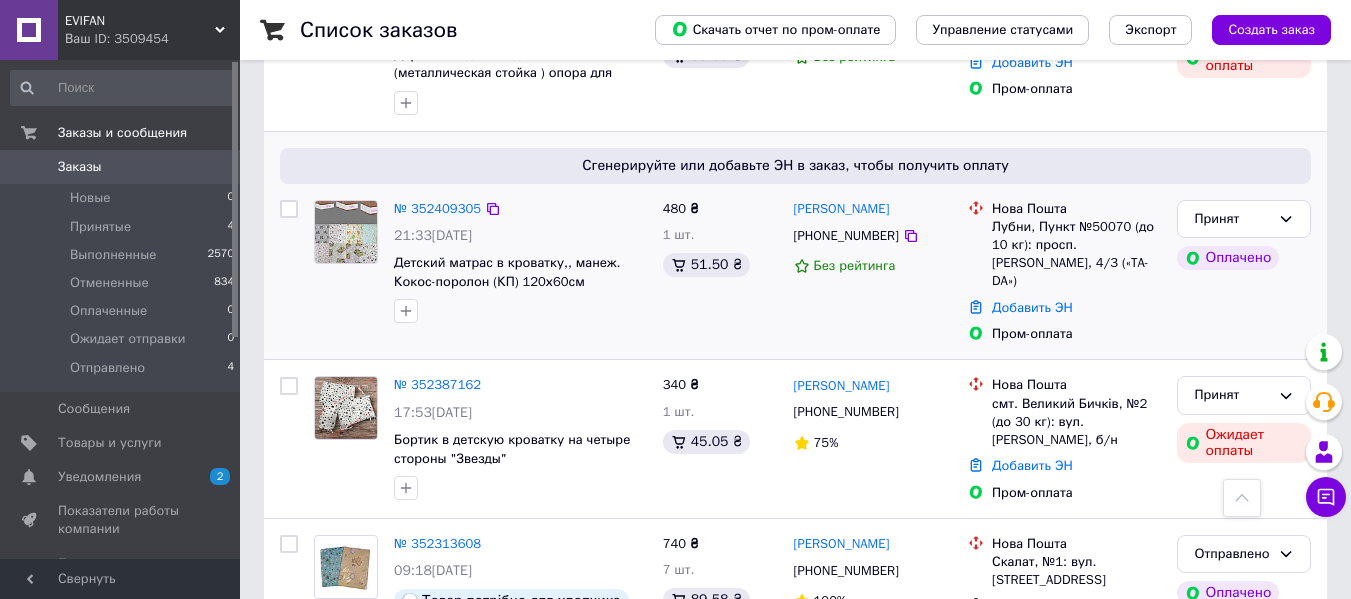 scroll, scrollTop: 400, scrollLeft: 0, axis: vertical 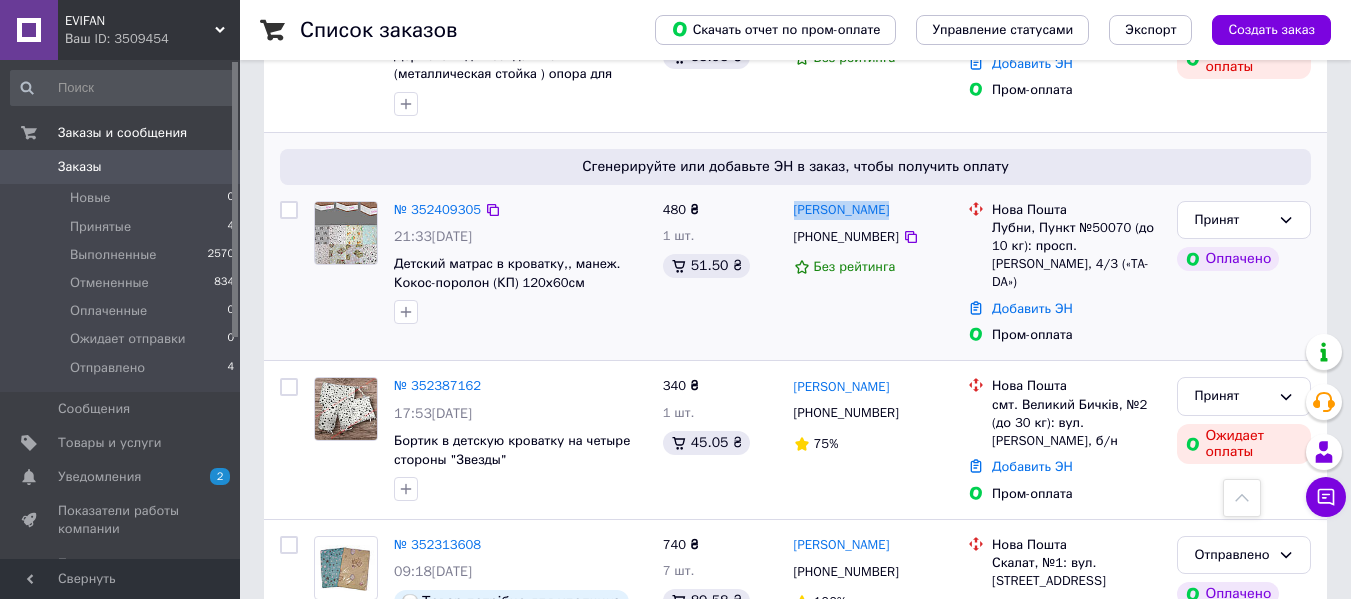 drag, startPoint x: 899, startPoint y: 215, endPoint x: 786, endPoint y: 211, distance: 113.07078 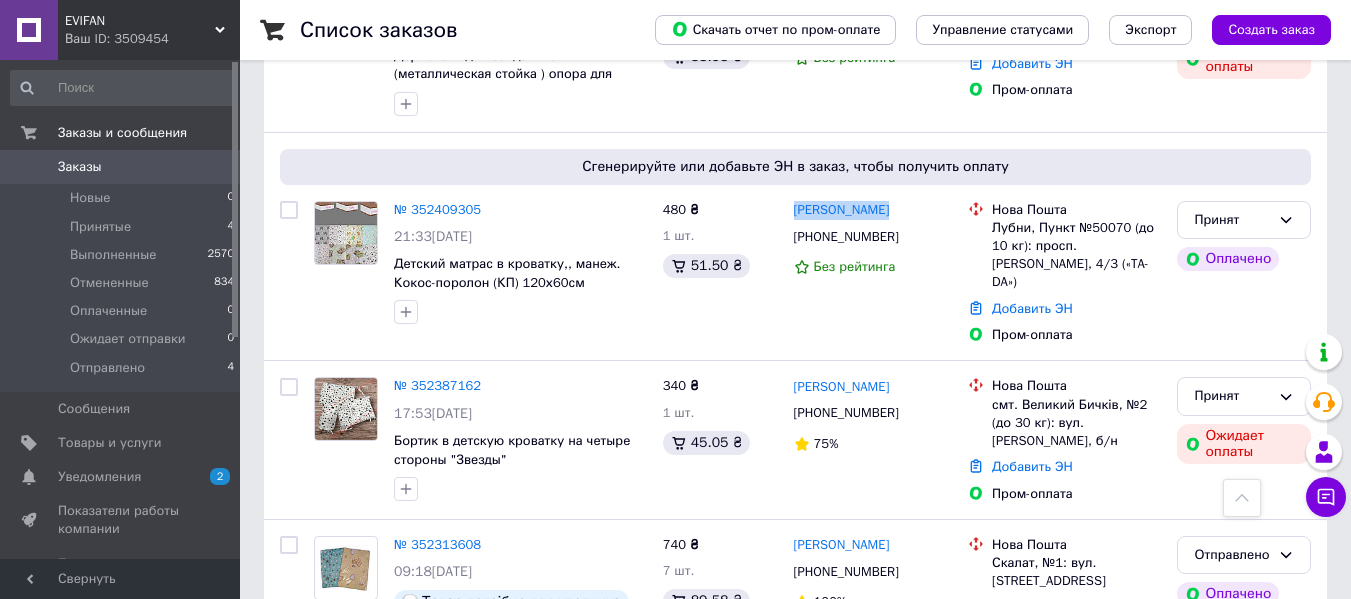 copy on "[PERSON_NAME]" 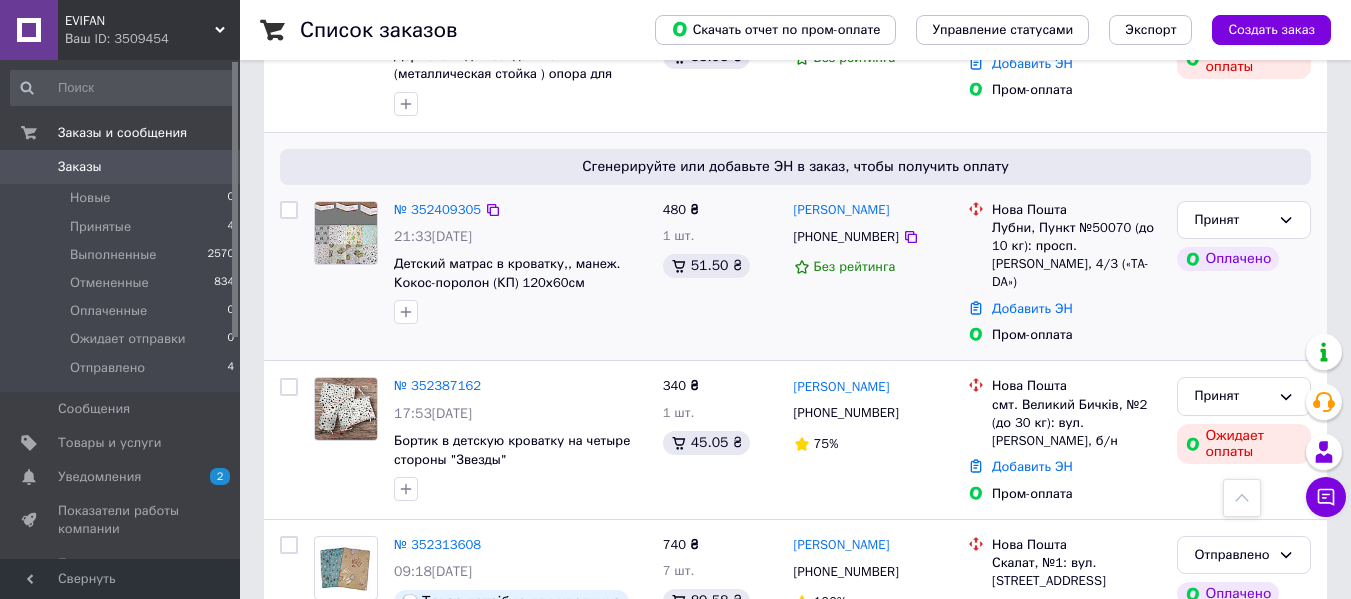 click on "Лубни, Пункт №50070 (до 10 кг): просп. [PERSON_NAME], 4/3 («TA-DA»)" at bounding box center (1076, 255) 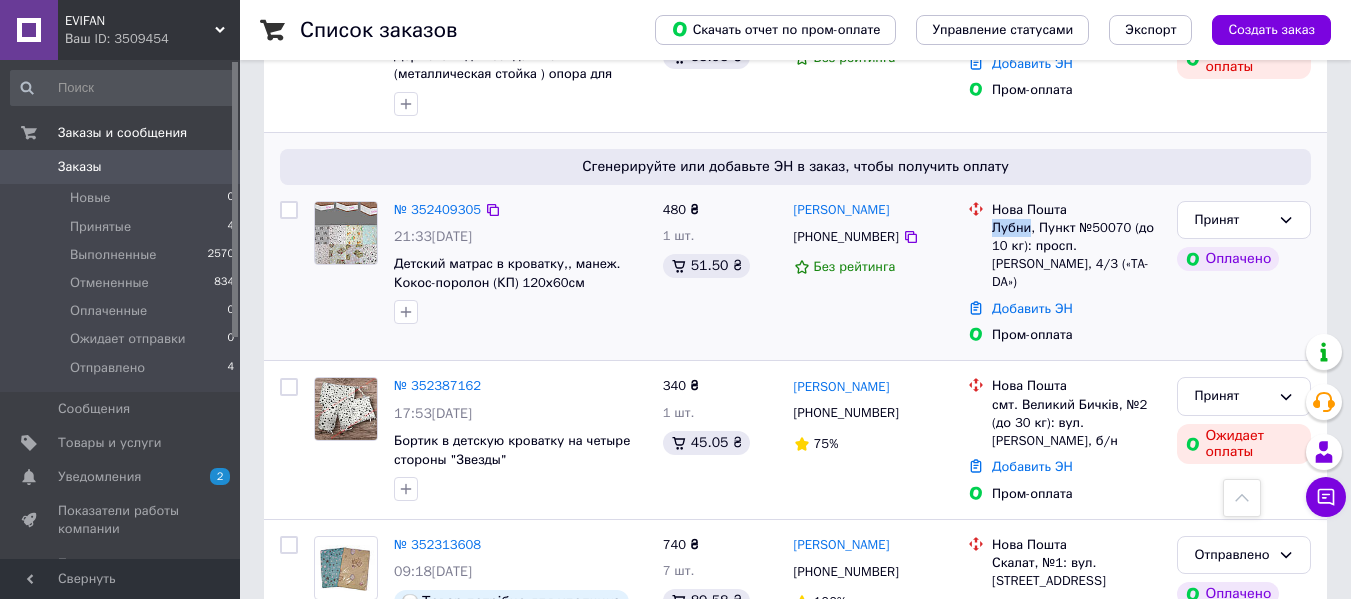 click on "Лубни, Пункт №50070 (до 10 кг): просп. [PERSON_NAME], 4/3 («TA-DA»)" at bounding box center (1076, 255) 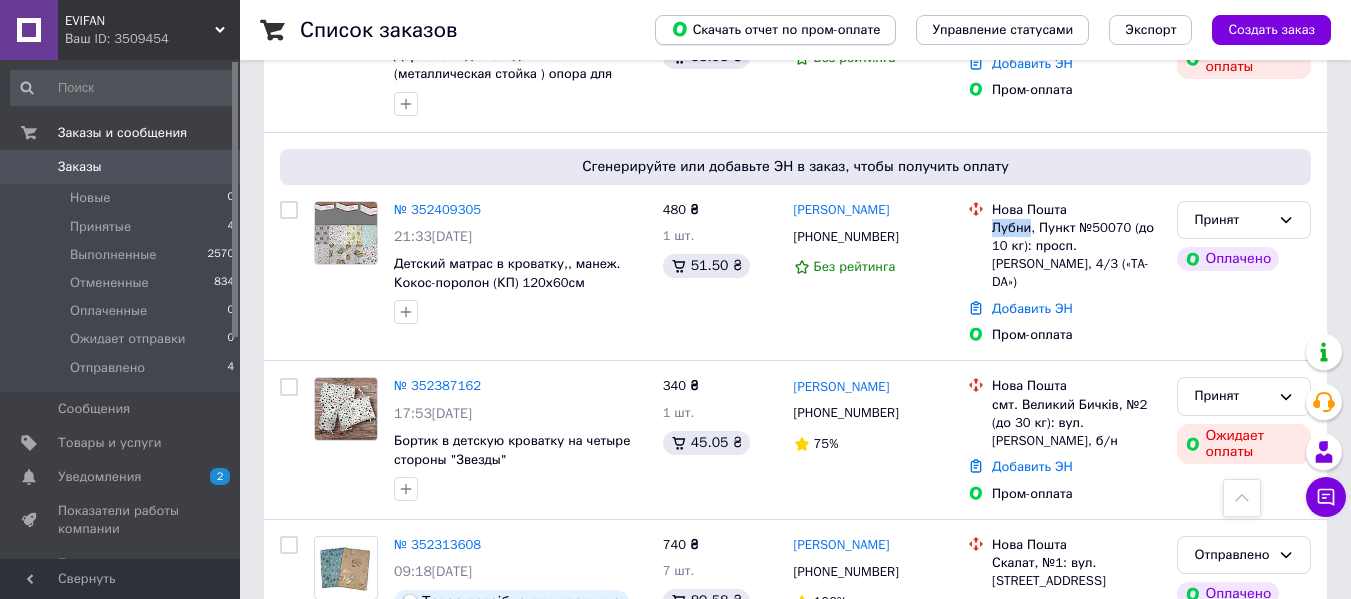copy on "Лубни" 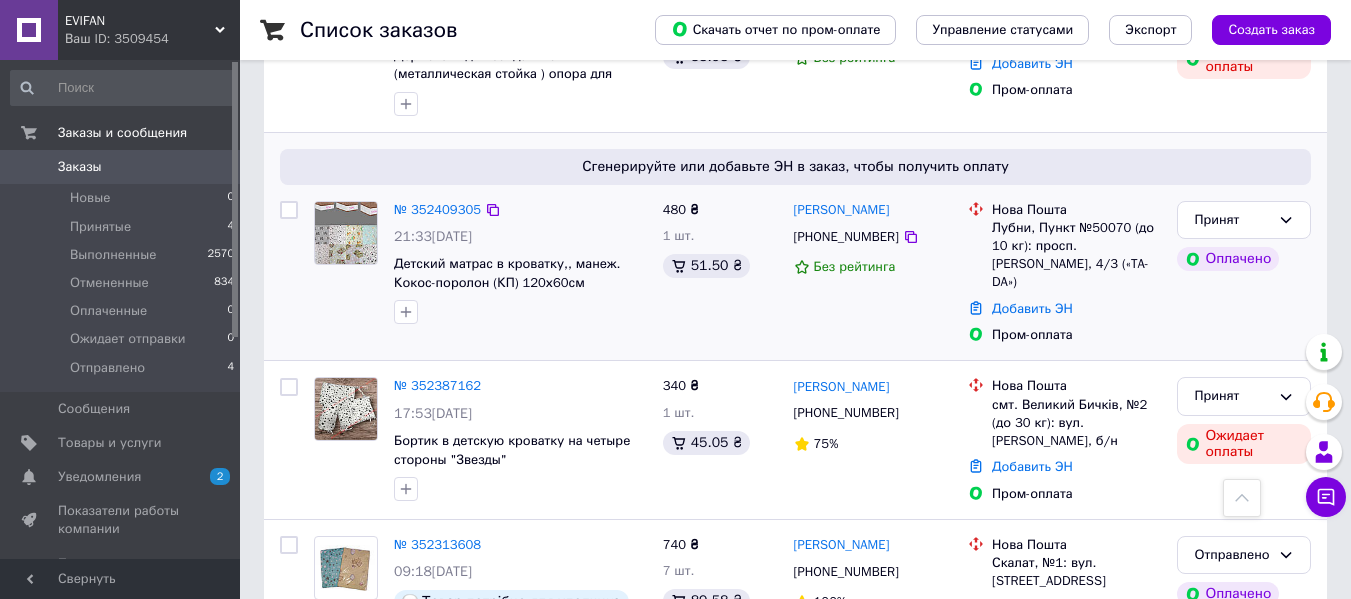 click on "Лубни, Пункт №50070 (до 10 кг): просп. [PERSON_NAME], 4/3 («TA-DA»)" at bounding box center (1076, 255) 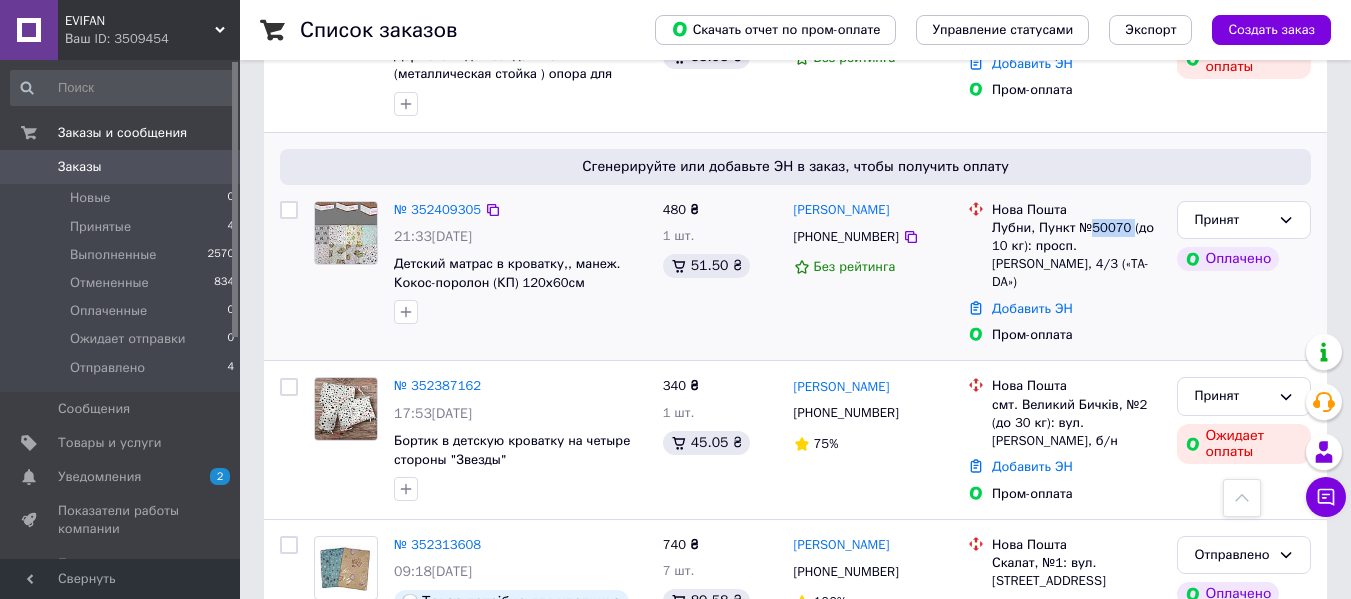 click on "Лубни, Пункт №50070 (до 10 кг): просп. [PERSON_NAME], 4/3 («TA-DA»)" at bounding box center (1076, 255) 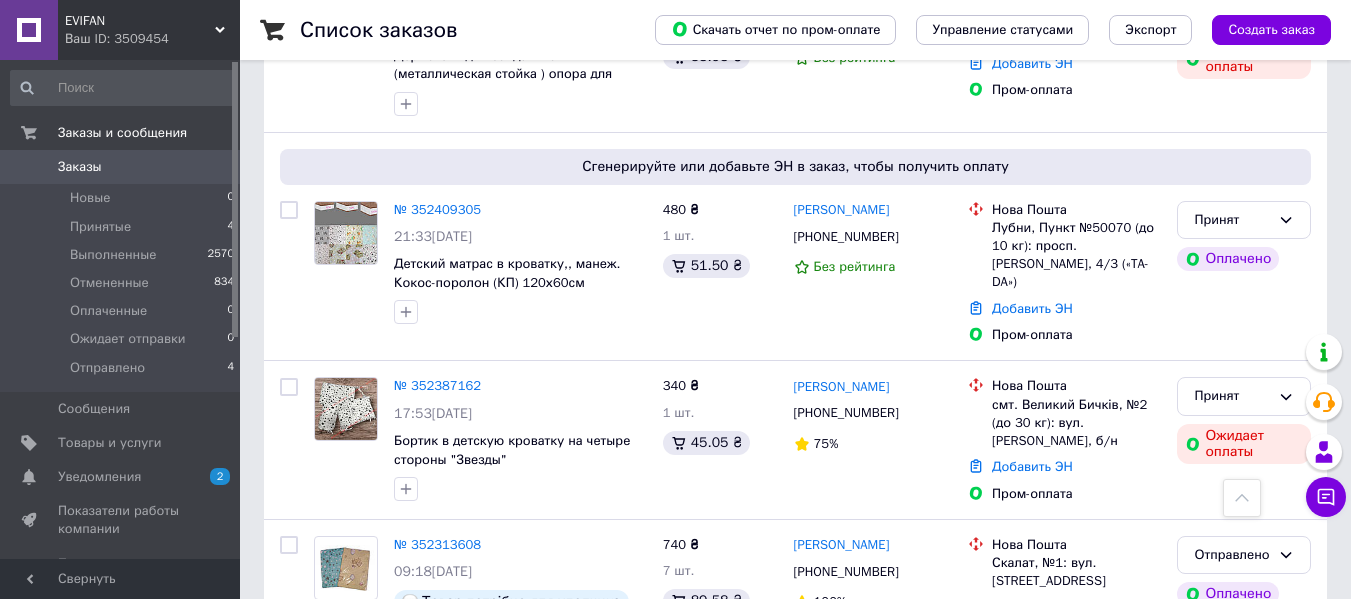 drag, startPoint x: 898, startPoint y: 241, endPoint x: 721, endPoint y: 88, distance: 233.96153 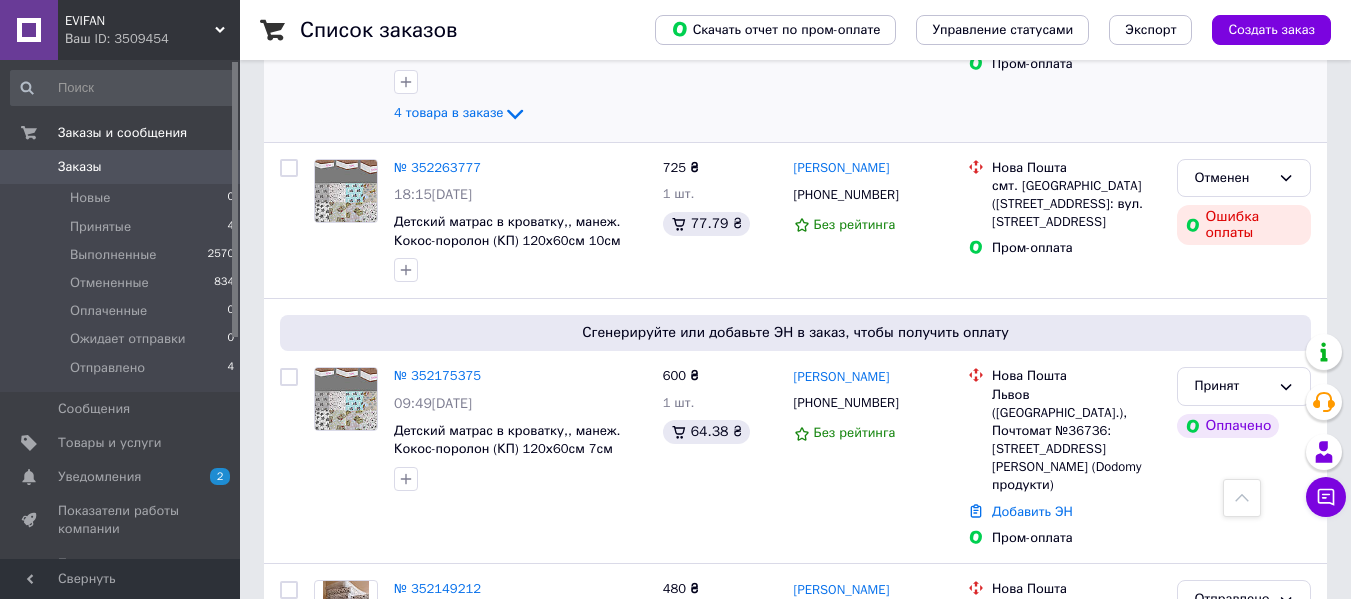 scroll, scrollTop: 1000, scrollLeft: 0, axis: vertical 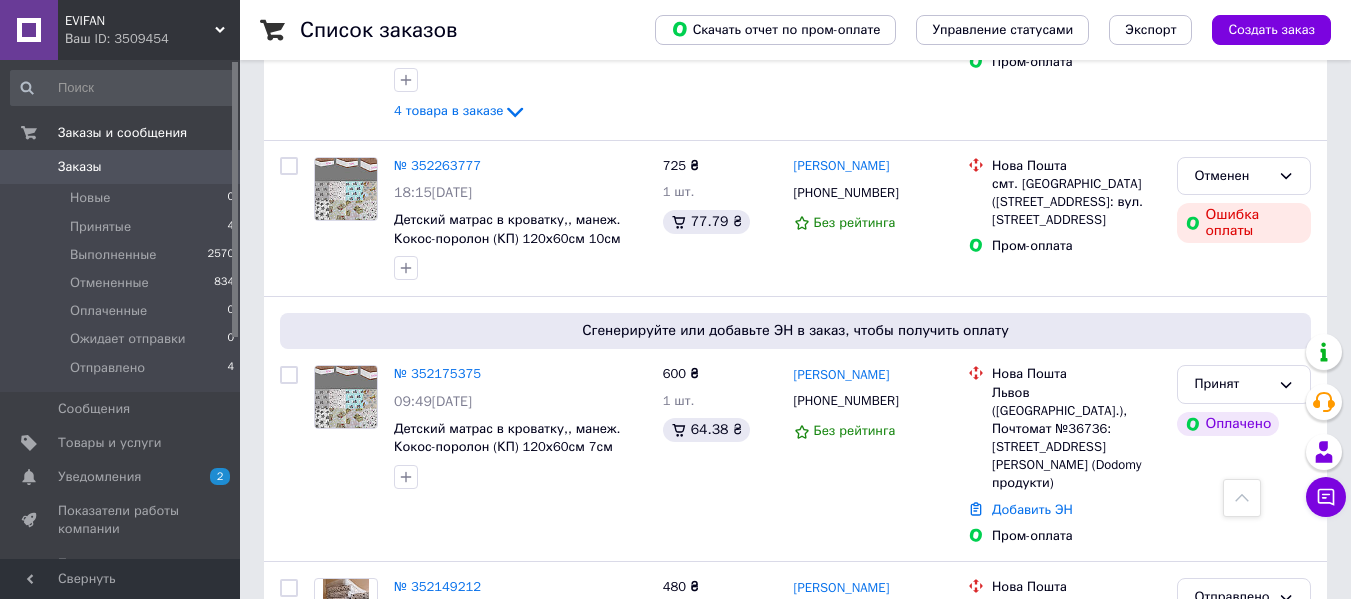drag, startPoint x: 115, startPoint y: 35, endPoint x: 112, endPoint y: 138, distance: 103.04368 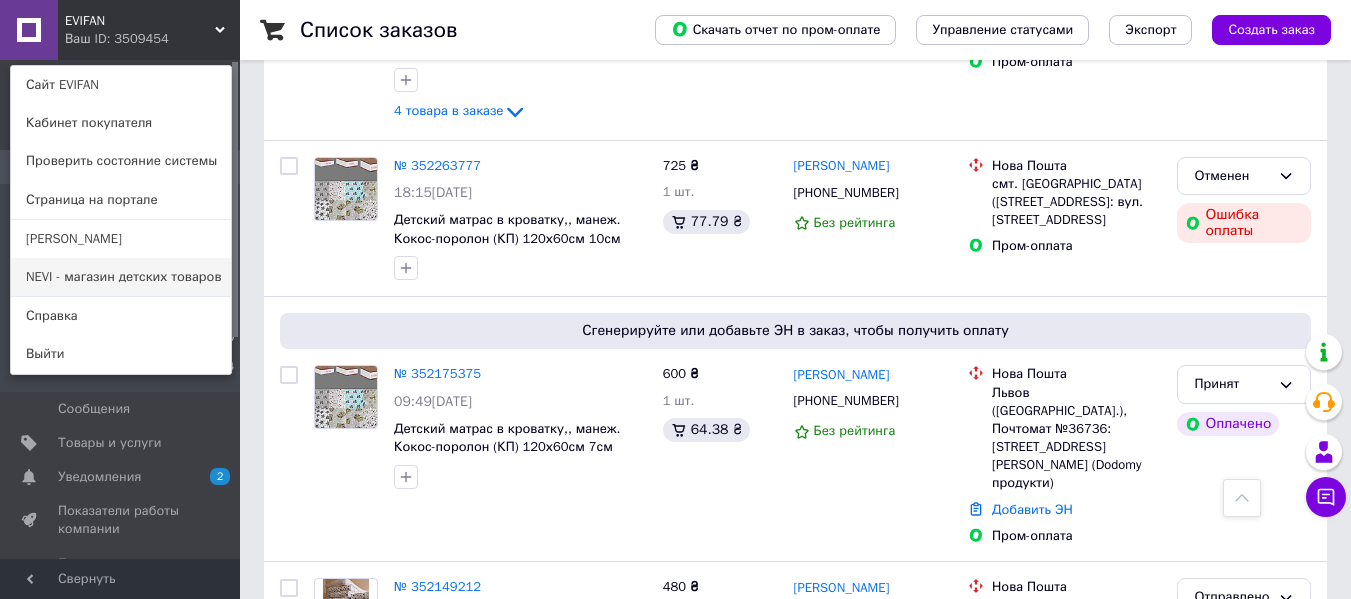 click on "NEVI - магазин детских товаров" at bounding box center [121, 277] 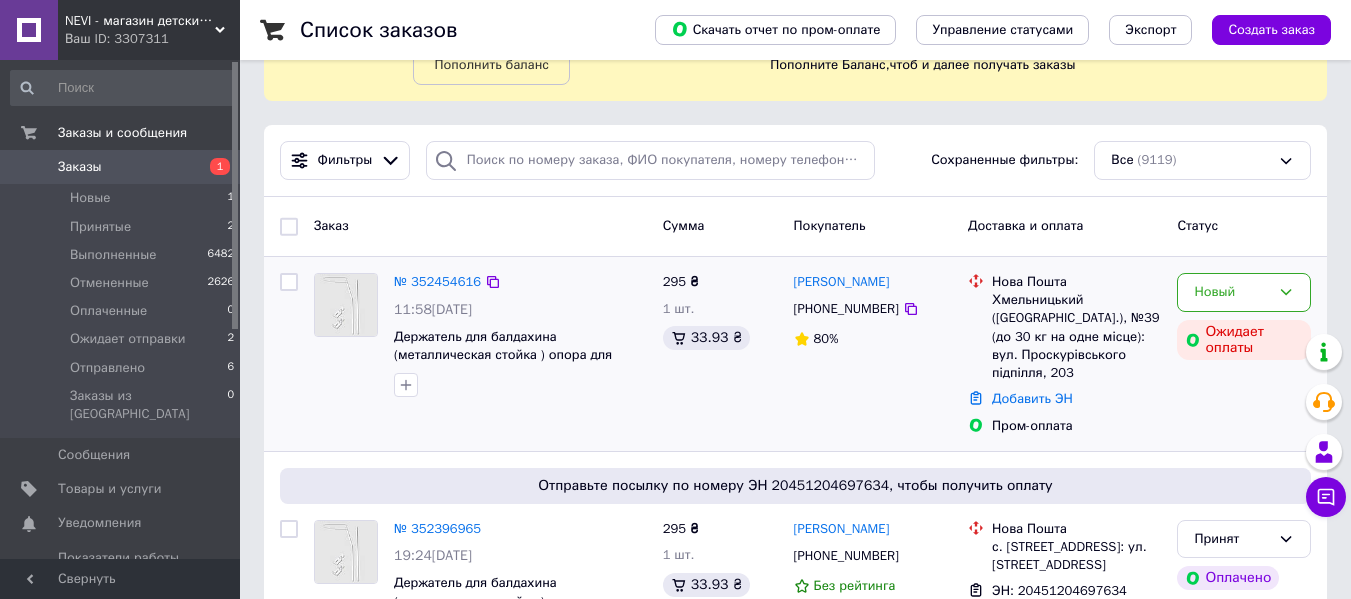 scroll, scrollTop: 200, scrollLeft: 0, axis: vertical 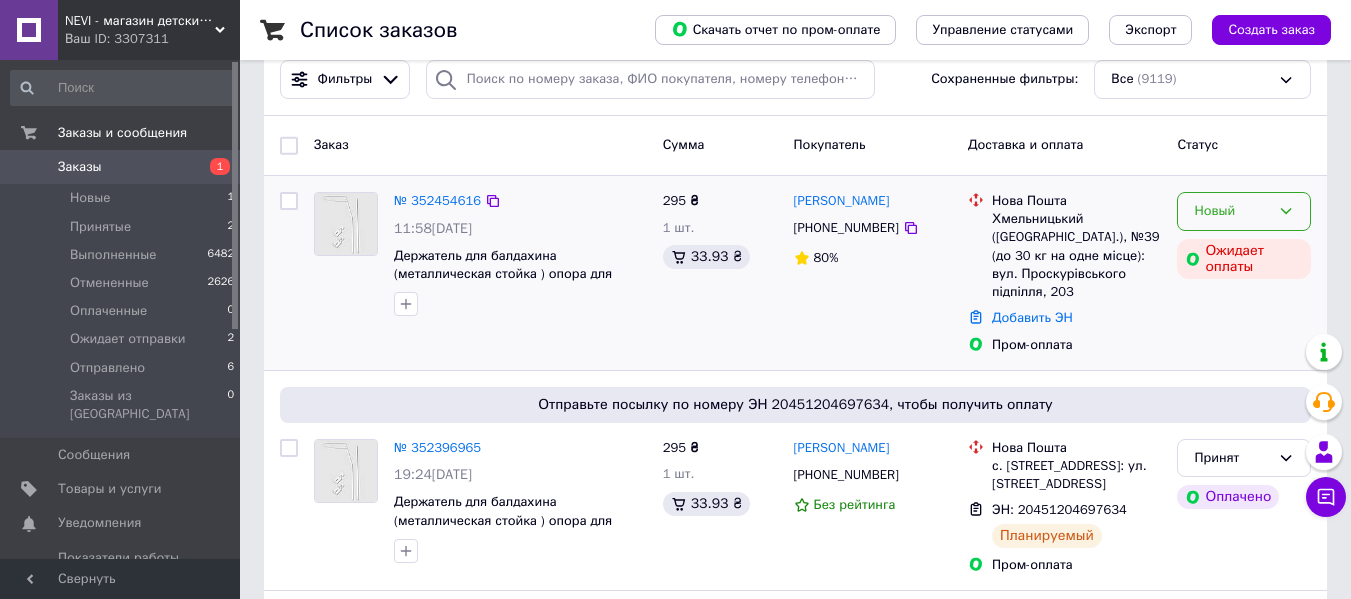 click on "Новый" at bounding box center [1232, 211] 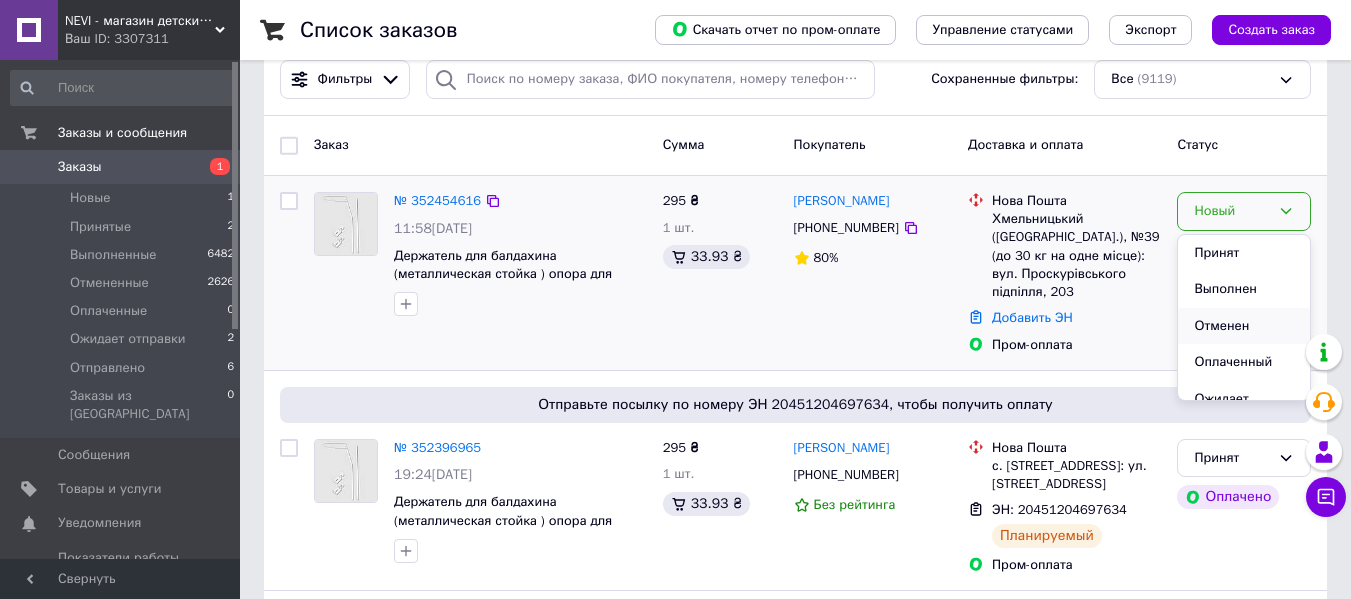 click on "Отменен" at bounding box center (1244, 326) 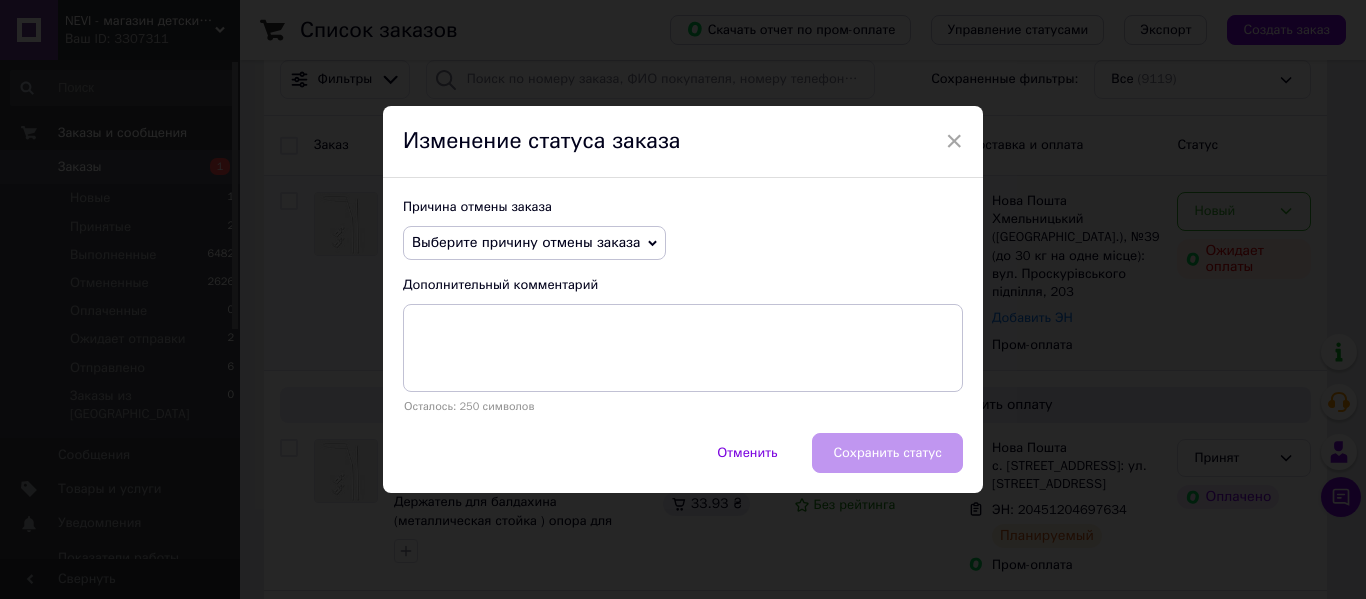 click on "Выберите причину отмены заказа" at bounding box center [534, 243] 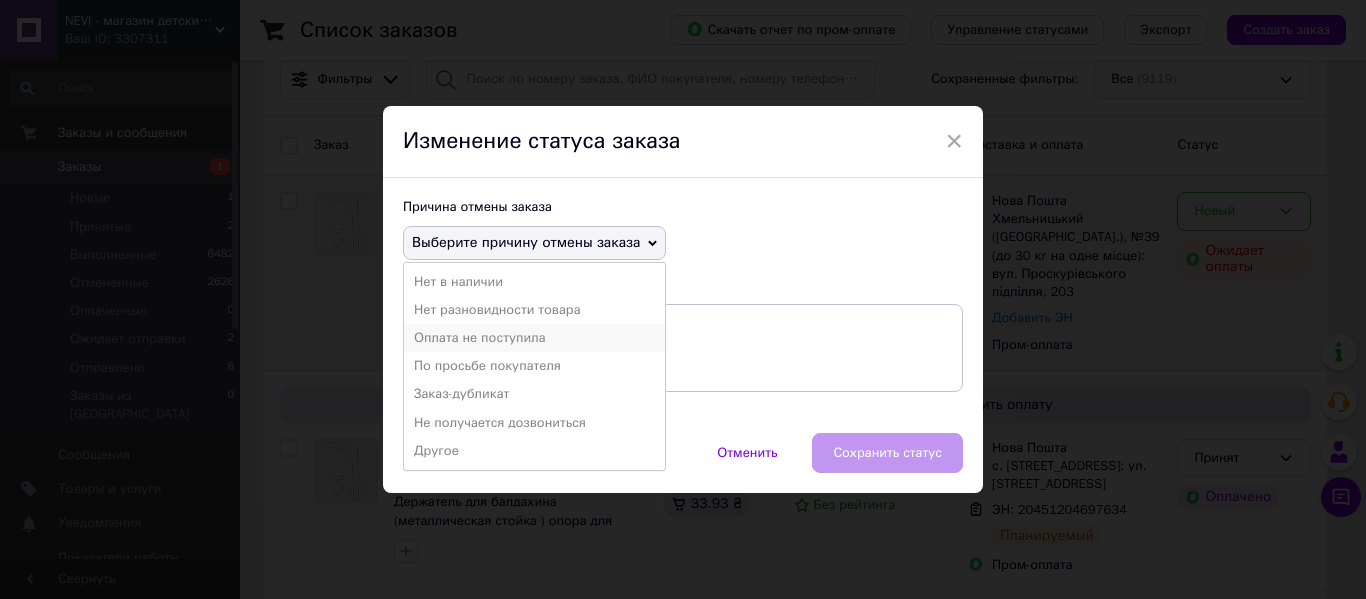 click on "Оплата не поступила" at bounding box center (534, 338) 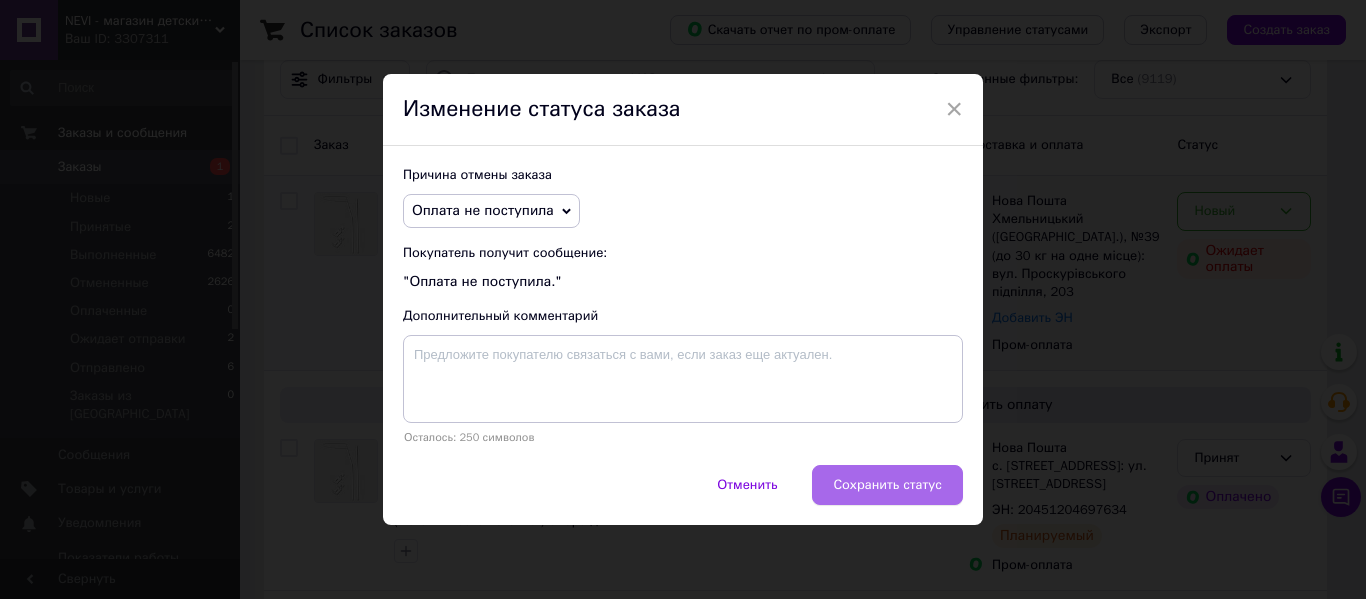 click on "Сохранить статус" at bounding box center (887, 485) 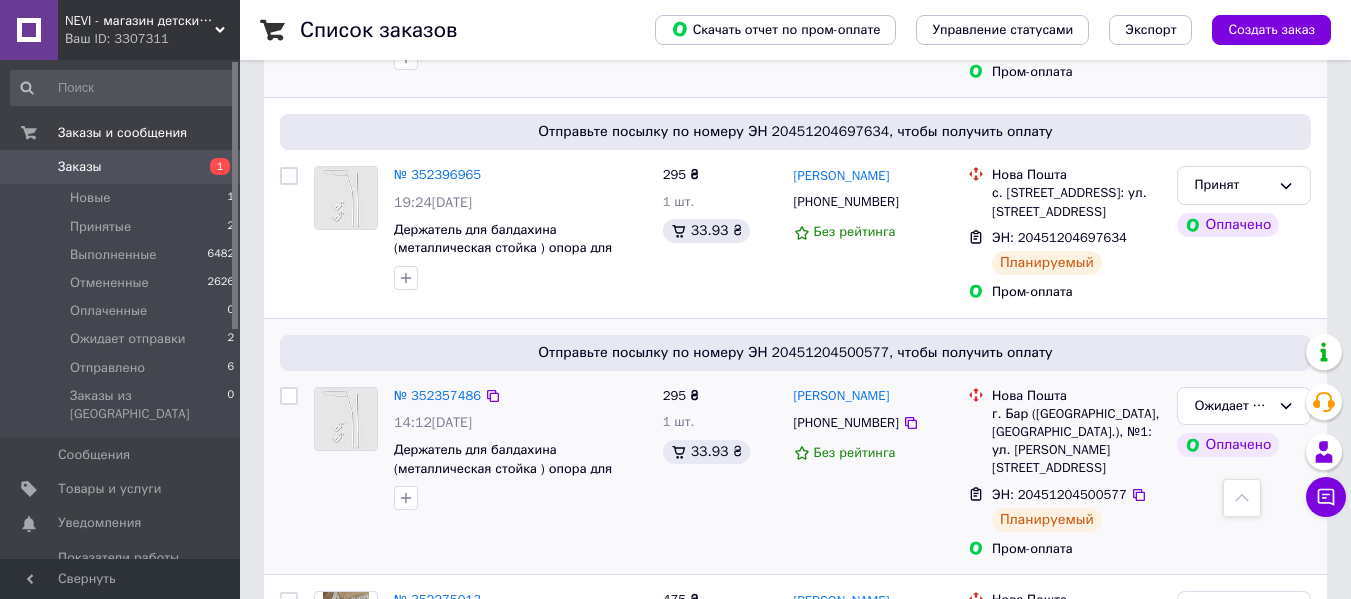 scroll, scrollTop: 400, scrollLeft: 0, axis: vertical 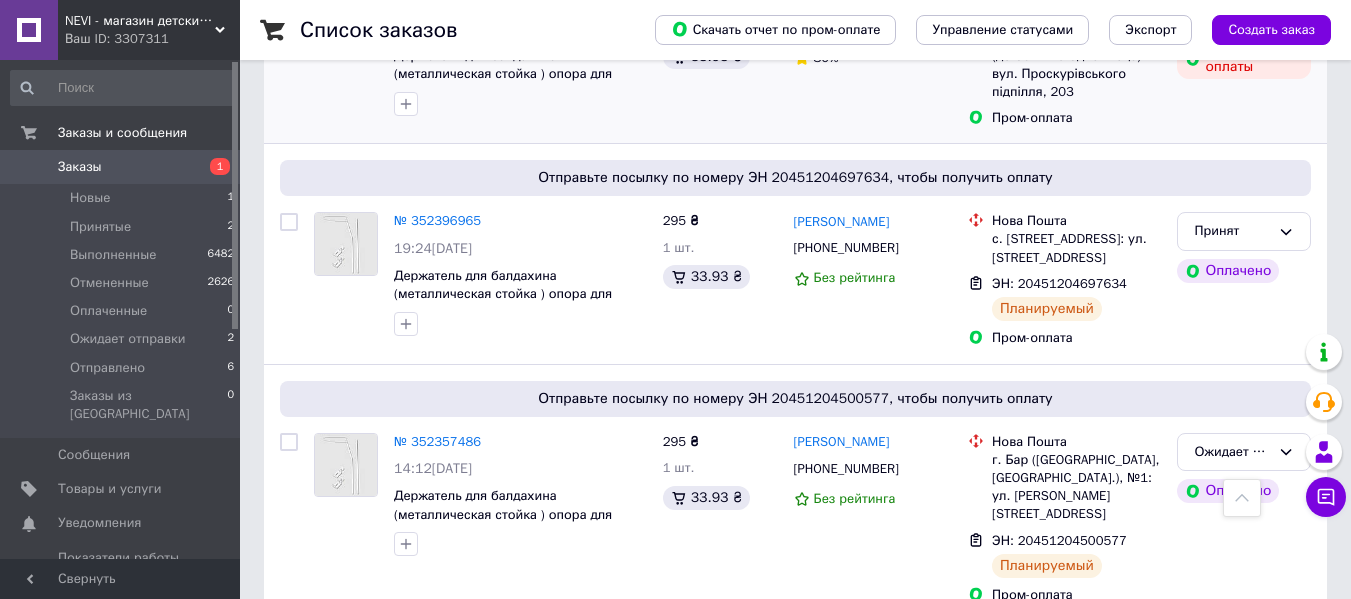 click on "Ваш ID: 3307311" at bounding box center [152, 39] 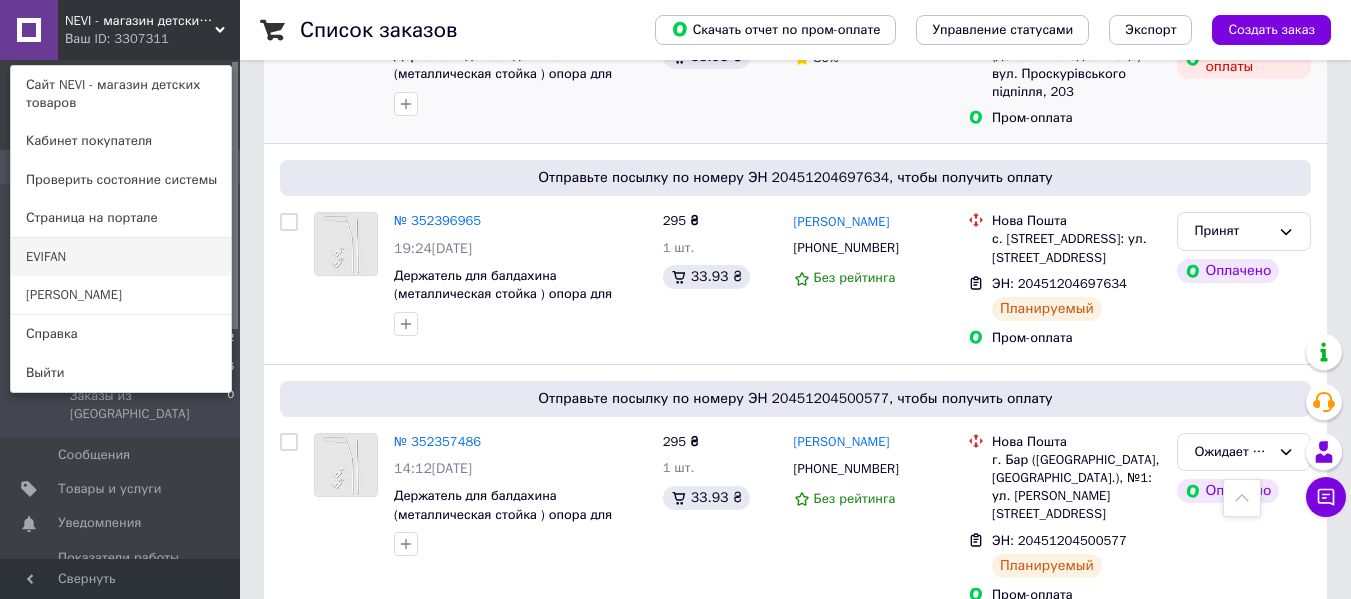 click on "EVIFAN" at bounding box center (121, 257) 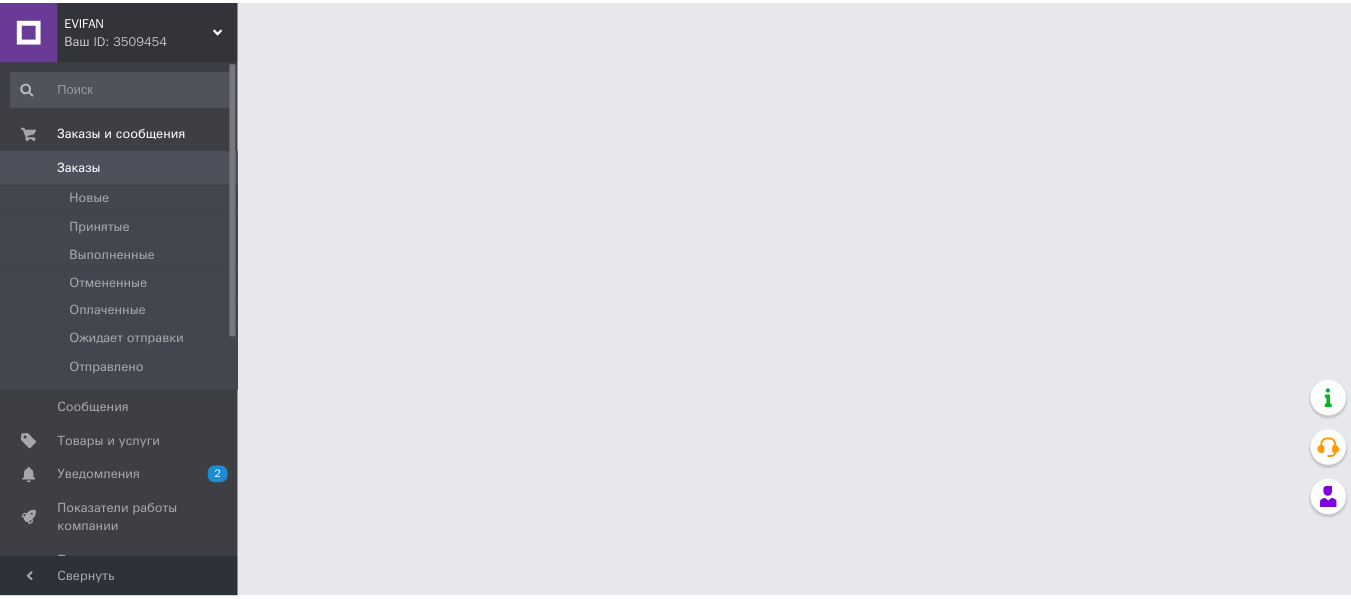 scroll, scrollTop: 0, scrollLeft: 0, axis: both 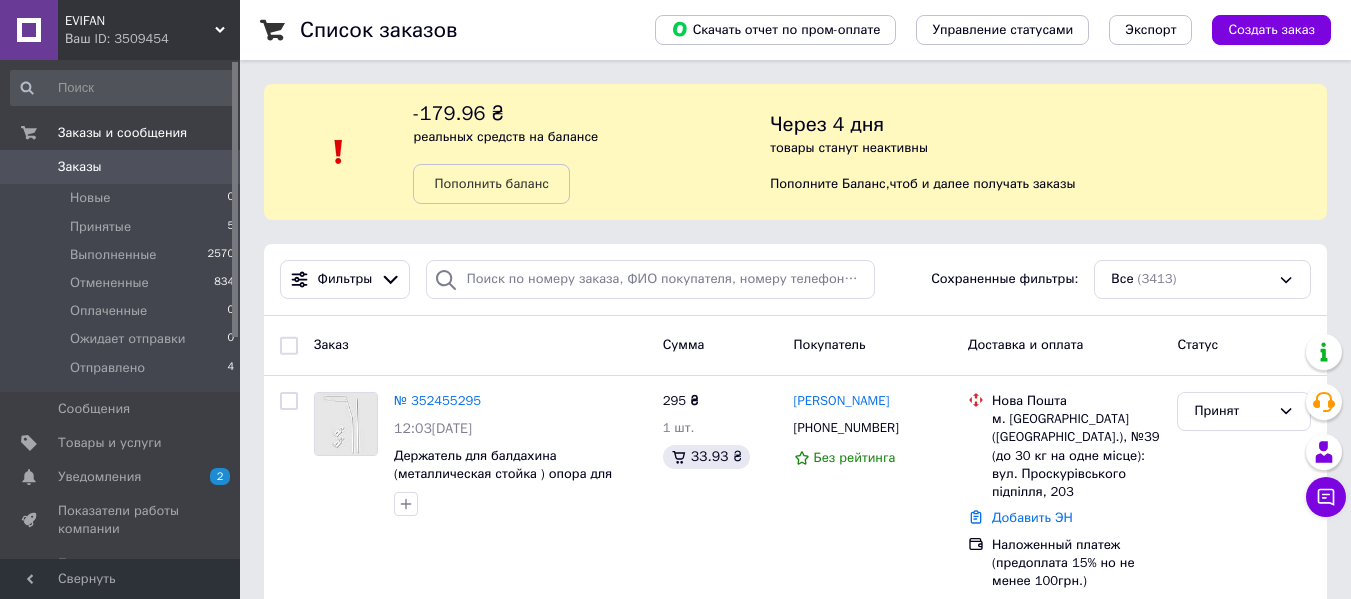 click on "Список заказов   Скачать отчет по пром-оплате Управление статусами Экспорт Создать заказ -179.96 ₴ реальных средств на балансе Пополнить баланс Через 4 дня товары станут неактивны Пополните Баланс ,  чтоб и далее получать заказы Фильтры Сохраненные фильтры: Все (3413) Заказ Сумма Покупатель Доставка и оплата Статус № 352455295 12:03[DATE] Держатель для балдахина (металлическая стойка ) опора для балдахина в манеж / кроватку 295 ₴ 1 шт. 33.93 ₴ [PERSON_NAME] [PHONE_NUMBER] Без рейтинга Нова Пошта Добавить ЭН Наложенный платеж (предоплата 15% но не менее 100грн.) Принят № 352418375" at bounding box center [795, 2167] 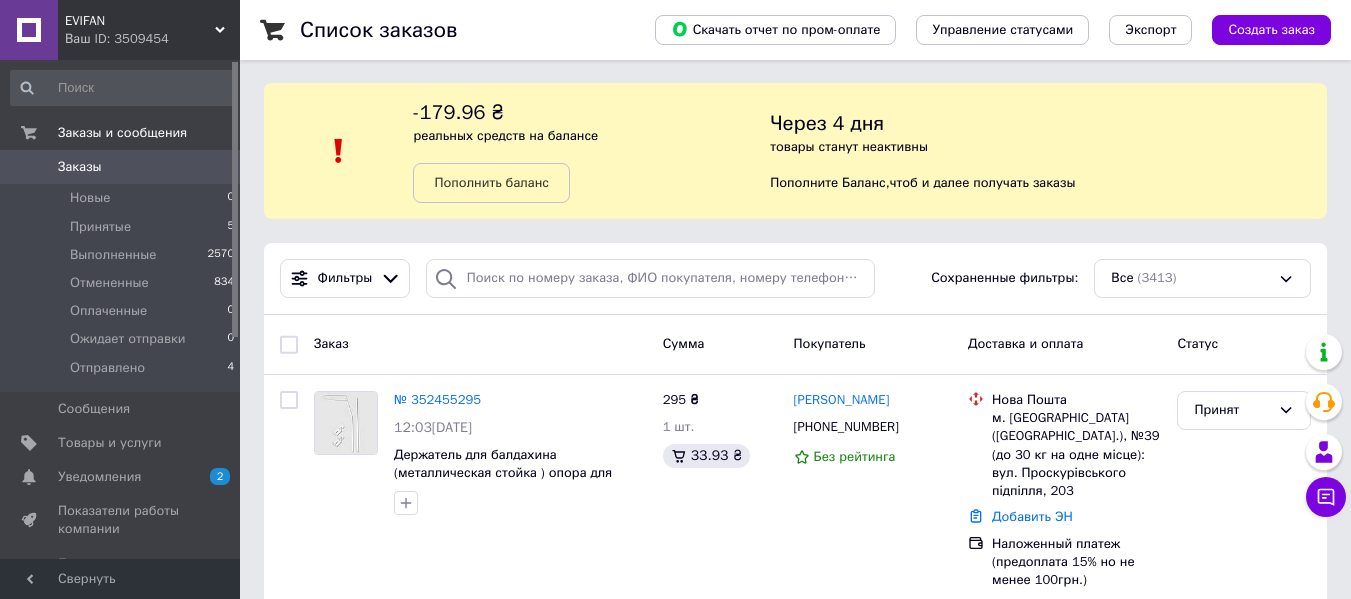 scroll, scrollTop: 0, scrollLeft: 0, axis: both 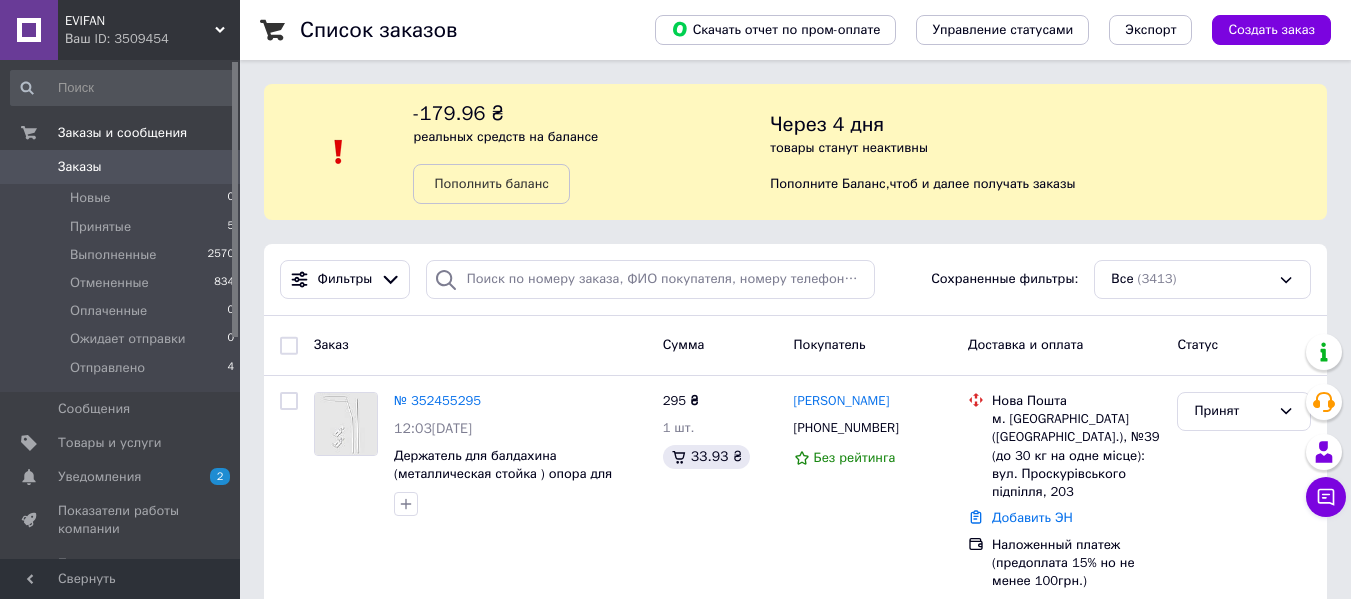 click on "EVIFAN" at bounding box center (140, 21) 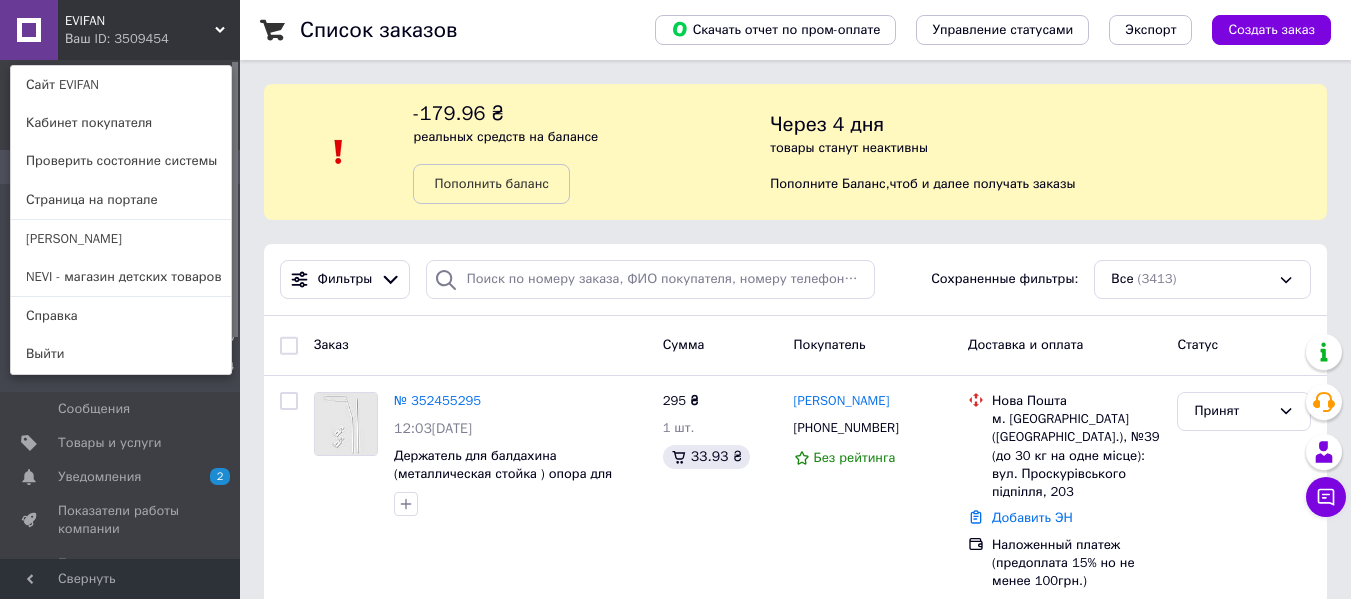 drag, startPoint x: 160, startPoint y: 39, endPoint x: 202, endPoint y: 5, distance: 54.037025 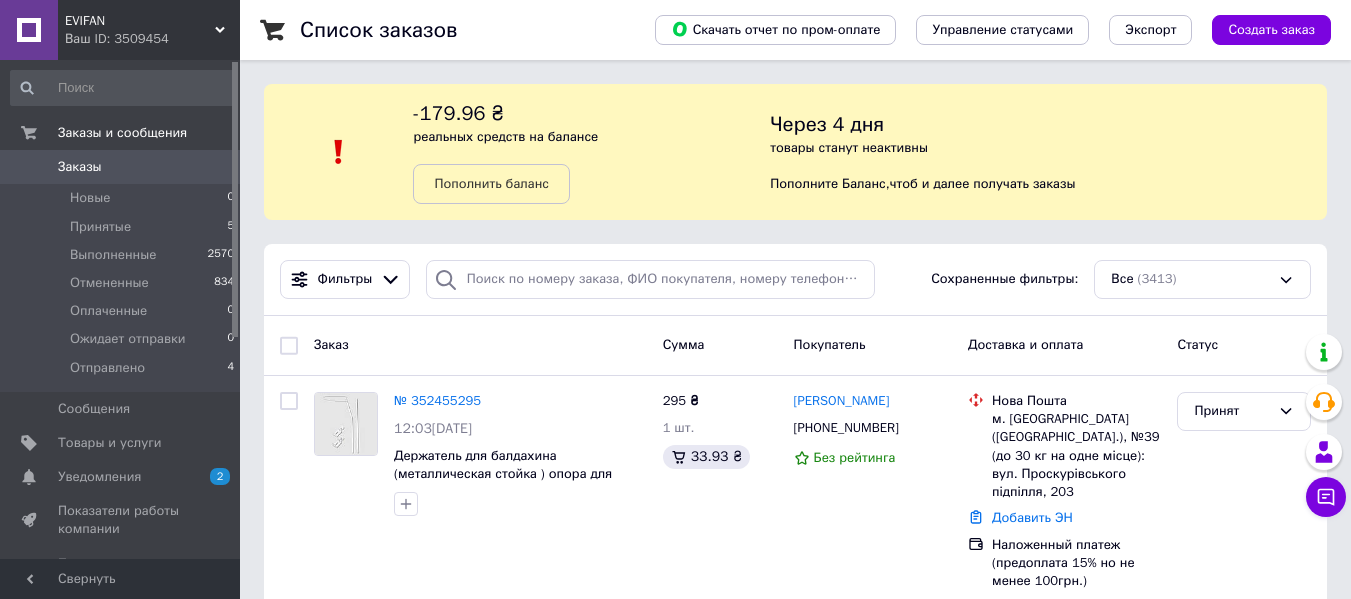 click on "EVIFAN" at bounding box center [140, 21] 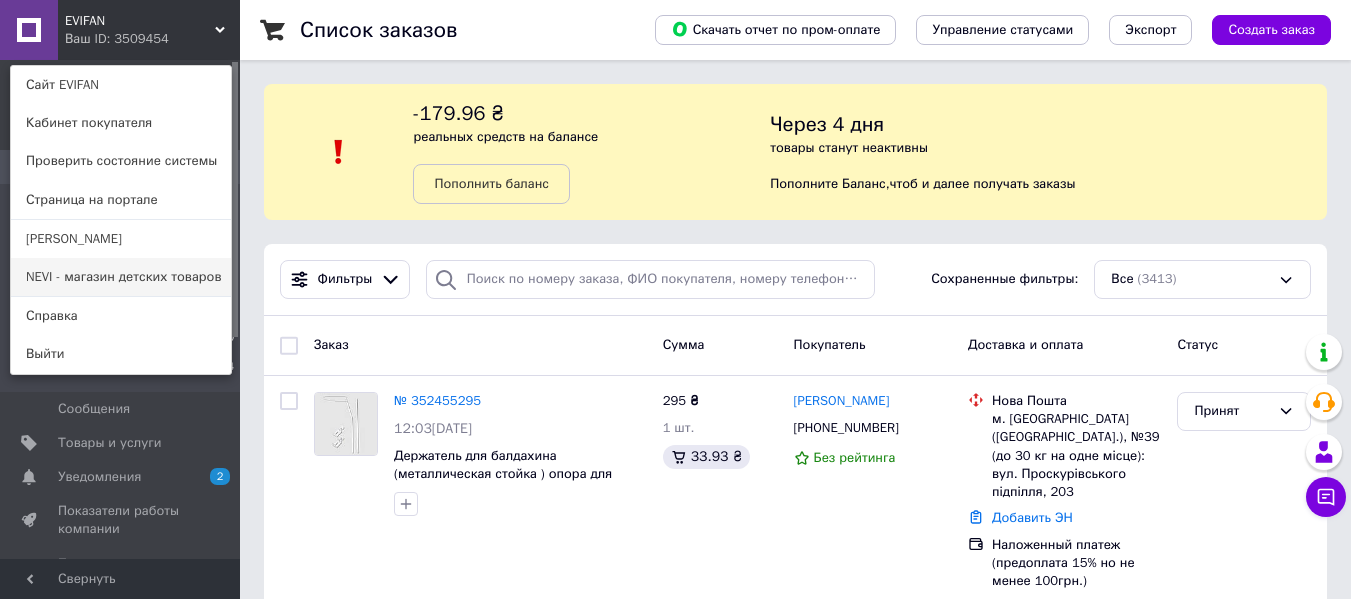 click on "NEVI - магазин детских товаров" at bounding box center [121, 277] 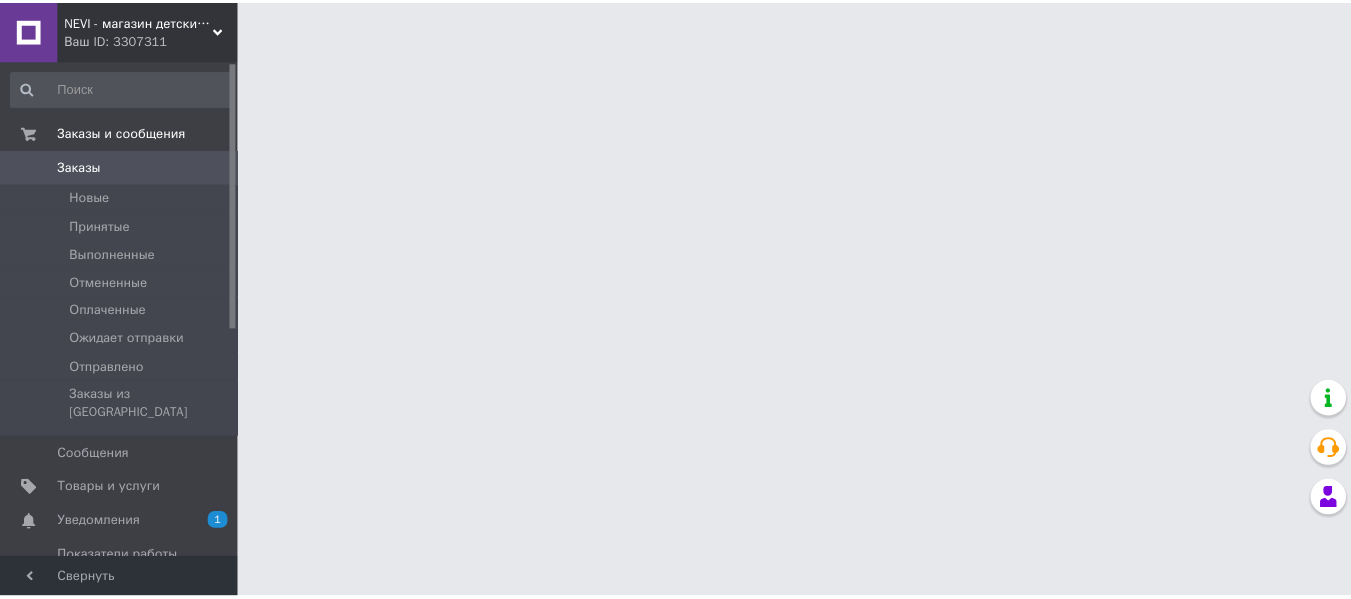 scroll, scrollTop: 0, scrollLeft: 0, axis: both 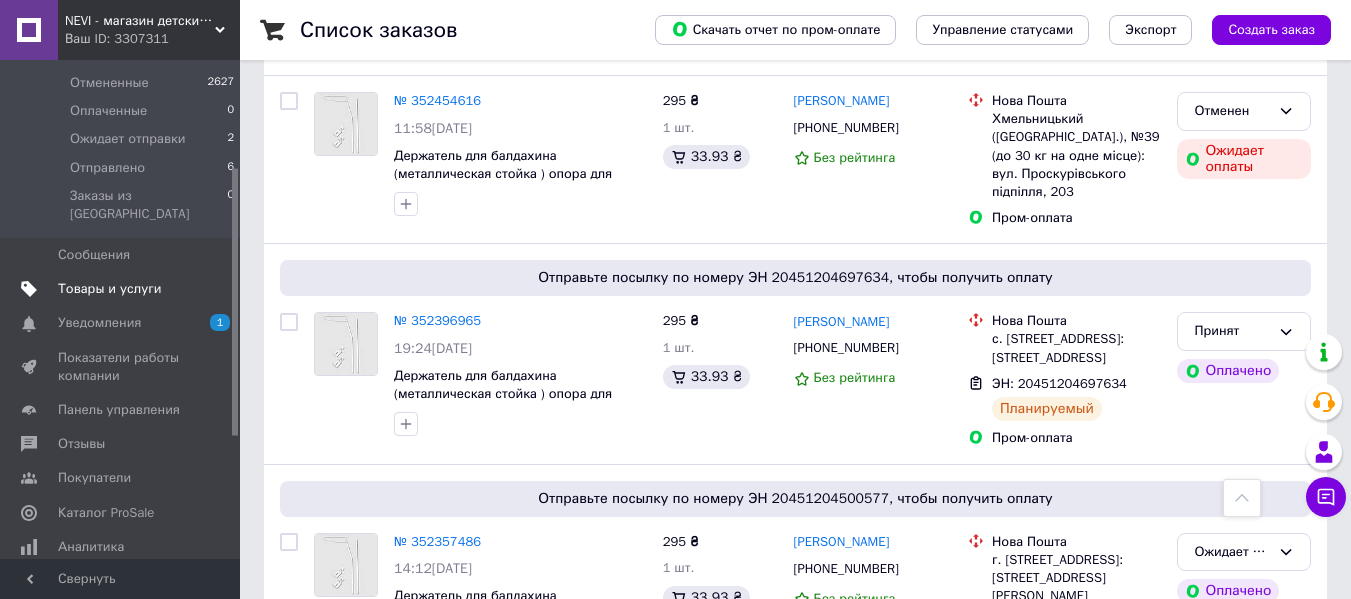 click on "Товары и услуги" at bounding box center [110, 289] 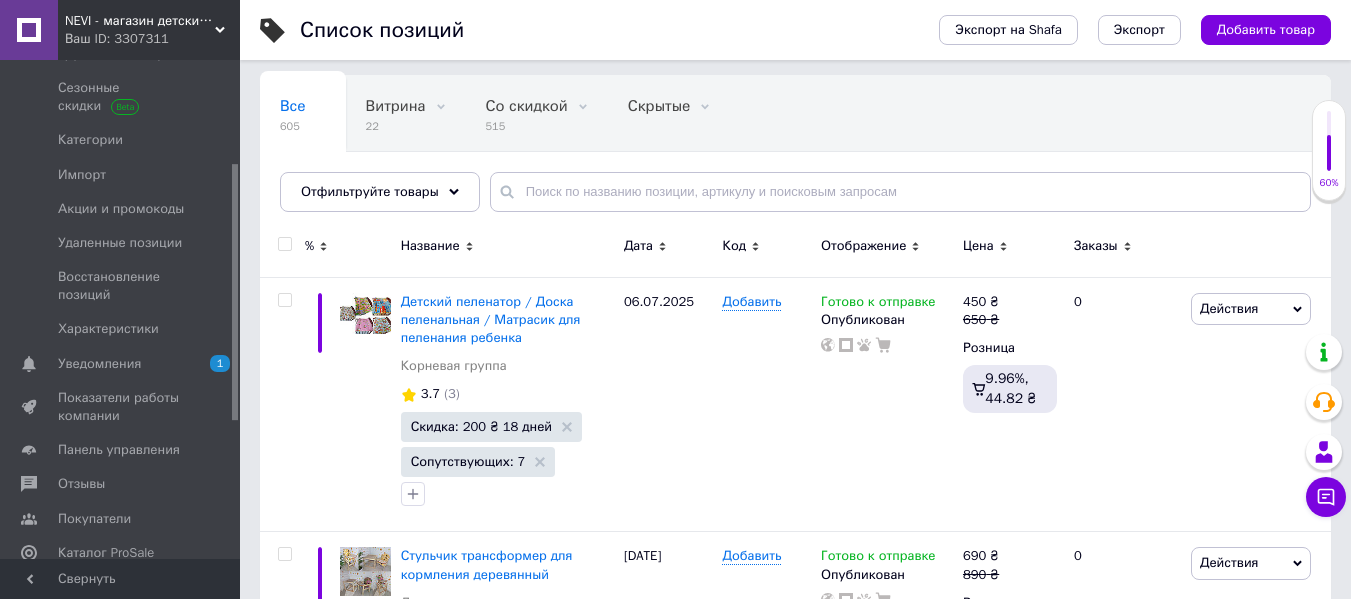 scroll, scrollTop: 200, scrollLeft: 0, axis: vertical 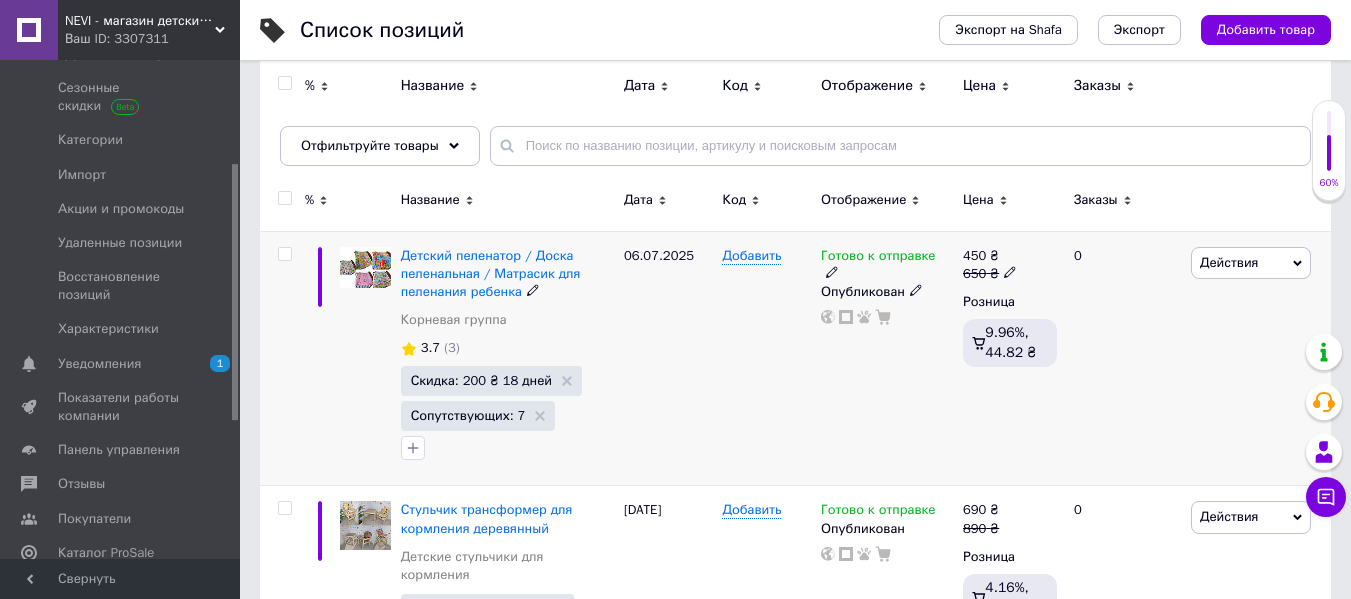 click on "06.07.2025" at bounding box center [668, 358] 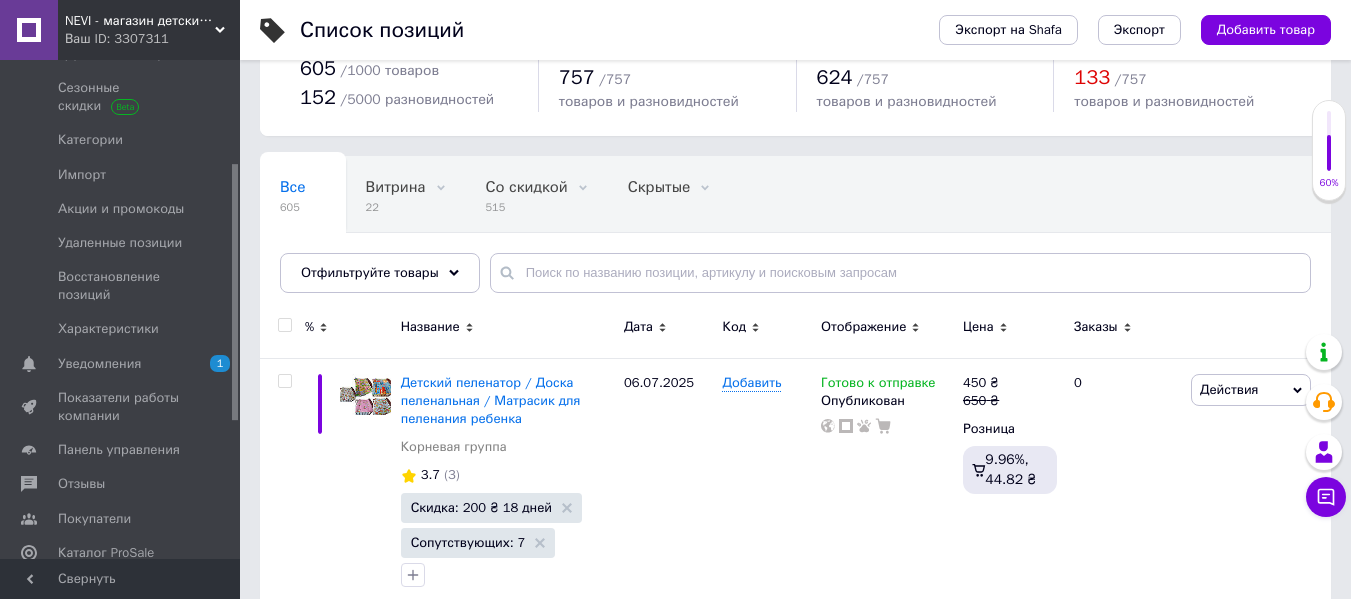 scroll, scrollTop: 0, scrollLeft: 0, axis: both 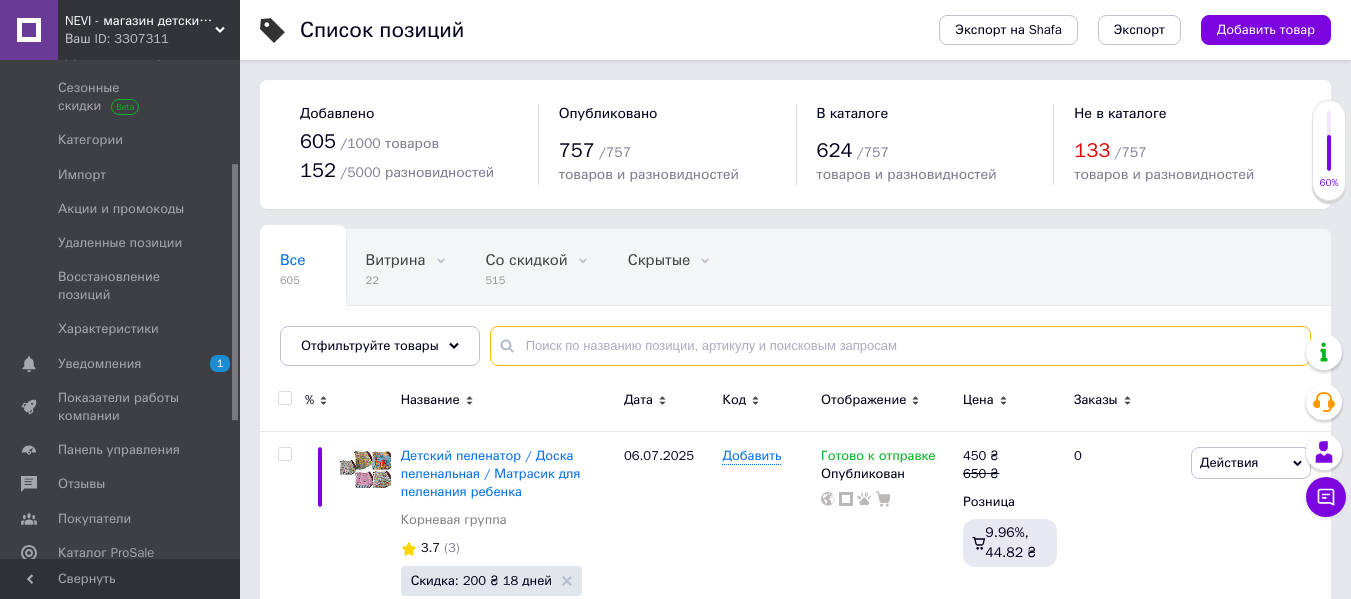 click at bounding box center [900, 346] 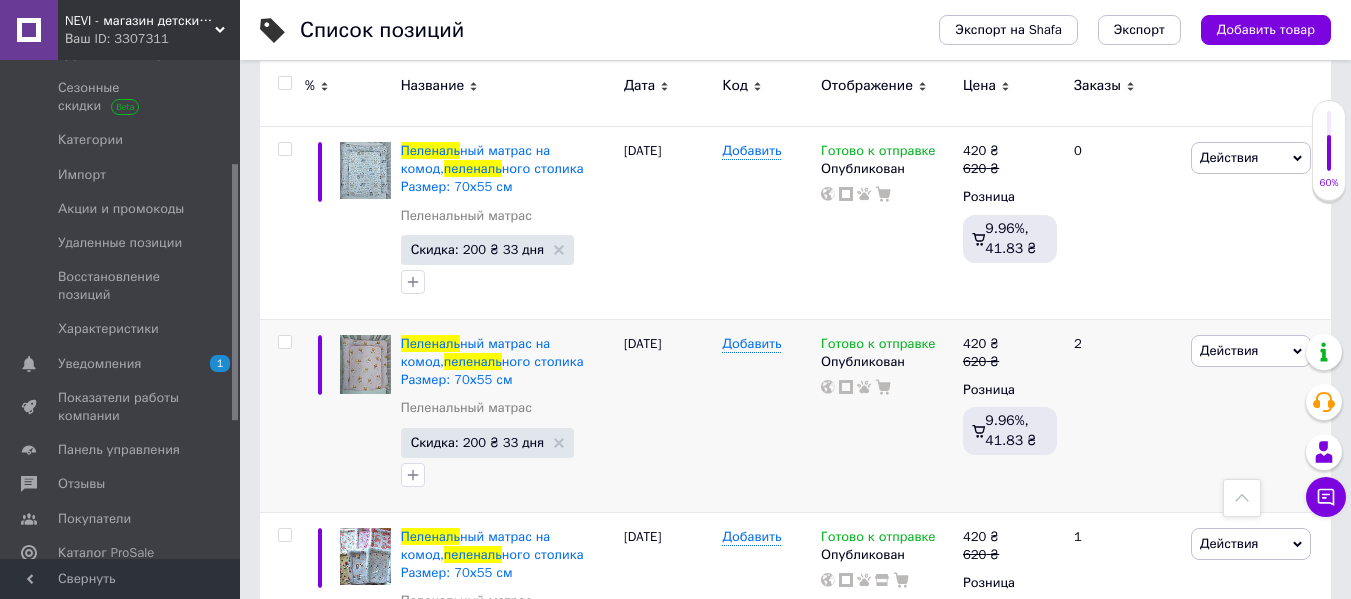 scroll, scrollTop: 2500, scrollLeft: 0, axis: vertical 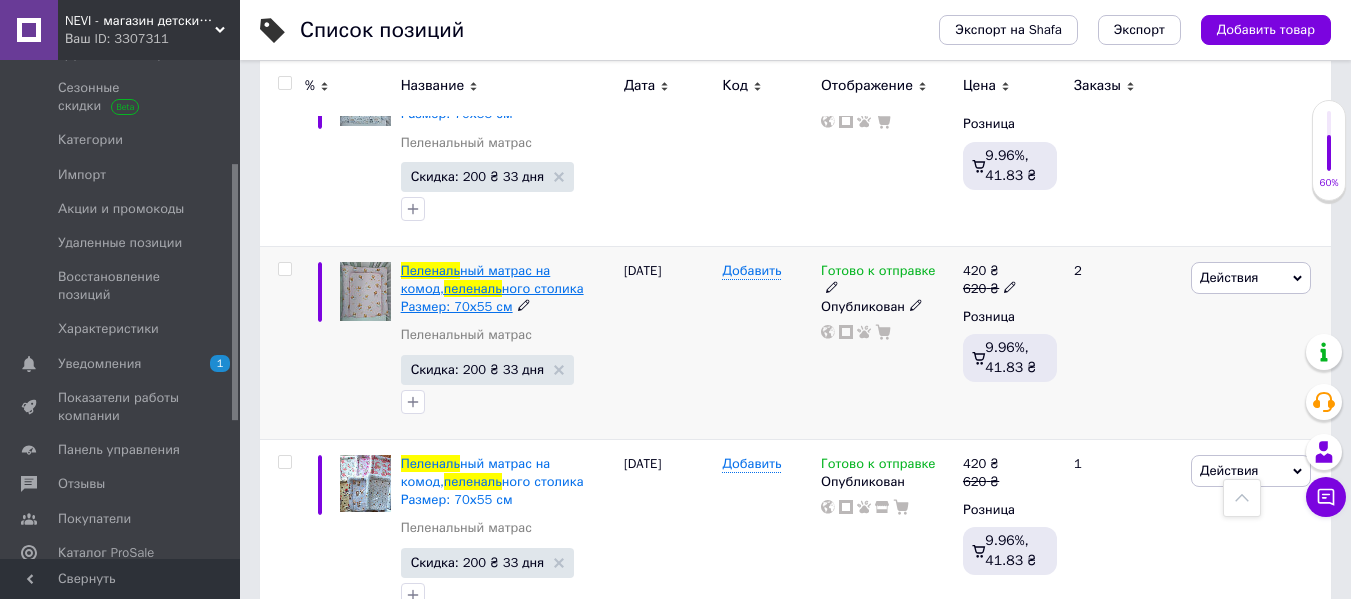 type on "пеленаль" 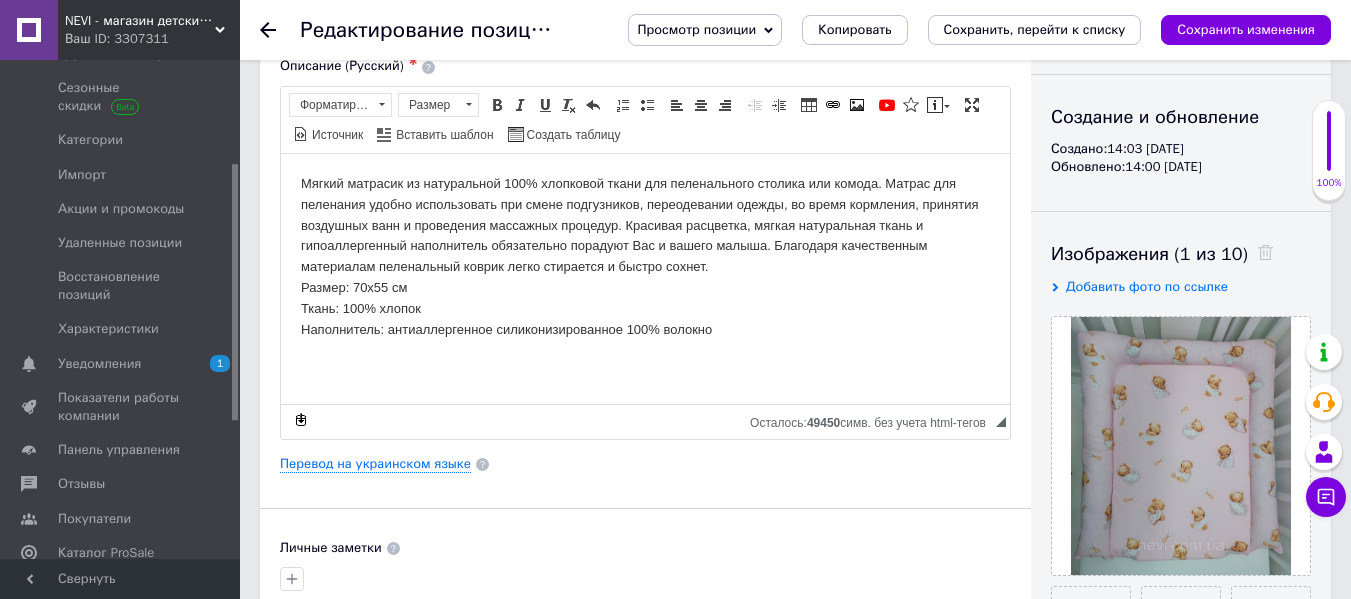 scroll, scrollTop: 400, scrollLeft: 0, axis: vertical 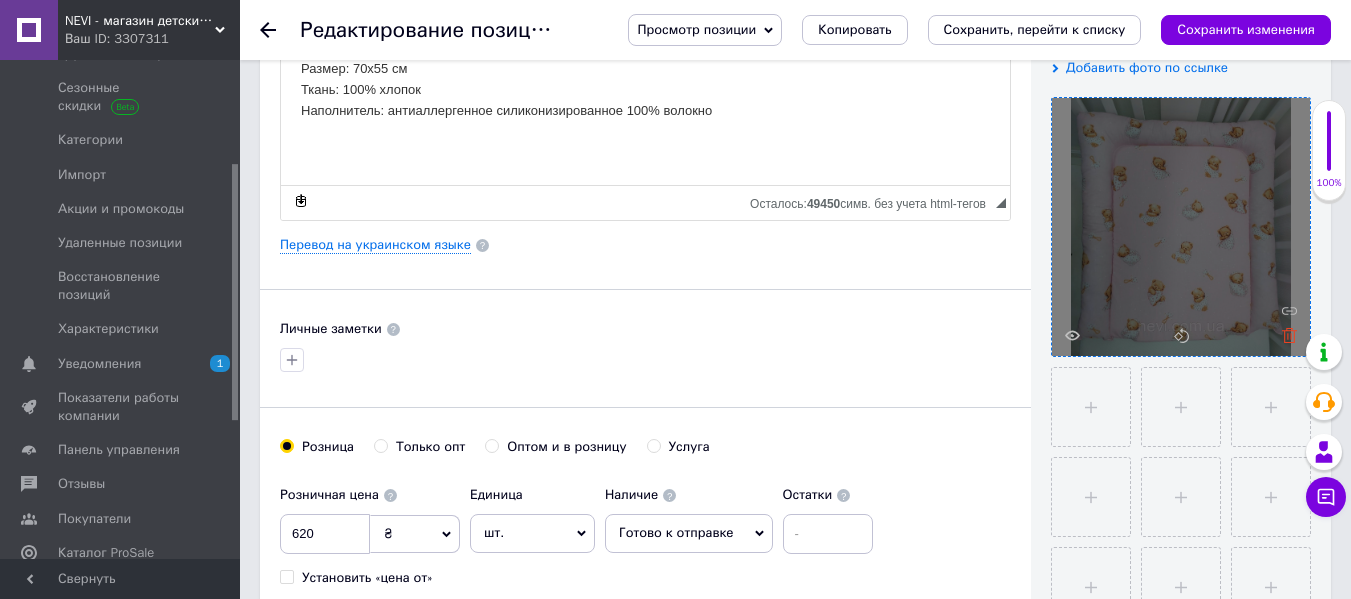 click 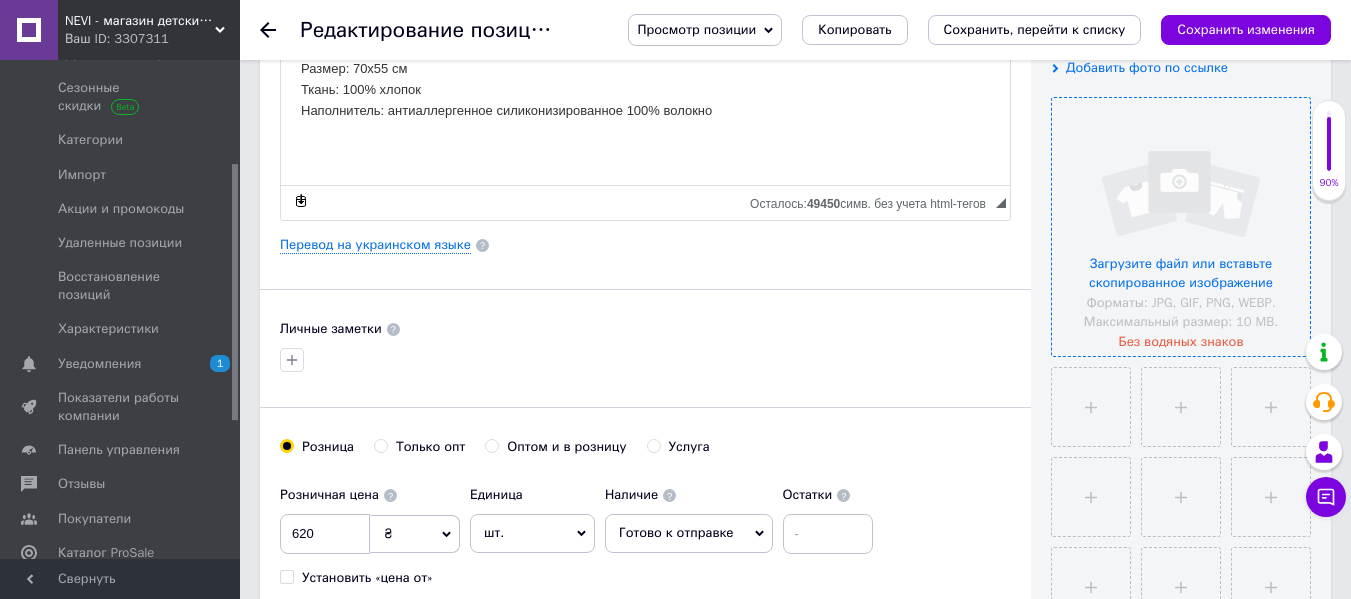 click at bounding box center [1181, 227] 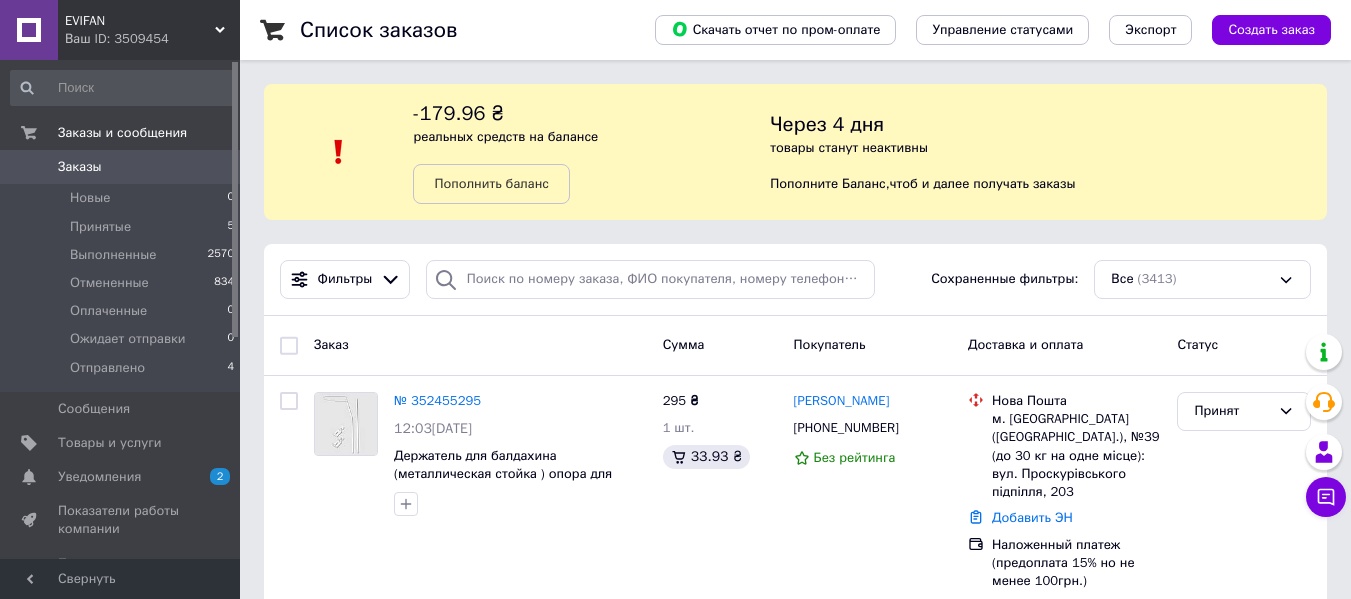 scroll, scrollTop: 1346, scrollLeft: 0, axis: vertical 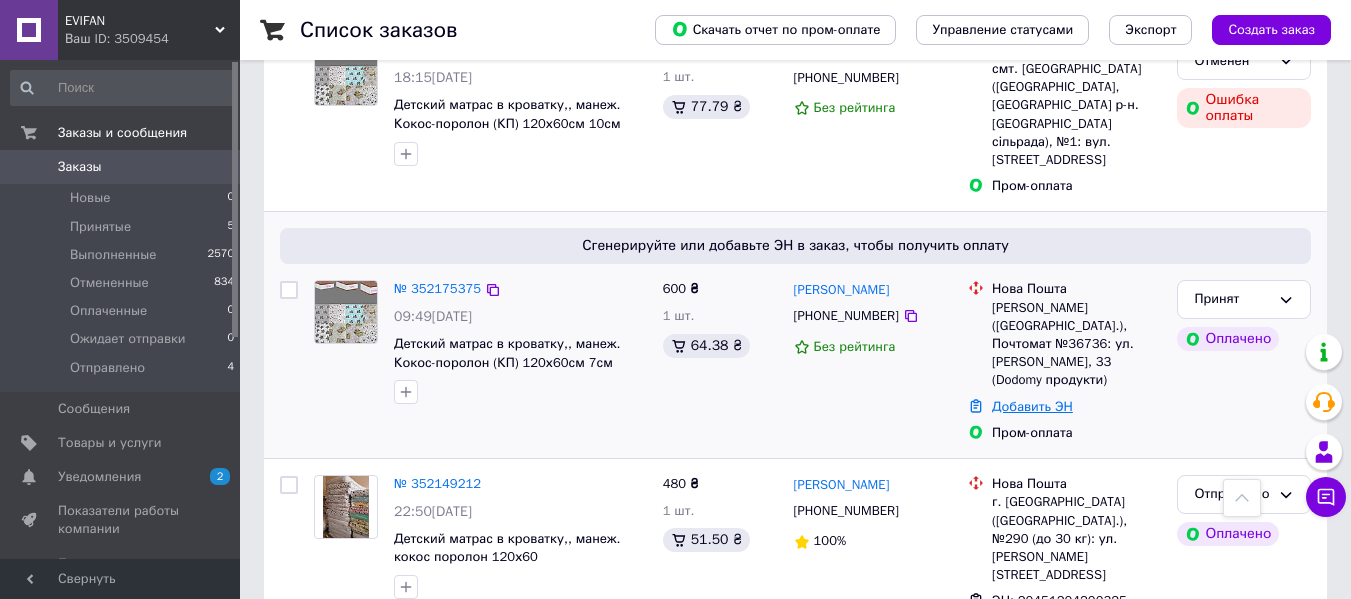 click on "Добавить ЭН" at bounding box center (1032, 406) 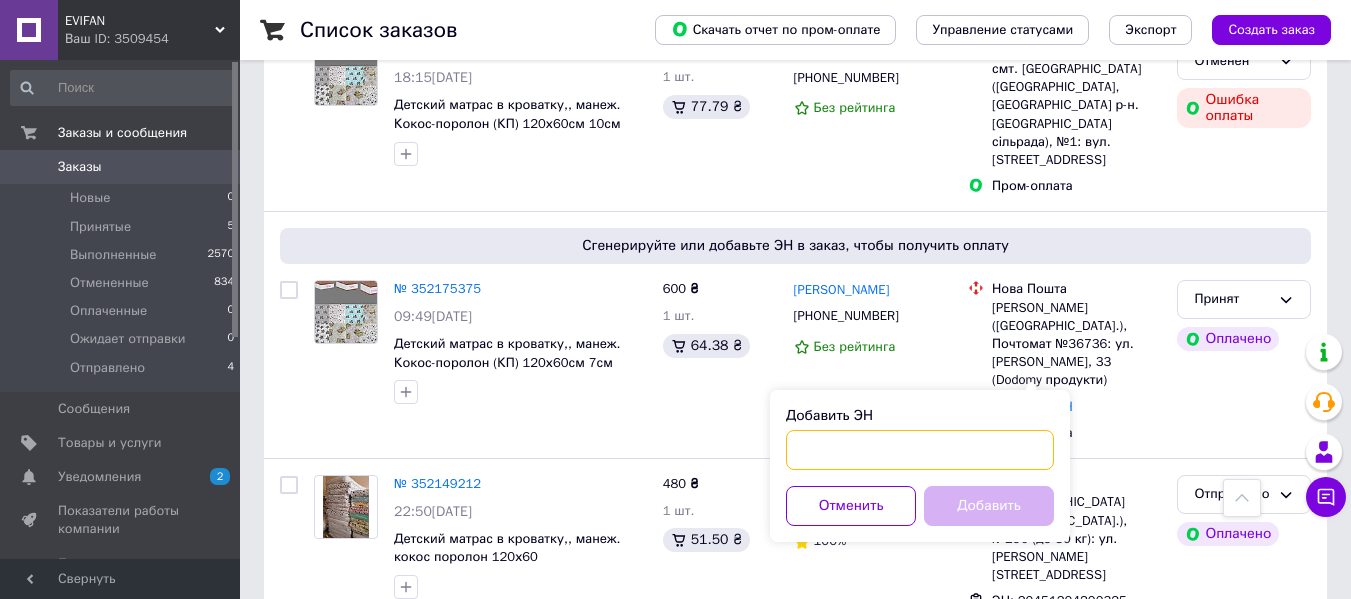 click on "Добавить ЭН" at bounding box center (920, 450) 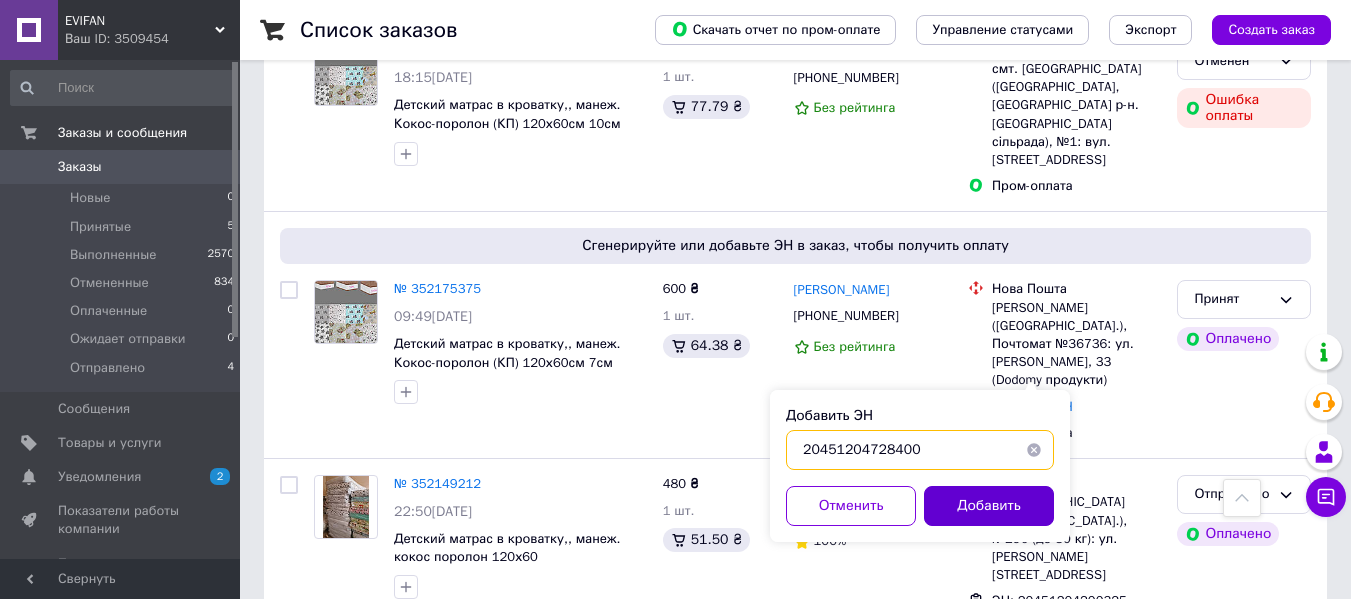 type on "20451204728400" 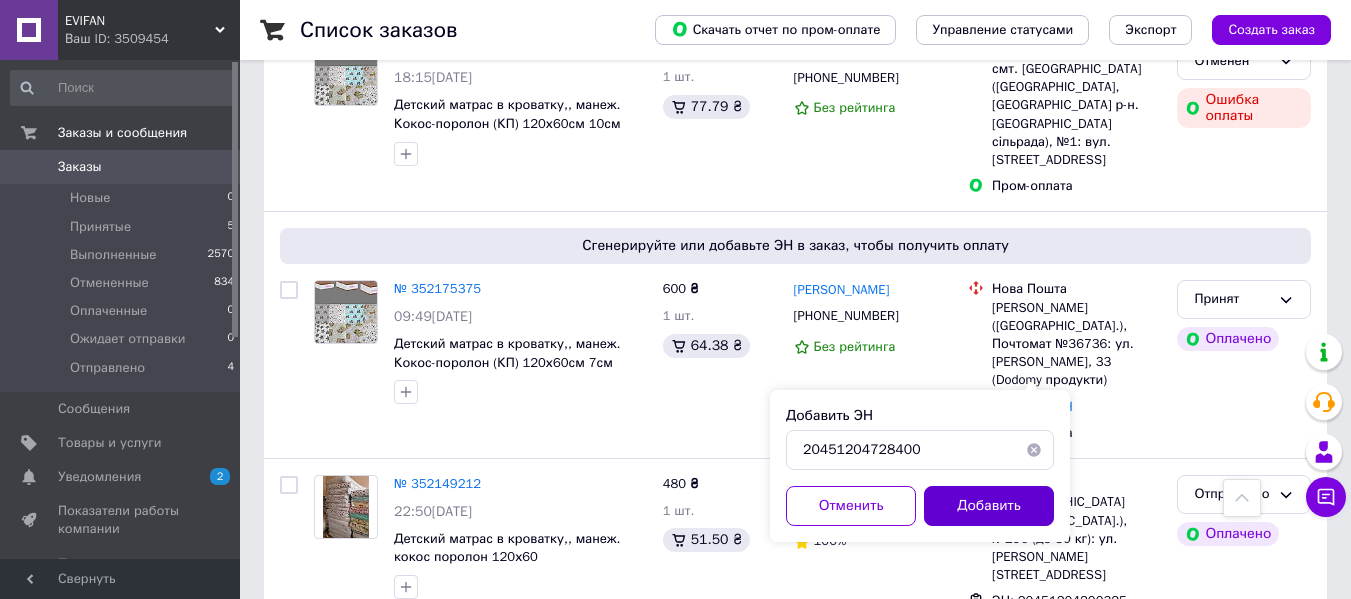 click on "Добавить" at bounding box center (989, 506) 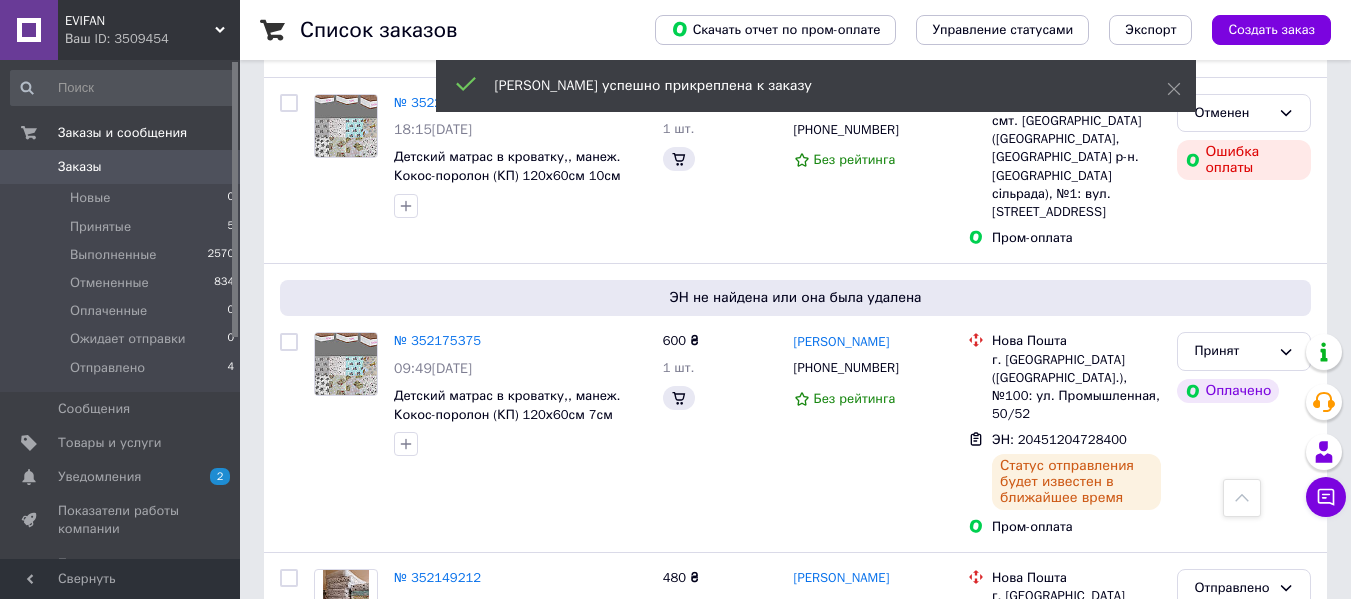 scroll, scrollTop: 1346, scrollLeft: 0, axis: vertical 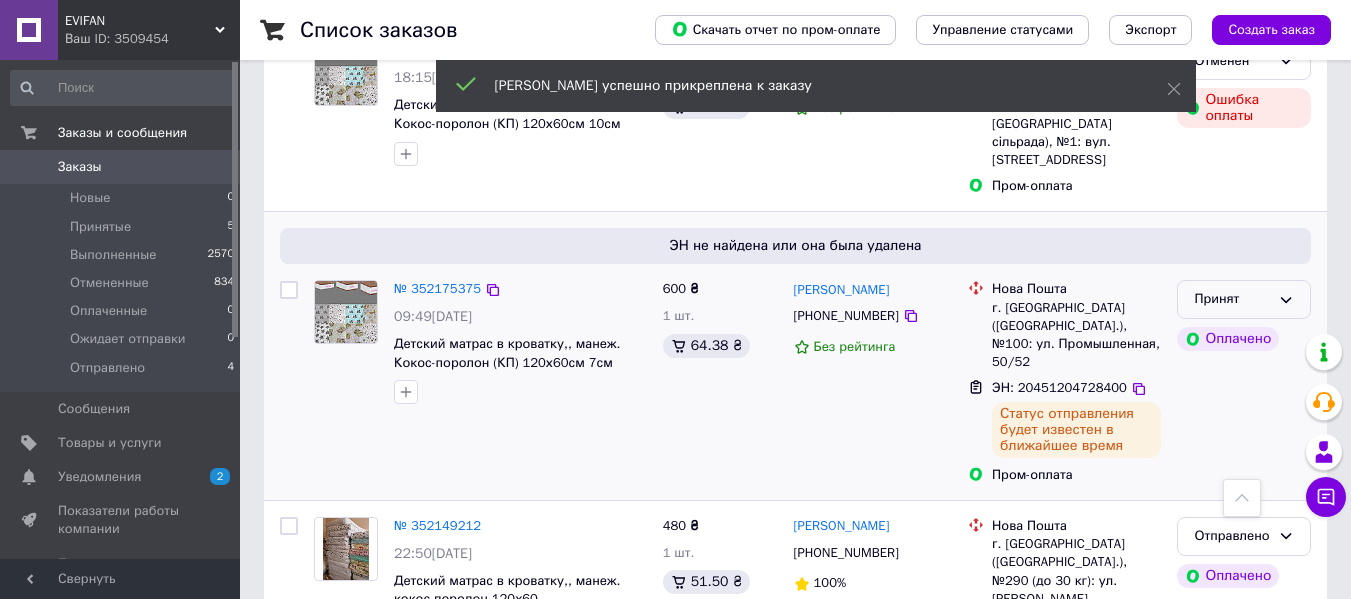 click on "Принят" at bounding box center (1232, 299) 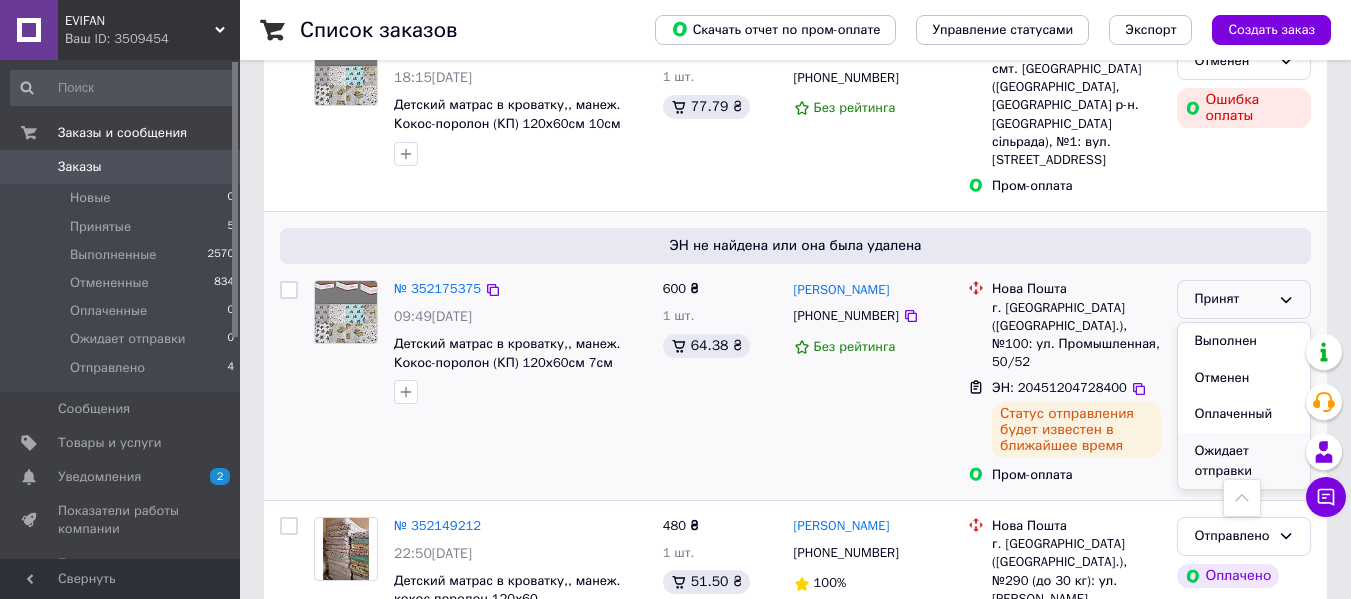 click on "Ожидает отправки" at bounding box center [1244, 461] 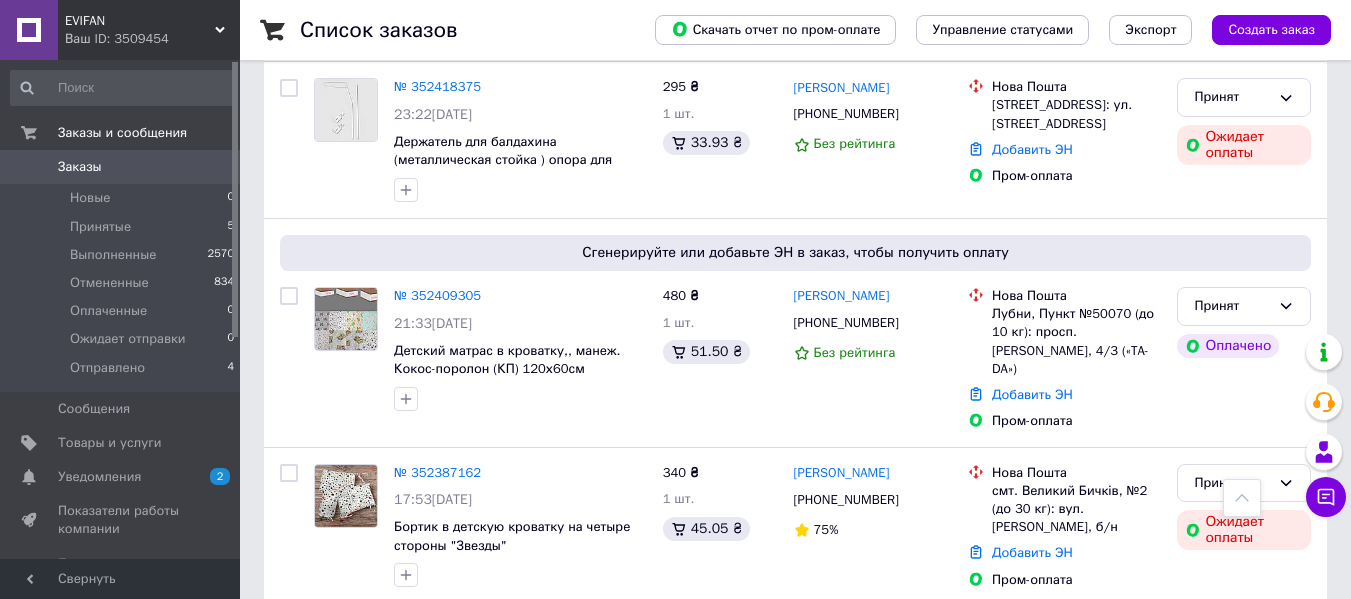 scroll, scrollTop: 546, scrollLeft: 0, axis: vertical 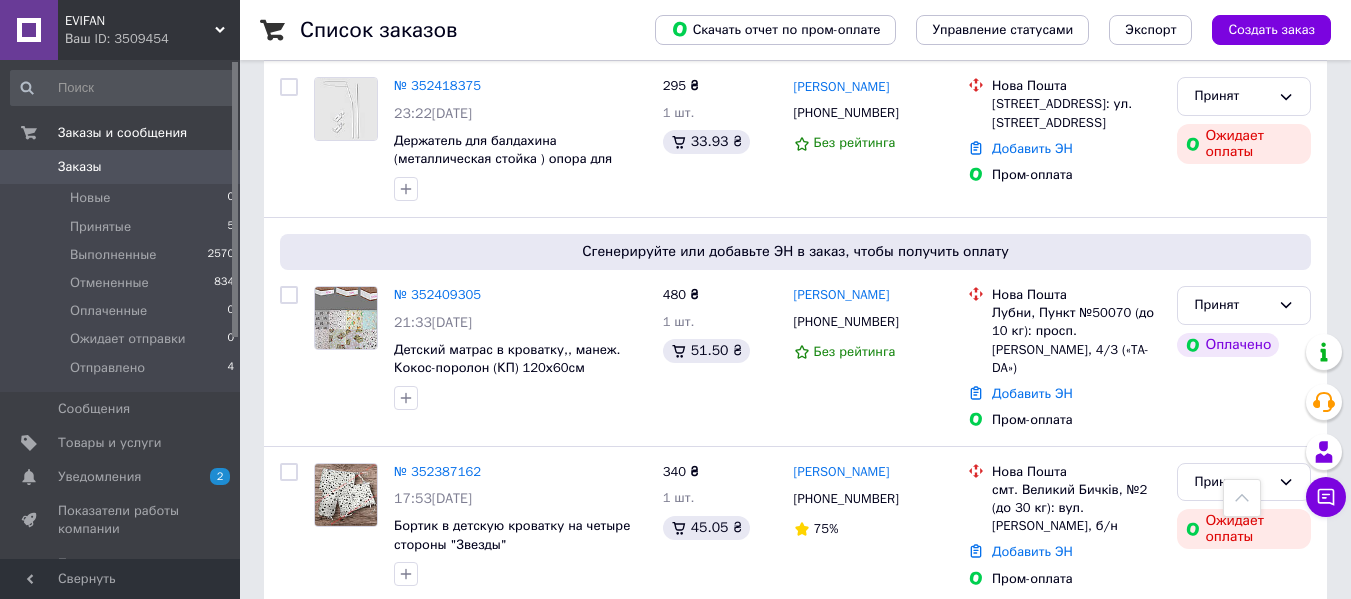 click on "EVIFAN" at bounding box center [140, 21] 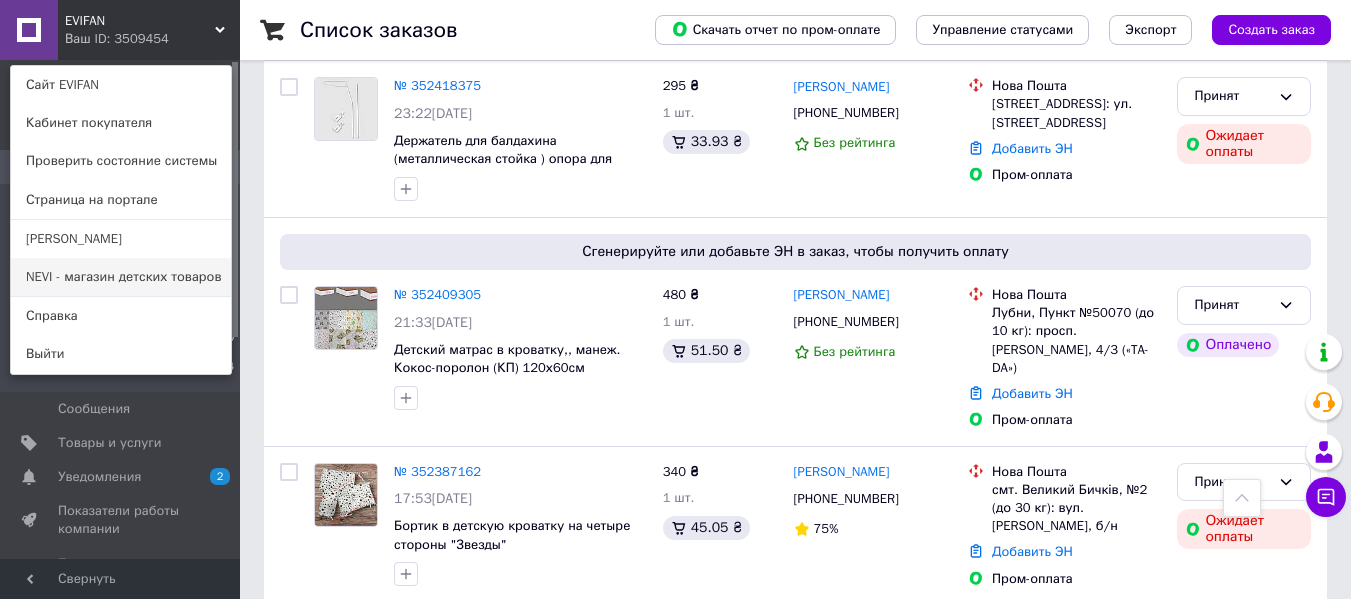 click on "NEVI - магазин детских товаров" at bounding box center [121, 277] 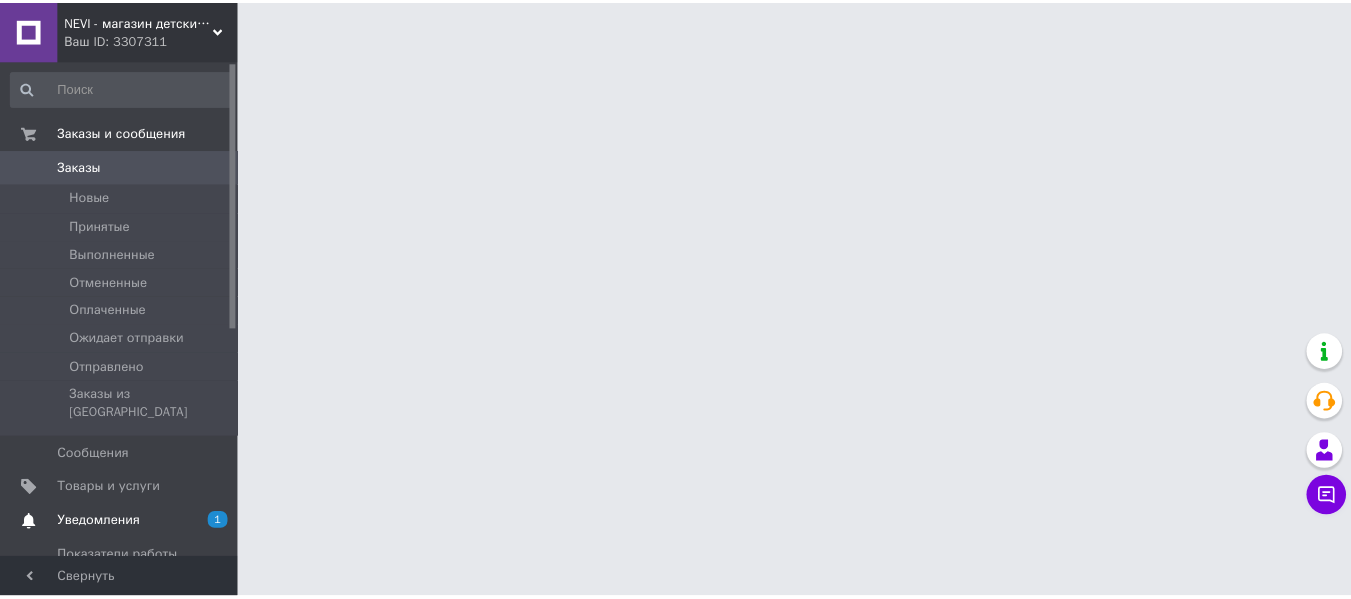 scroll, scrollTop: 0, scrollLeft: 0, axis: both 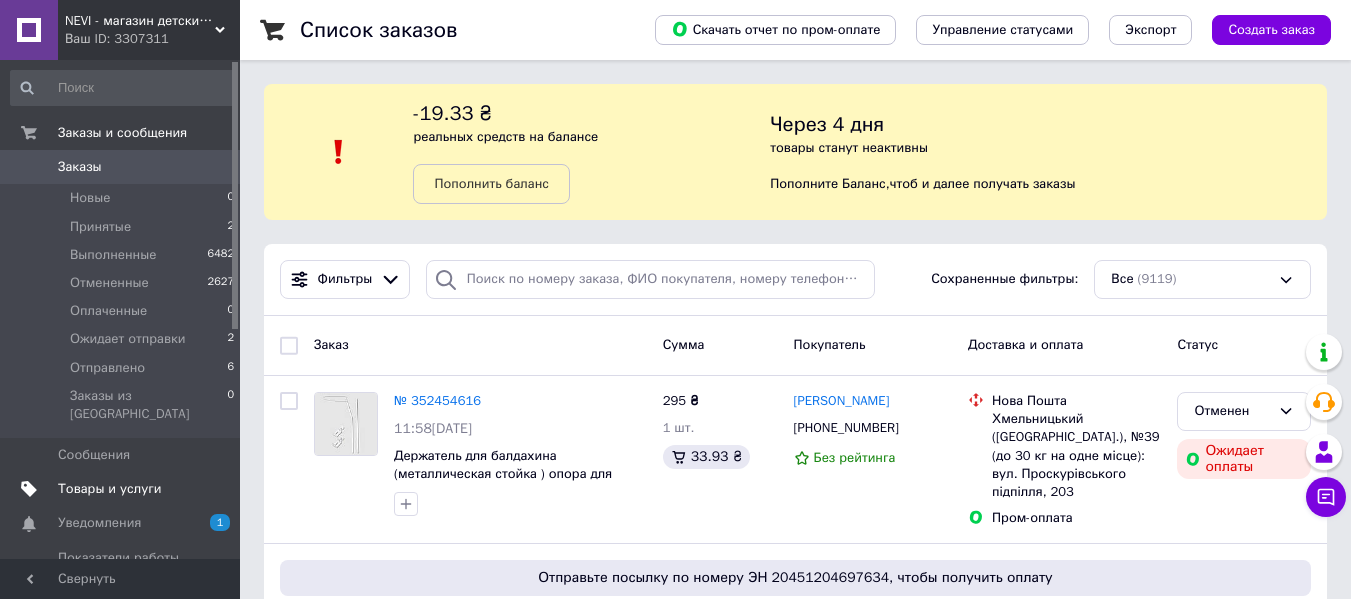 click on "Товары и услуги" at bounding box center (110, 489) 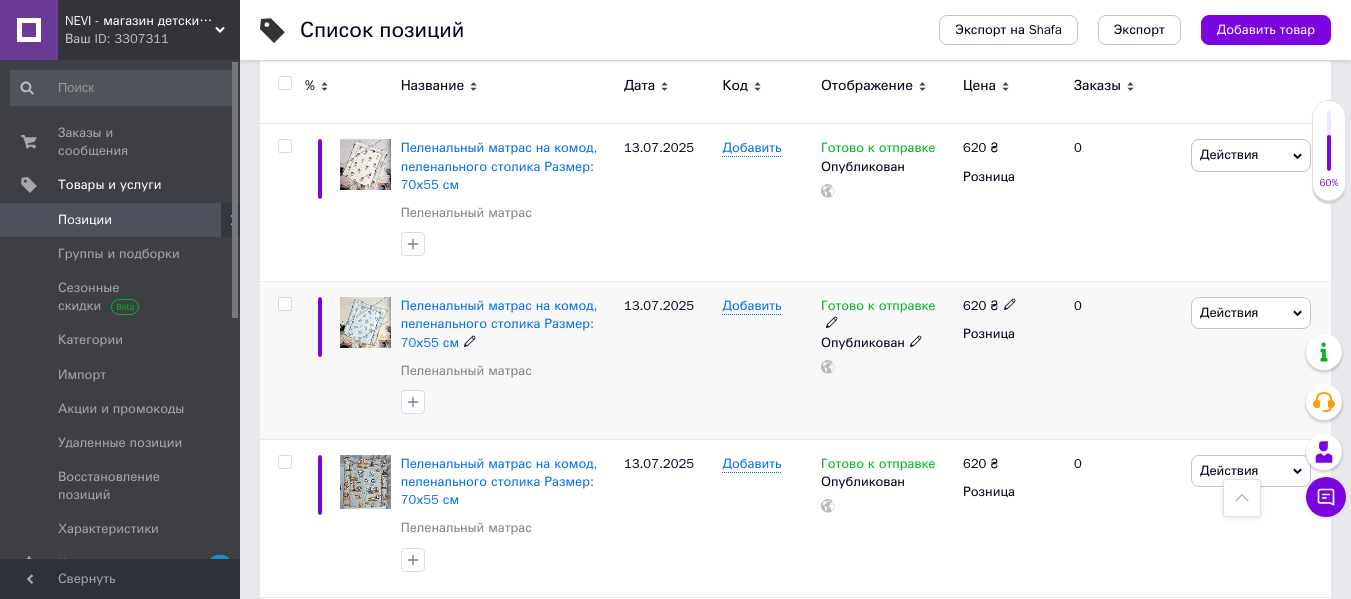 scroll, scrollTop: 500, scrollLeft: 0, axis: vertical 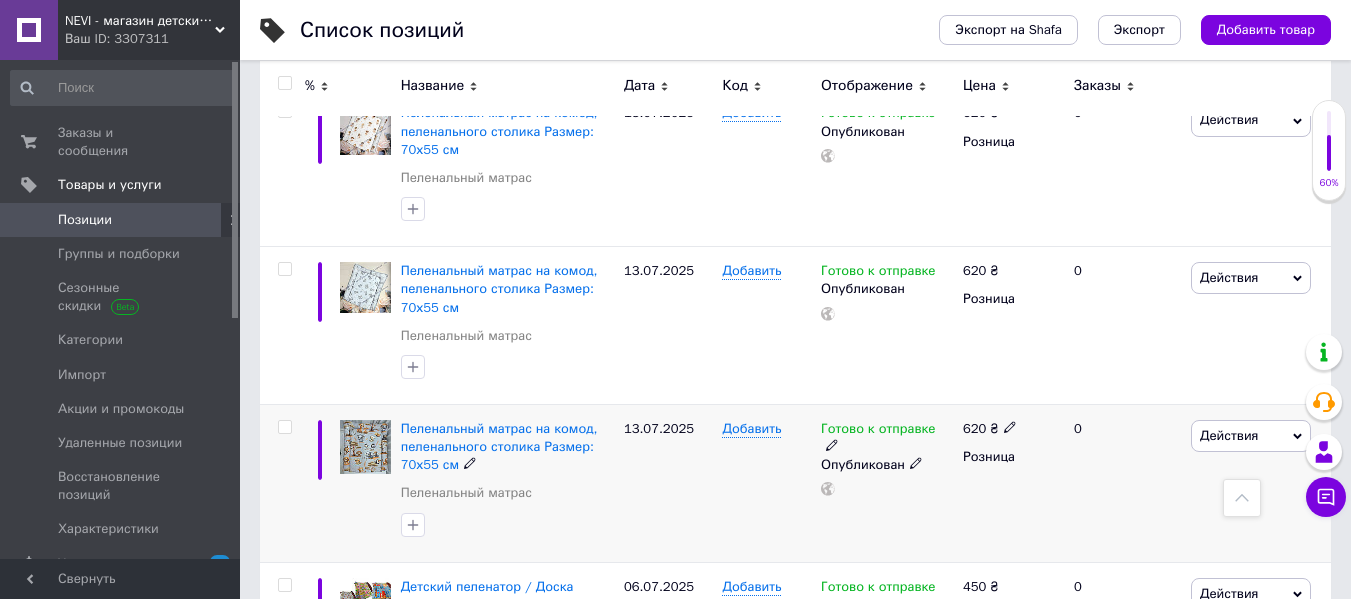 click 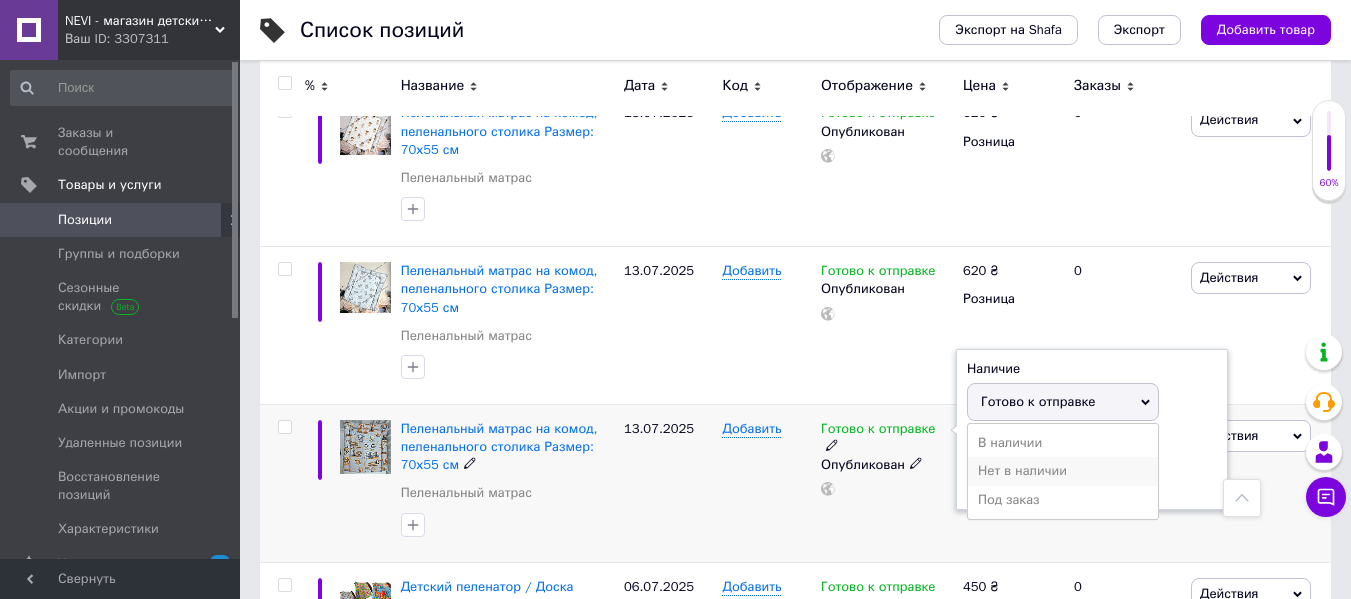 click on "Нет в наличии" at bounding box center [1063, 471] 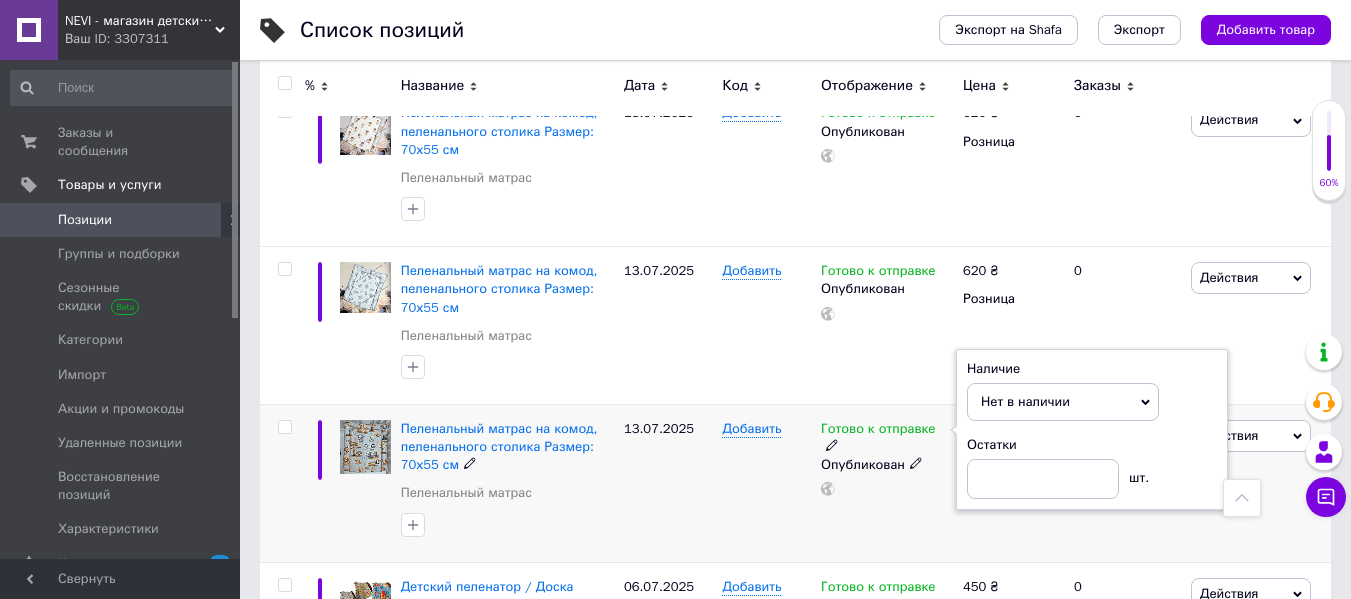 click on "Добавить" at bounding box center (766, 483) 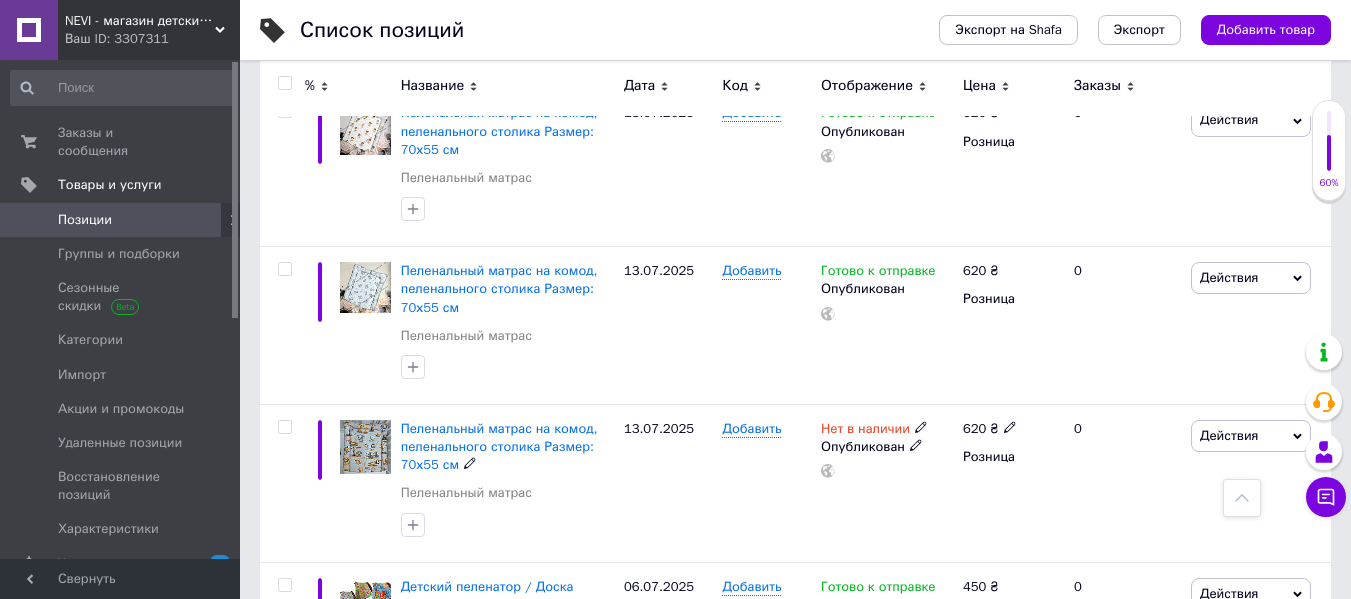 click 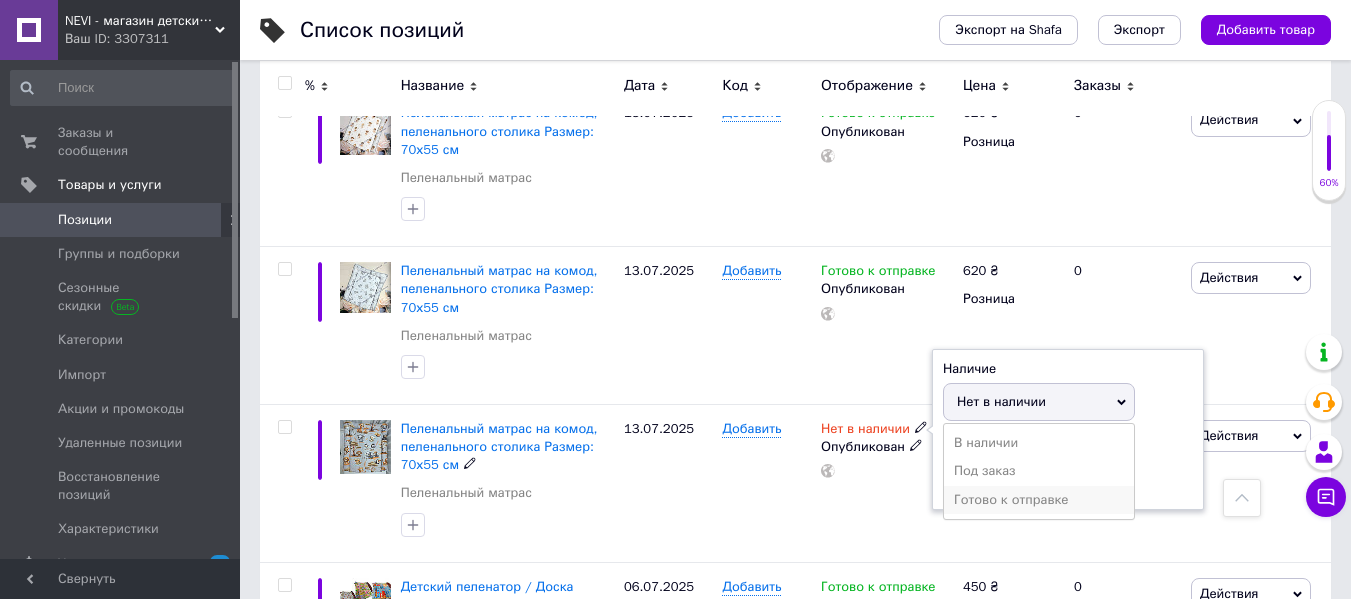 click on "Готово к отправке" at bounding box center [1039, 500] 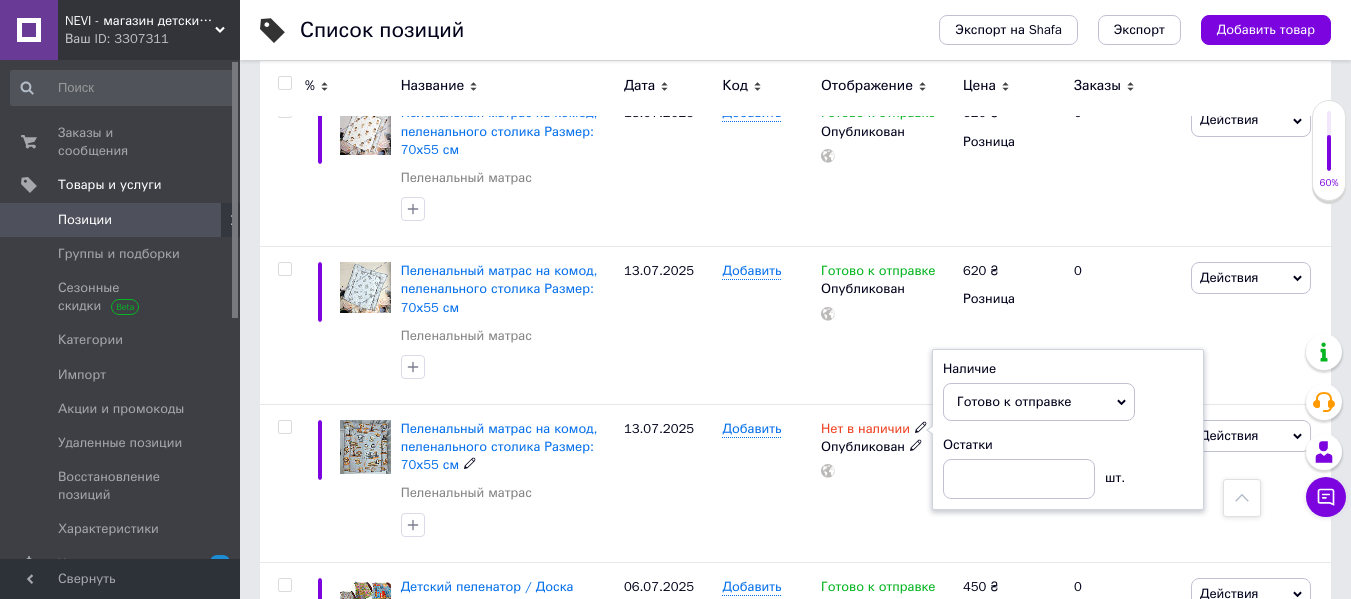 click on "Нет в наличии Наличие Готово к отправке В наличии Нет в наличии Под заказ Остатки шт. Опубликован" at bounding box center [887, 483] 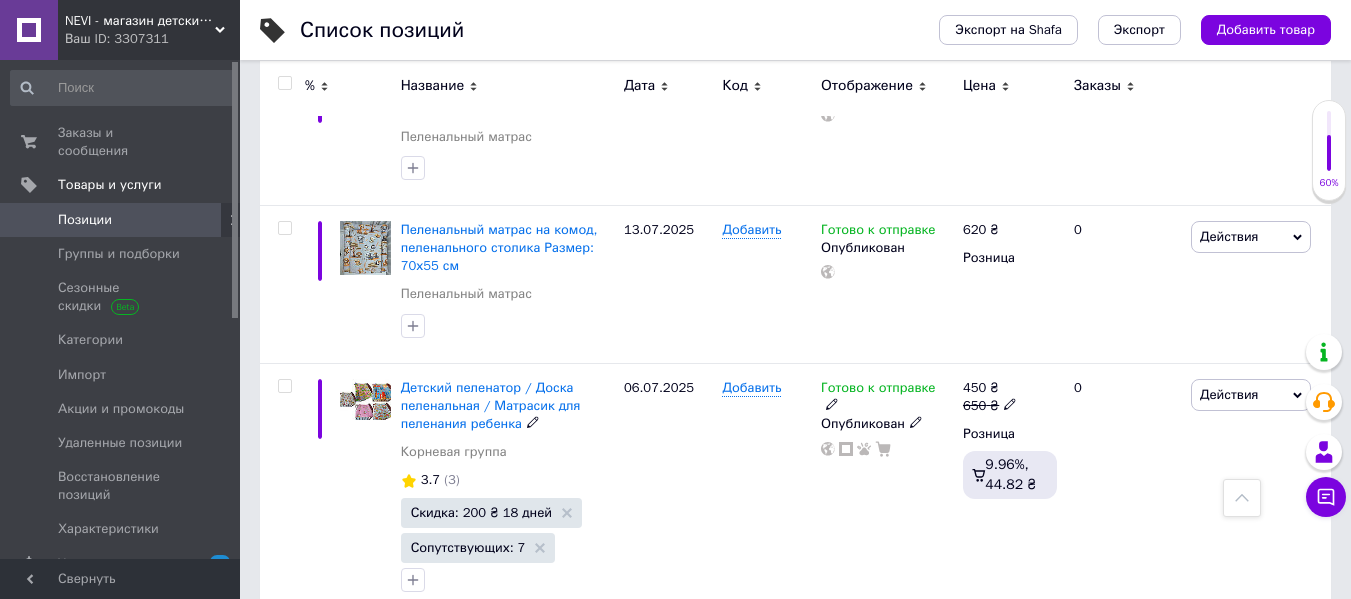 scroll, scrollTop: 700, scrollLeft: 0, axis: vertical 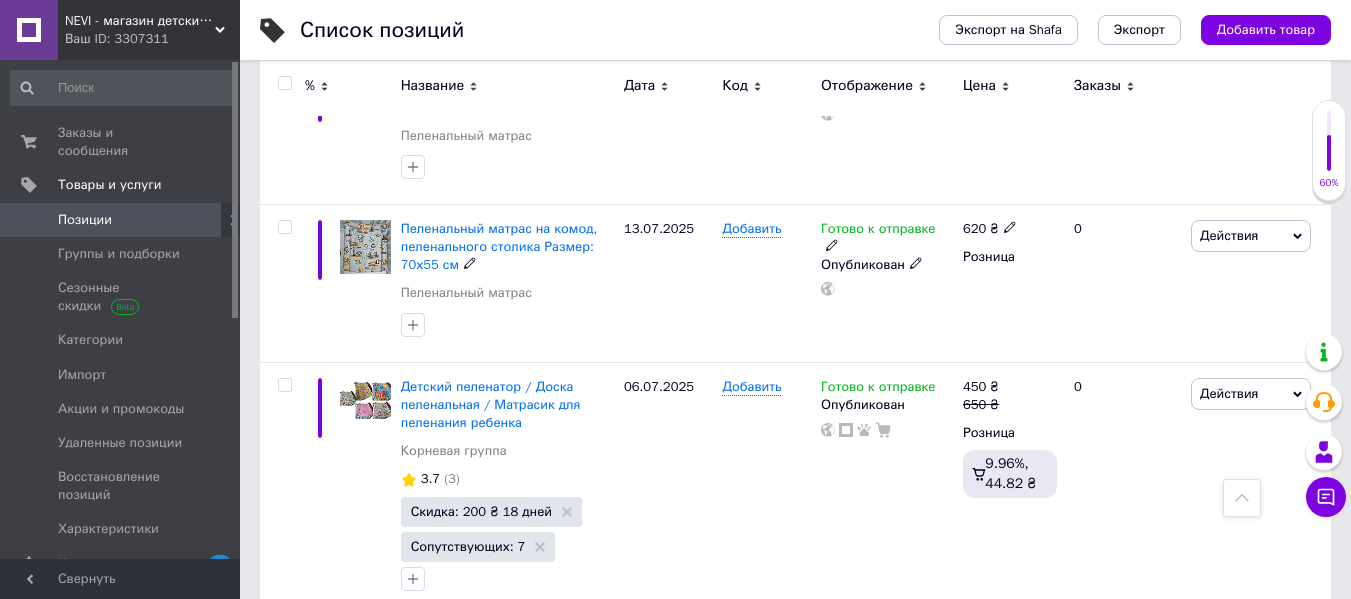 click at bounding box center (284, 227) 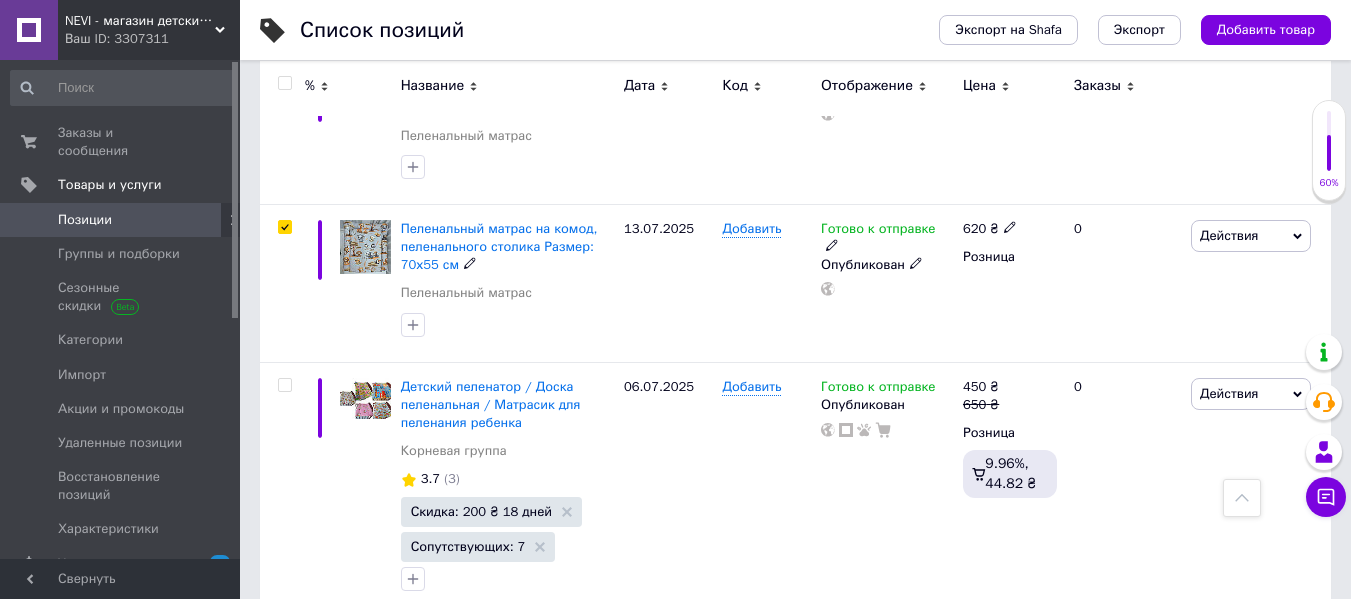 checkbox on "true" 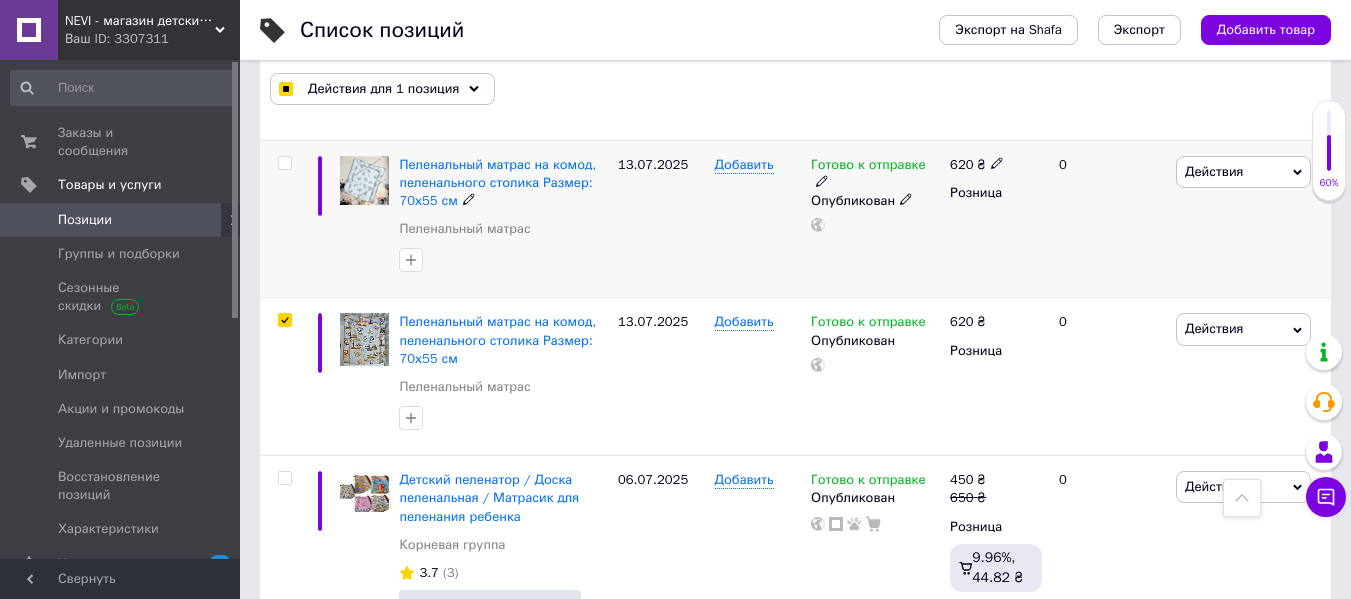 scroll, scrollTop: 499, scrollLeft: 0, axis: vertical 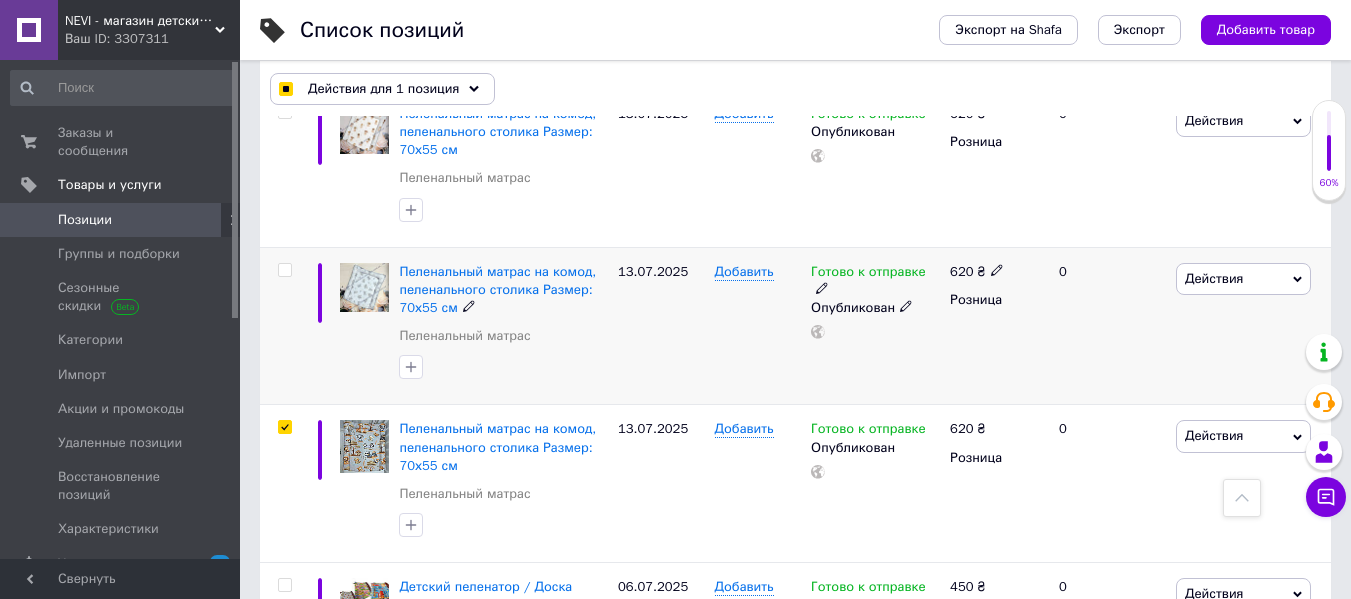 click at bounding box center (282, 326) 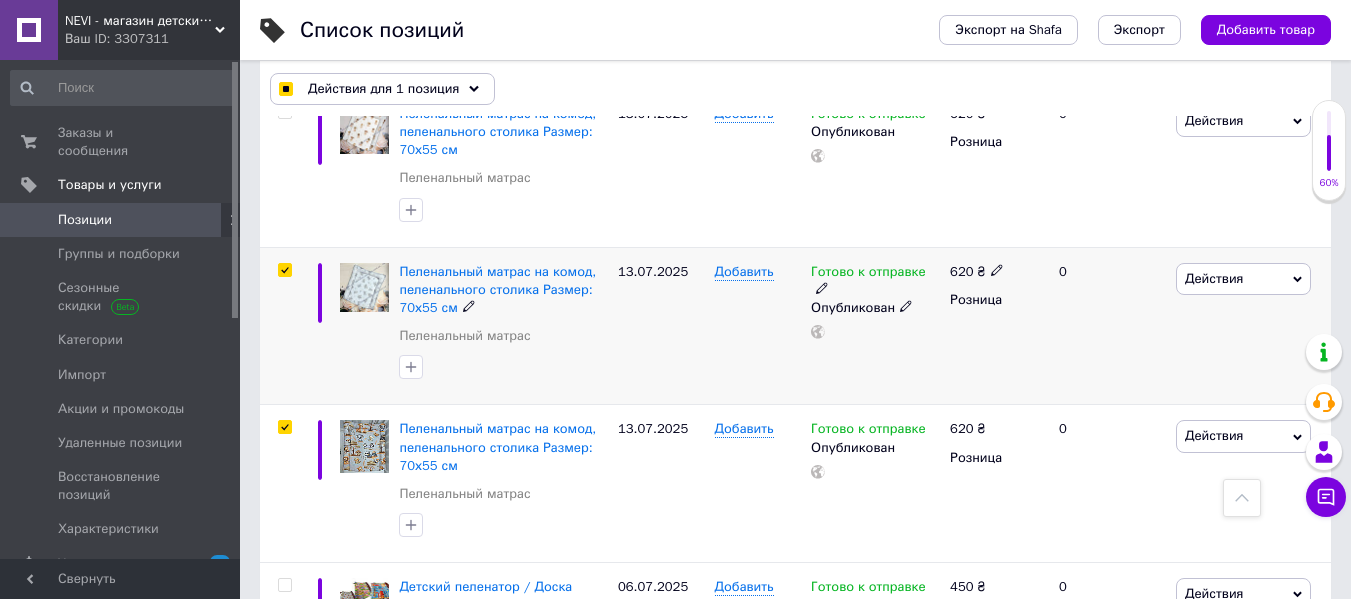 checkbox on "true" 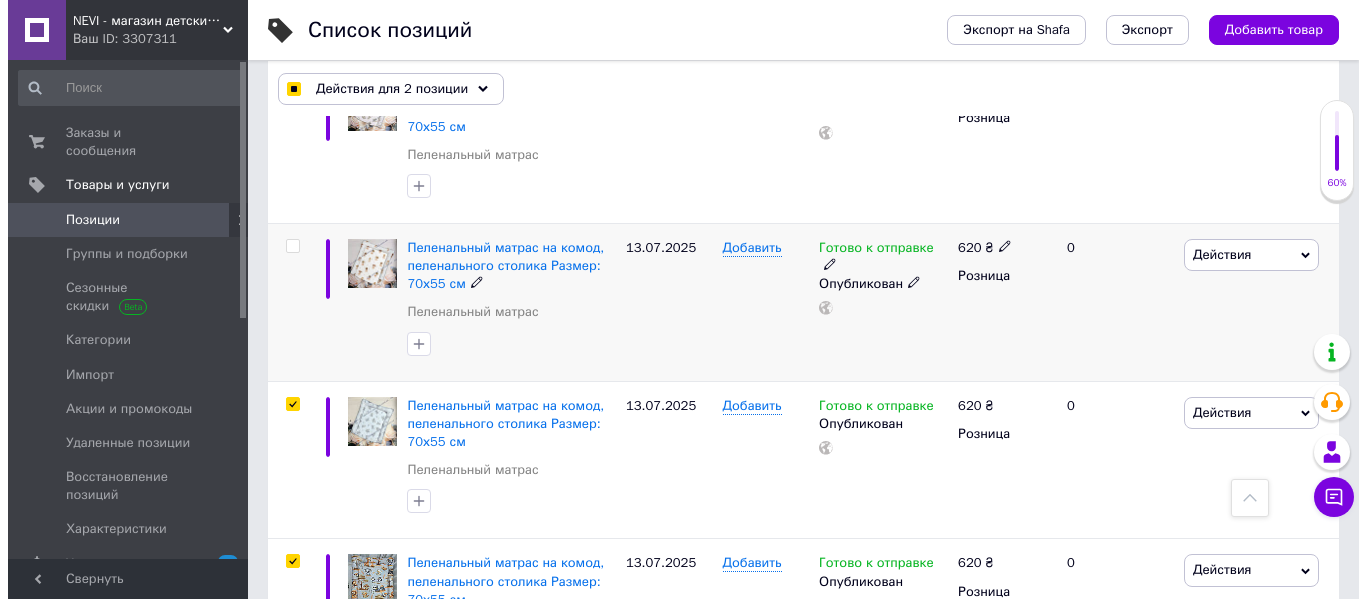 scroll, scrollTop: 299, scrollLeft: 0, axis: vertical 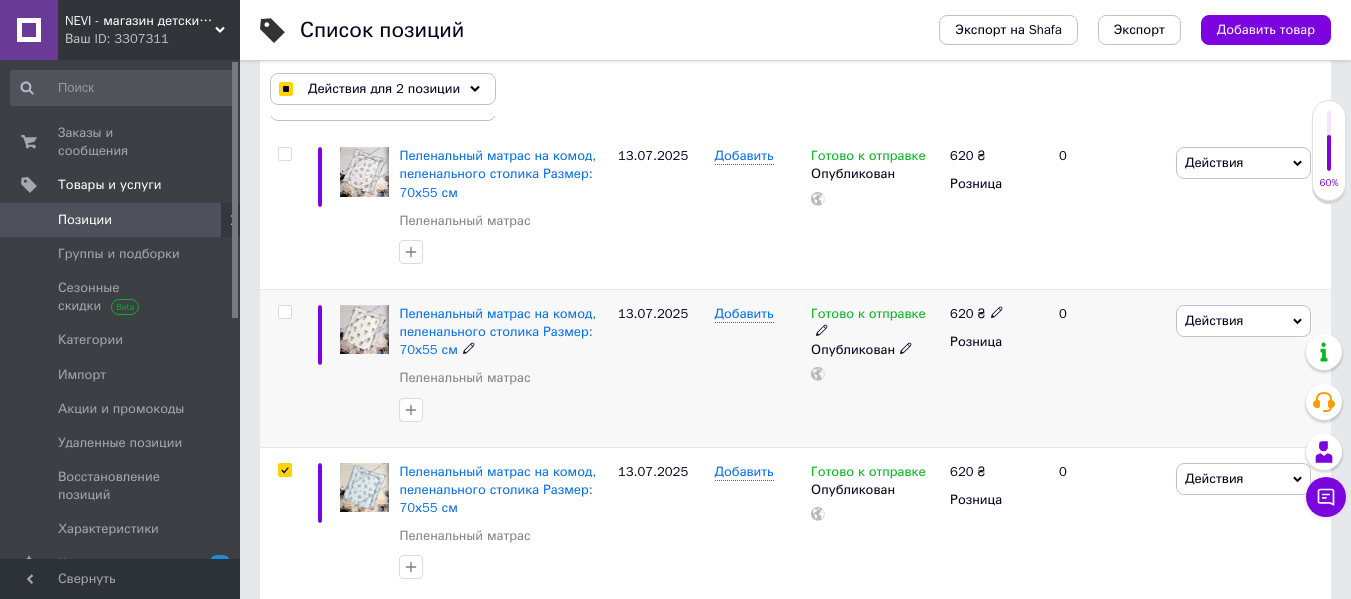 click at bounding box center [284, 312] 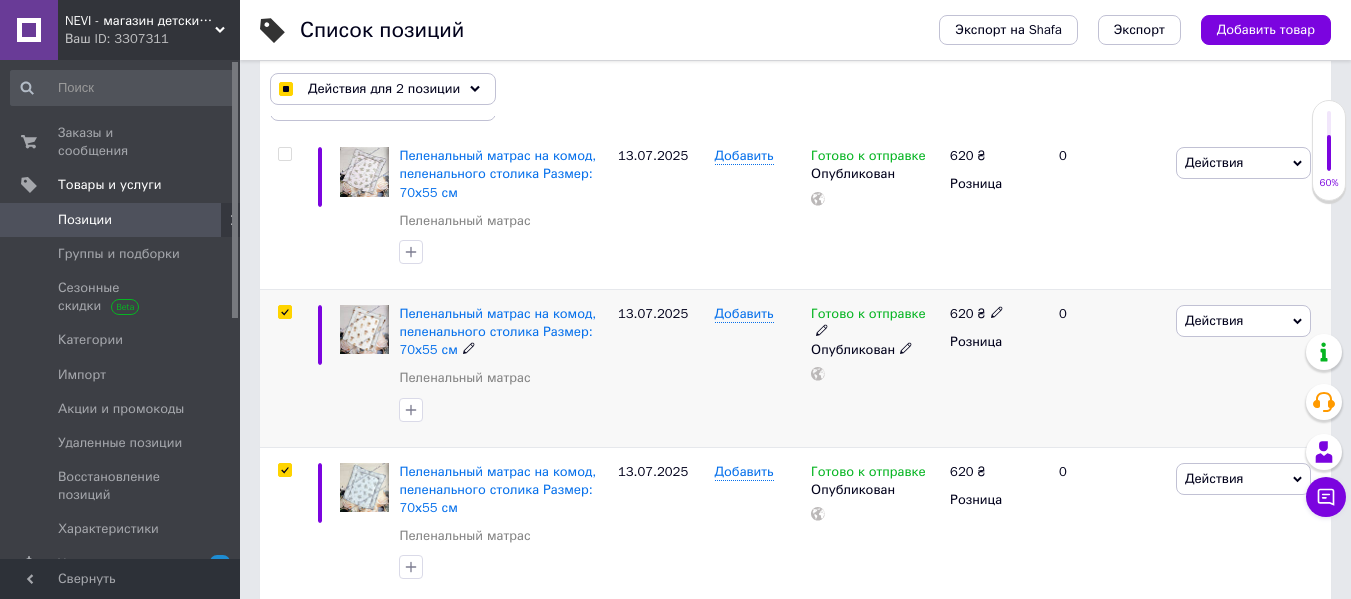 checkbox on "true" 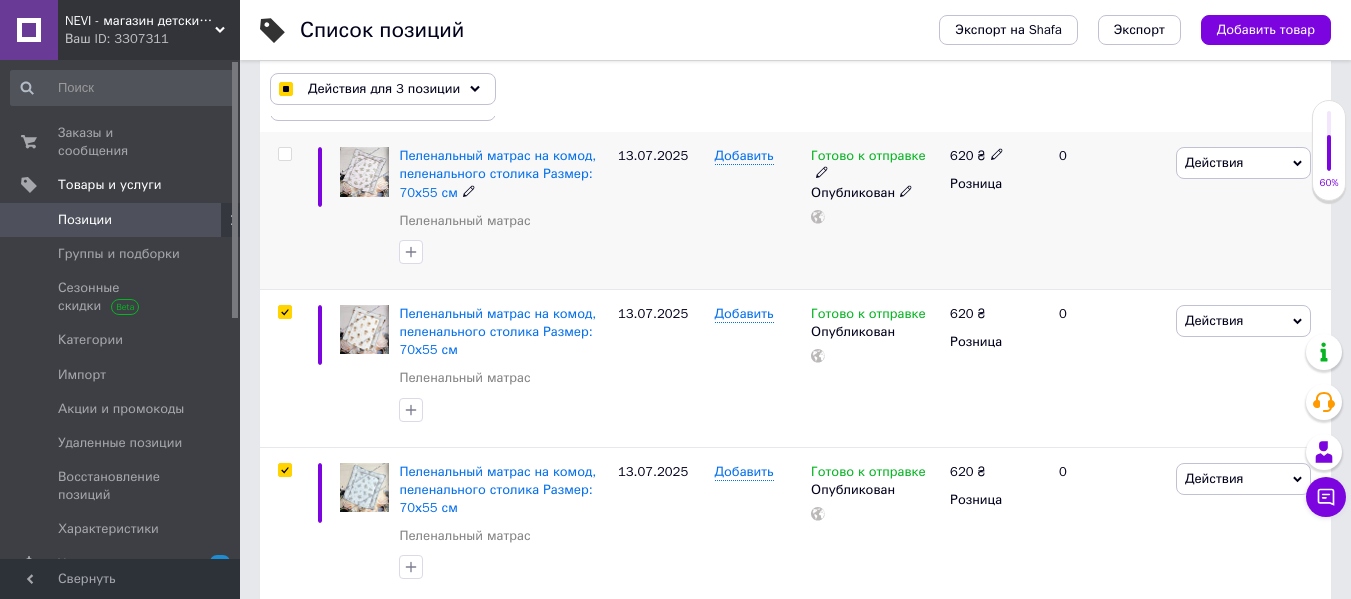 click at bounding box center (284, 154) 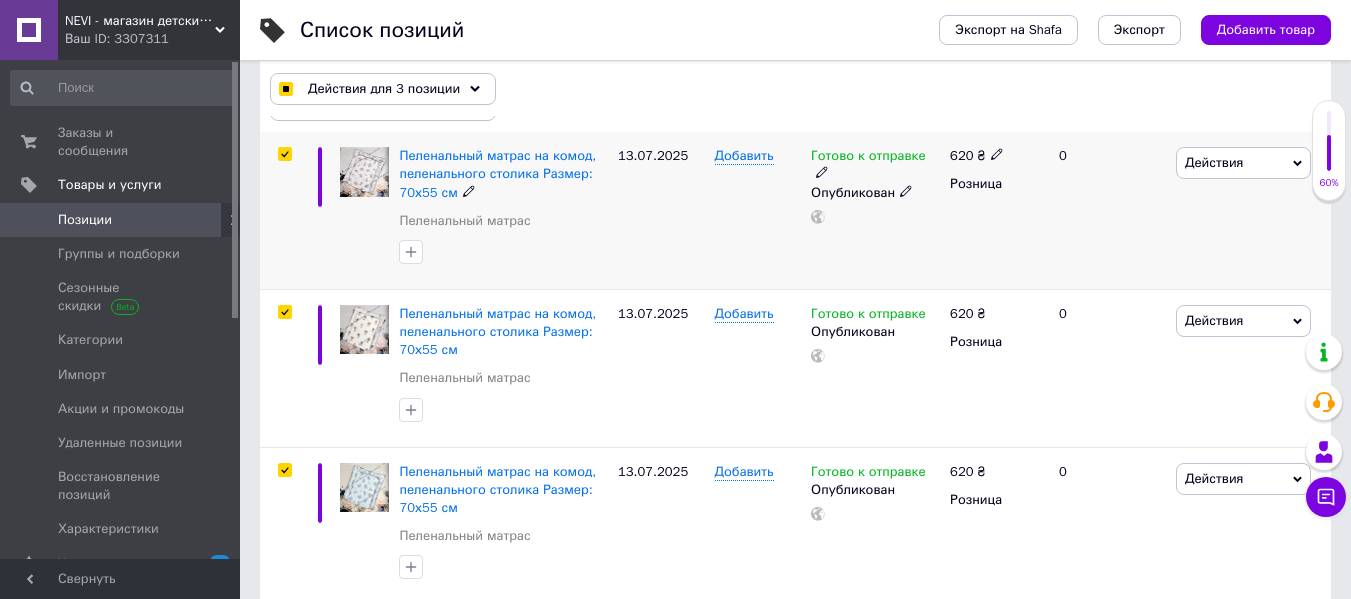 checkbox on "true" 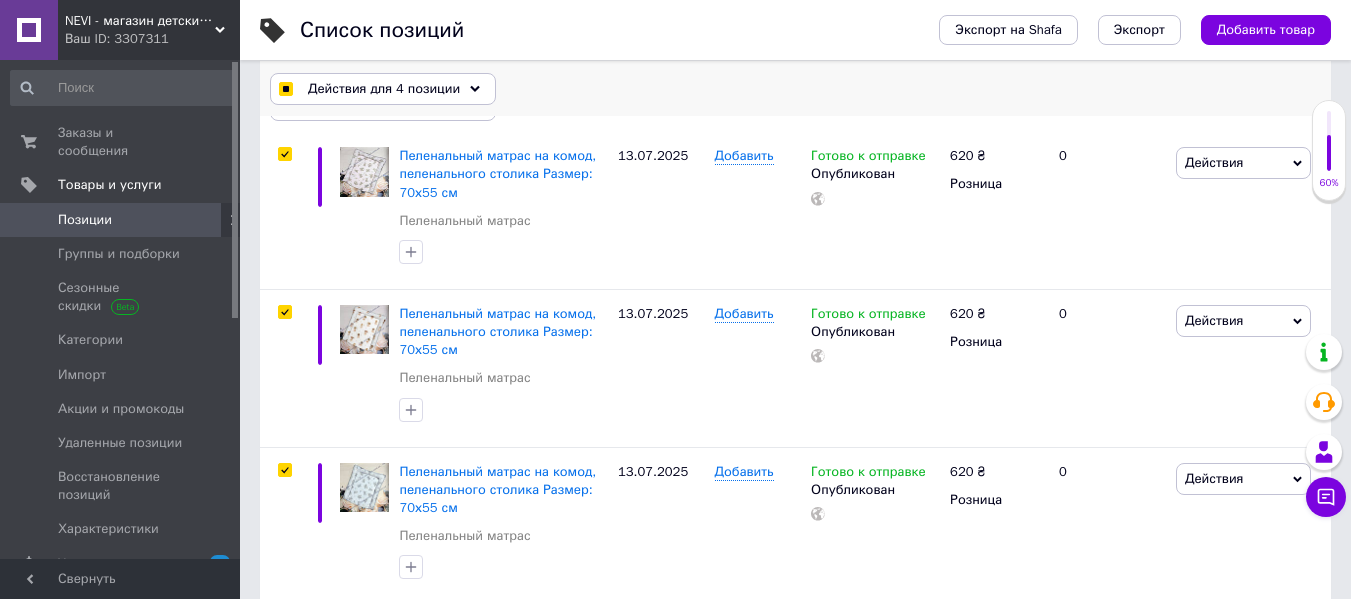click on "Действия для 4 позиции" at bounding box center (384, 89) 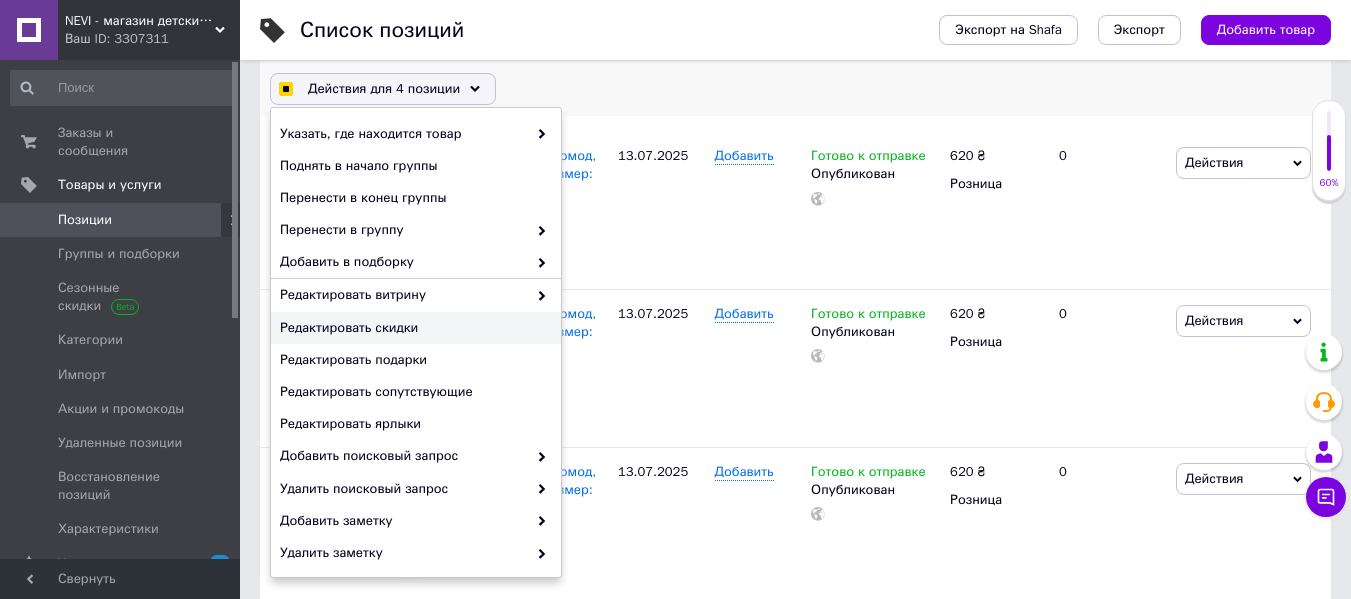 click on "Редактировать скидки" at bounding box center (416, 328) 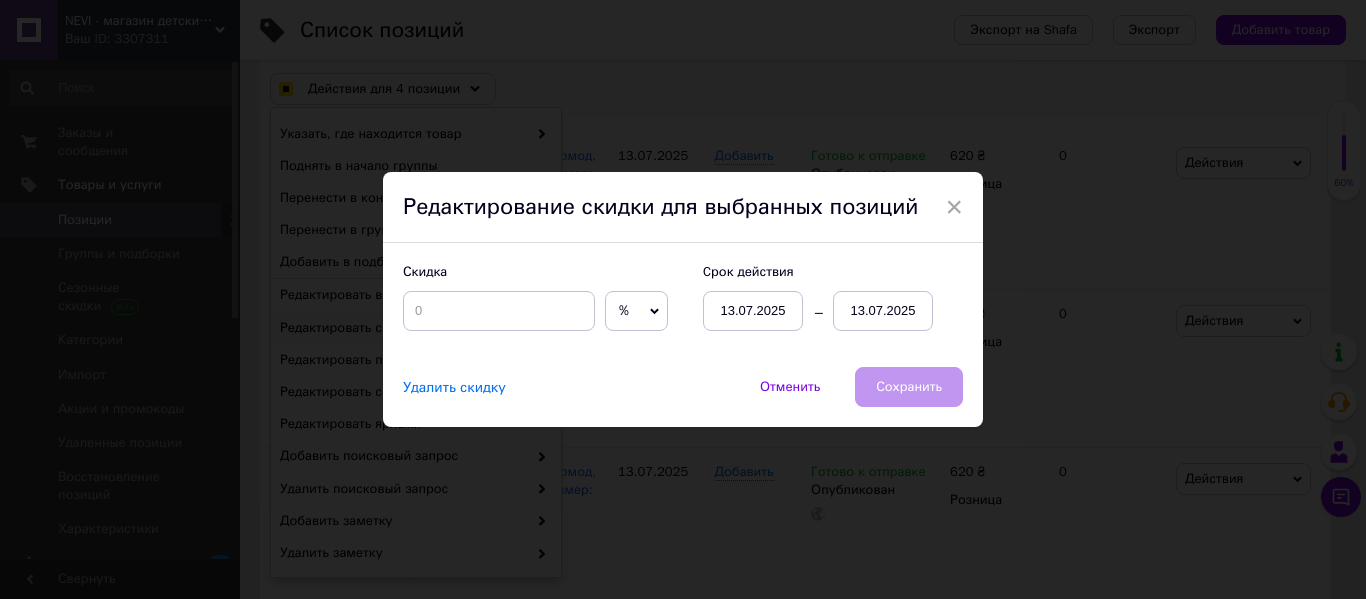 checkbox on "true" 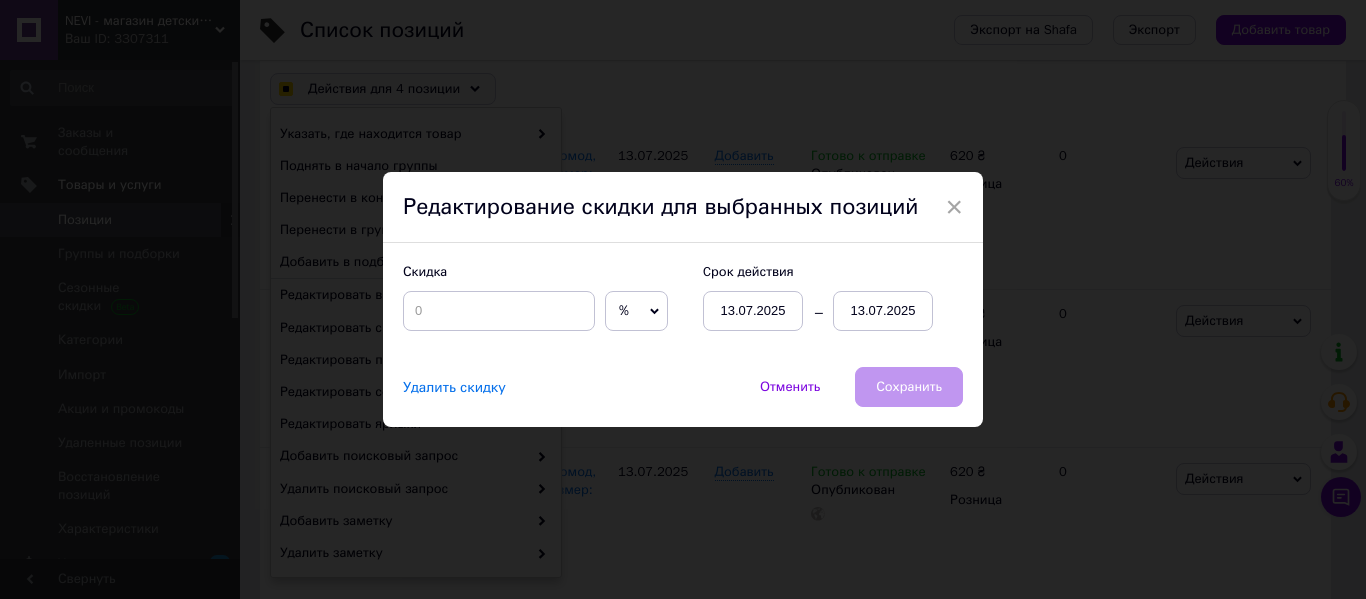 click on "%" at bounding box center [624, 310] 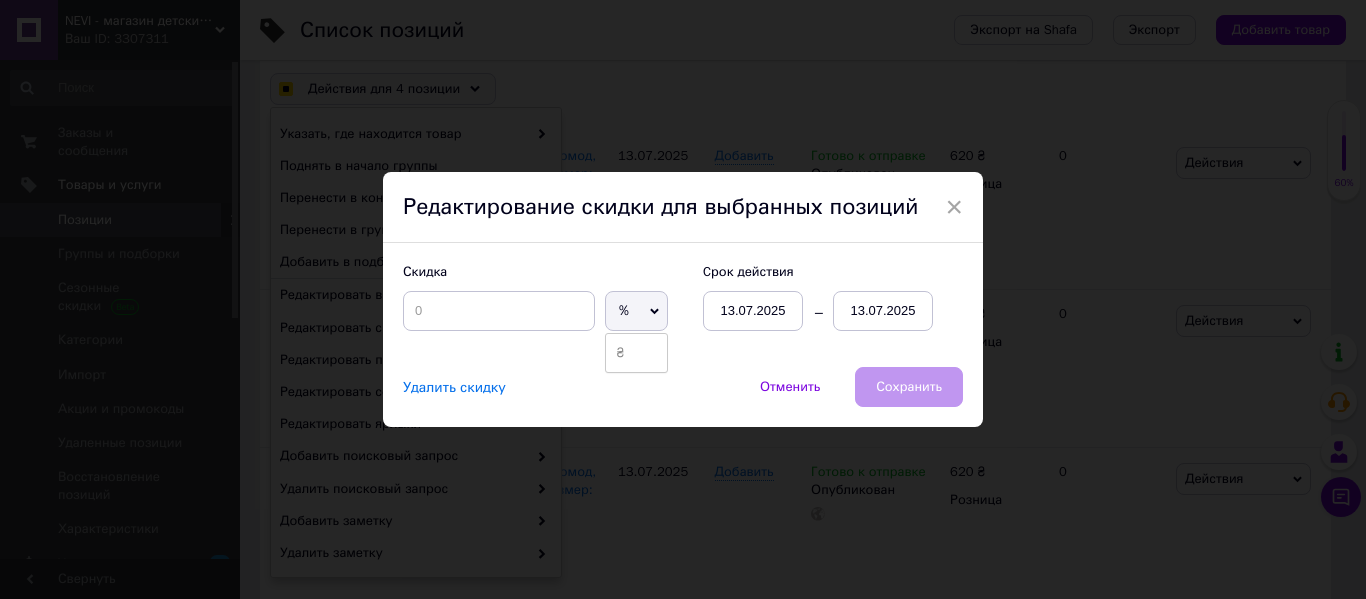 drag, startPoint x: 631, startPoint y: 350, endPoint x: 604, endPoint y: 336, distance: 30.413813 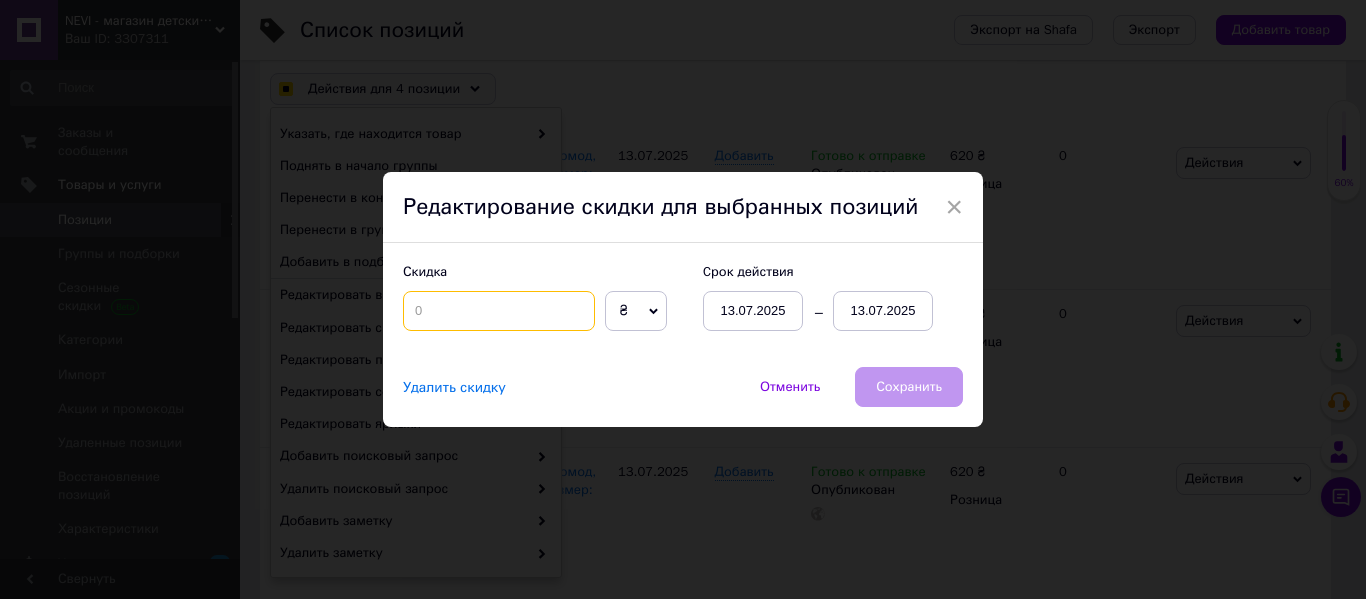 click at bounding box center (499, 311) 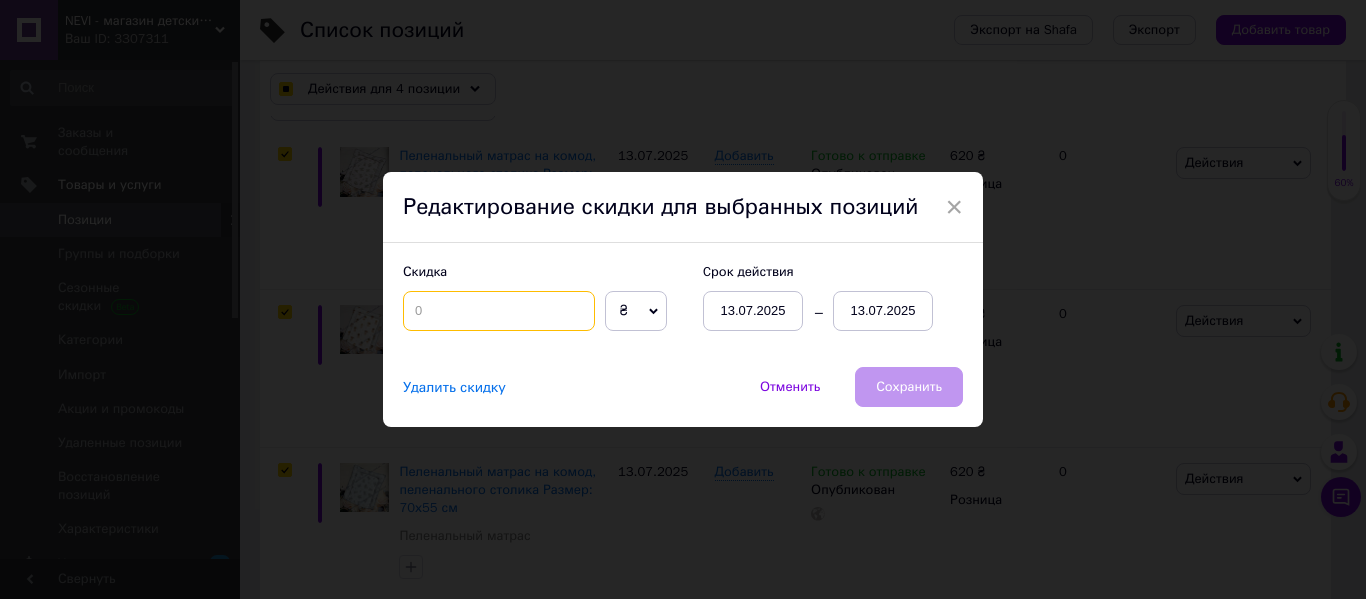 type on "2" 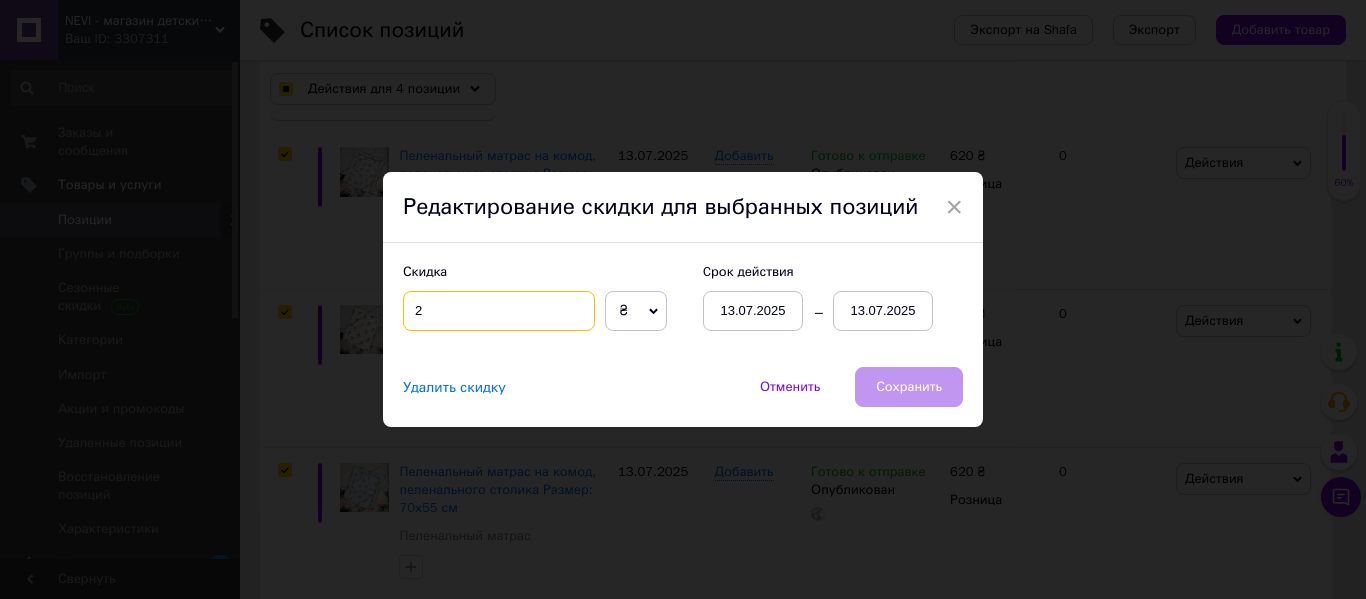 checkbox on "true" 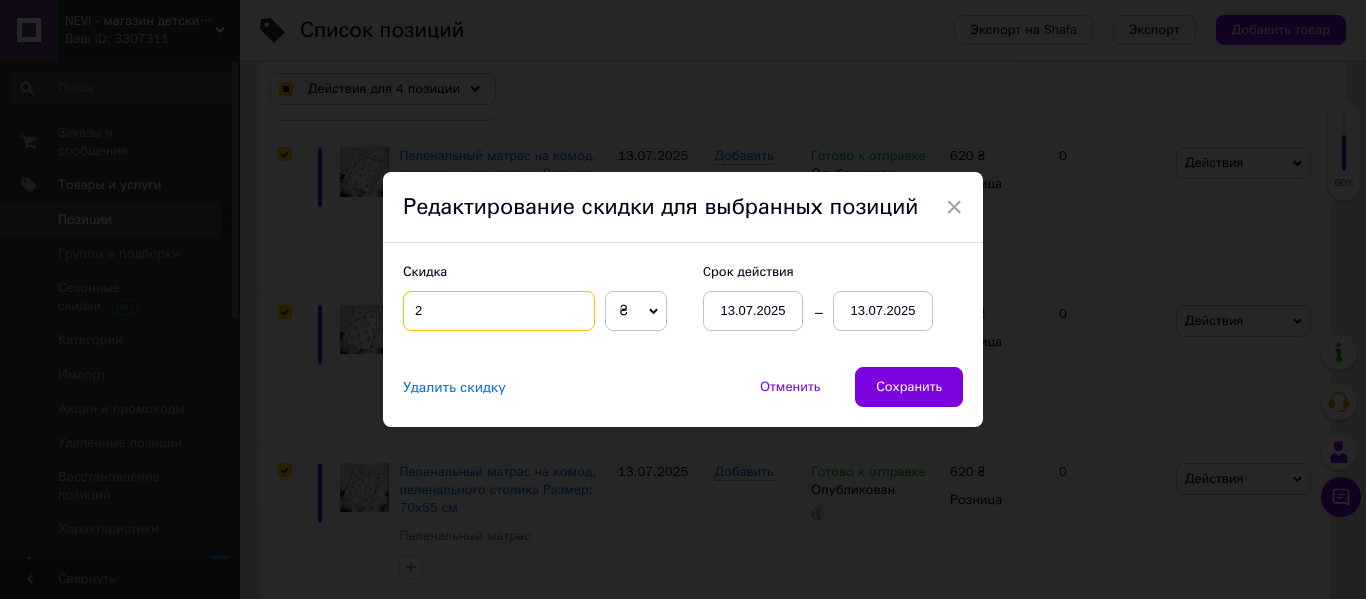 type on "20" 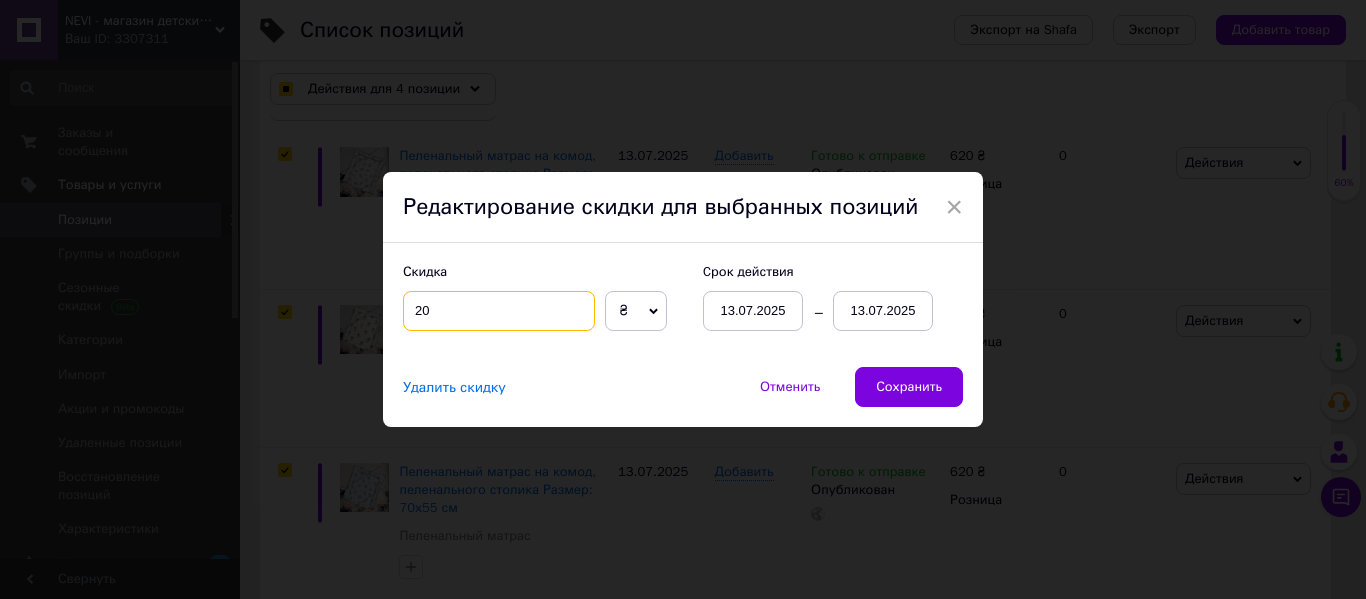 checkbox on "true" 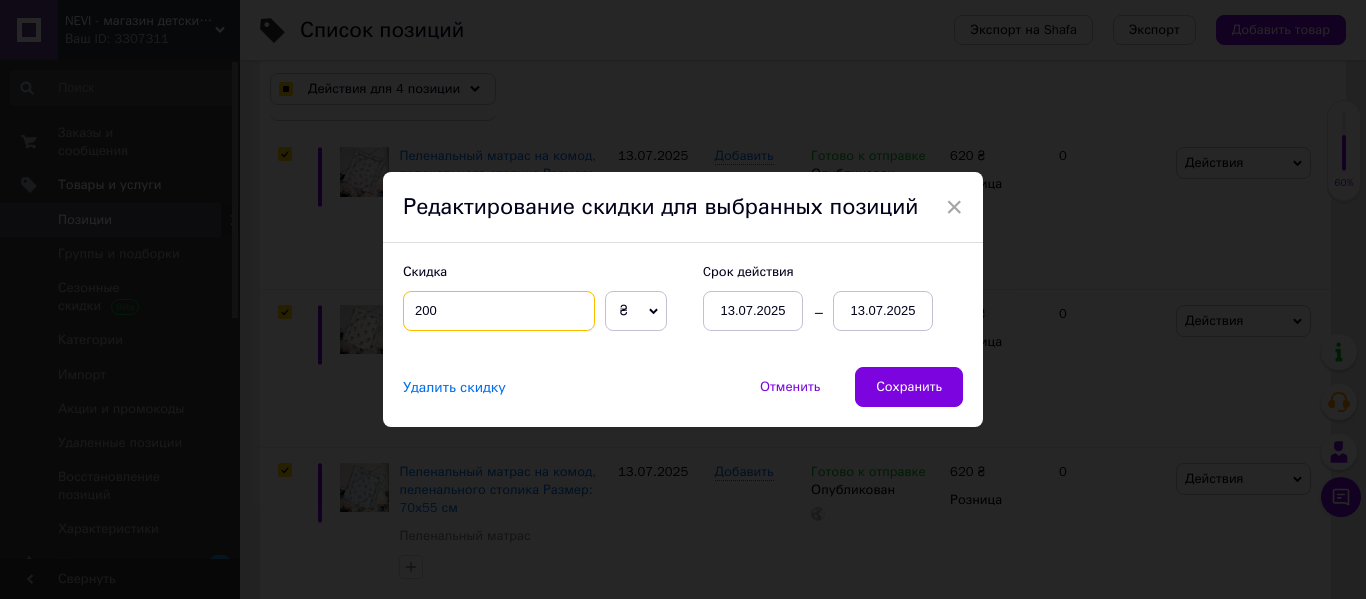 checkbox on "true" 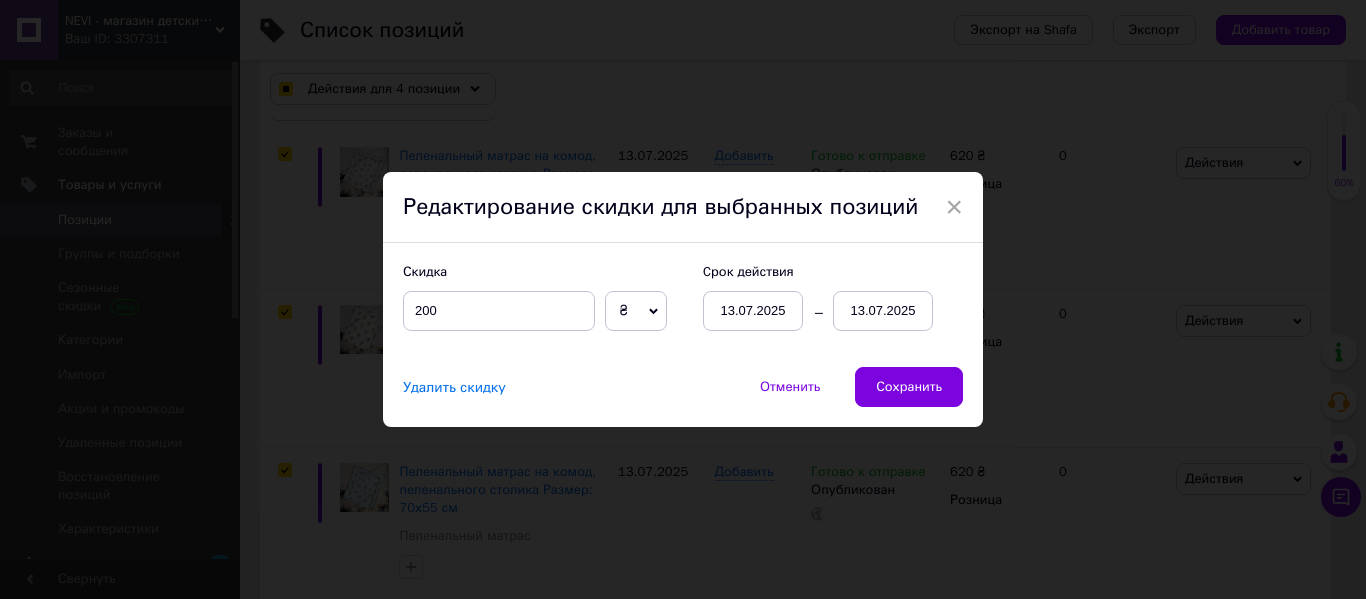 click on "13.07.2025" at bounding box center [883, 311] 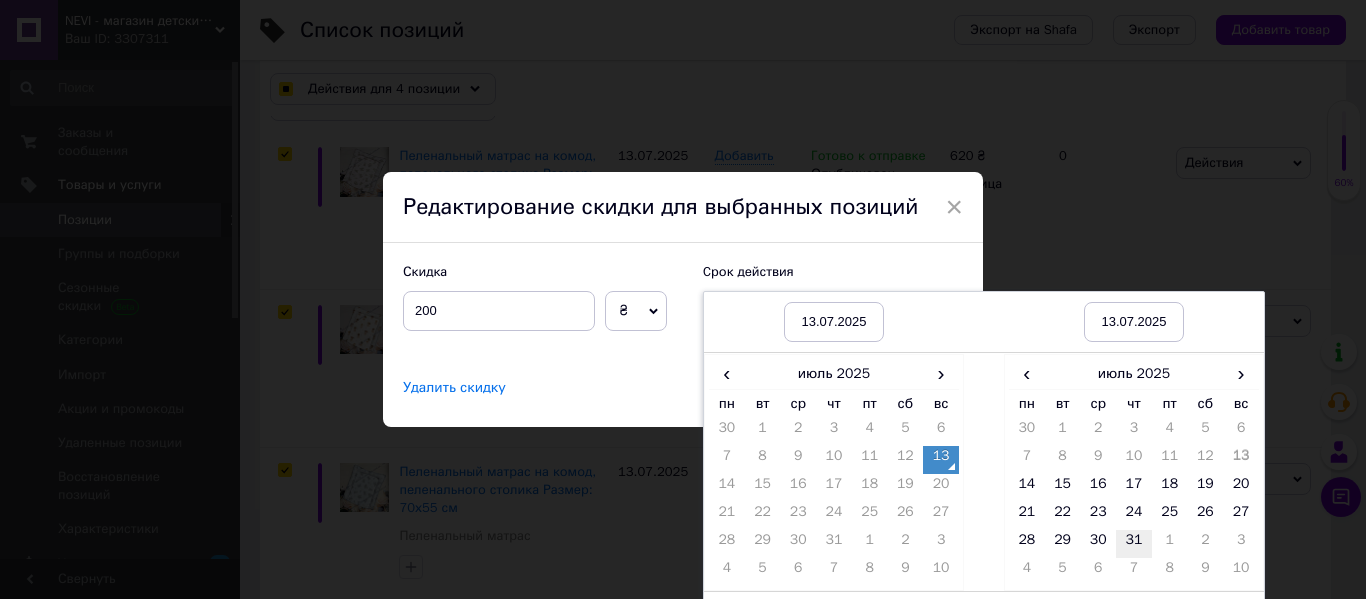 click on "31" at bounding box center [1134, 544] 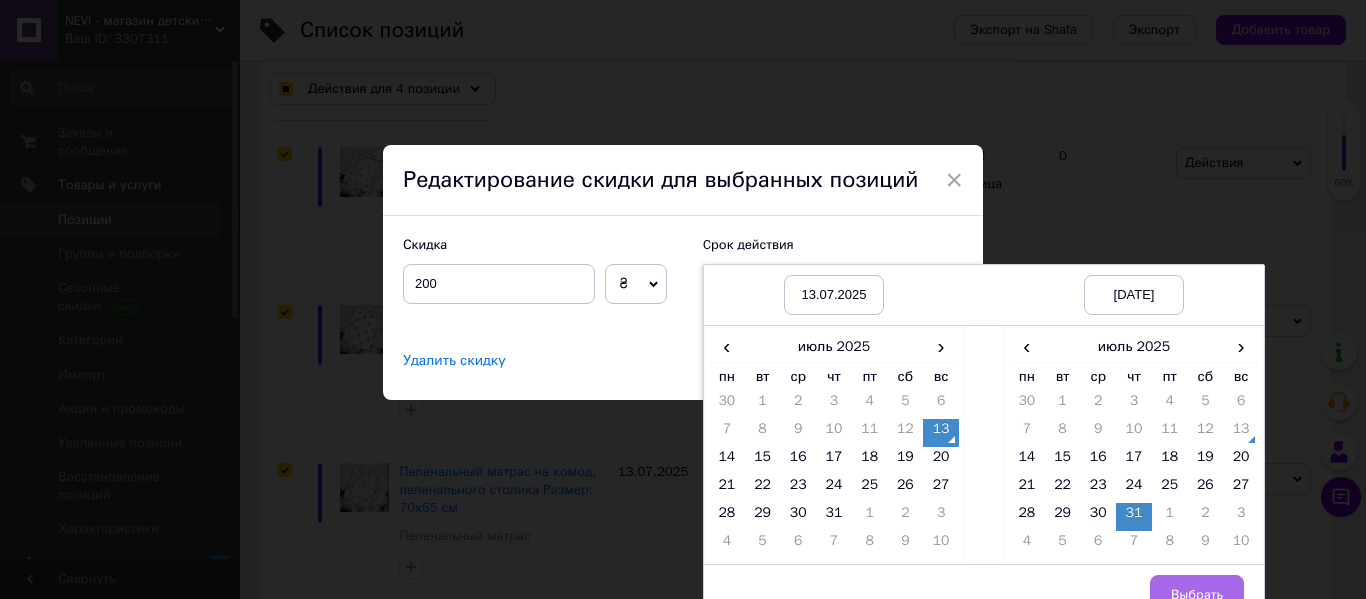 scroll, scrollTop: 53, scrollLeft: 0, axis: vertical 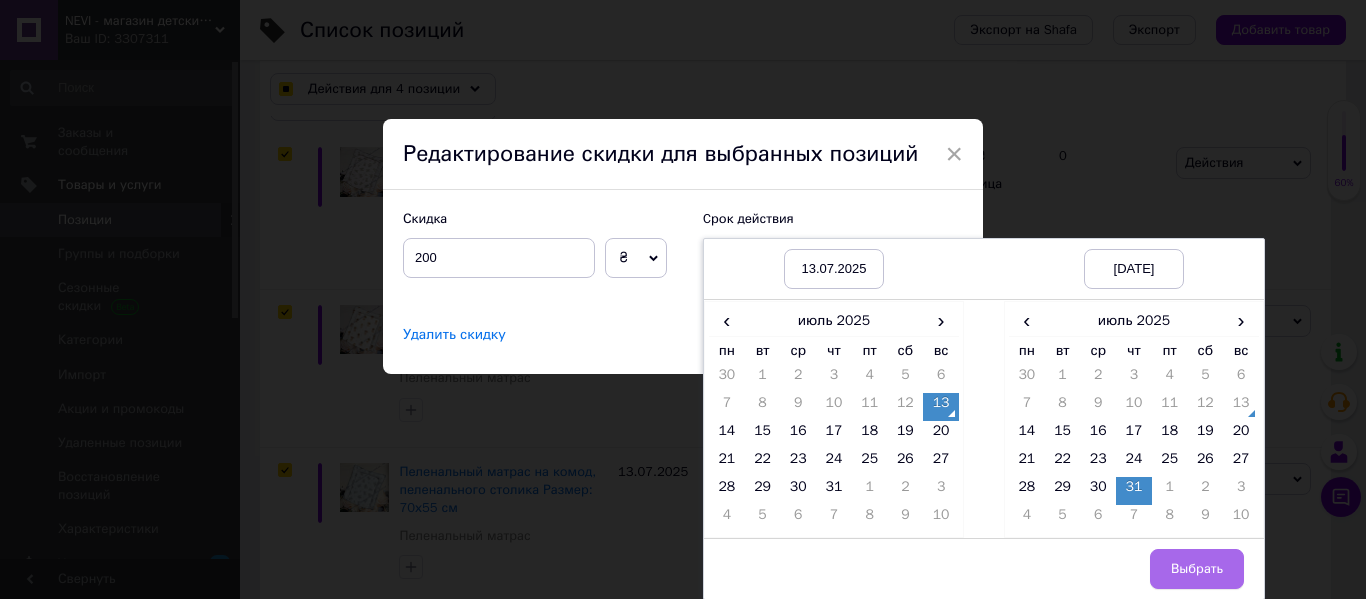 click on "Выбрать" at bounding box center (1197, 569) 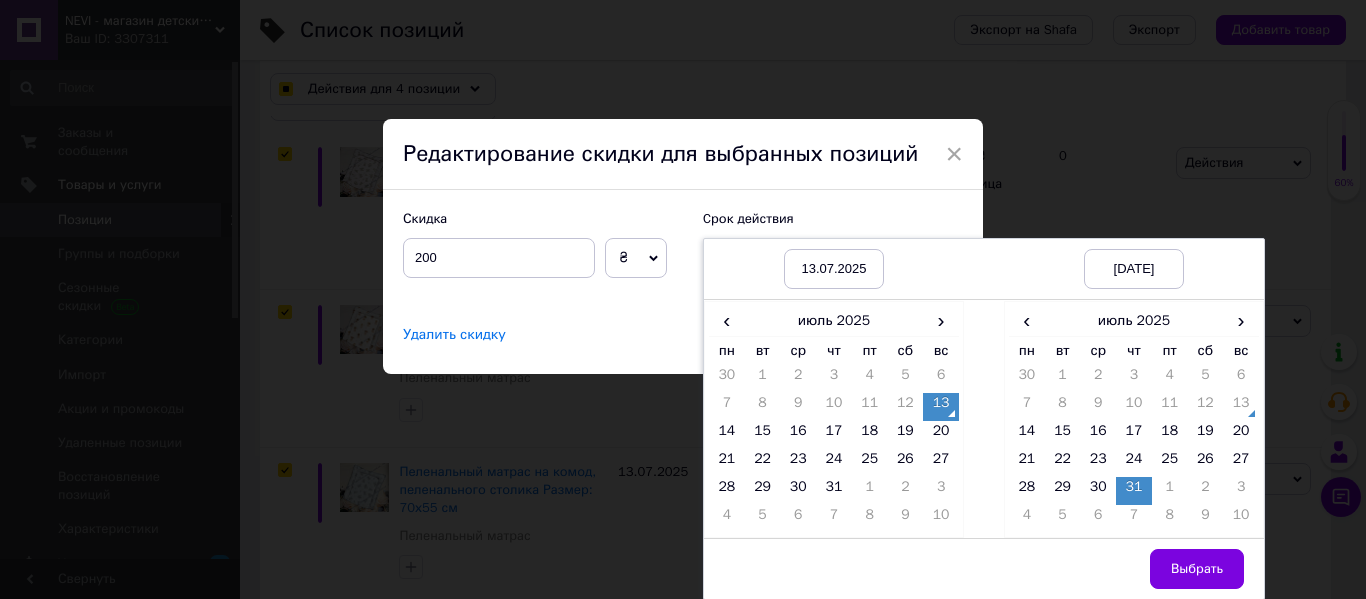 checkbox on "true" 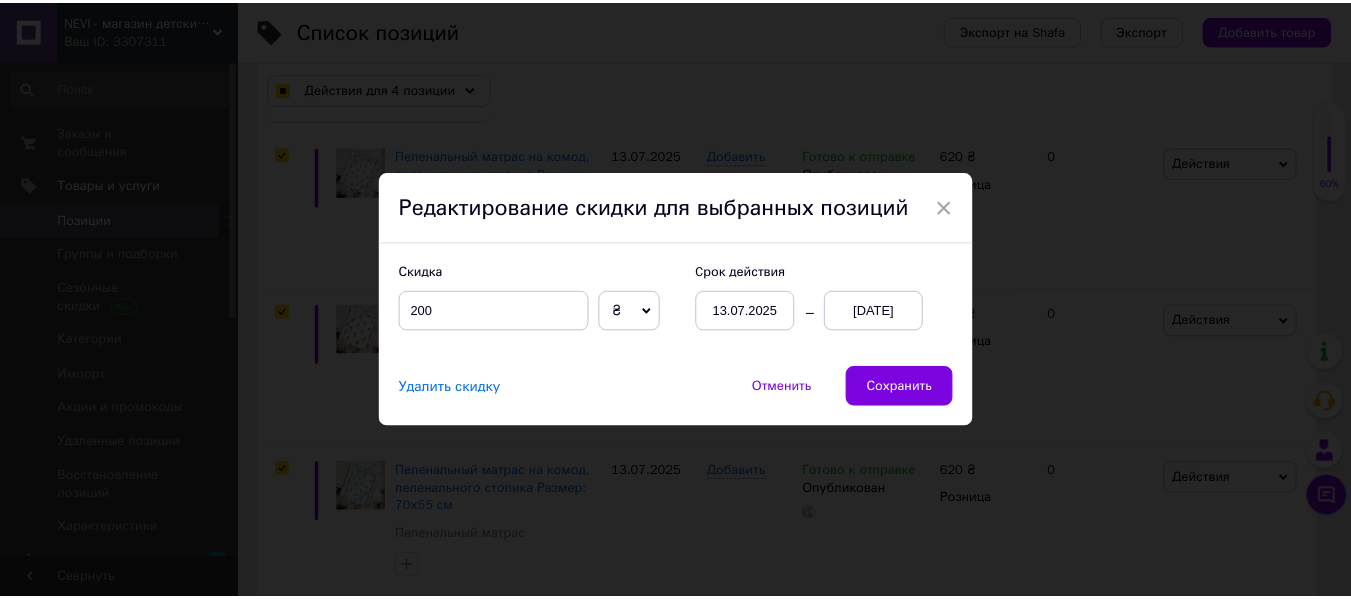 scroll, scrollTop: 0, scrollLeft: 0, axis: both 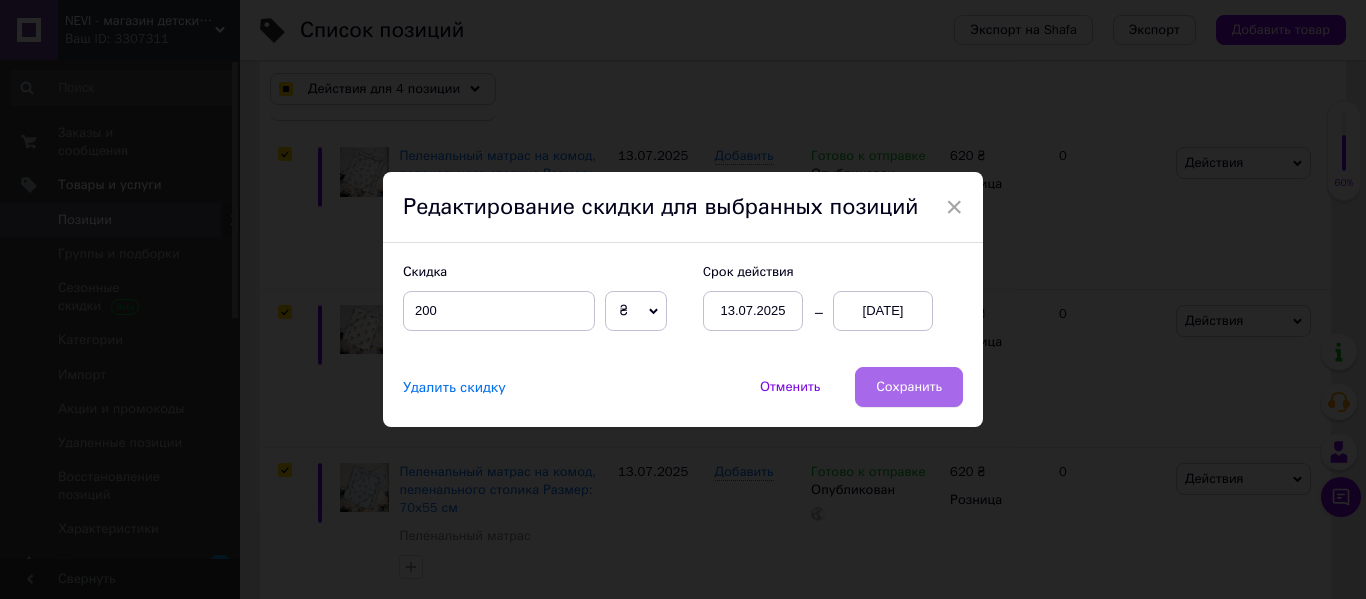 click on "Сохранить" at bounding box center [909, 387] 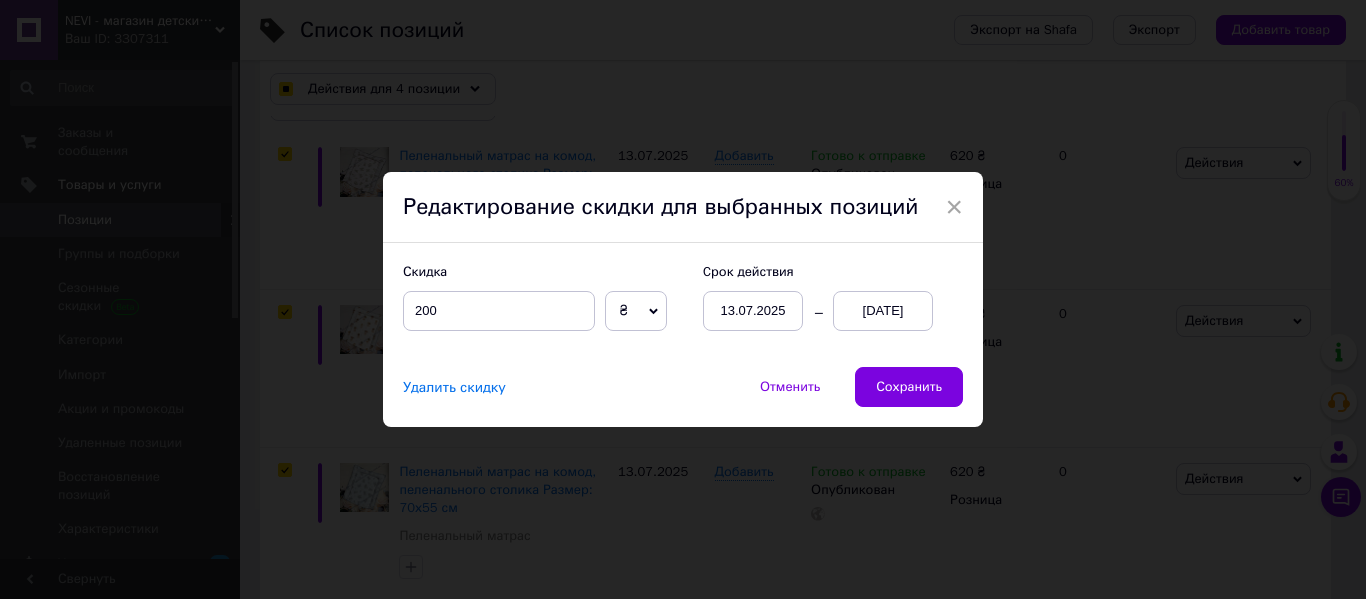 checkbox on "true" 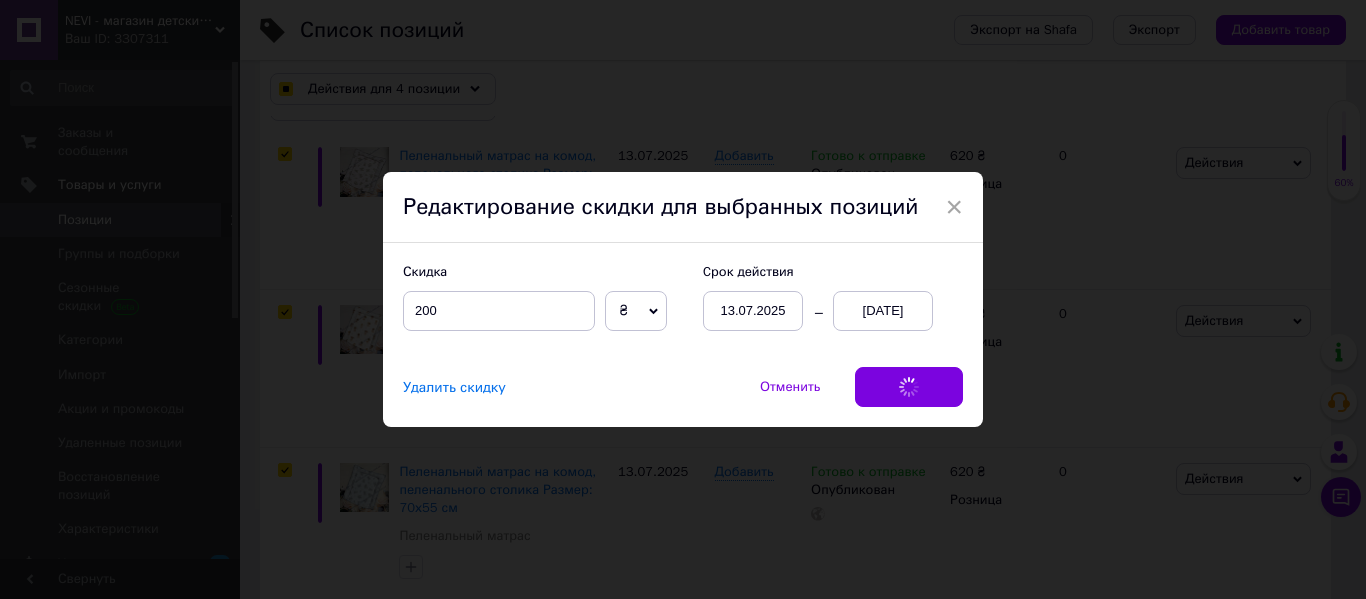 checkbox on "true" 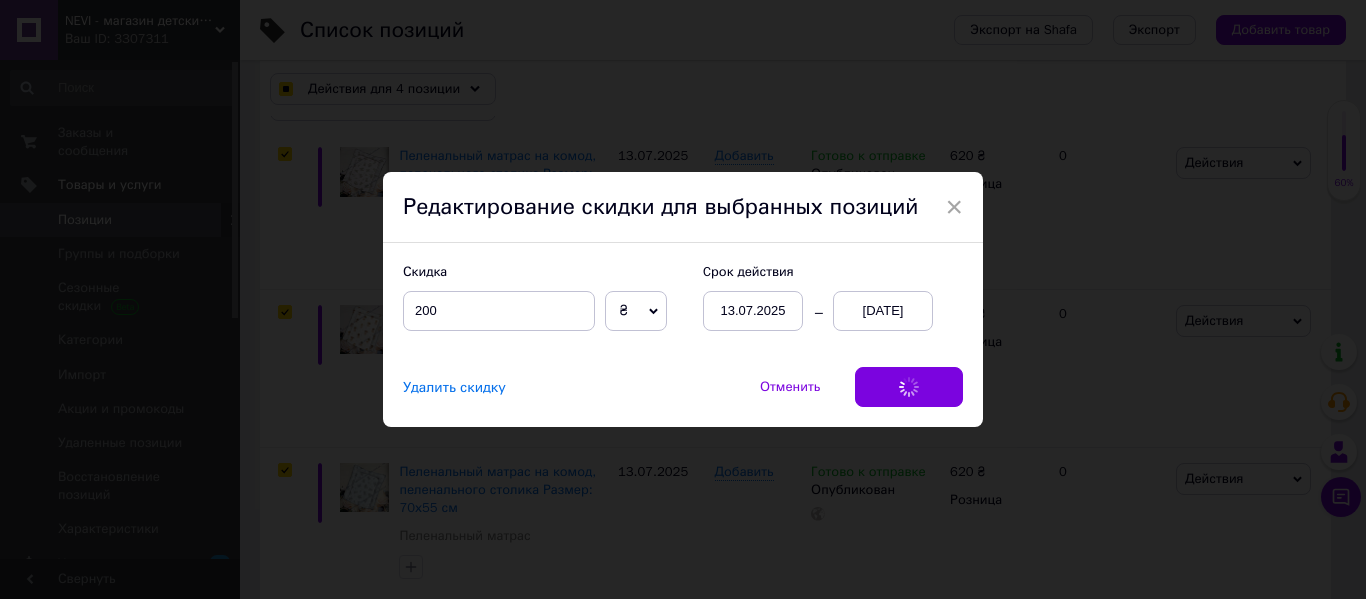 checkbox on "true" 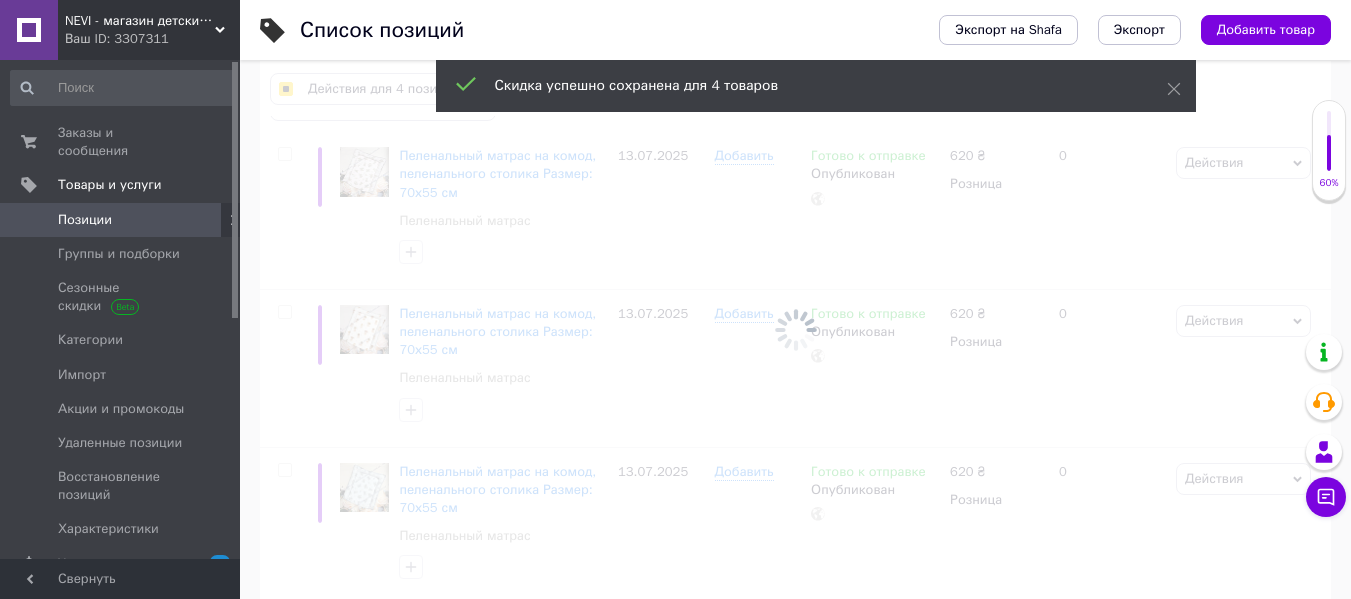 checkbox on "false" 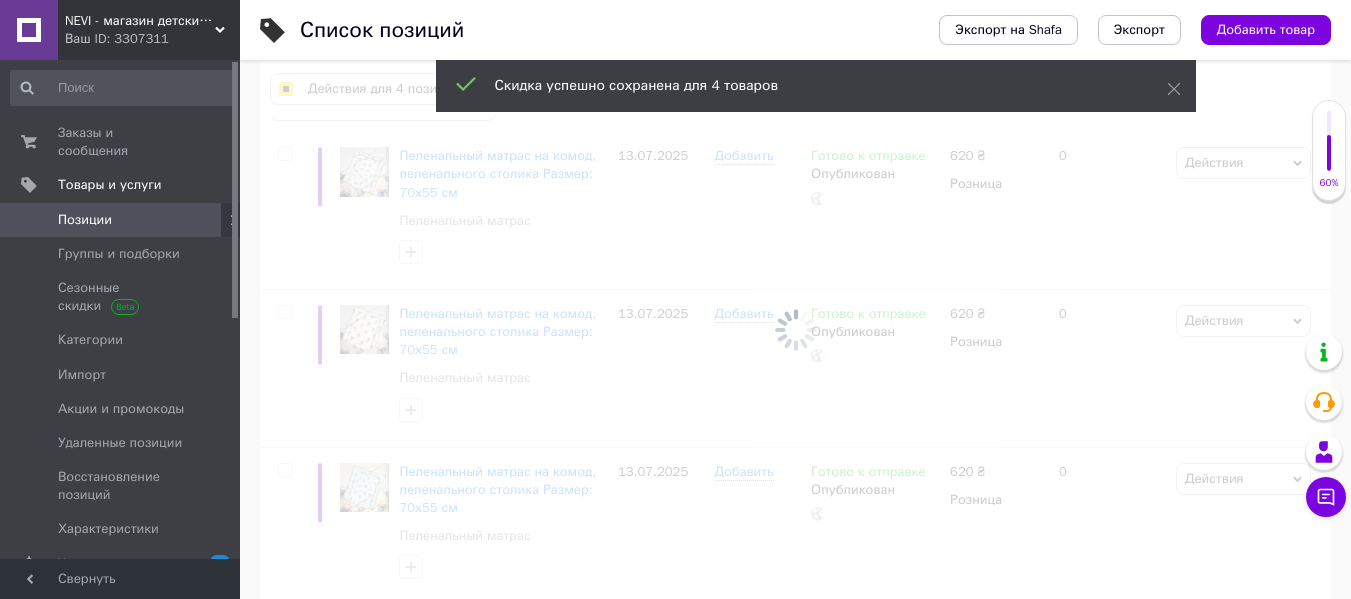 checkbox on "false" 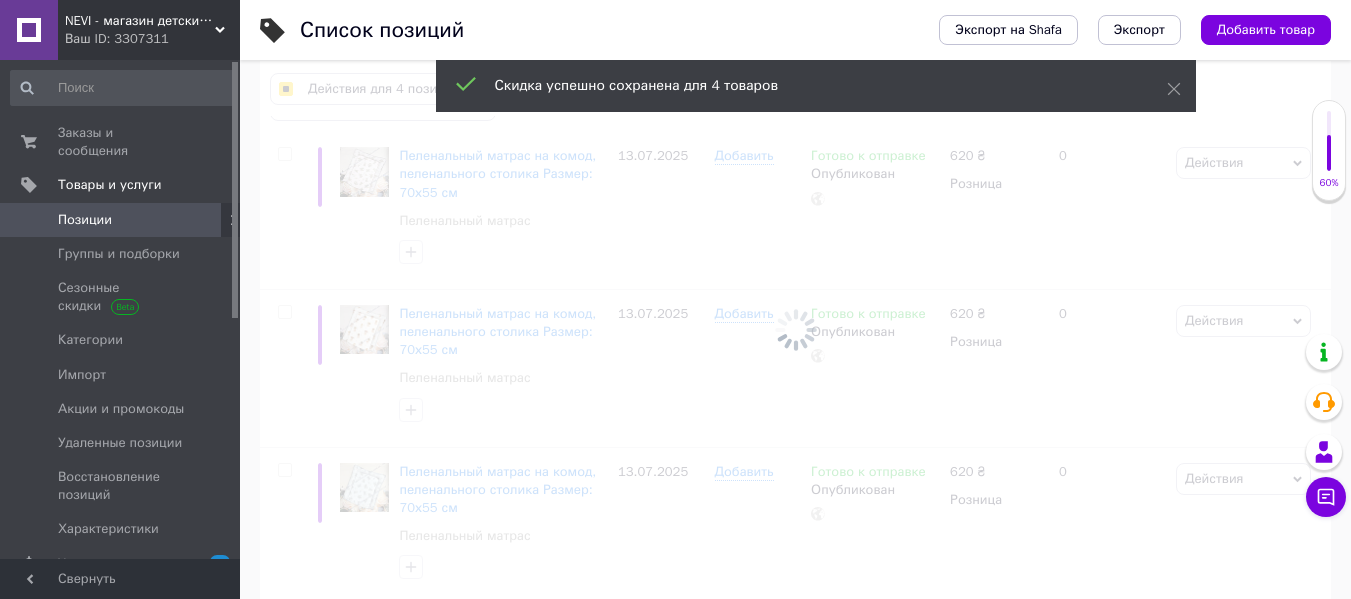 checkbox on "false" 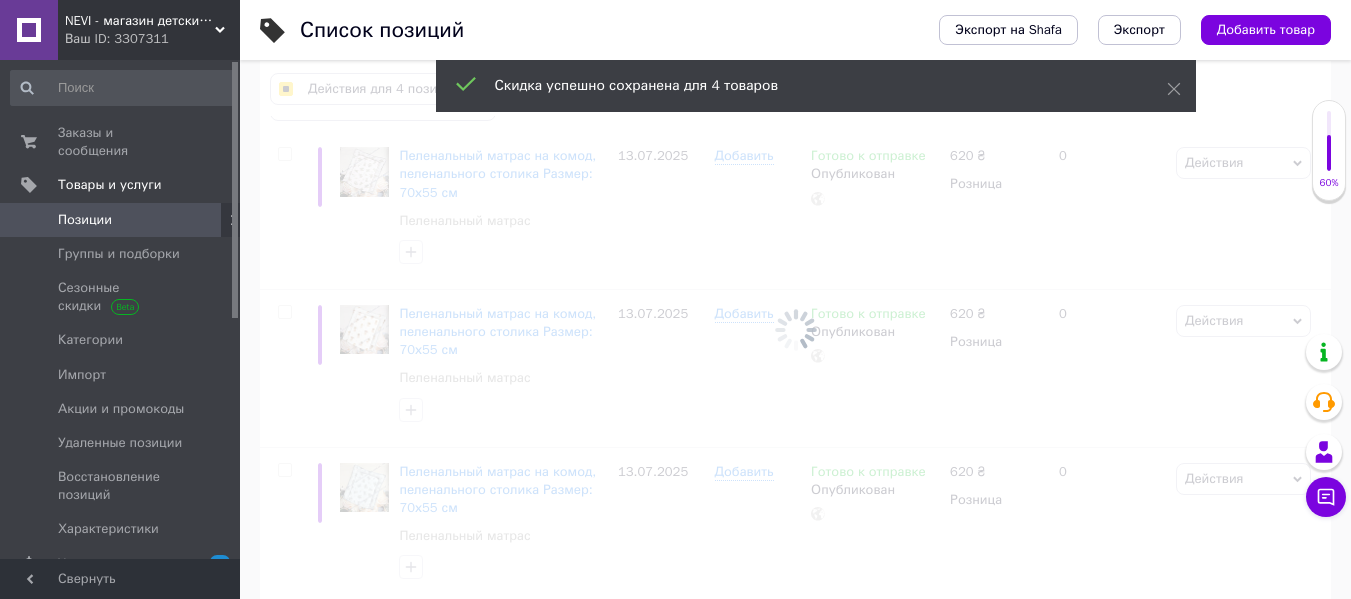 checkbox on "false" 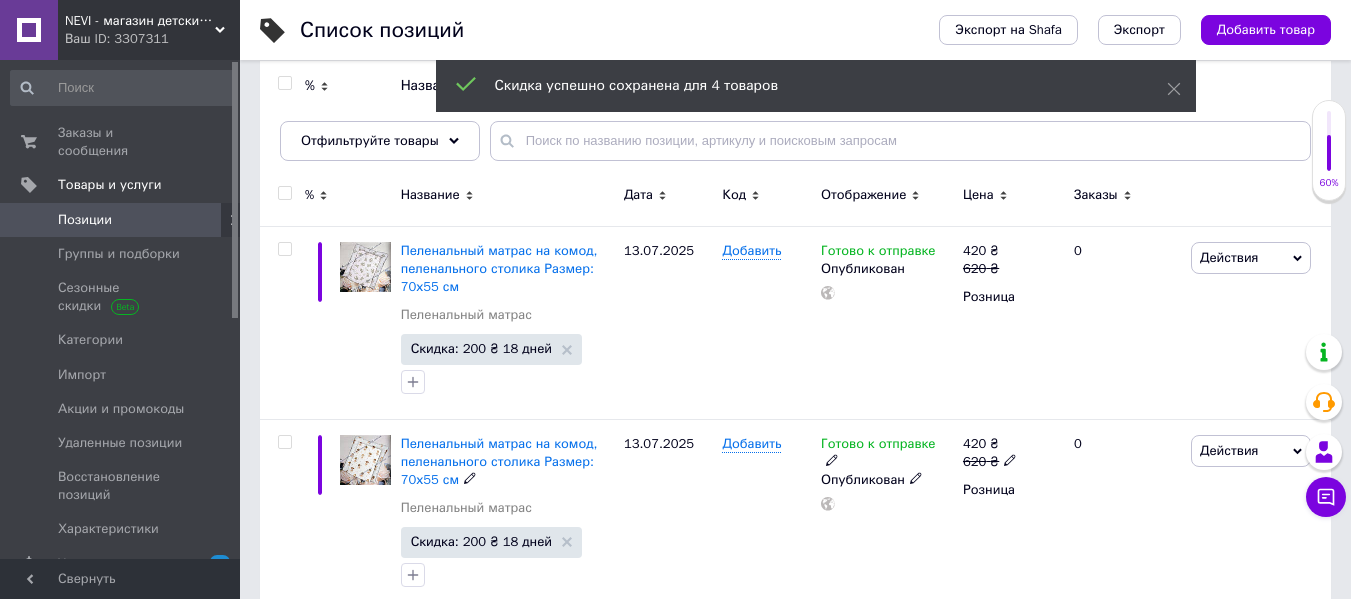 scroll, scrollTop: 0, scrollLeft: 0, axis: both 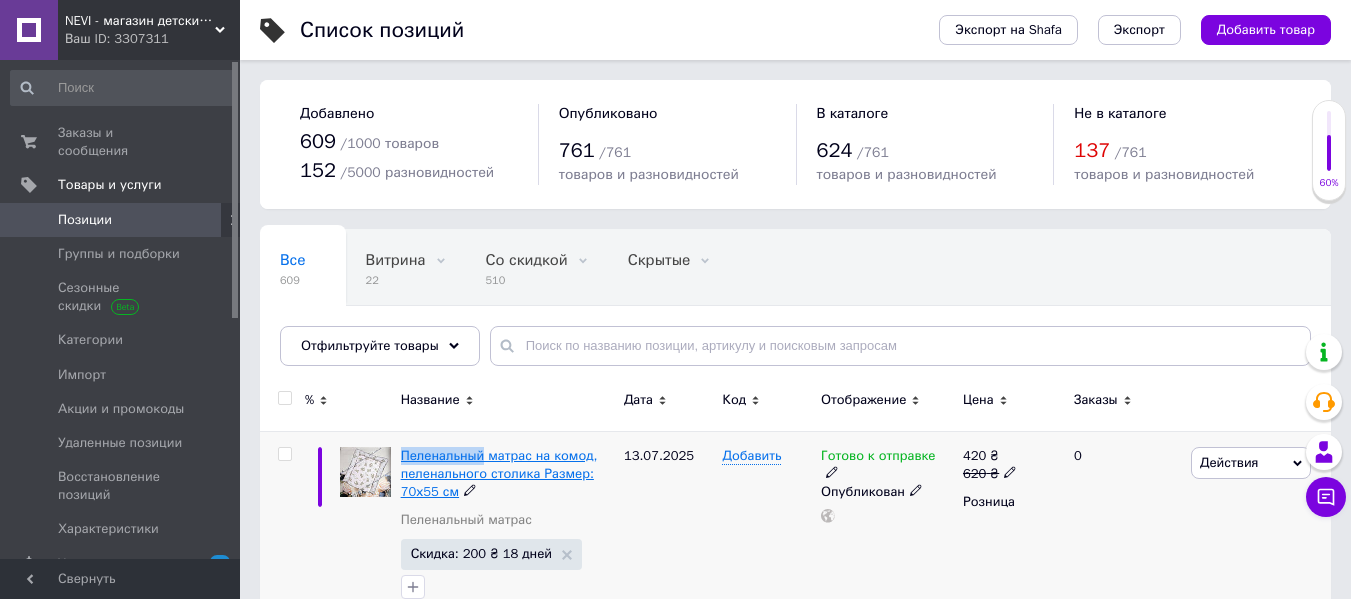drag, startPoint x: 395, startPoint y: 457, endPoint x: 483, endPoint y: 454, distance: 88.051125 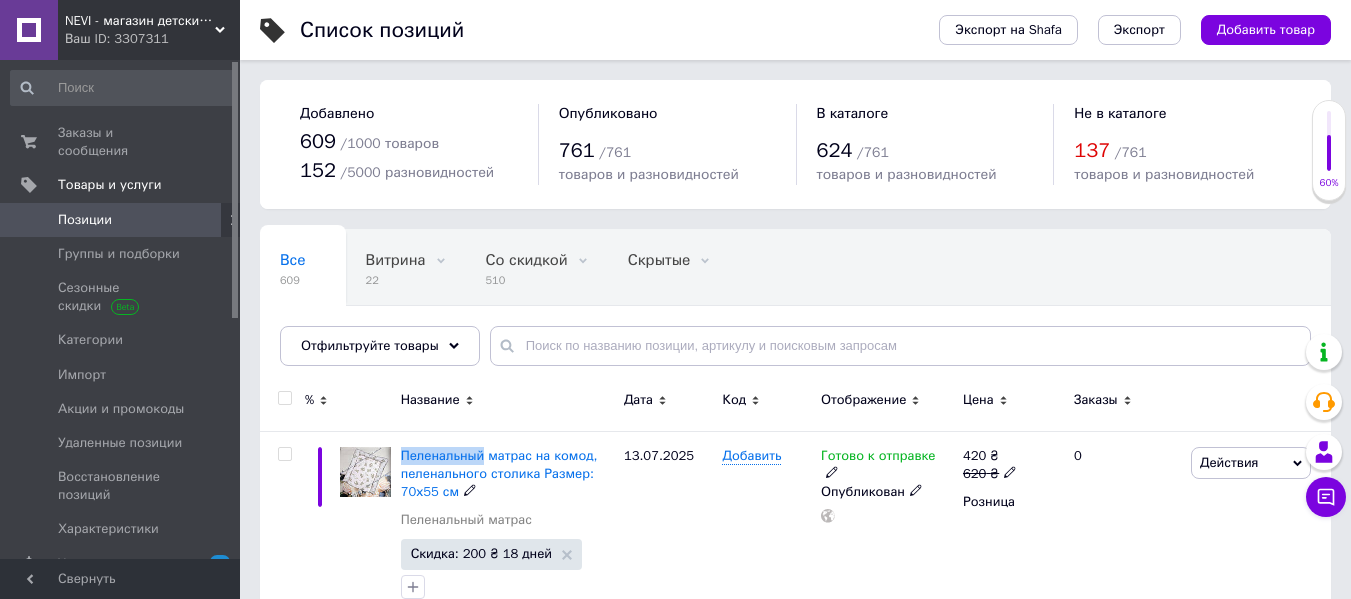 copy on "Пеленальный" 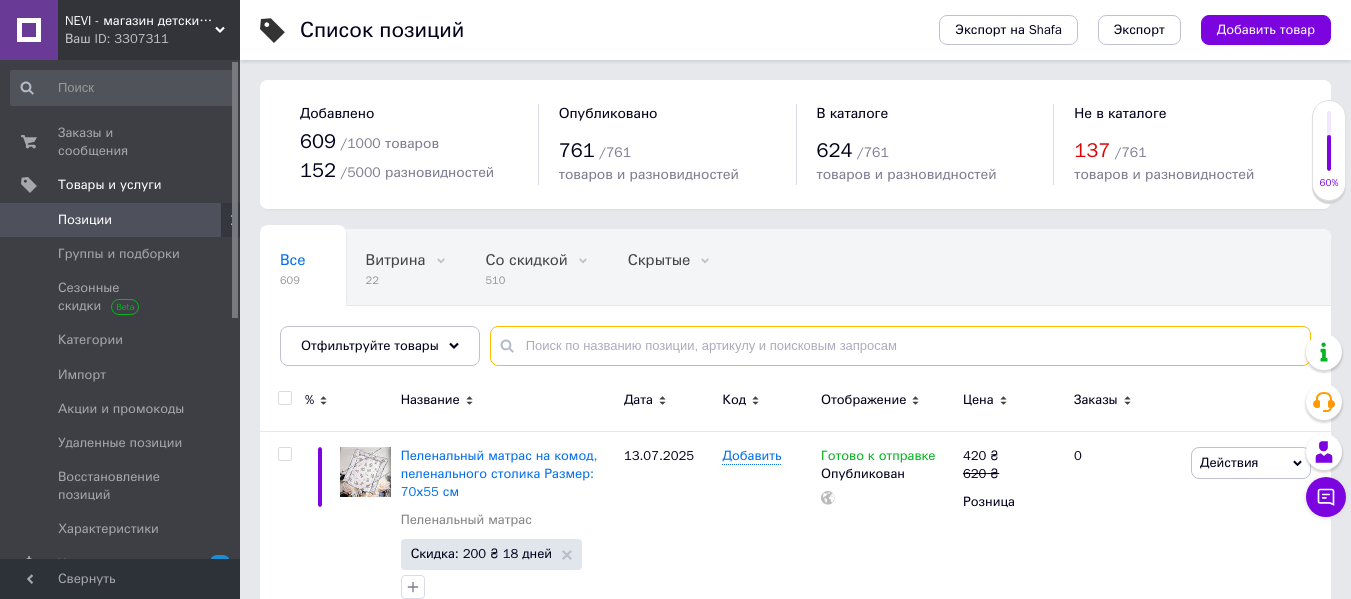 click at bounding box center (900, 346) 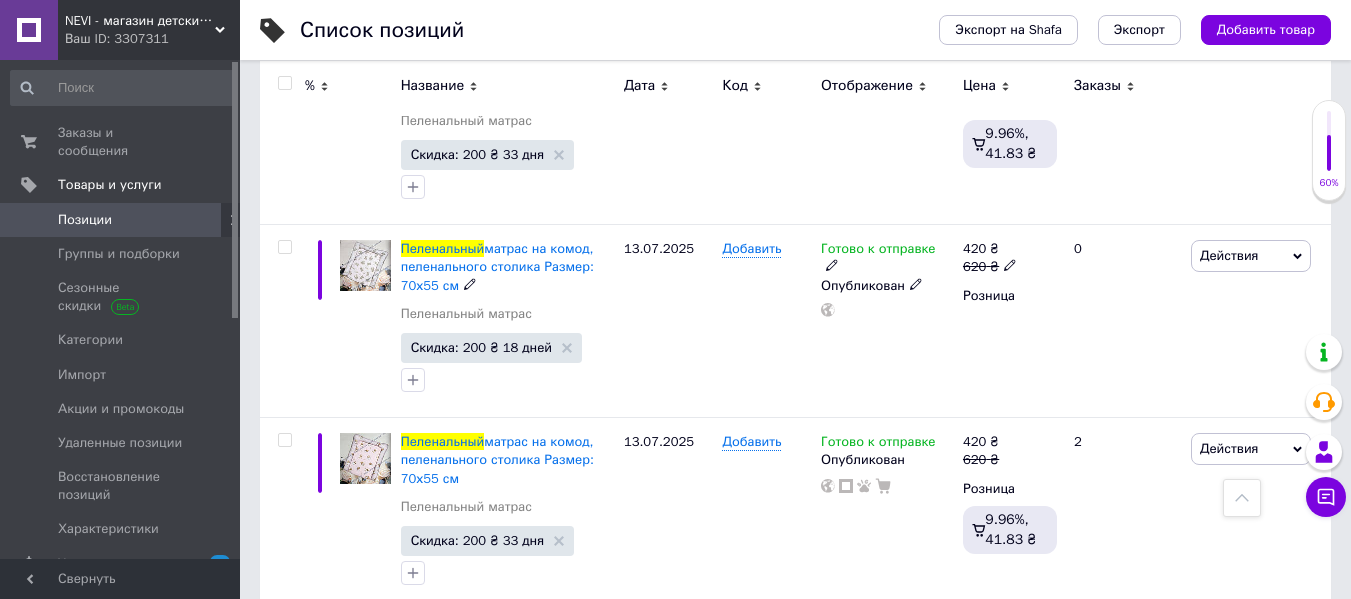 scroll, scrollTop: 1400, scrollLeft: 0, axis: vertical 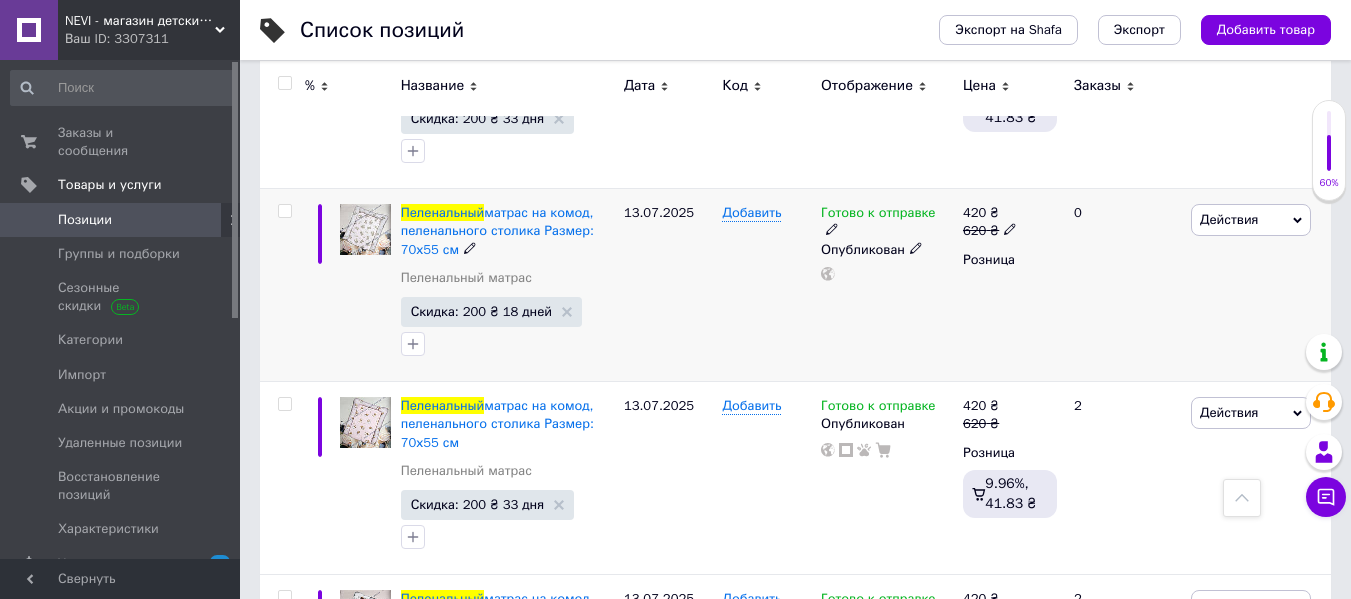 type on "Пеленальный" 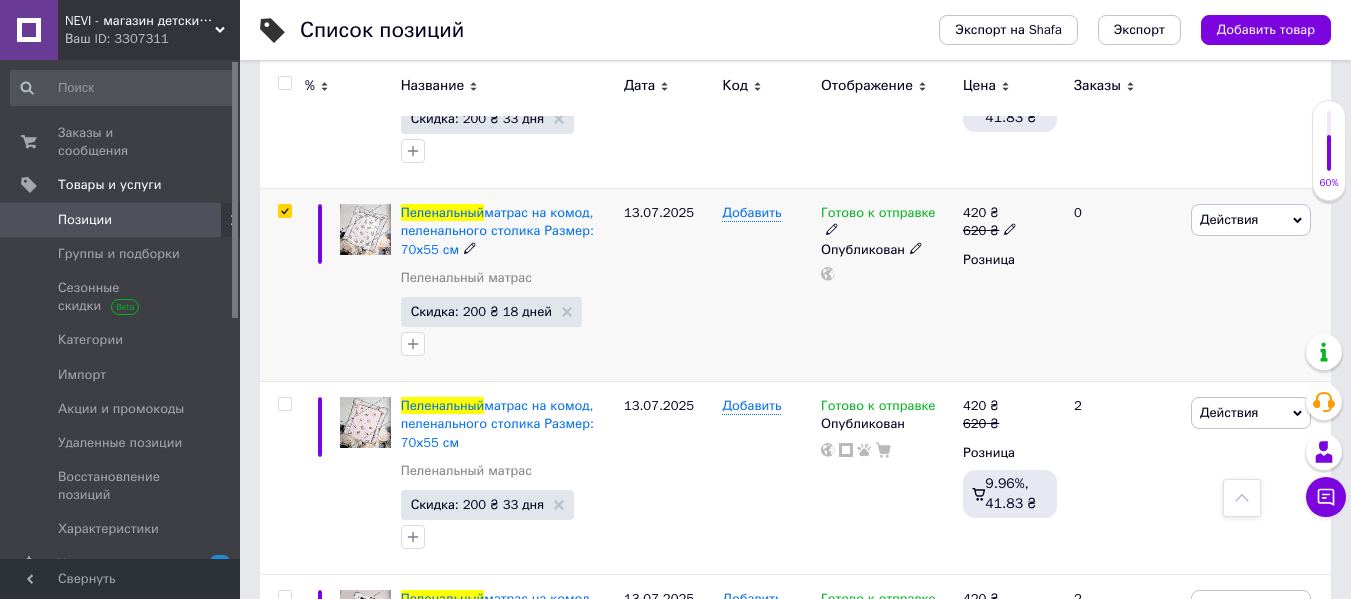 checkbox on "true" 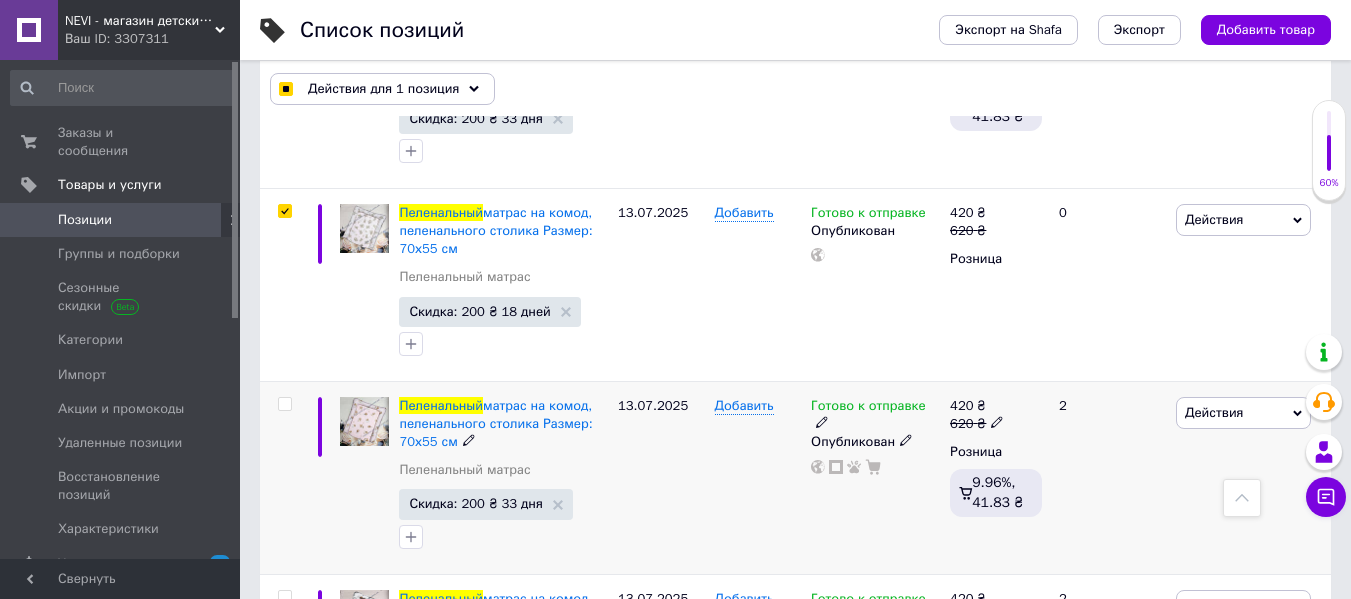click at bounding box center [282, 477] 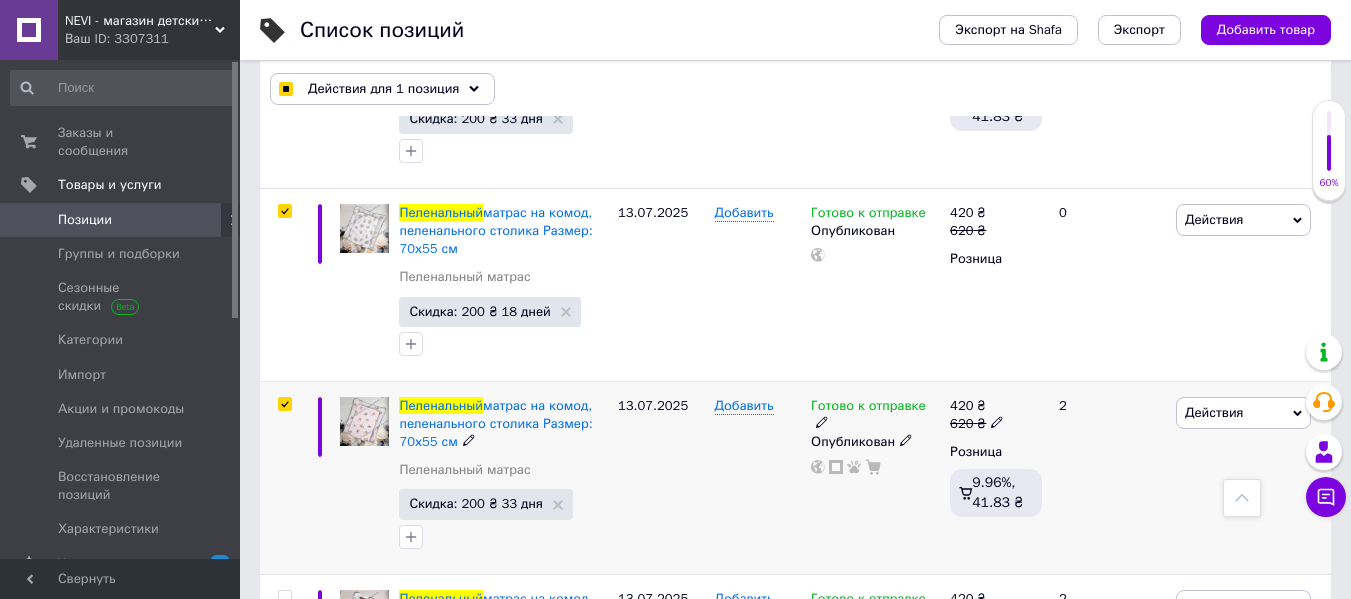 checkbox on "true" 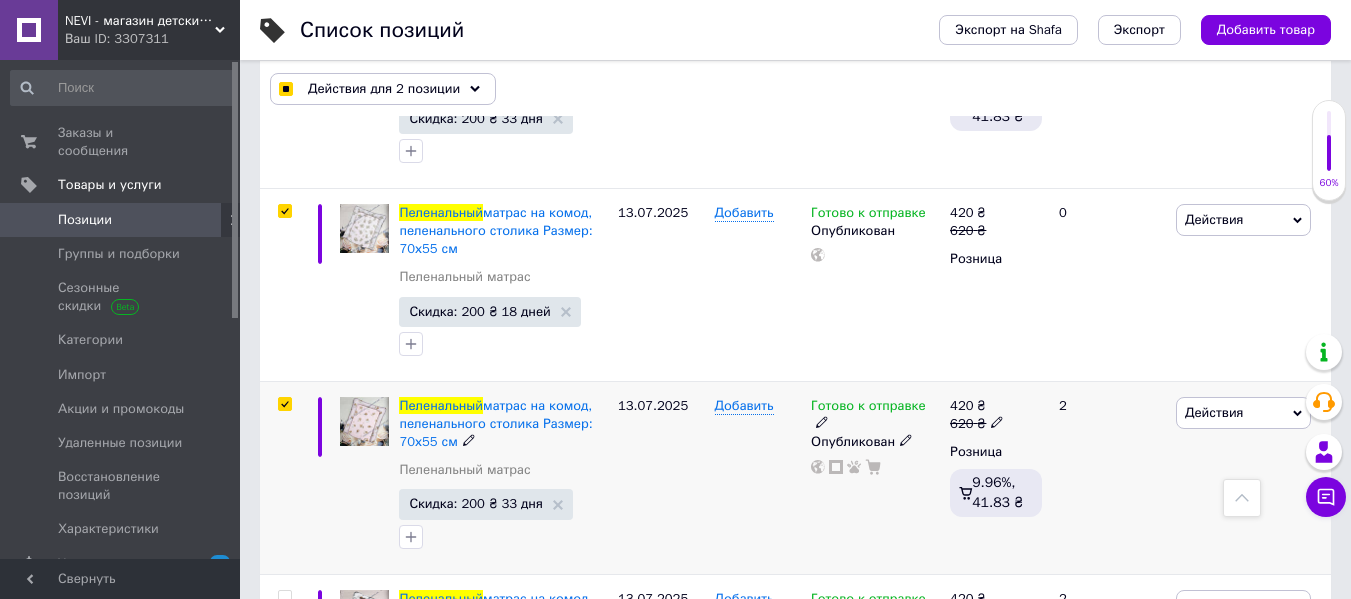 click at bounding box center (284, 404) 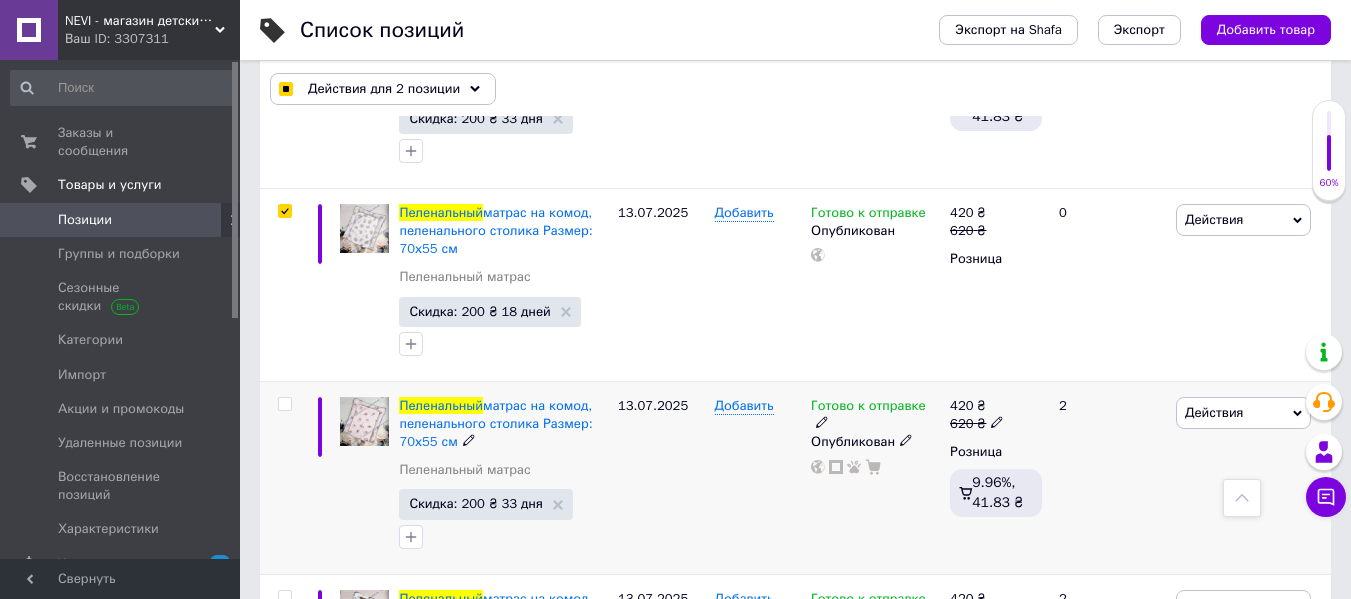 checkbox on "false" 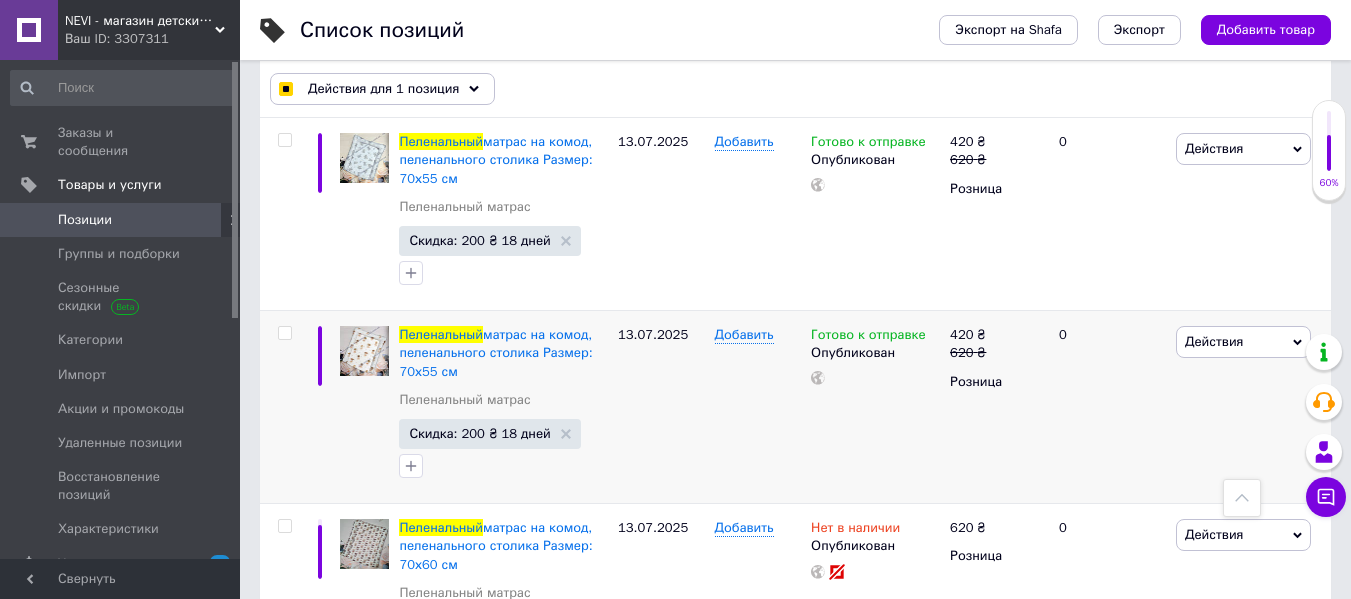 scroll, scrollTop: 3000, scrollLeft: 0, axis: vertical 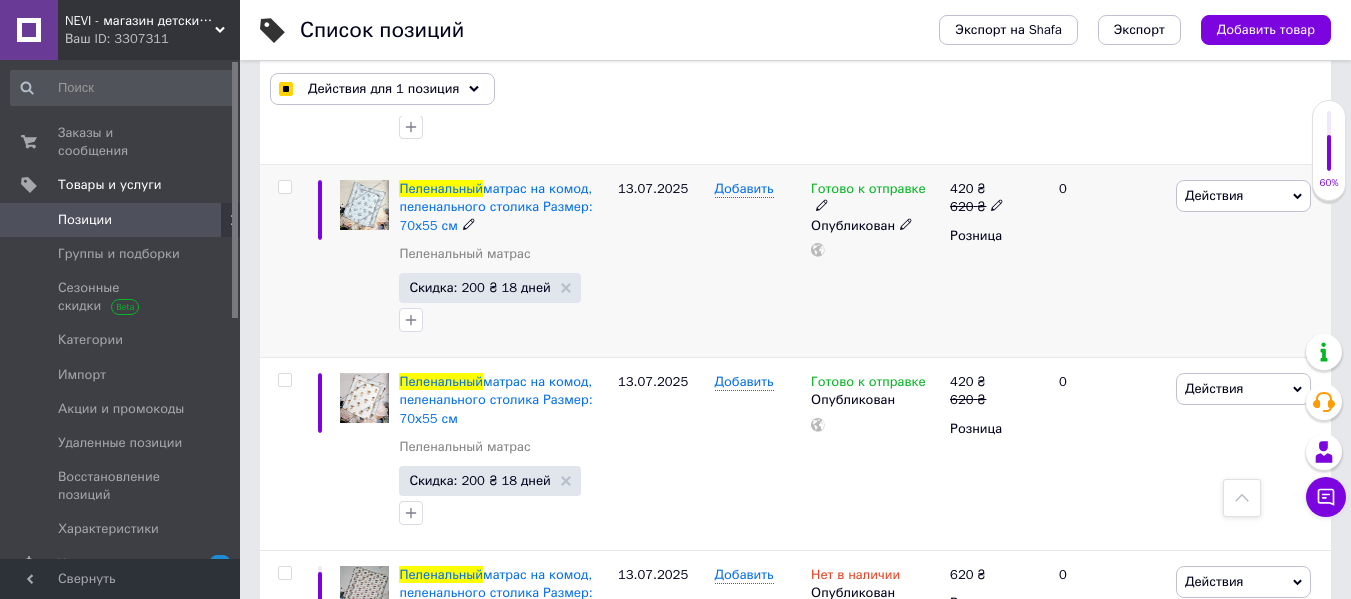 click at bounding box center (284, 187) 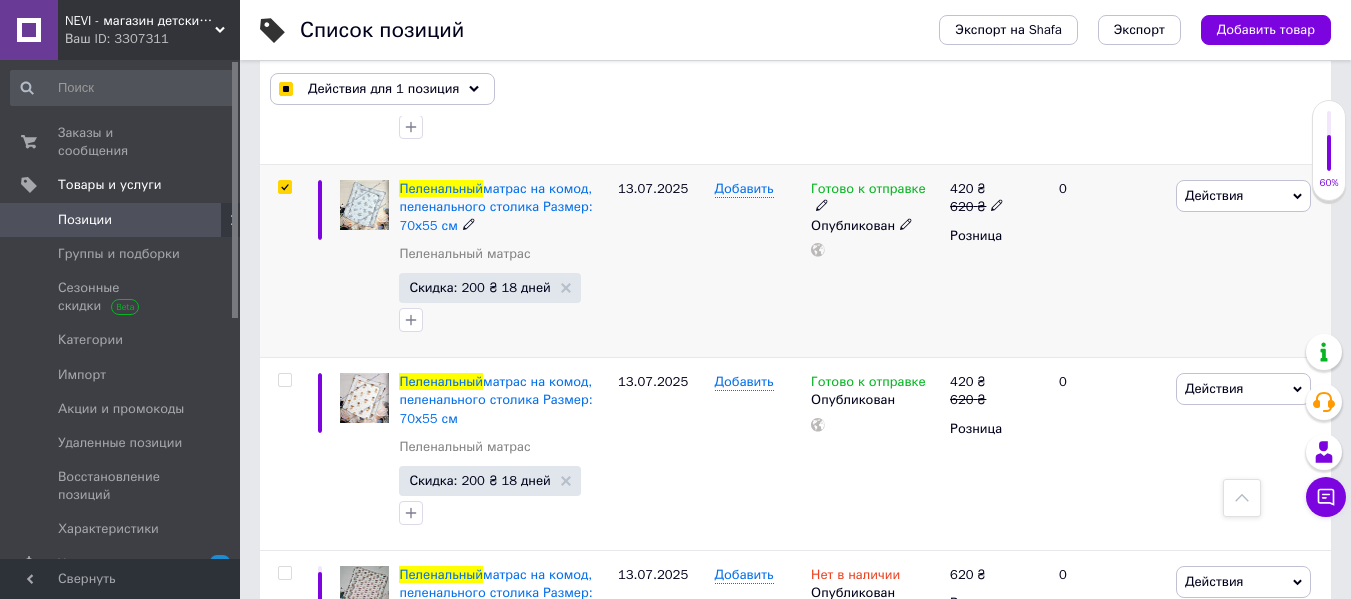 checkbox on "true" 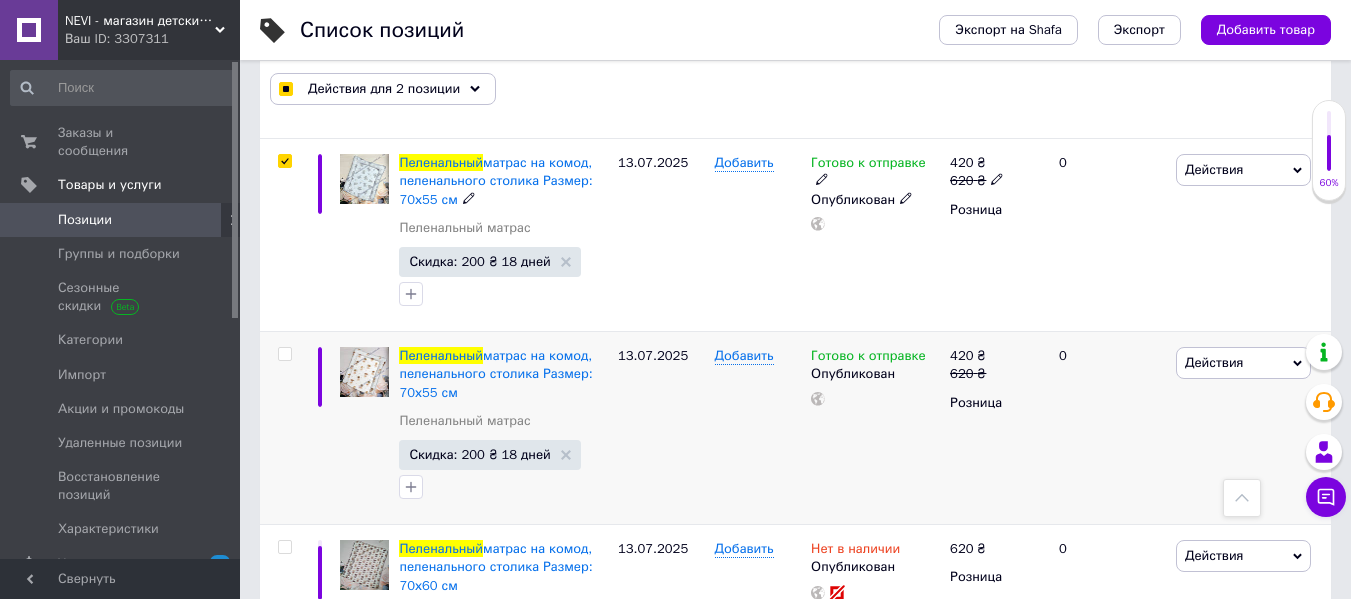 scroll, scrollTop: 3100, scrollLeft: 0, axis: vertical 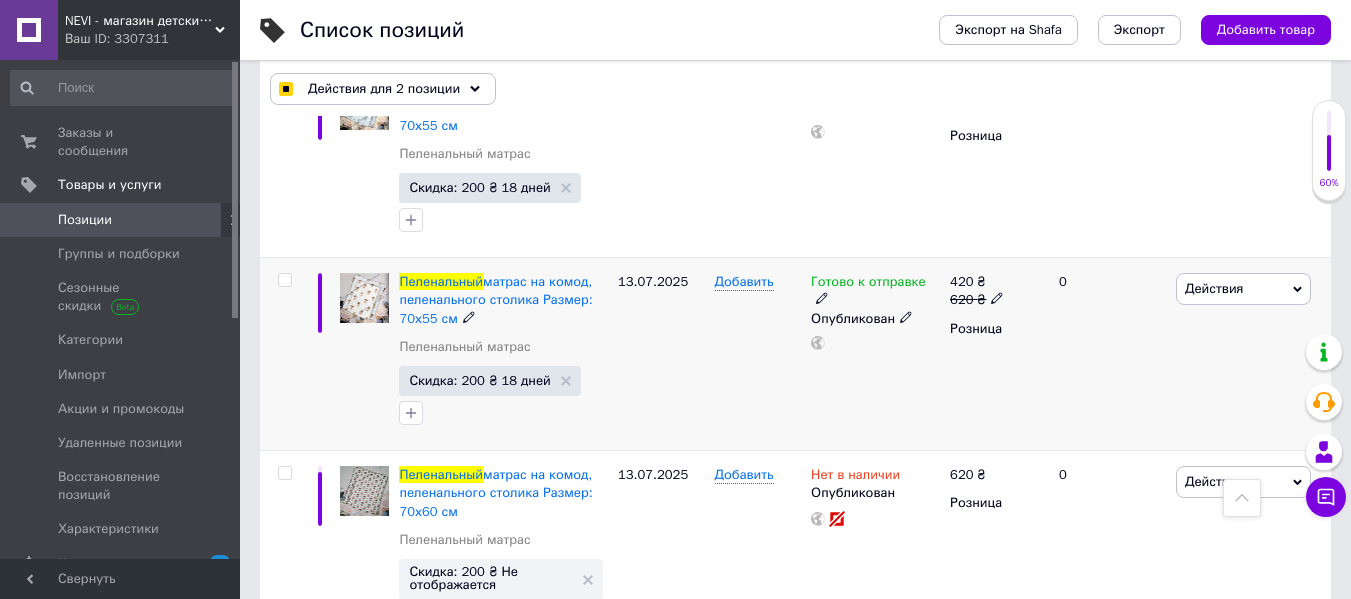 click at bounding box center [284, 280] 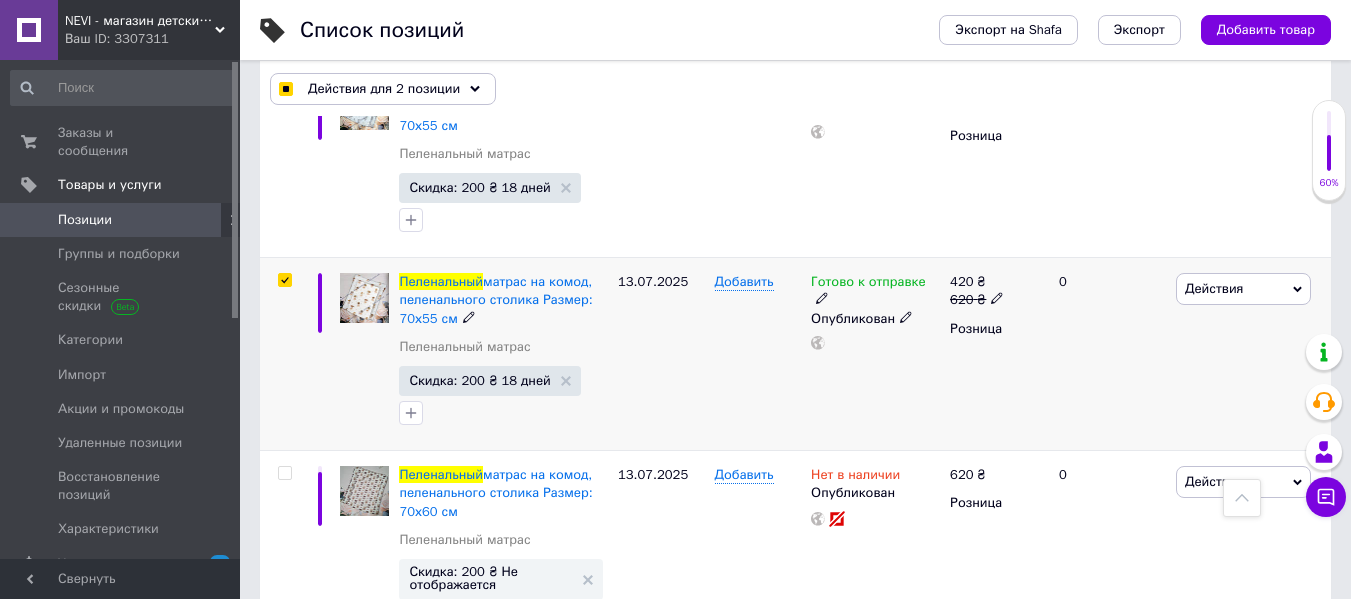 checkbox on "true" 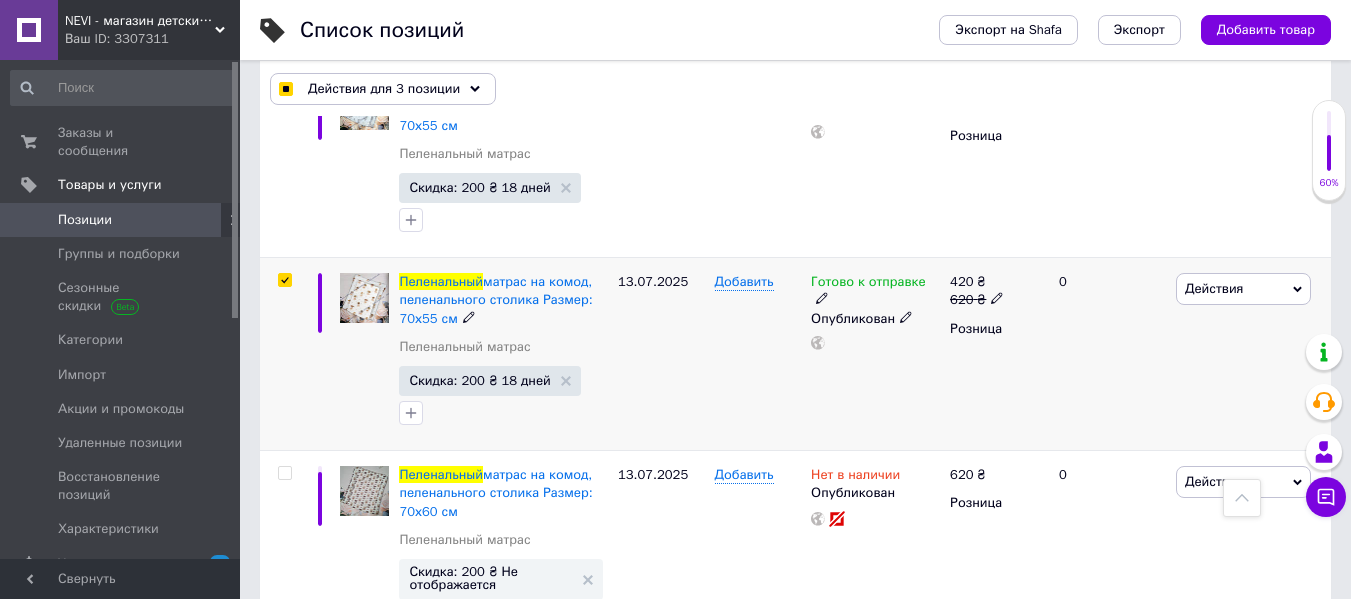 checkbox on "true" 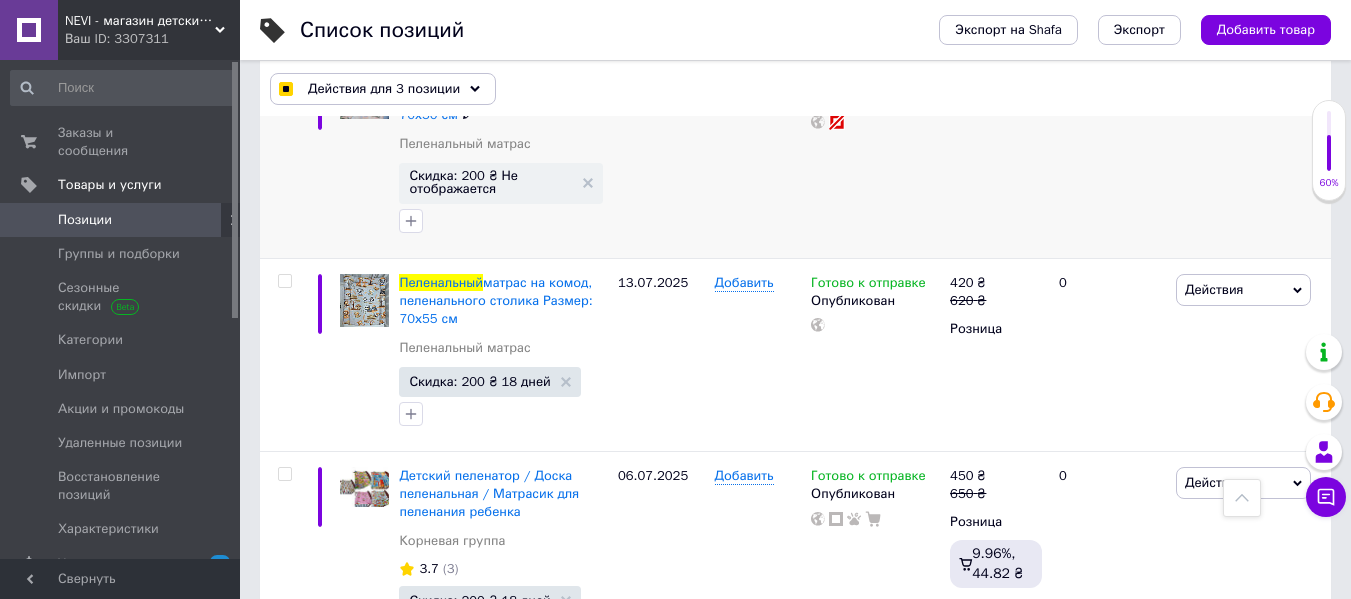 scroll, scrollTop: 3800, scrollLeft: 0, axis: vertical 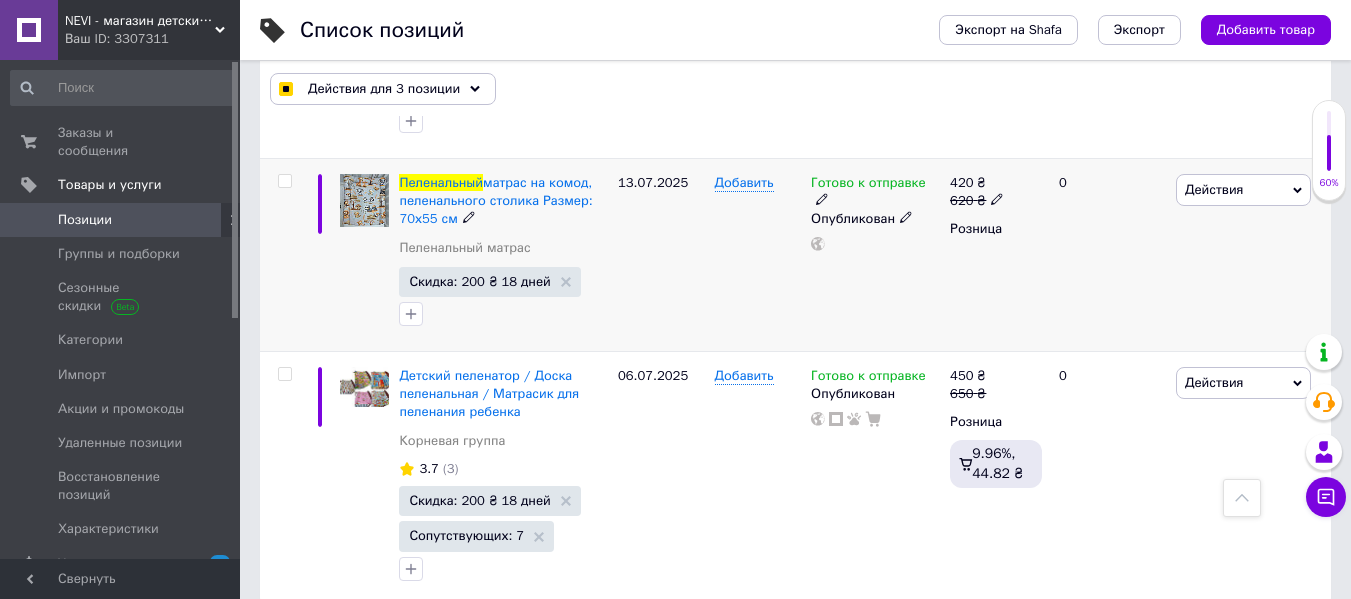 click at bounding box center [285, 181] 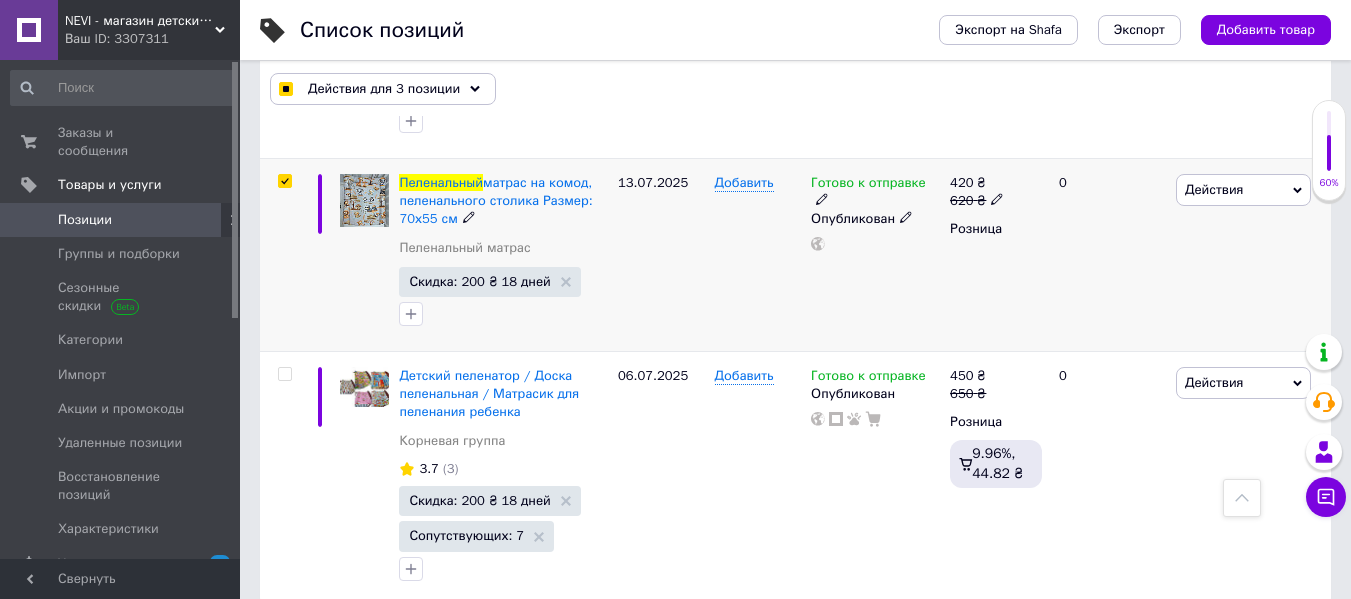 checkbox on "true" 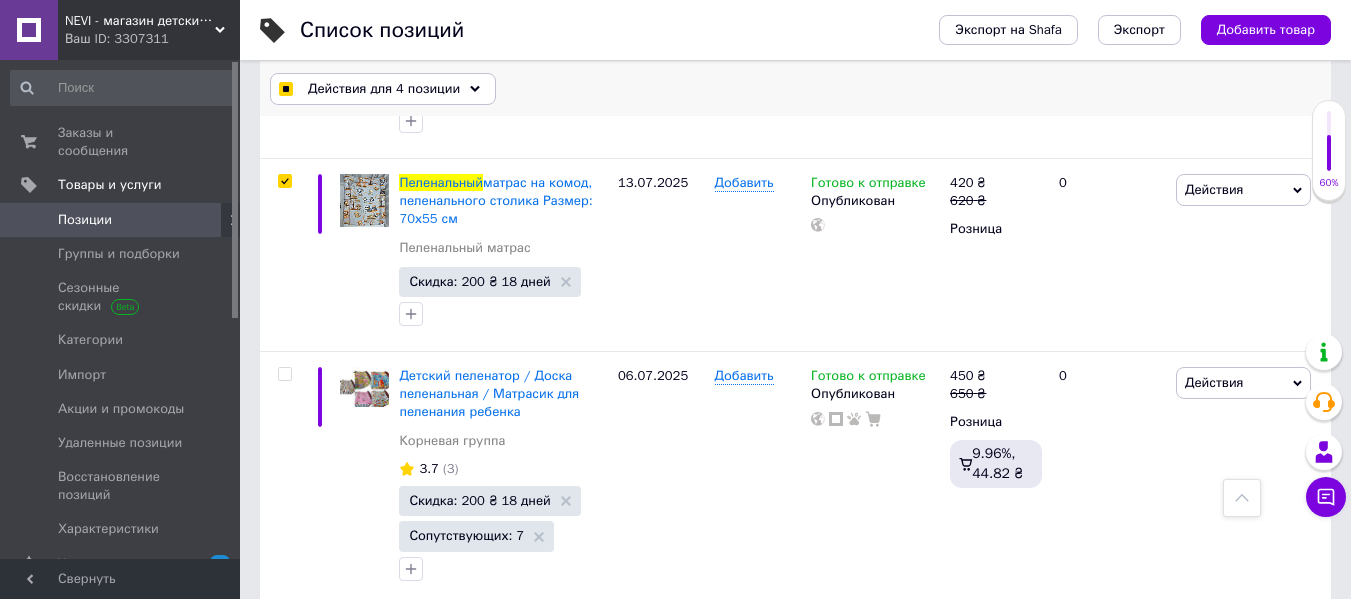 click on "Действия для 4 позиции" at bounding box center (384, 89) 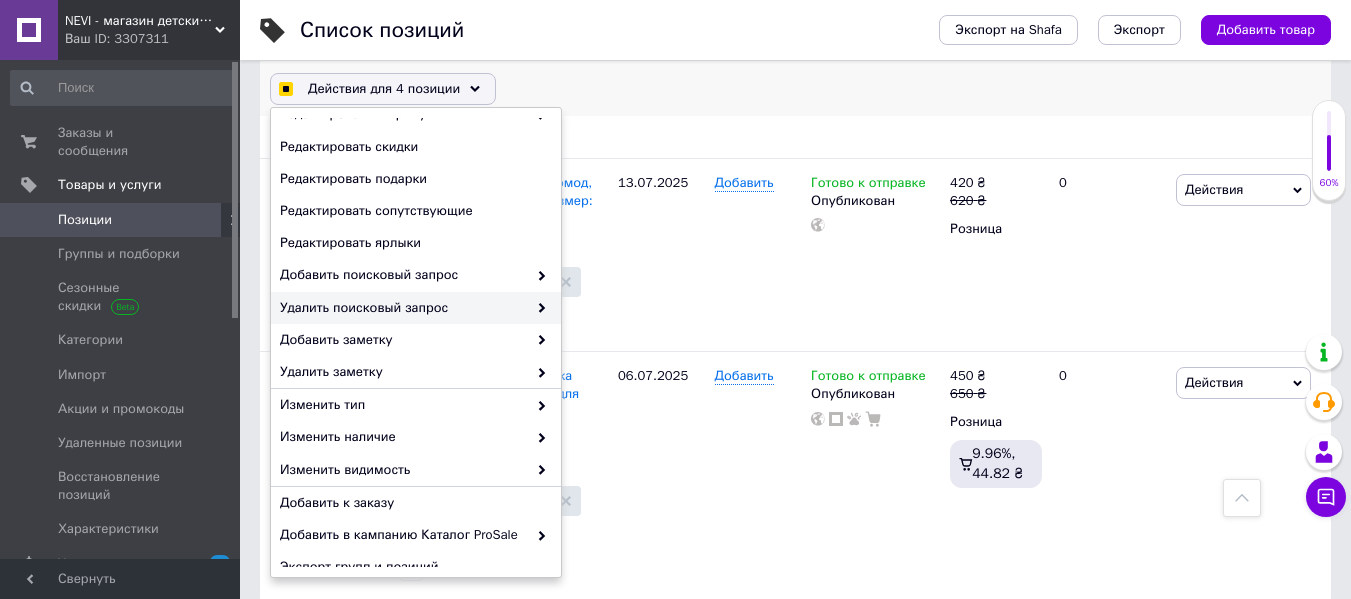 scroll, scrollTop: 230, scrollLeft: 0, axis: vertical 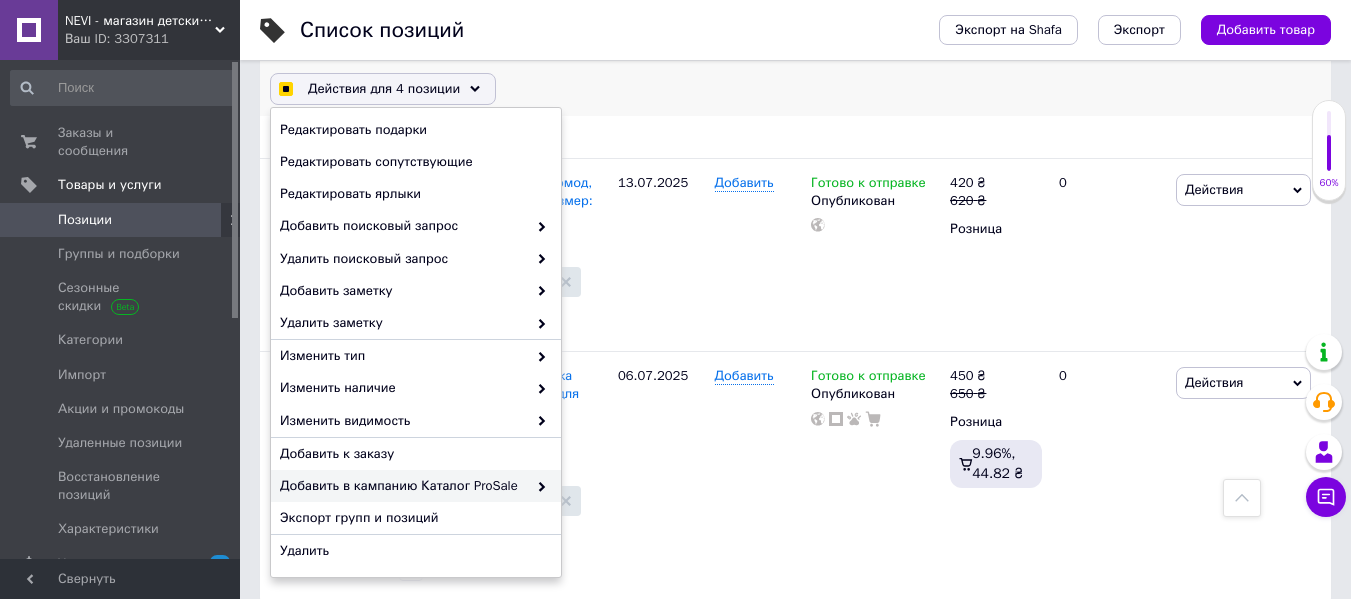 checkbox on "true" 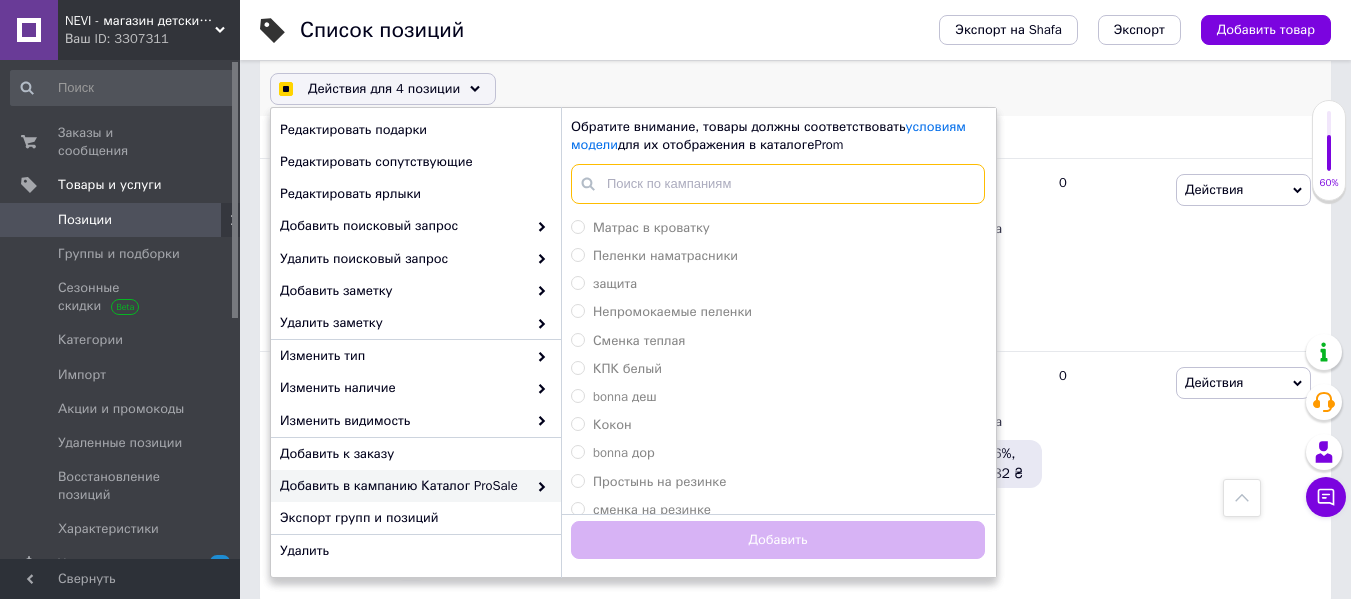 click at bounding box center [778, 184] 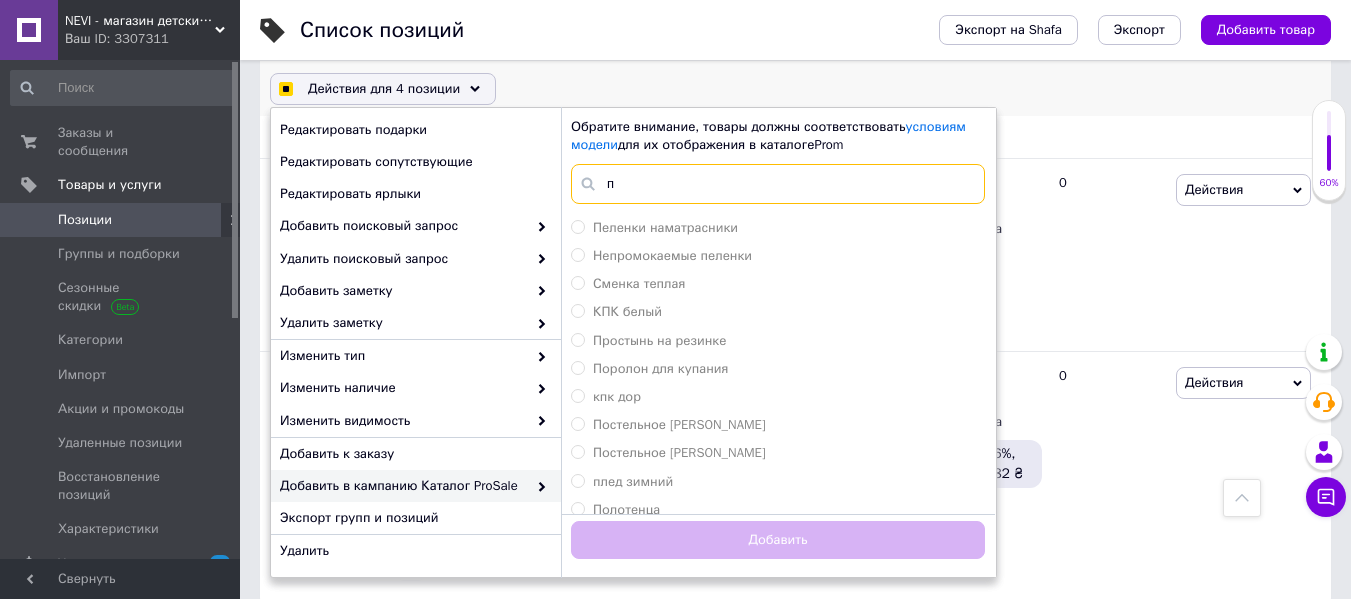 type on "пе" 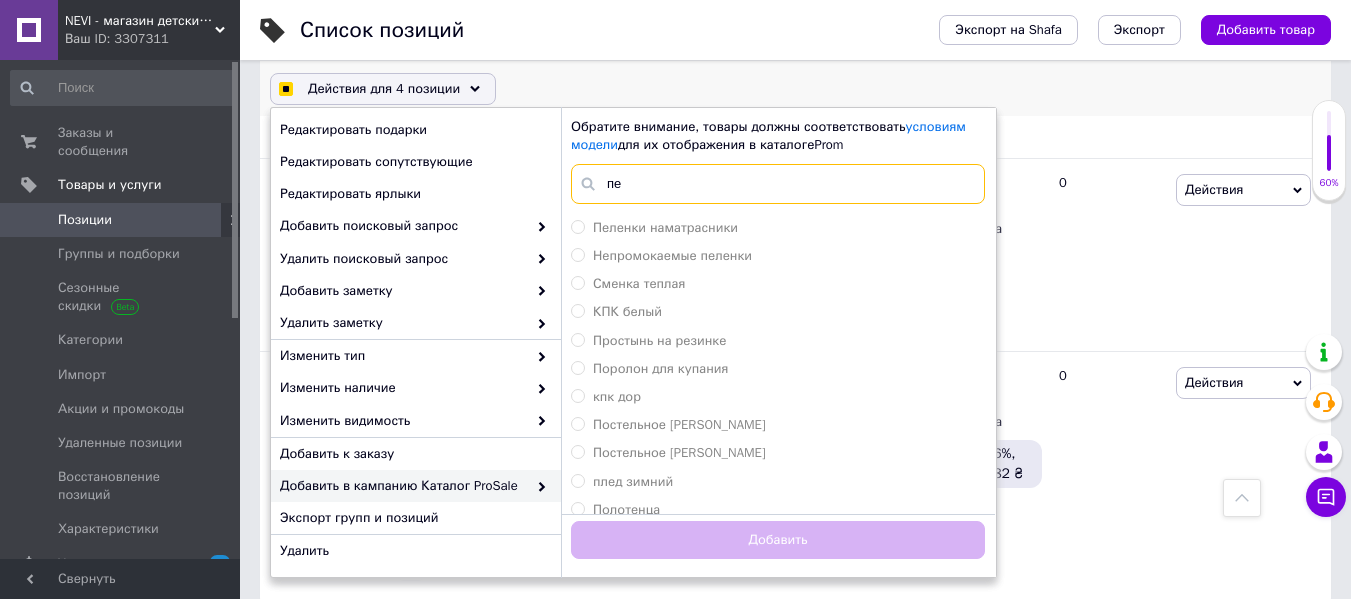 checkbox on "true" 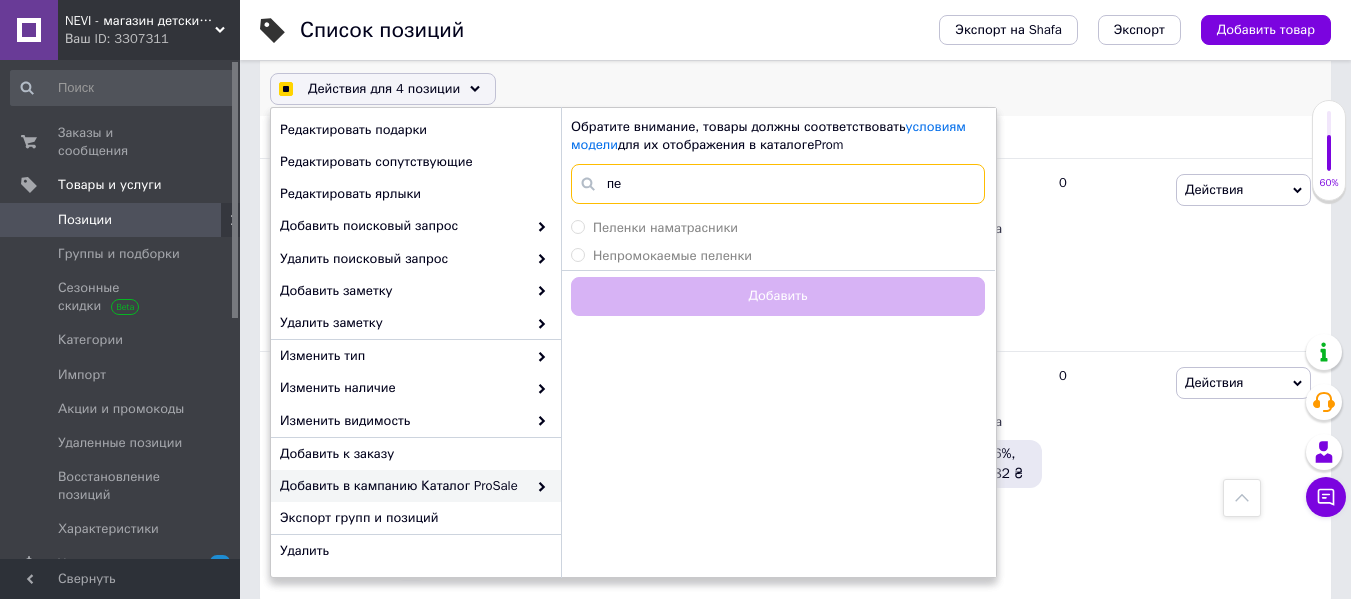 type on "пел" 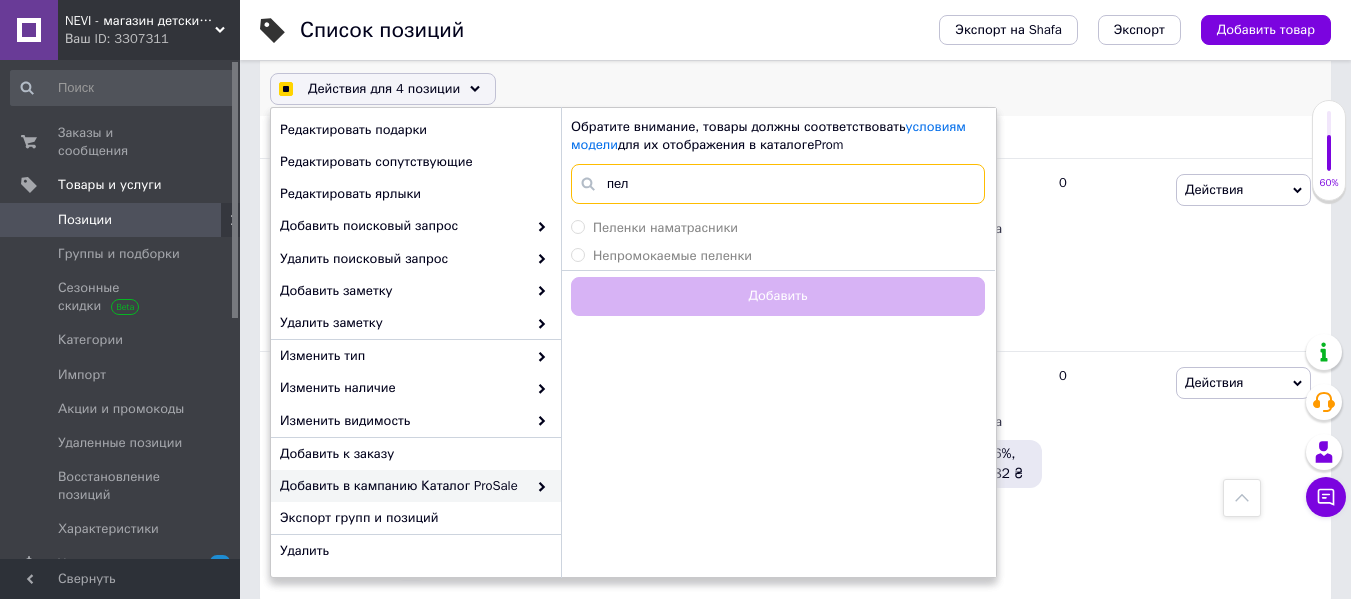 click on "пел" at bounding box center [778, 184] 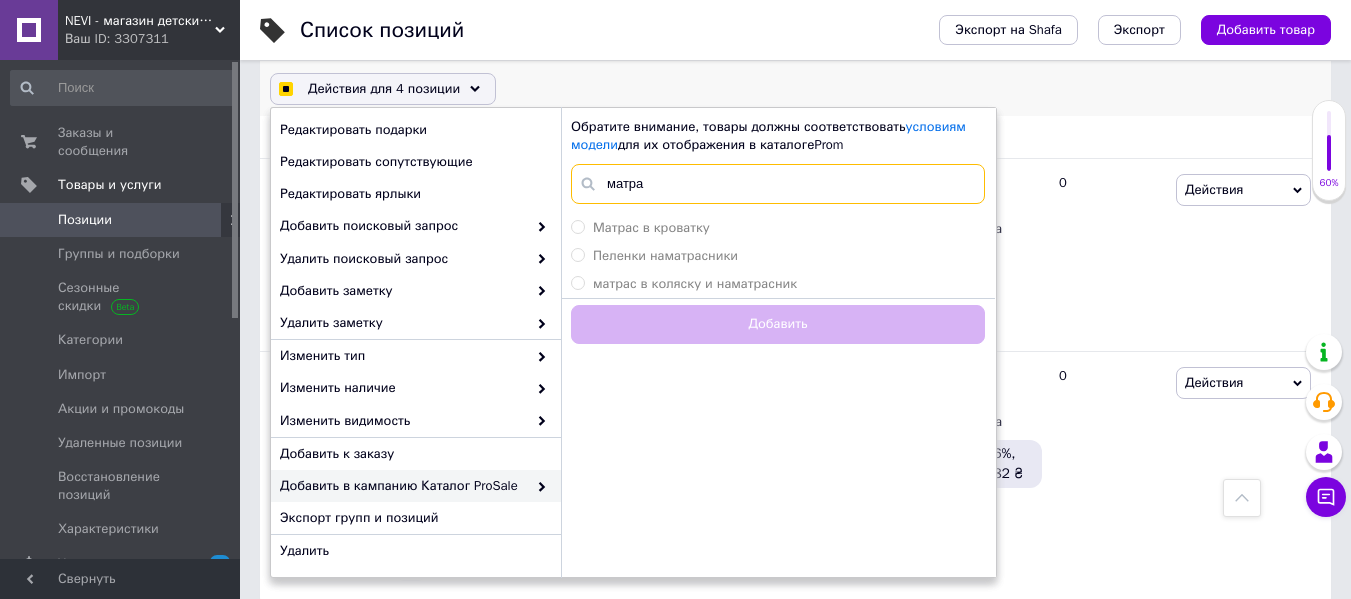 type on "матрас" 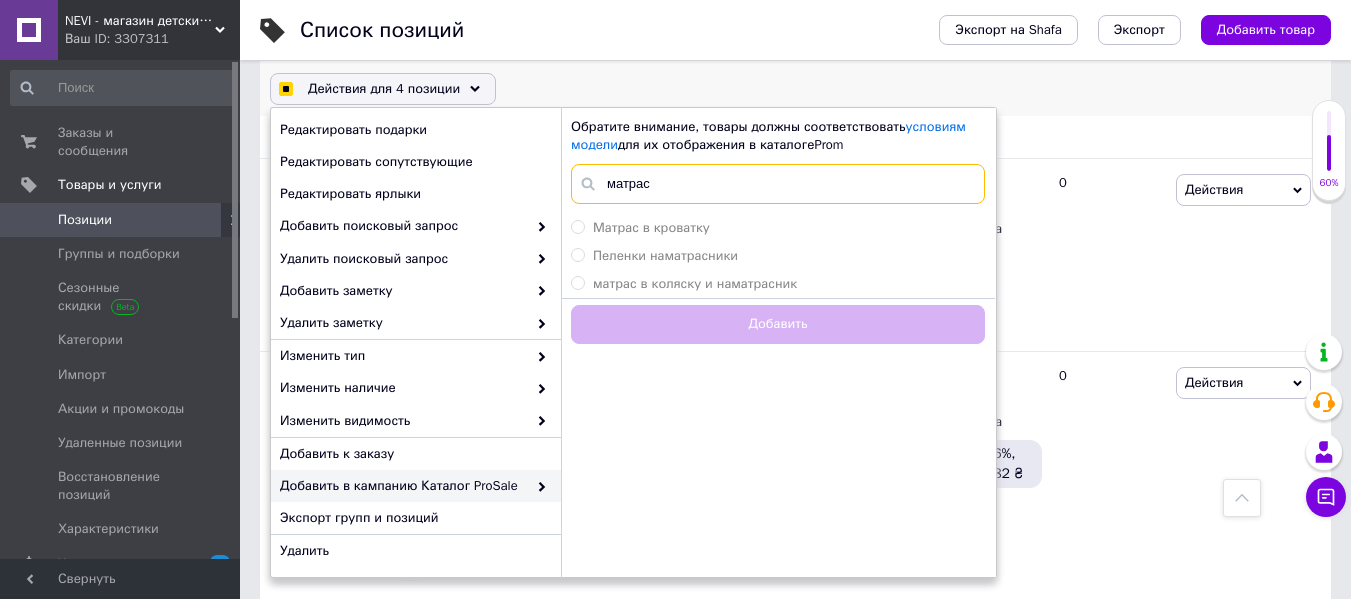 checkbox on "true" 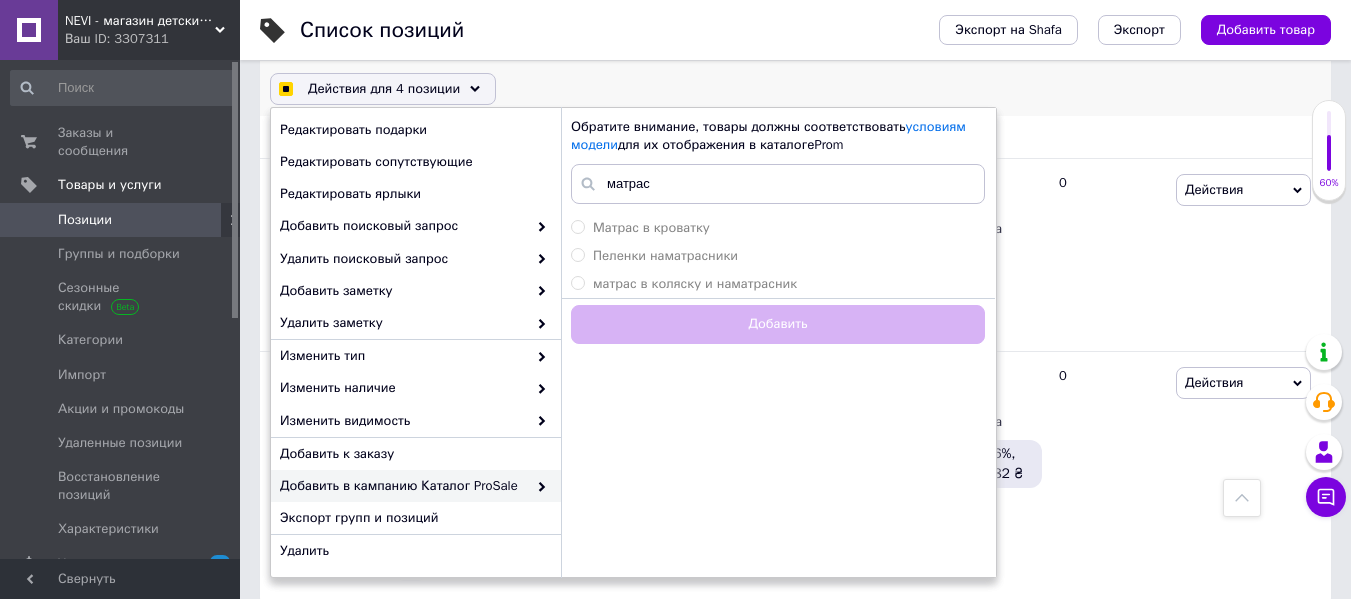 click on "Действия для 4 позиции Выбрать все 20 позиций Выбраны все 20 позиций Отменить выбранных Указать, где находится товар Поднять в начало группы Перенести в конец группы Перенести в группу Добавить в подборку Редактировать витрину Редактировать скидки Редактировать подарки Редактировать сопутствующие Редактировать ярлыки Добавить поисковый запрос Удалить поисковый запрос Добавить заметку Удалить заметку Изменить тип Изменить наличие Изменить видимость Добавить к заказу Добавить в кампанию Каталог ProSale Обратите внимание условиям модели Prom матрас" at bounding box center [795, 89] 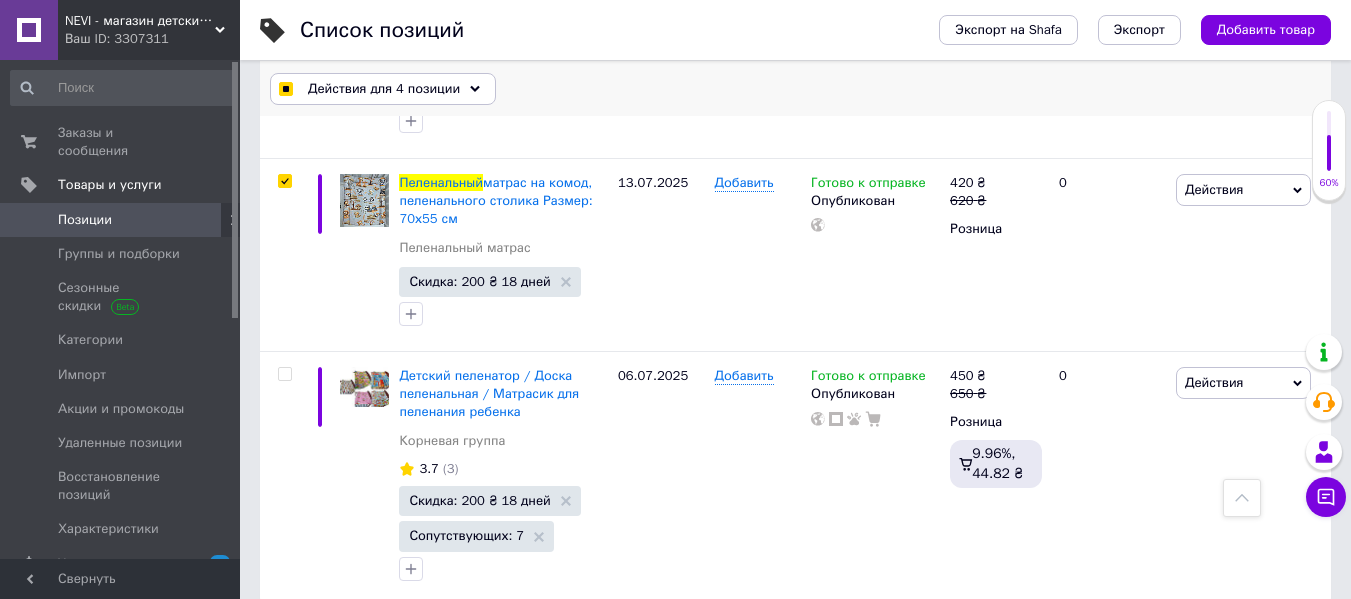 checkbox on "true" 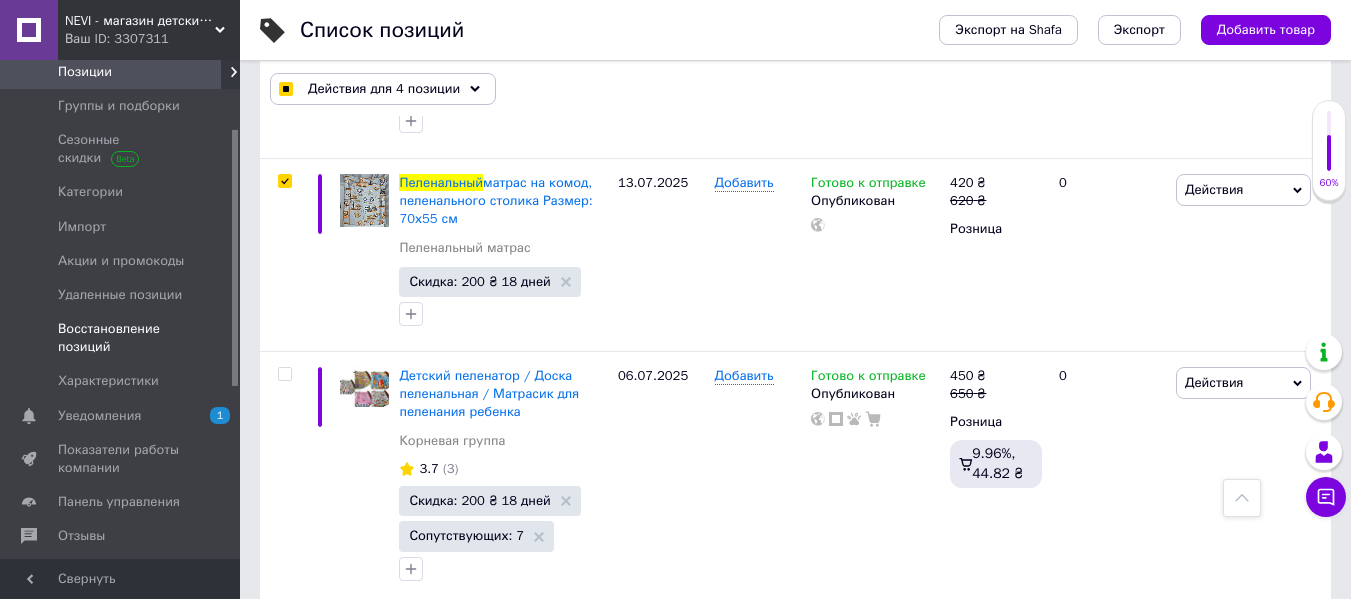 scroll, scrollTop: 200, scrollLeft: 0, axis: vertical 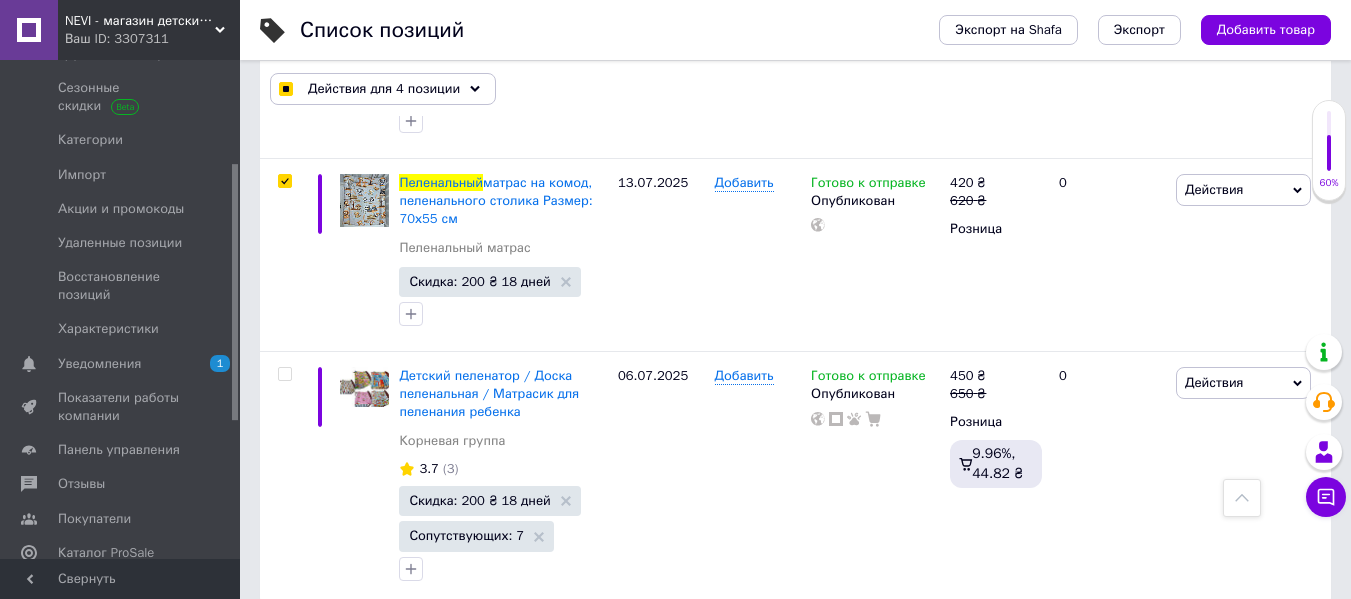 click on "Каталог ProSale" at bounding box center [106, 553] 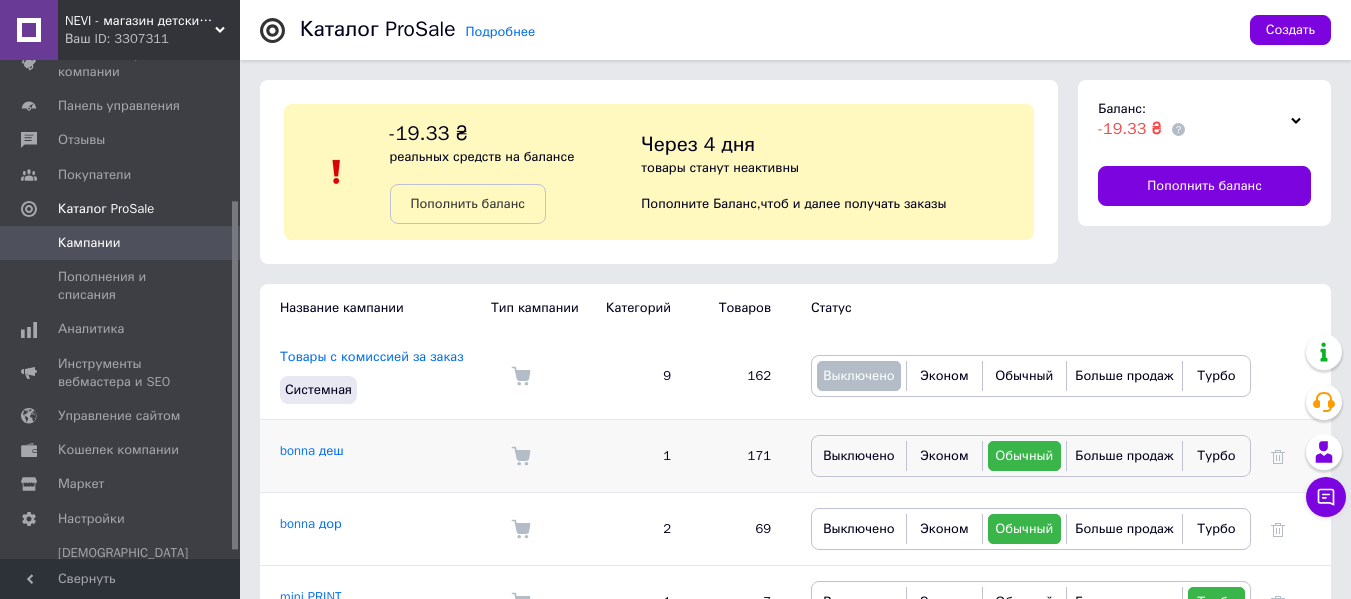 scroll, scrollTop: 662, scrollLeft: 0, axis: vertical 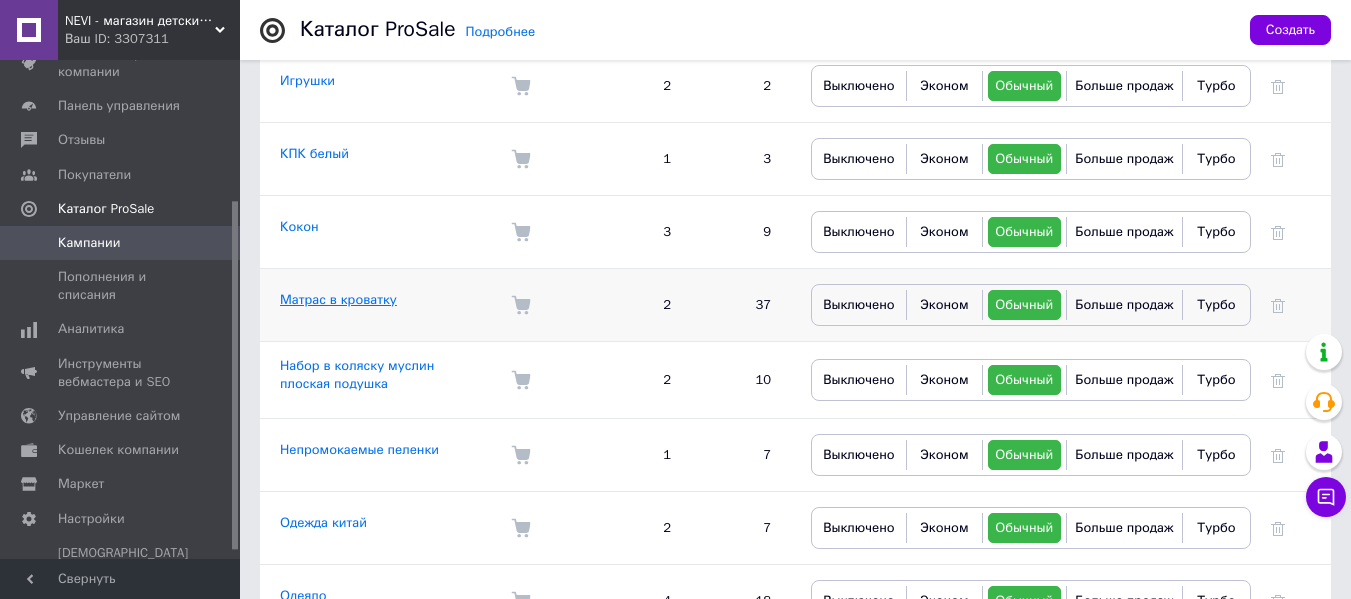 click on "Матрас в кроватку" at bounding box center [338, 299] 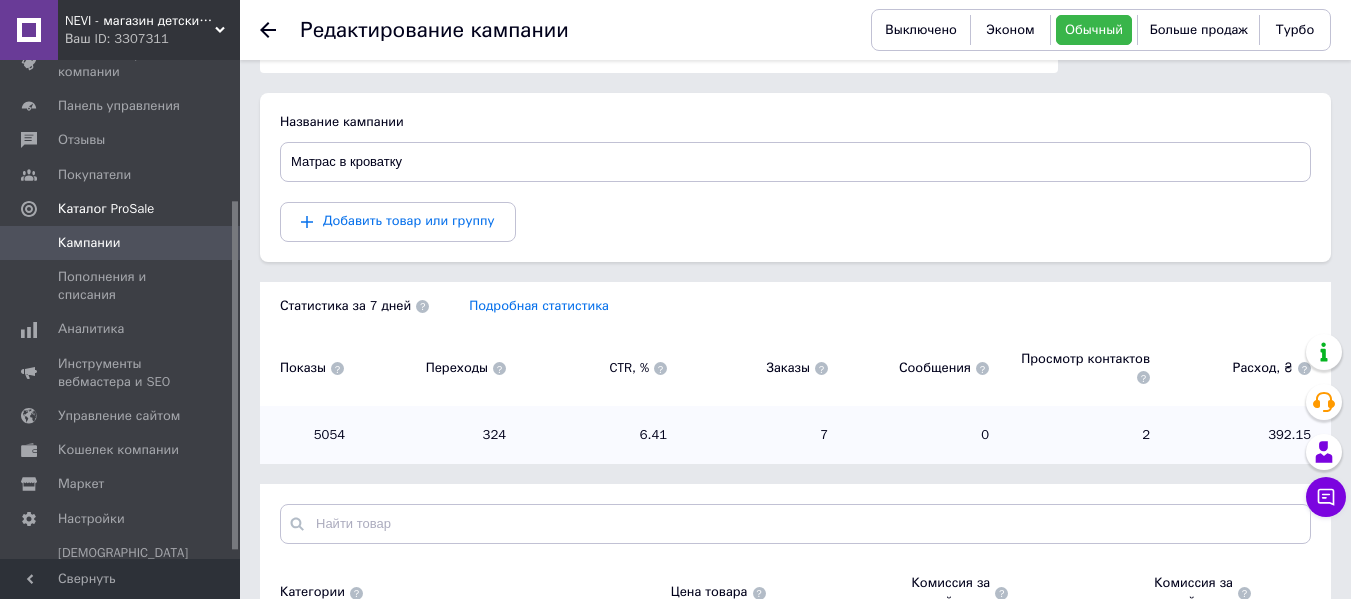 scroll, scrollTop: 200, scrollLeft: 0, axis: vertical 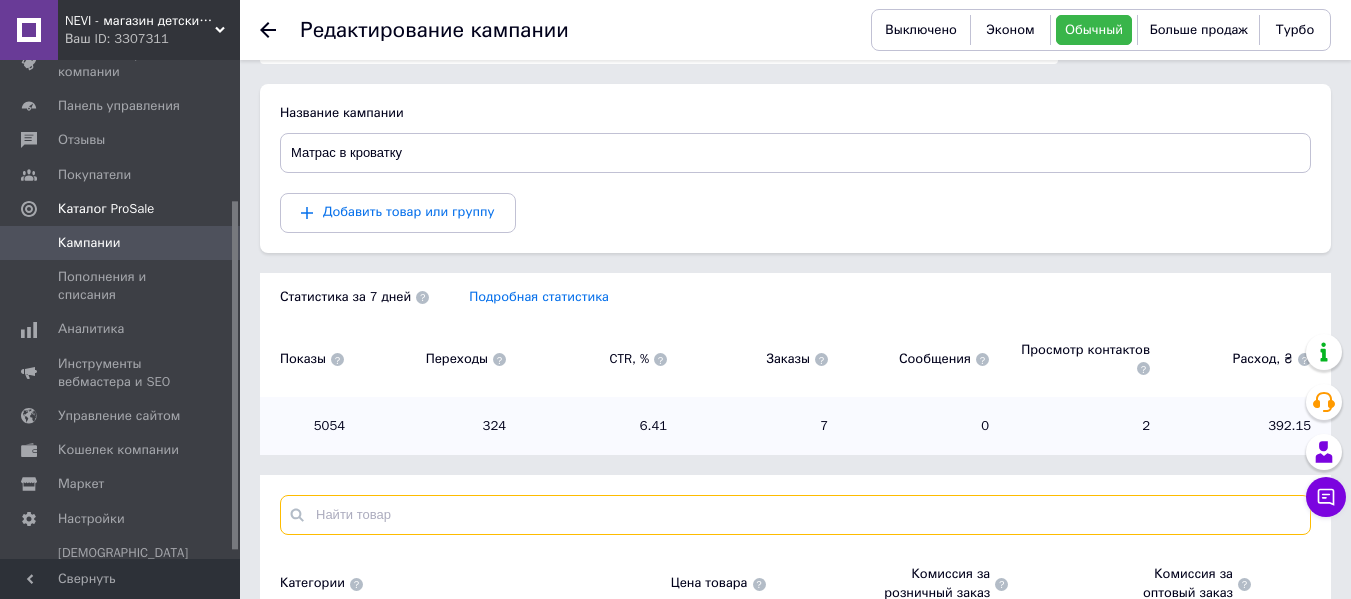 click at bounding box center [795, 515] 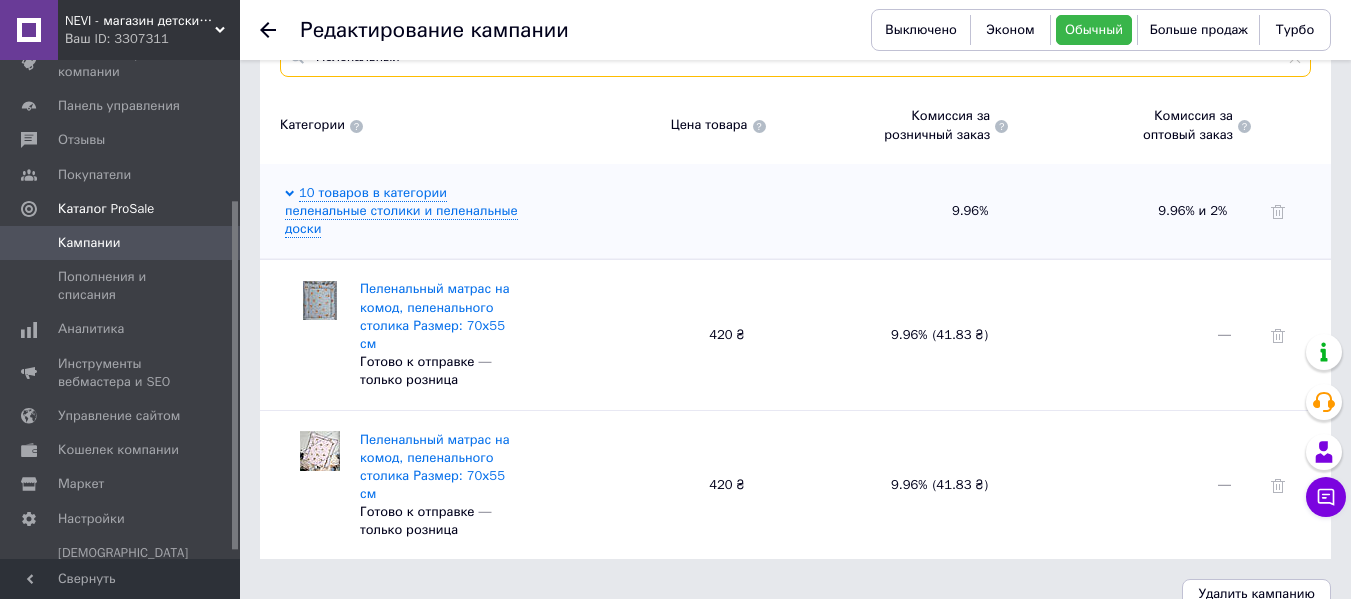 scroll, scrollTop: 664, scrollLeft: 0, axis: vertical 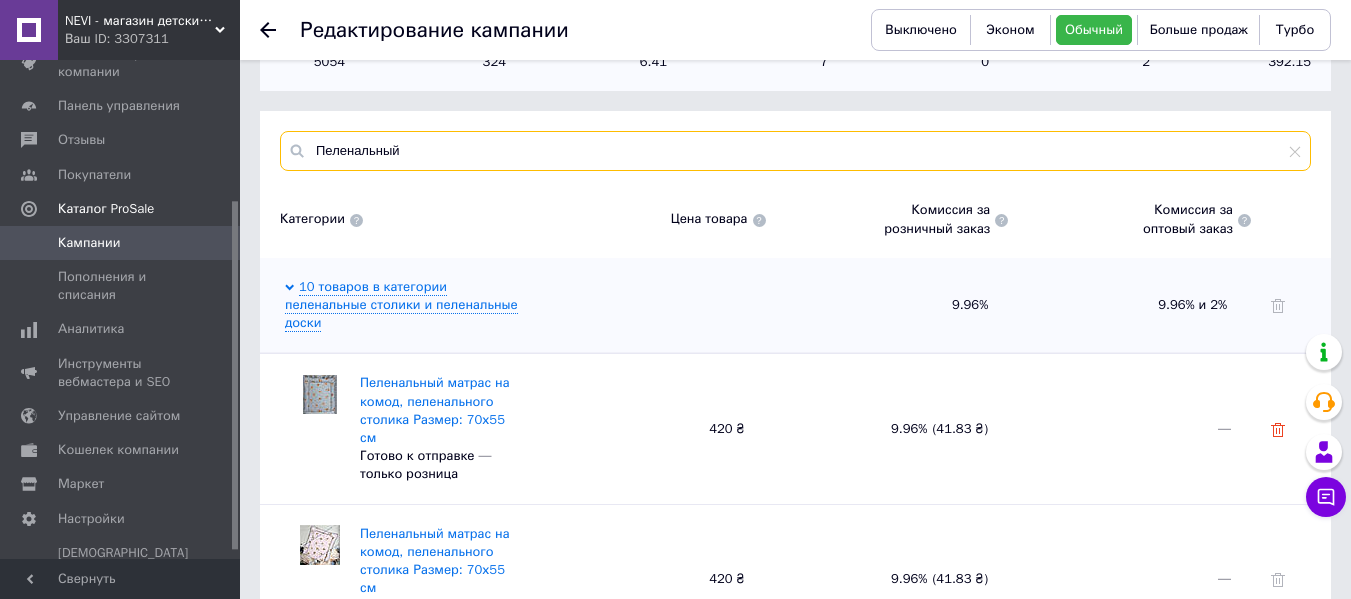 type on "Пеленальный" 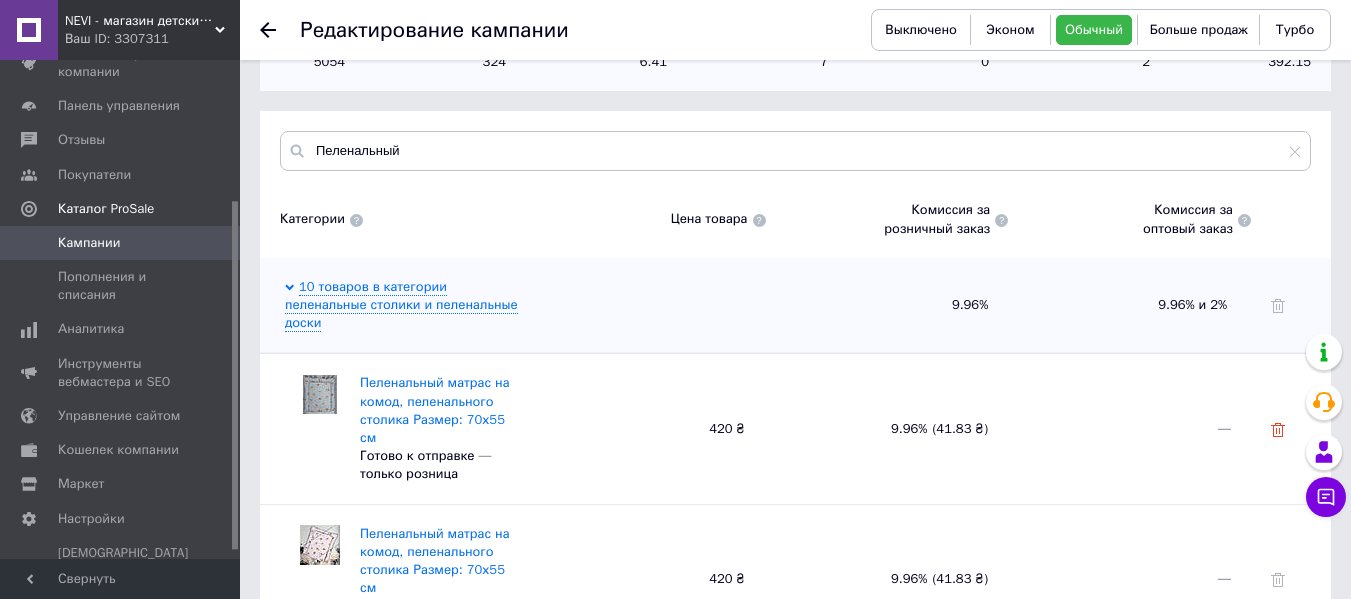 click 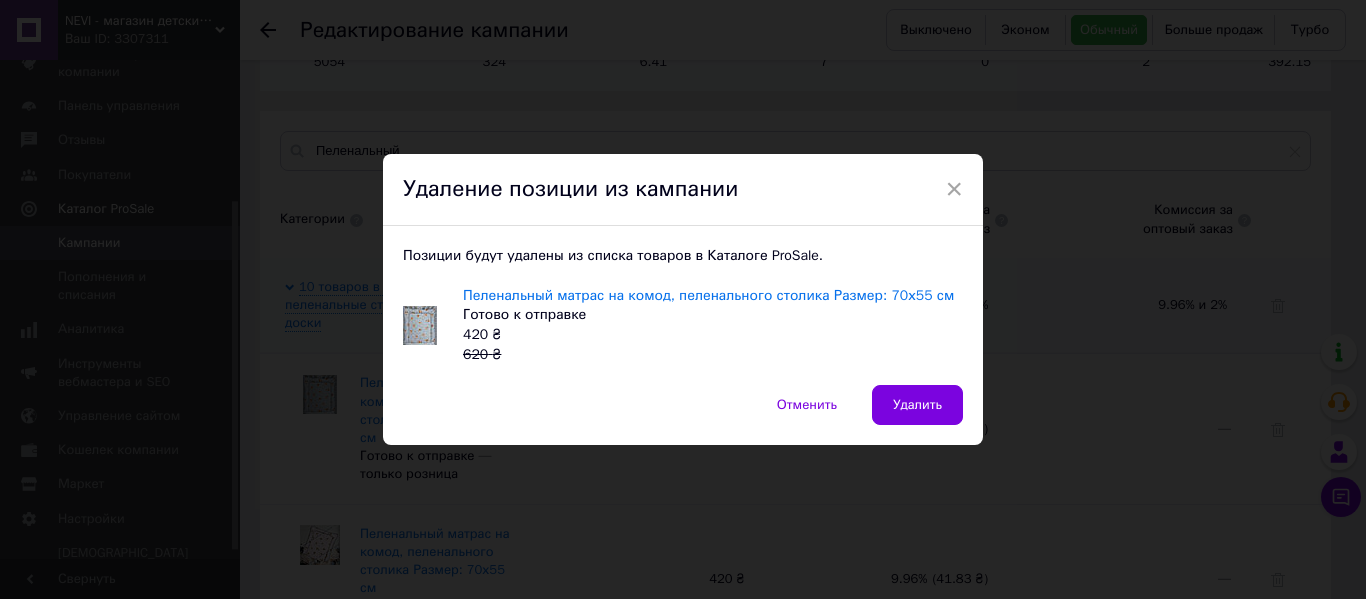 click on "Удалить" at bounding box center (917, 405) 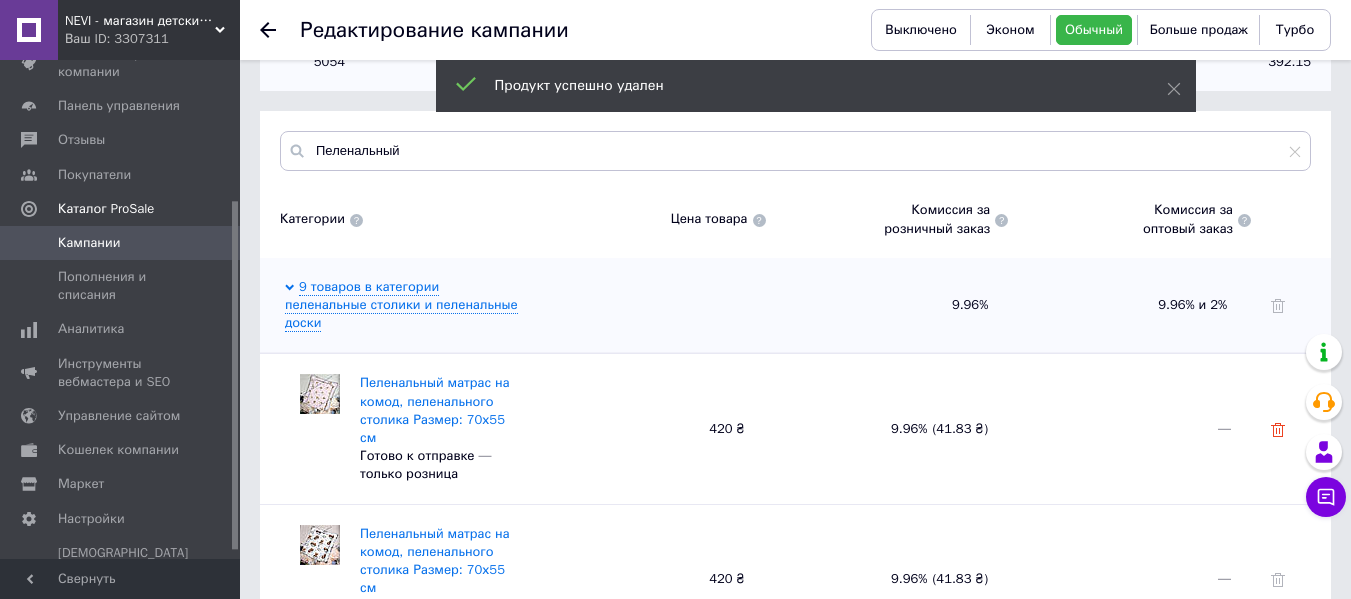 click 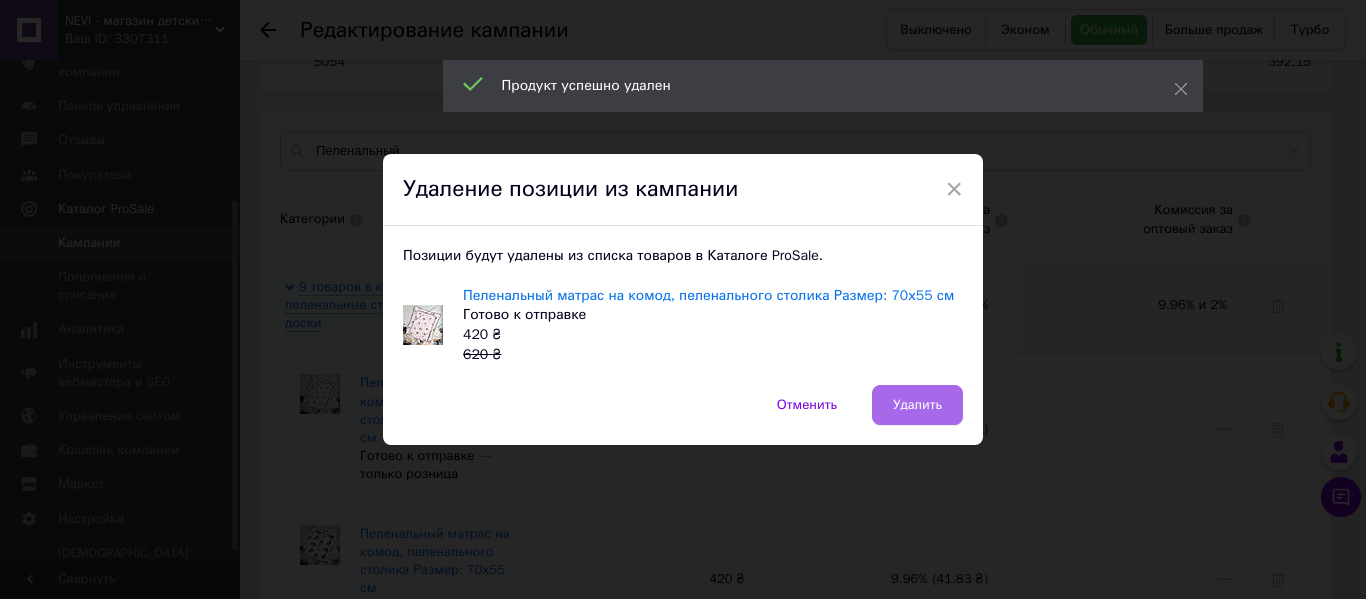click on "Удалить" at bounding box center (917, 405) 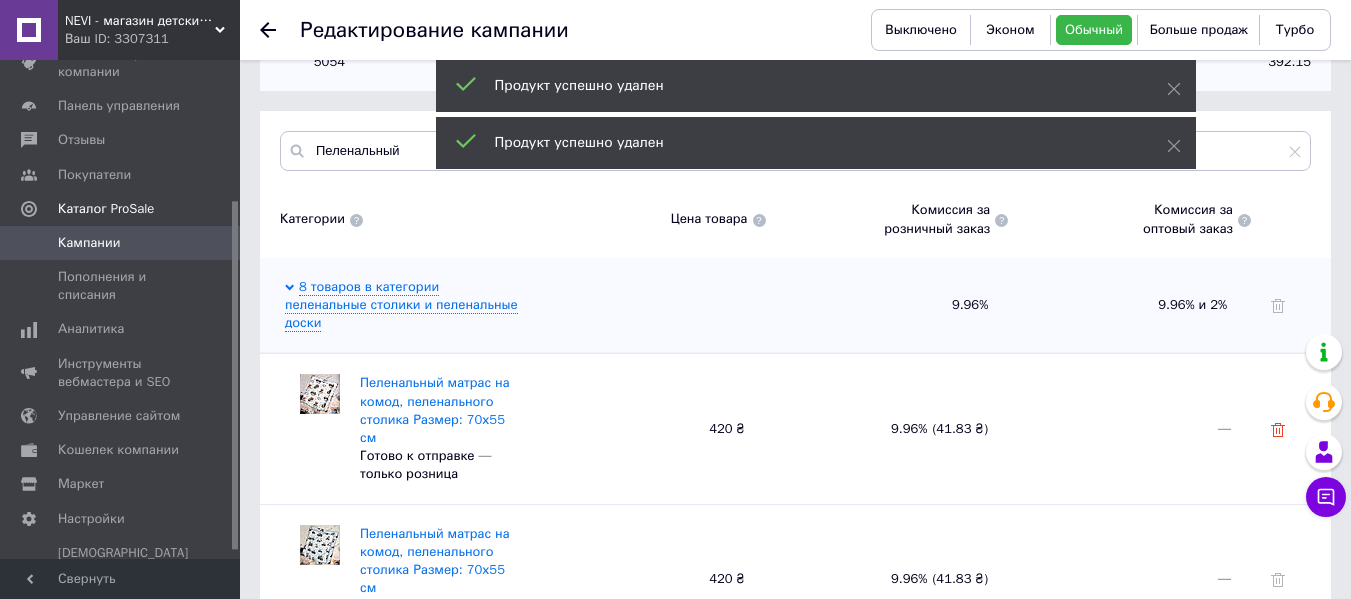 click 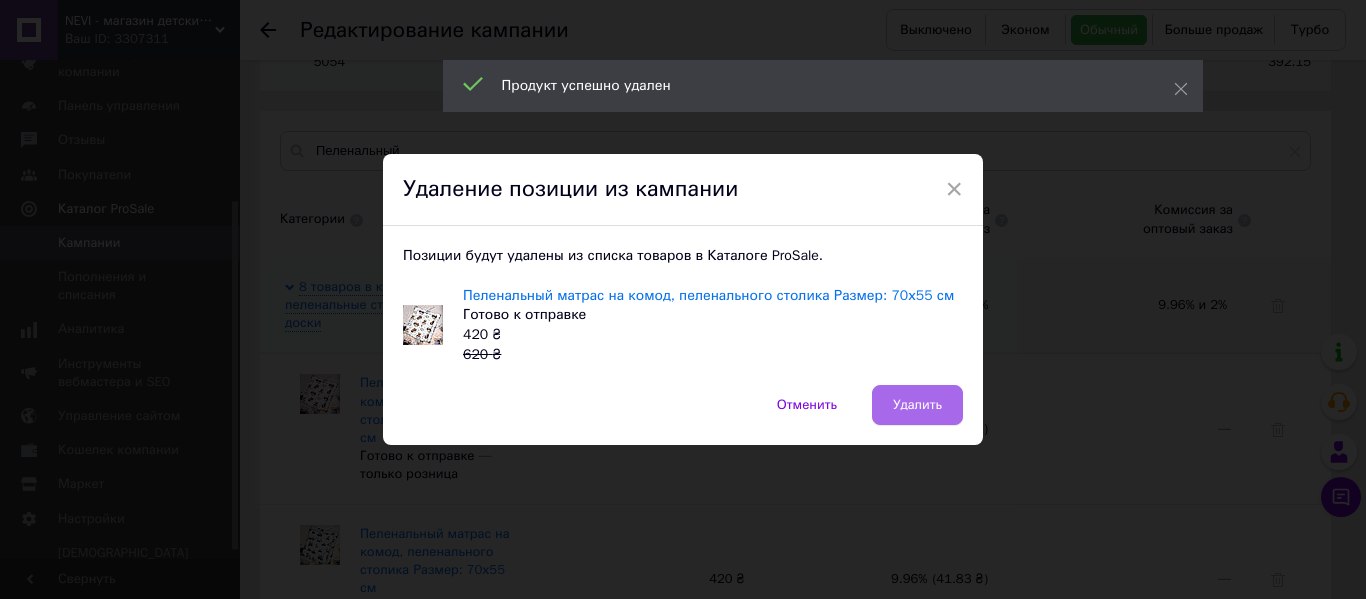 click on "Удалить" at bounding box center (917, 405) 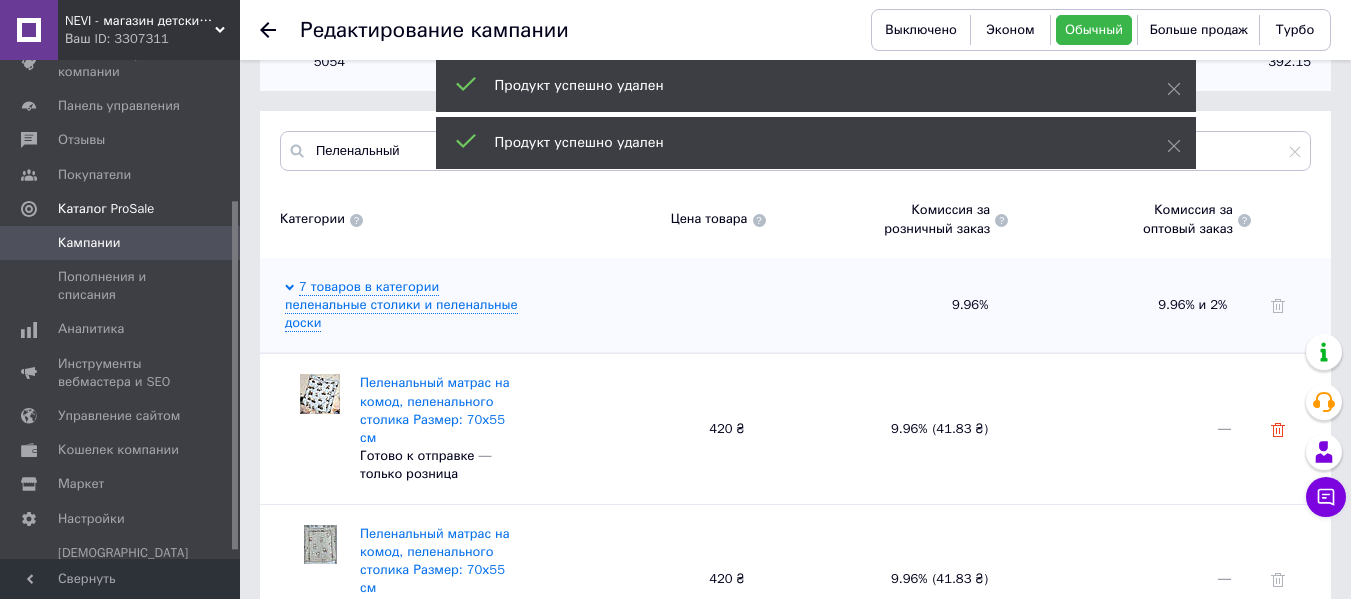 click 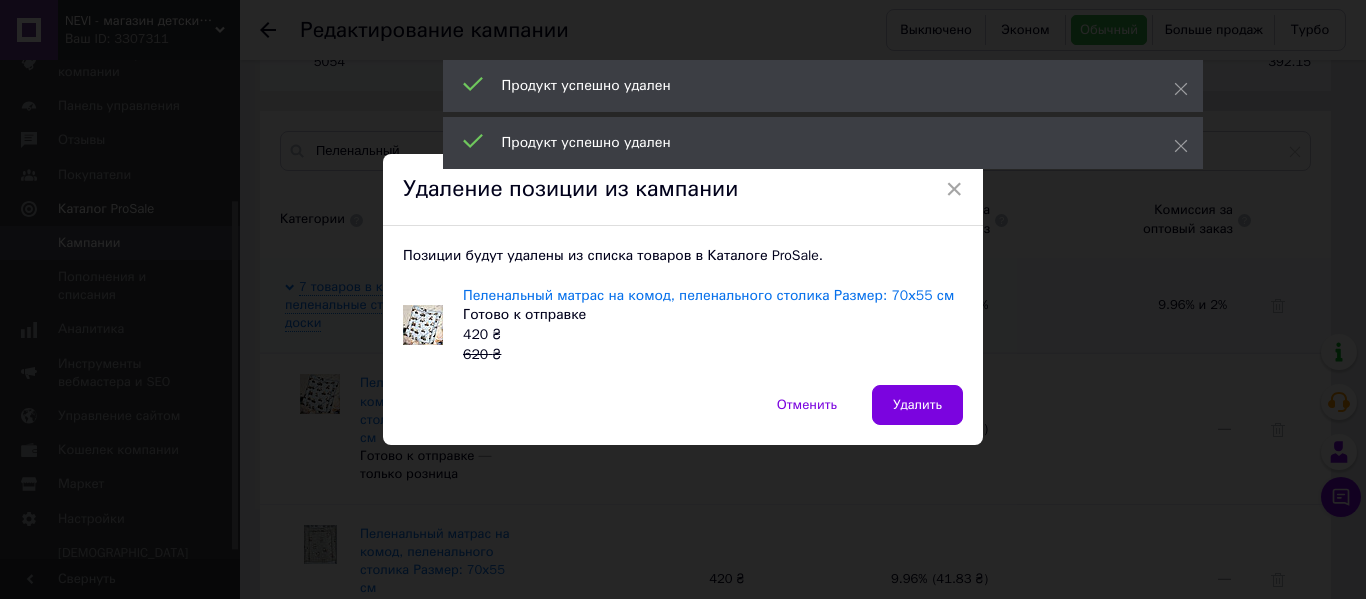 click on "Удалить" at bounding box center (917, 405) 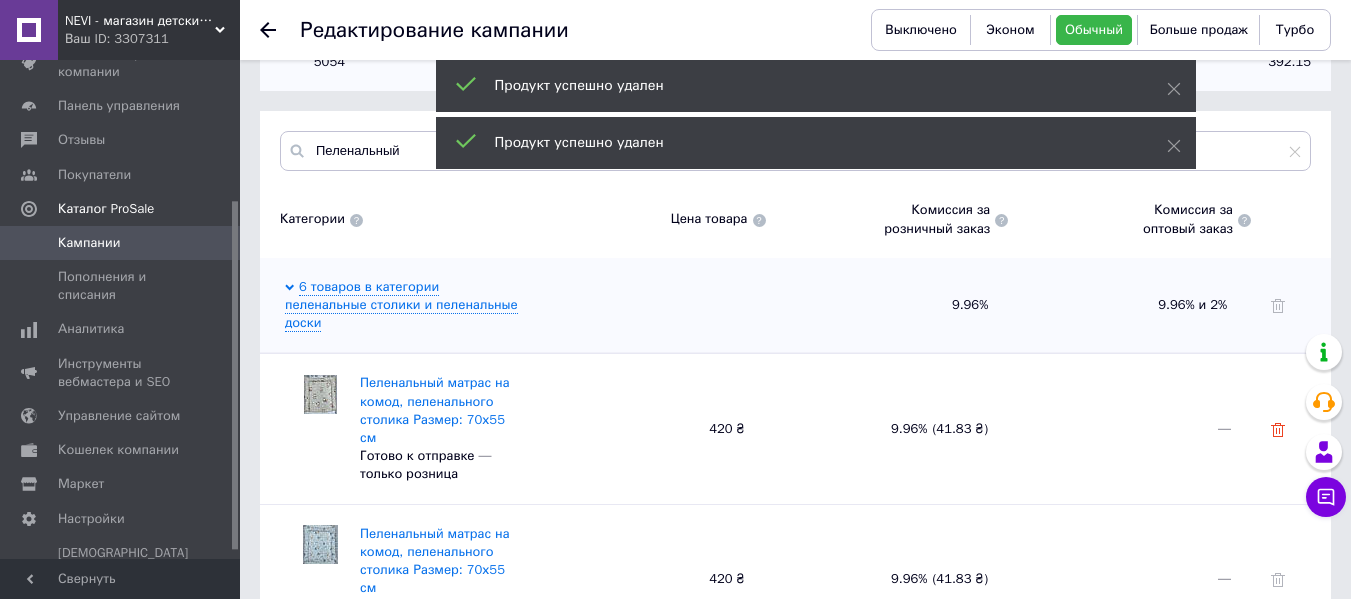 click 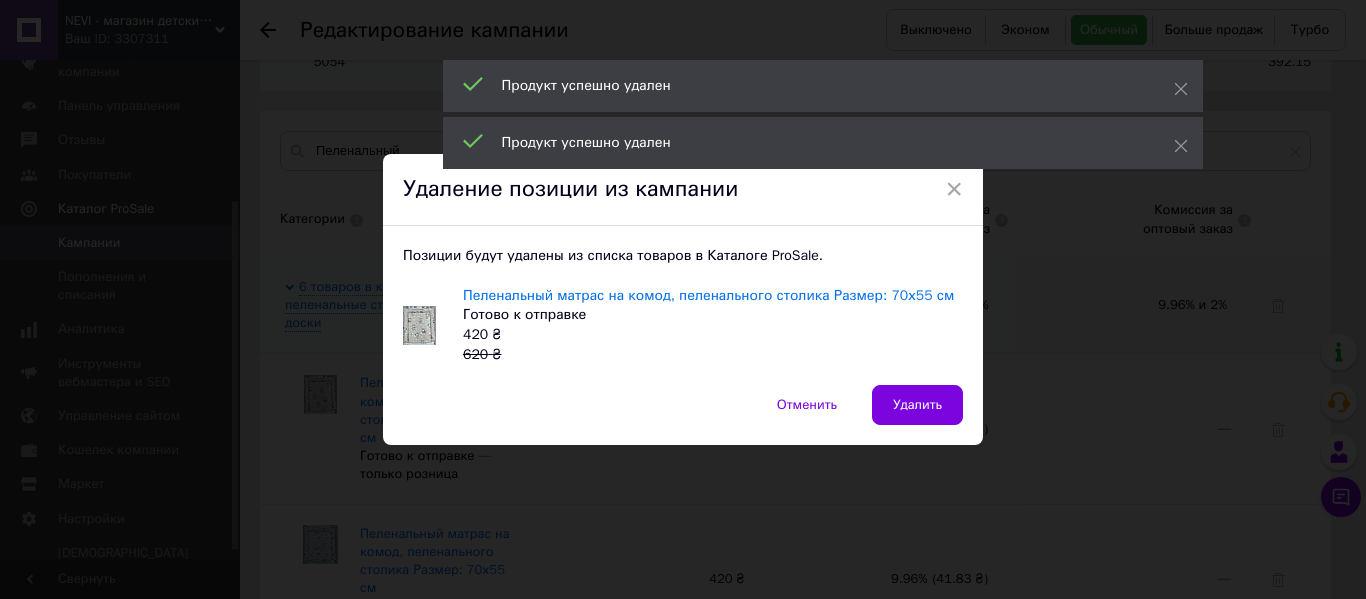 click on "Удалить" at bounding box center (917, 405) 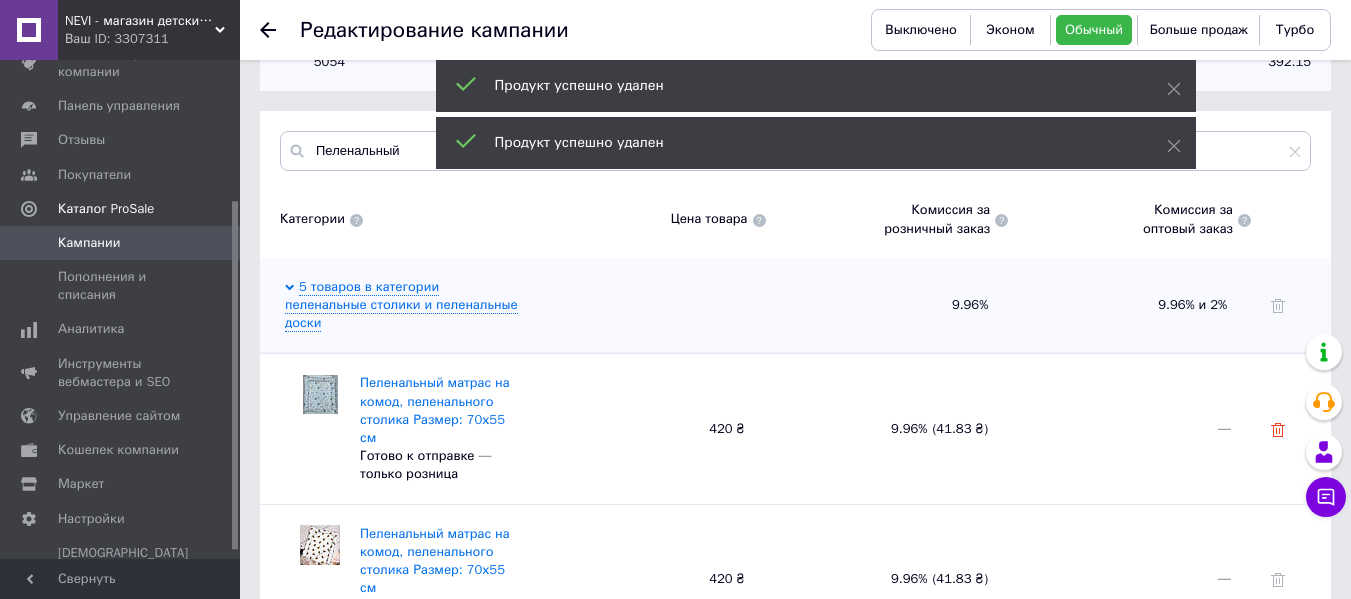 click 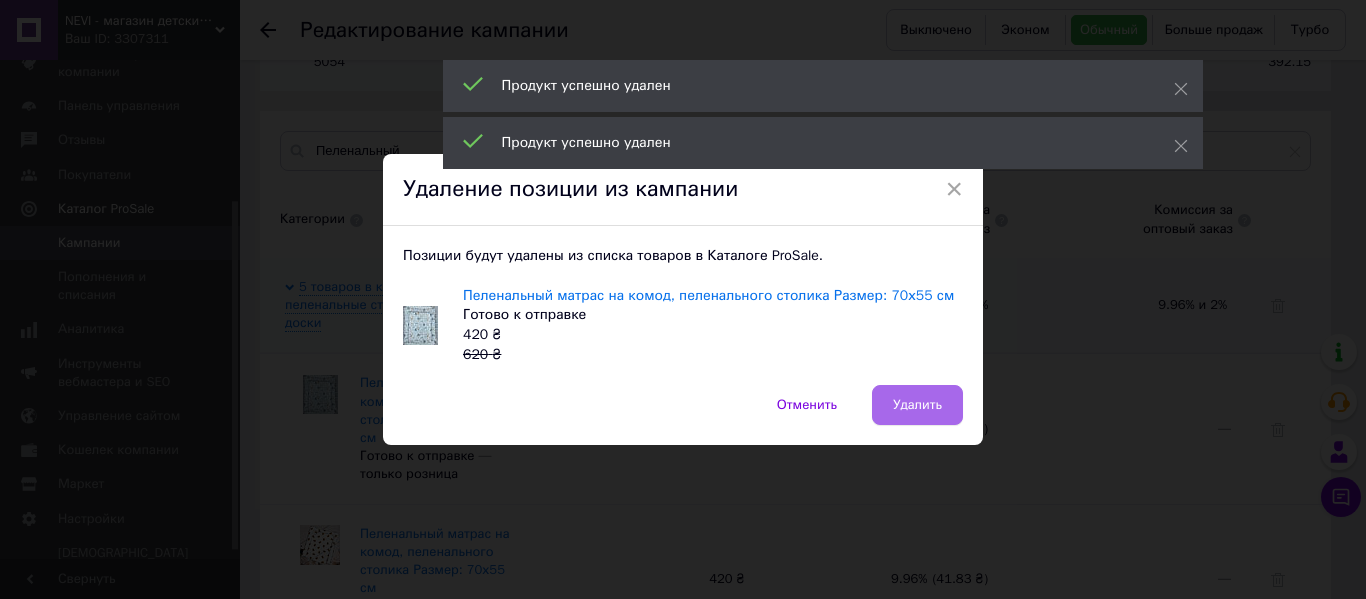 click on "Удалить" at bounding box center (917, 405) 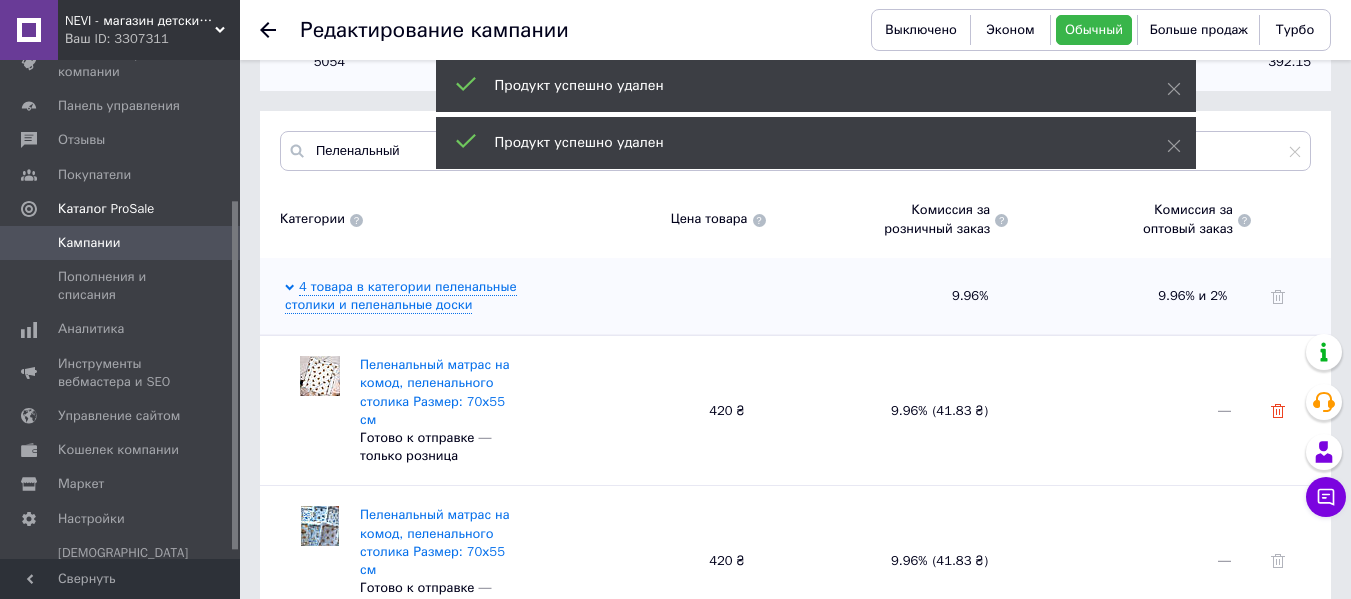 click 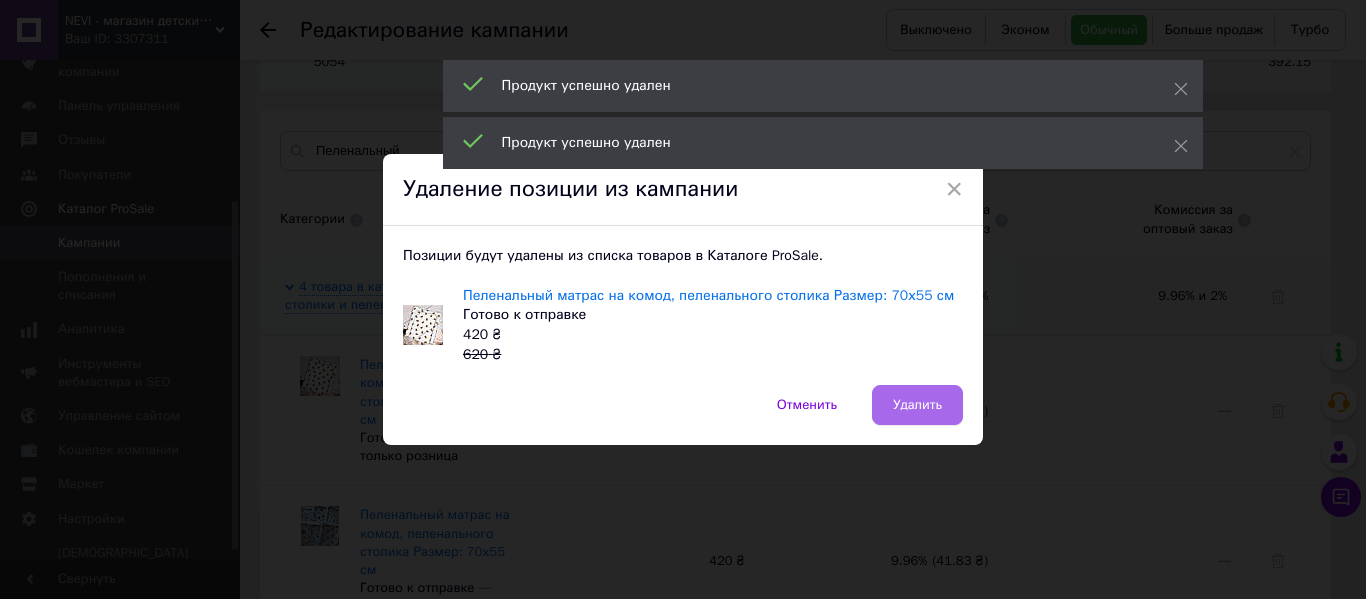 click on "Удалить" at bounding box center [917, 405] 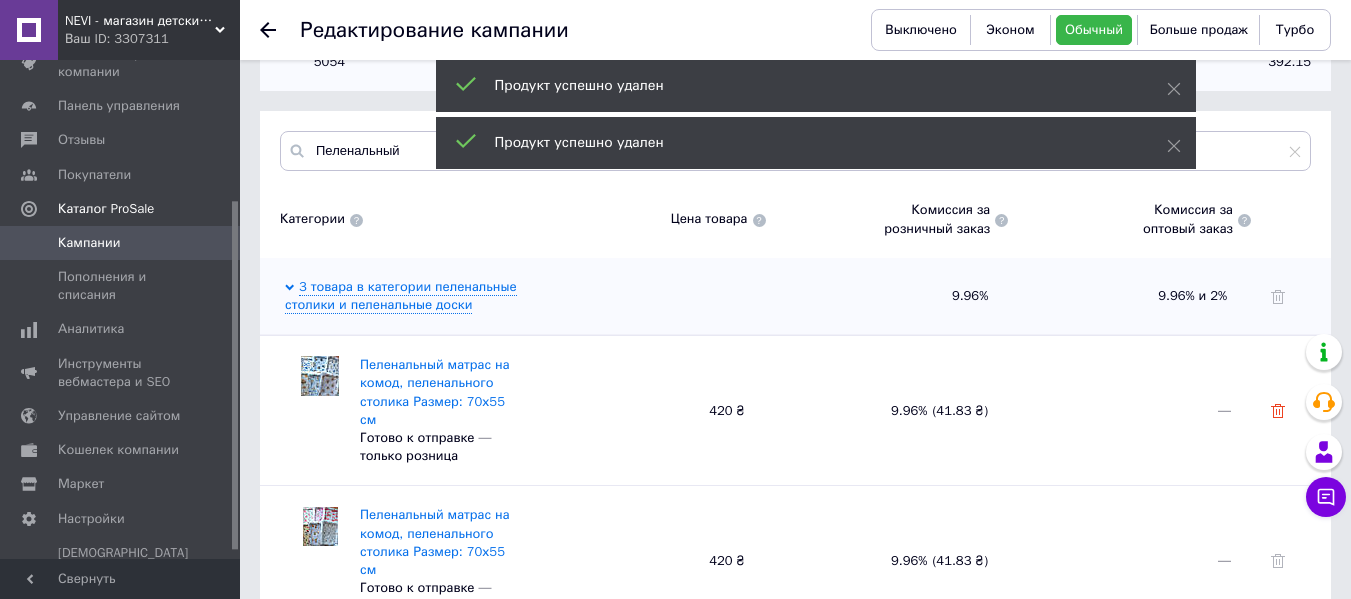click 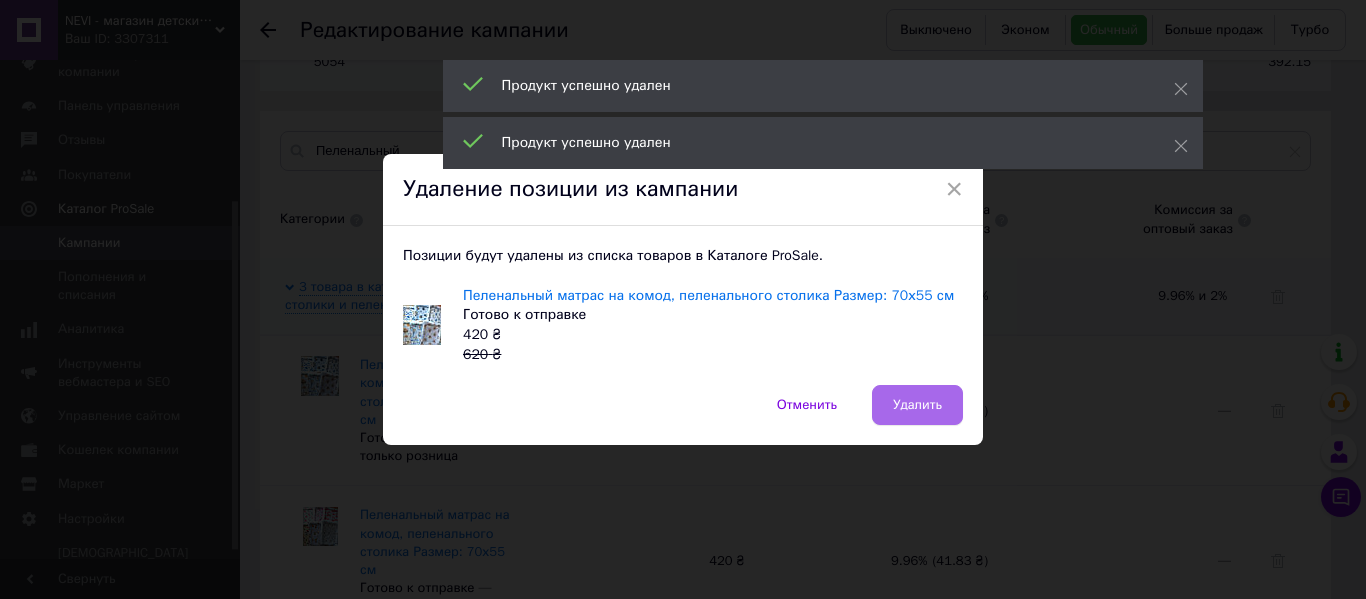 click on "Удалить" at bounding box center (917, 405) 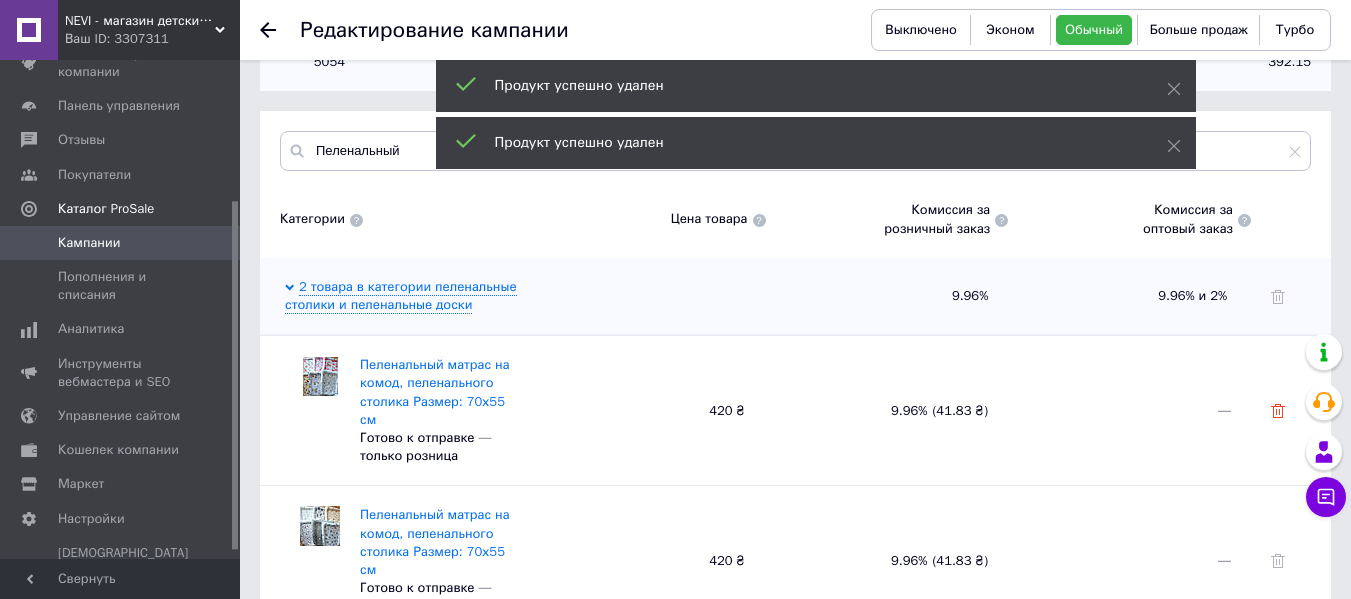 click 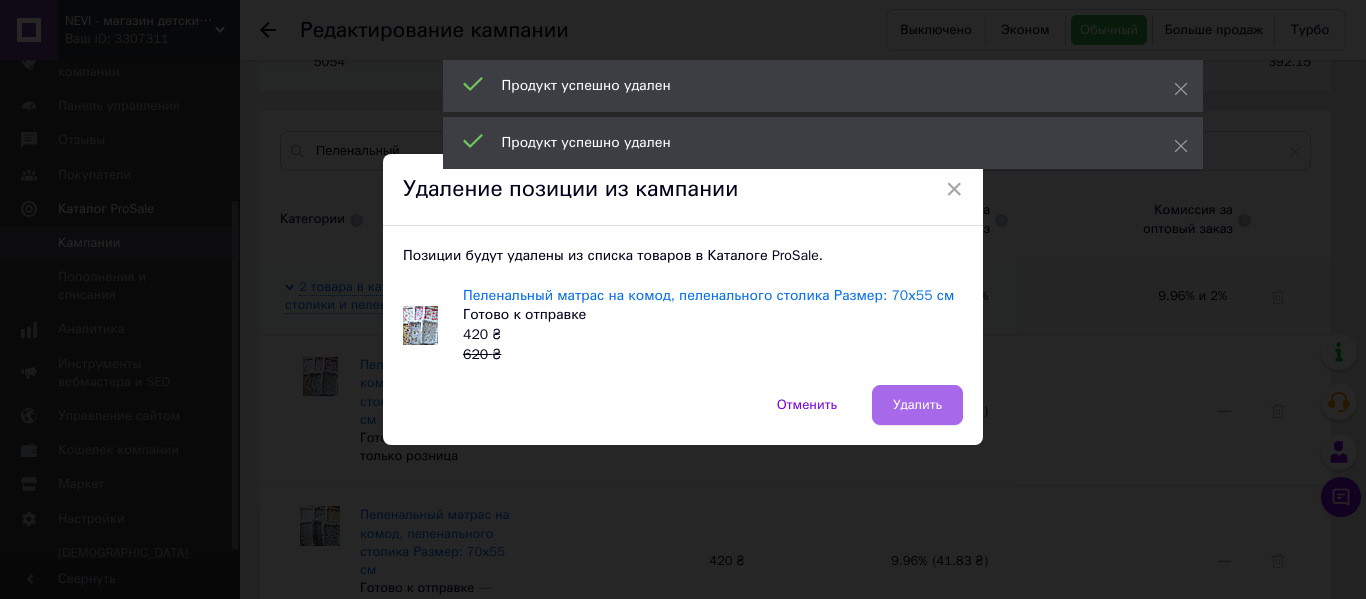 click on "Удалить" at bounding box center (917, 405) 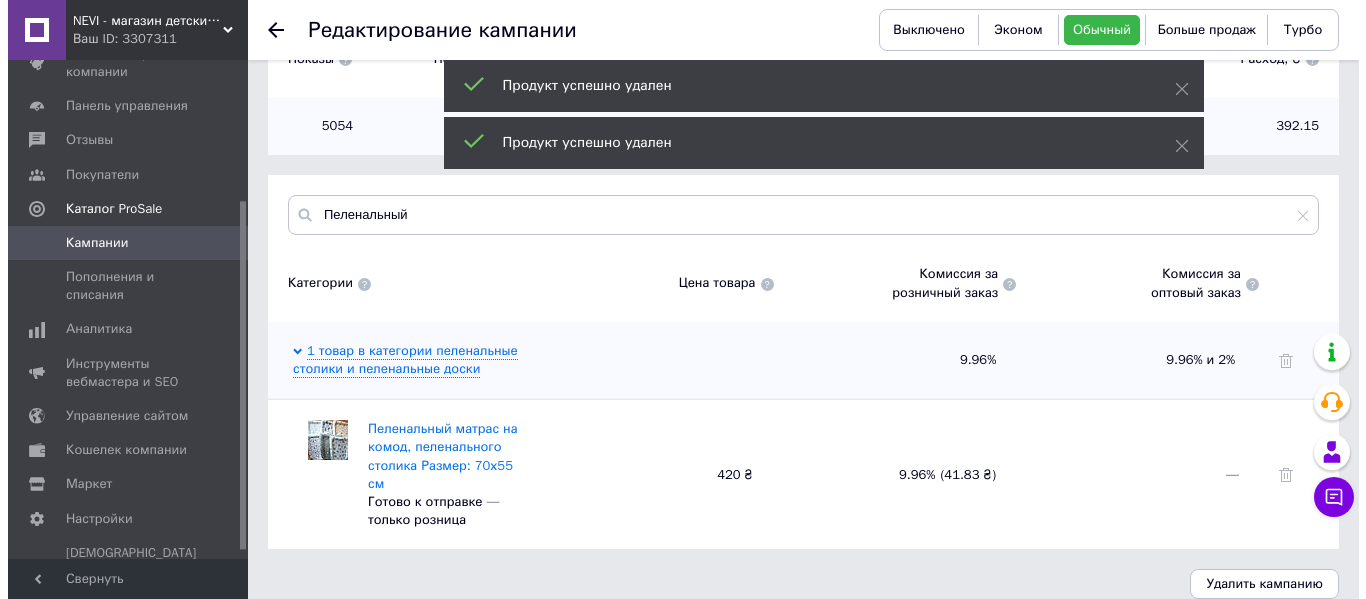 scroll, scrollTop: 502, scrollLeft: 0, axis: vertical 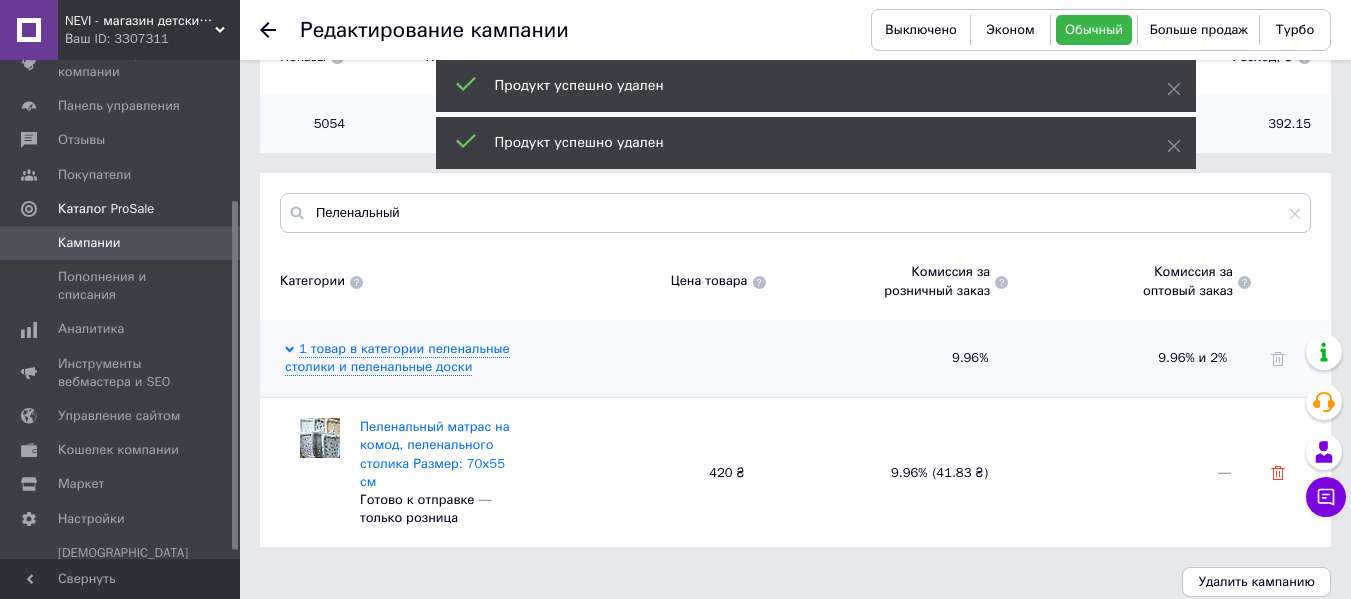 click 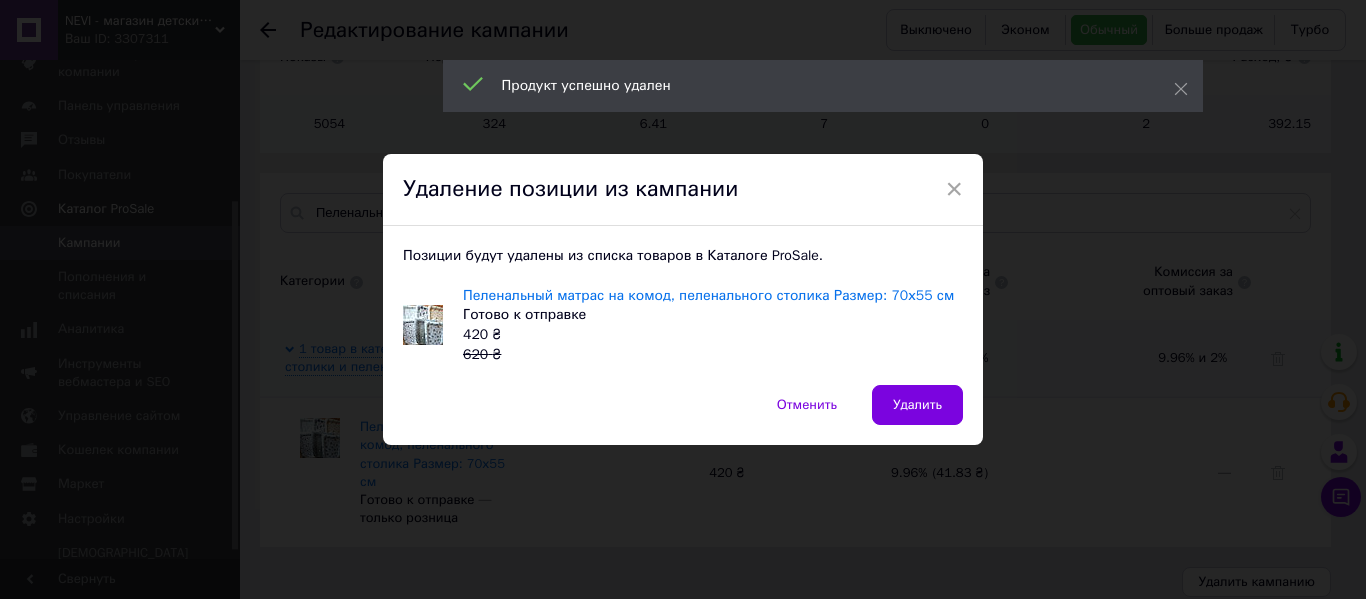 click on "Удалить" at bounding box center [917, 405] 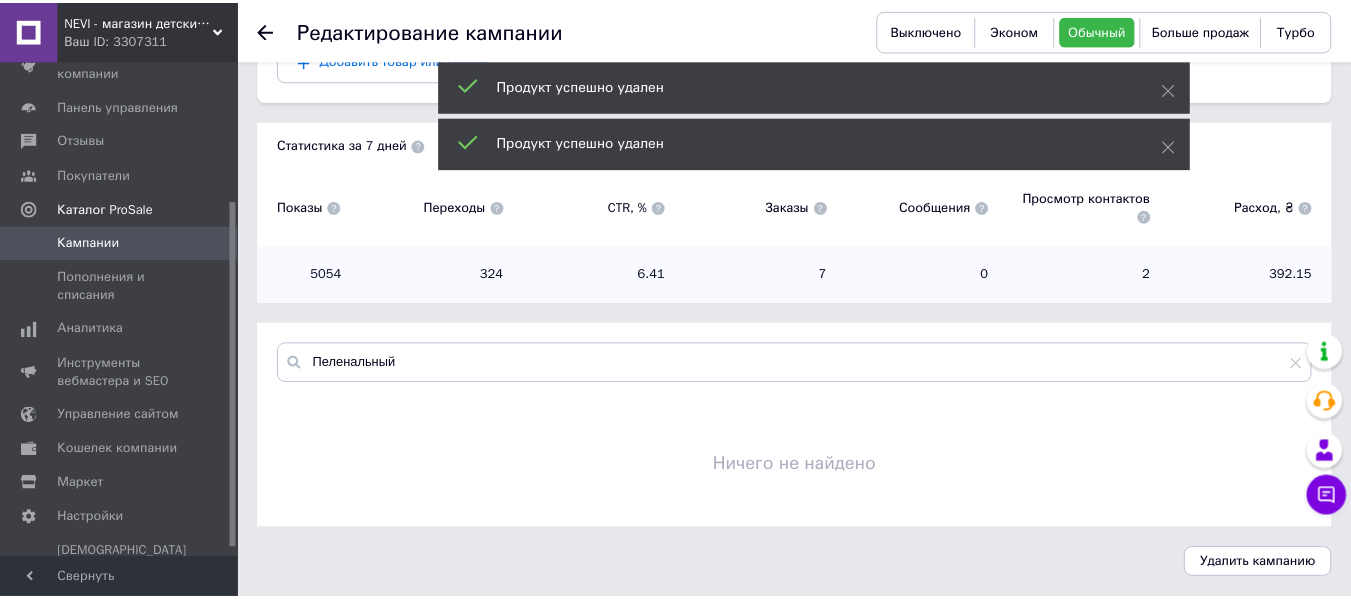 scroll, scrollTop: 333, scrollLeft: 0, axis: vertical 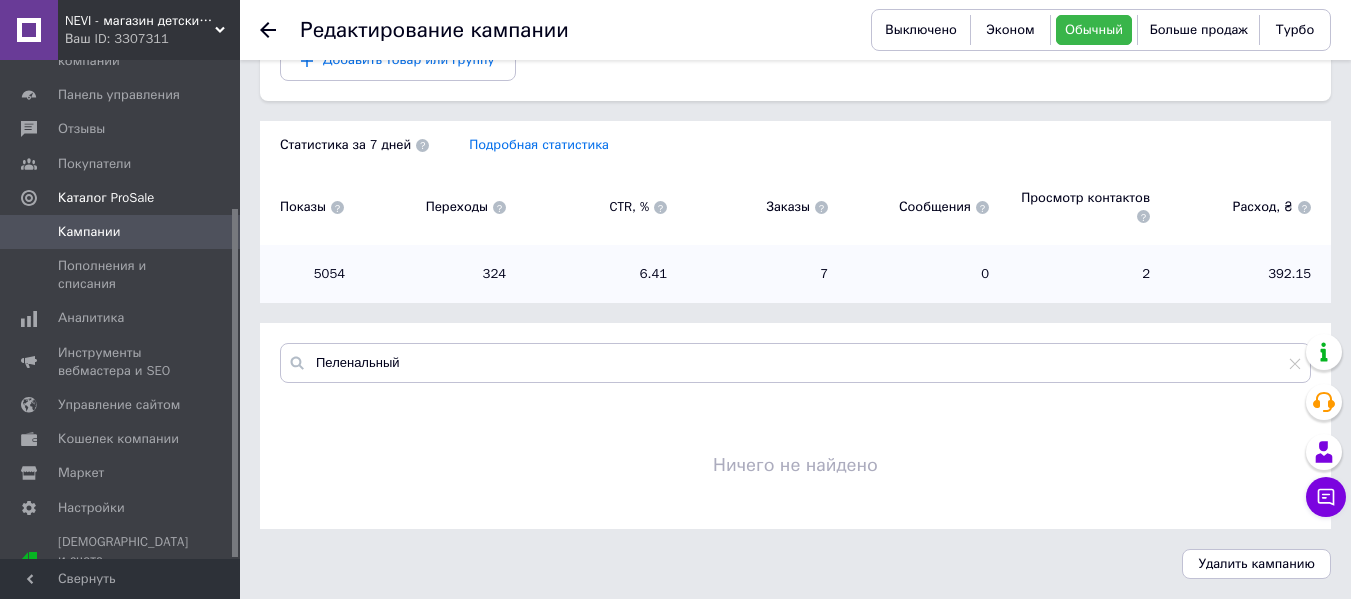 click at bounding box center [280, 30] 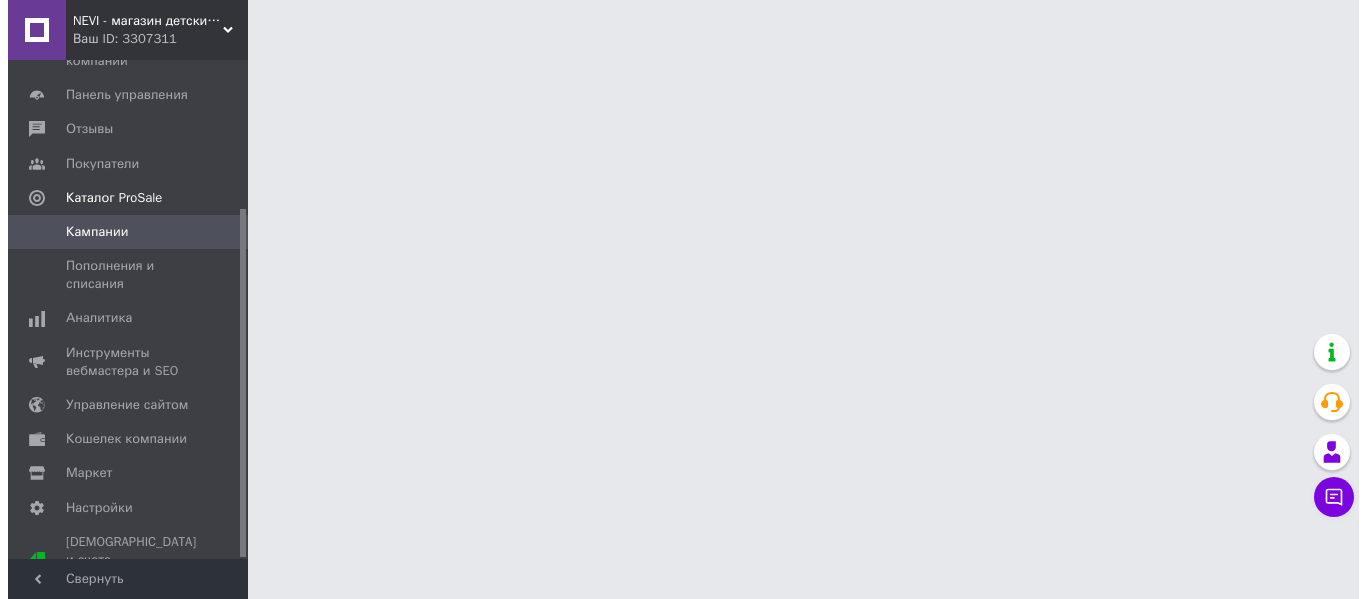 scroll, scrollTop: 0, scrollLeft: 0, axis: both 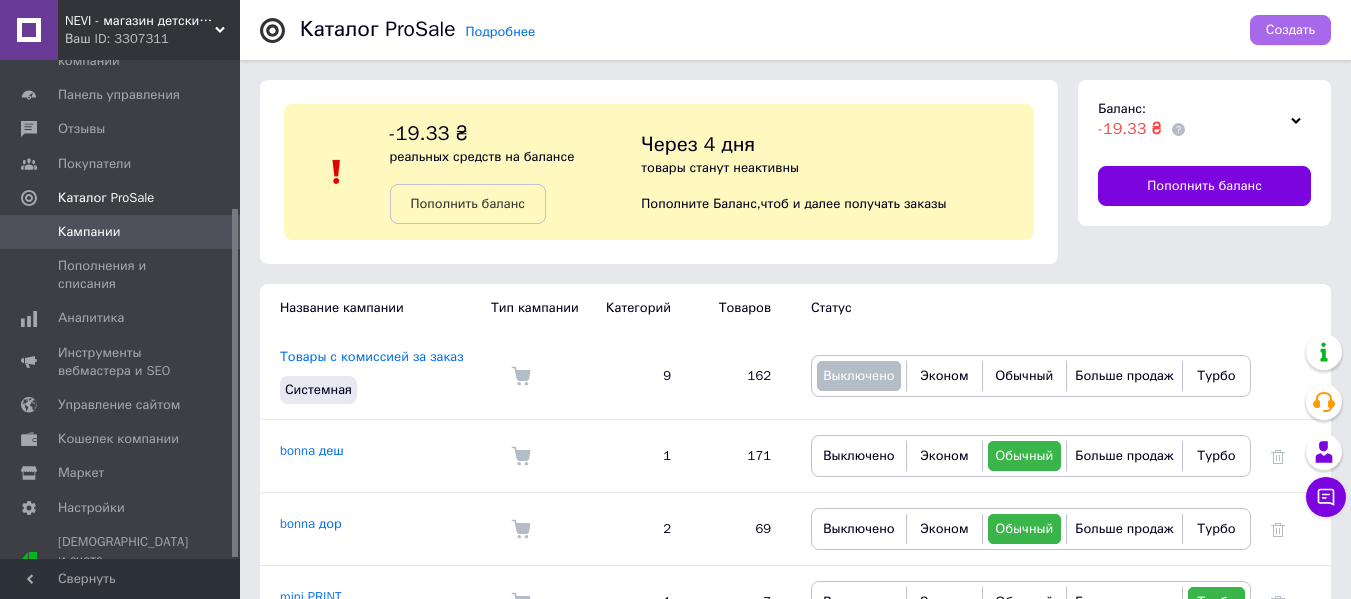 click on "Создать" at bounding box center [1290, 30] 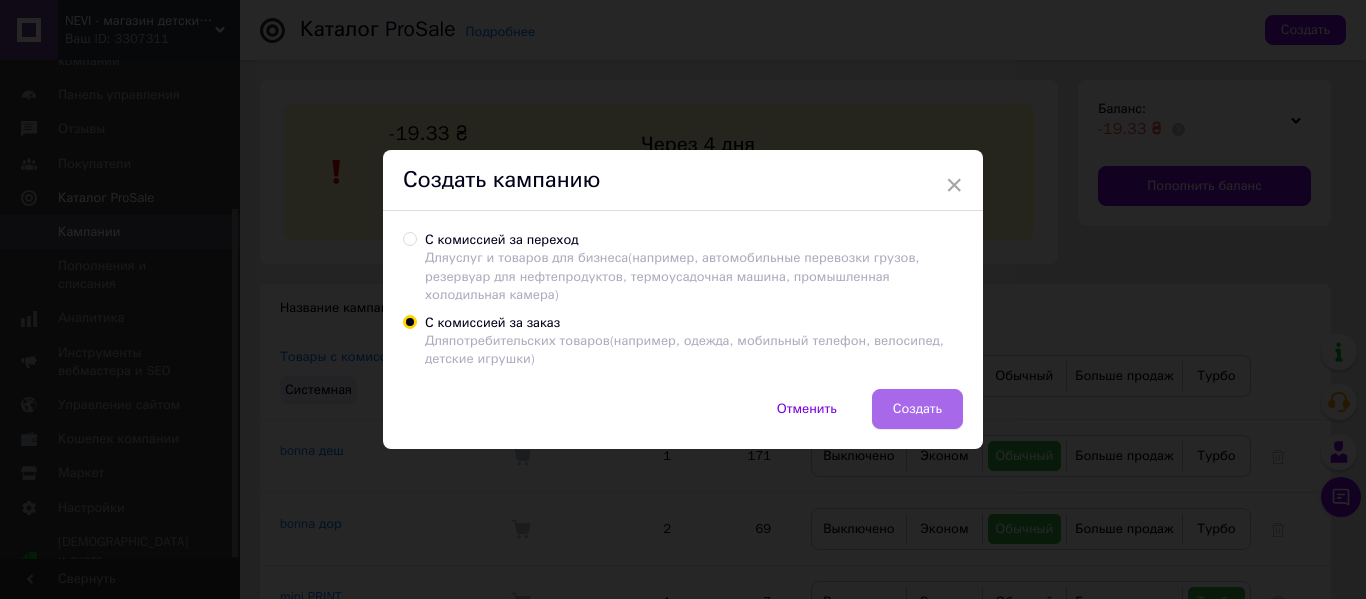 click on "Создать" at bounding box center [917, 409] 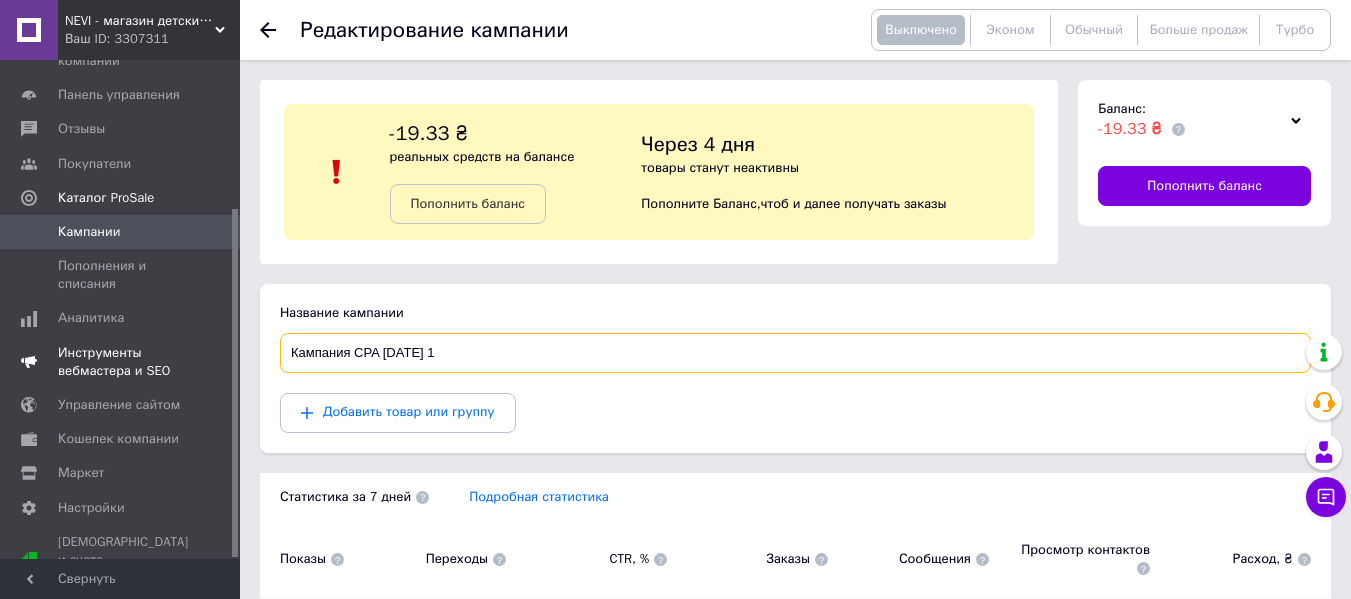 drag, startPoint x: 511, startPoint y: 349, endPoint x: 238, endPoint y: 354, distance: 273.04578 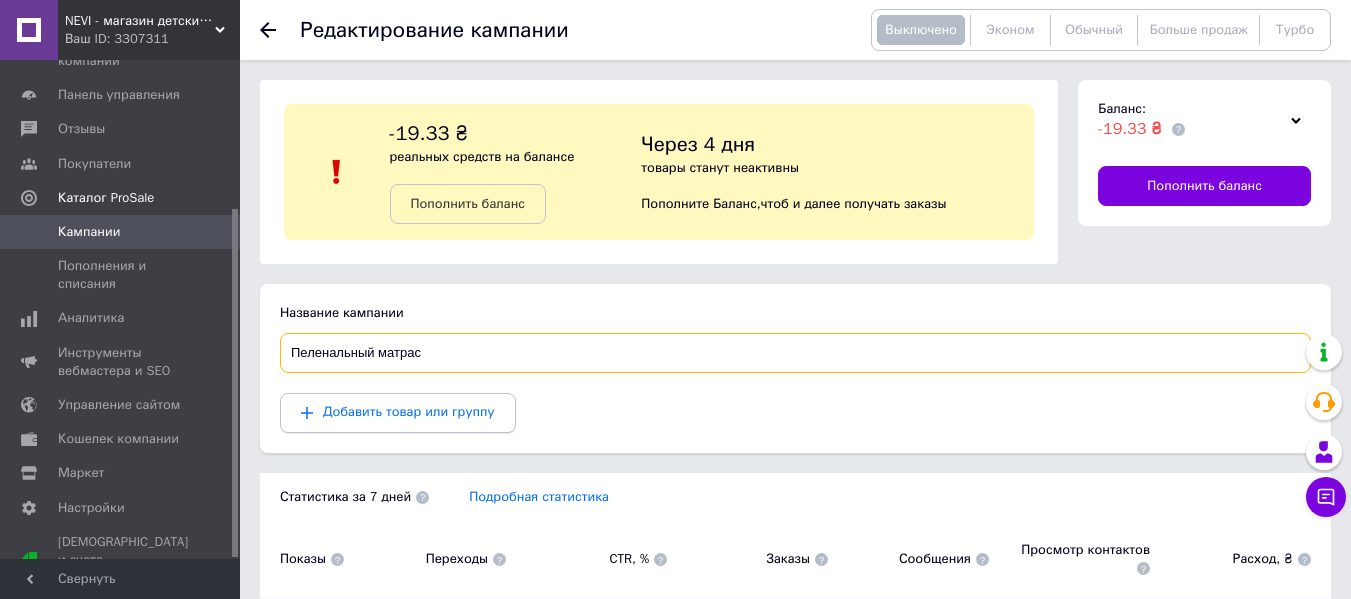 type on "Пеленальный матрас" 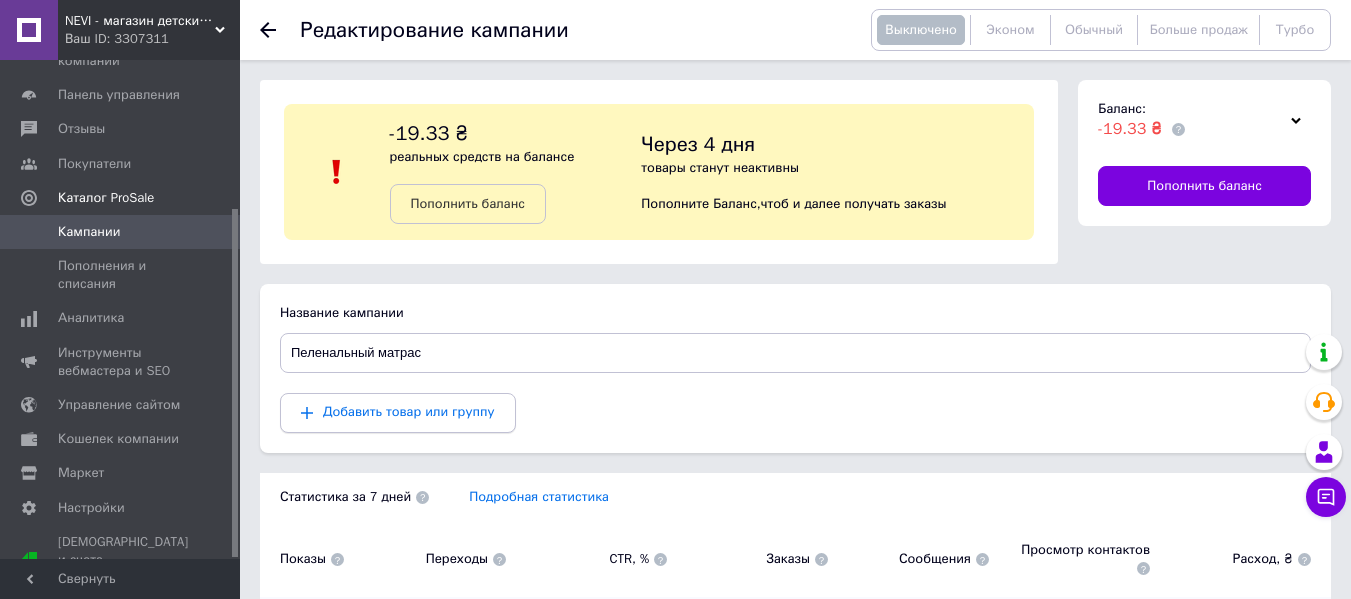 click on "Добавить товар или группу" at bounding box center (409, 411) 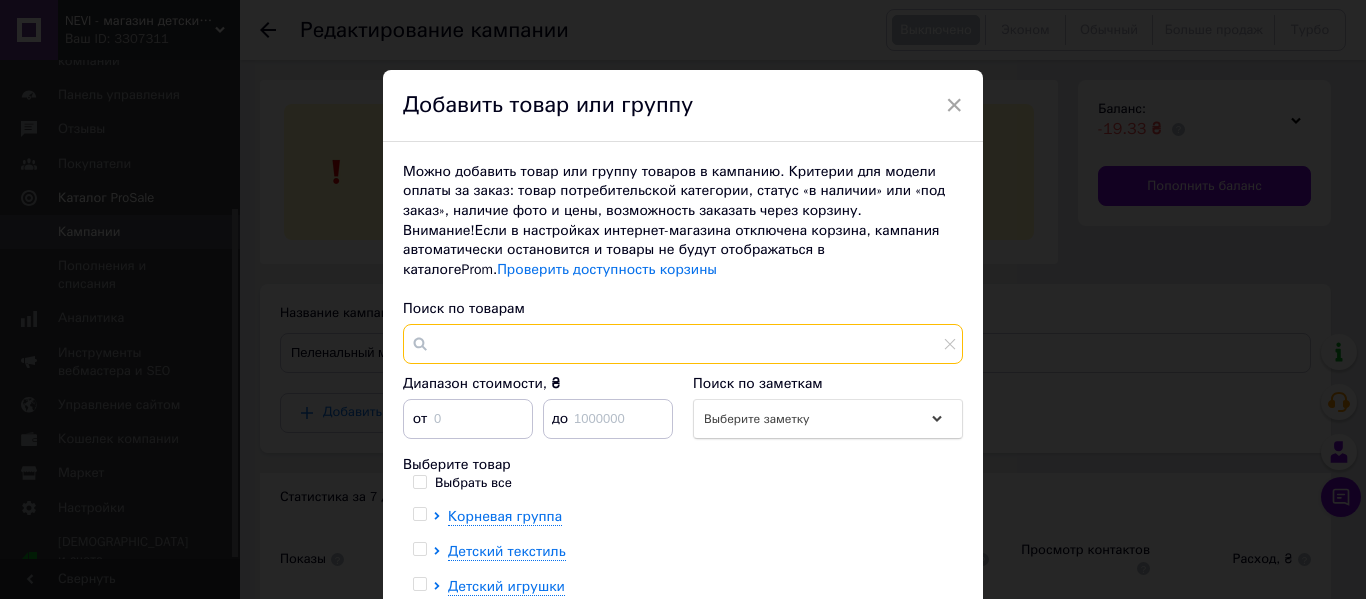 click at bounding box center [683, 344] 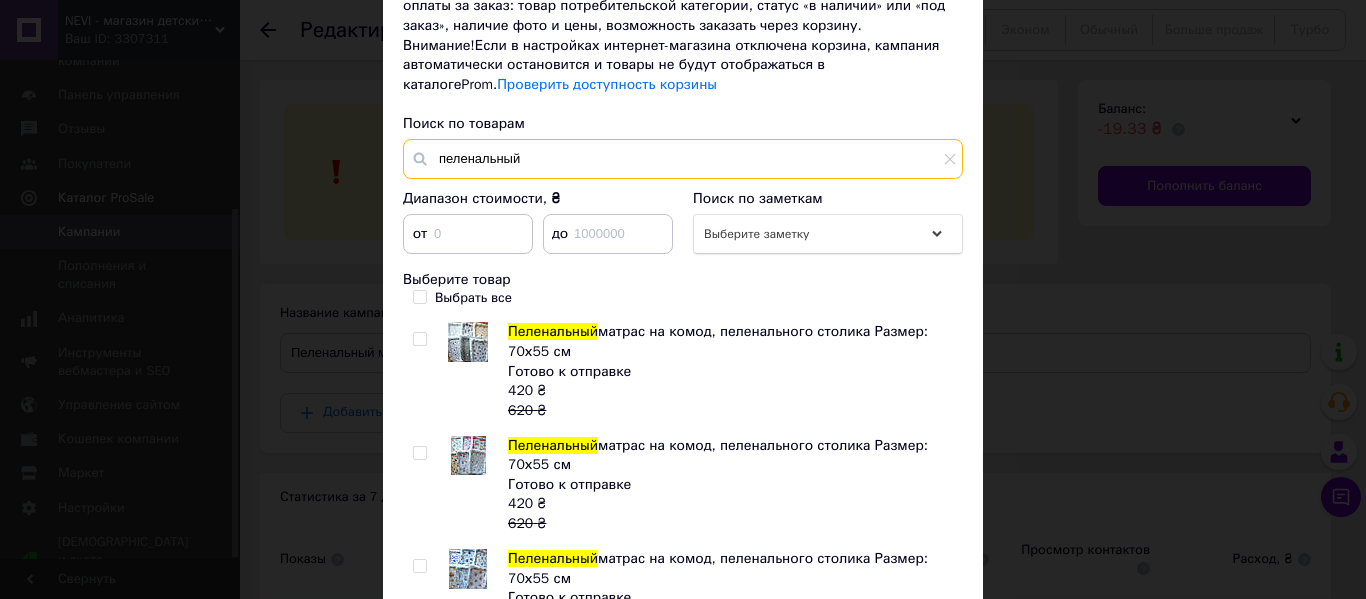 scroll, scrollTop: 200, scrollLeft: 0, axis: vertical 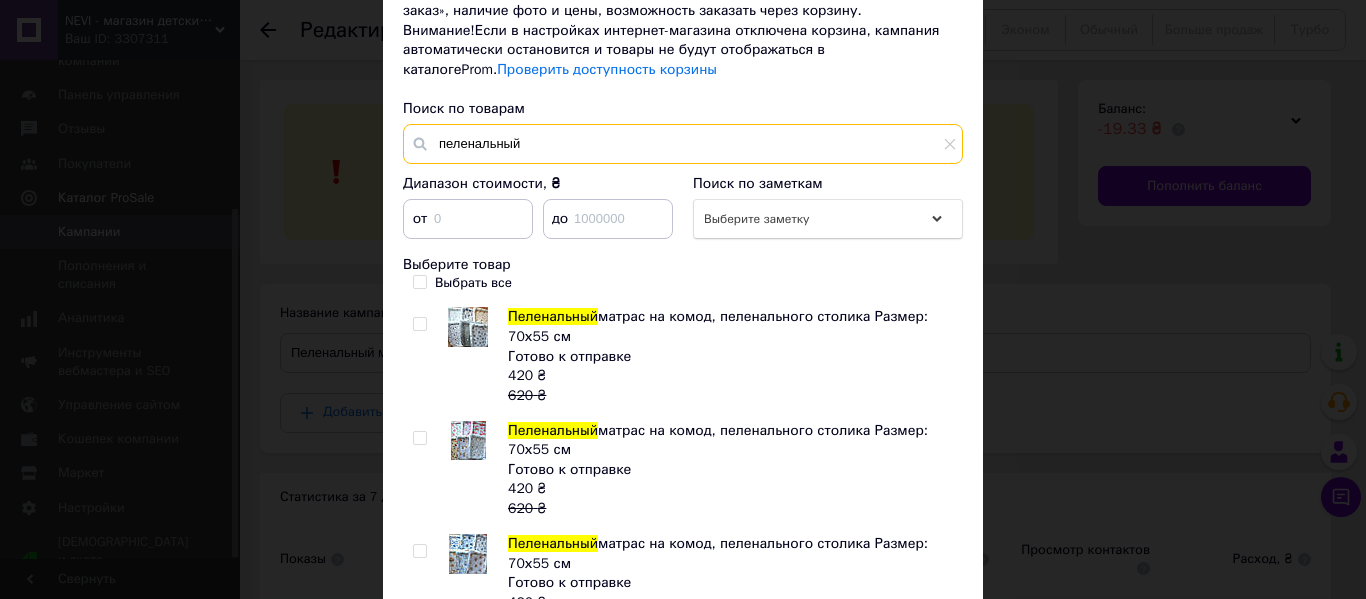 type on "пеленальный" 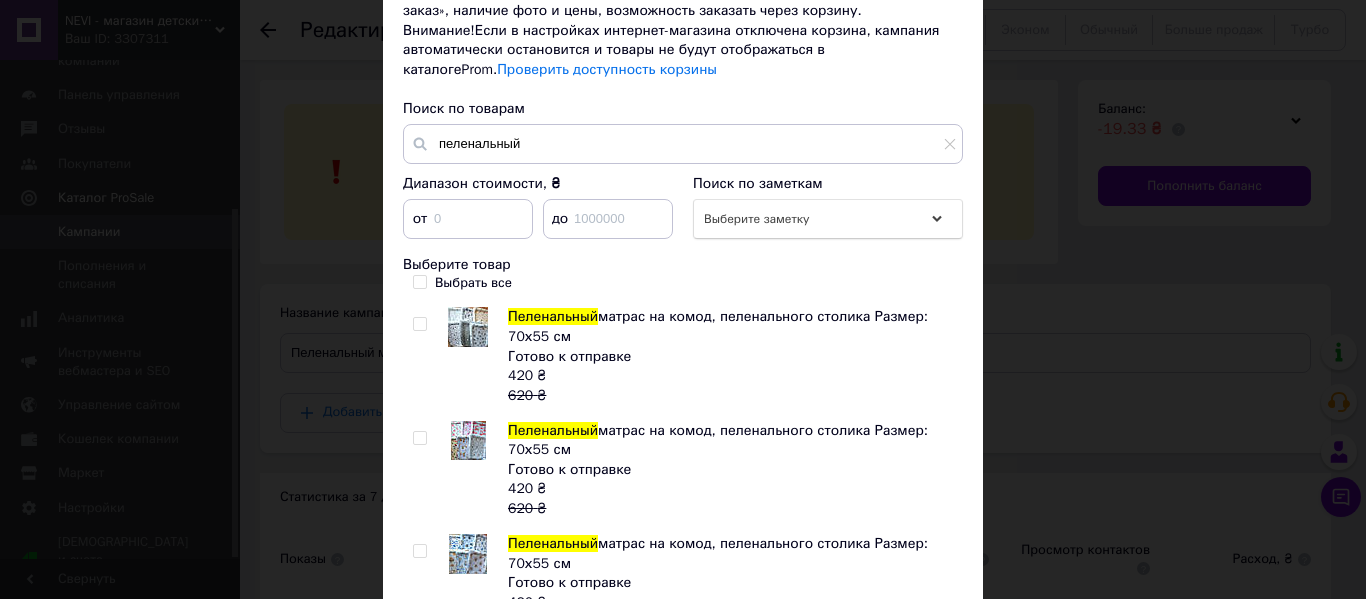 click on "Выбрать все" at bounding box center (462, 283) 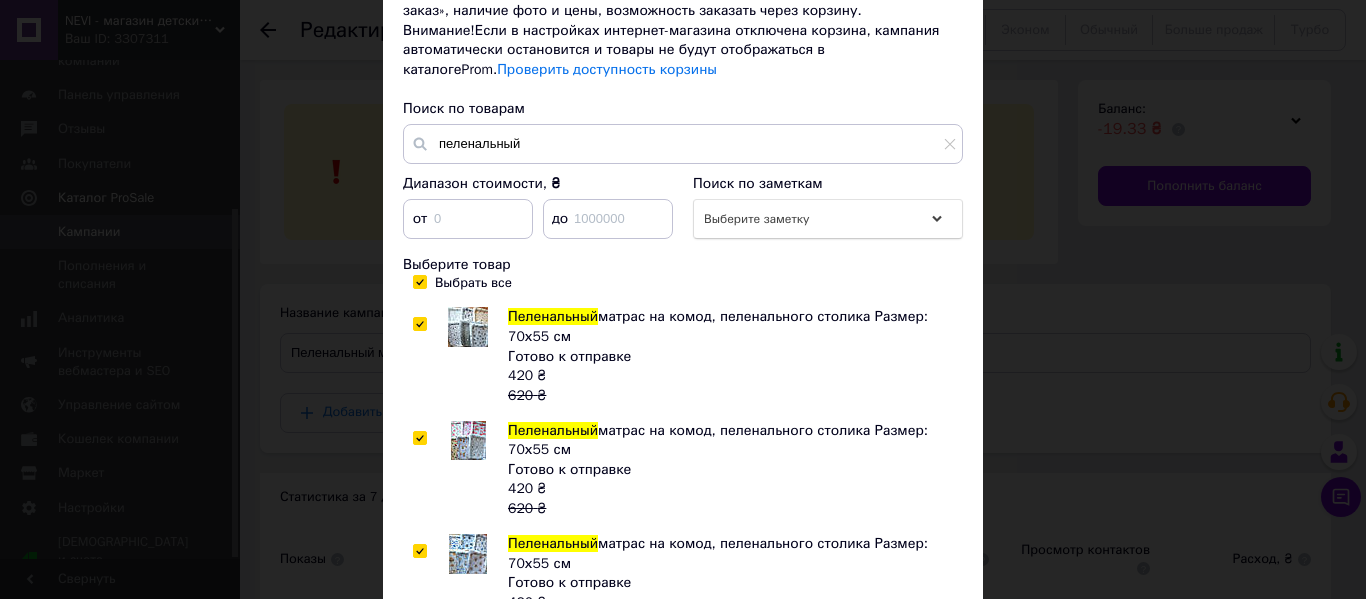 checkbox on "true" 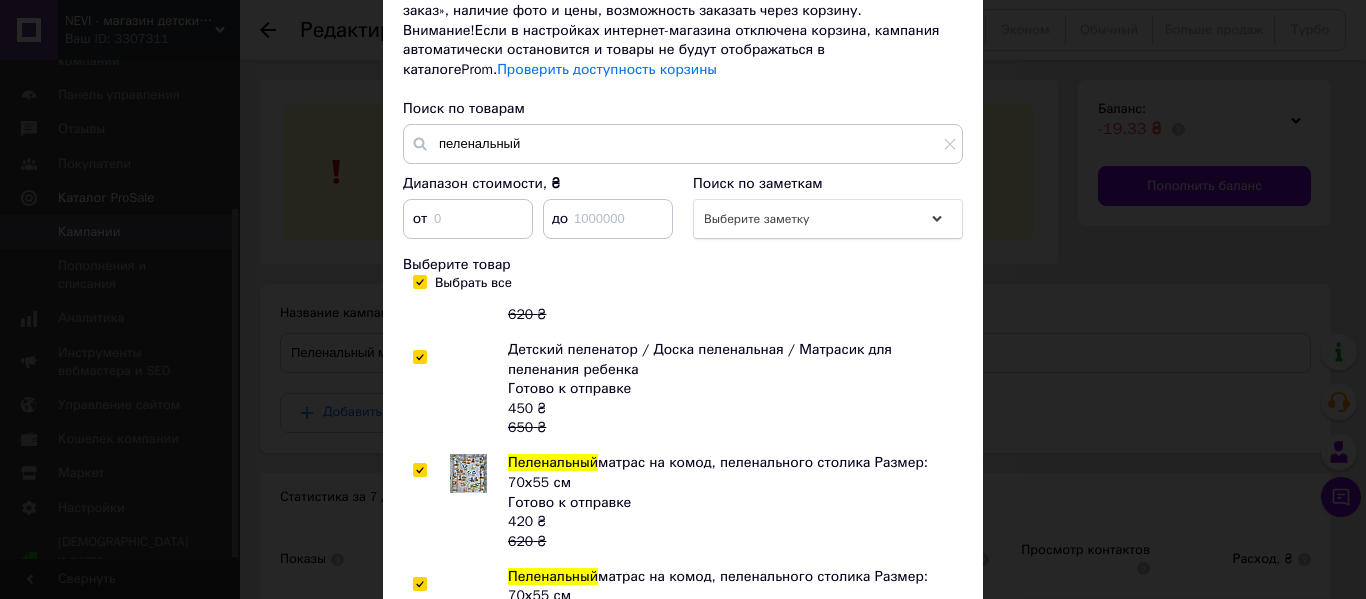 scroll, scrollTop: 1100, scrollLeft: 0, axis: vertical 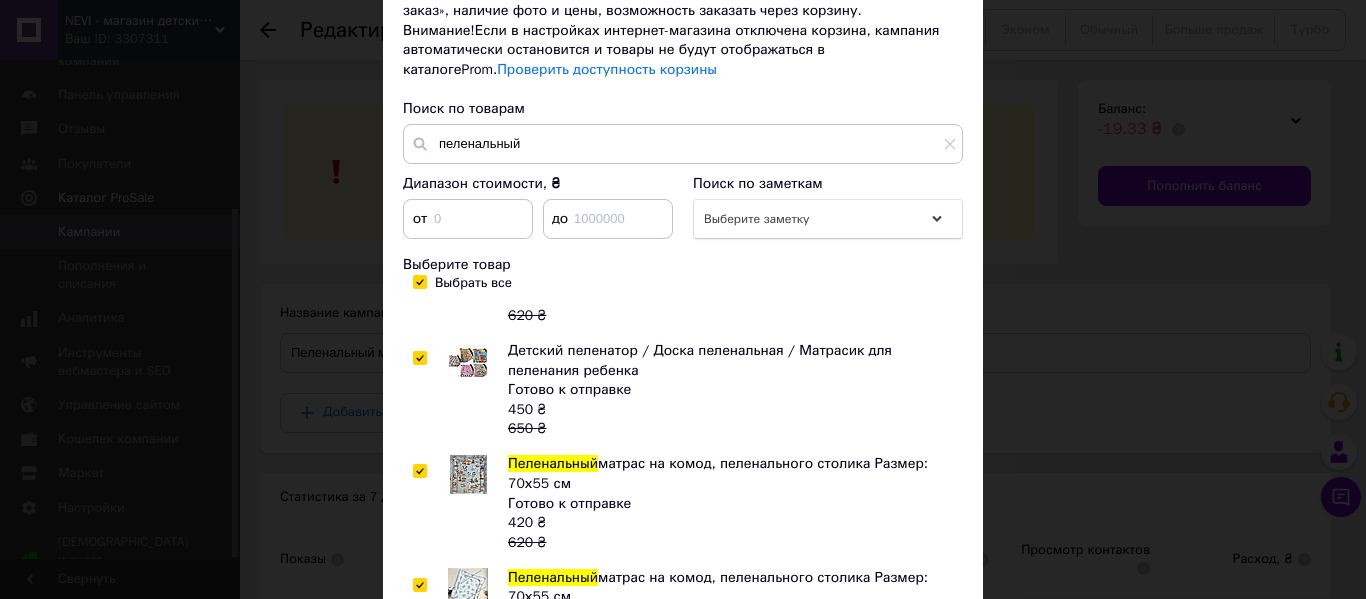 click at bounding box center (419, 358) 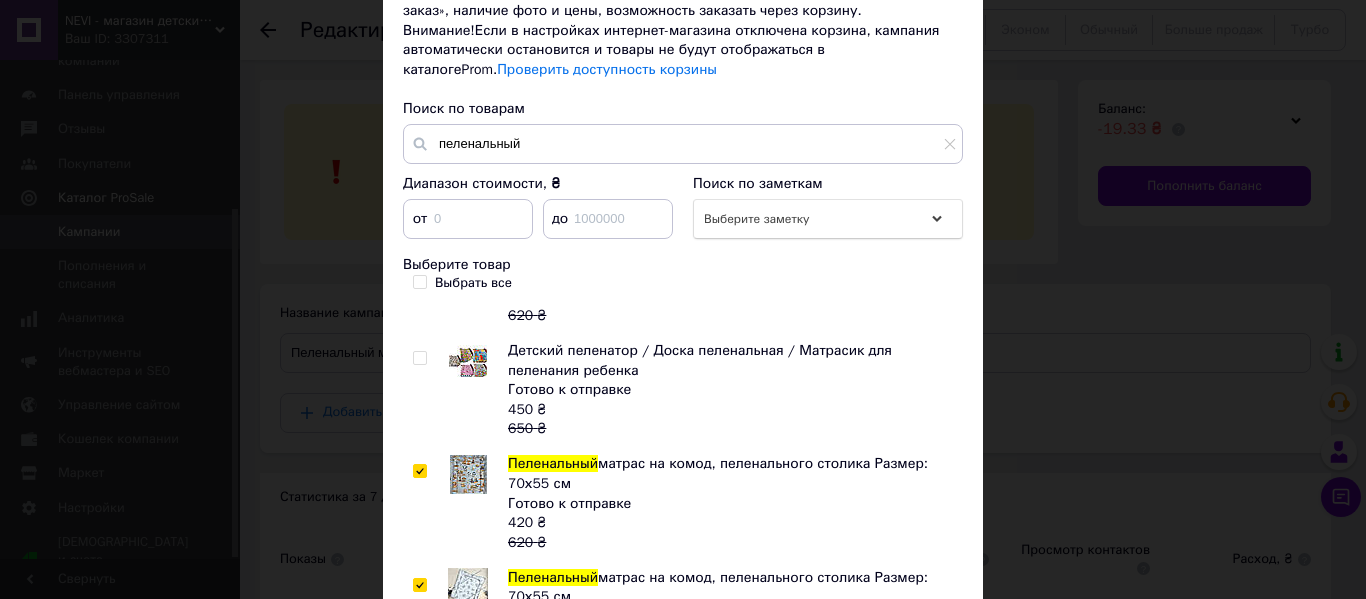 checkbox on "false" 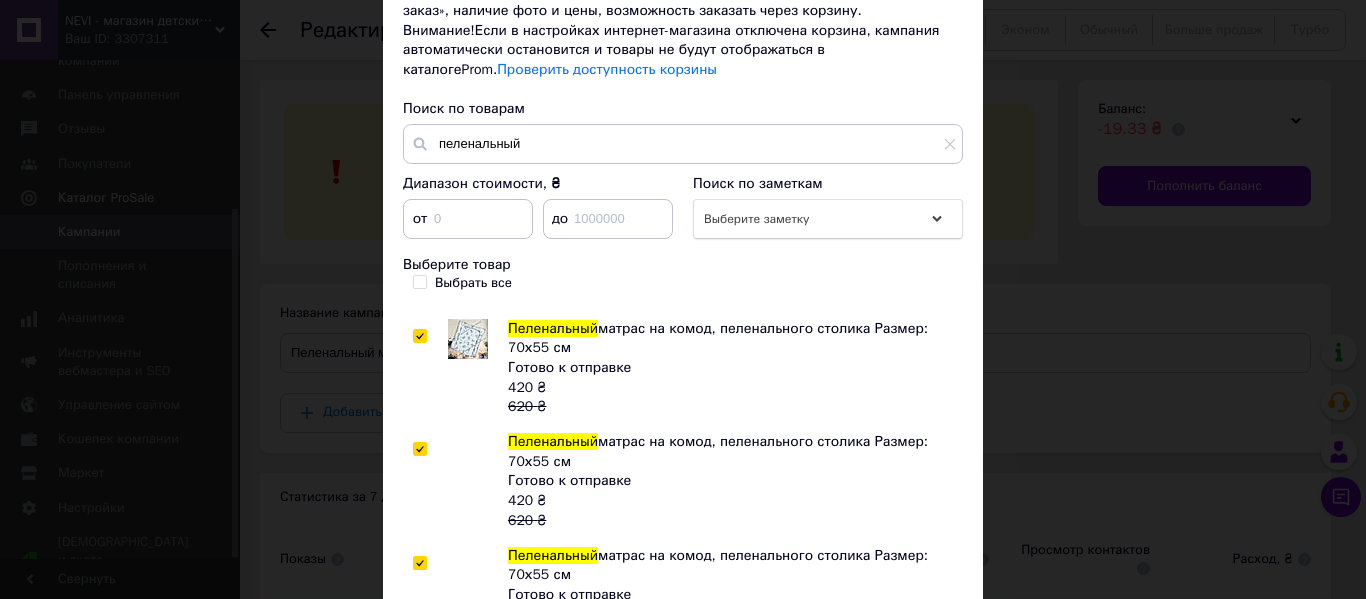 scroll, scrollTop: 1366, scrollLeft: 0, axis: vertical 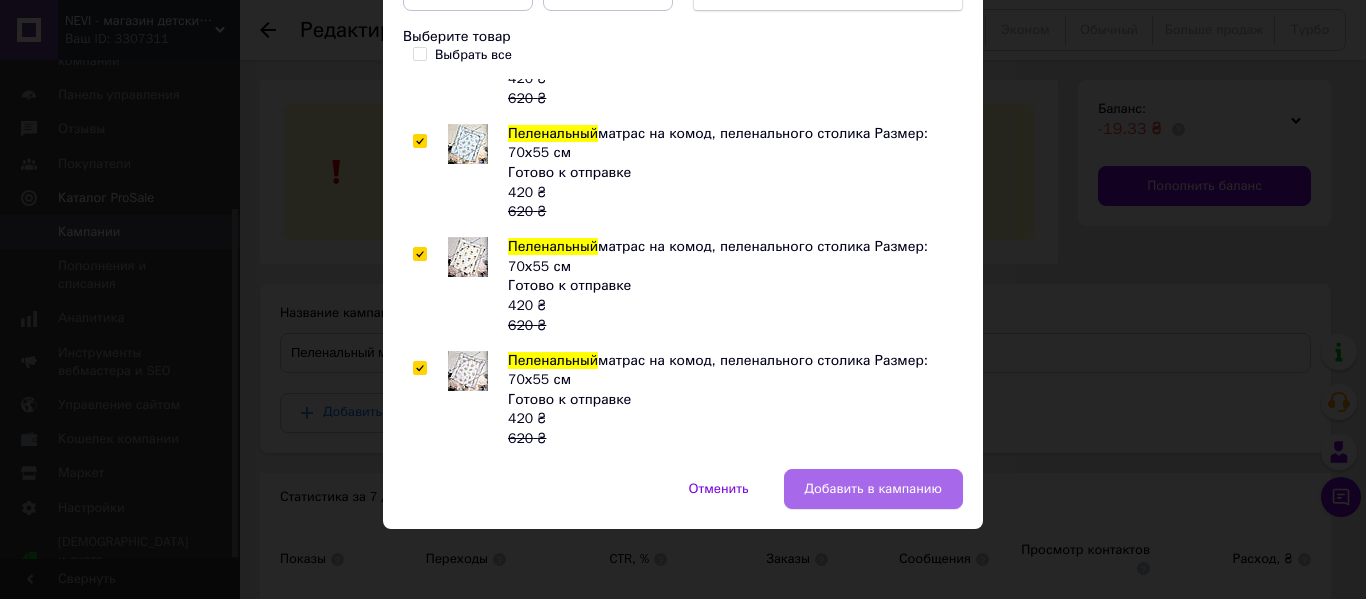 click on "Добавить в кампанию" at bounding box center (873, 489) 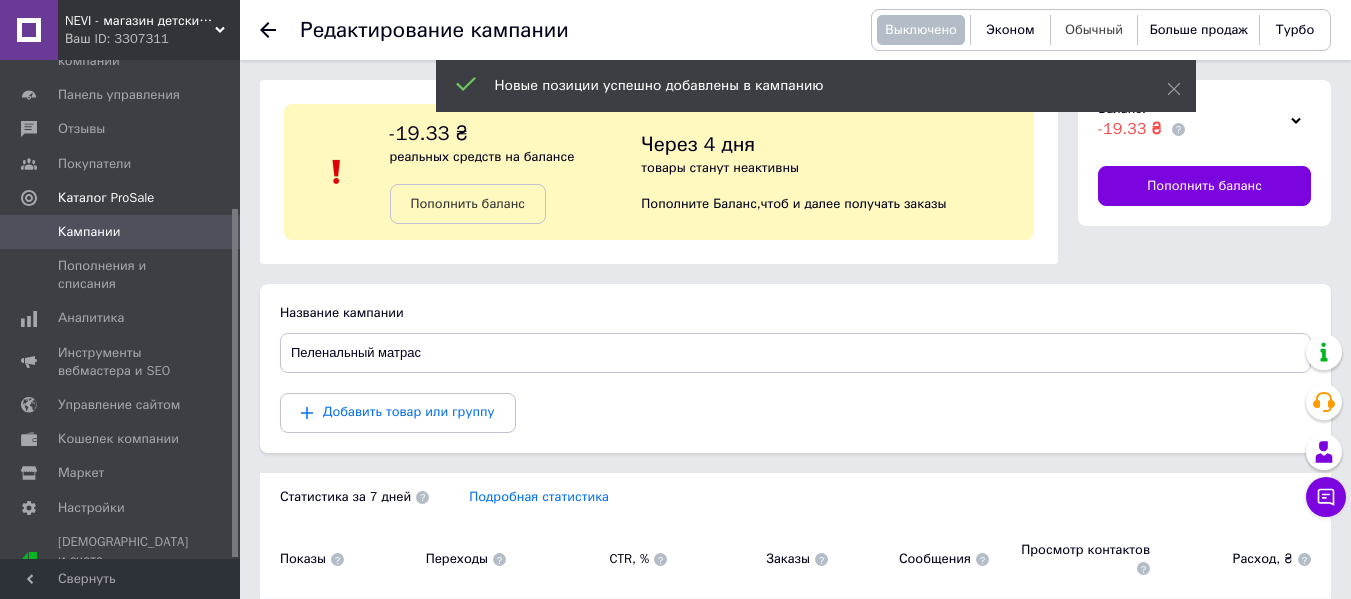 click on "Обычный" at bounding box center [1094, 29] 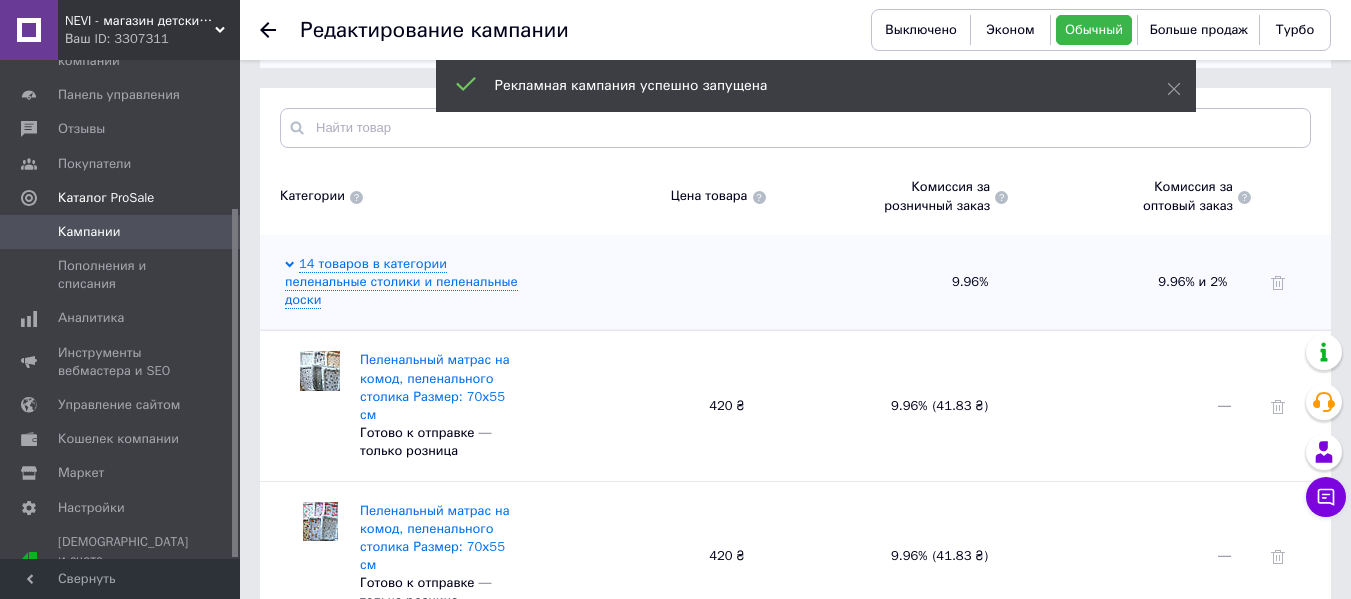 scroll, scrollTop: 688, scrollLeft: 0, axis: vertical 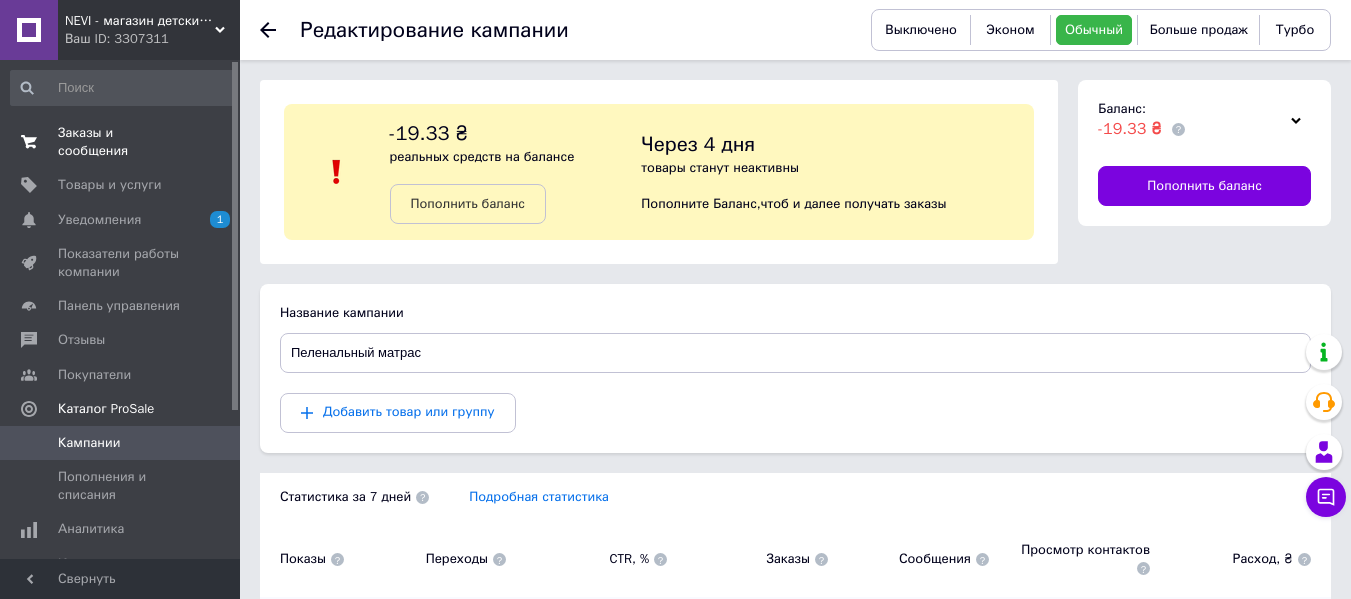 click on "Заказы и сообщения" at bounding box center (121, 142) 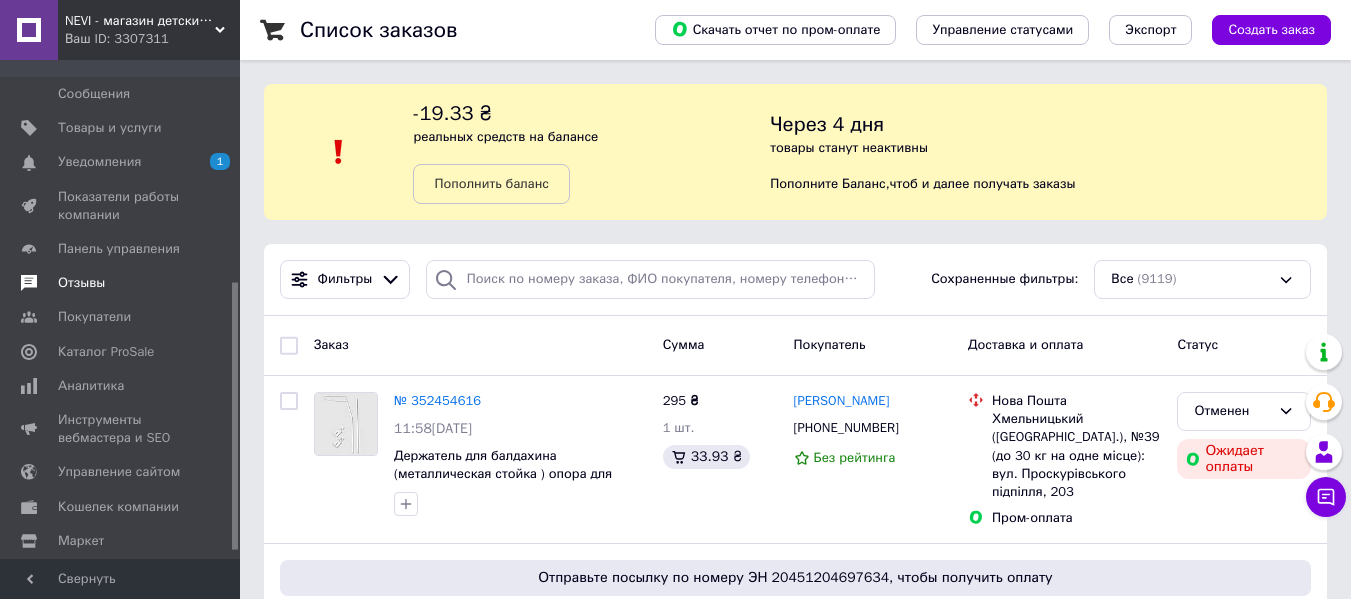 scroll, scrollTop: 428, scrollLeft: 0, axis: vertical 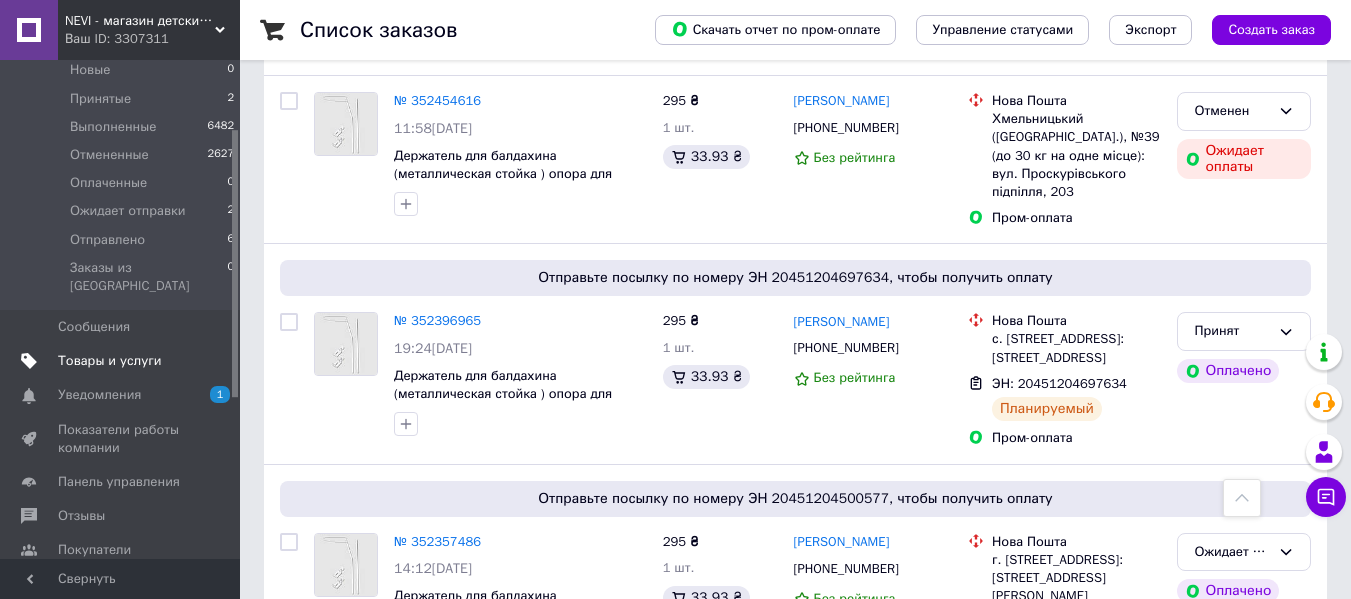 click on "Товары и услуги" at bounding box center [110, 361] 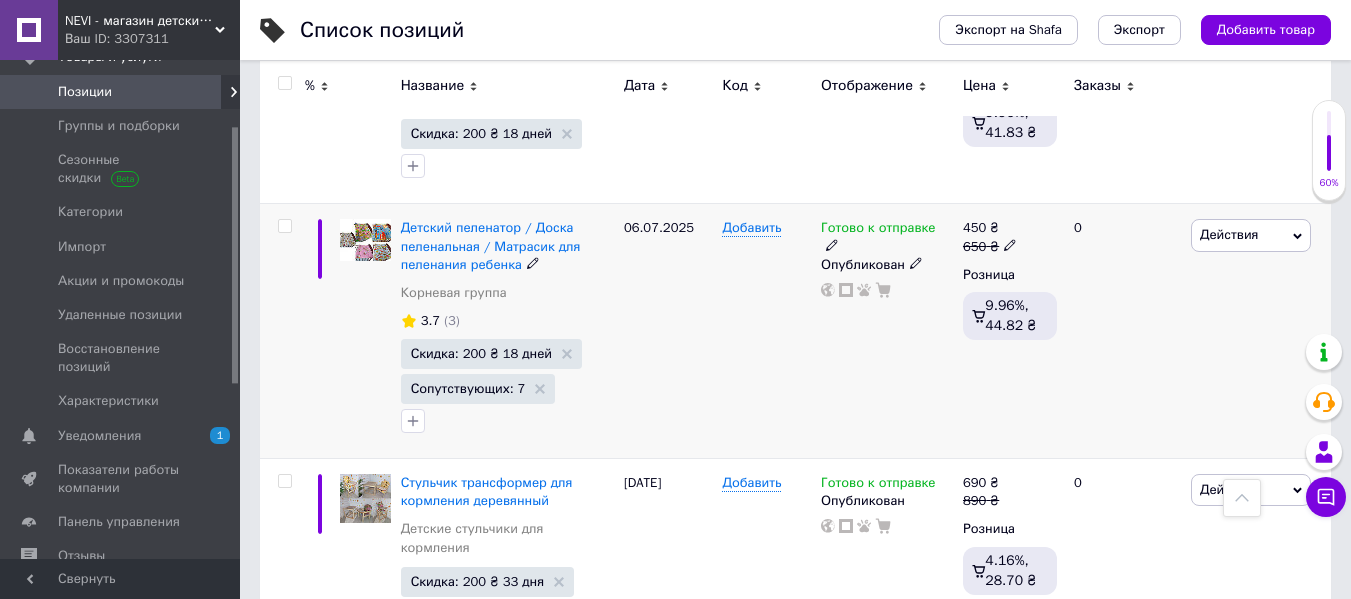 scroll, scrollTop: 1000, scrollLeft: 0, axis: vertical 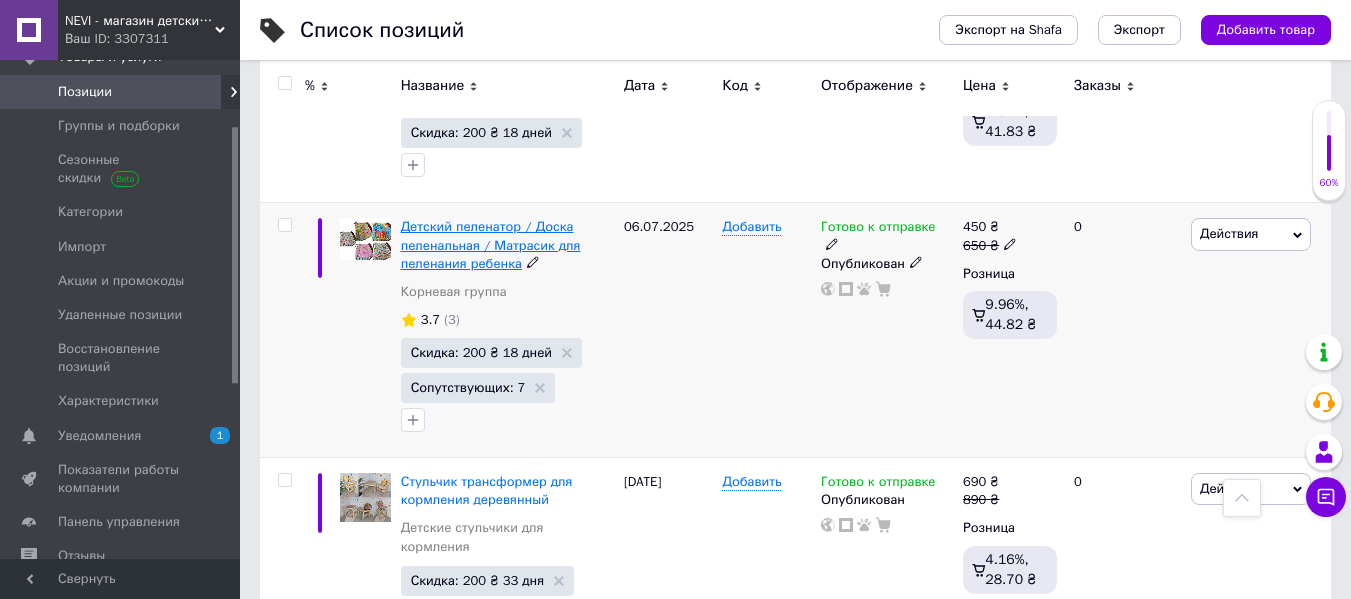 click on "Детский пеленатор / Доска пеленальная / Матрасик для пеленания ребенка" at bounding box center [491, 244] 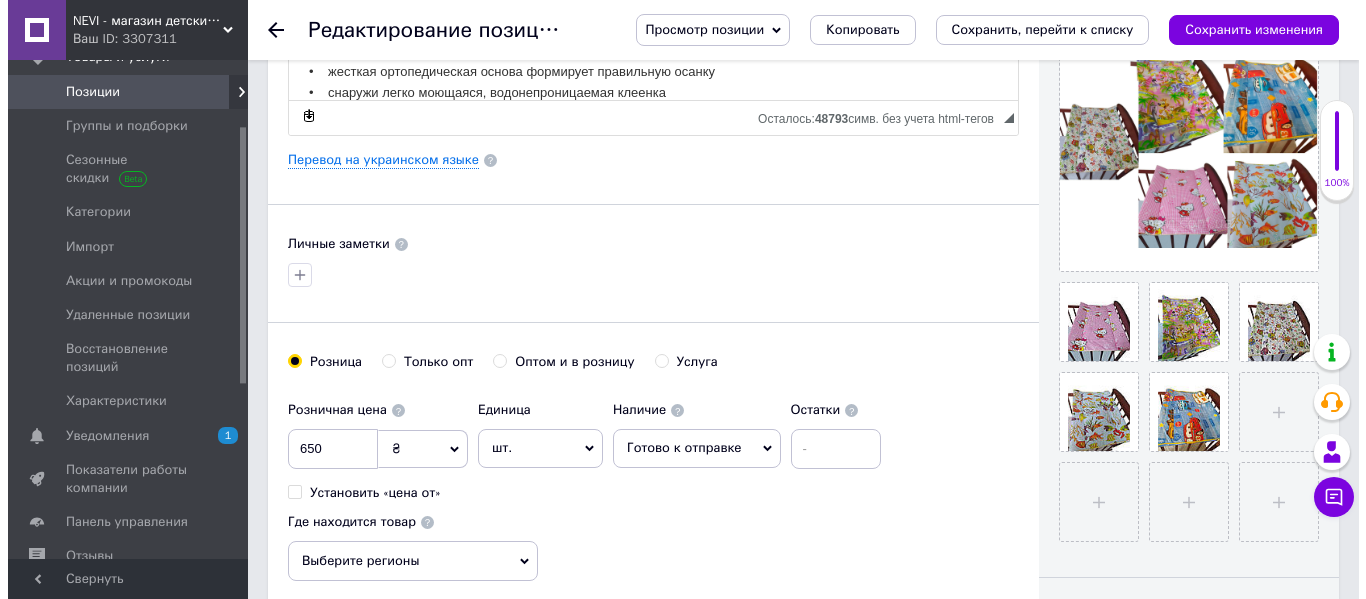 scroll, scrollTop: 500, scrollLeft: 0, axis: vertical 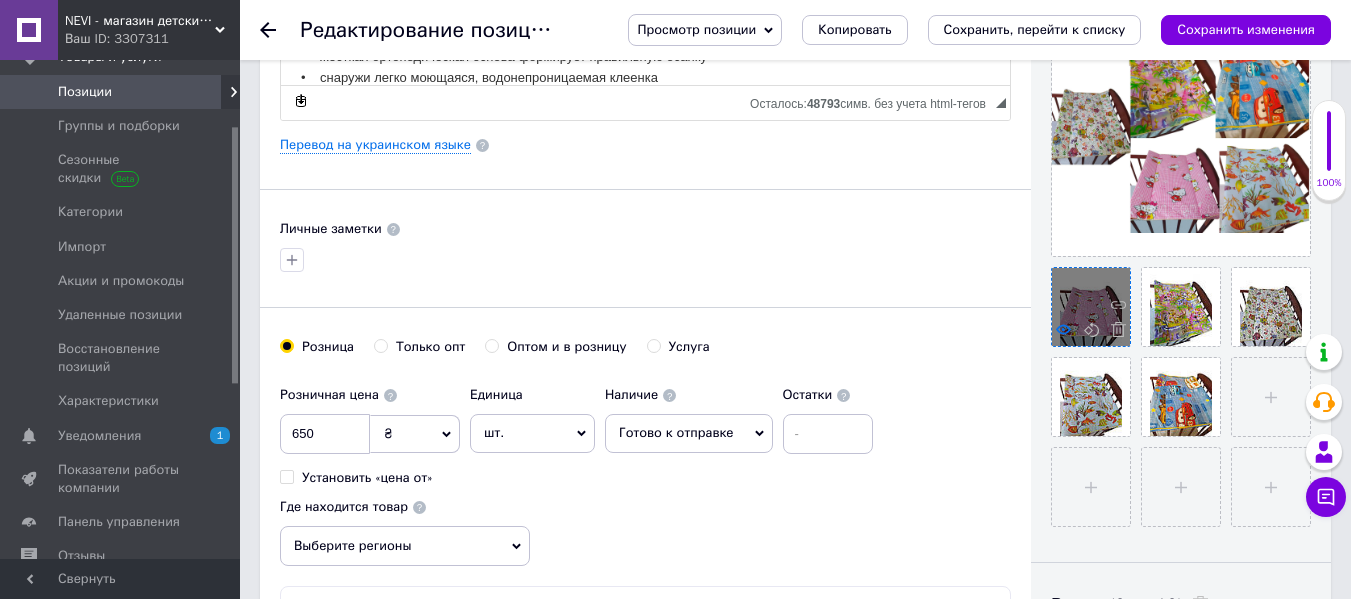 click 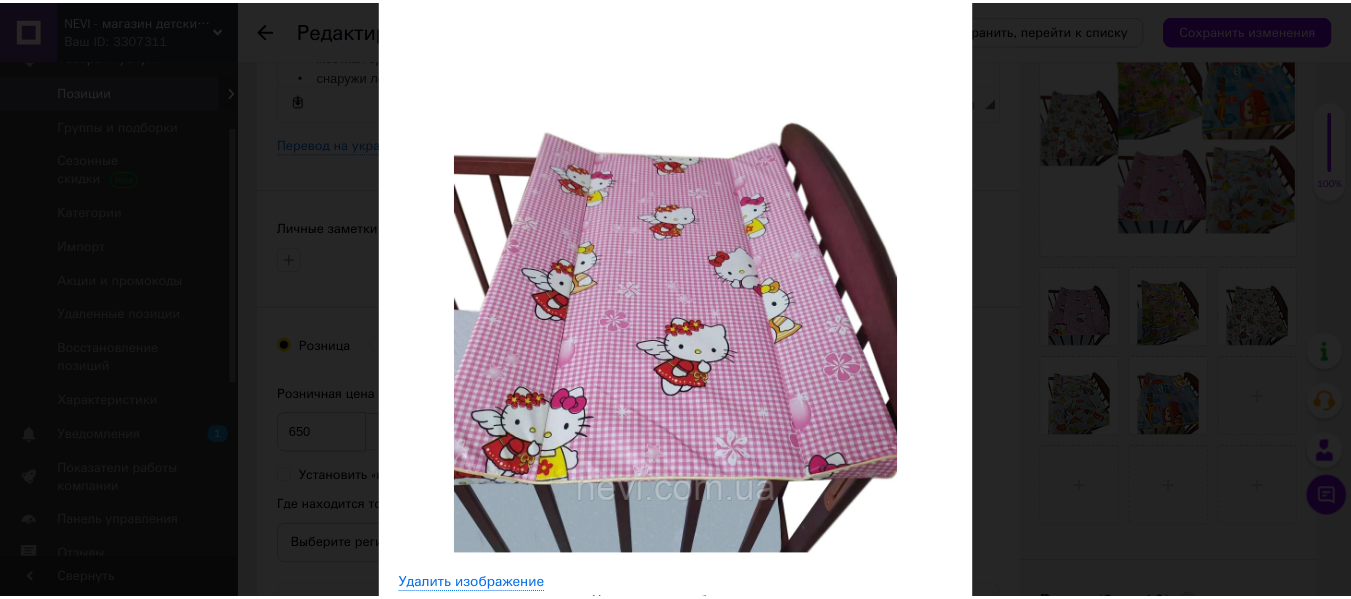 scroll, scrollTop: 300, scrollLeft: 0, axis: vertical 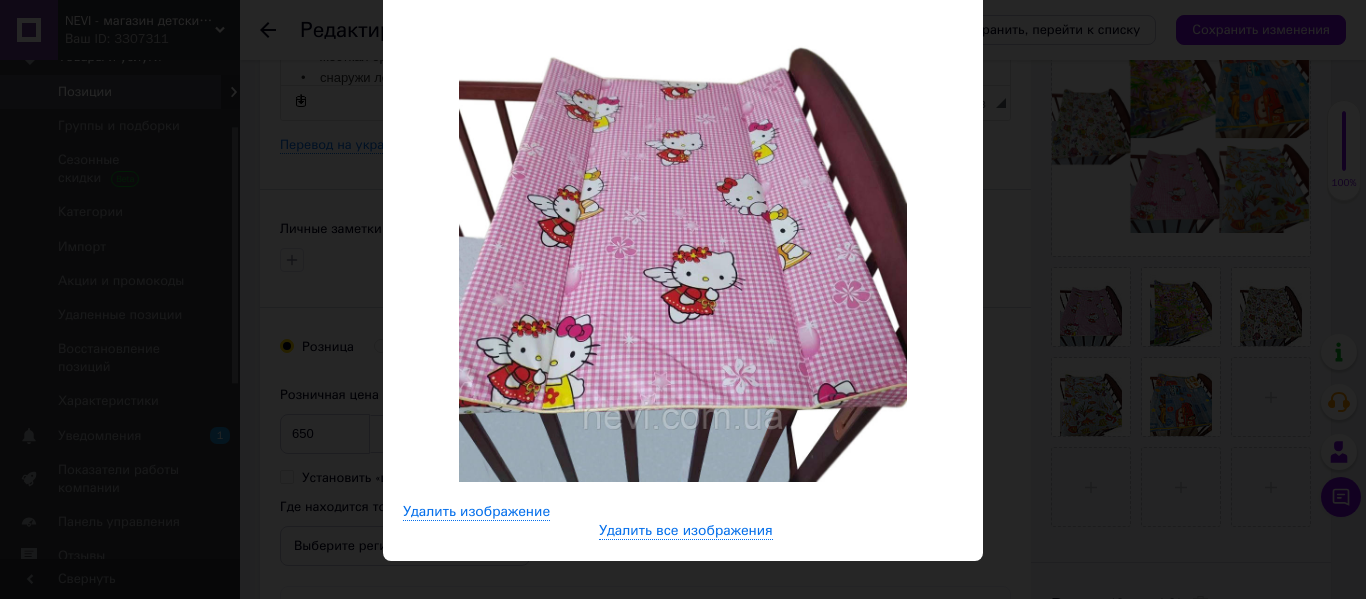 click on "× Просмотр изображения ← Предыдущее Следующее → Удалить изображение Удалить все изображения" at bounding box center (683, 299) 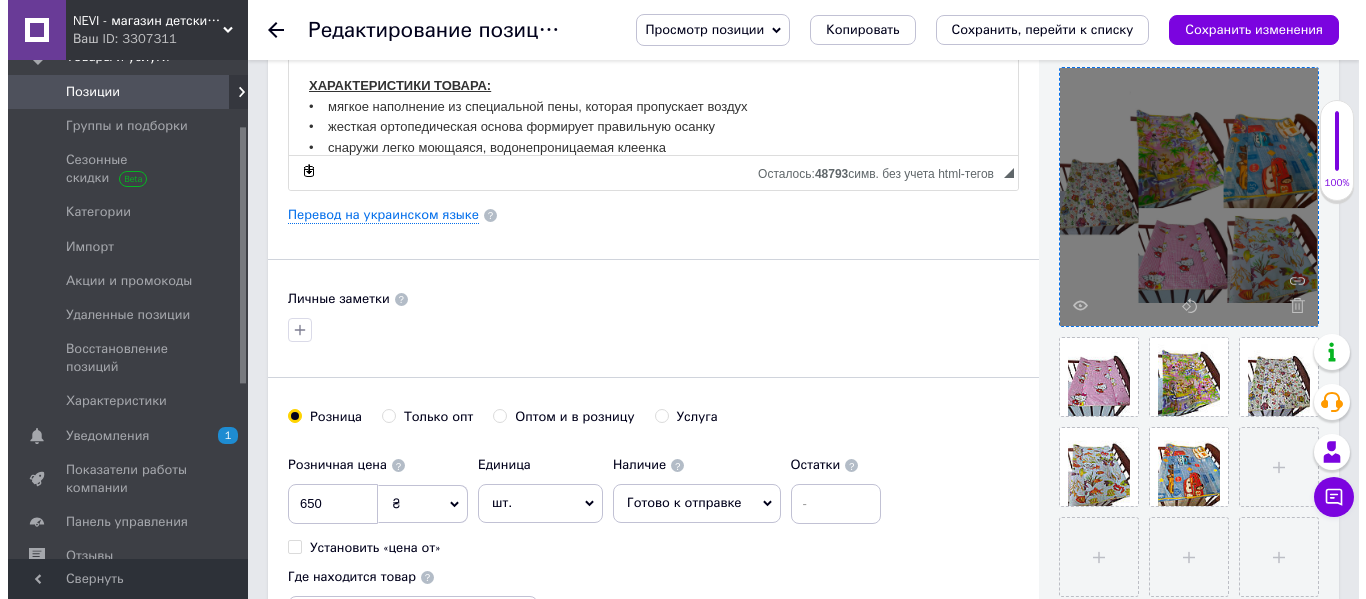 scroll, scrollTop: 400, scrollLeft: 0, axis: vertical 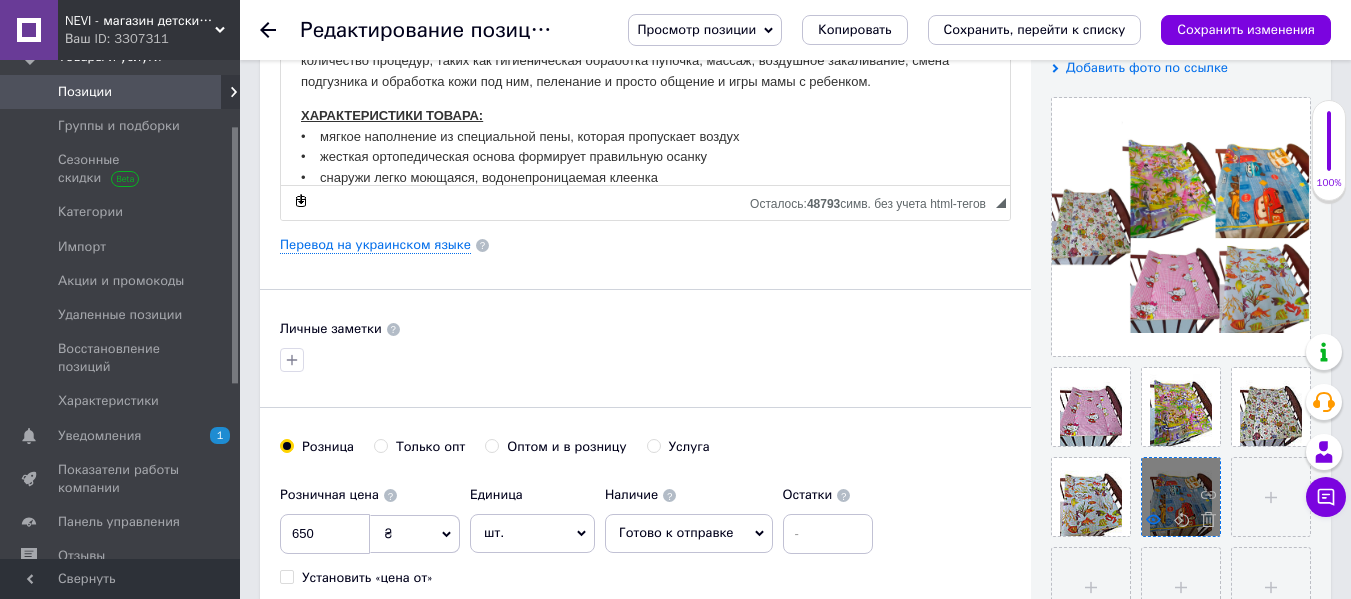 click 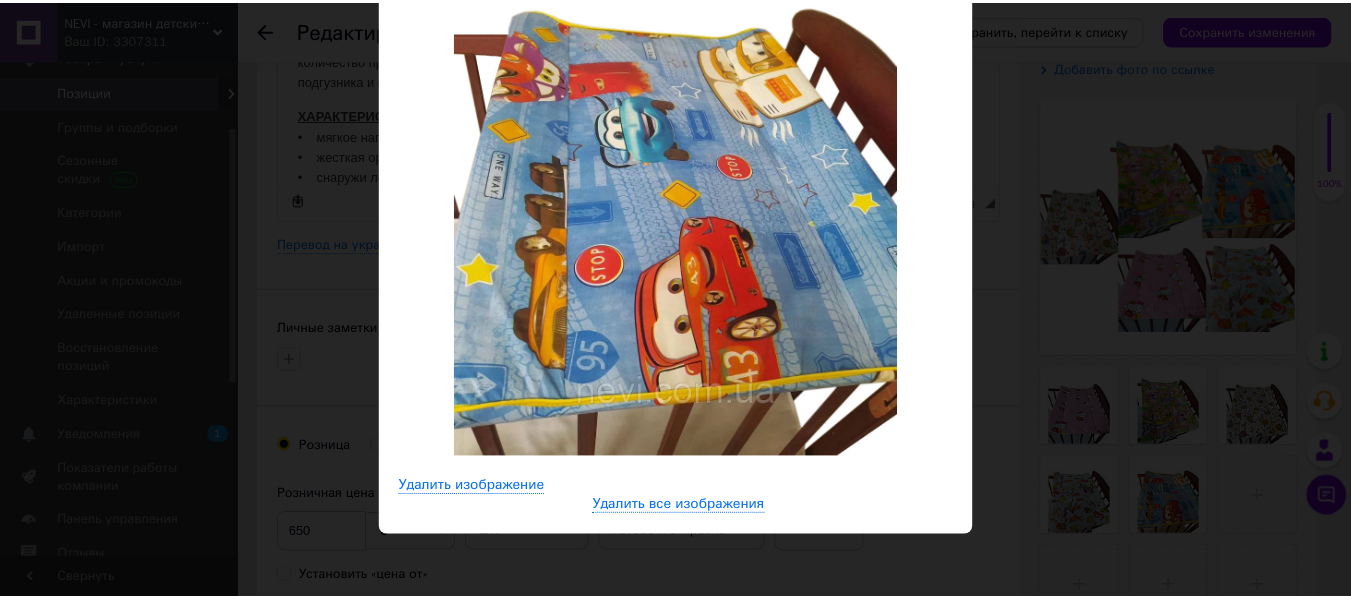 scroll, scrollTop: 332, scrollLeft: 0, axis: vertical 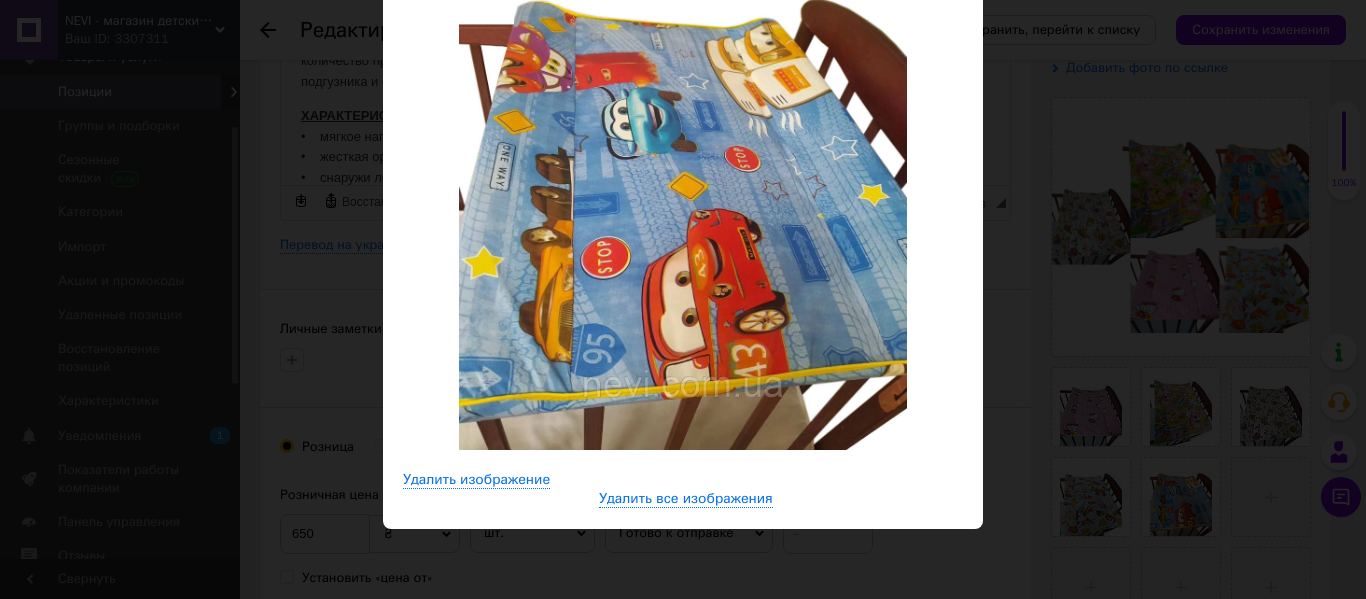 click on "← Предыдущее Следующее → Удалить изображение Удалить все изображения" at bounding box center [683, 169] 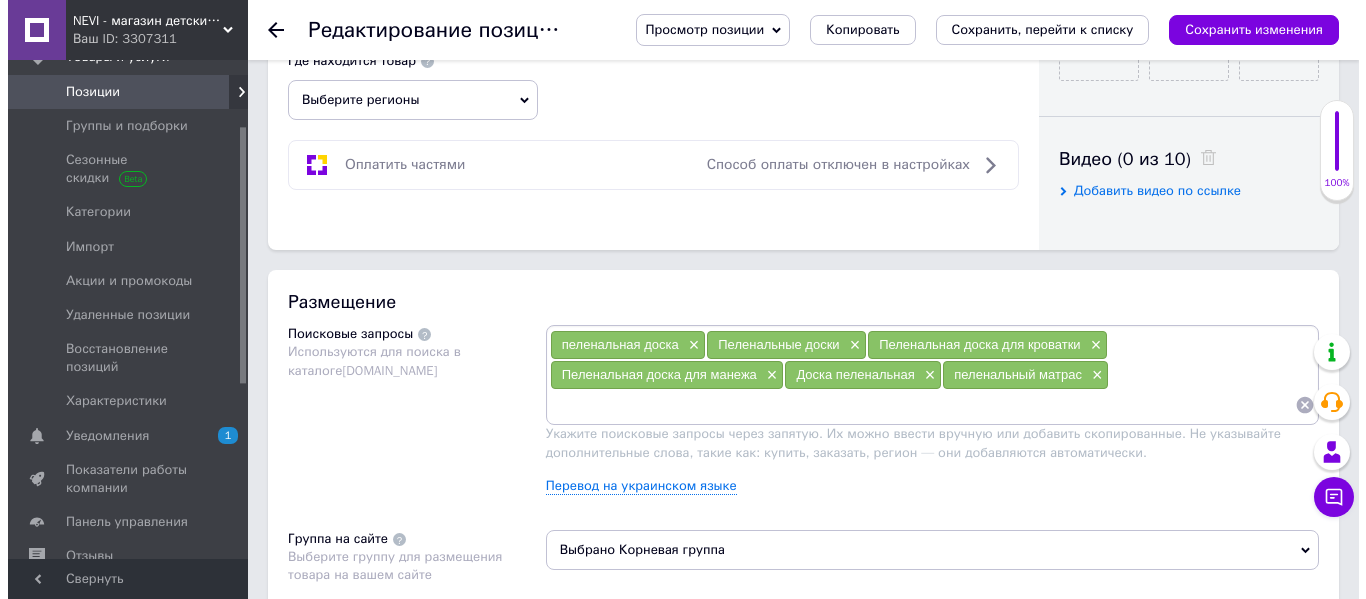 scroll, scrollTop: 346, scrollLeft: 0, axis: vertical 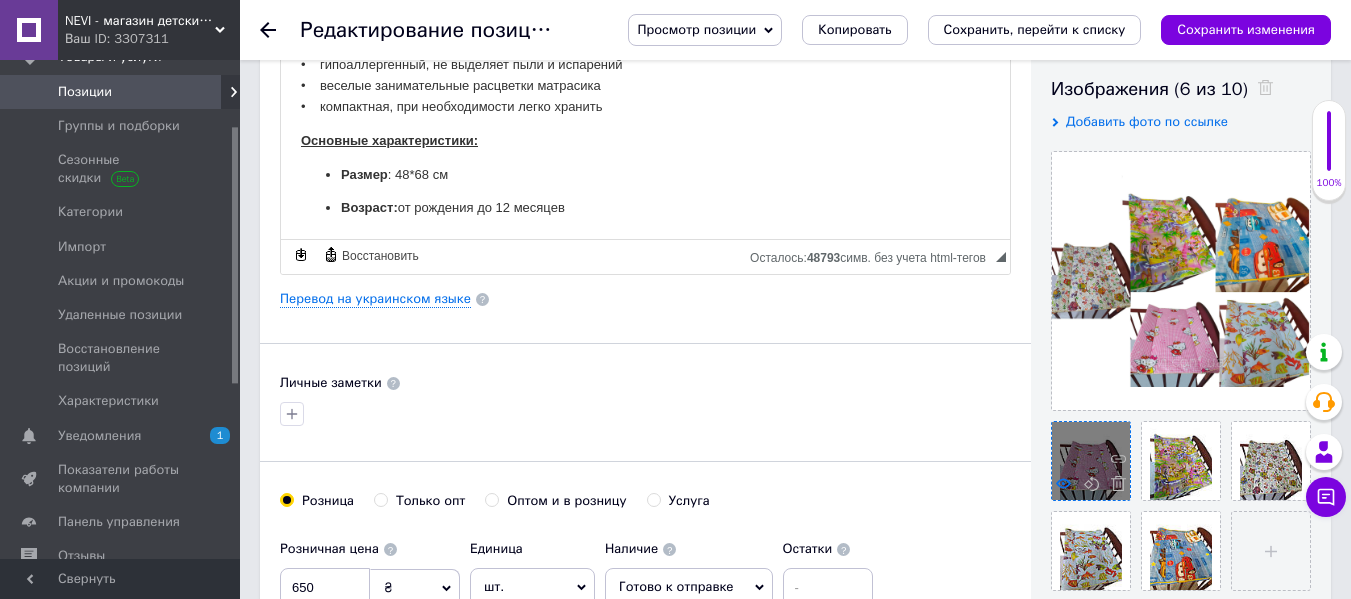 click 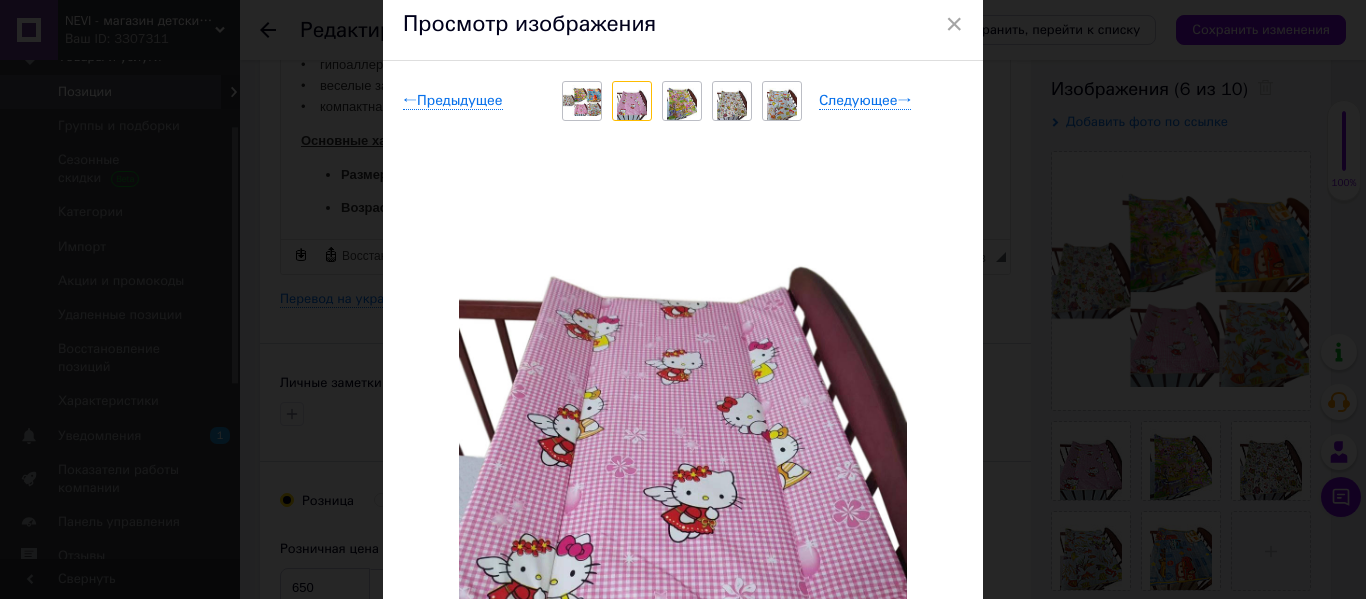 scroll, scrollTop: 200, scrollLeft: 0, axis: vertical 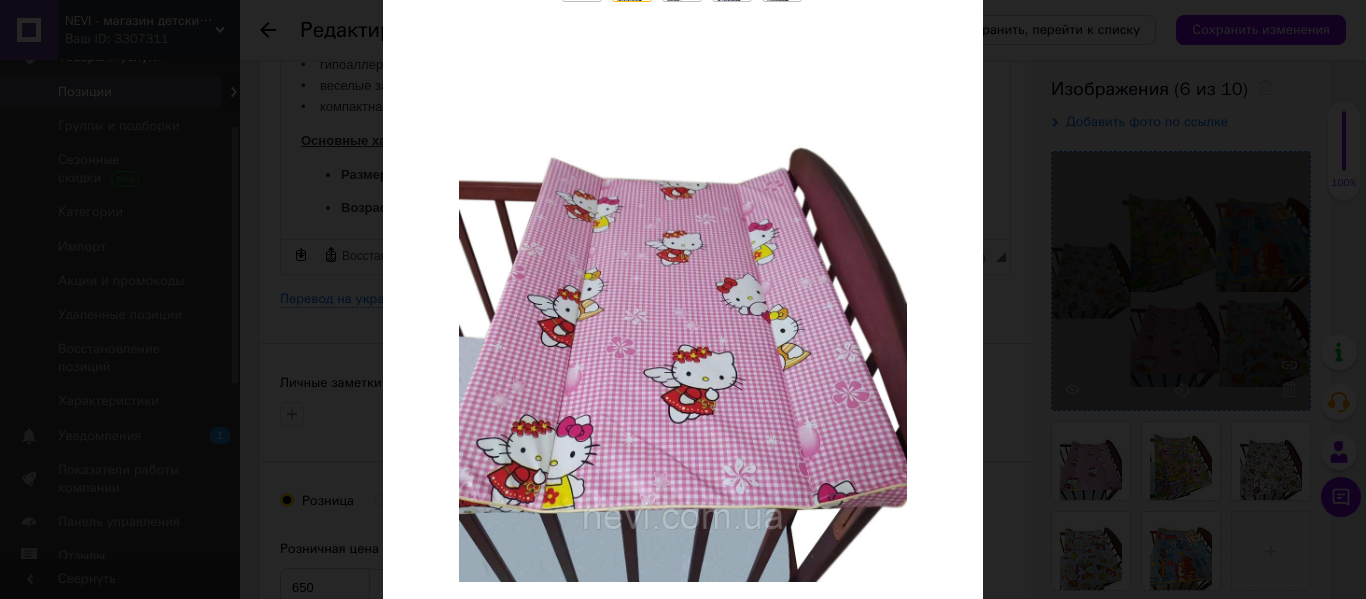 click on "× Просмотр изображения ← Предыдущее Следующее → Удалить изображение Удалить все изображения" at bounding box center (683, 299) 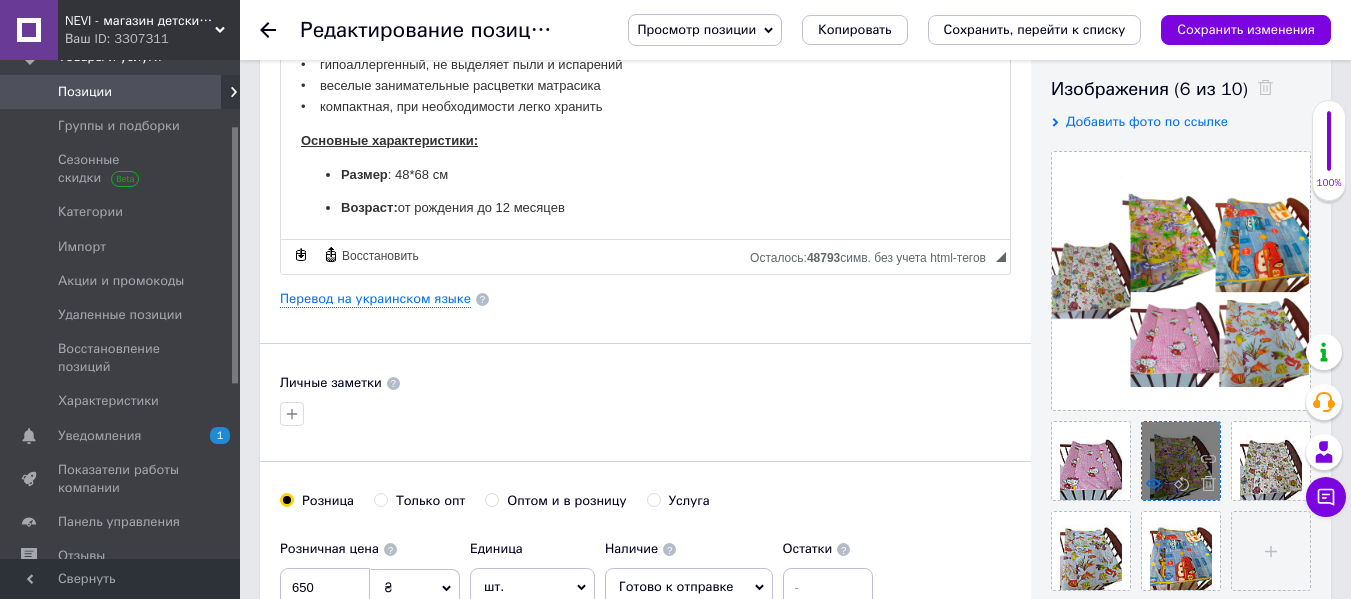 click 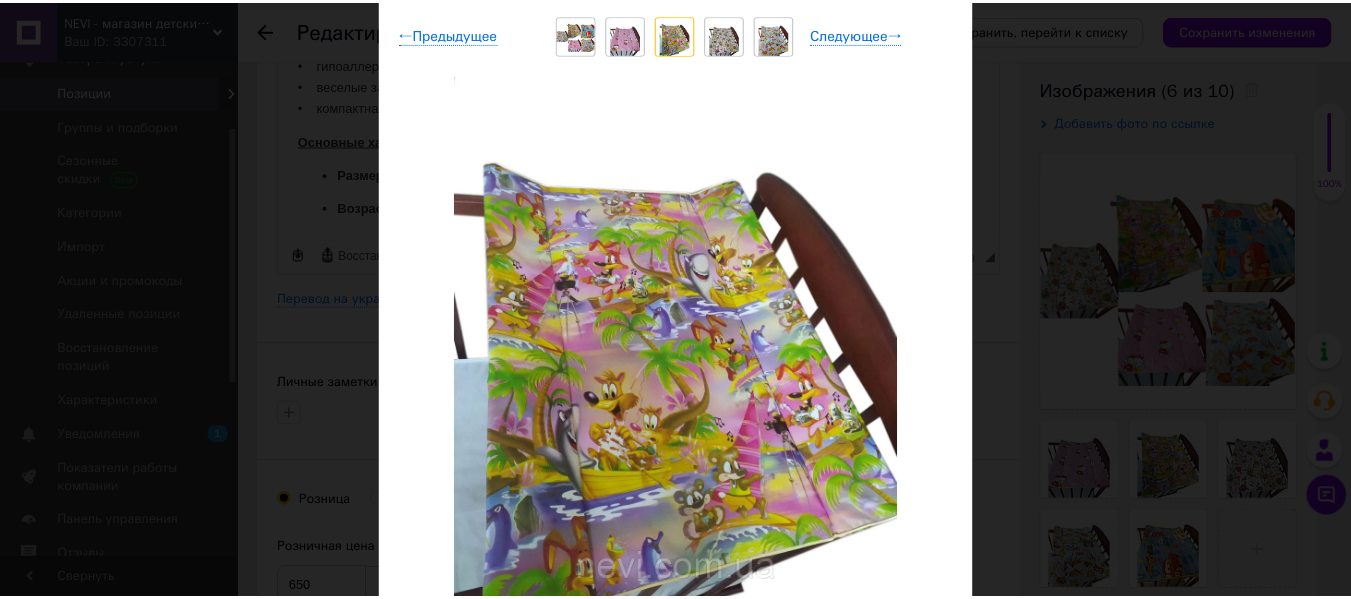 scroll, scrollTop: 200, scrollLeft: 0, axis: vertical 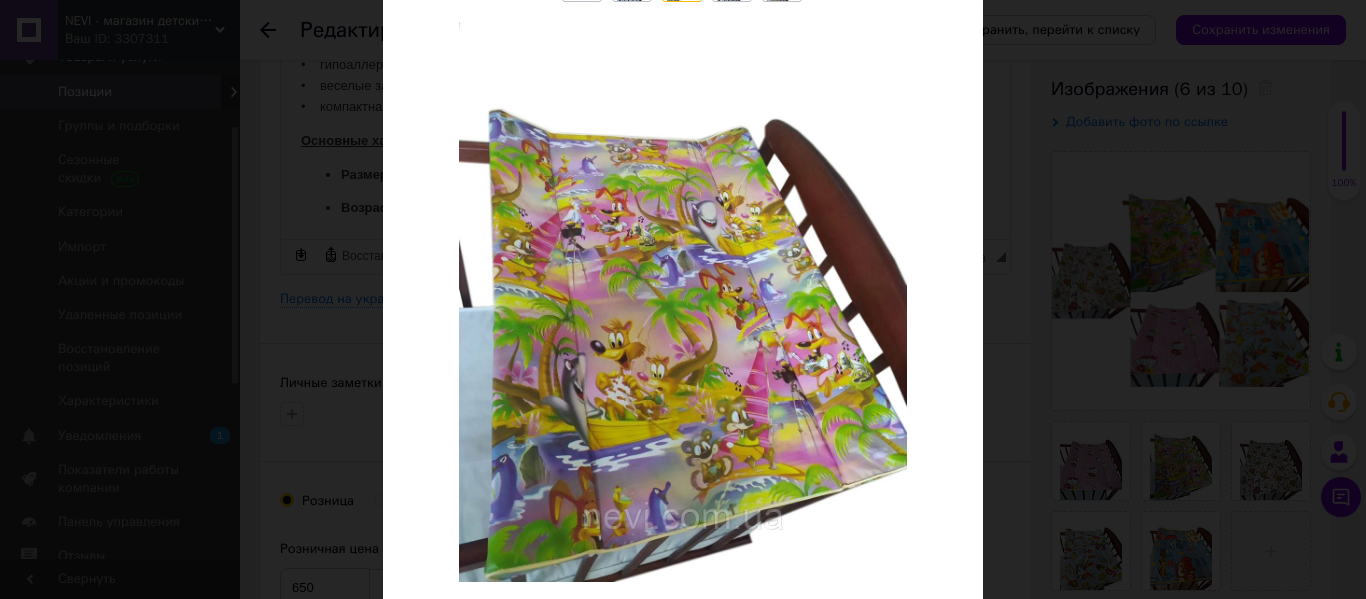 drag, startPoint x: 298, startPoint y: 150, endPoint x: 16, endPoint y: 162, distance: 282.25522 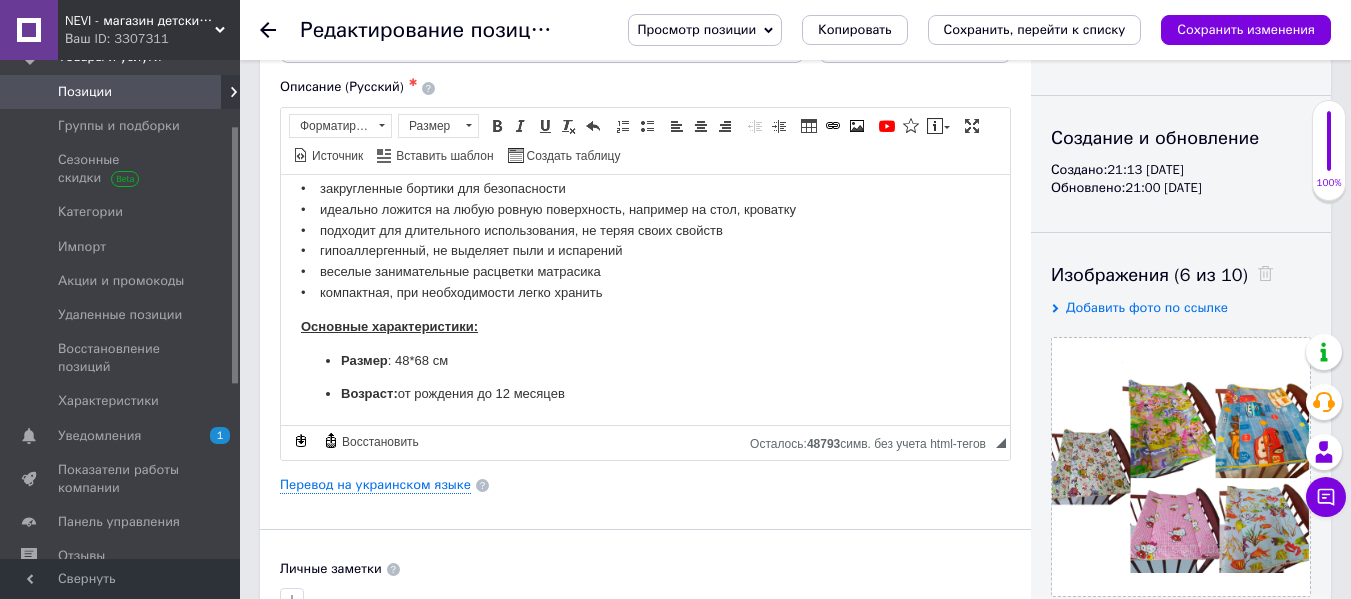 scroll, scrollTop: 46, scrollLeft: 0, axis: vertical 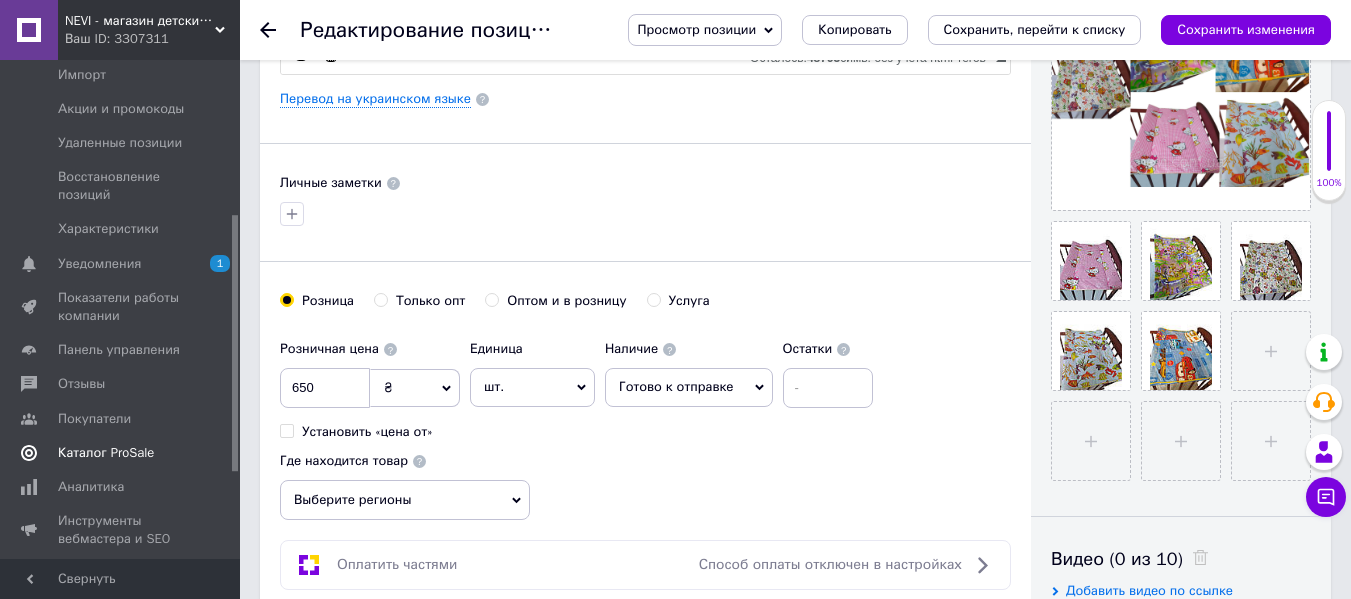 click on "Каталог ProSale" at bounding box center (106, 453) 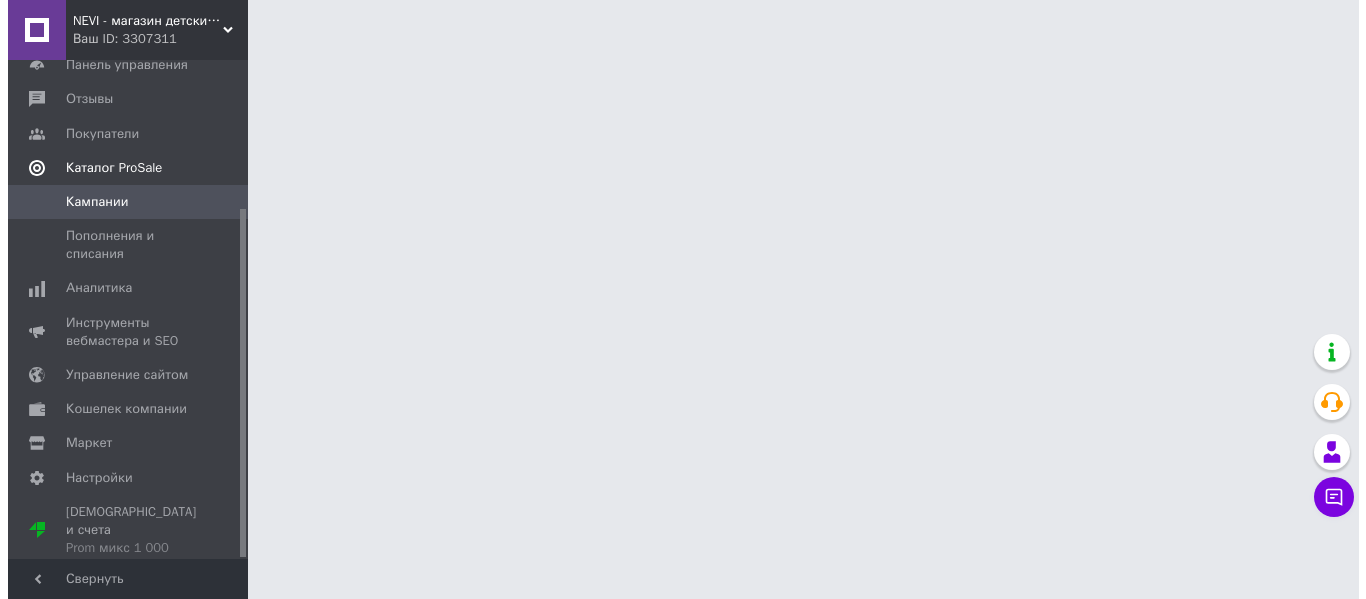 scroll, scrollTop: 0, scrollLeft: 0, axis: both 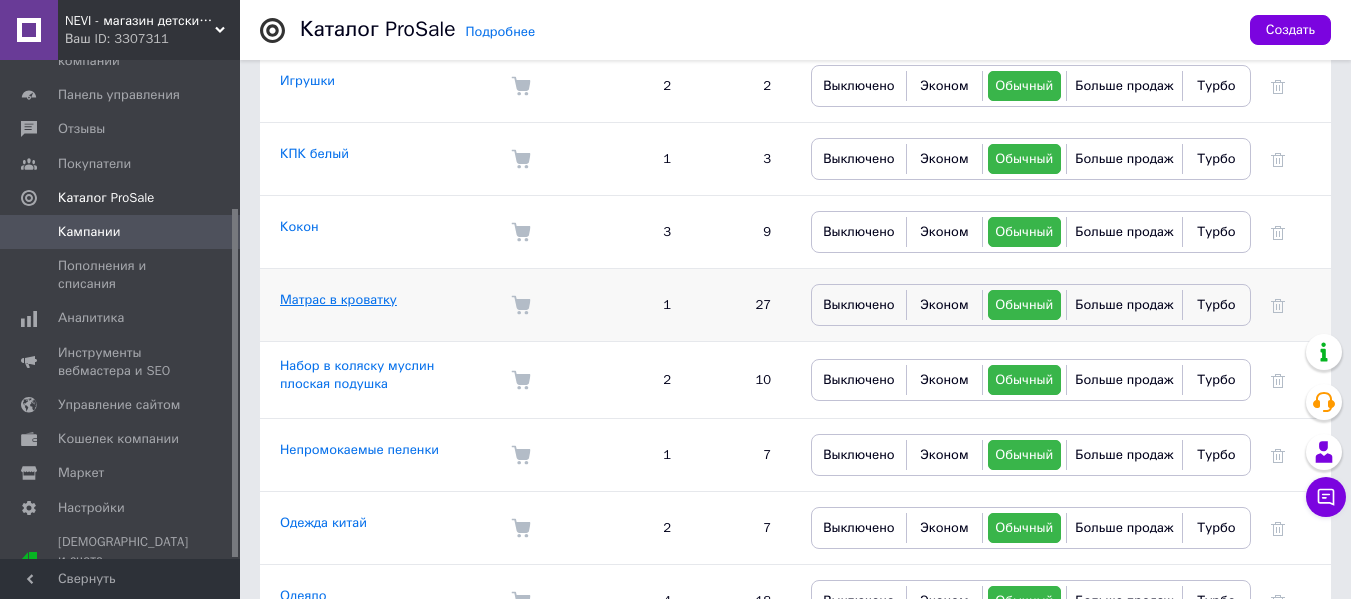 click on "Матрас в кроватку" at bounding box center [338, 299] 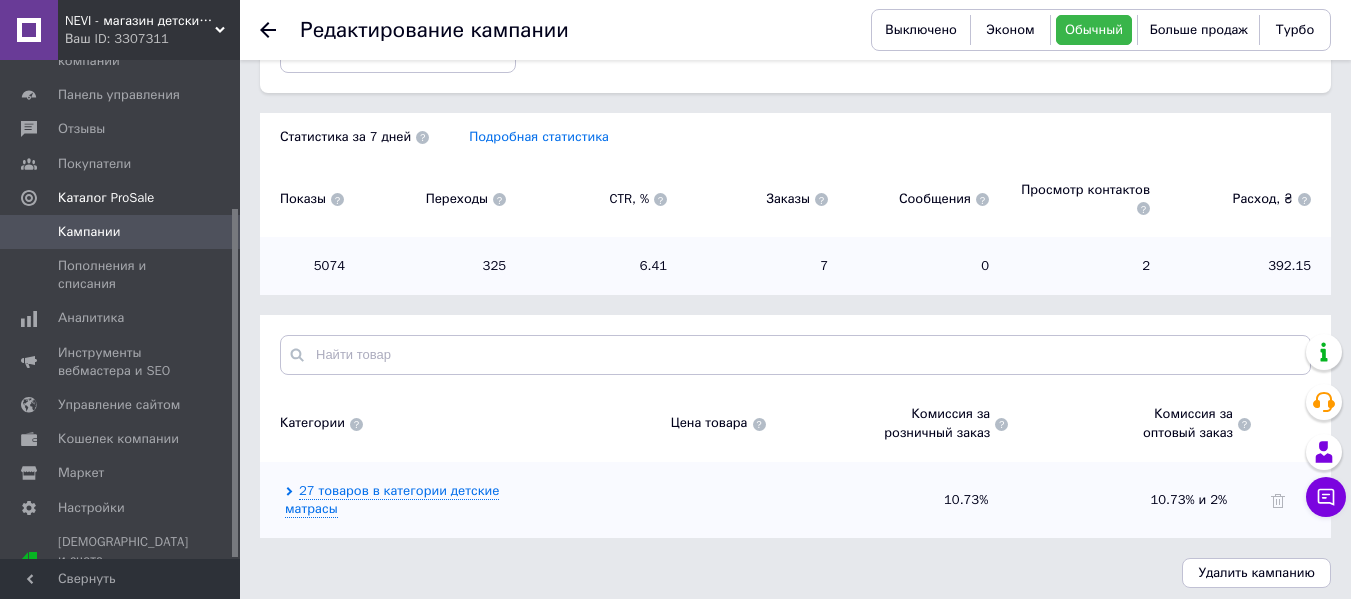 scroll, scrollTop: 369, scrollLeft: 0, axis: vertical 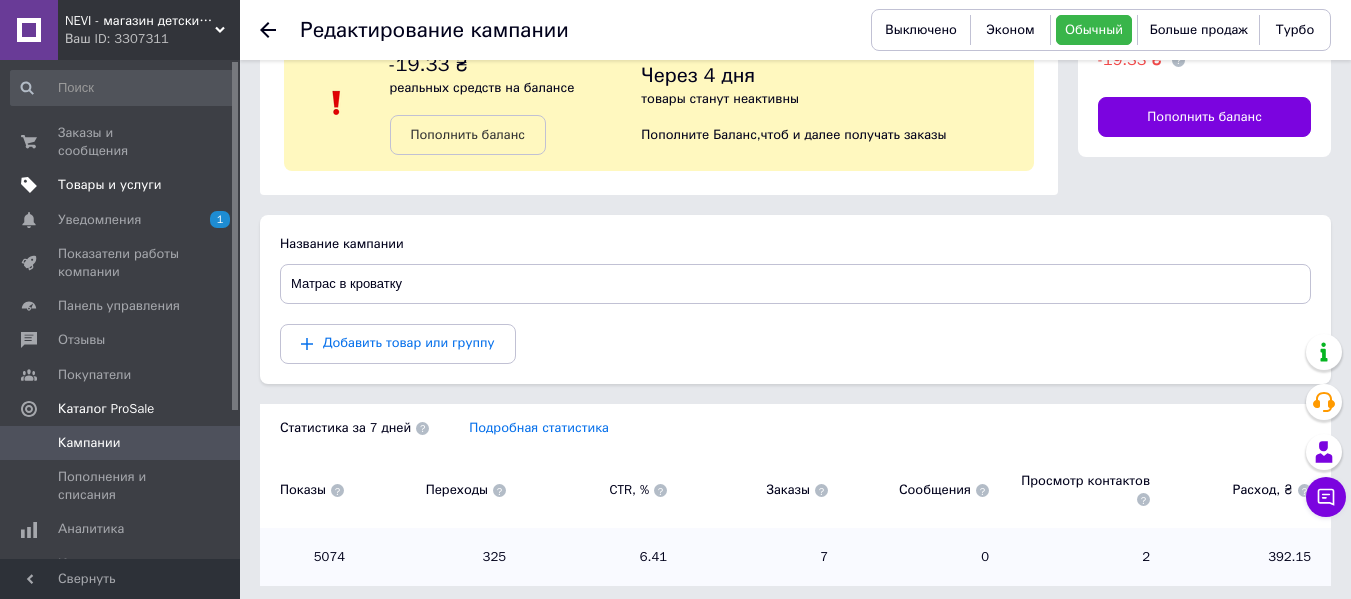click on "Товары и услуги" at bounding box center (110, 185) 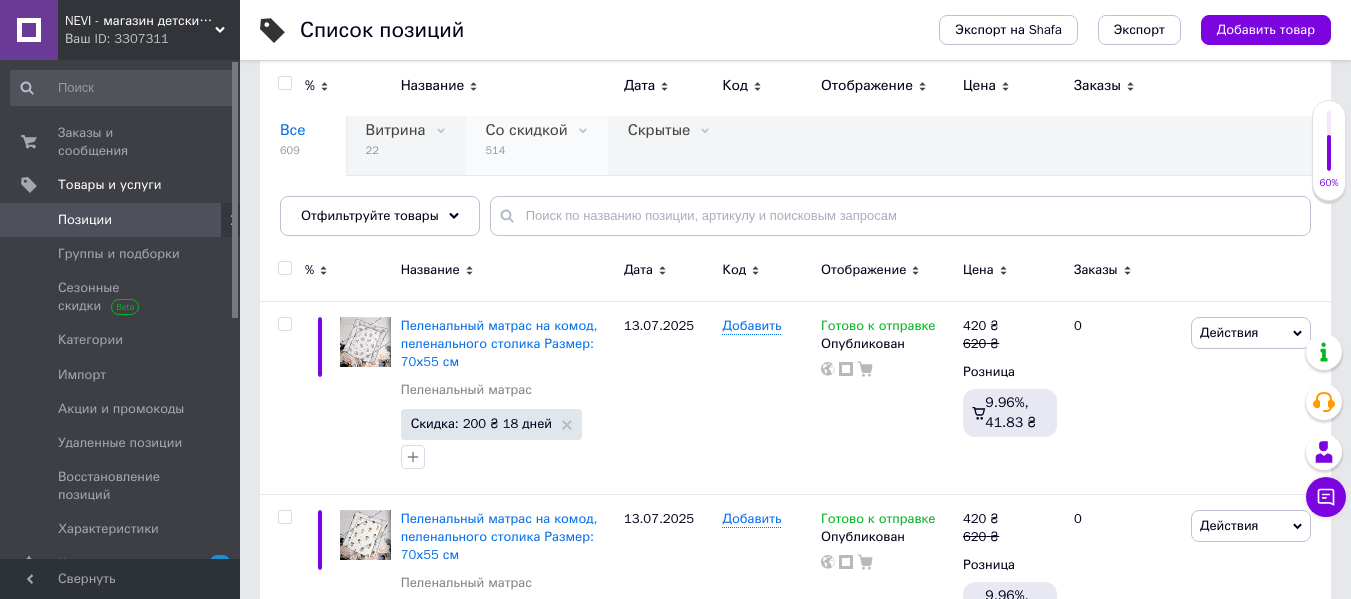 scroll, scrollTop: 100, scrollLeft: 0, axis: vertical 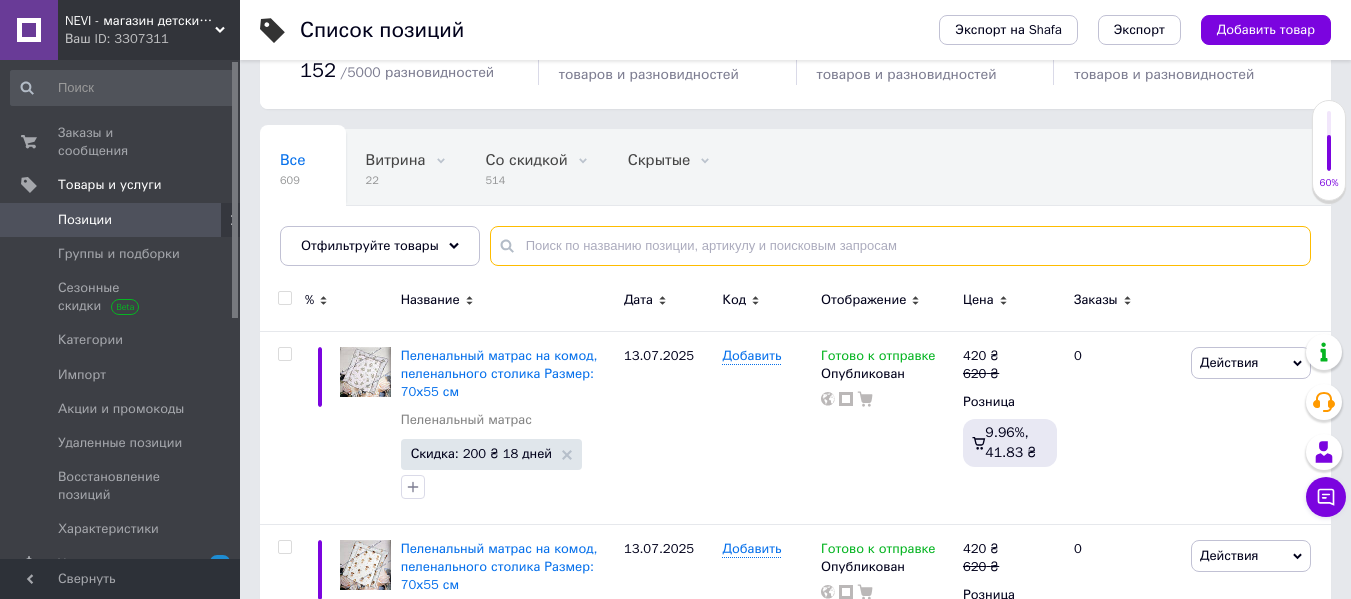 click at bounding box center [900, 246] 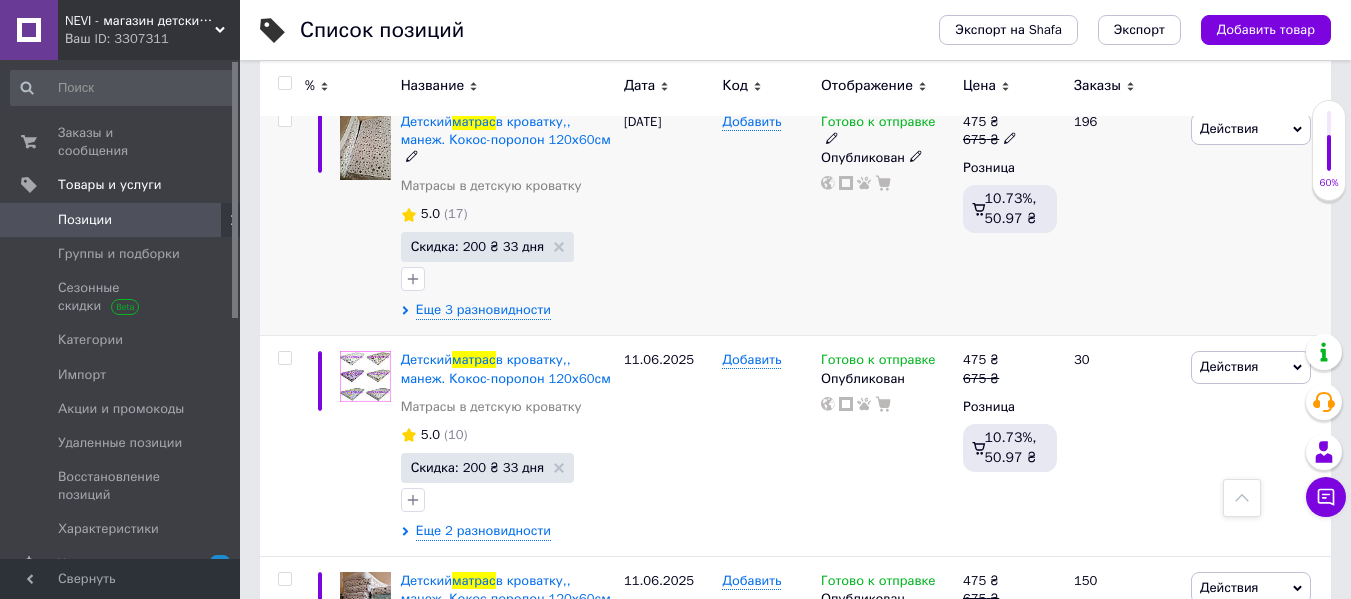 scroll, scrollTop: 300, scrollLeft: 0, axis: vertical 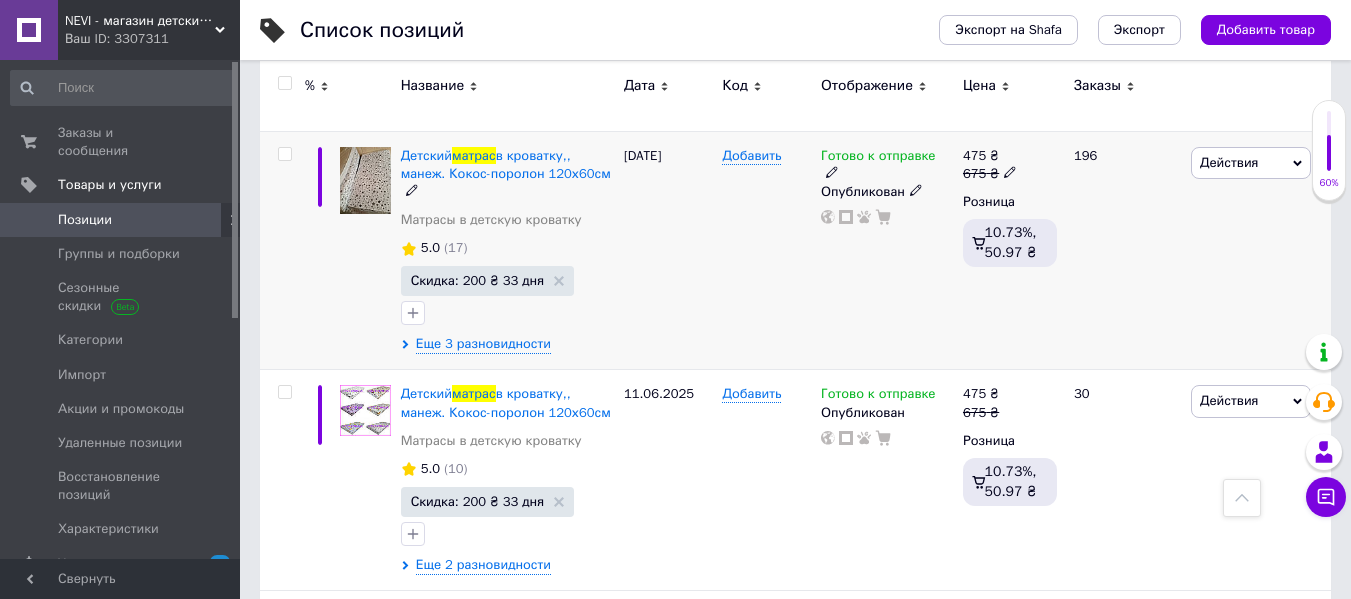 type on "матрас" 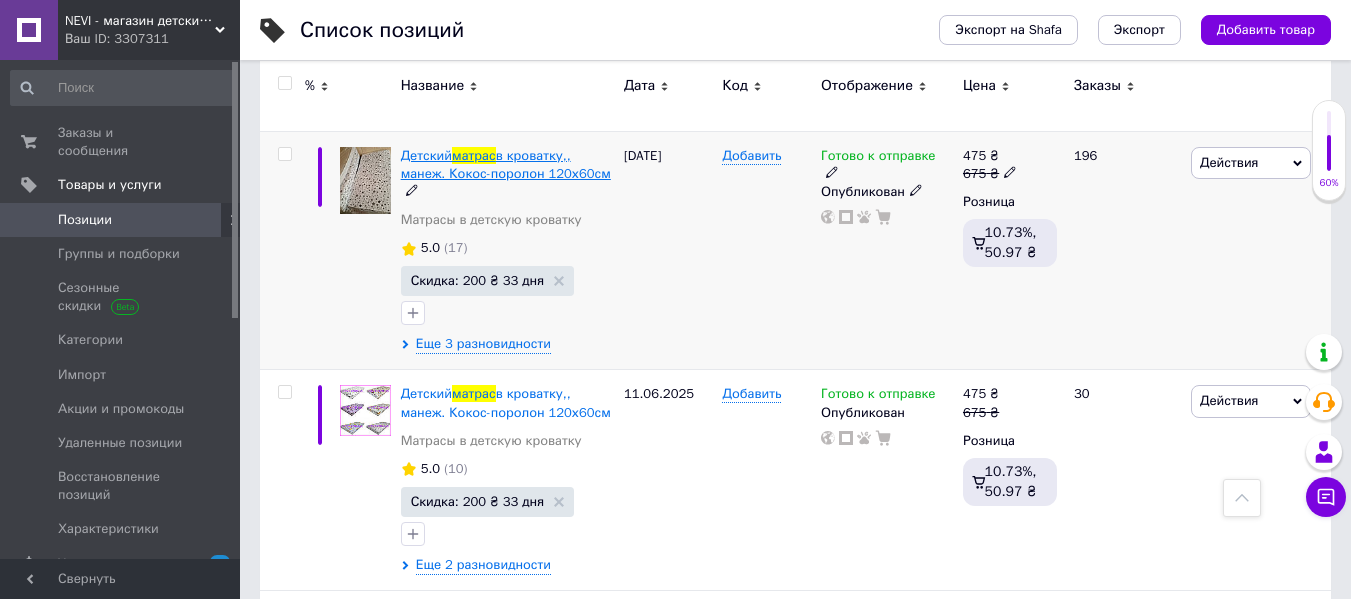 click on "в кроватку,, манеж. Кокос-поролон 120х60см" at bounding box center [506, 164] 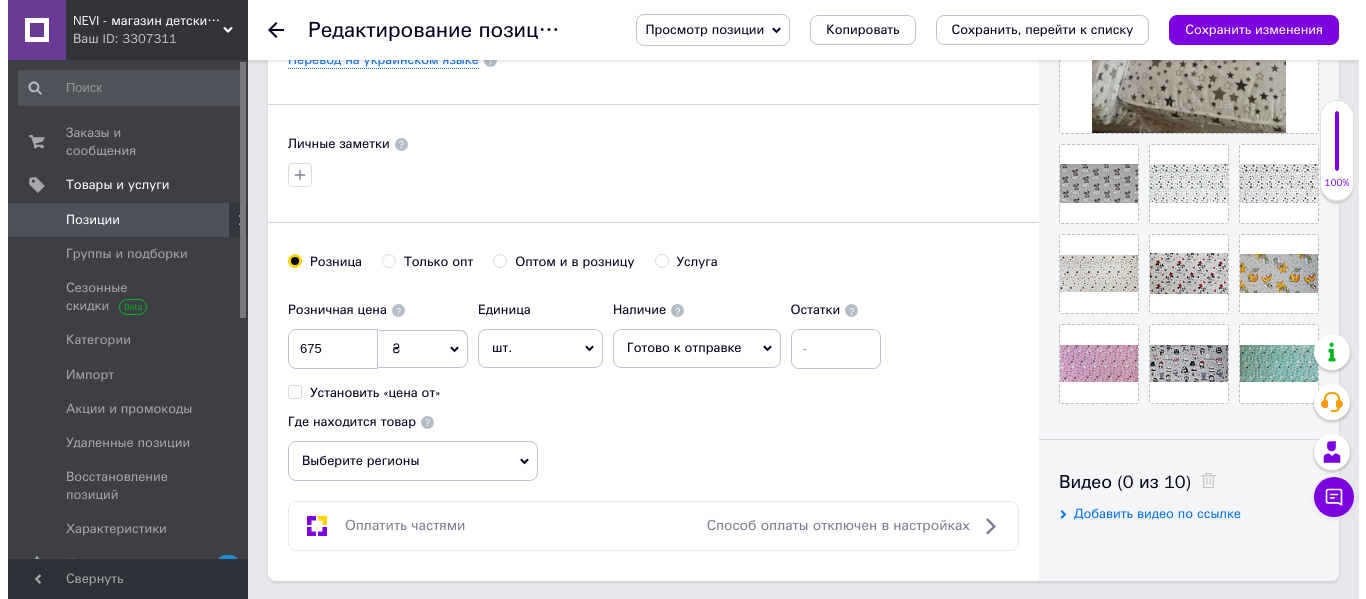 scroll, scrollTop: 300, scrollLeft: 0, axis: vertical 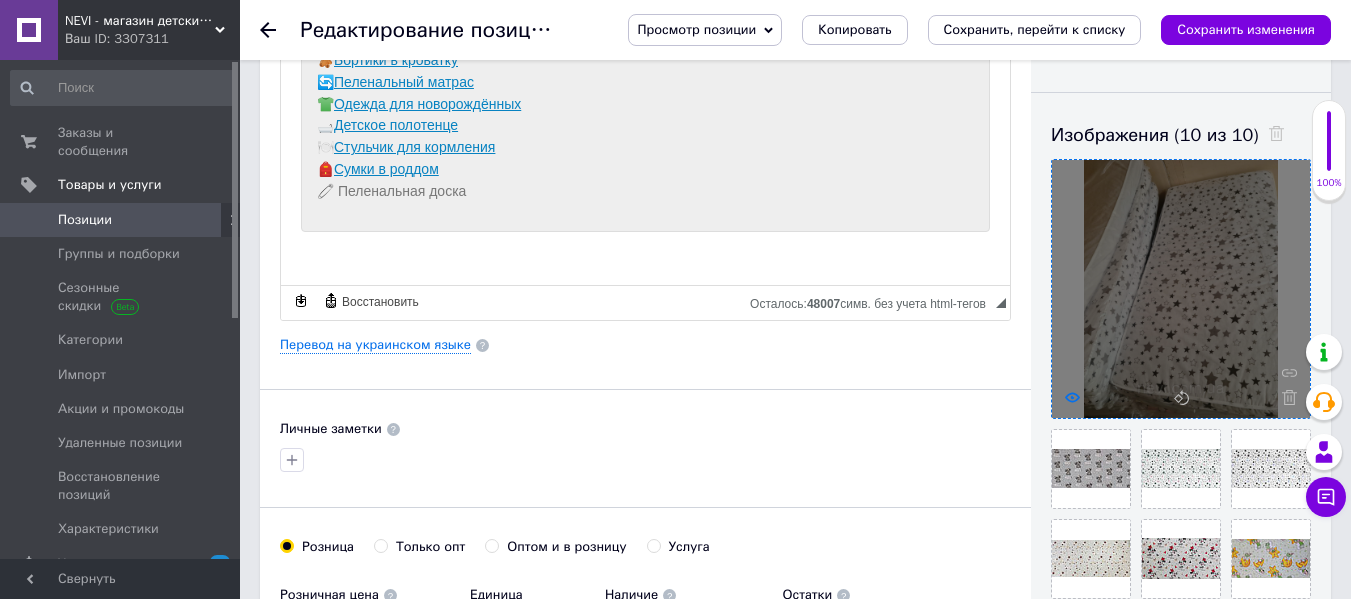 click 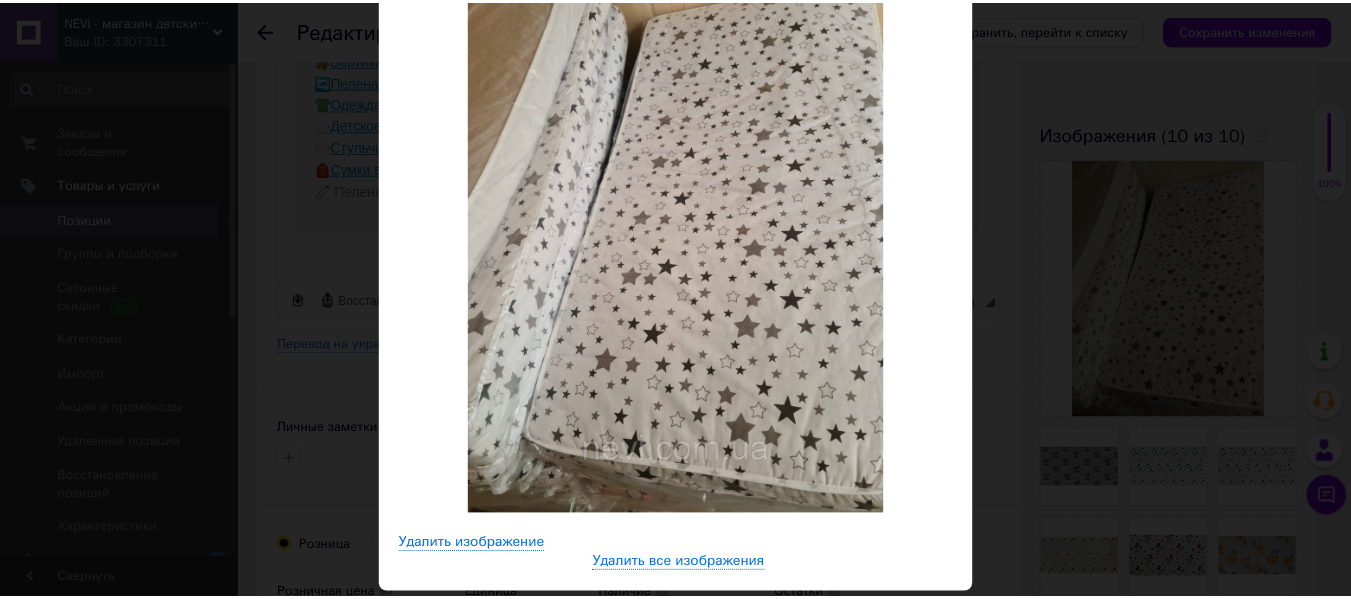 scroll, scrollTop: 300, scrollLeft: 0, axis: vertical 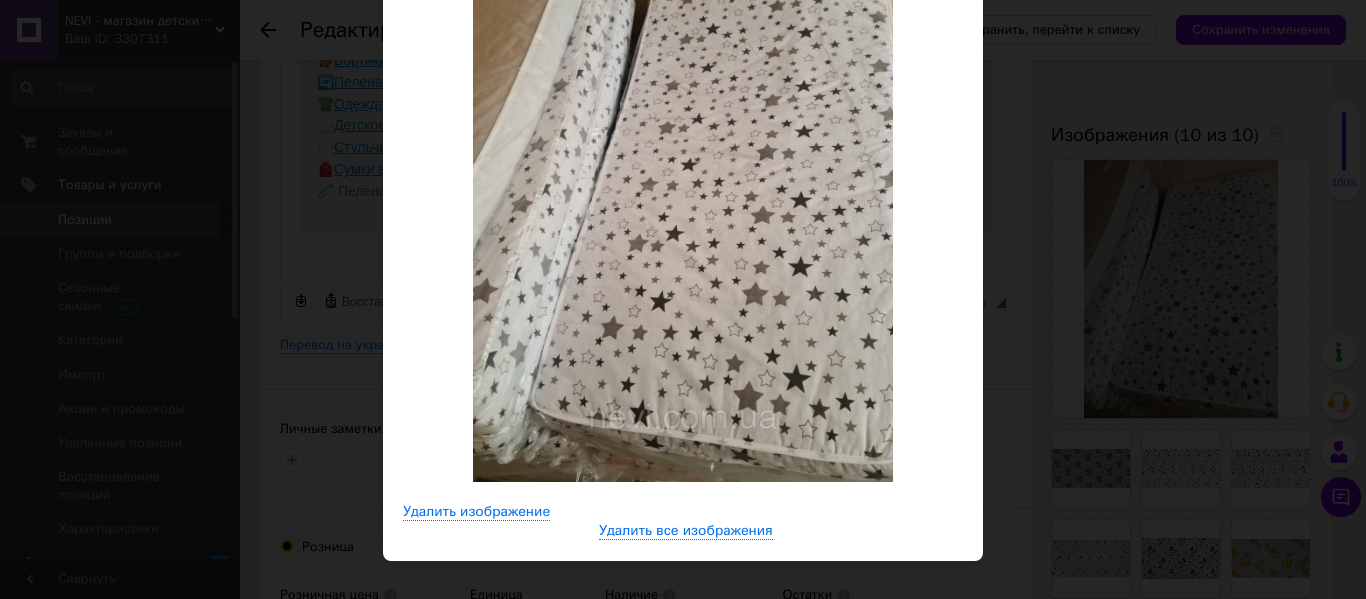 click on "× Просмотр изображения ← Предыдущее Следующее → Удалить изображение Удалить все изображения" at bounding box center (683, 299) 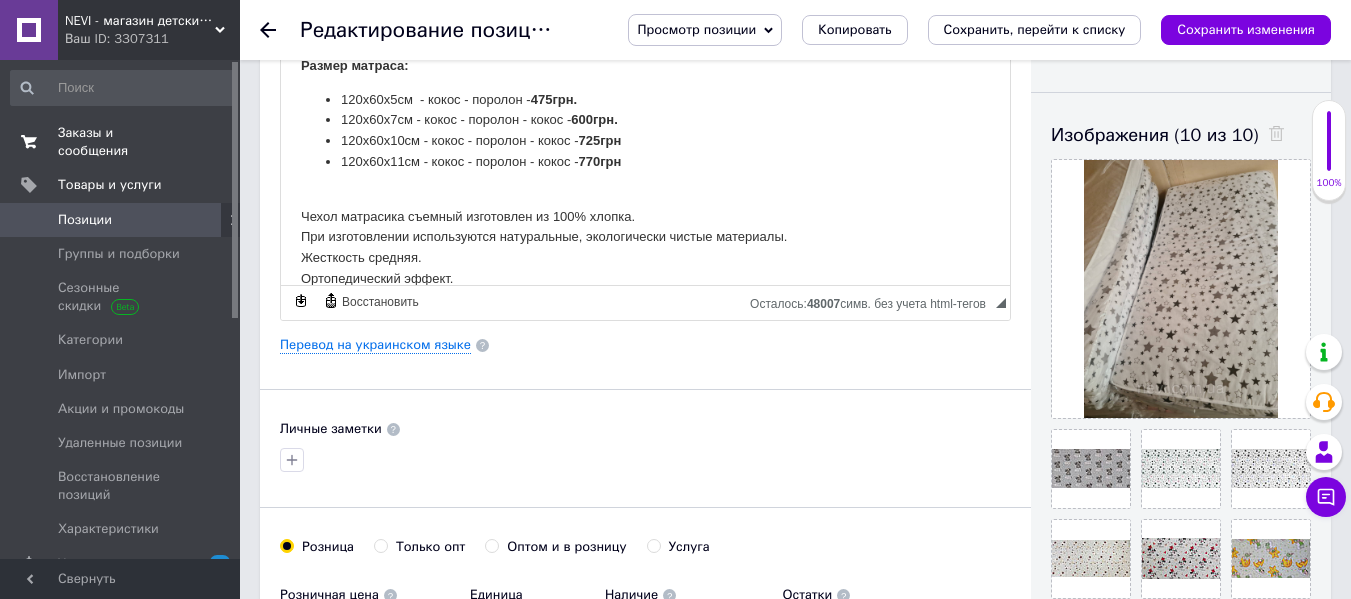 scroll, scrollTop: 0, scrollLeft: 0, axis: both 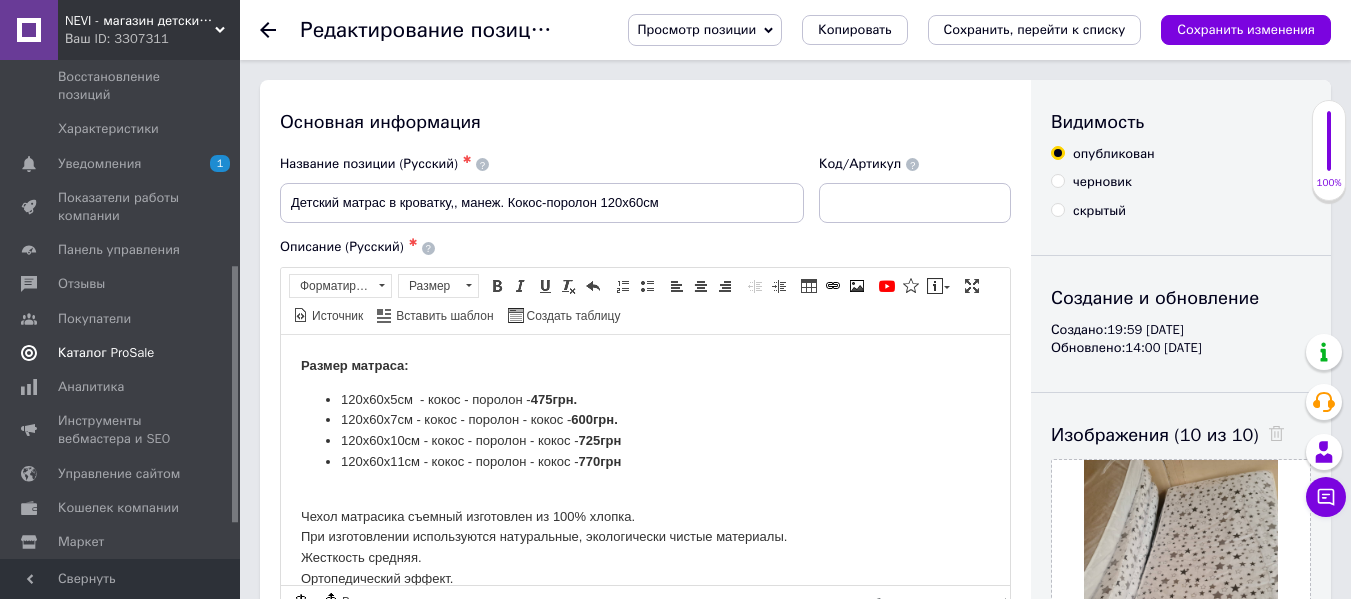 click on "Каталог ProSale" at bounding box center (106, 353) 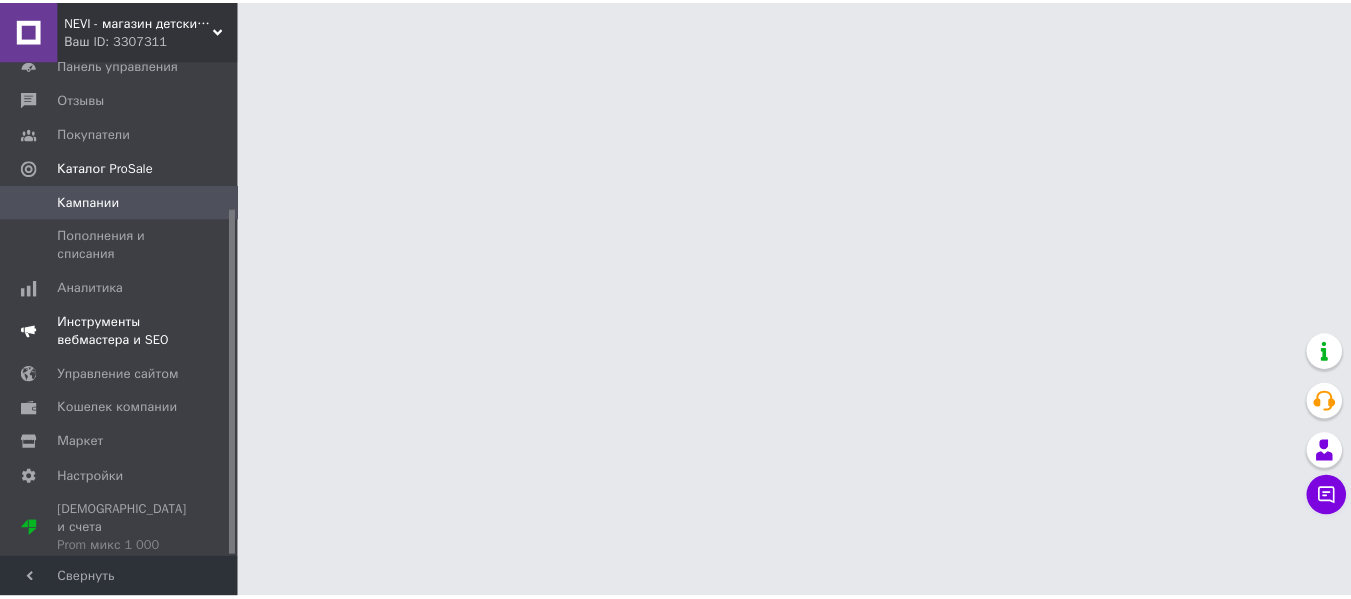 scroll, scrollTop: 211, scrollLeft: 0, axis: vertical 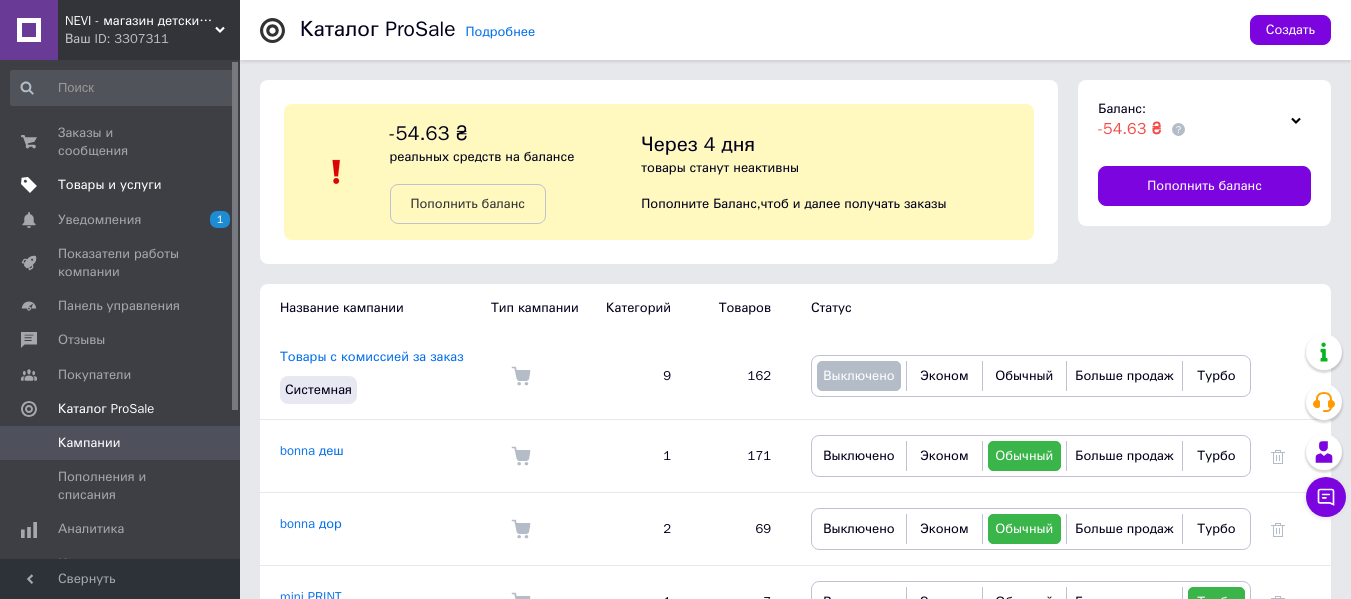 click on "Товары и услуги" at bounding box center [110, 185] 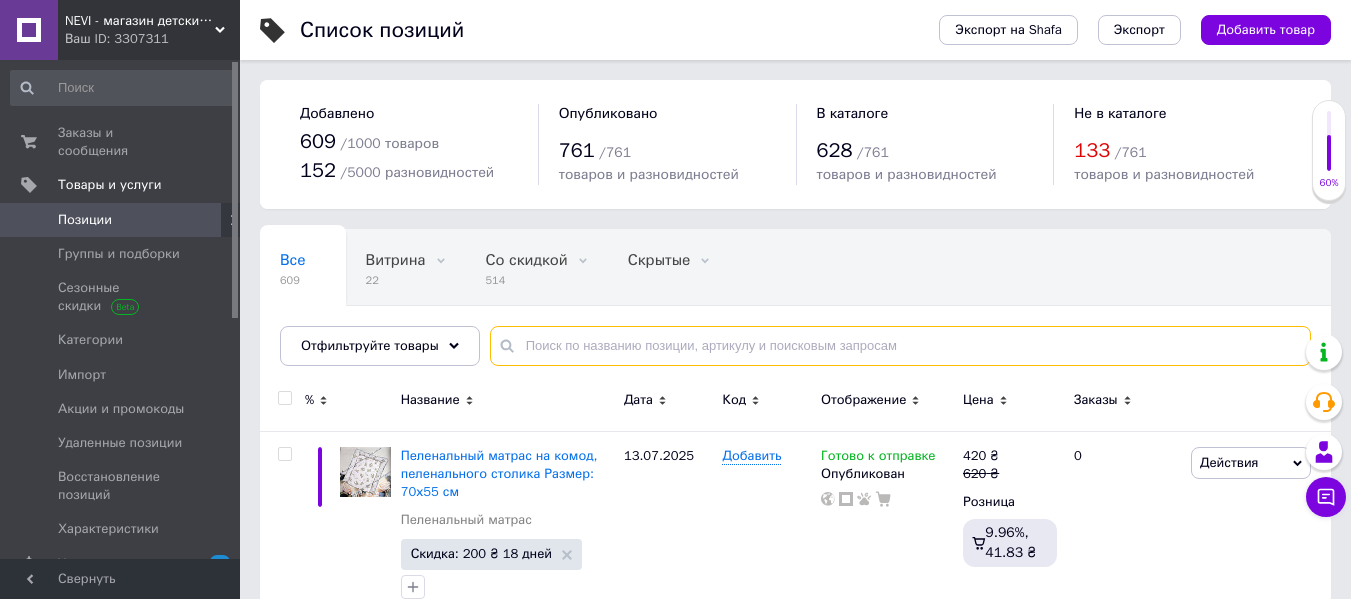 click at bounding box center (900, 346) 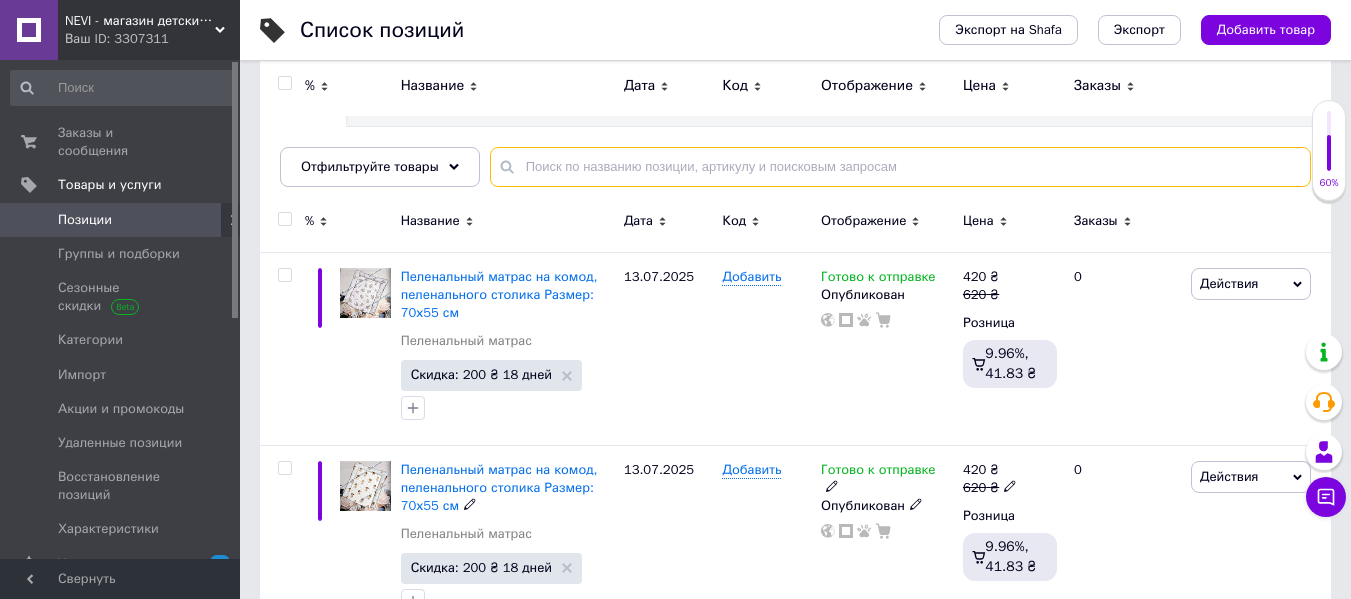 scroll, scrollTop: 100, scrollLeft: 0, axis: vertical 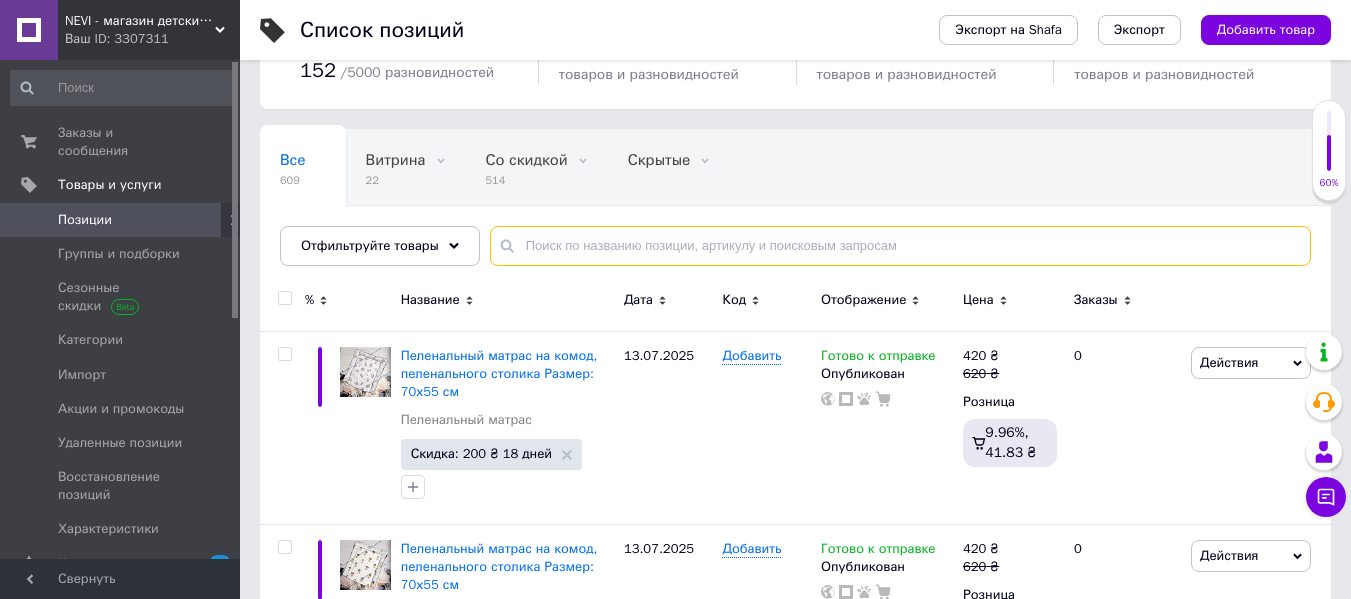 click at bounding box center (900, 246) 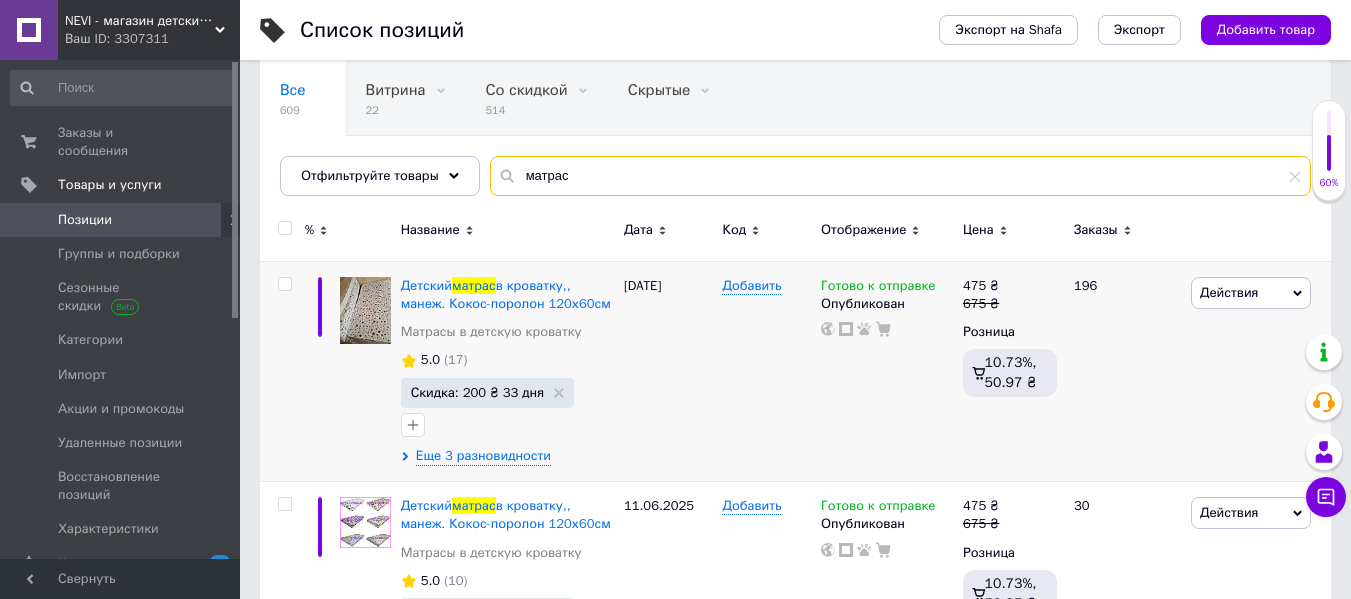 scroll, scrollTop: 200, scrollLeft: 0, axis: vertical 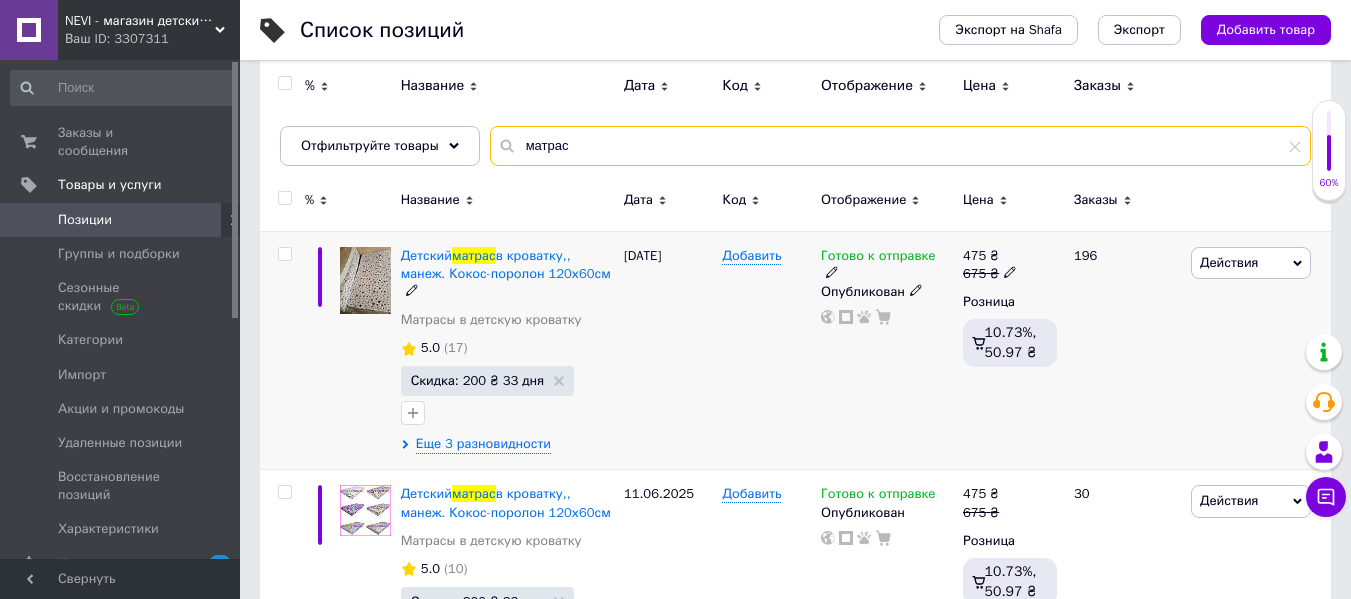 type on "матрас" 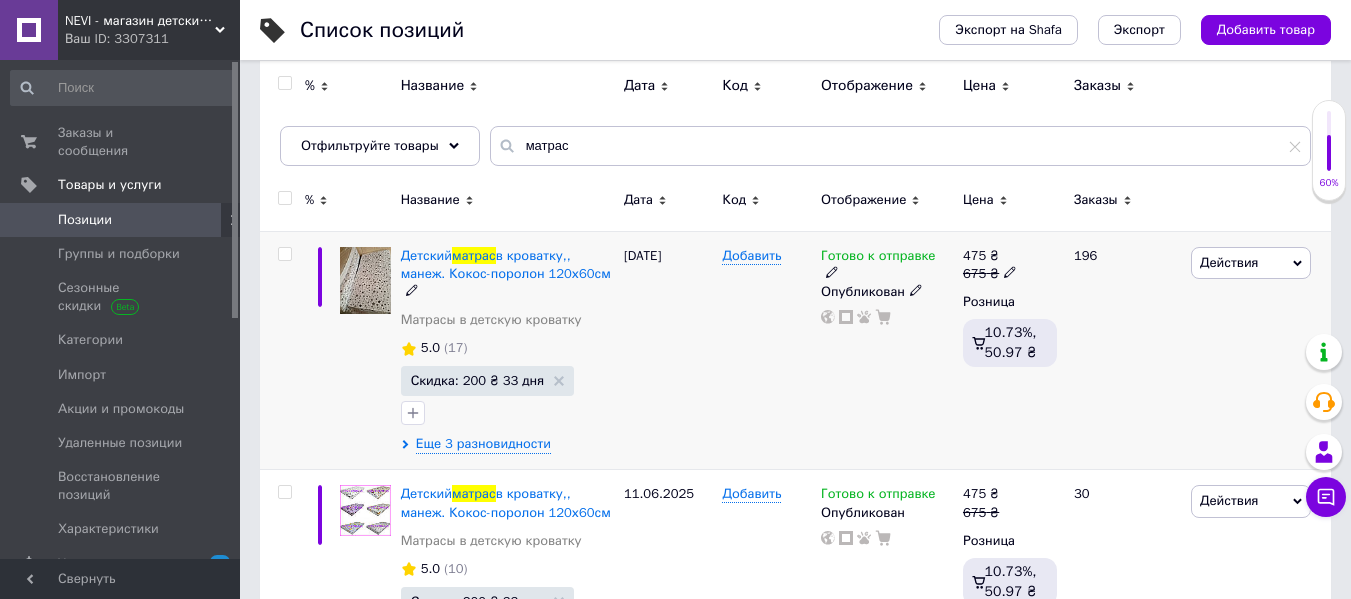click at bounding box center (284, 254) 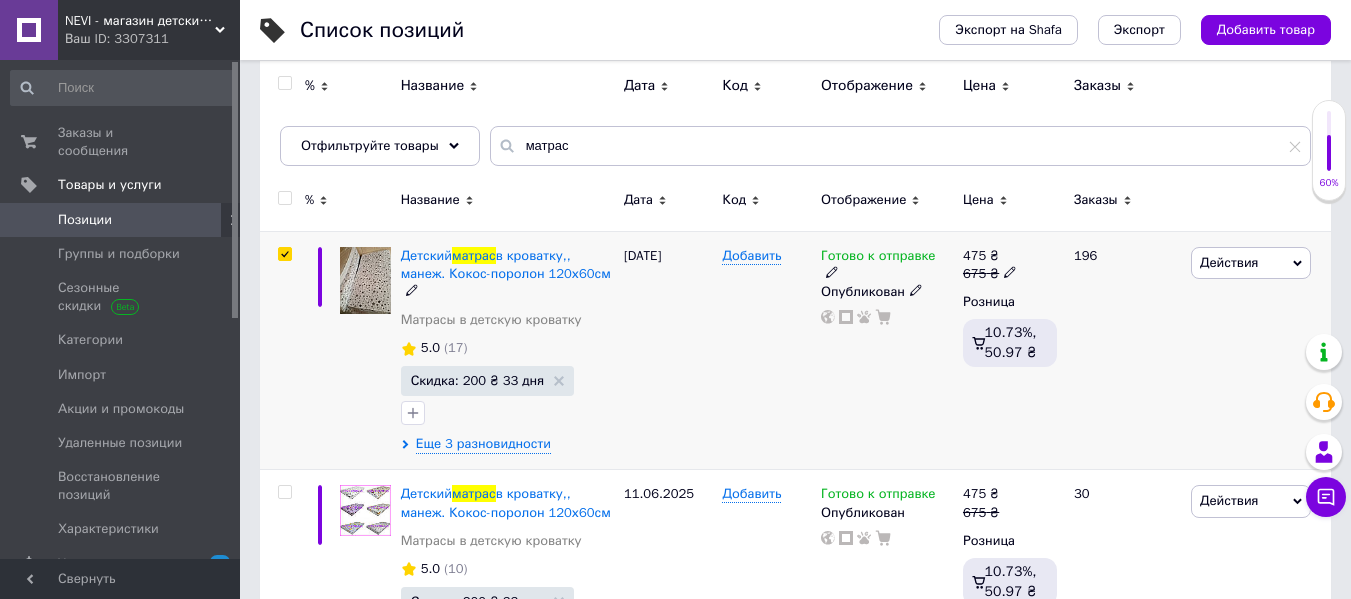 checkbox on "true" 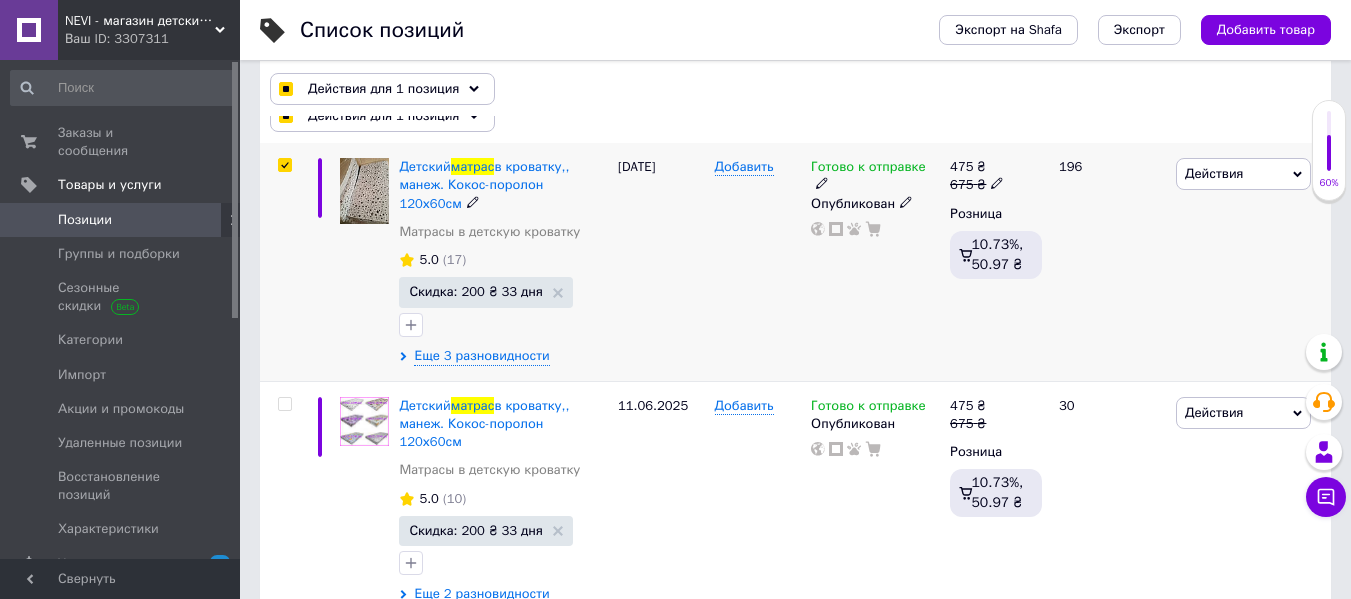 scroll, scrollTop: 400, scrollLeft: 0, axis: vertical 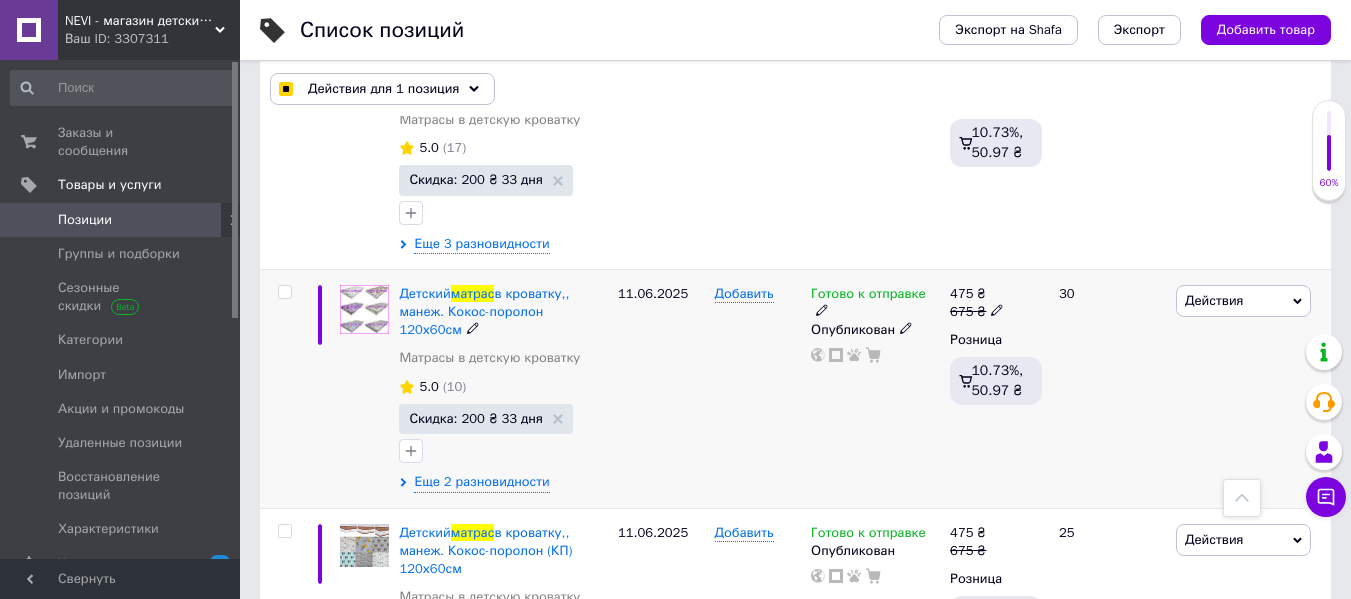 click at bounding box center (285, 292) 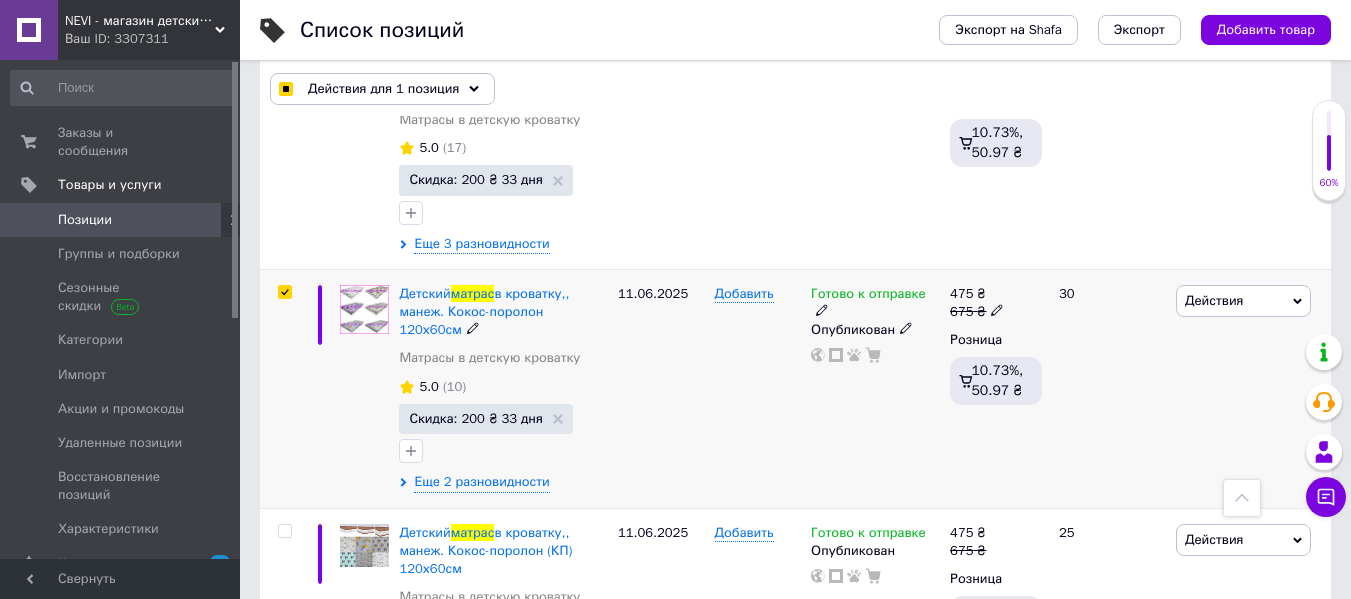 checkbox on "true" 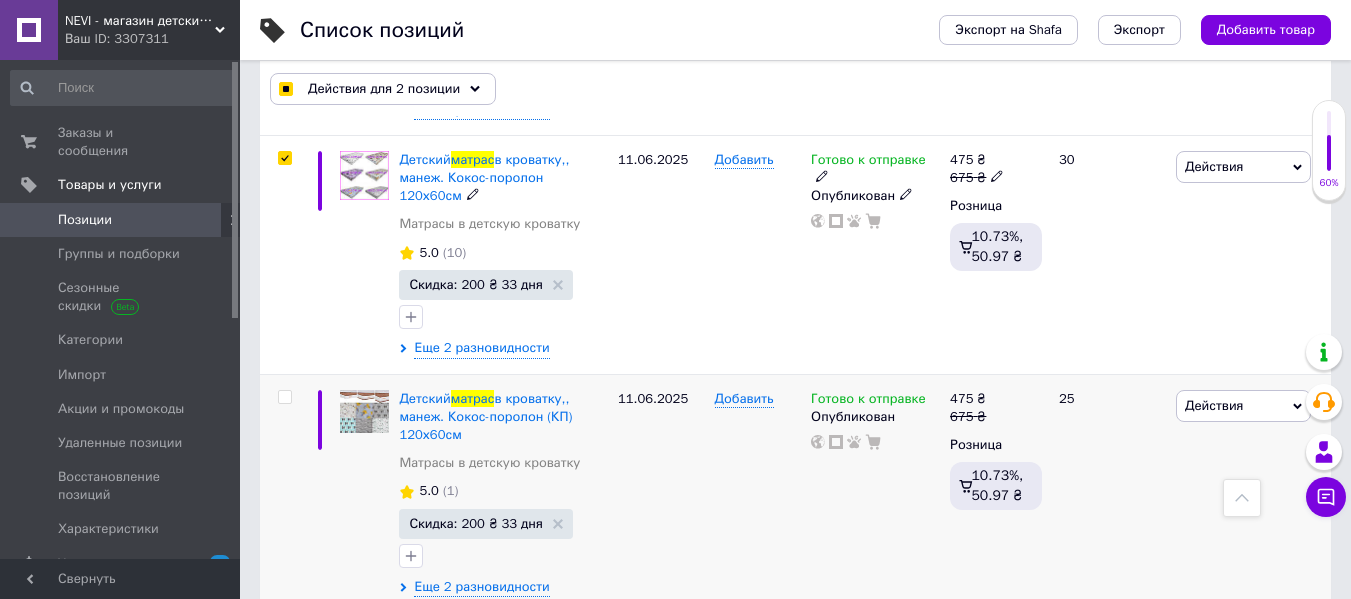 scroll, scrollTop: 700, scrollLeft: 0, axis: vertical 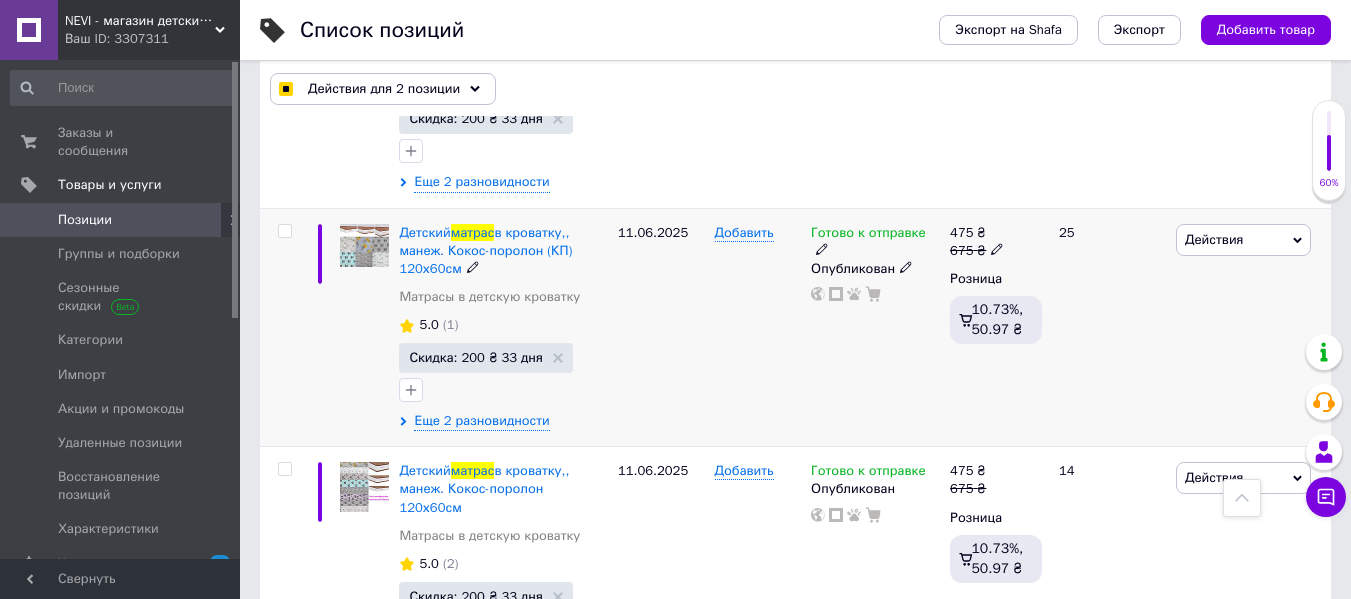 click at bounding box center (284, 231) 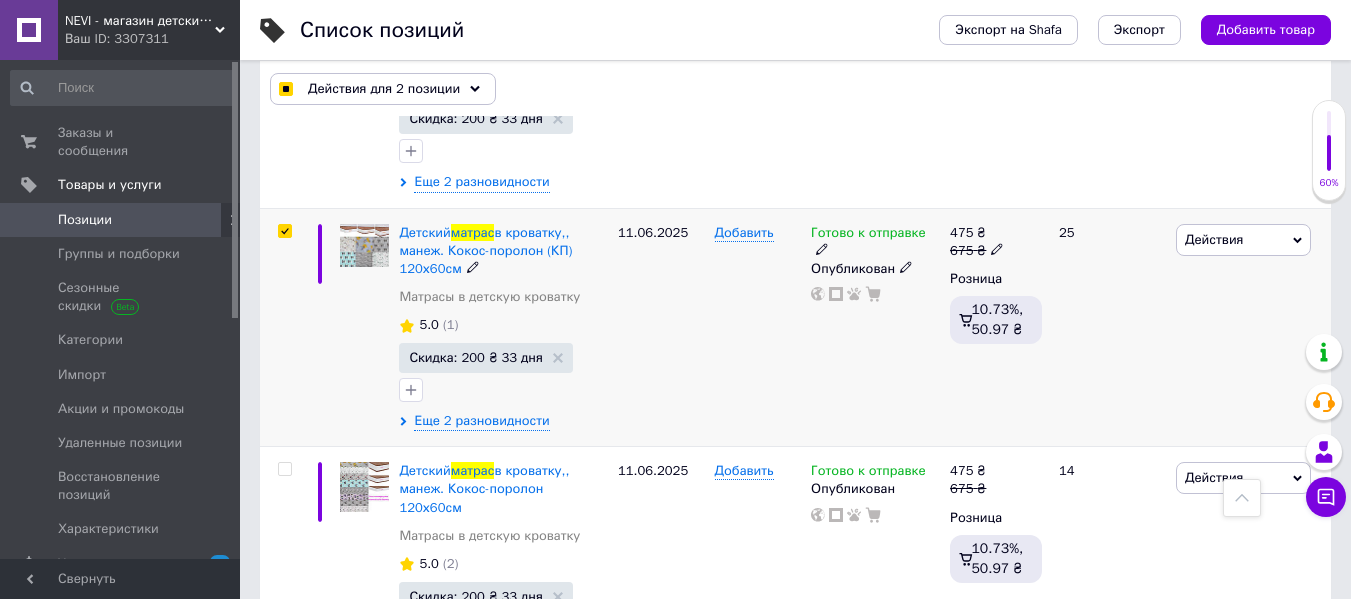 checkbox on "true" 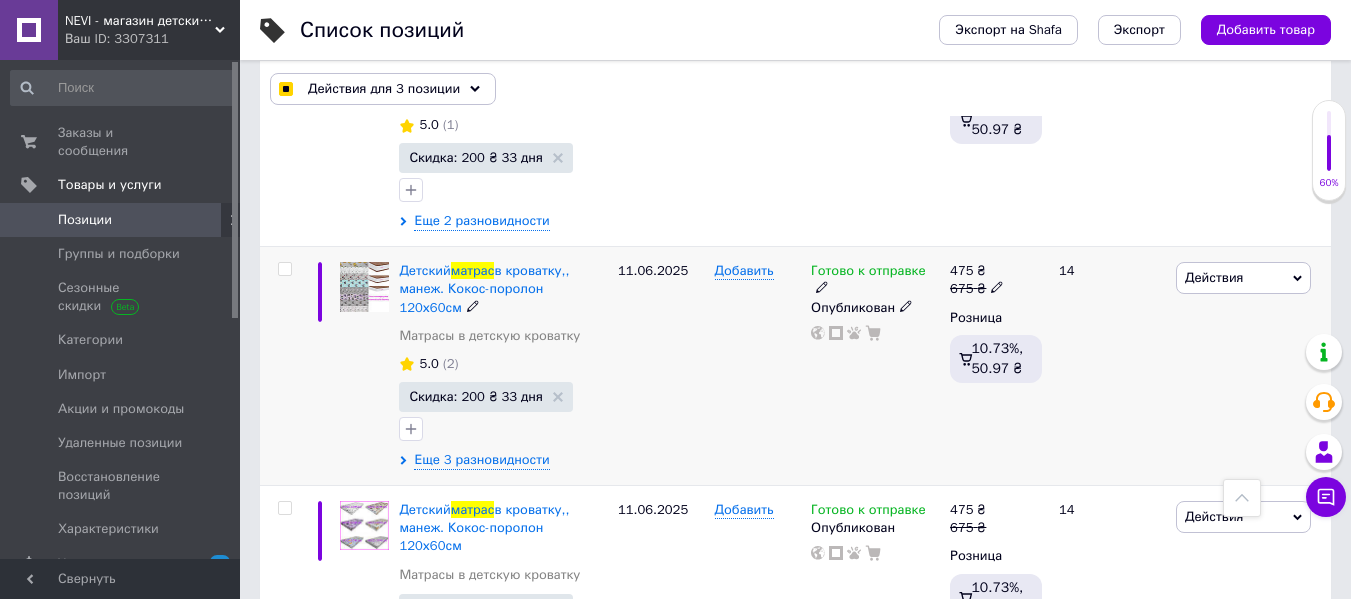 click at bounding box center [284, 269] 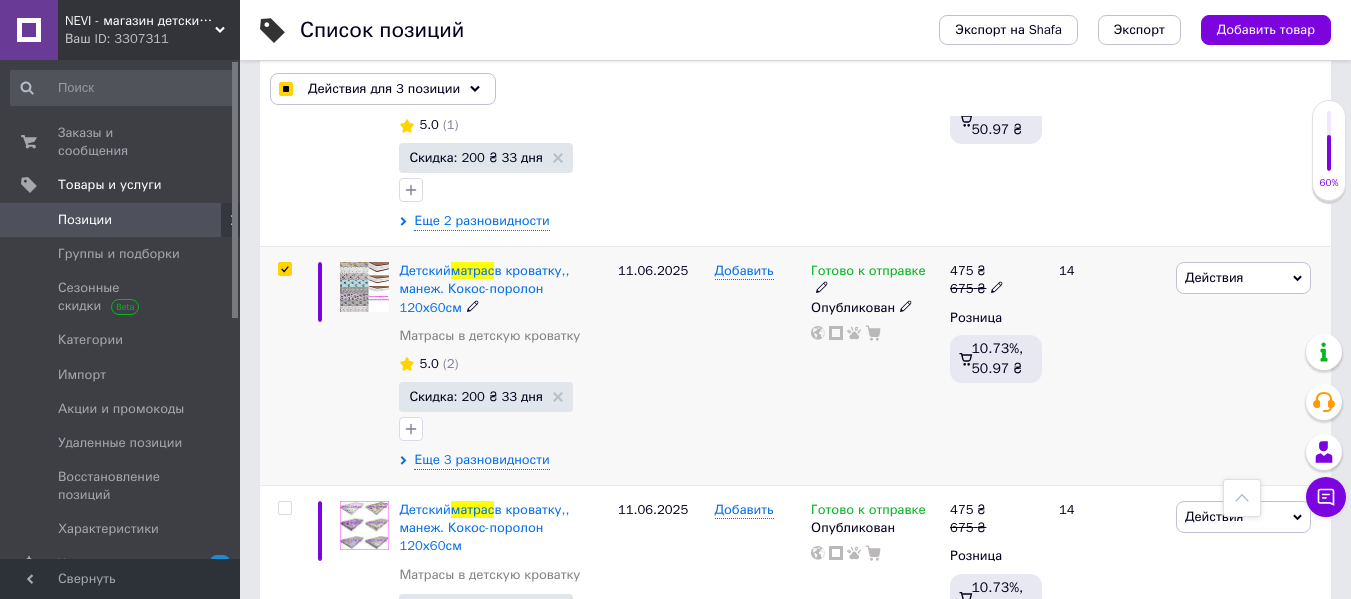 checkbox on "true" 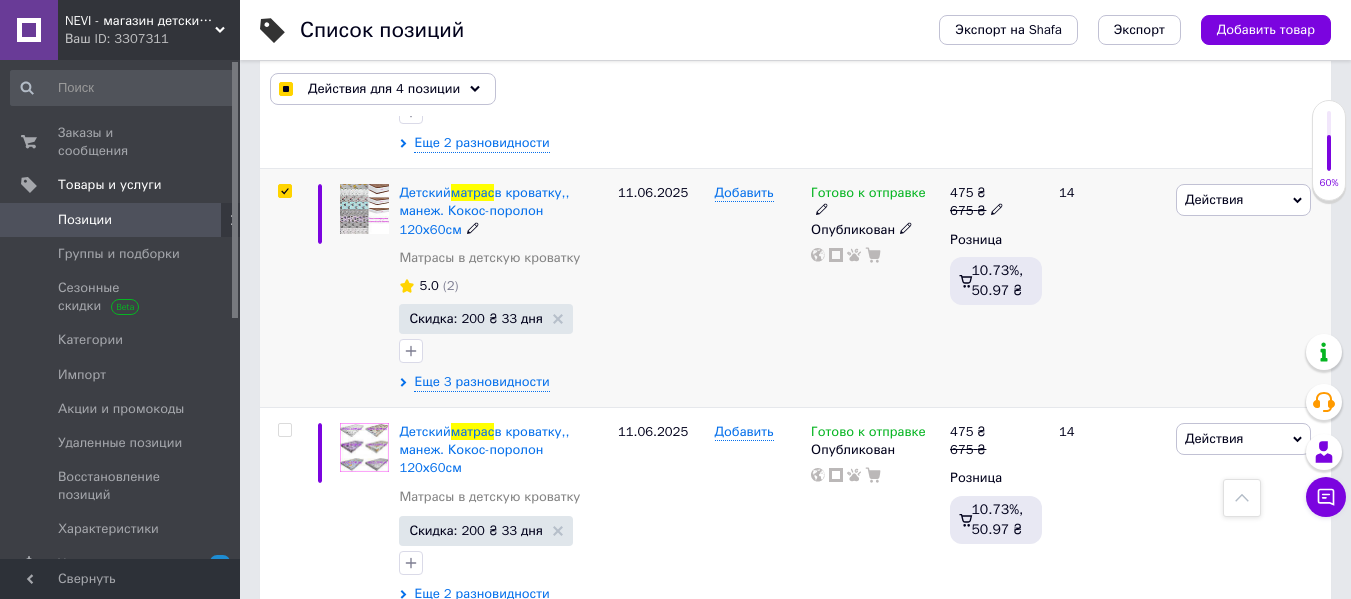 scroll, scrollTop: 1000, scrollLeft: 0, axis: vertical 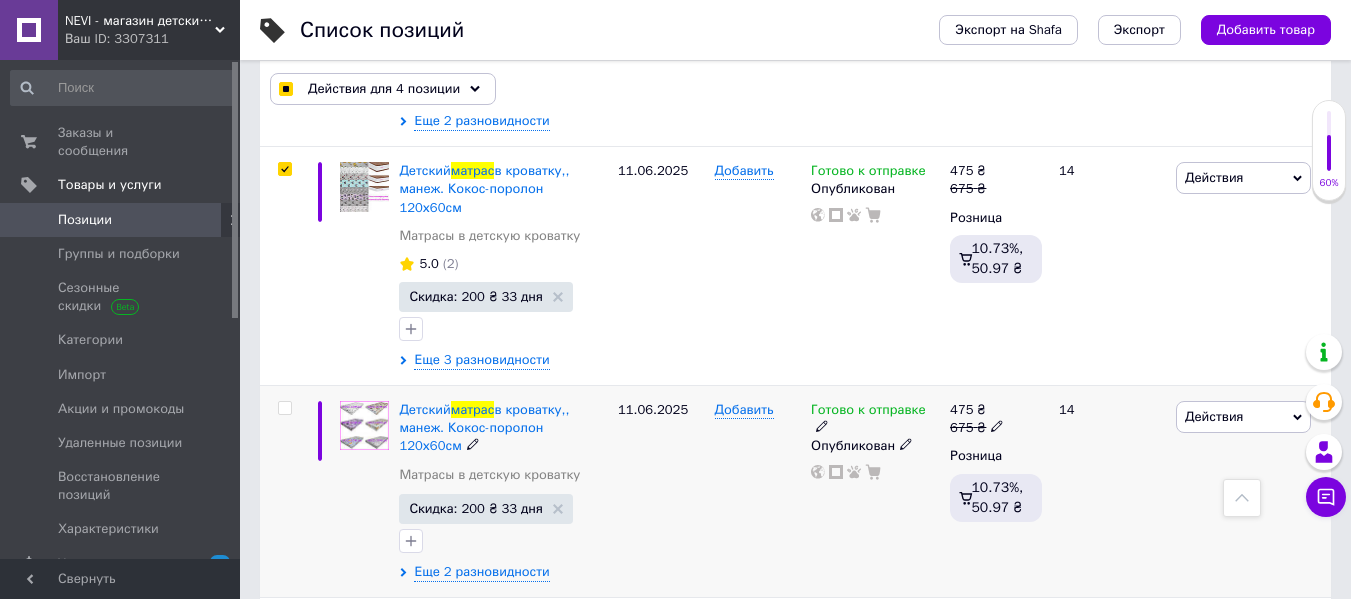 click at bounding box center [282, 491] 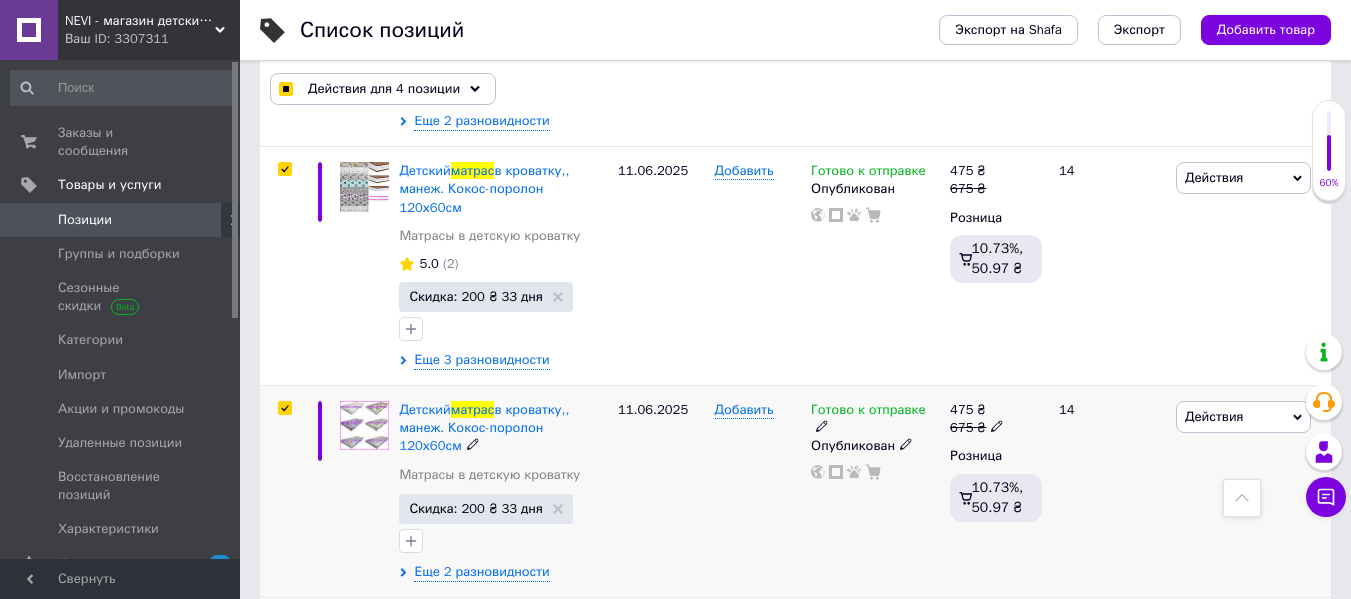 checkbox on "true" 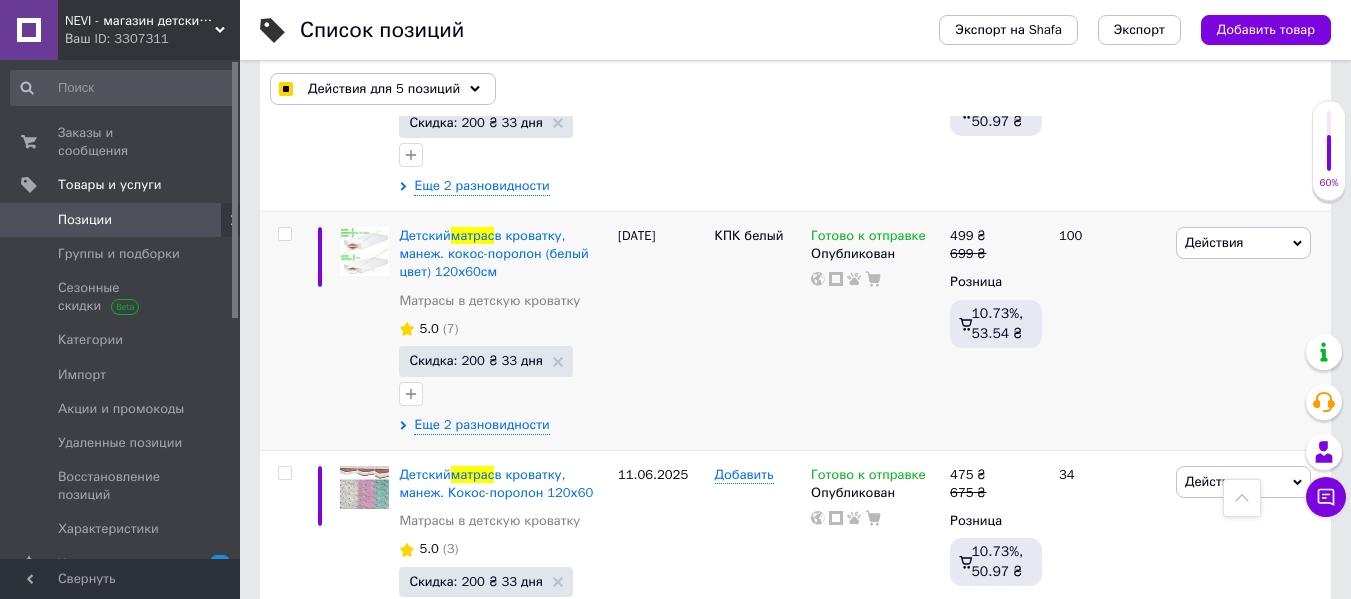 scroll, scrollTop: 1400, scrollLeft: 0, axis: vertical 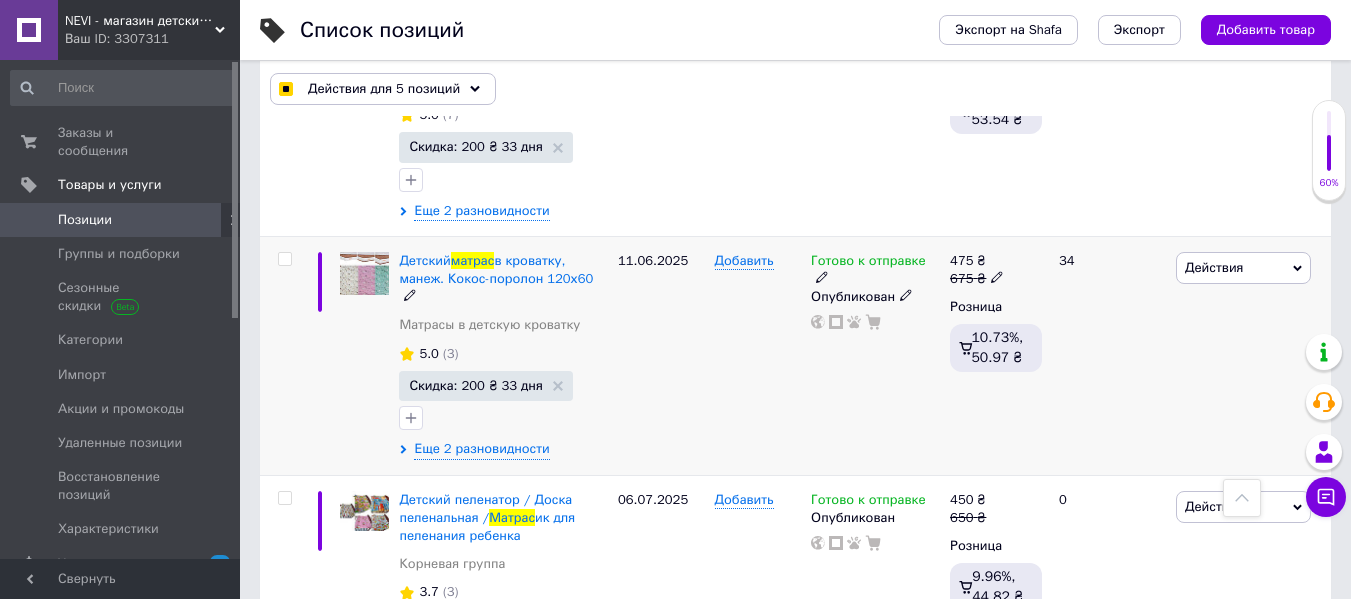 click at bounding box center (284, 259) 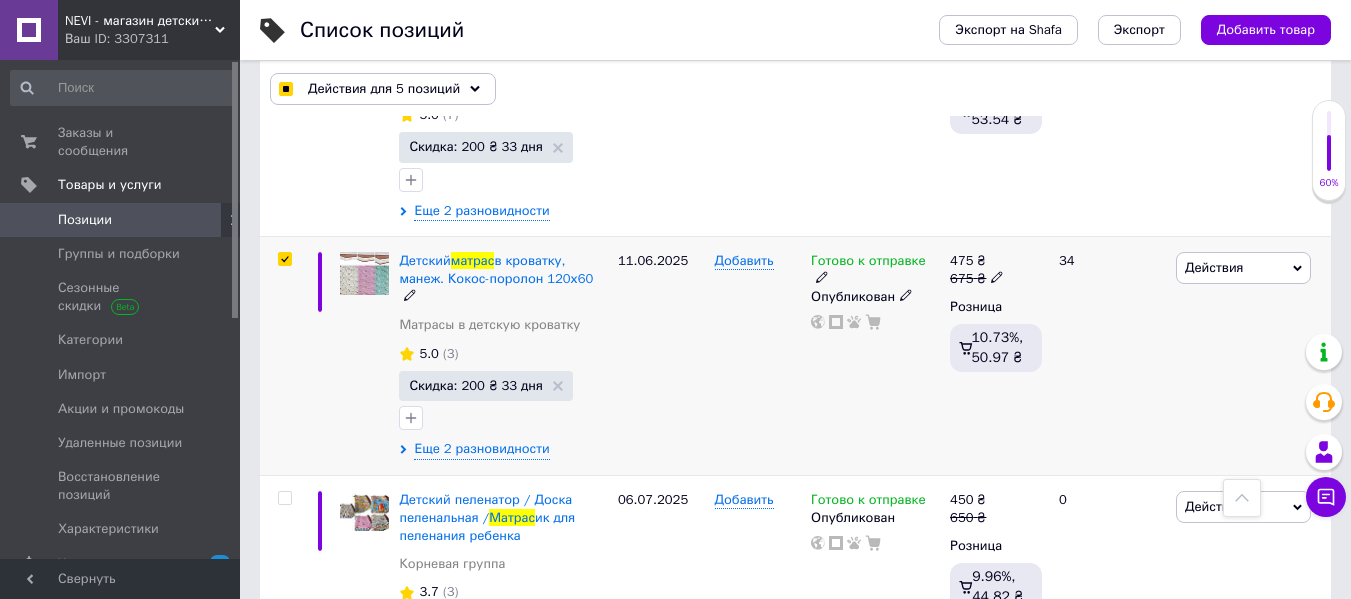 checkbox on "true" 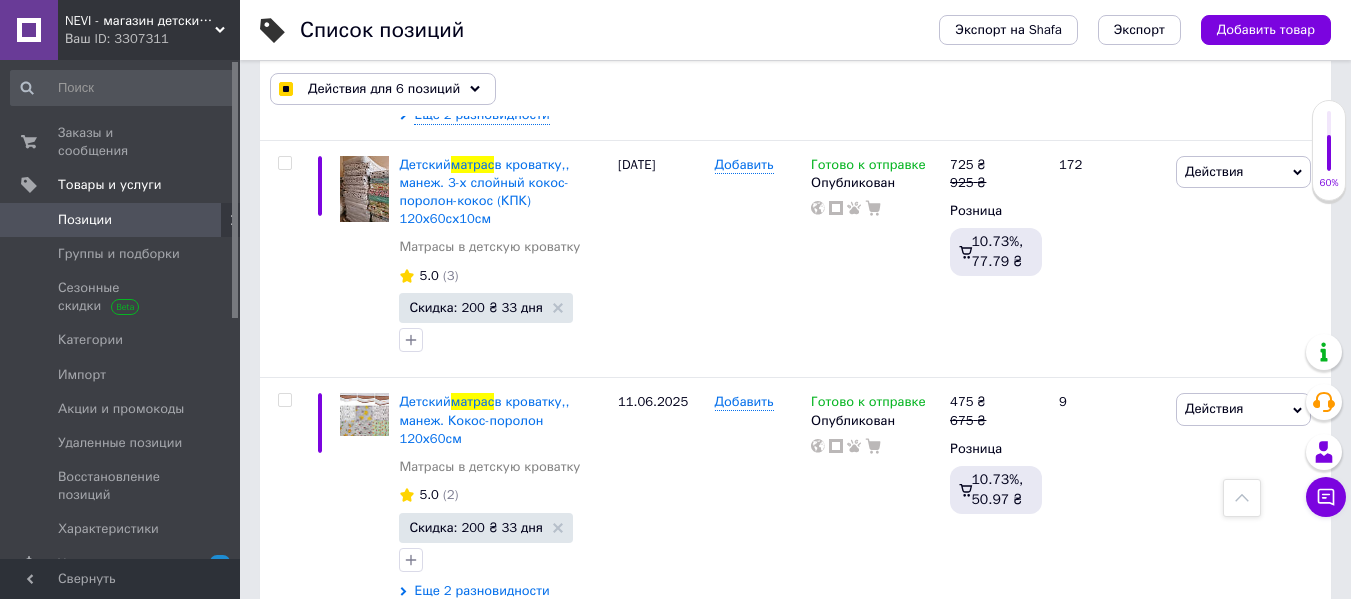 scroll, scrollTop: 2800, scrollLeft: 0, axis: vertical 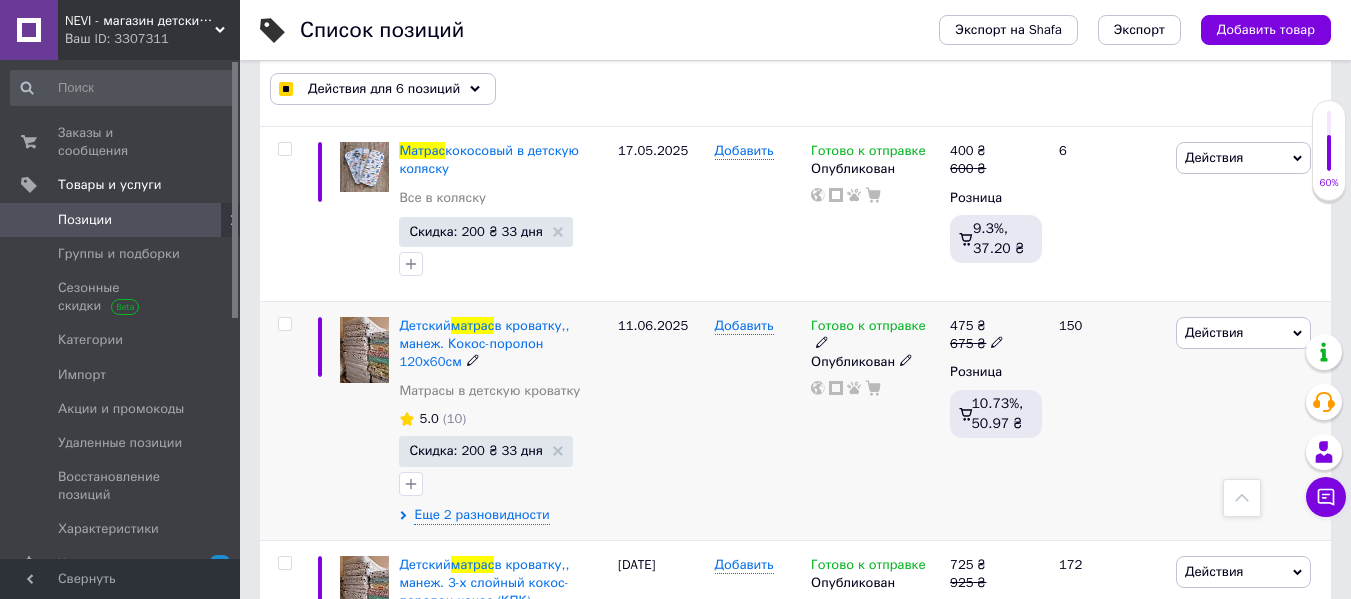 click at bounding box center (284, 324) 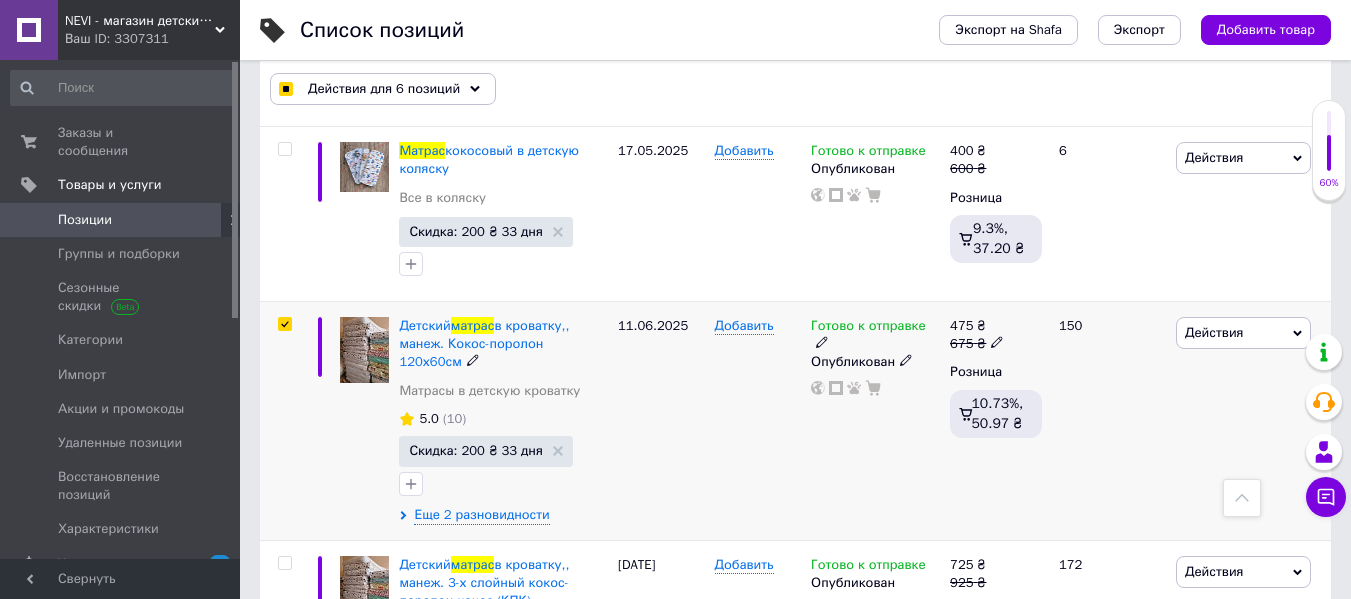 checkbox on "true" 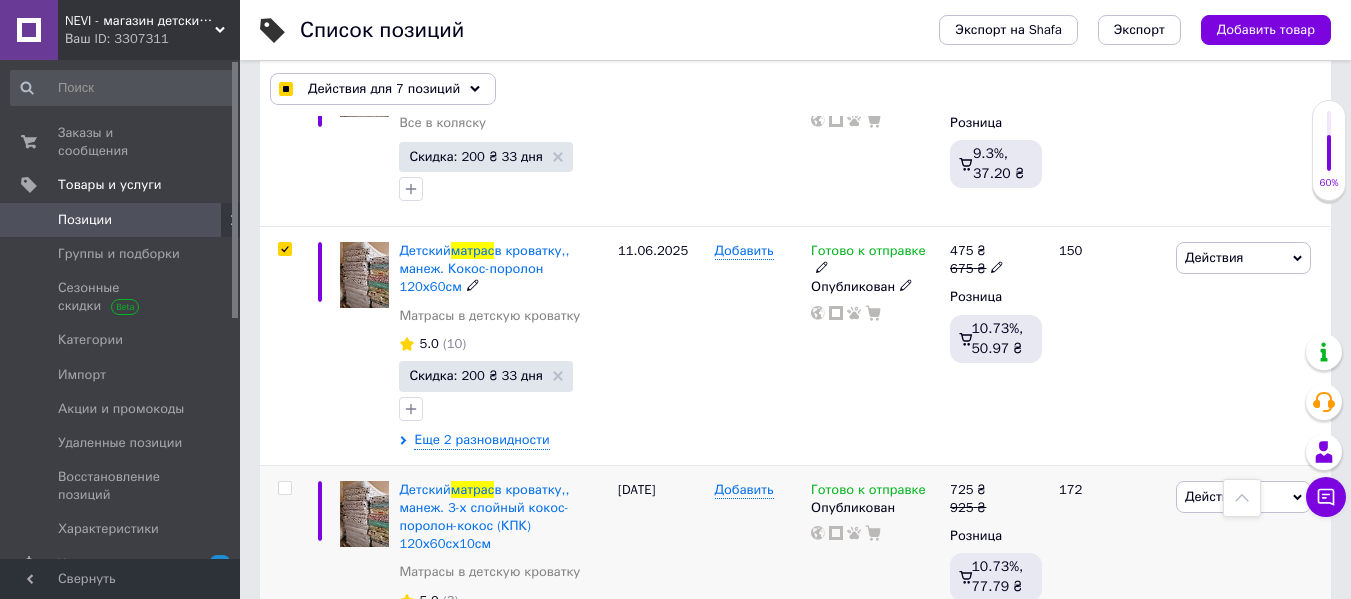 scroll, scrollTop: 3000, scrollLeft: 0, axis: vertical 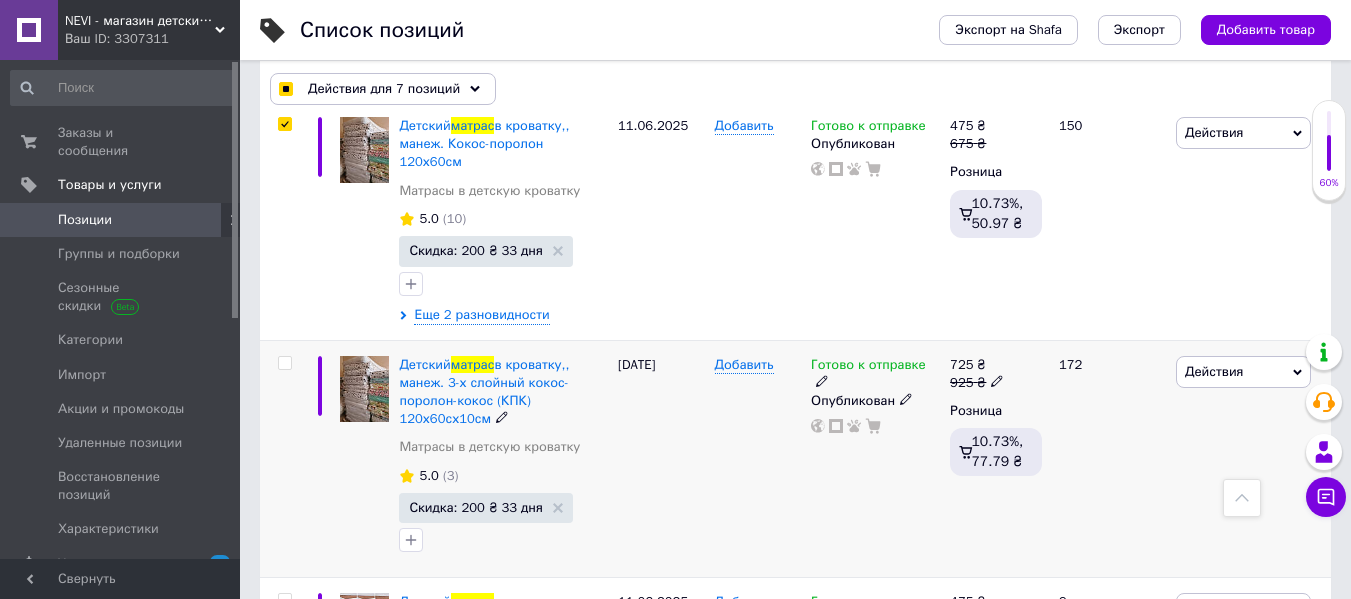 click at bounding box center [284, 363] 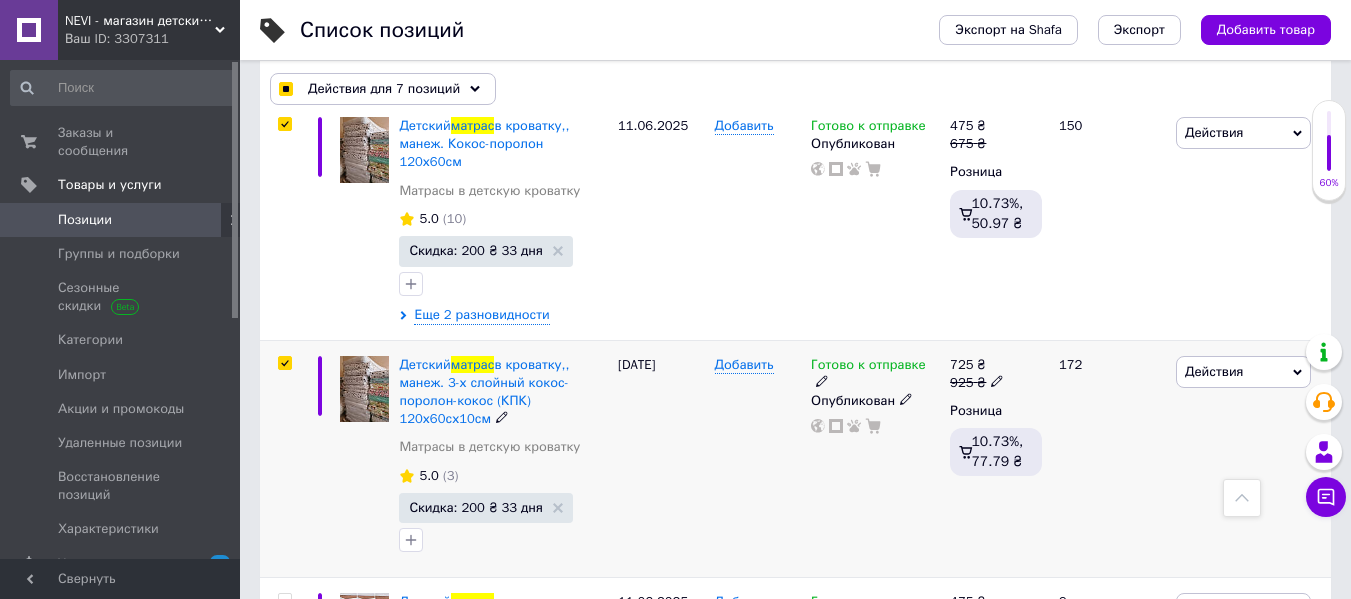 checkbox on "true" 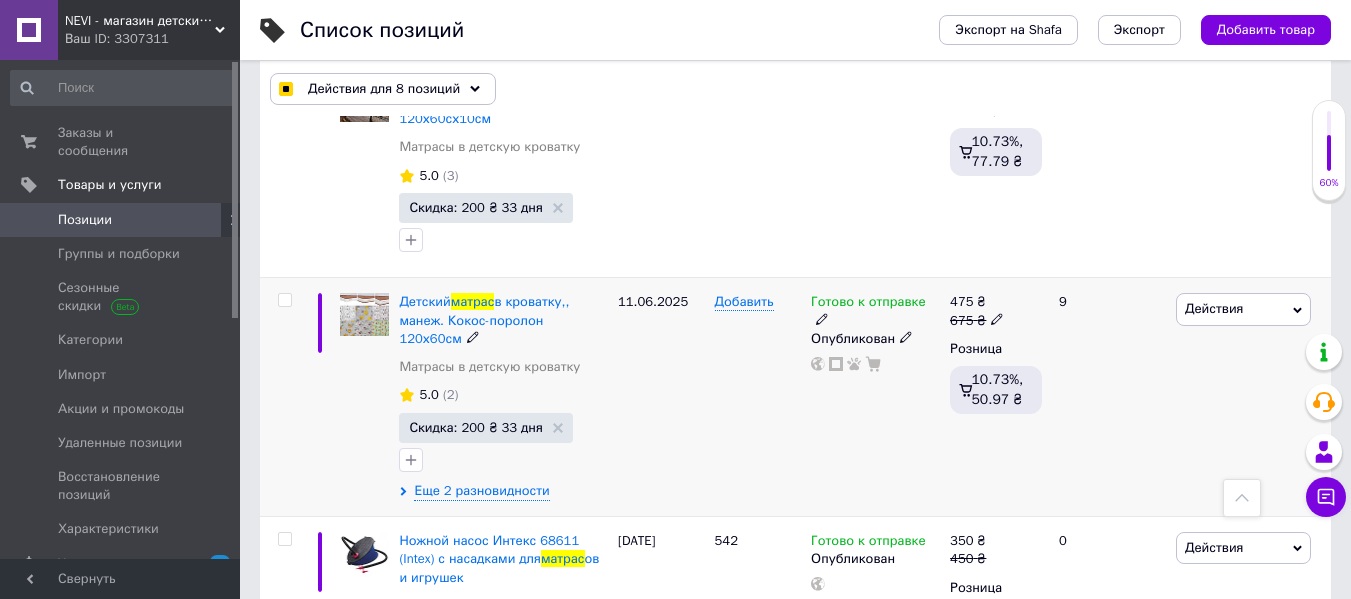 drag, startPoint x: 284, startPoint y: 202, endPoint x: 291, endPoint y: 225, distance: 24.04163 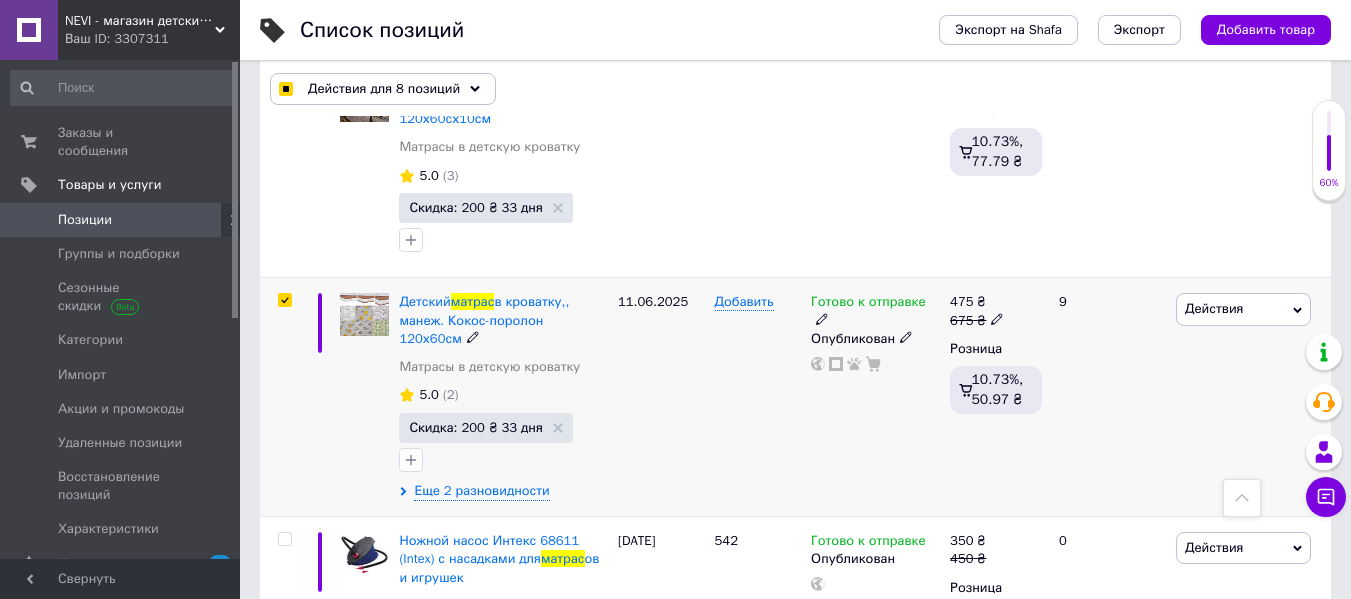 checkbox on "true" 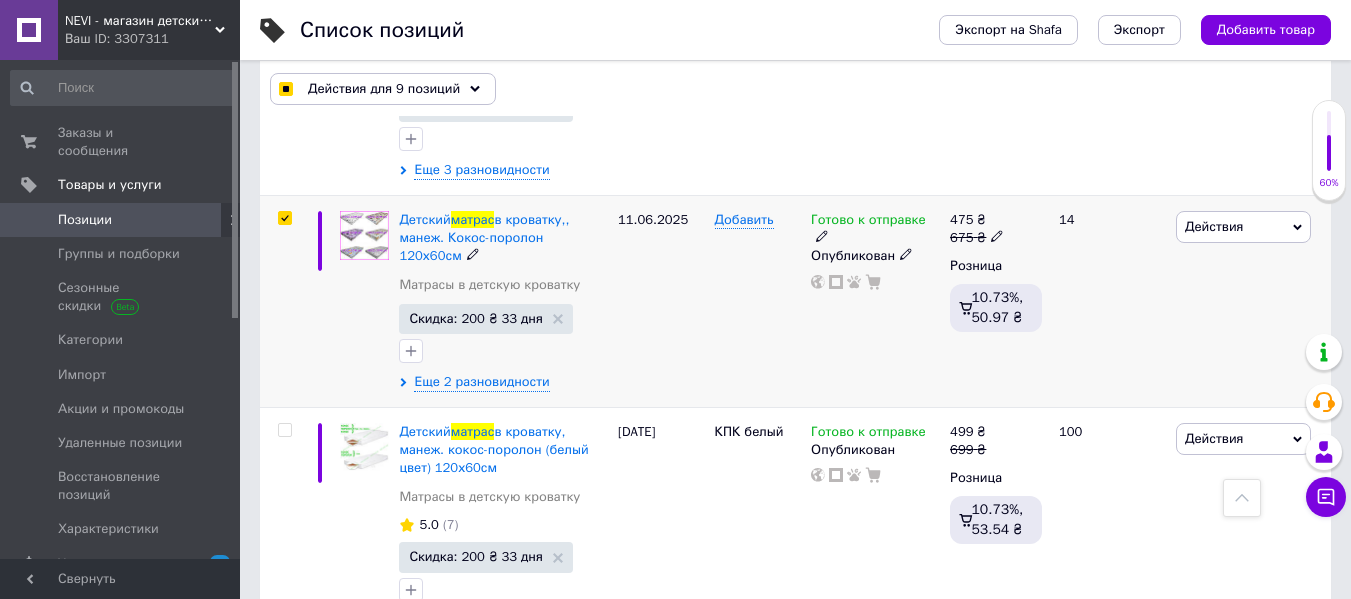scroll, scrollTop: 1296, scrollLeft: 0, axis: vertical 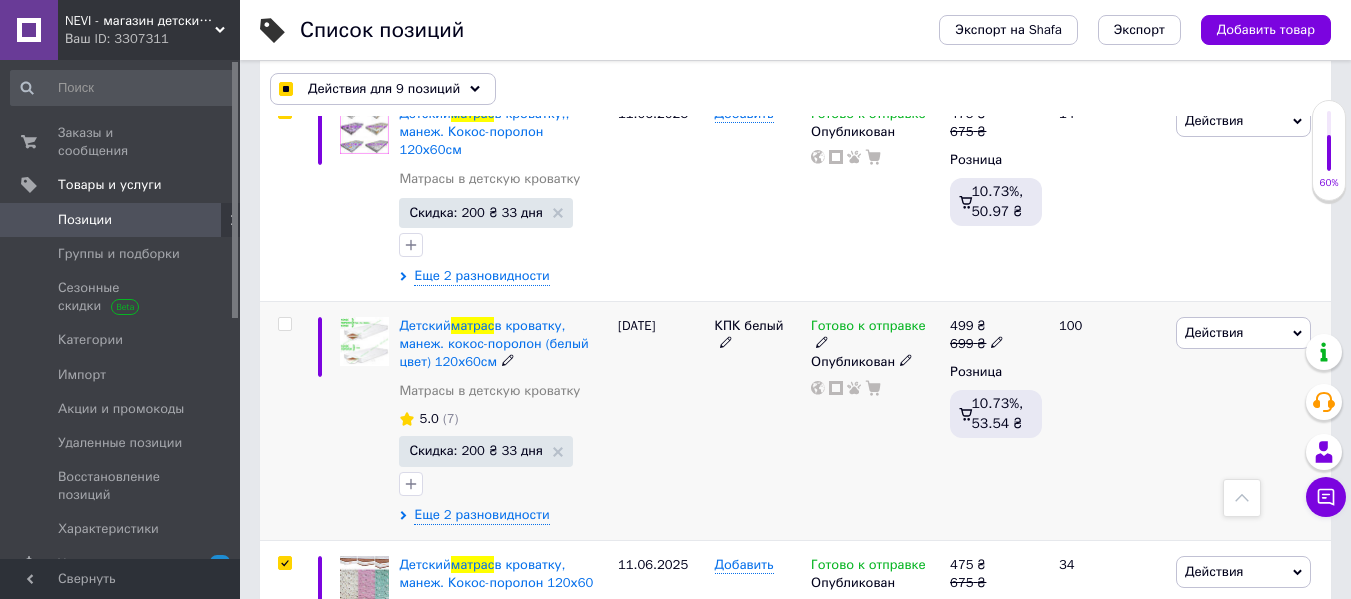 click at bounding box center [285, 324] 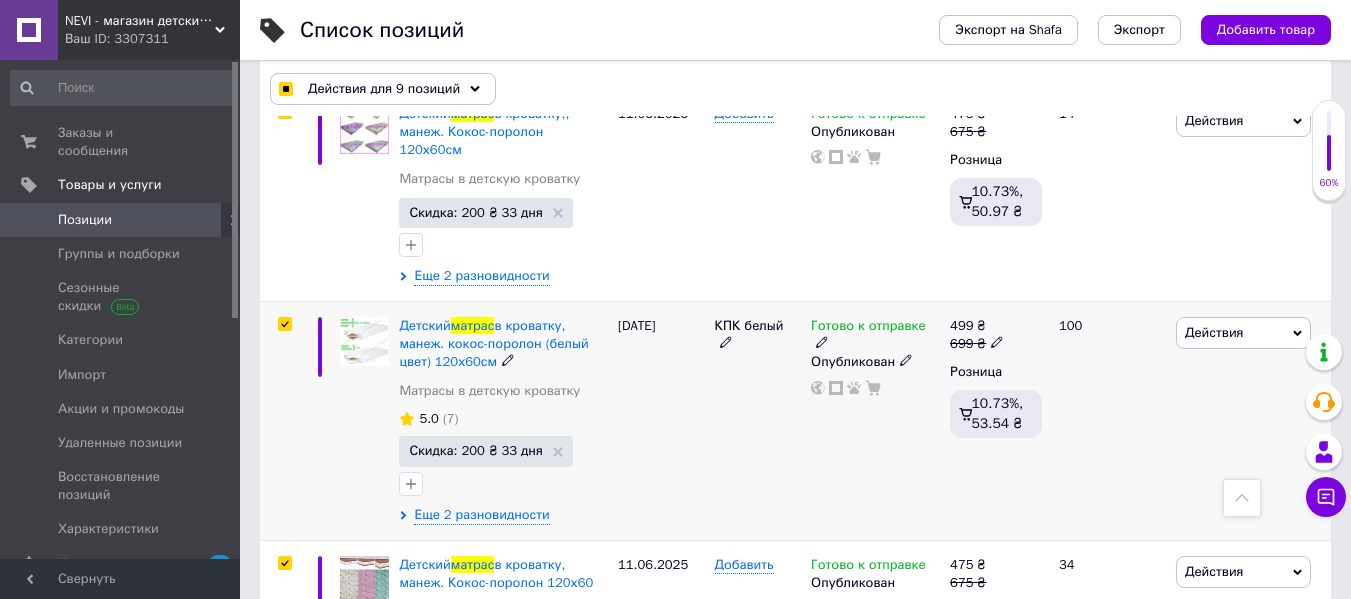 checkbox on "true" 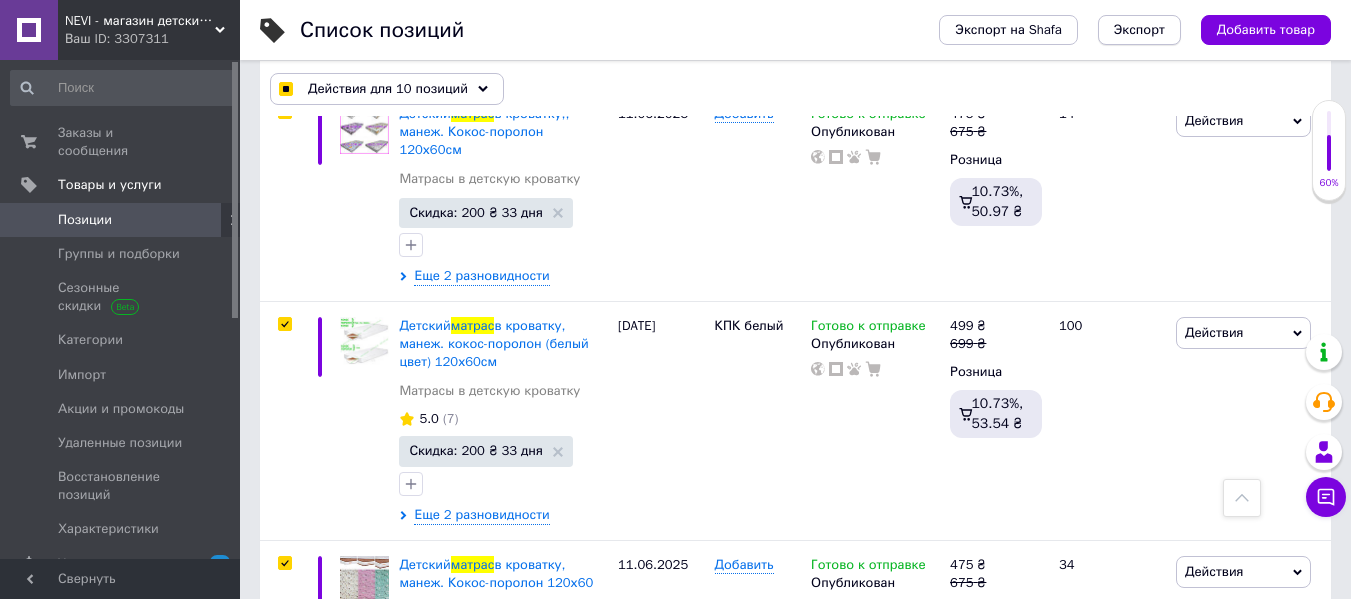 click on "Экспорт" at bounding box center [1139, 30] 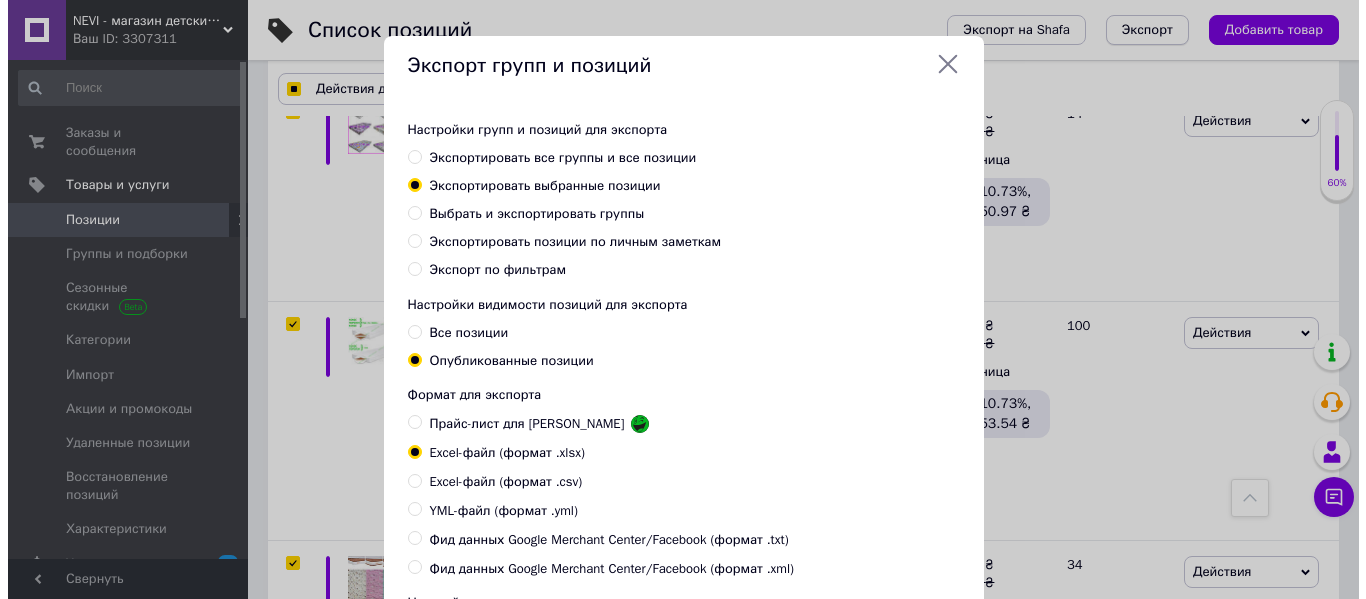 scroll, scrollTop: 1278, scrollLeft: 0, axis: vertical 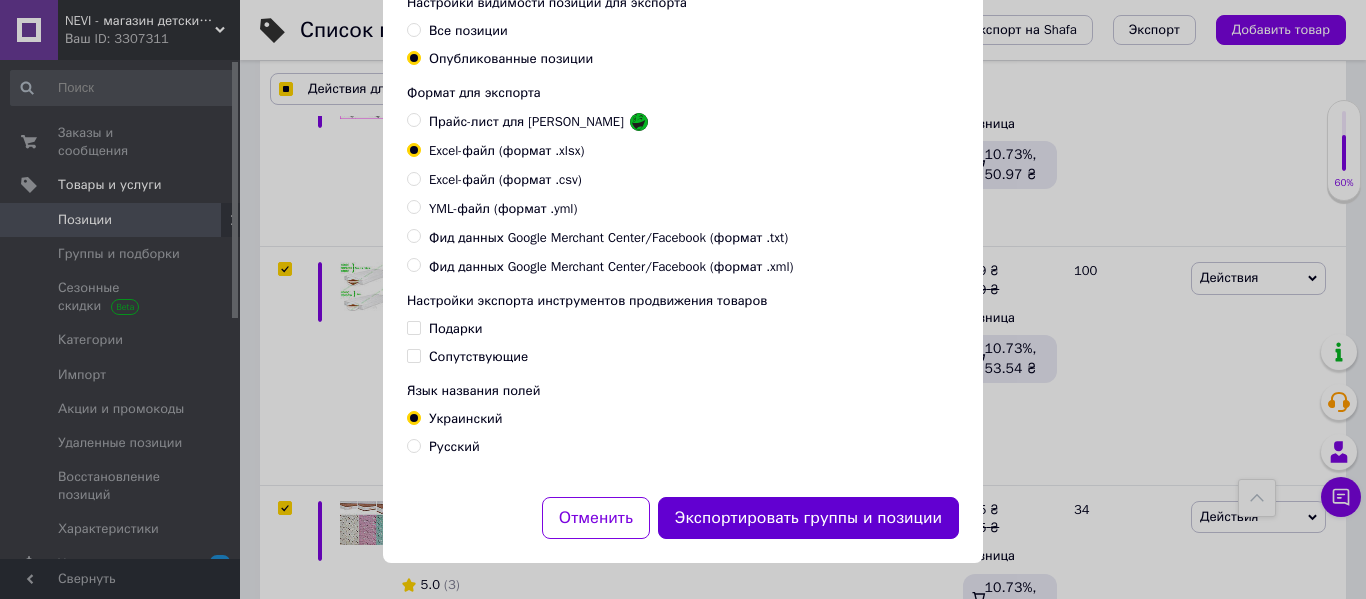 click on "Экспортировать группы и позиции" at bounding box center (808, 518) 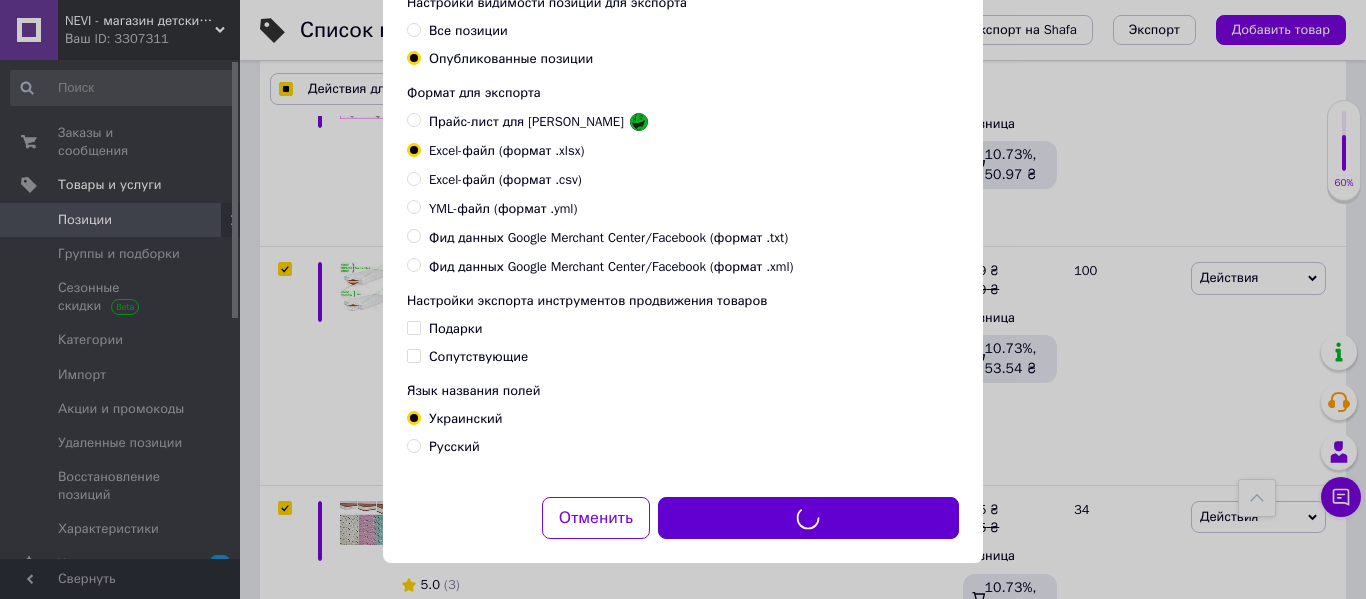 checkbox on "true" 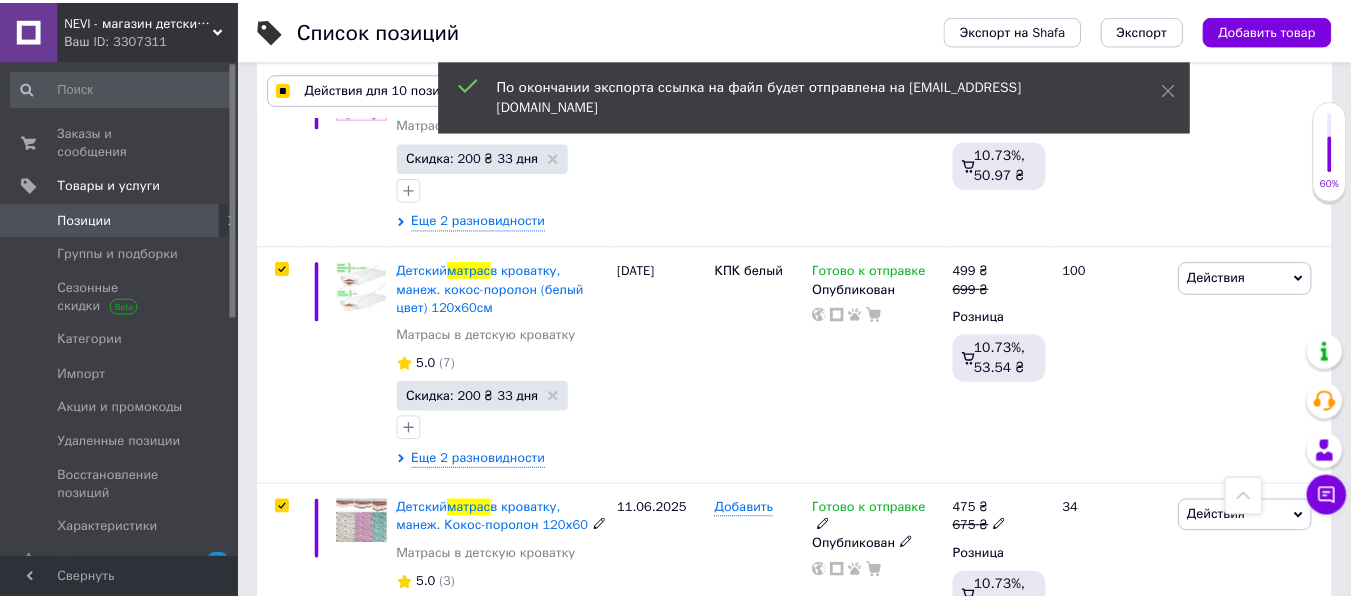 scroll, scrollTop: 1296, scrollLeft: 0, axis: vertical 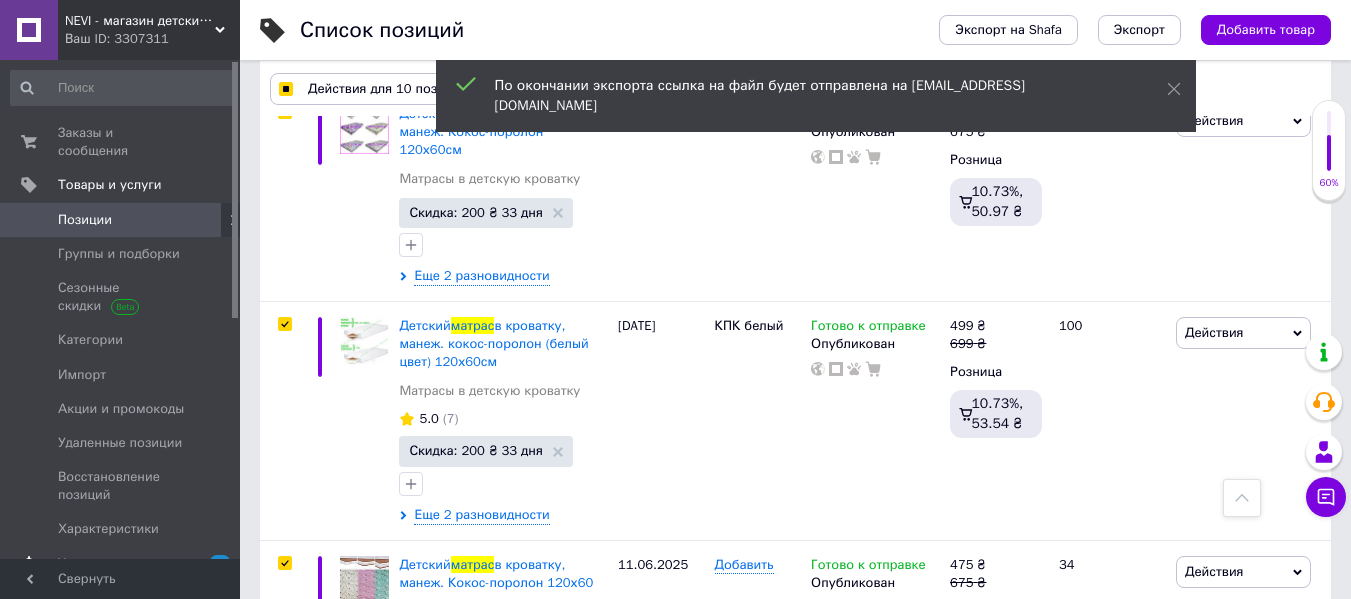 click on "Уведомления" at bounding box center (121, 564) 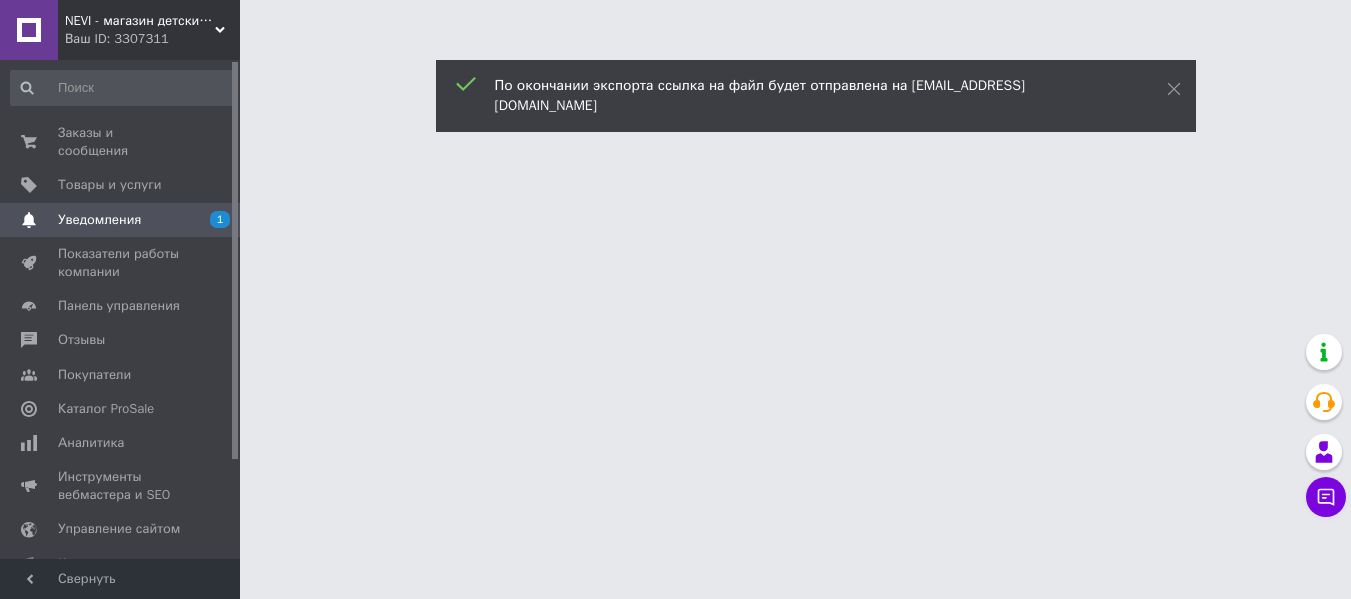 scroll, scrollTop: 0, scrollLeft: 0, axis: both 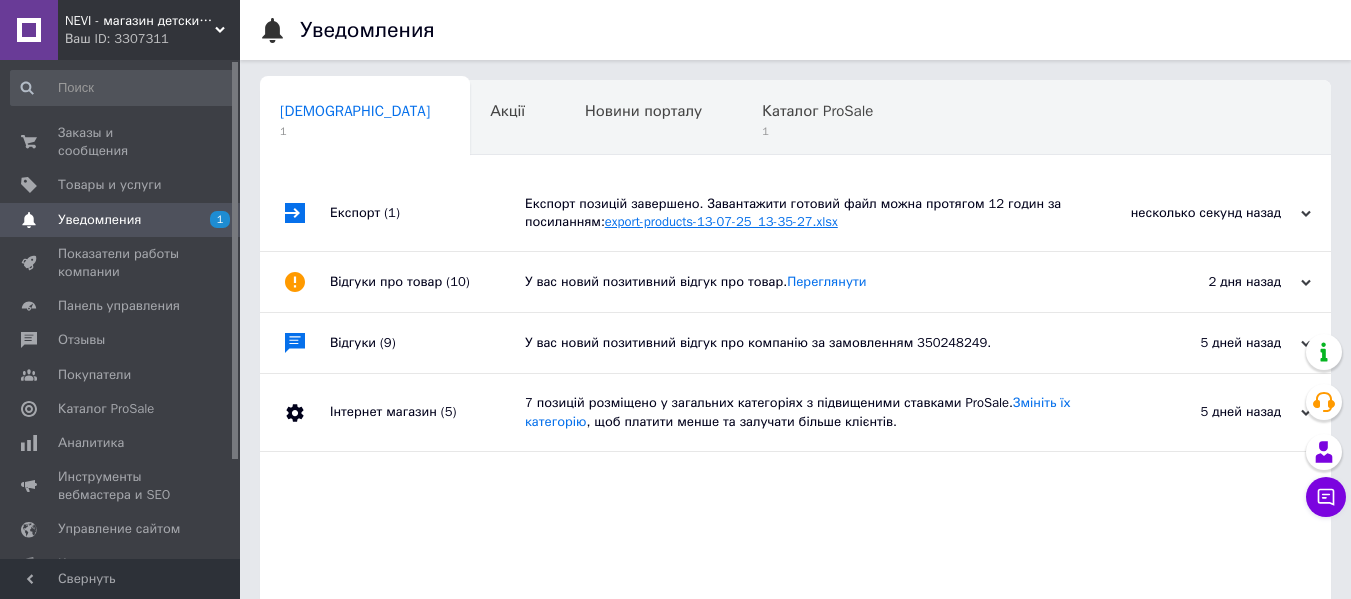 click on "export-products-13-07-25_13-35-27.xlsx" at bounding box center (721, 221) 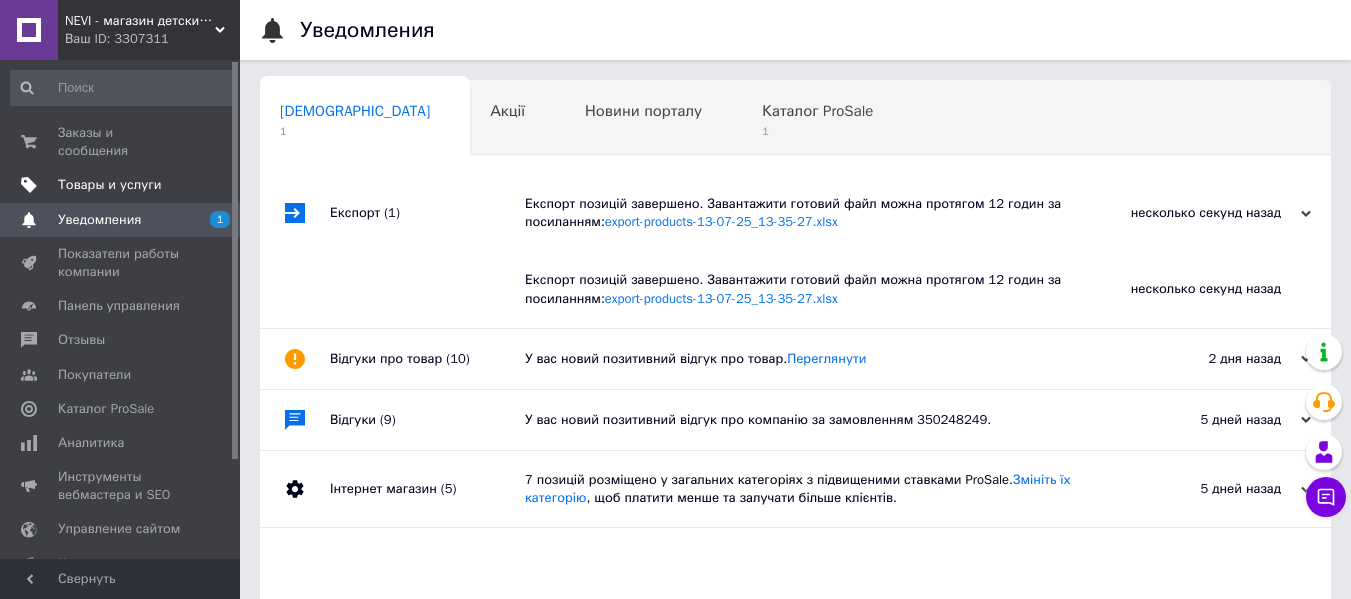 click on "Товары и услуги" at bounding box center (110, 185) 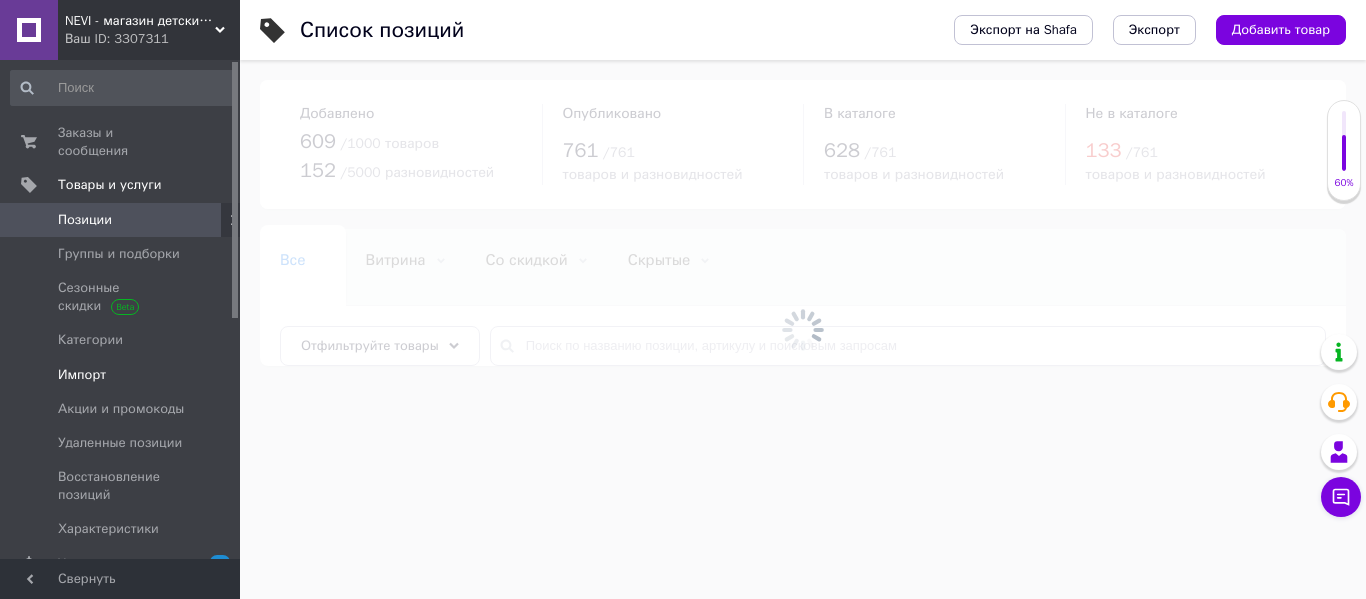 click on "Импорт" at bounding box center (121, 375) 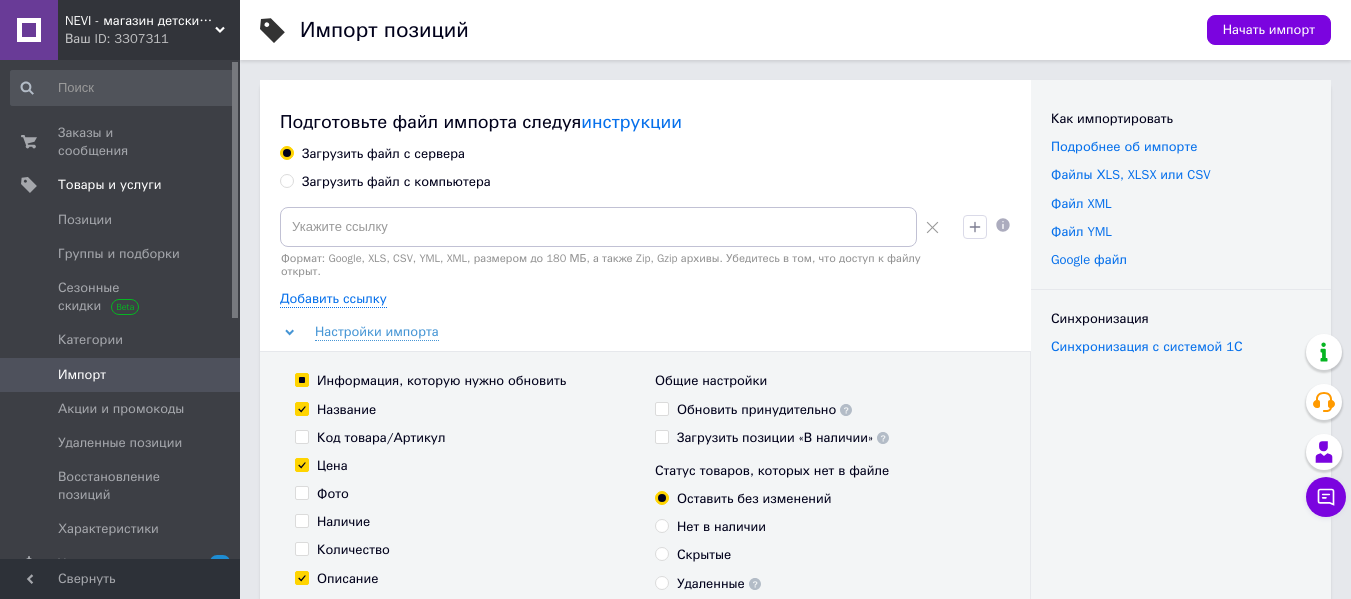 click on "Загрузить файл с сервера Загрузить файл с компьютера Формат: Google,  XLS, CSV, YML, XML, размером до 180 МБ,
а также Zip, Gzip архивы. Убедитесь в том, что доступ к файлу открыт. Добавить ссылку Настройки импорта Информация, которую нужно обновить Название Код товара/Артикул Цена Фото Наличие Количество Описание Группа Поисковые запросы Характеристики Скидки Личные заметки Код маркировки (GTIN) Номер устройства (MPN) Переводы Общие настройки Обновить принудительно   Загрузить позиции «В наличии»   Статус товаров, которых нет в файле Оставить без изменений Нет в наличии" at bounding box center [645, 509] 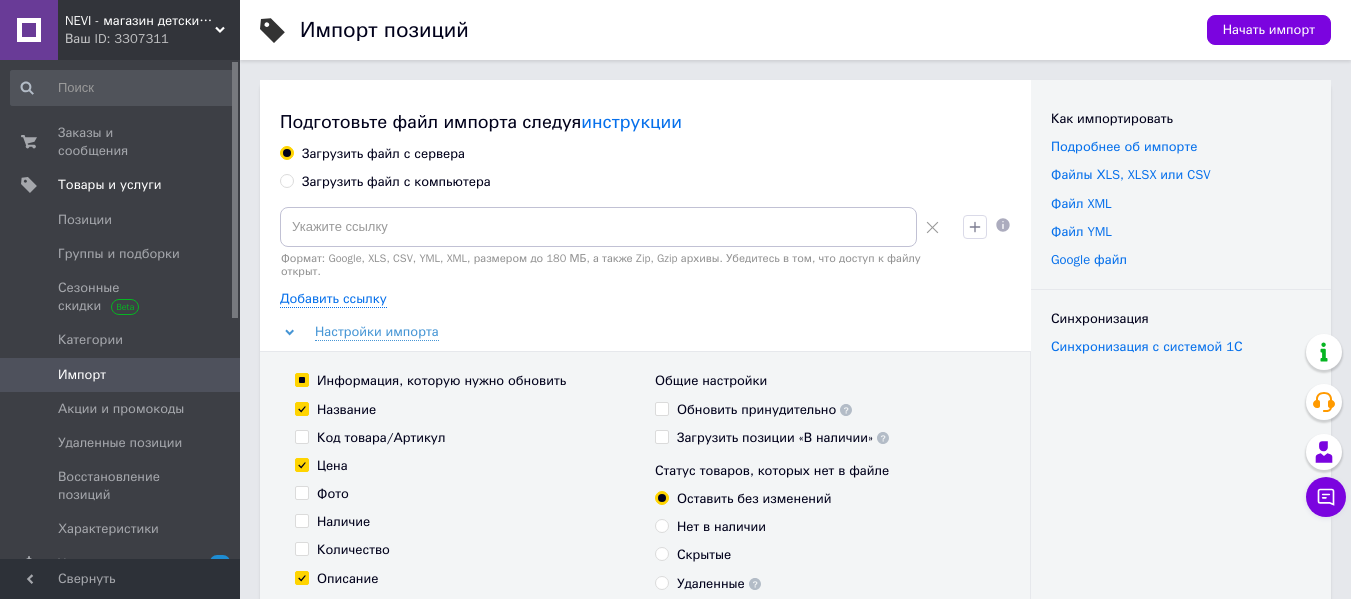 radio on "true" 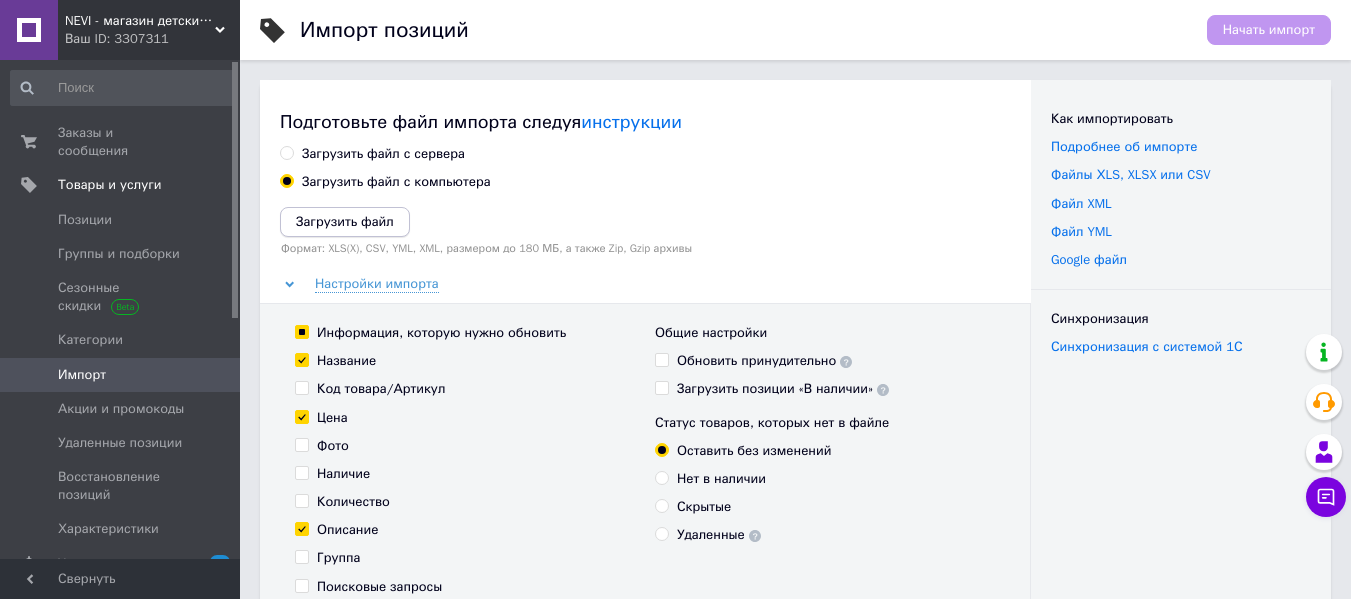 click on "Загрузить файл" at bounding box center (345, 221) 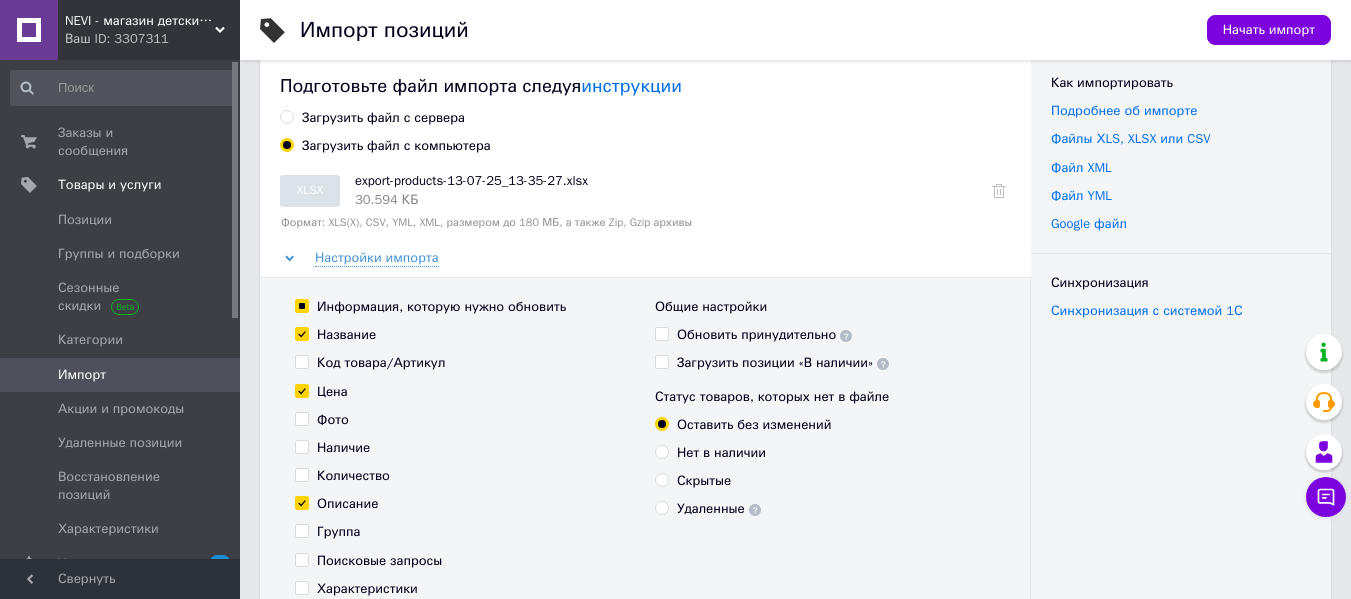 scroll, scrollTop: 100, scrollLeft: 0, axis: vertical 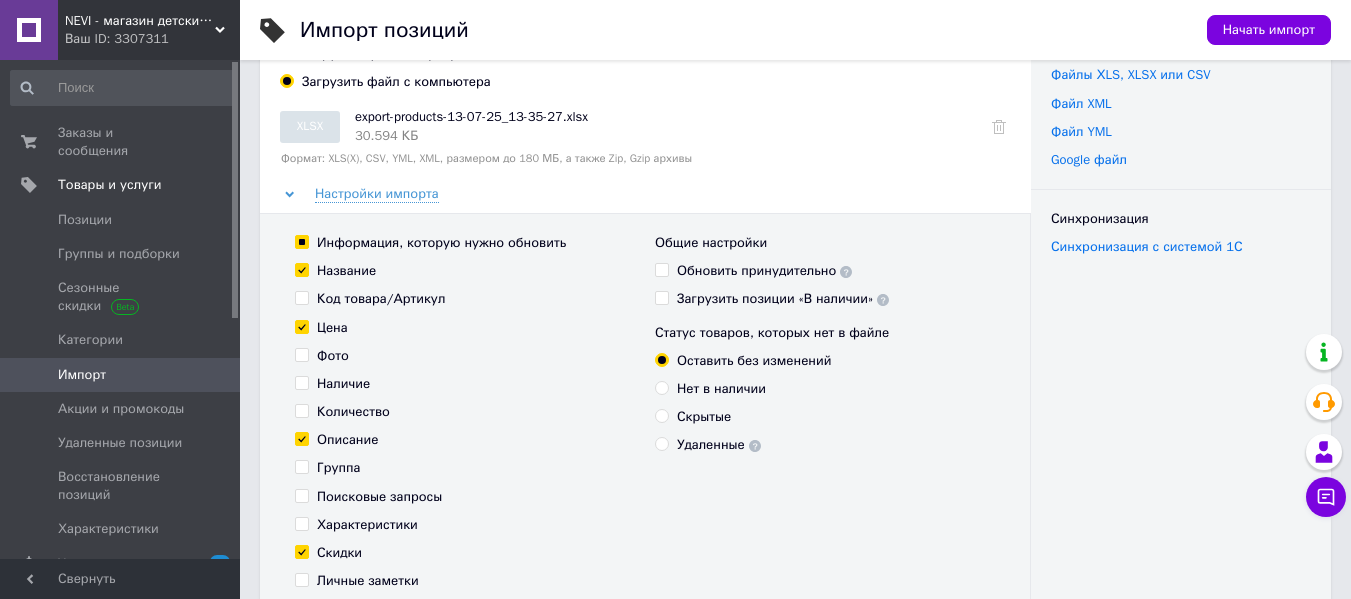 click on "Название" at bounding box center [335, 271] 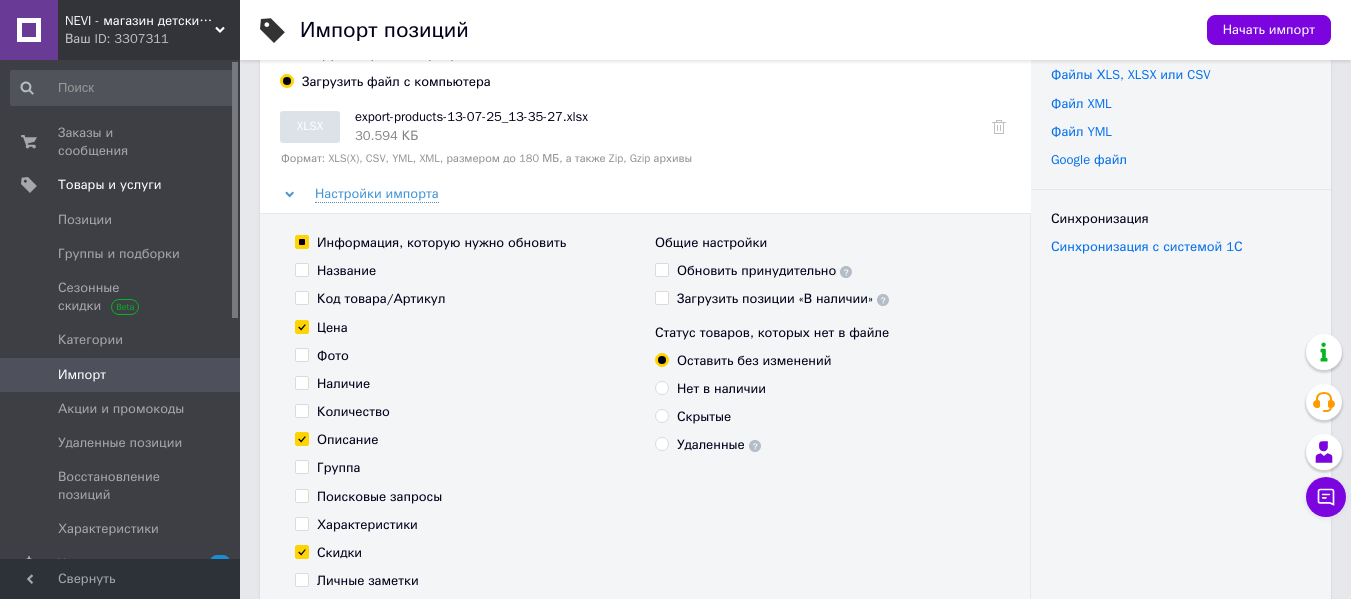 checkbox on "false" 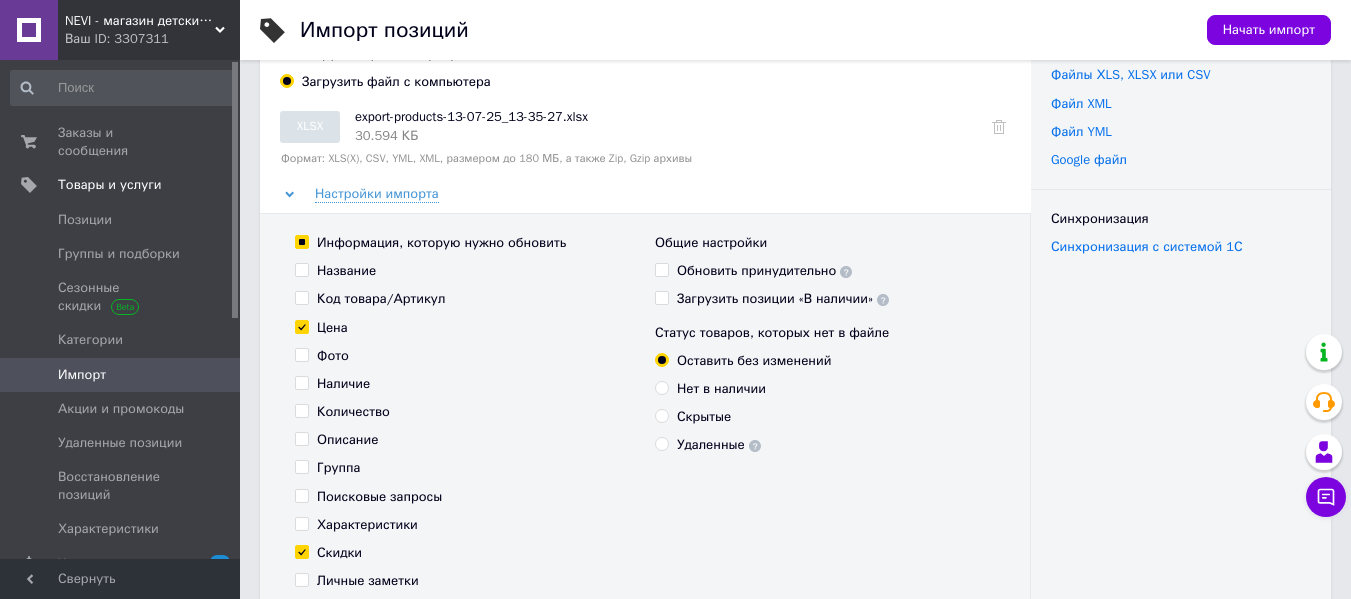 click on "Описание" at bounding box center (301, 438) 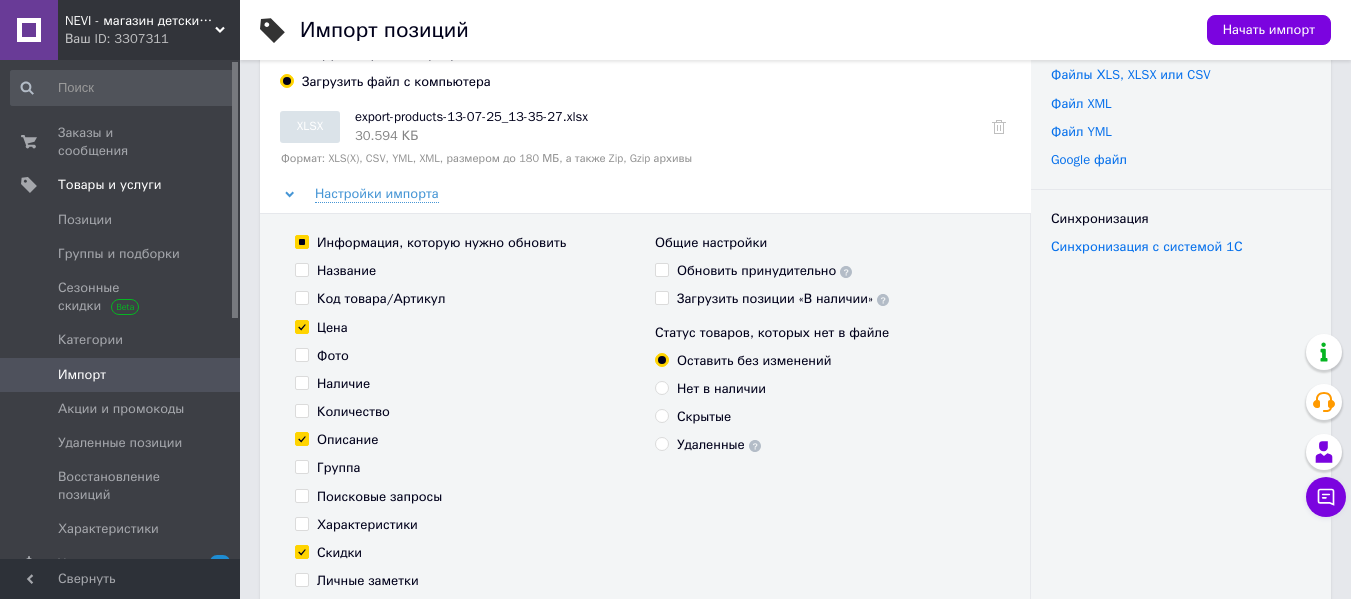 checkbox on "true" 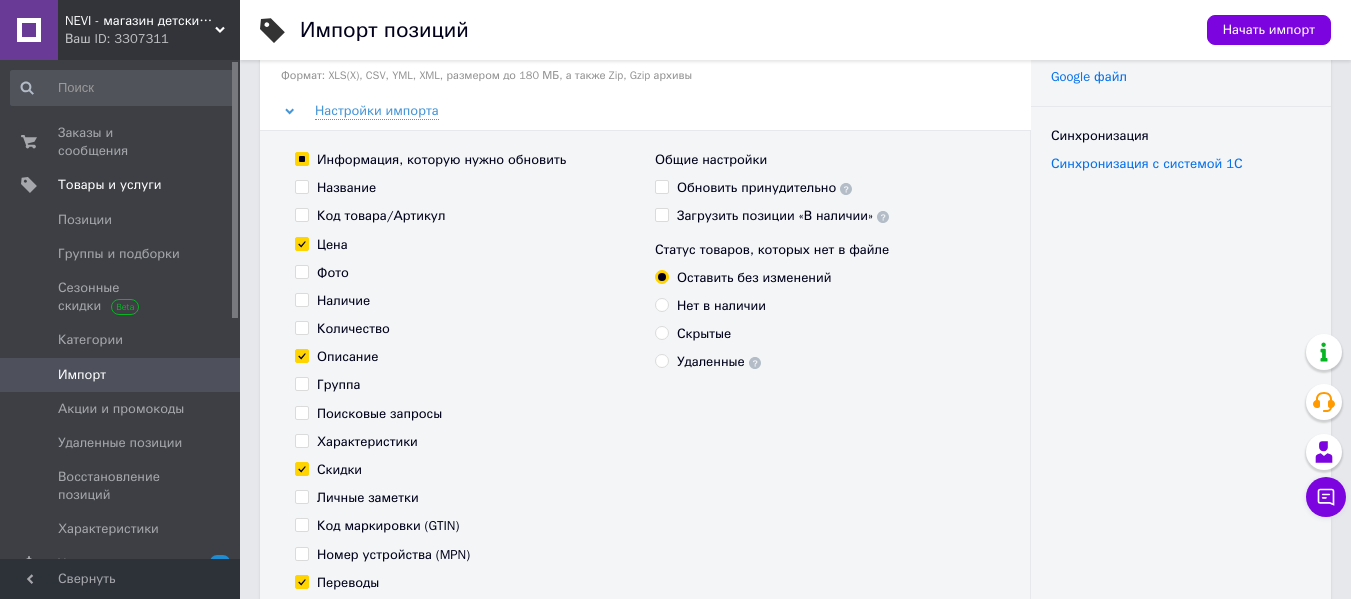 scroll, scrollTop: 300, scrollLeft: 0, axis: vertical 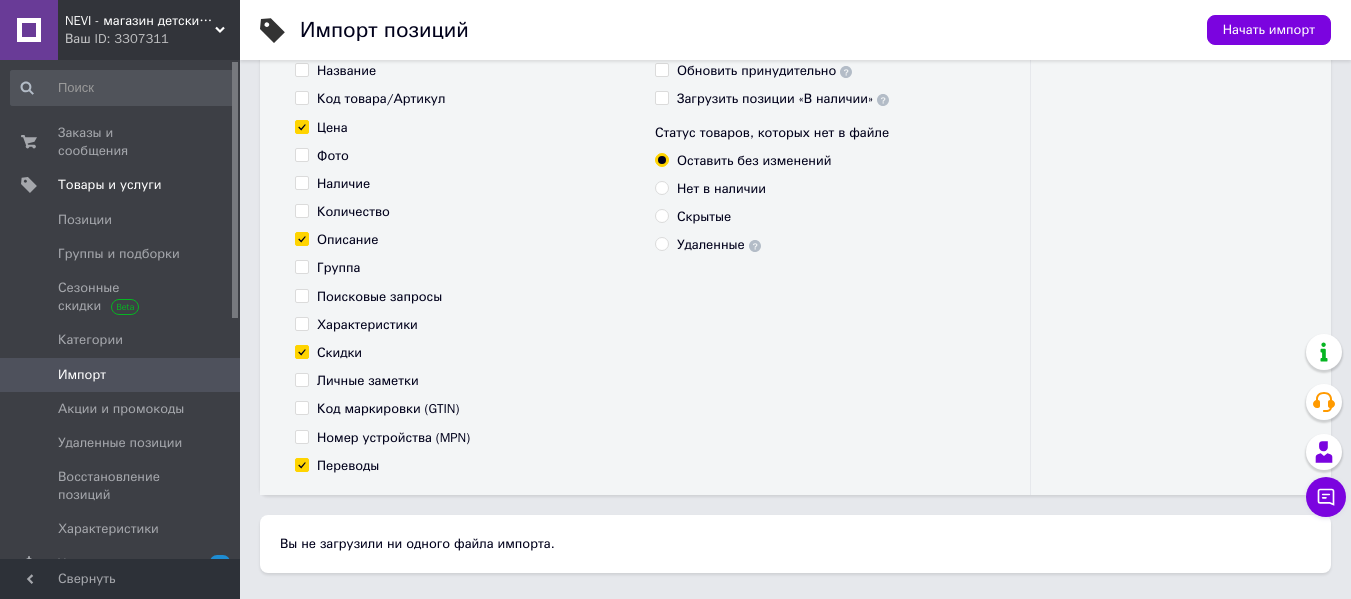 click on "Скидки" at bounding box center [301, 351] 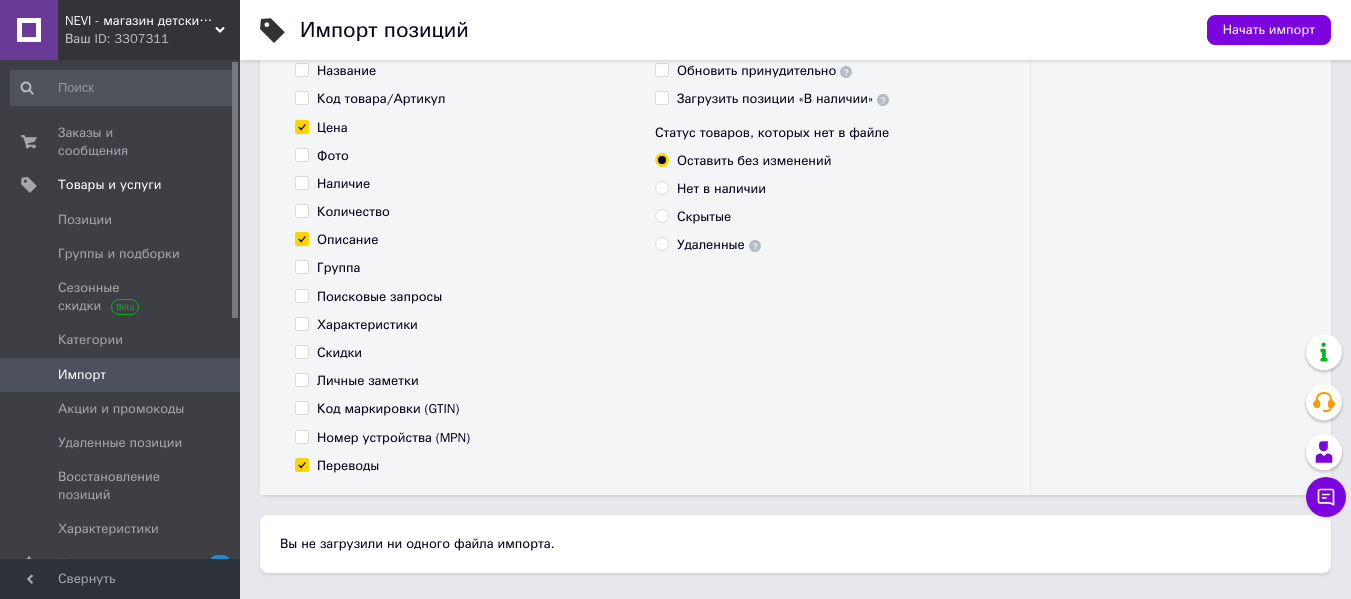 checkbox on "false" 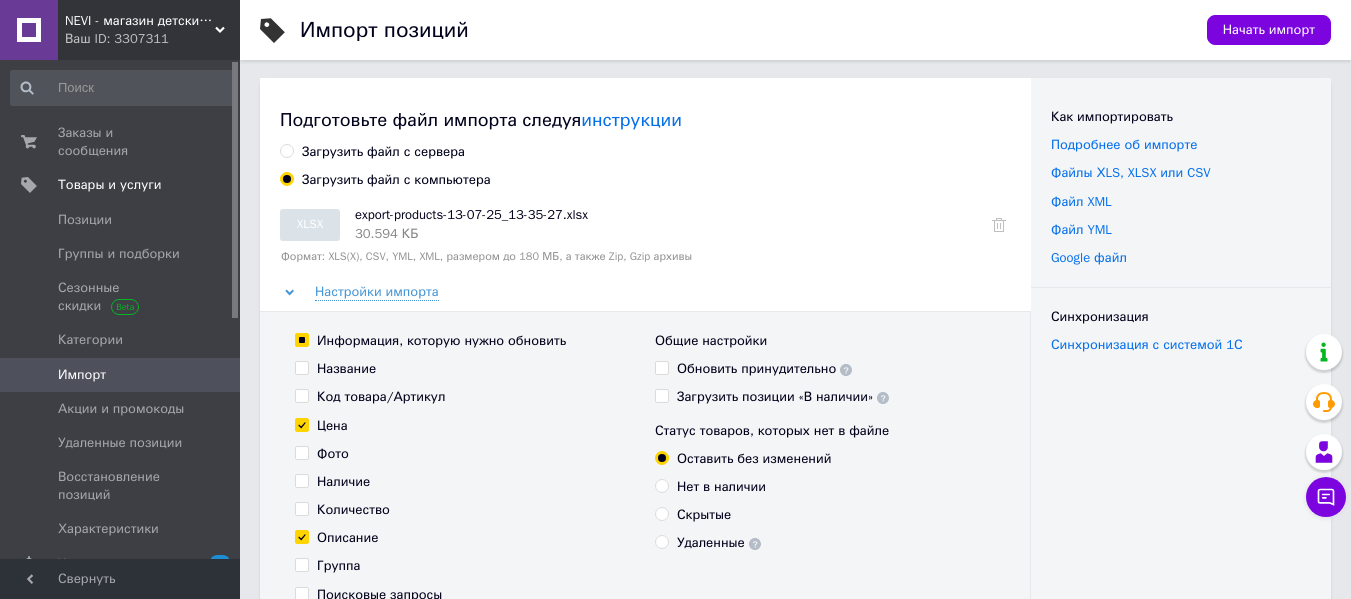 scroll, scrollTop: 0, scrollLeft: 0, axis: both 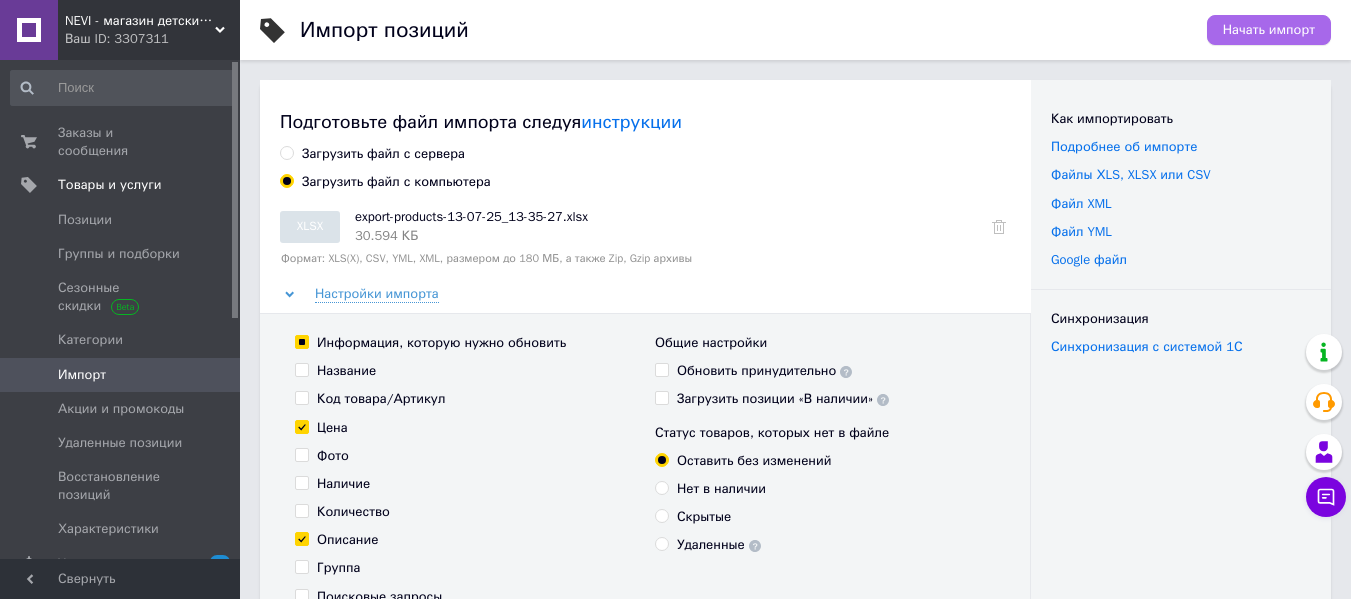 click on "Начать импорт" at bounding box center (1269, 30) 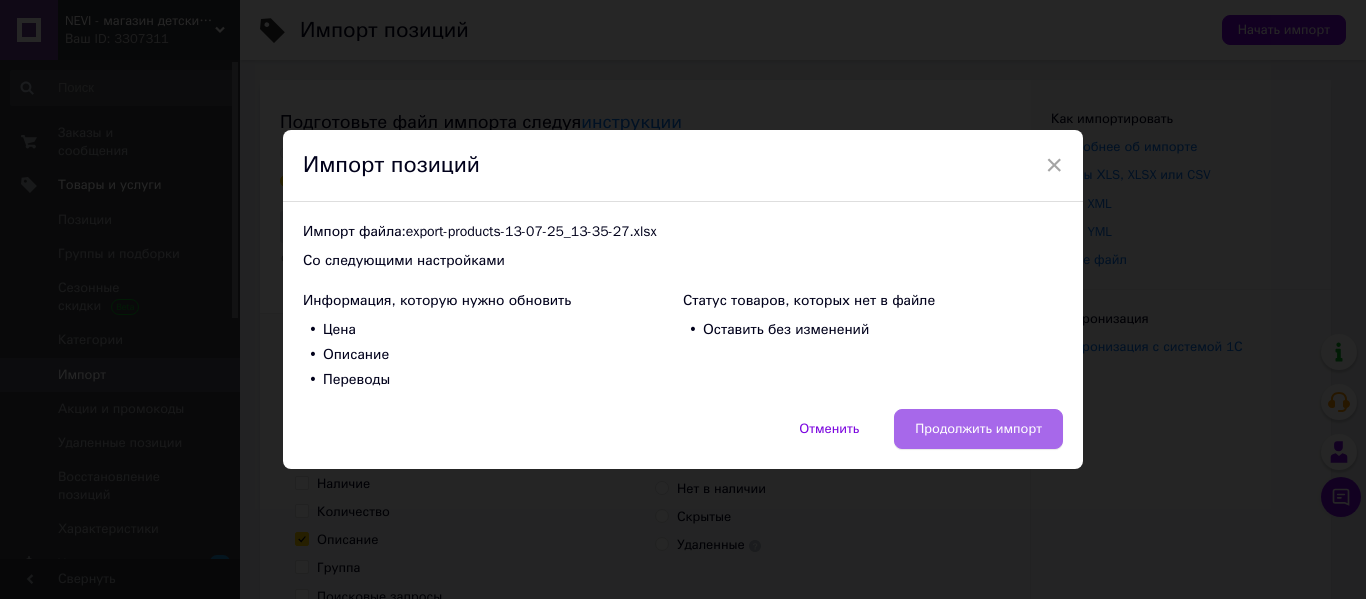 drag, startPoint x: 1009, startPoint y: 430, endPoint x: 988, endPoint y: 419, distance: 23.70654 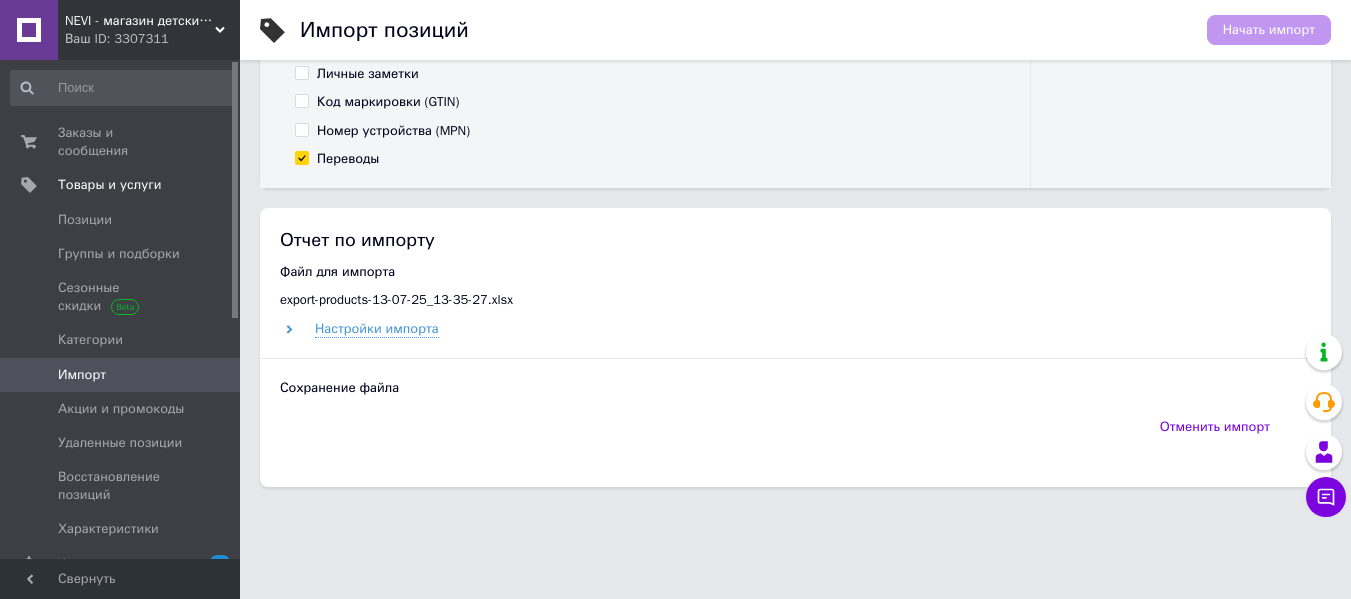 scroll, scrollTop: 600, scrollLeft: 0, axis: vertical 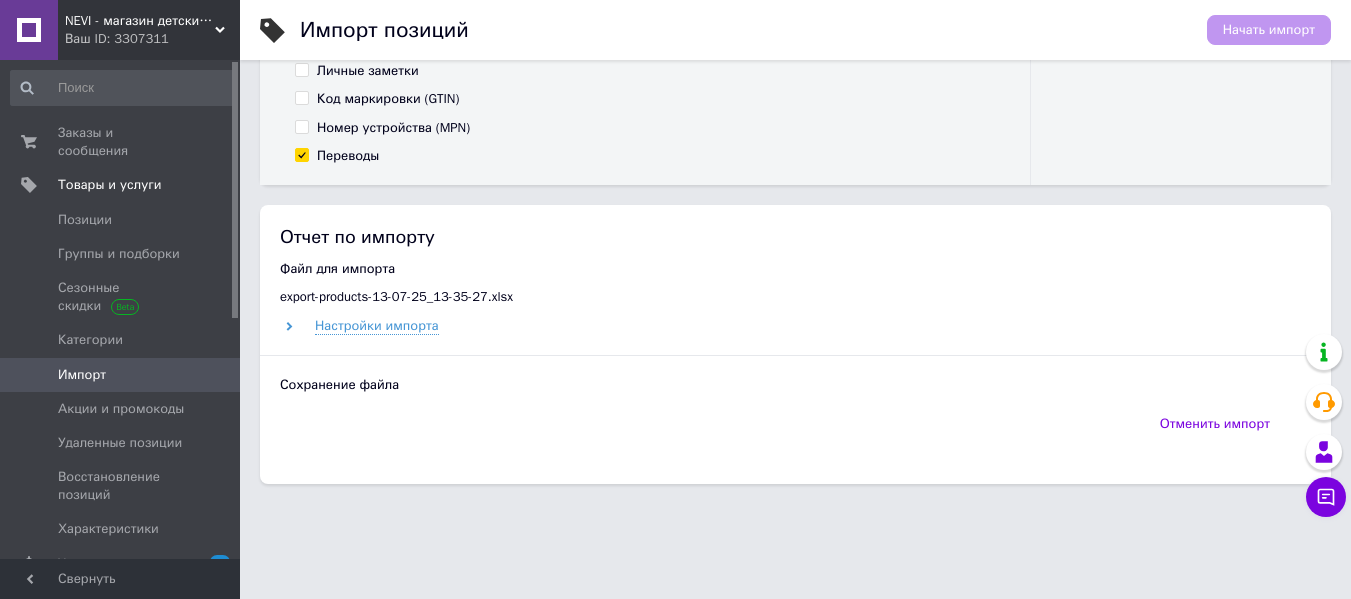 click on "Ваш ID: 3307311" at bounding box center [152, 39] 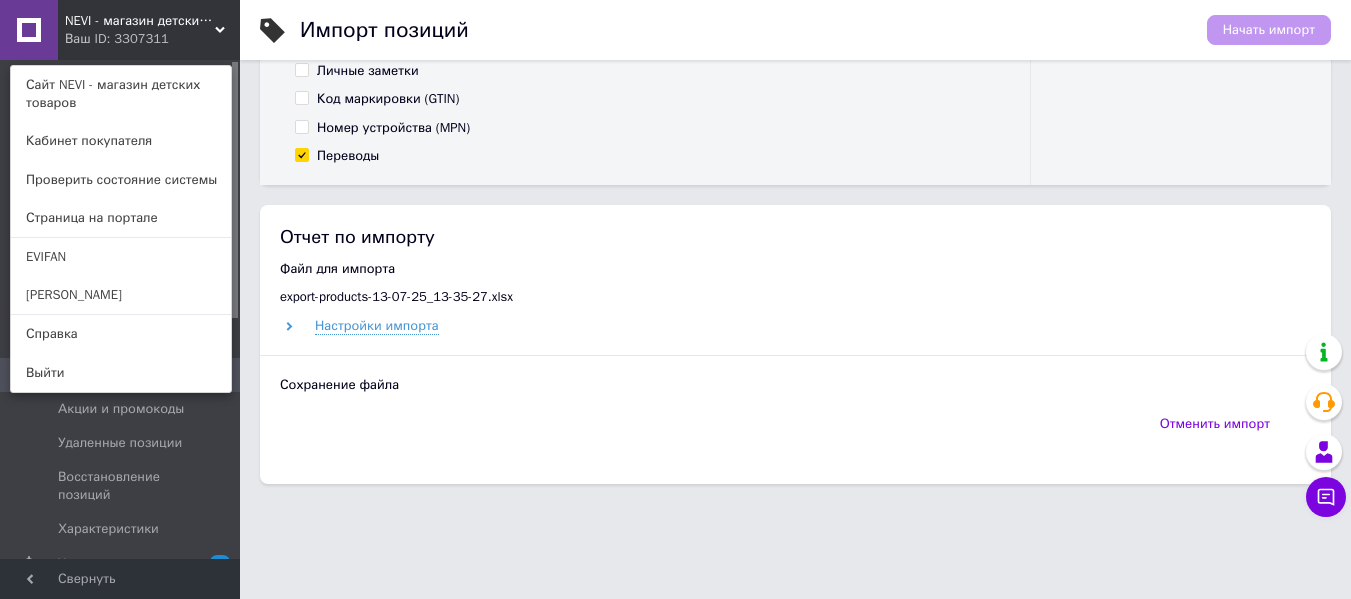 click on "Ваш ID: 3307311" at bounding box center [107, 39] 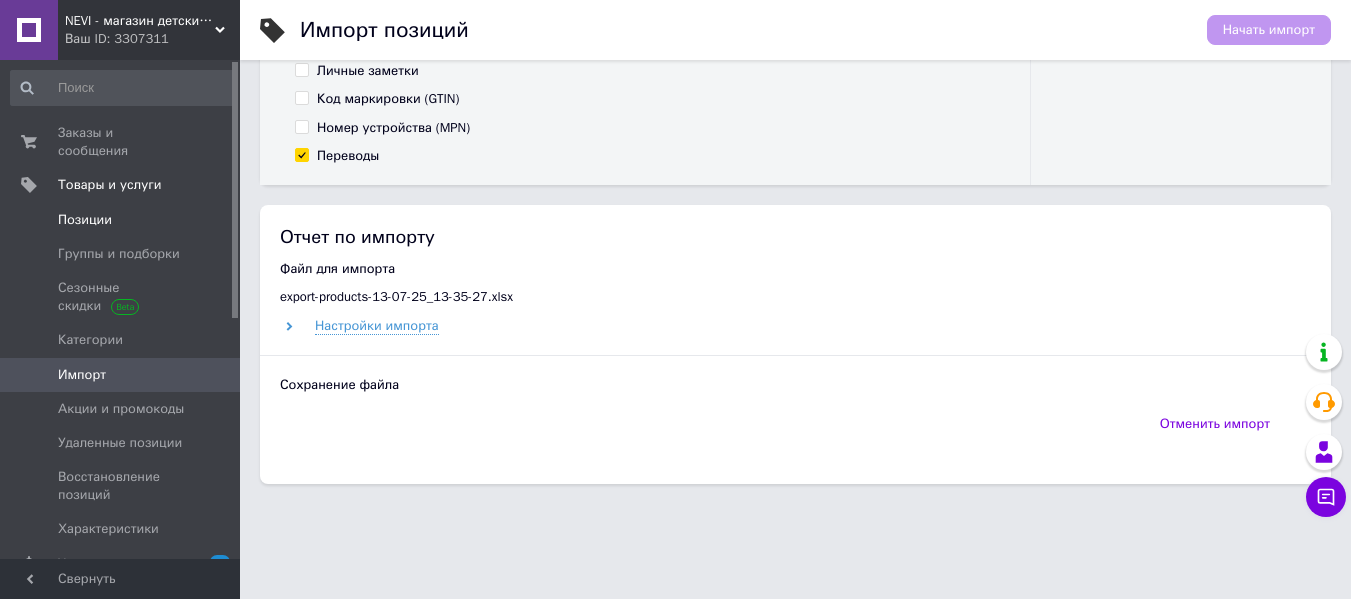click on "Позиции" at bounding box center (85, 220) 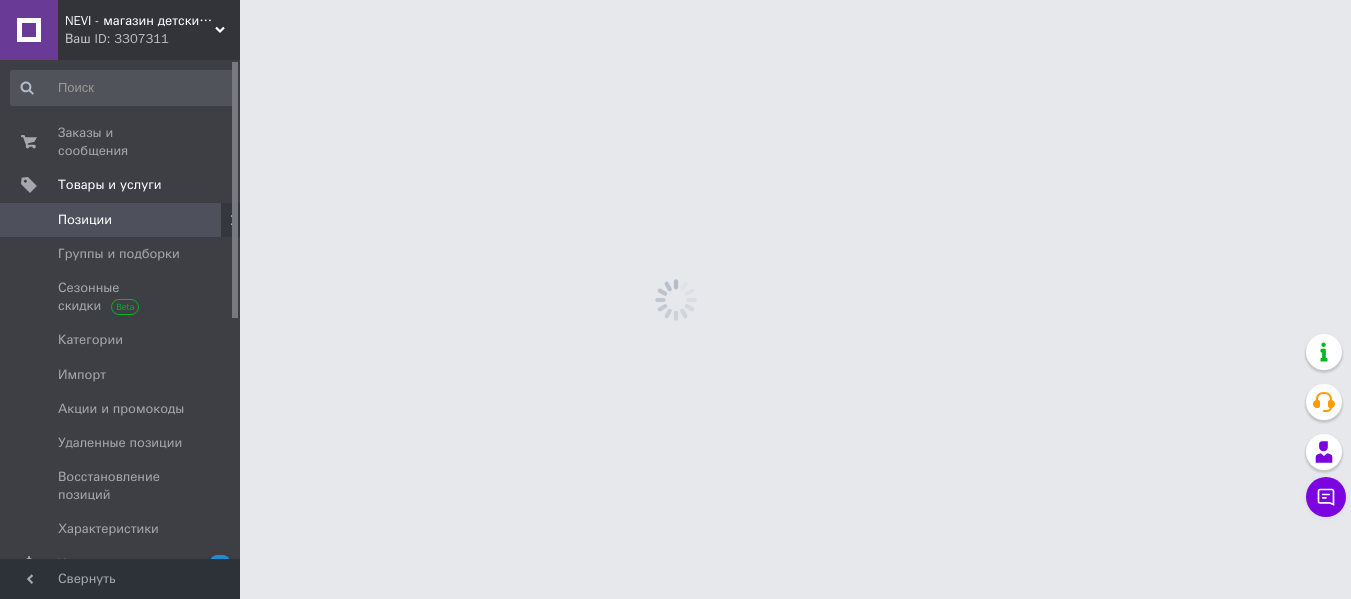 scroll, scrollTop: 0, scrollLeft: 0, axis: both 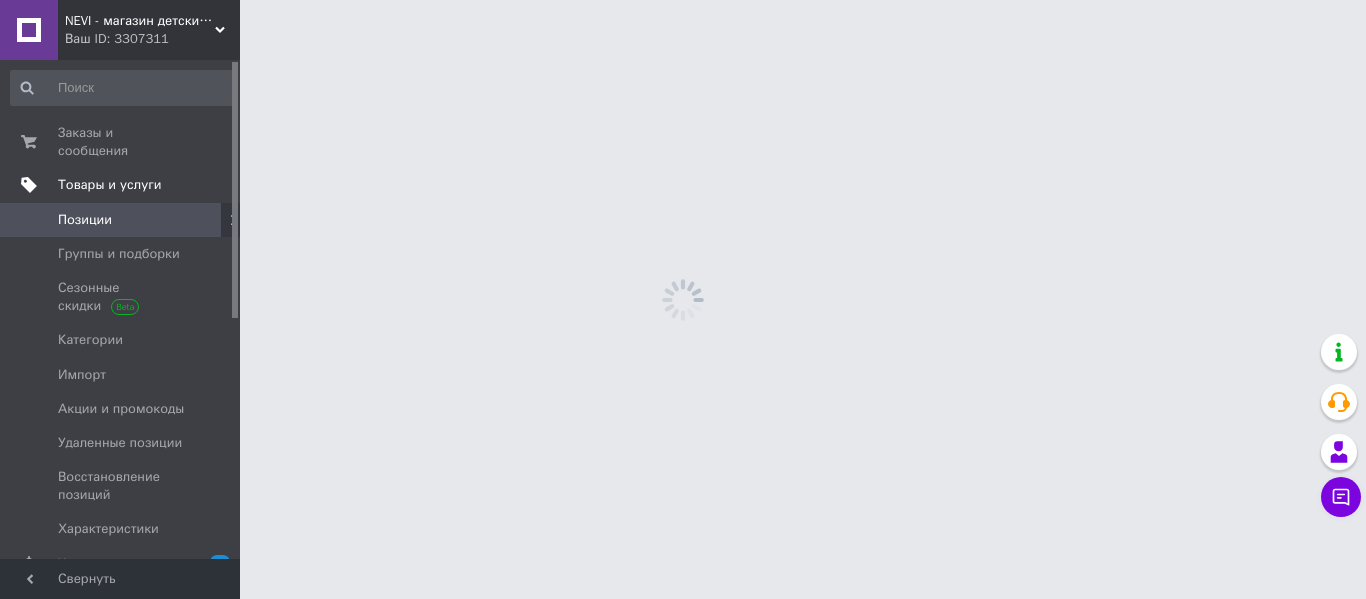 click on "Товары и услуги" at bounding box center (110, 185) 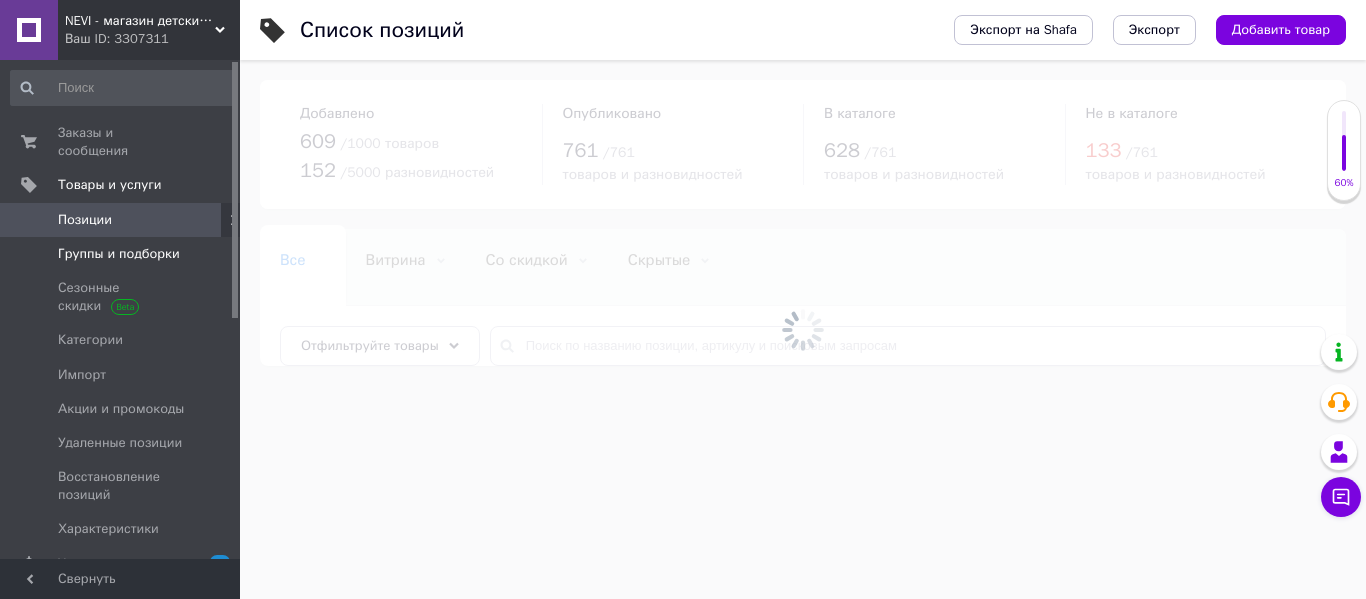 drag, startPoint x: 106, startPoint y: 233, endPoint x: 117, endPoint y: 237, distance: 11.7046995 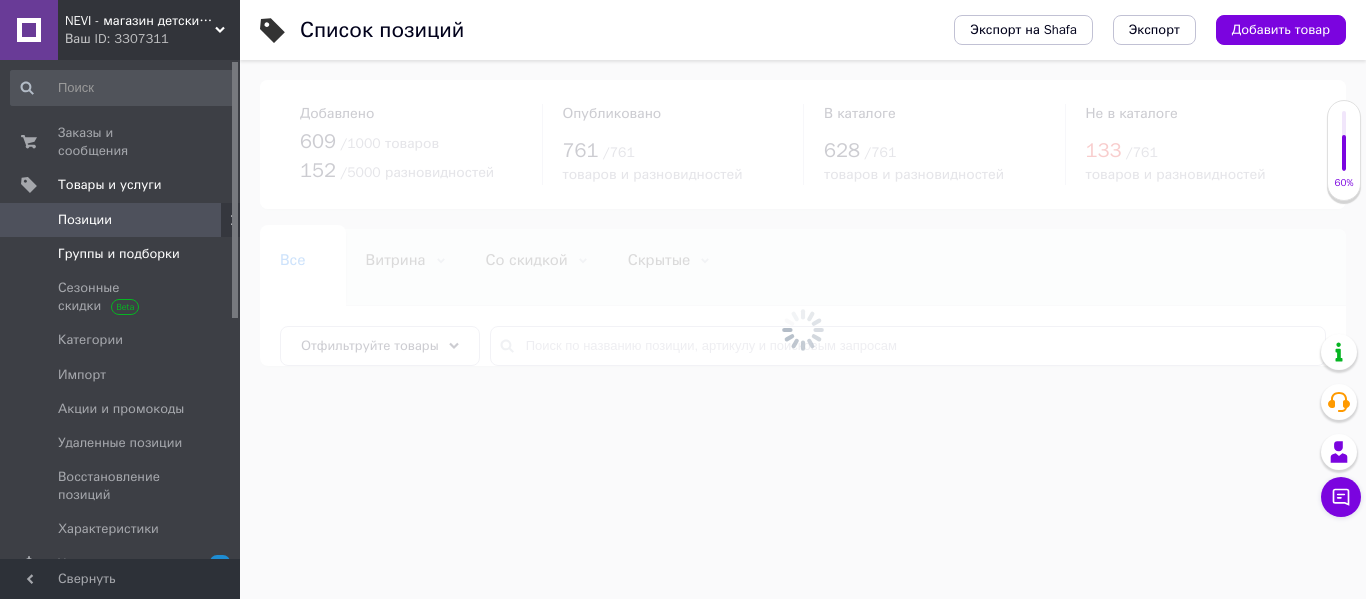 click on "Группы и подборки" at bounding box center (119, 254) 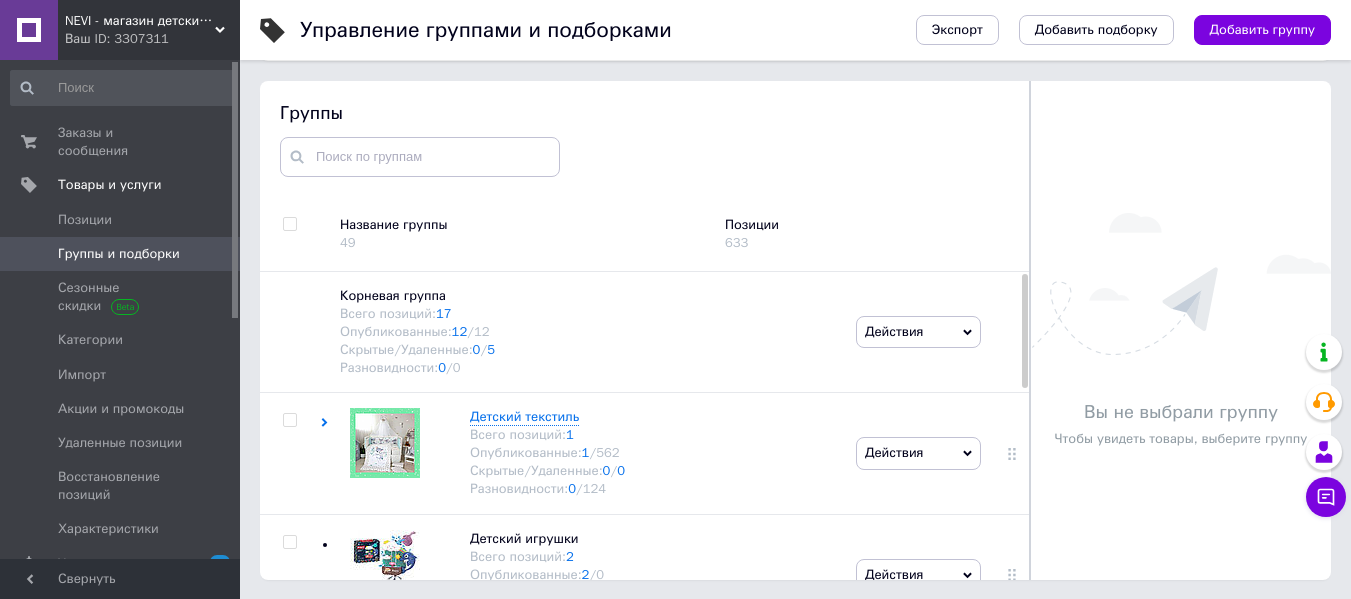 scroll, scrollTop: 113, scrollLeft: 0, axis: vertical 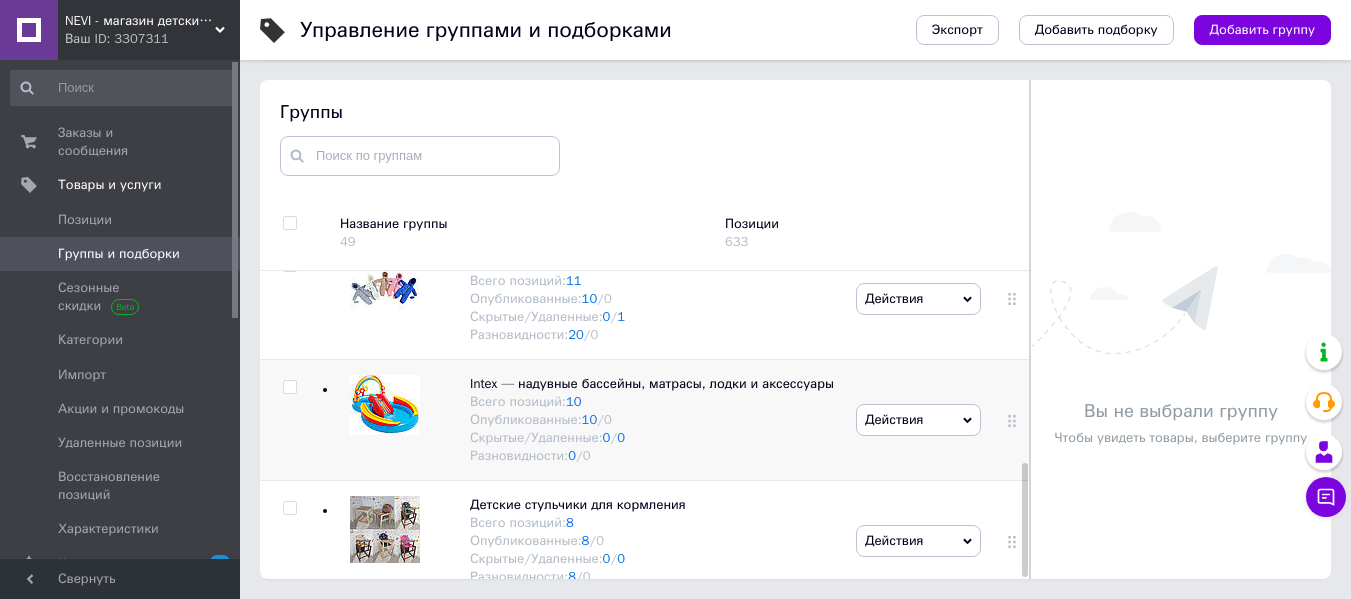 click on "Действия" at bounding box center [894, 419] 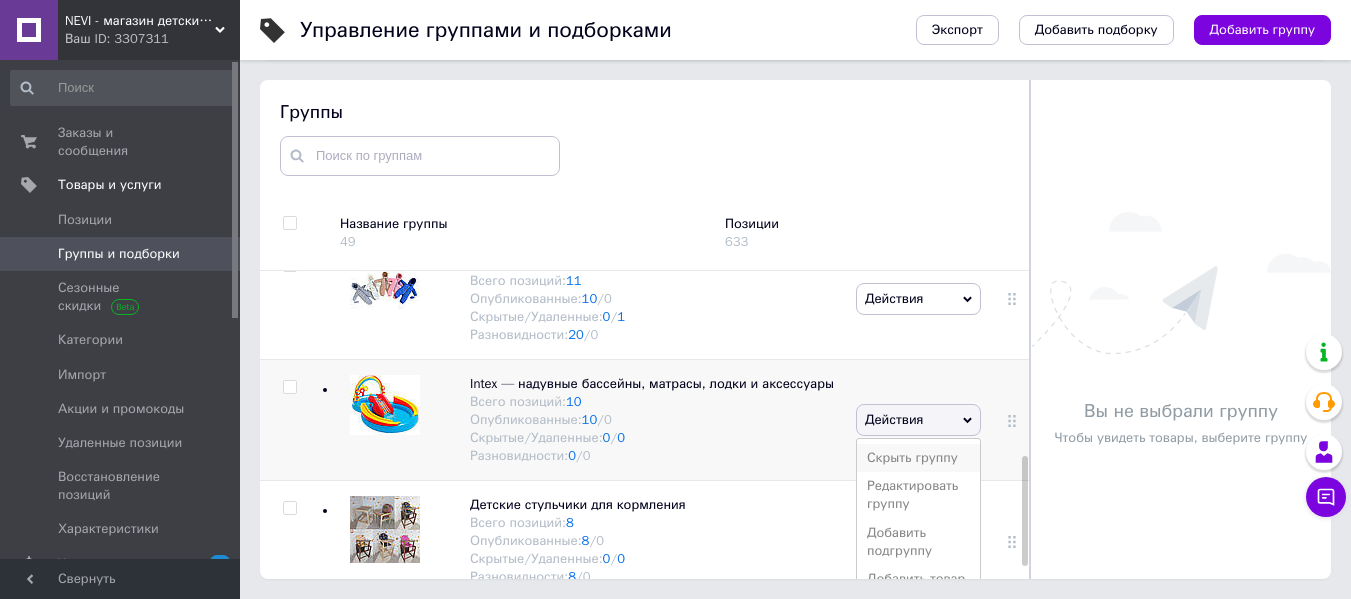 click on "Скрыть группу" at bounding box center (918, 458) 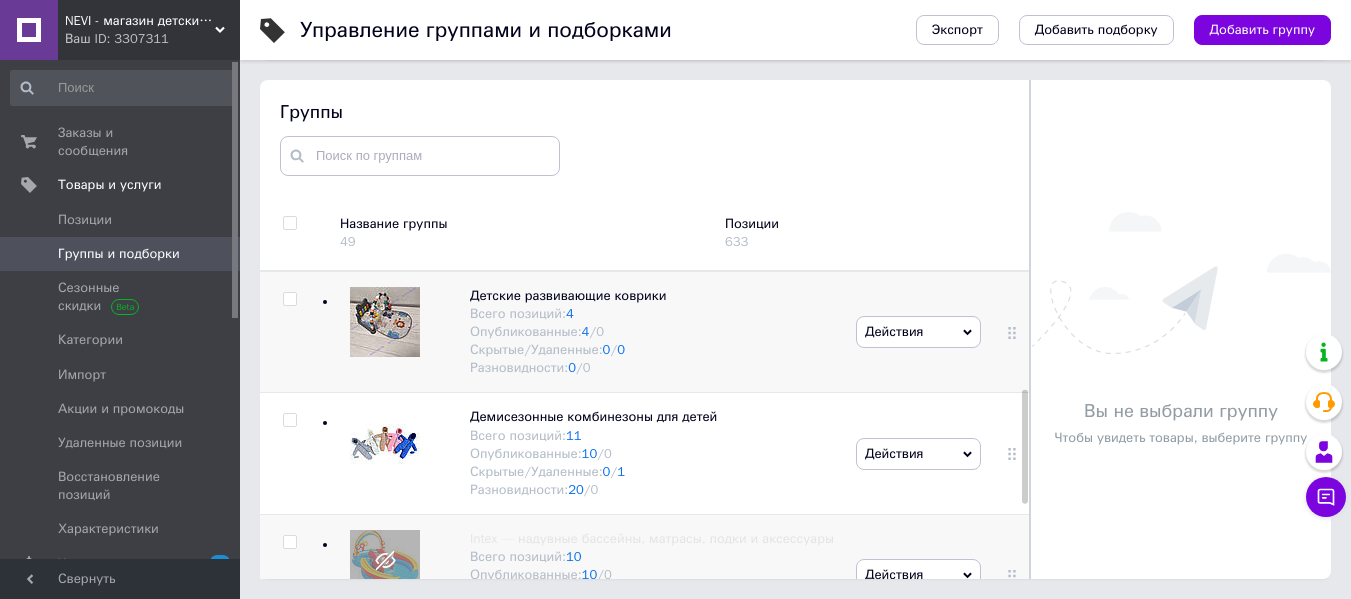 scroll, scrollTop: 318, scrollLeft: 0, axis: vertical 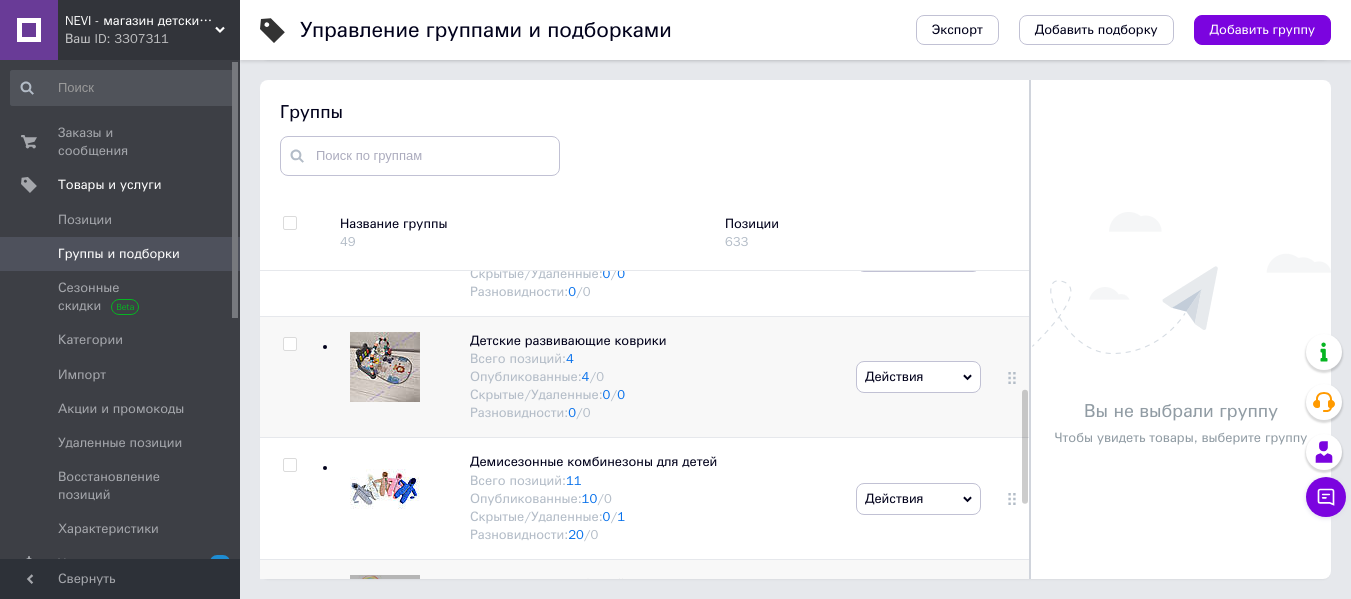 click on "Действия" at bounding box center [894, 376] 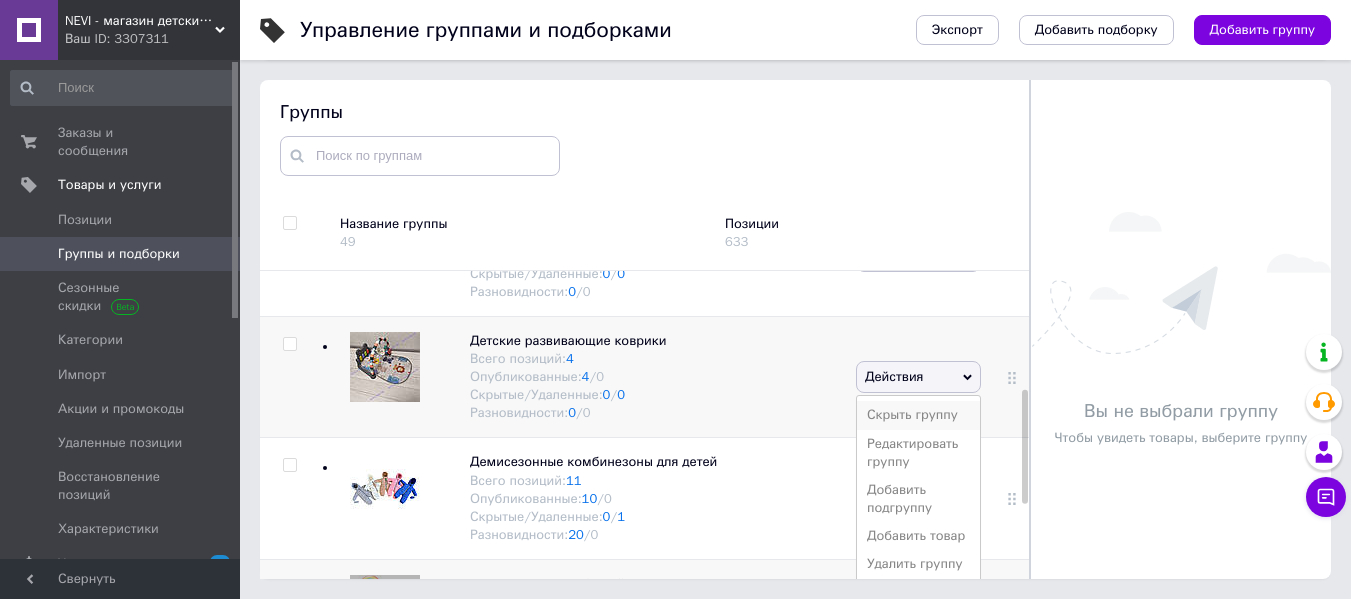 click on "Скрыть группу" at bounding box center (918, 415) 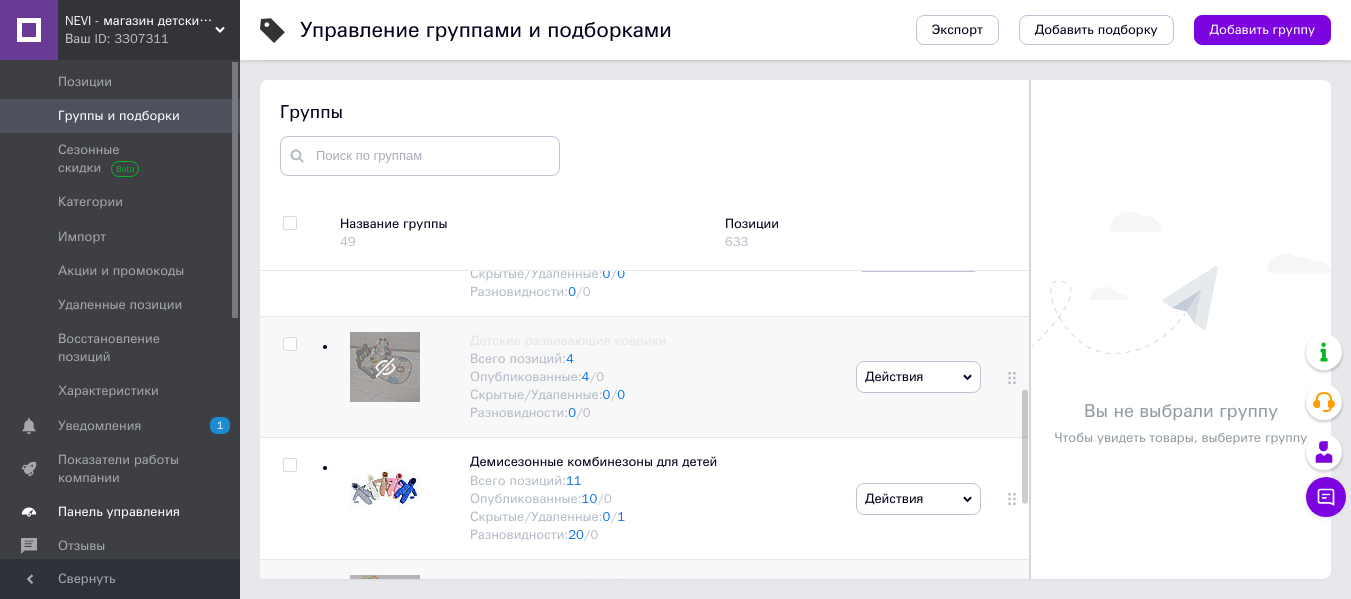 scroll, scrollTop: 300, scrollLeft: 0, axis: vertical 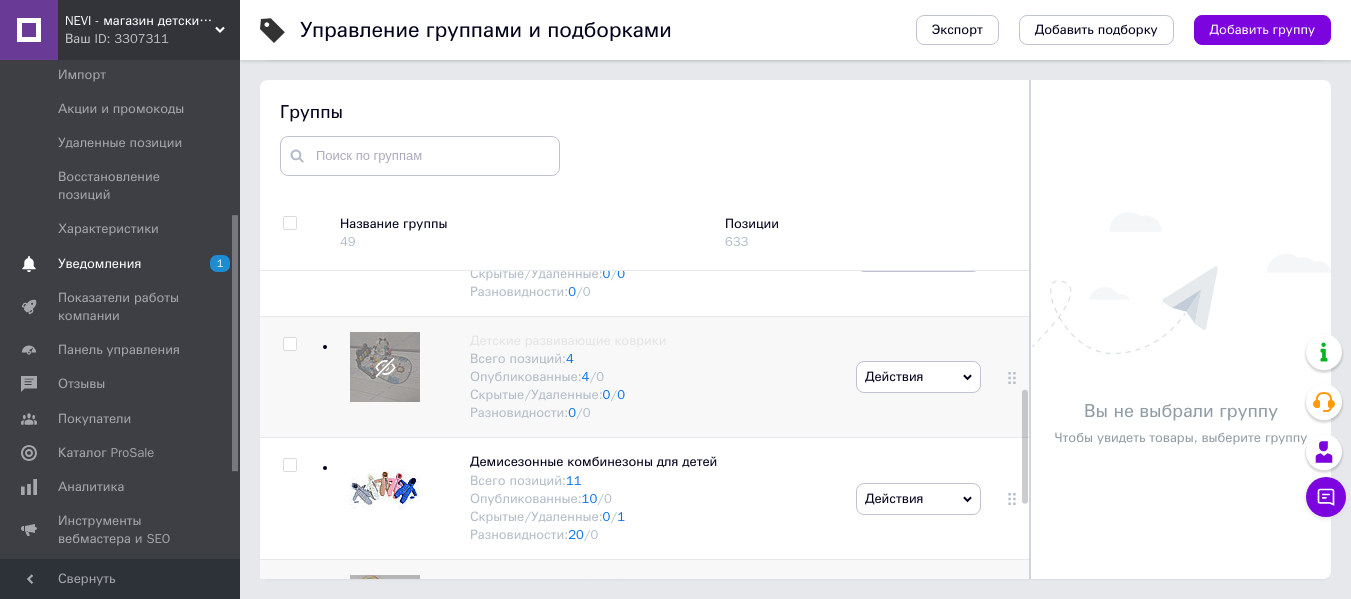 click on "Уведомления" at bounding box center (121, 264) 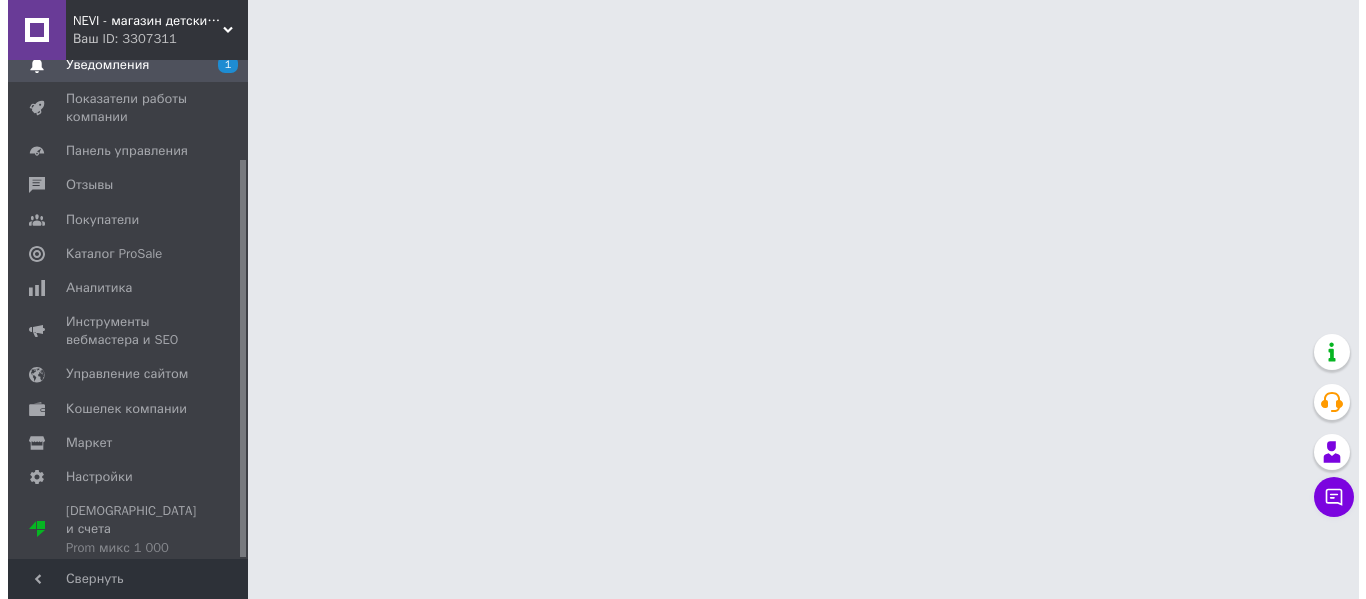 scroll, scrollTop: 0, scrollLeft: 0, axis: both 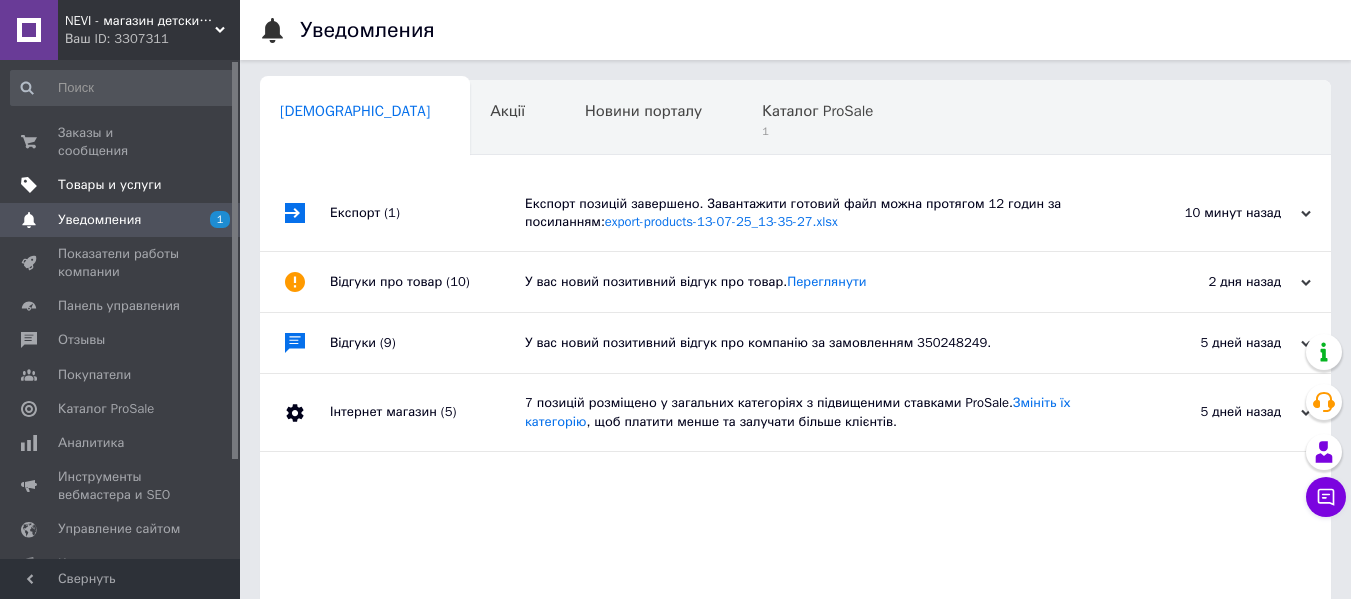 click on "Товары и услуги" at bounding box center (123, 185) 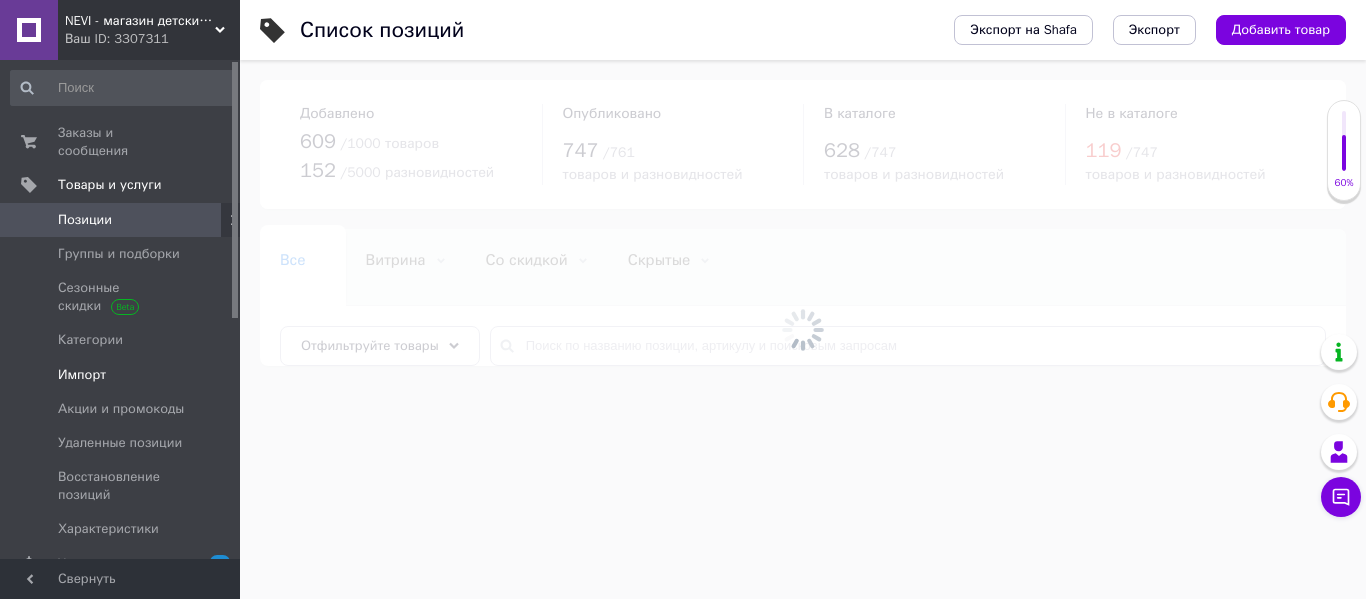 click on "Импорт" at bounding box center [82, 375] 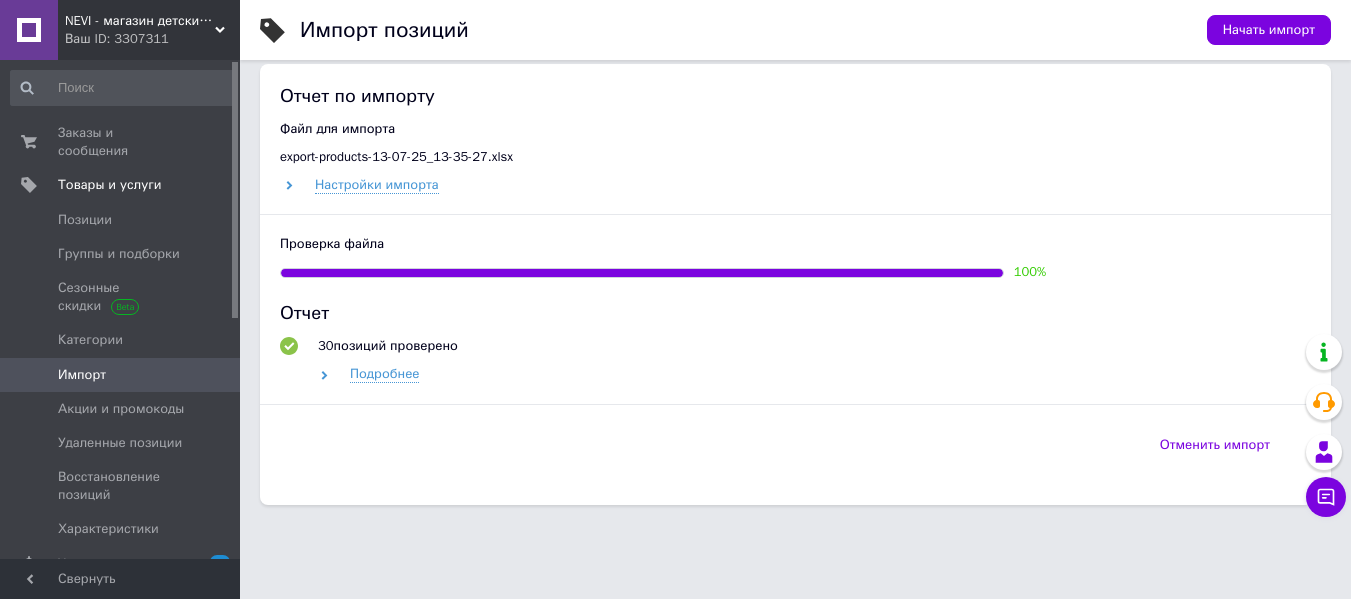 scroll, scrollTop: 842, scrollLeft: 0, axis: vertical 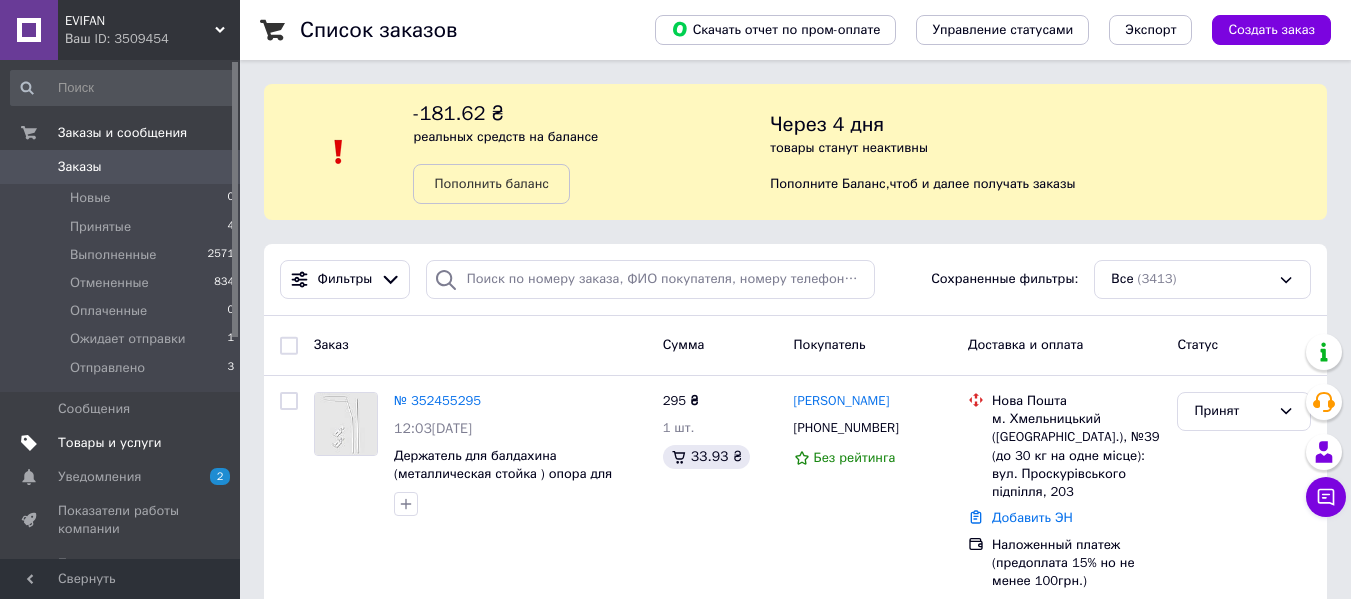 click on "Товары и услуги" at bounding box center (123, 443) 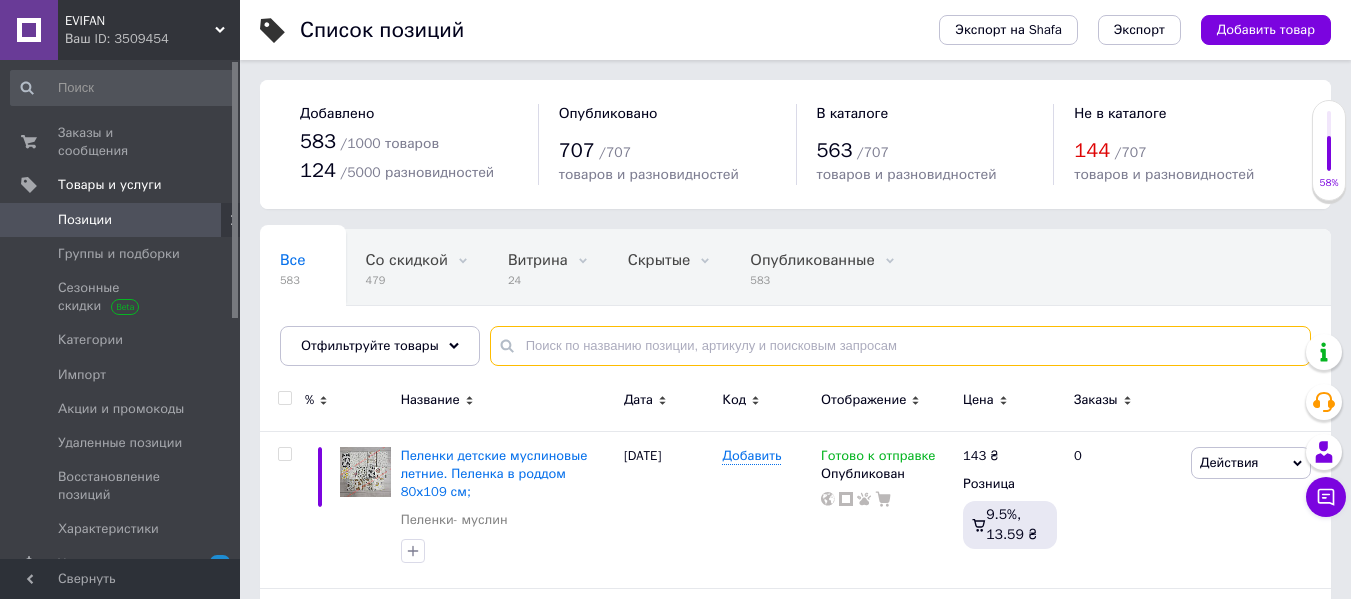 click at bounding box center (900, 346) 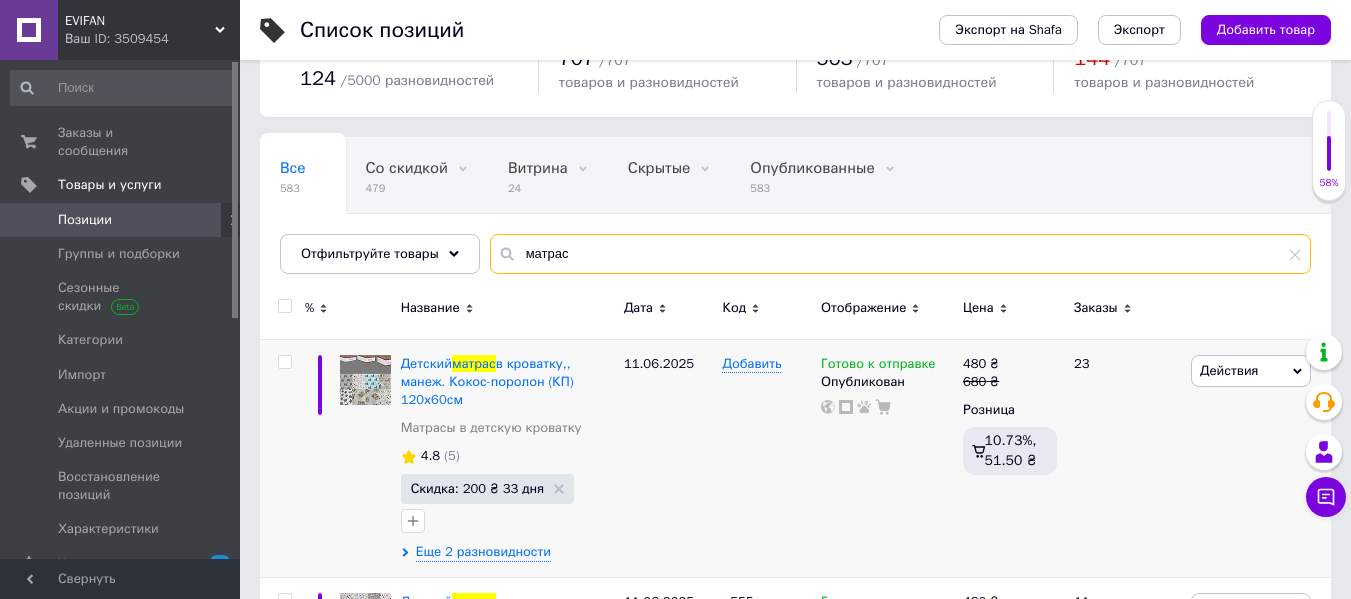 scroll, scrollTop: 200, scrollLeft: 0, axis: vertical 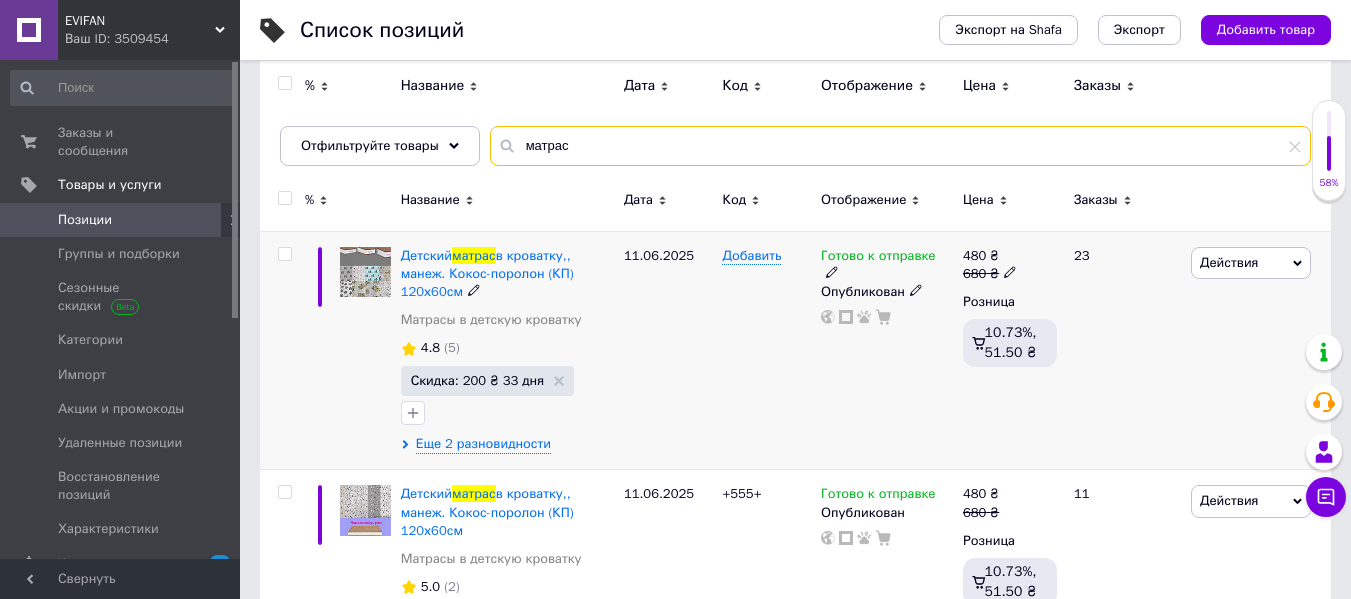 type on "матрас" 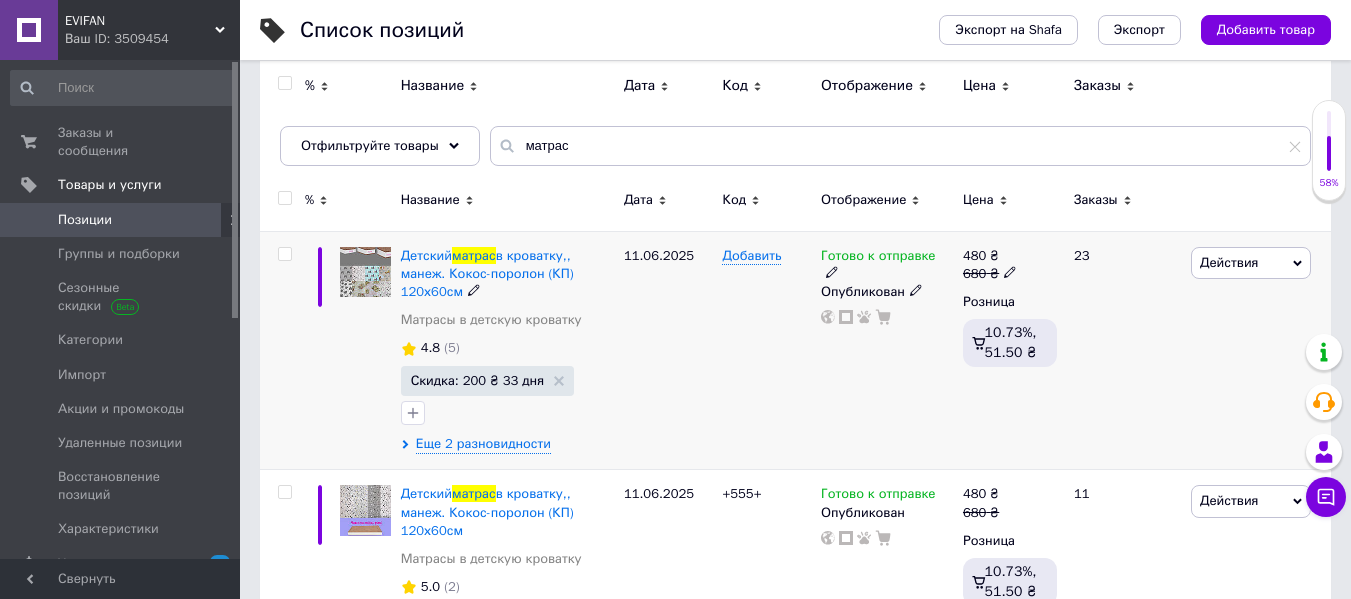 click at bounding box center (285, 254) 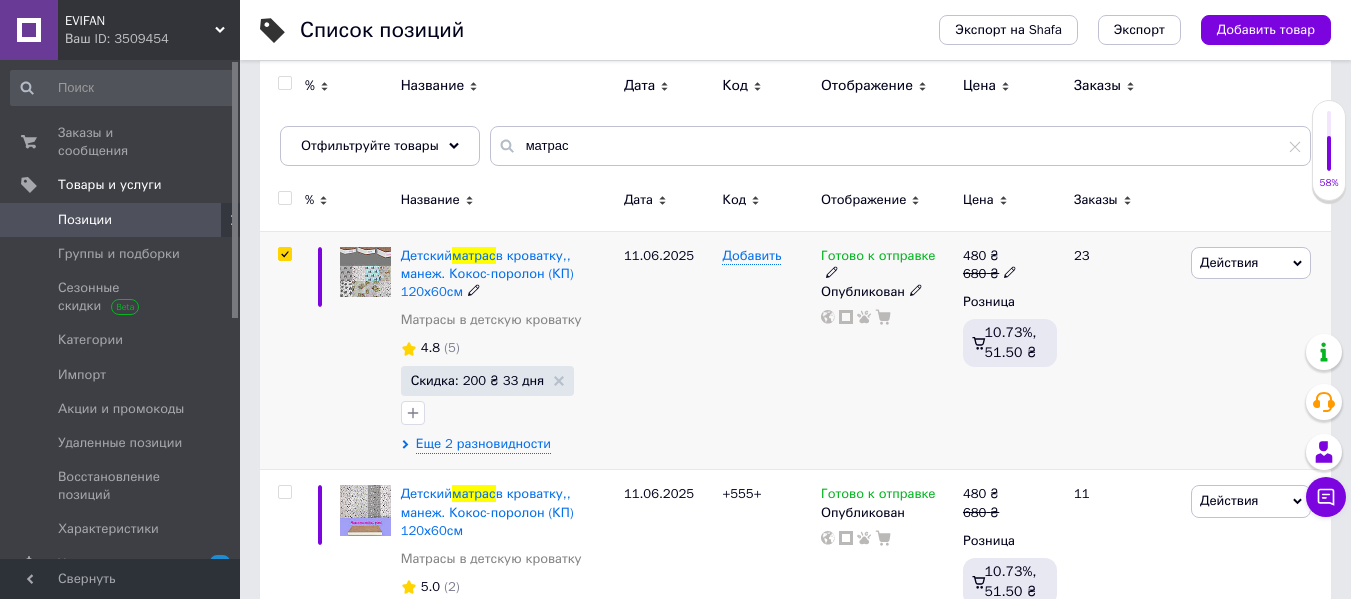 checkbox on "true" 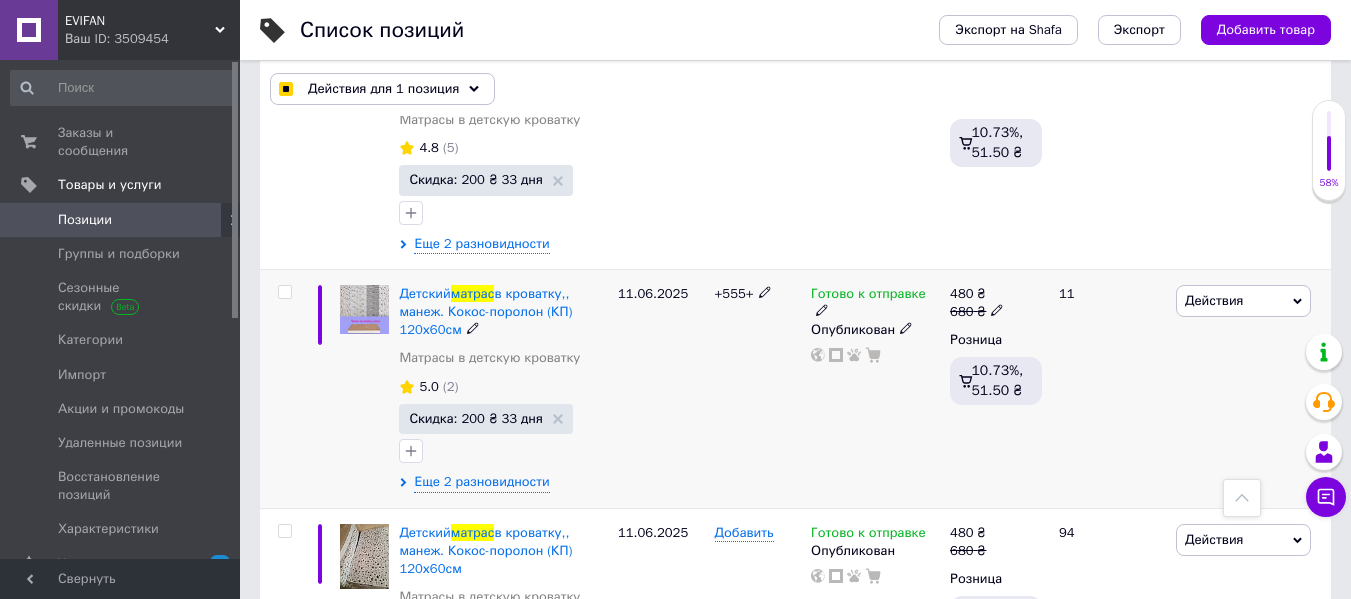 click at bounding box center [284, 292] 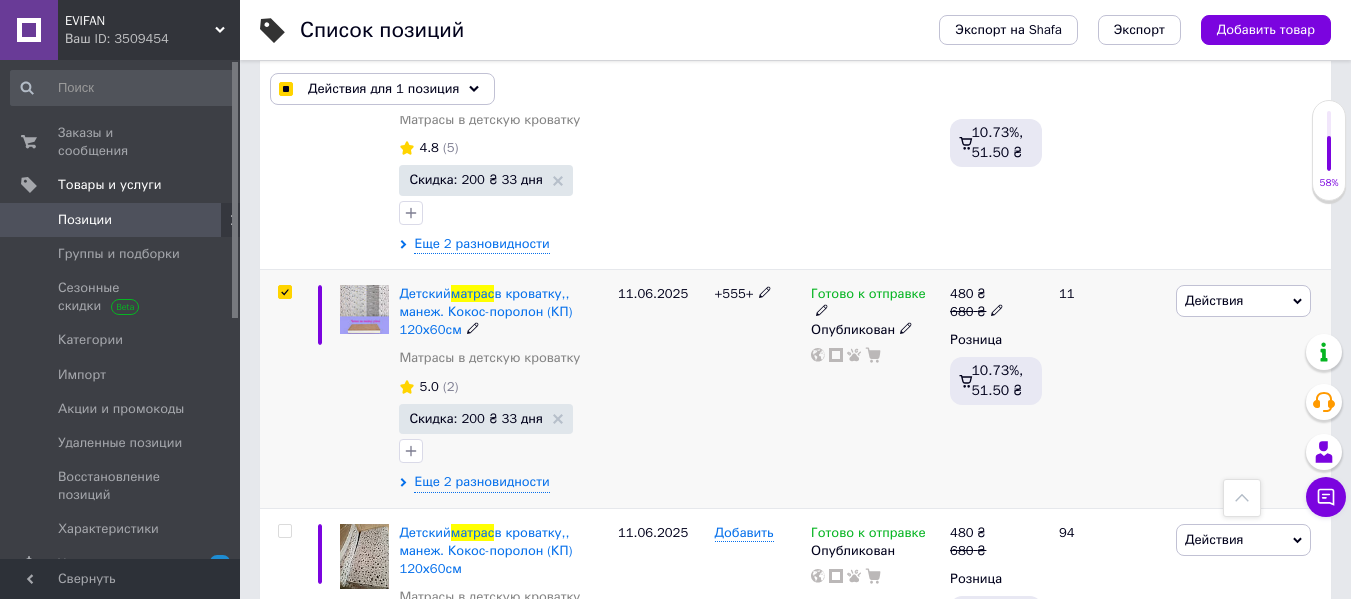 checkbox on "true" 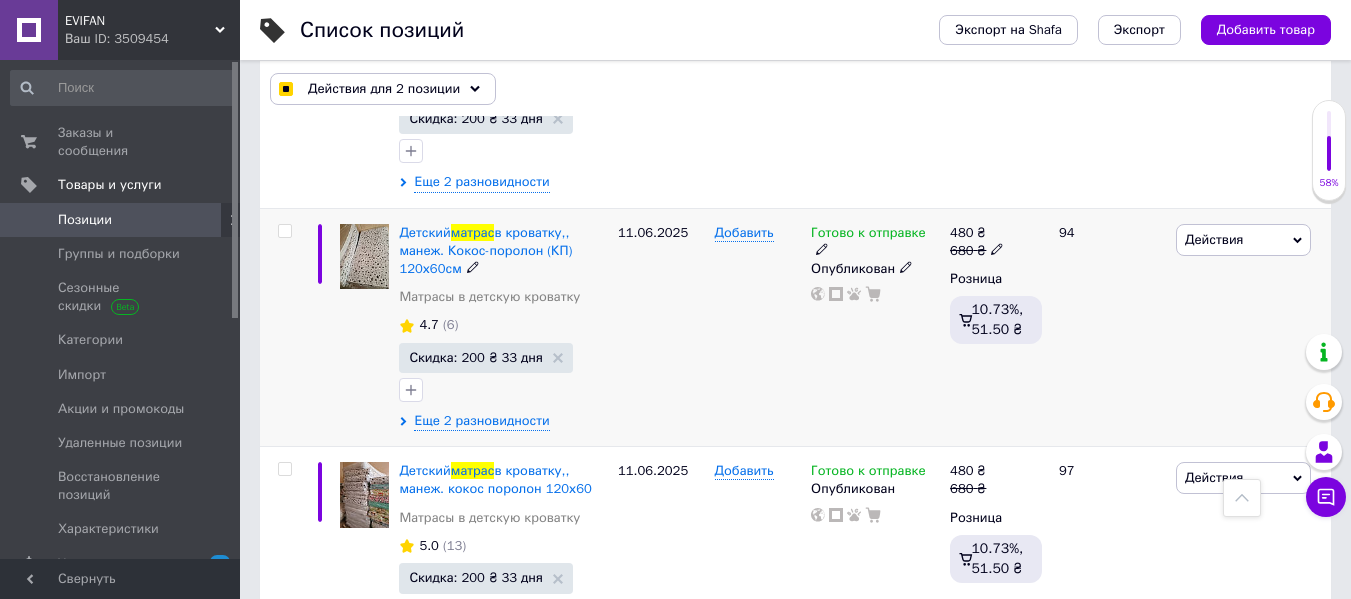 click at bounding box center (282, 327) 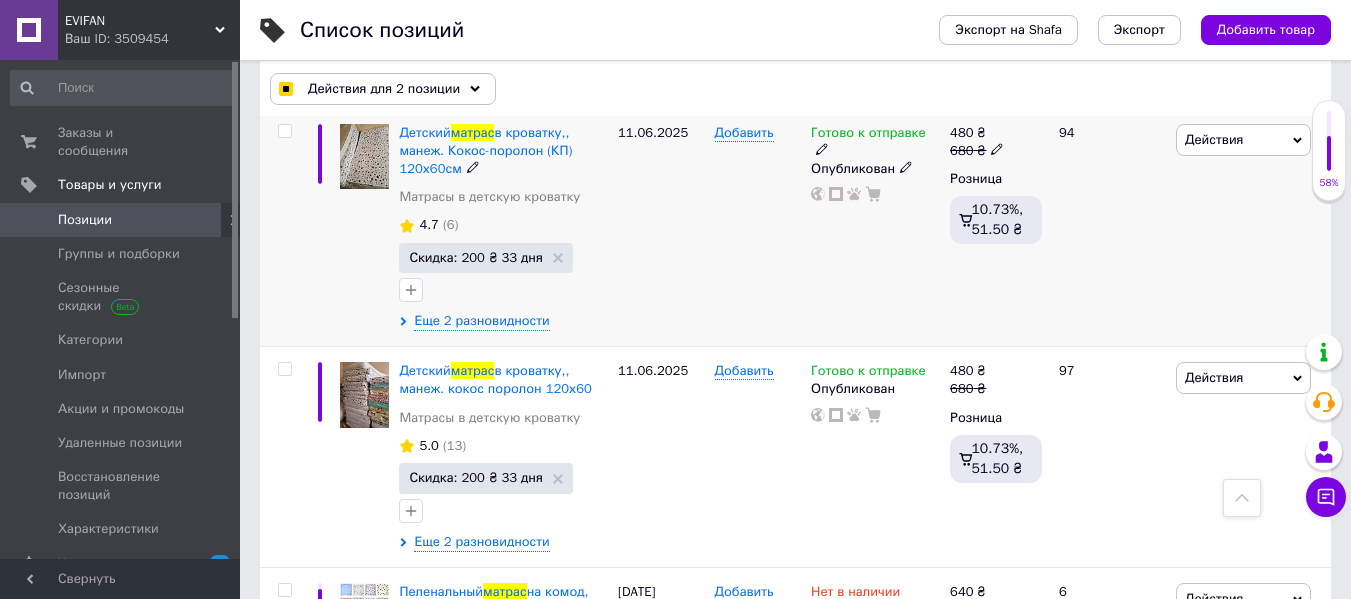 scroll, scrollTop: 700, scrollLeft: 0, axis: vertical 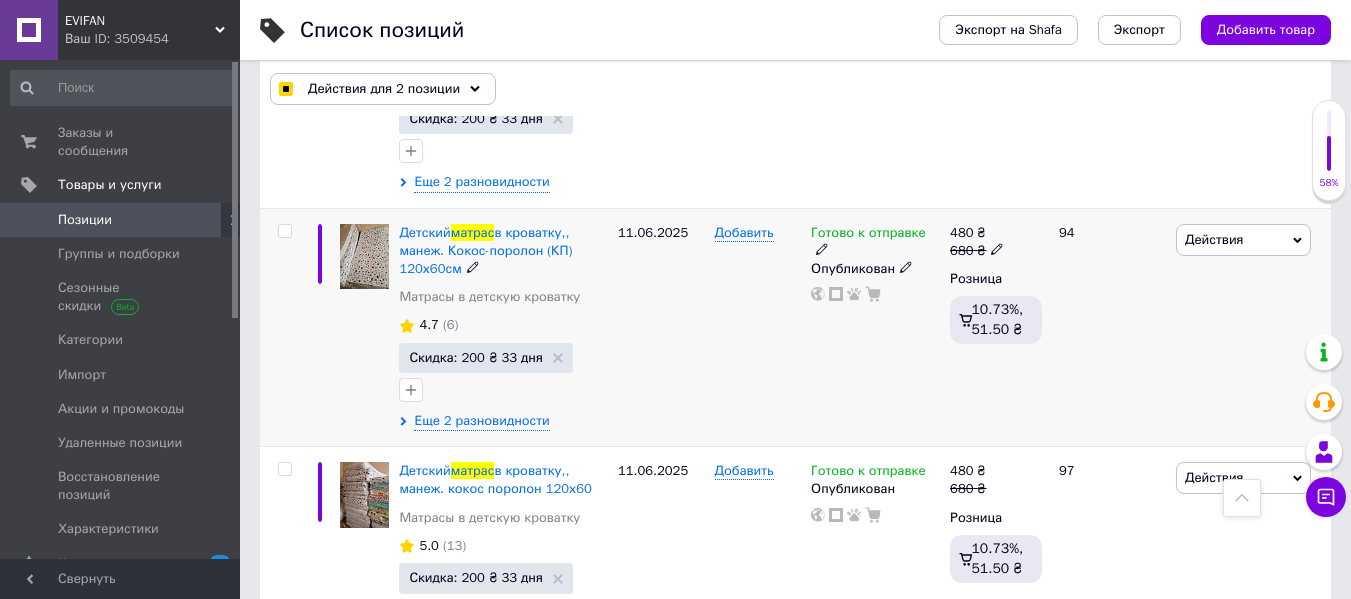 click at bounding box center [282, 327] 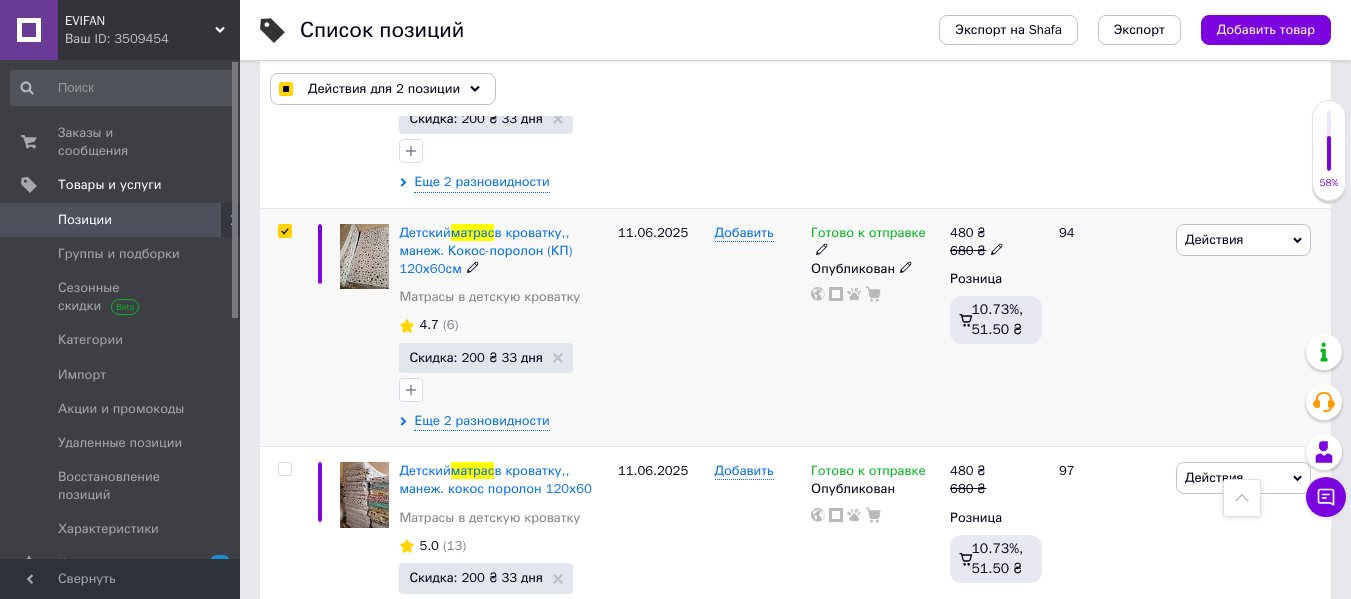 checkbox on "true" 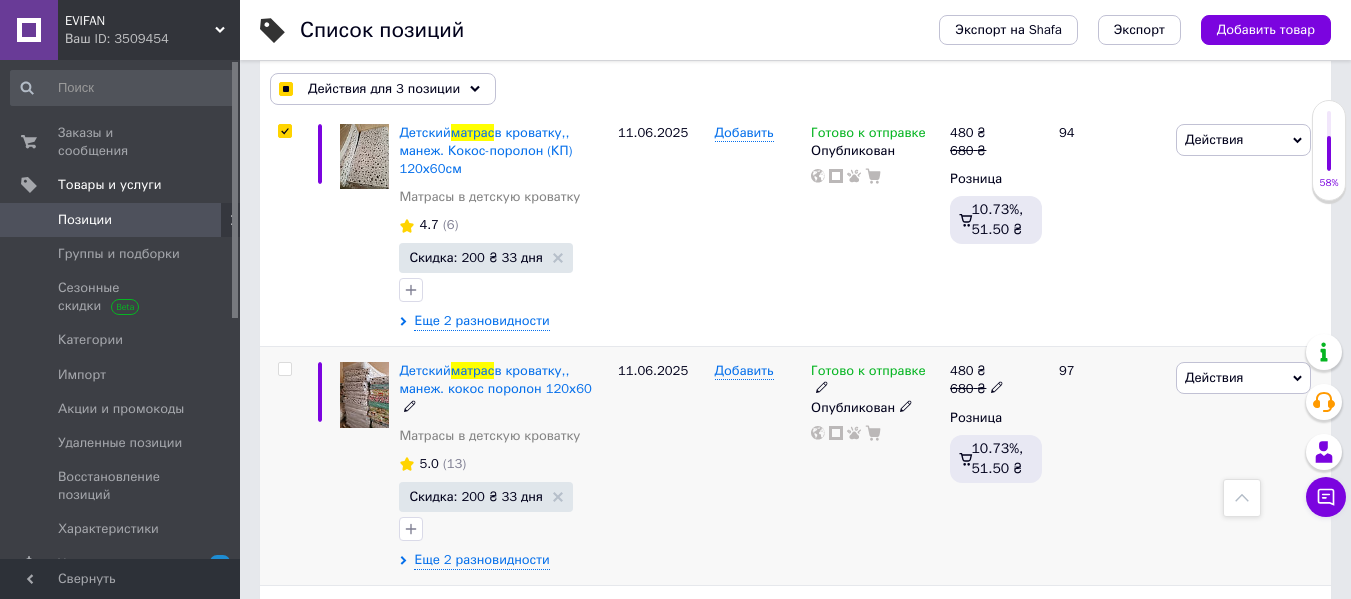 click at bounding box center [284, 369] 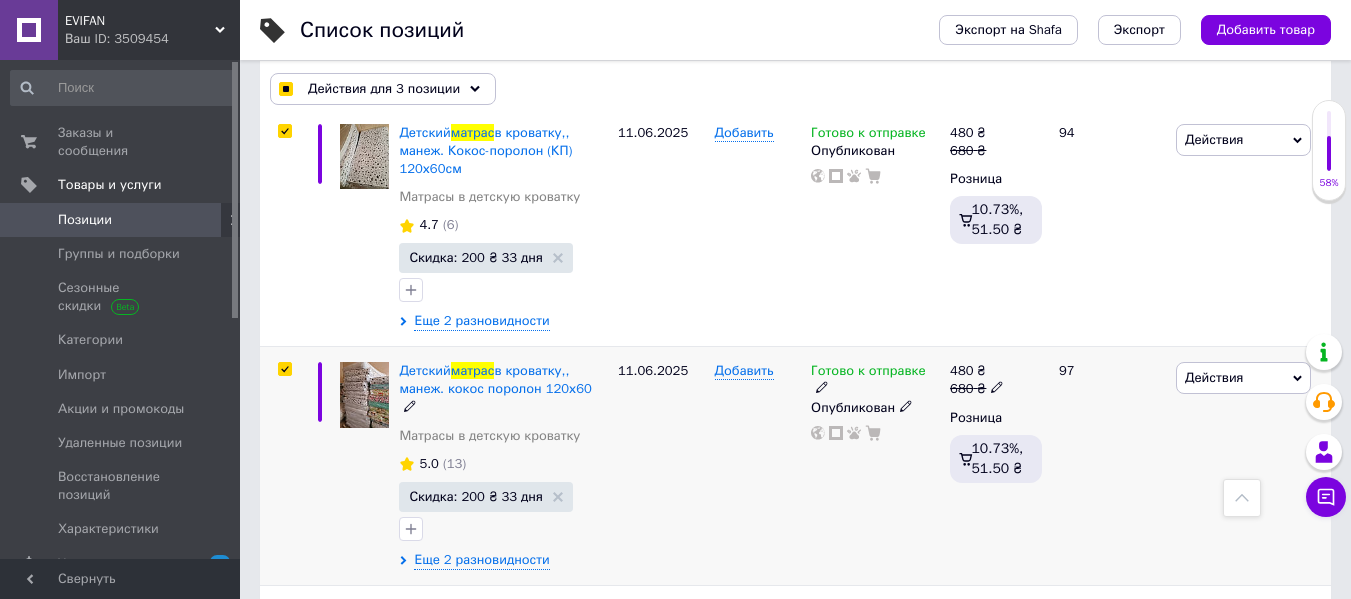 checkbox on "true" 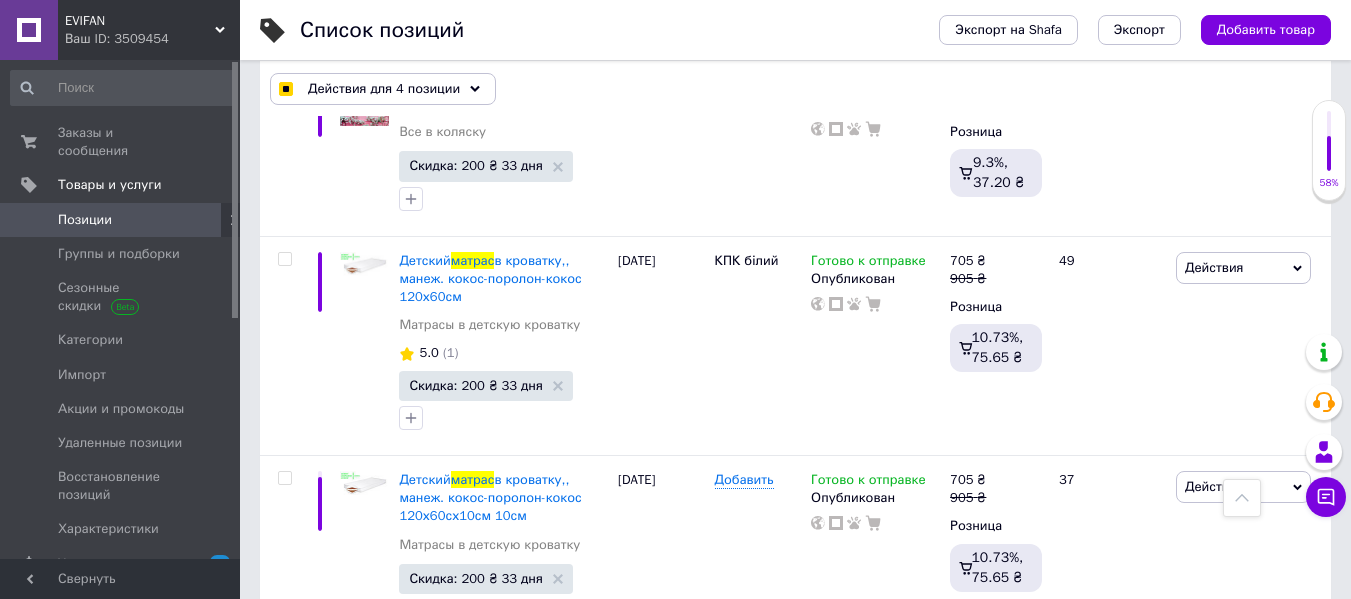 scroll, scrollTop: 3300, scrollLeft: 0, axis: vertical 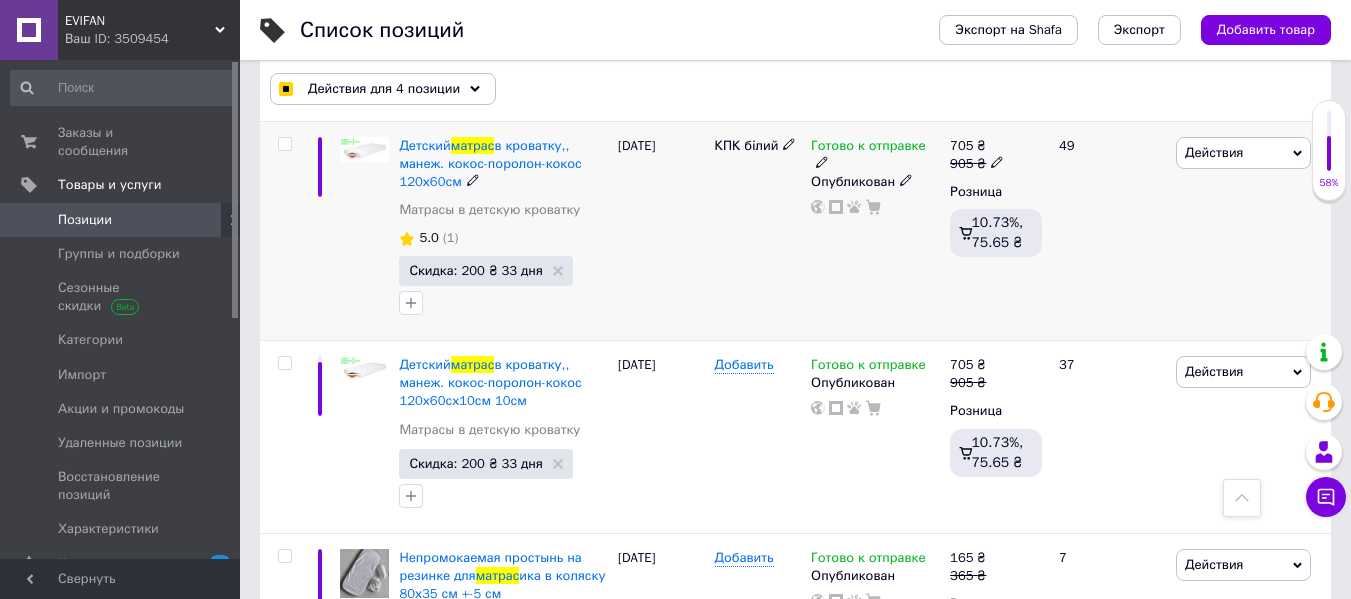 click at bounding box center [282, 231] 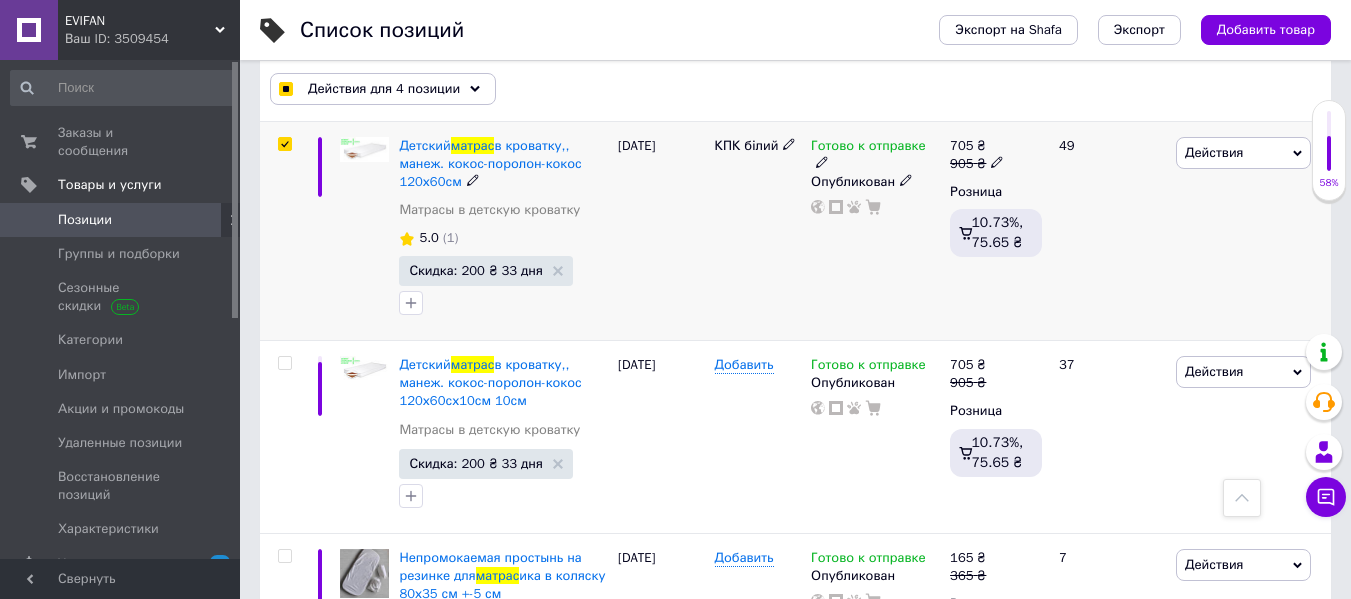 checkbox on "true" 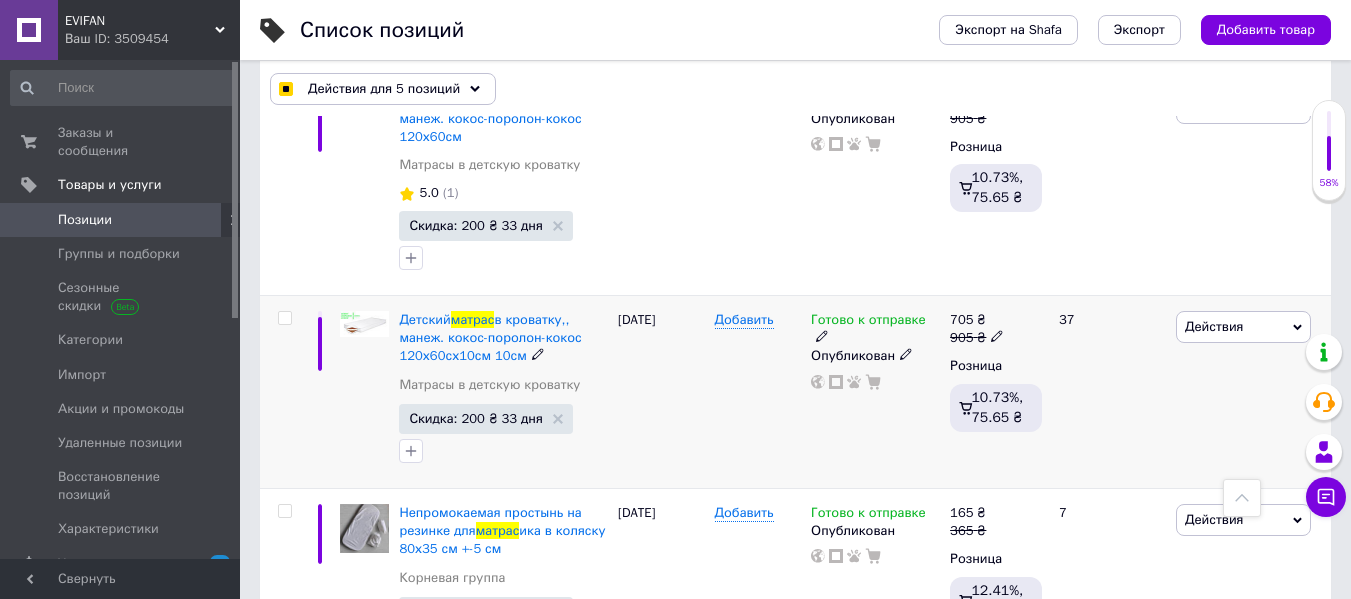 scroll, scrollTop: 3300, scrollLeft: 0, axis: vertical 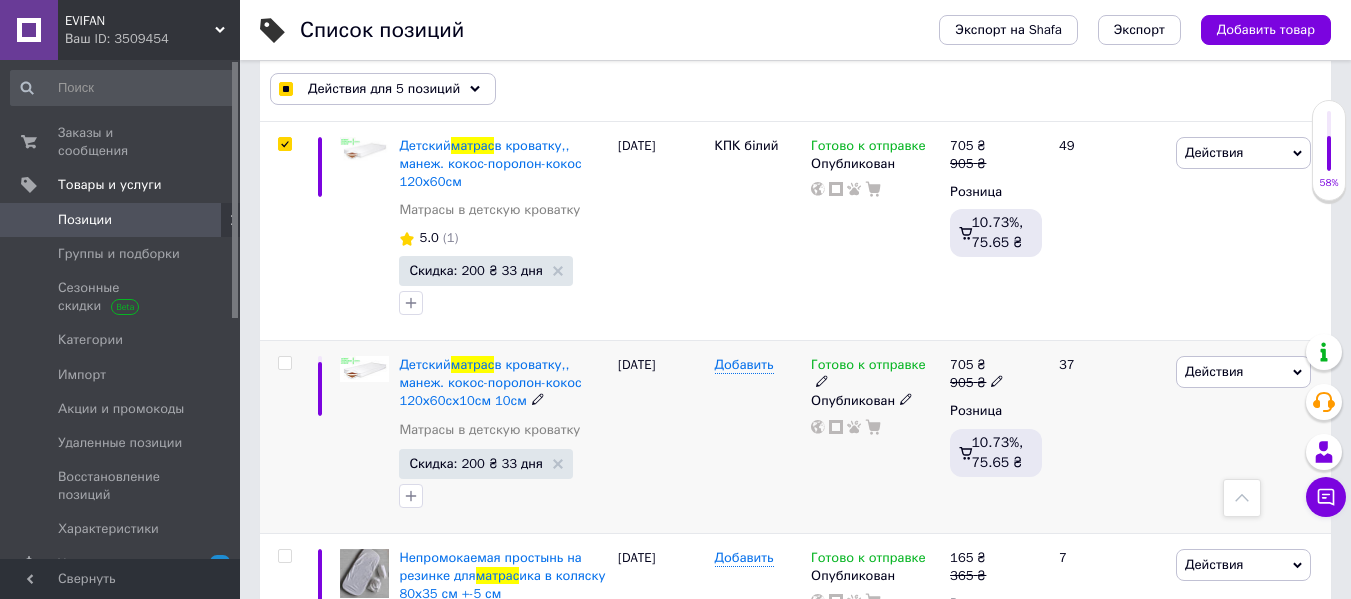 click at bounding box center (284, 363) 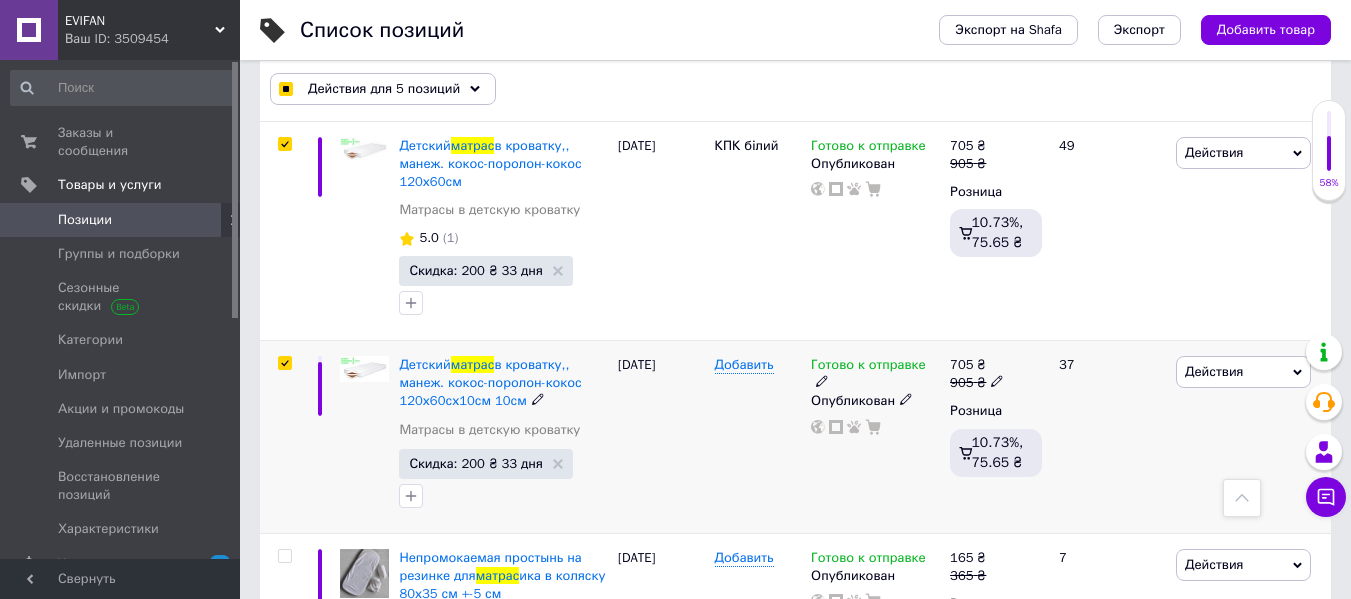 checkbox on "true" 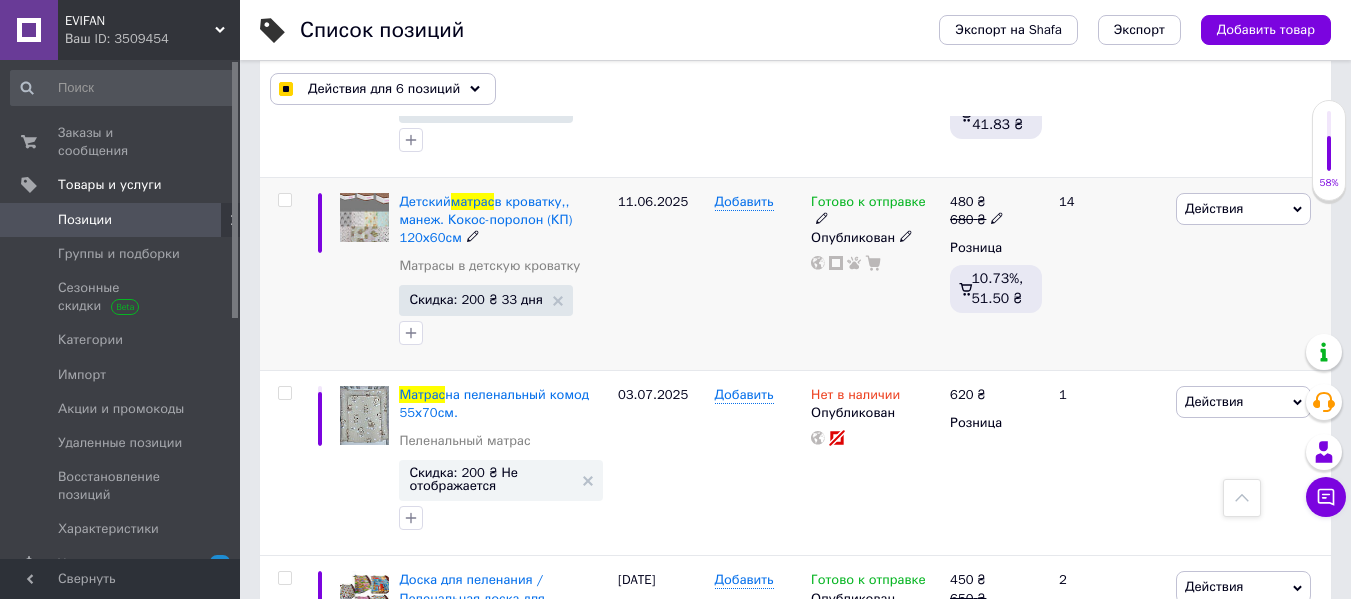 scroll, scrollTop: 5400, scrollLeft: 0, axis: vertical 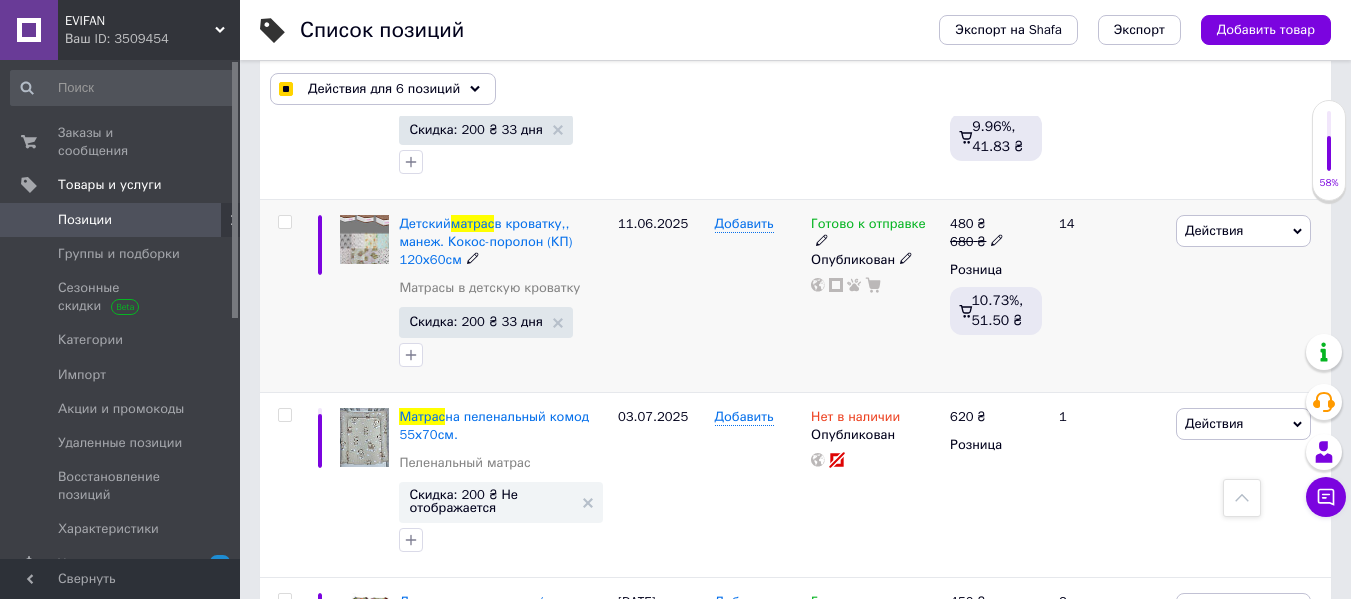 click at bounding box center (284, 222) 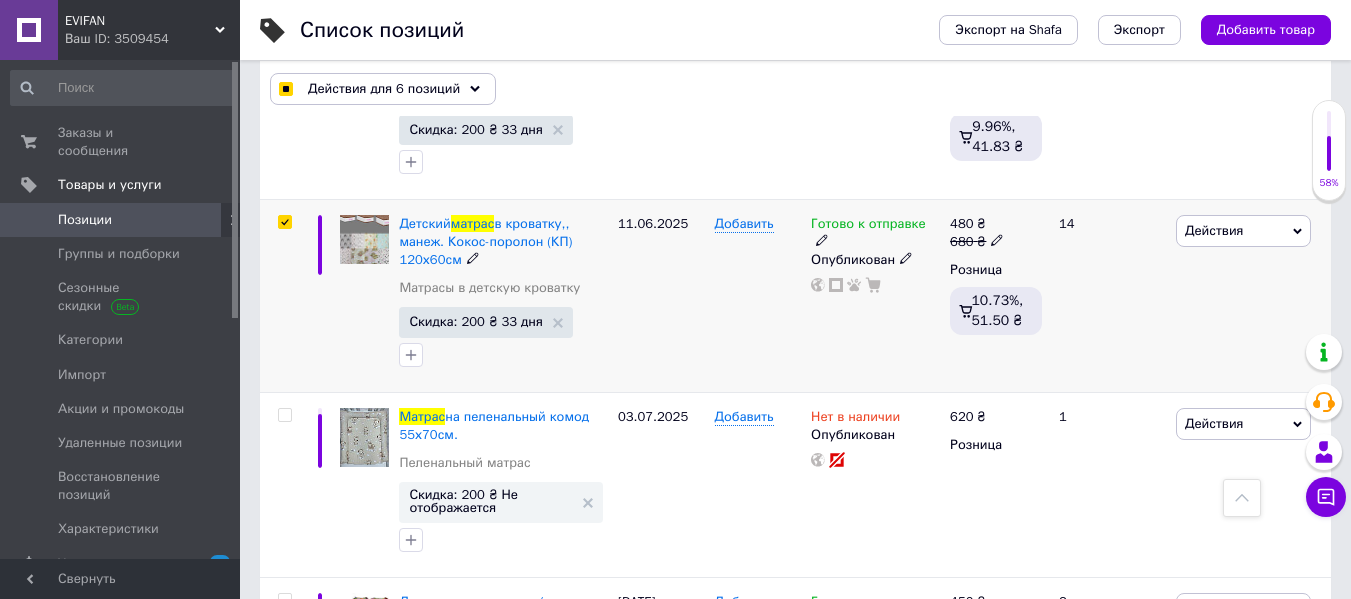 checkbox on "true" 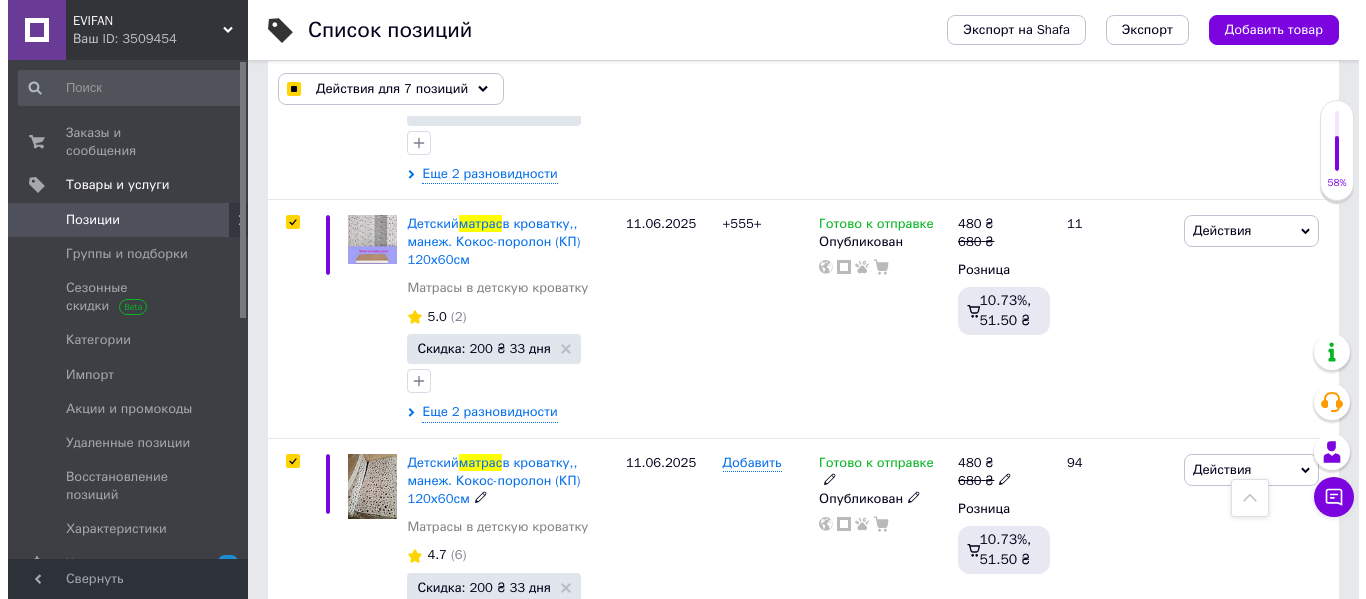 scroll, scrollTop: 70, scrollLeft: 0, axis: vertical 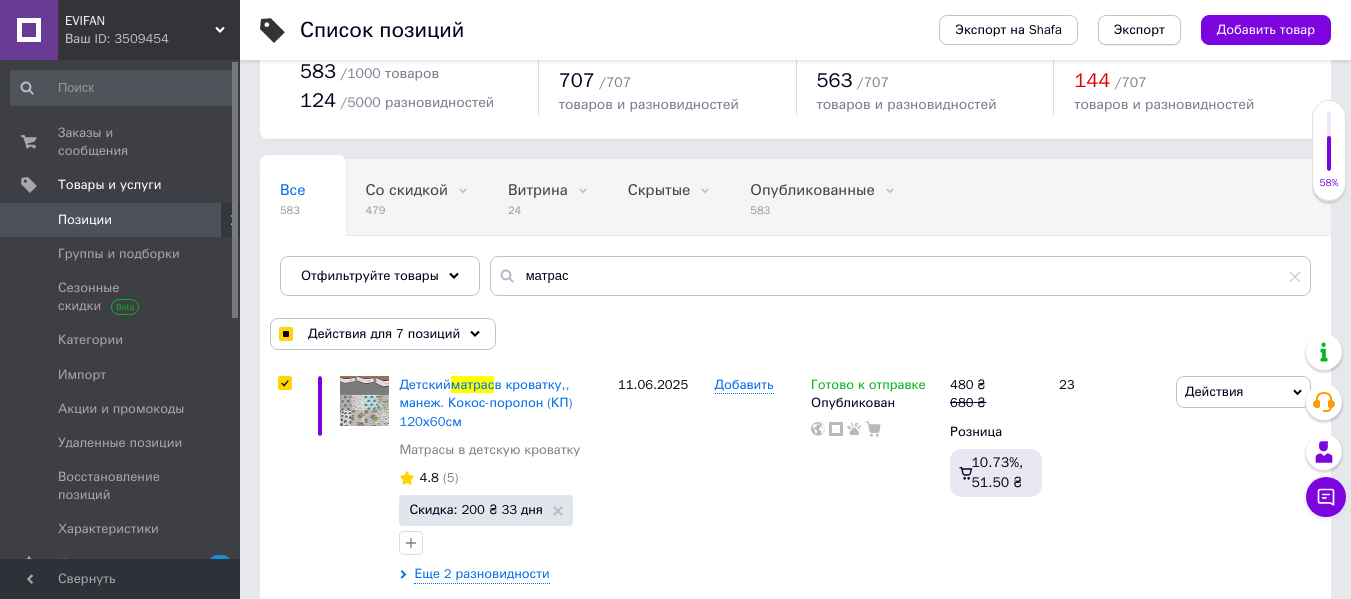 click on "Экспорт" at bounding box center (1139, 30) 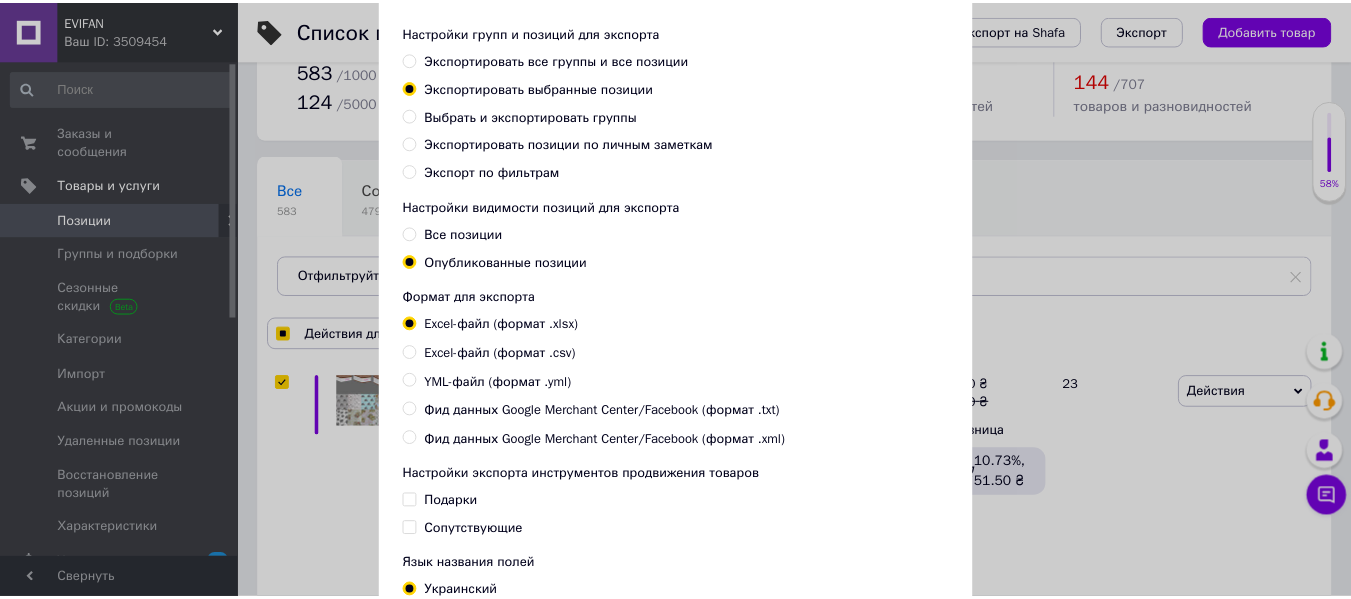 scroll, scrollTop: 273, scrollLeft: 0, axis: vertical 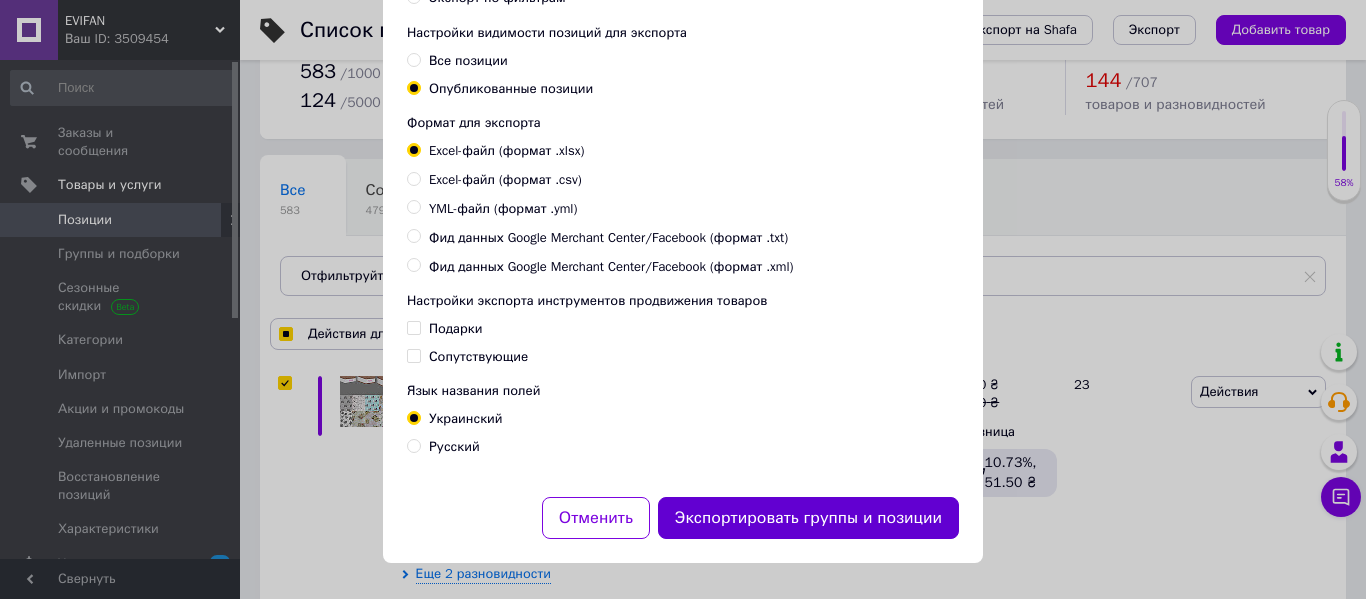 click on "Экспортировать группы и позиции" at bounding box center [808, 518] 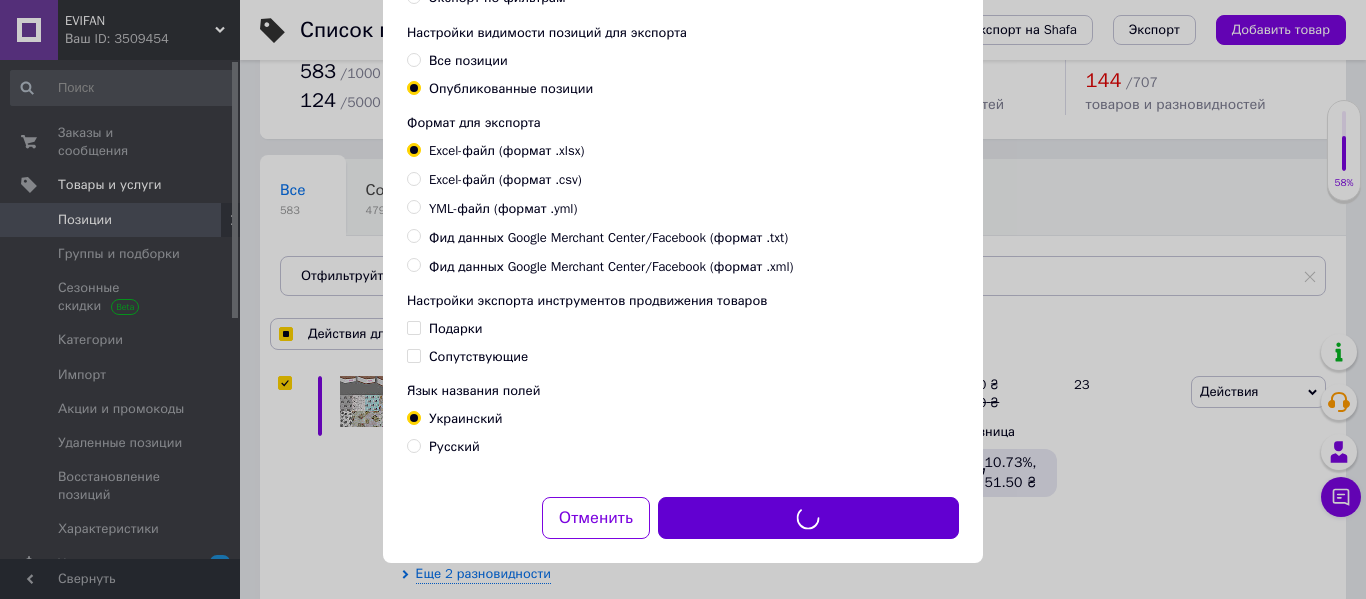 checkbox on "true" 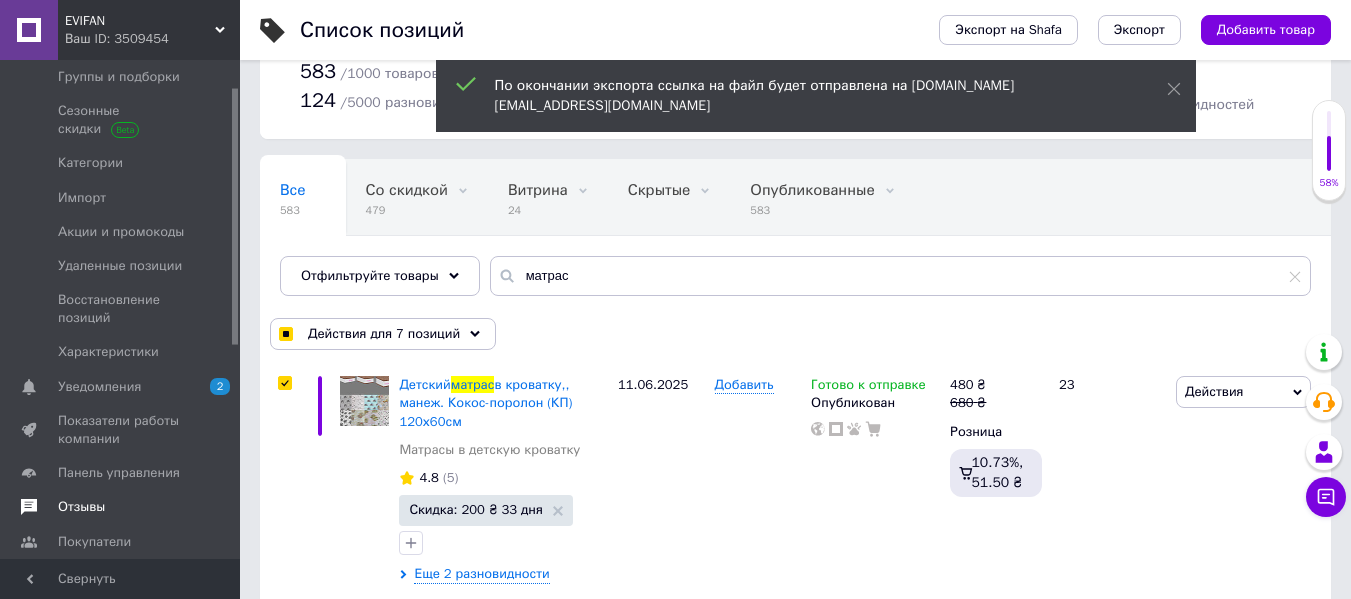 scroll, scrollTop: 200, scrollLeft: 0, axis: vertical 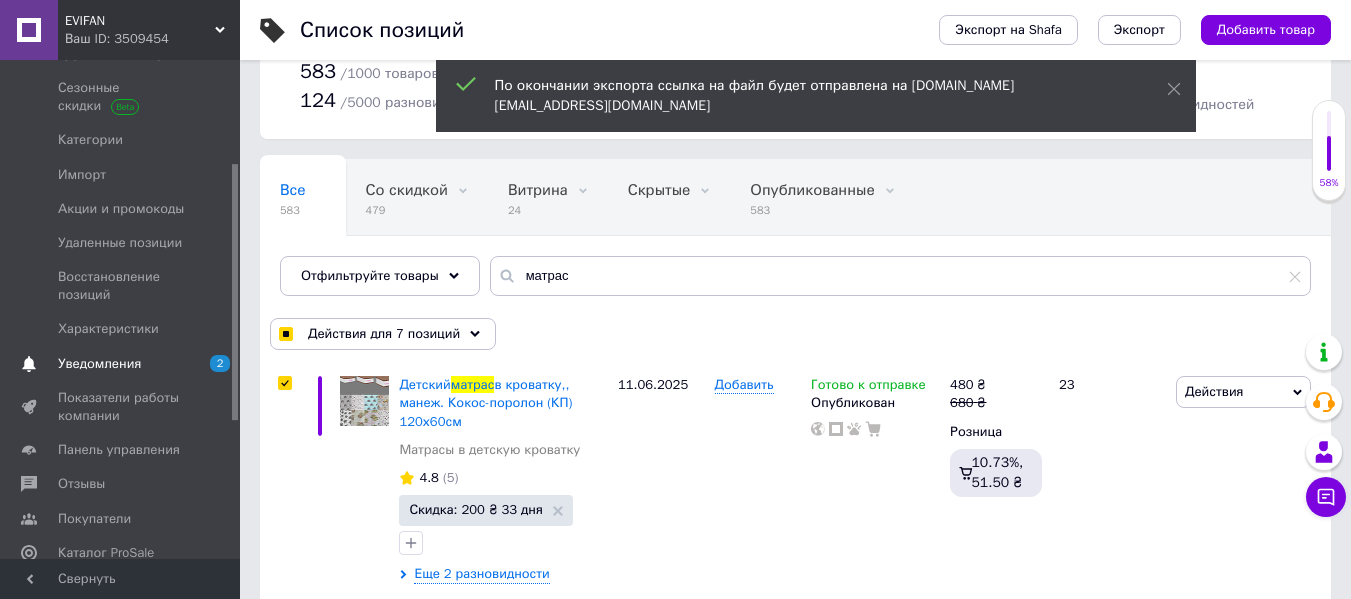 click on "Уведомления" at bounding box center [99, 364] 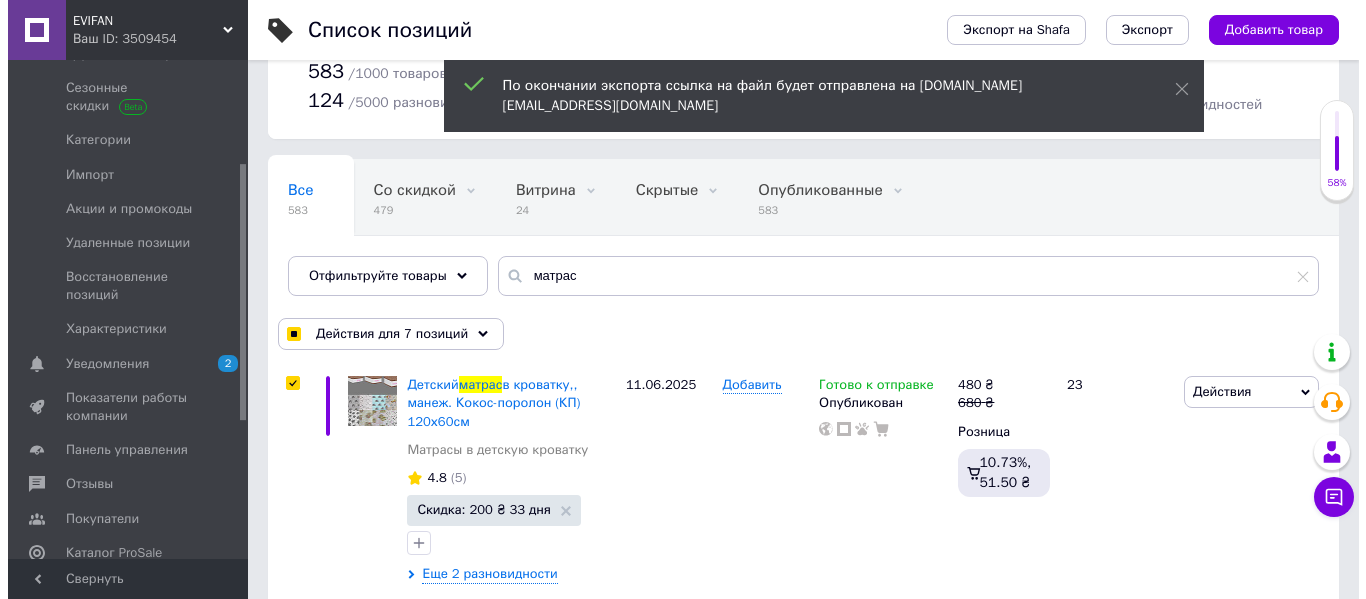 scroll, scrollTop: 0, scrollLeft: 0, axis: both 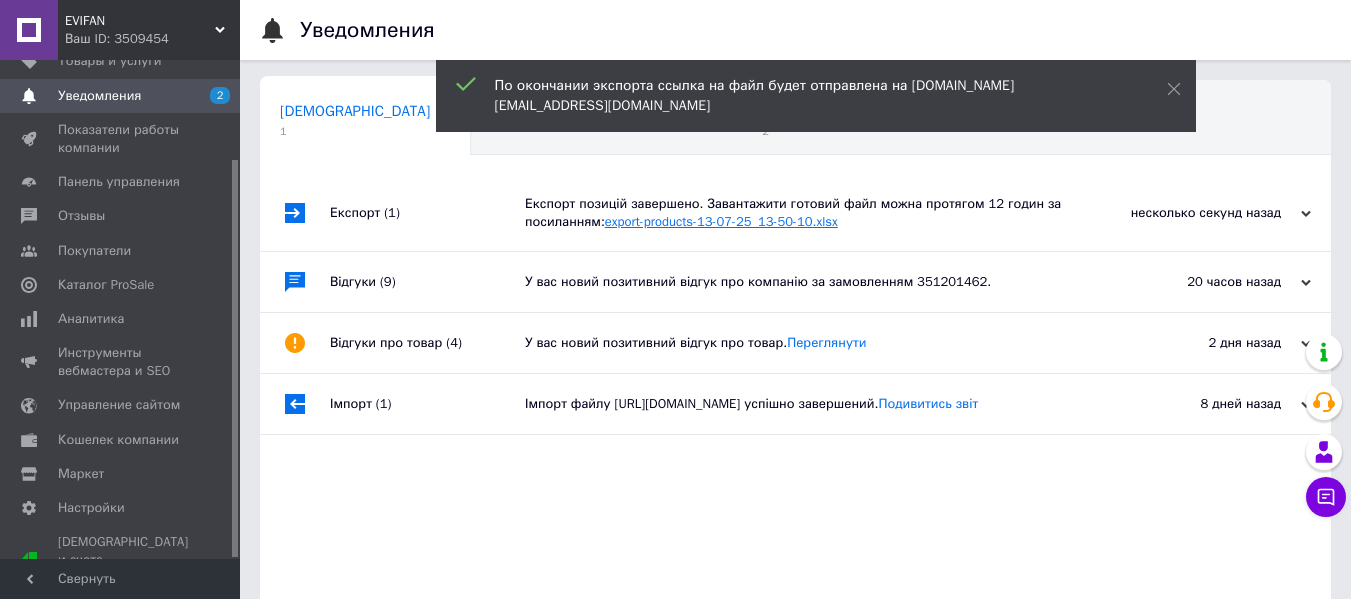 click on "export-products-13-07-25_13-50-10.xlsx" at bounding box center [721, 221] 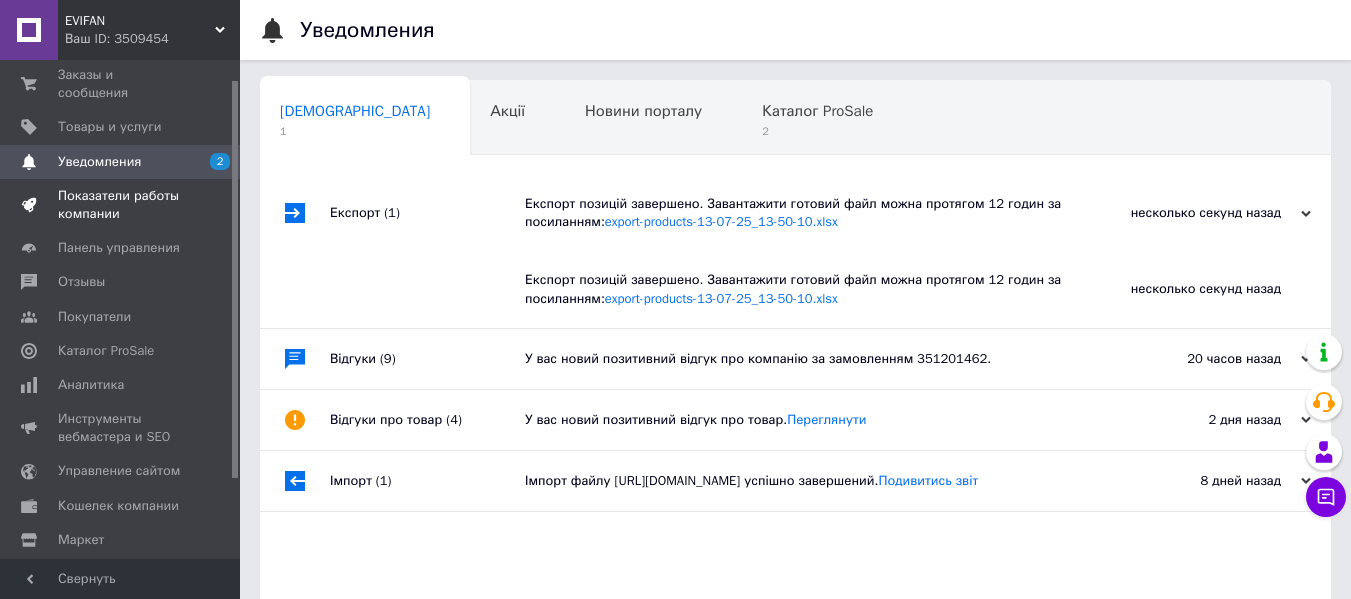scroll, scrollTop: 24, scrollLeft: 0, axis: vertical 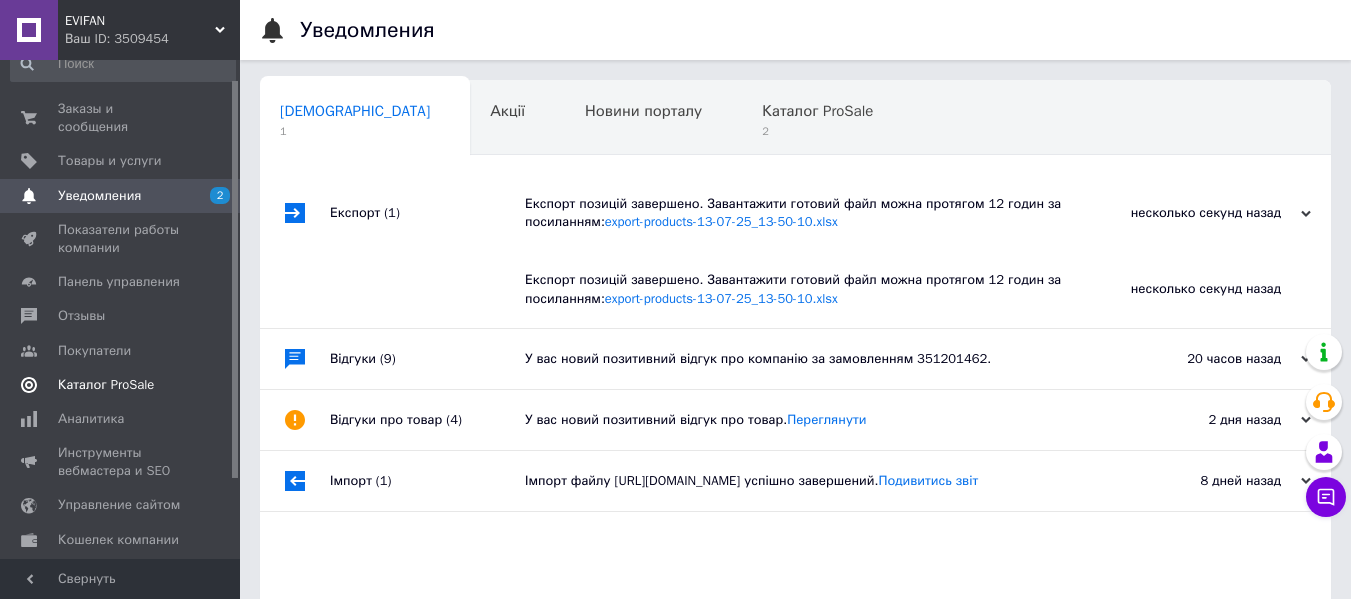 click on "Каталог ProSale" at bounding box center [106, 385] 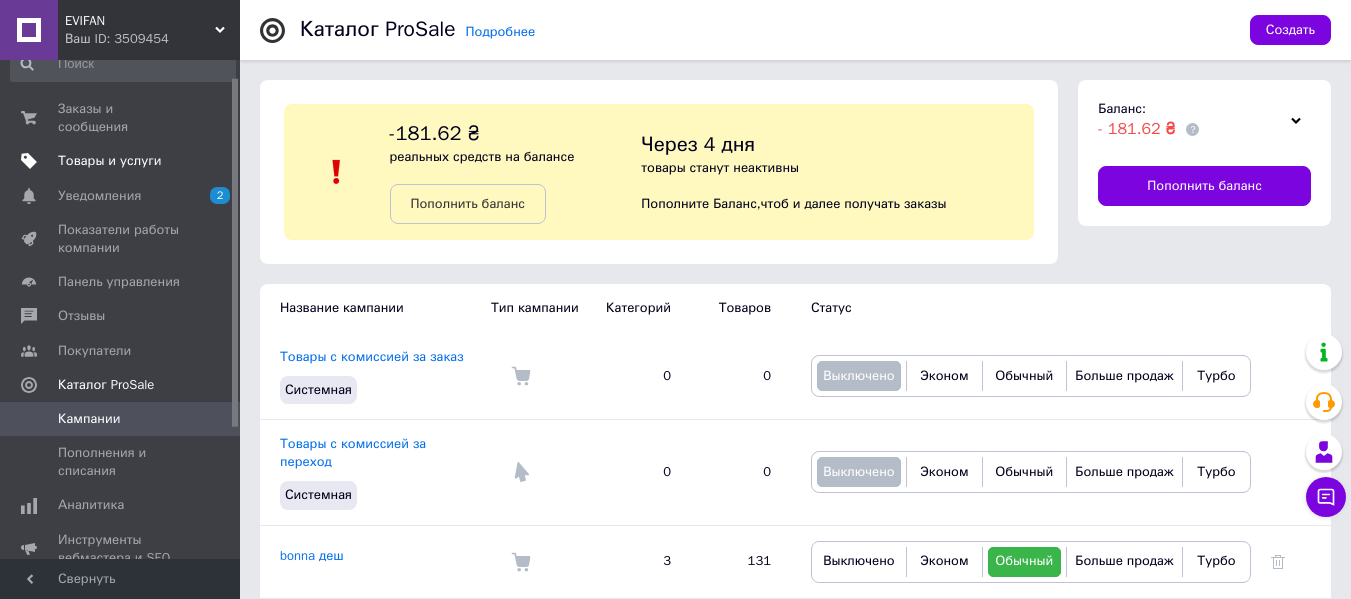 click on "Товары и услуги" at bounding box center (110, 161) 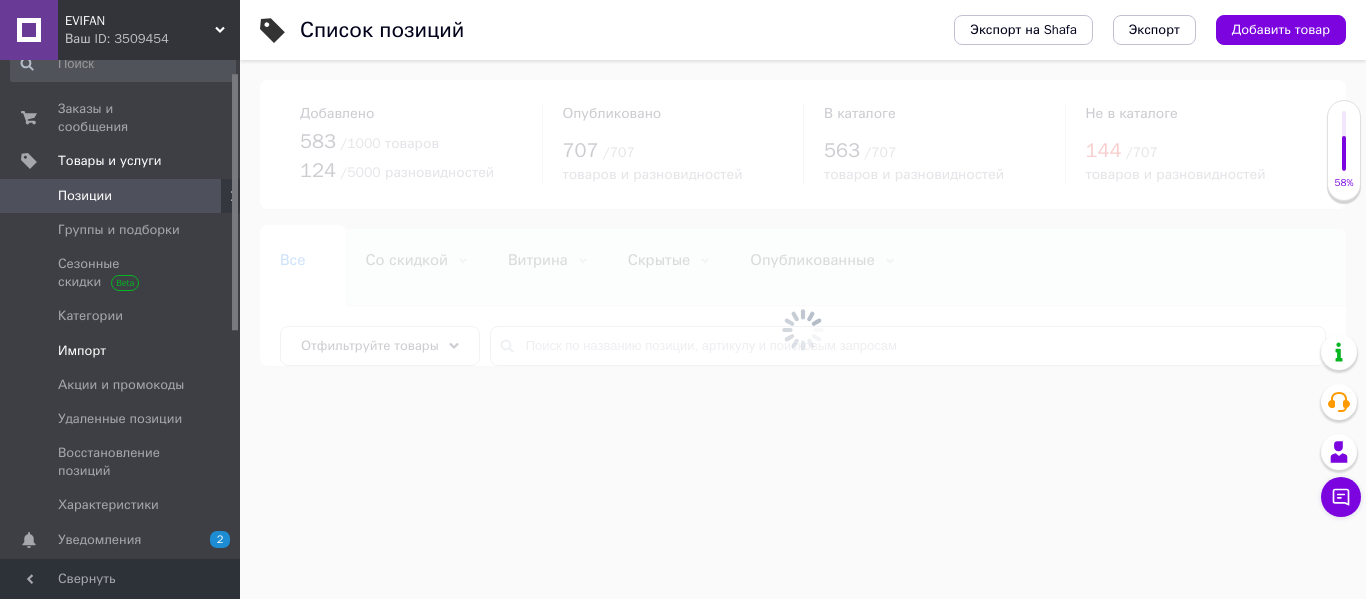 click on "Импорт" at bounding box center [82, 351] 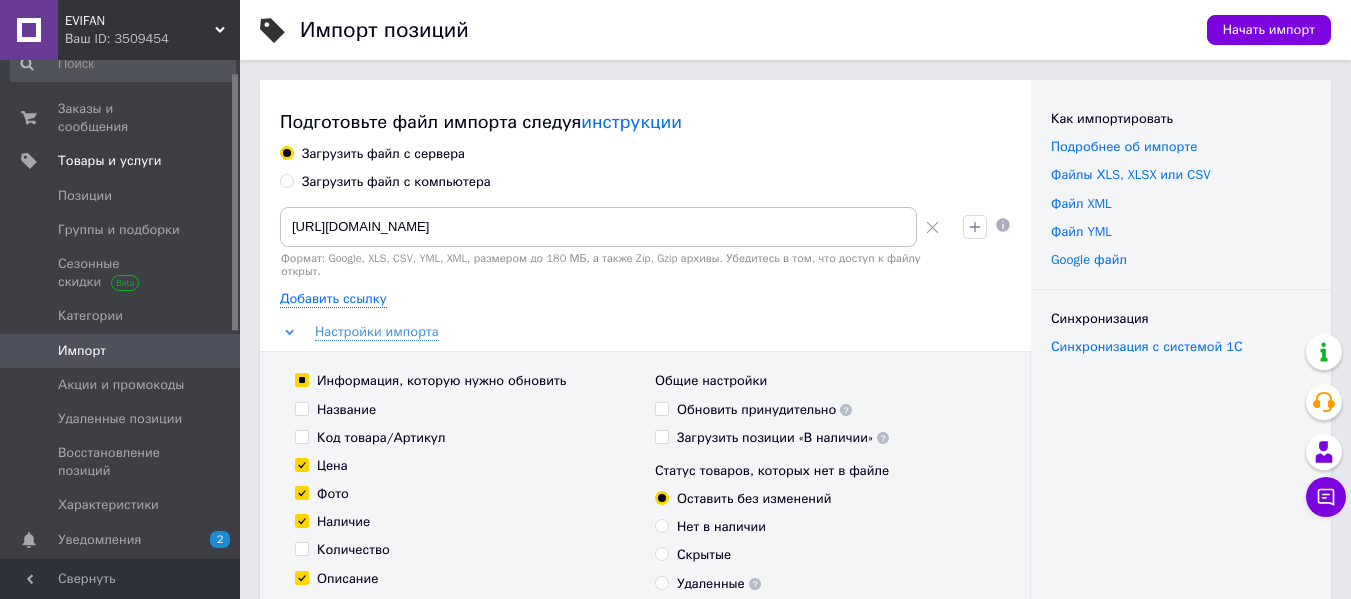 click at bounding box center (932, 227) 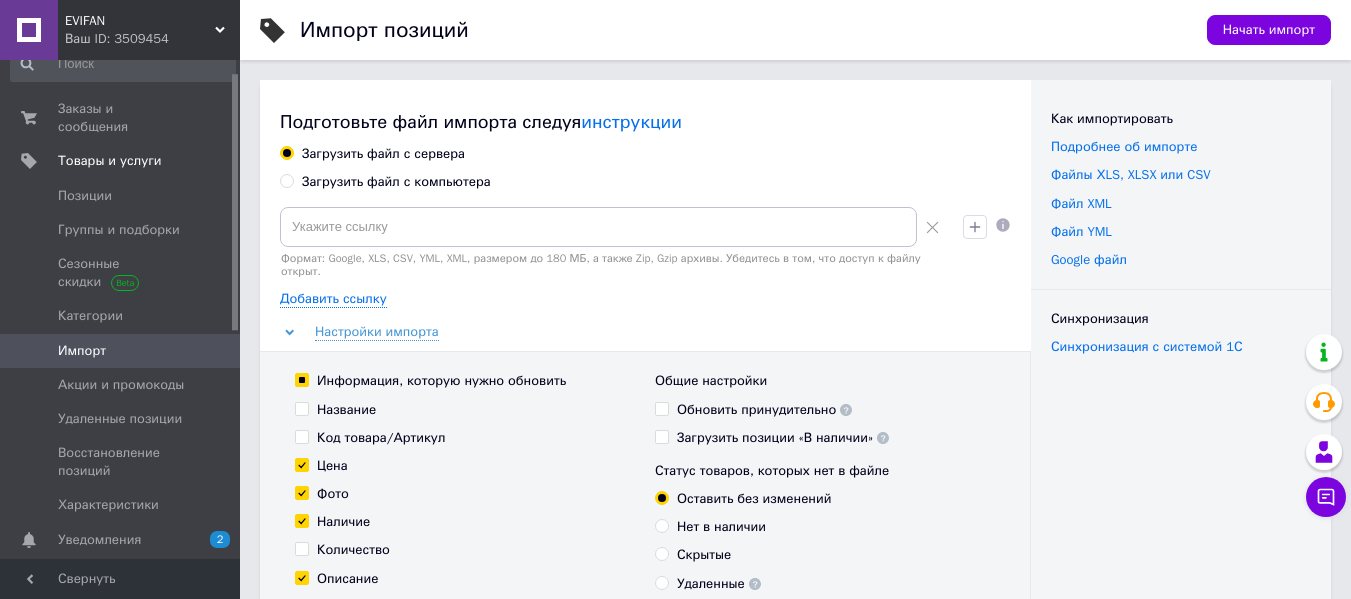 click on "Загрузить файл с компьютера" at bounding box center (396, 182) 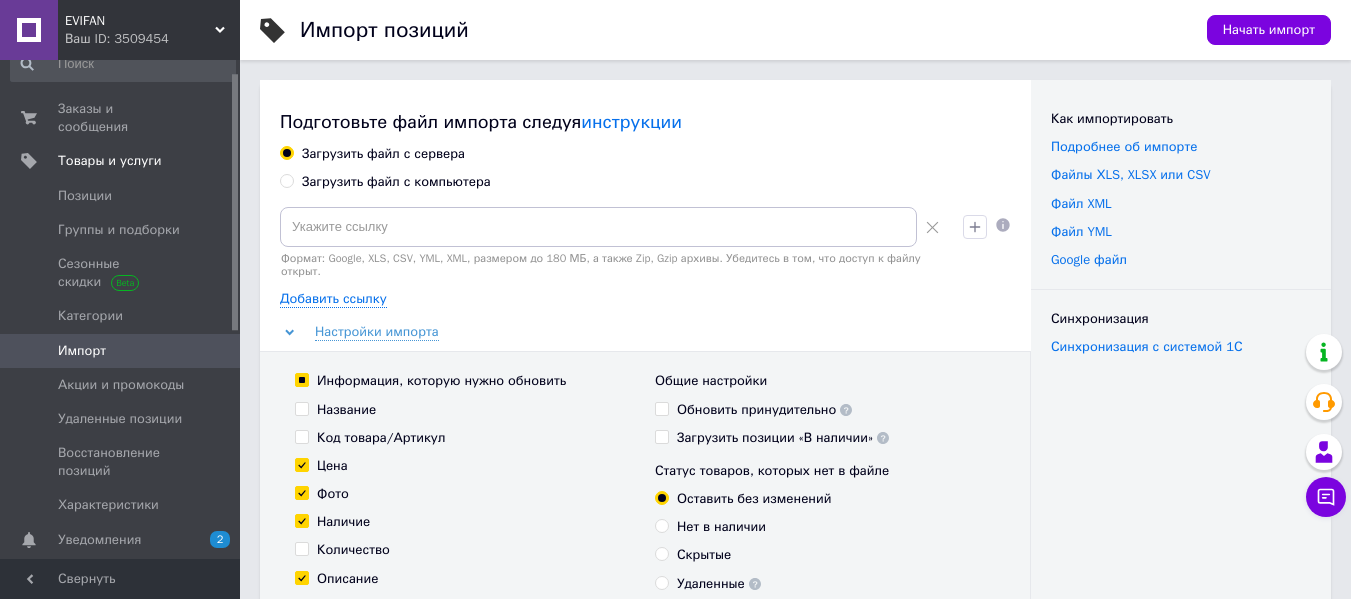 radio on "true" 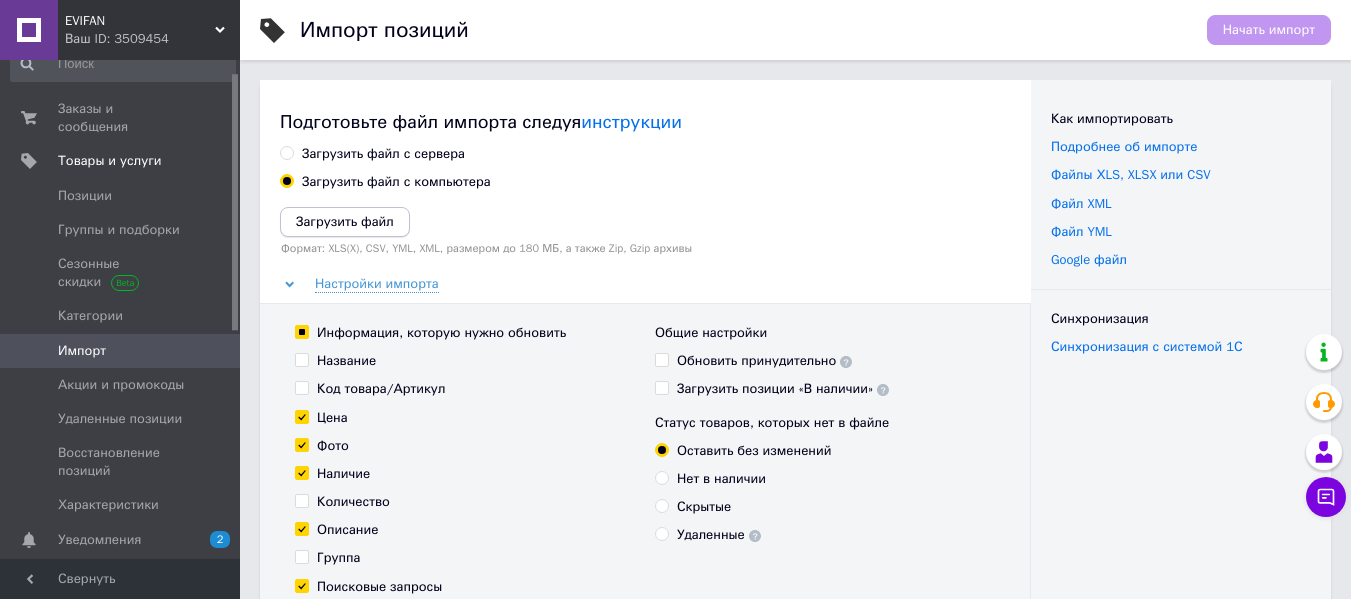 click on "Загрузить файл" at bounding box center [345, 222] 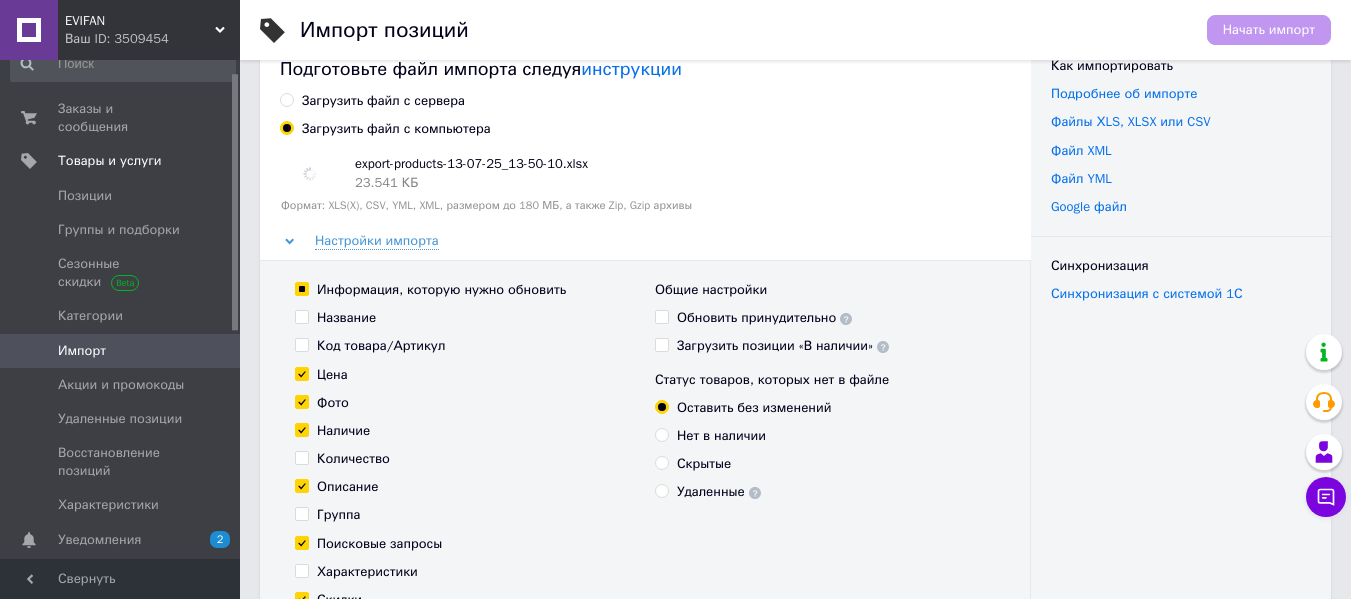 scroll, scrollTop: 100, scrollLeft: 0, axis: vertical 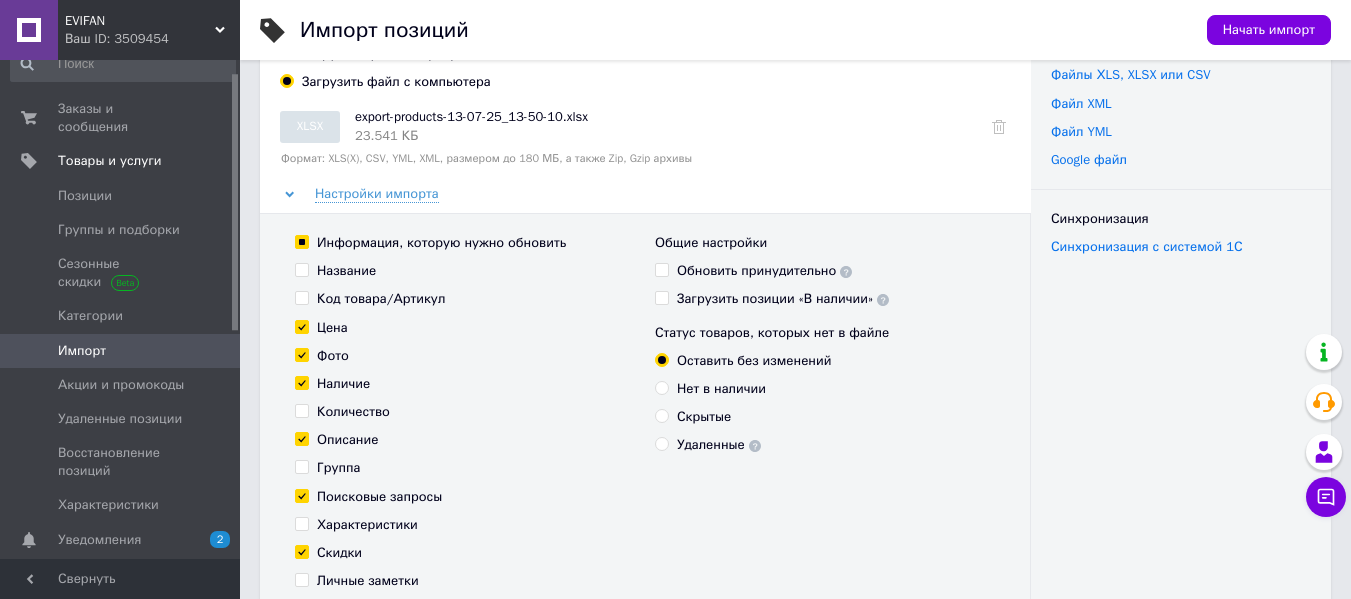 click on "Фото" at bounding box center (301, 354) 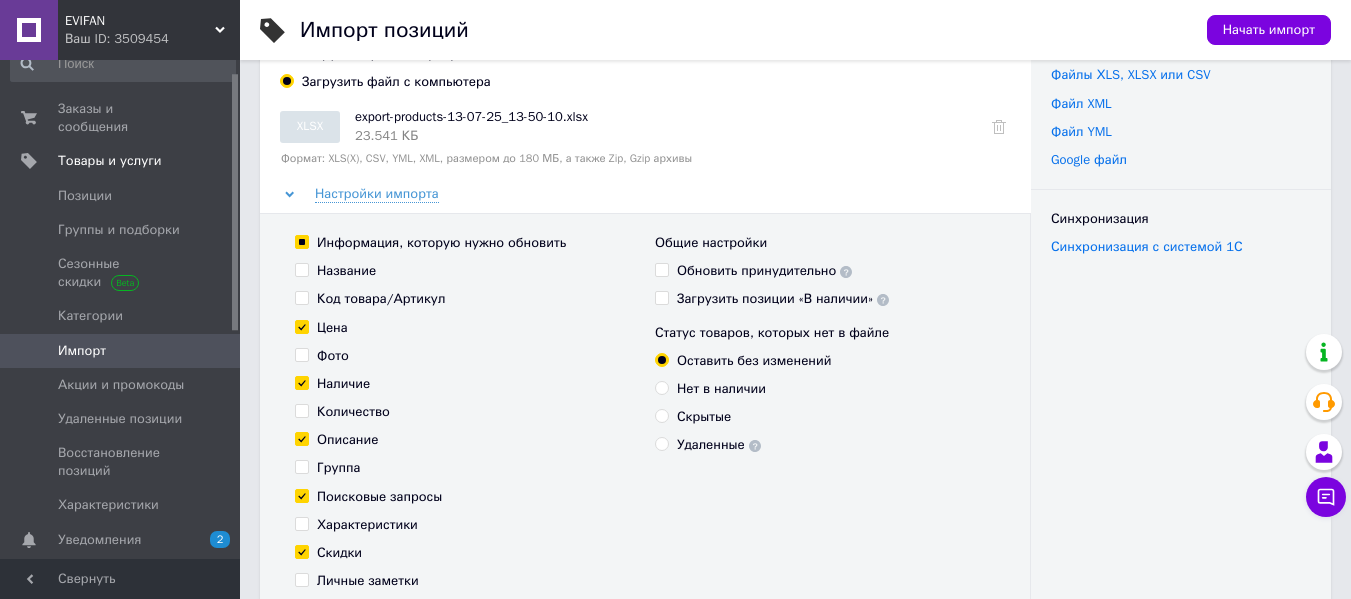 checkbox on "false" 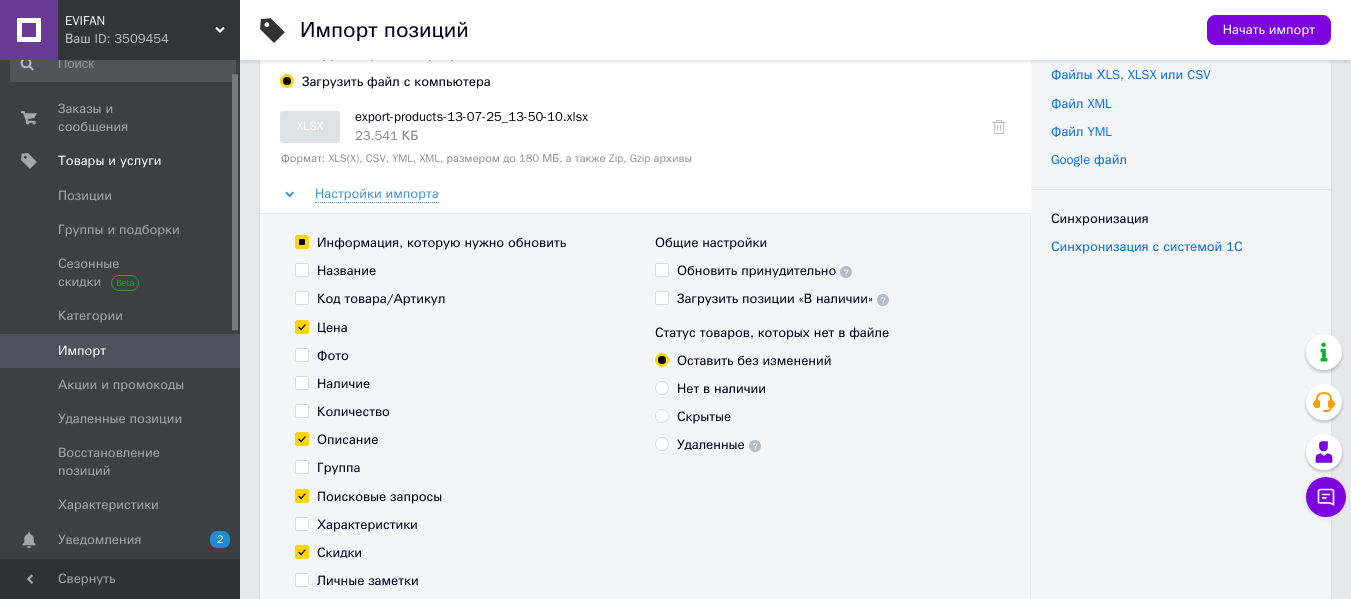 checkbox on "false" 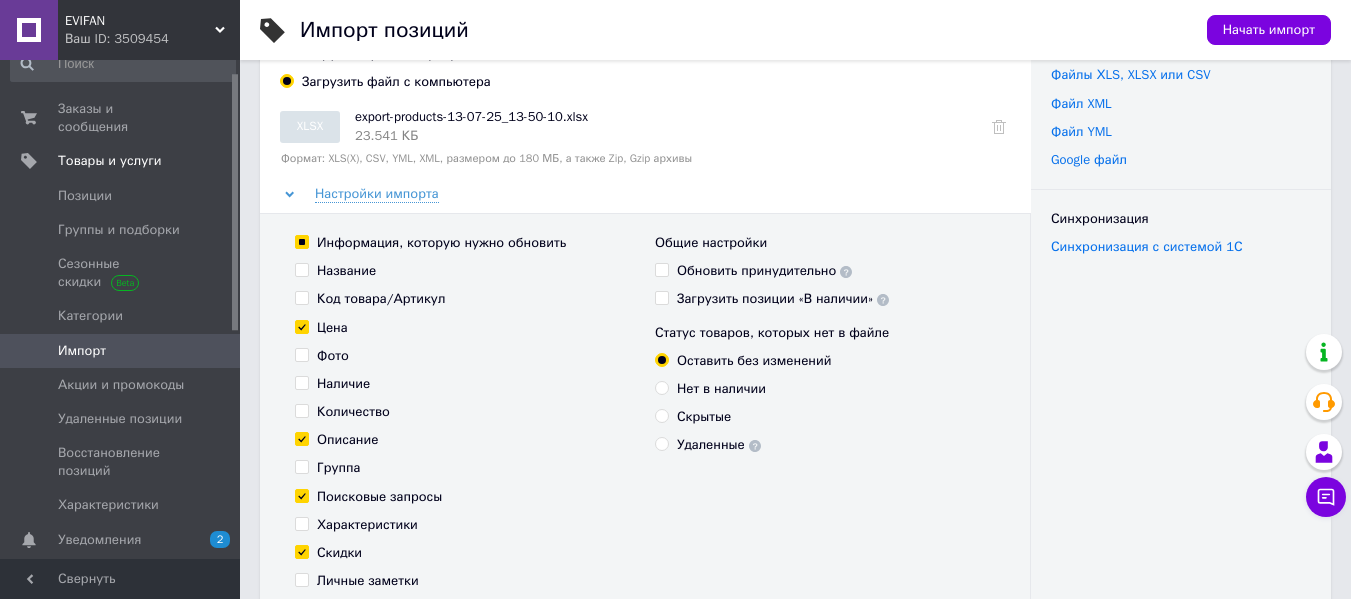 click on "Поисковые запросы" at bounding box center (301, 495) 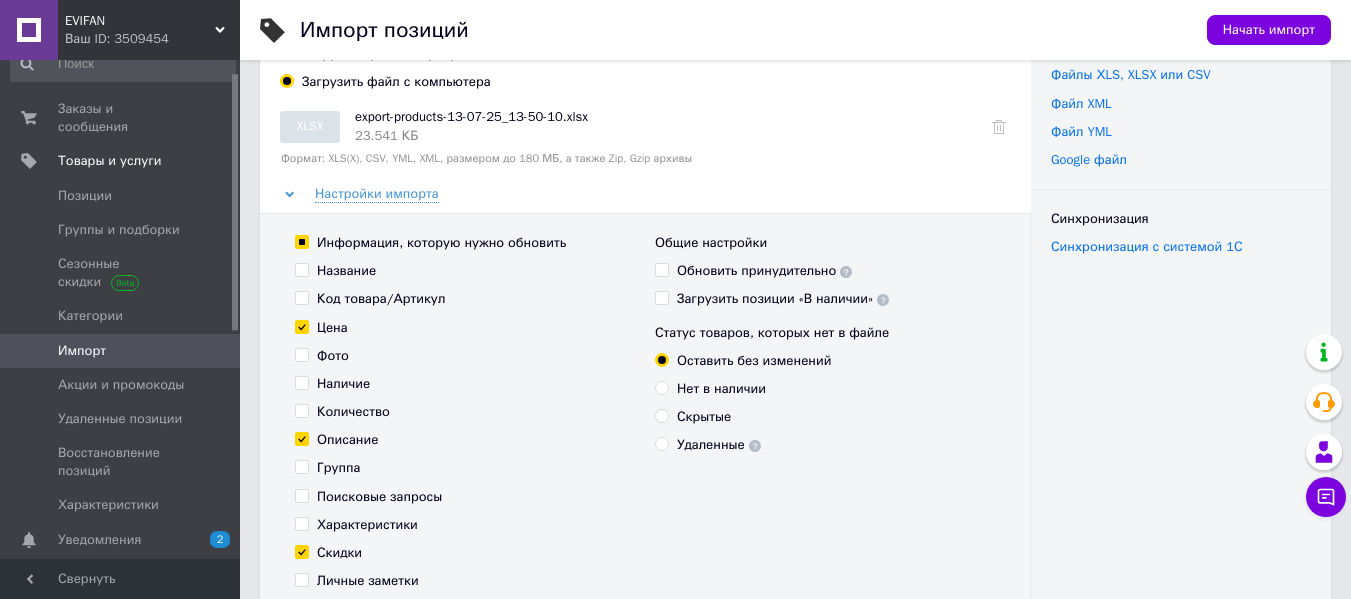 click on "Скидки" at bounding box center [301, 551] 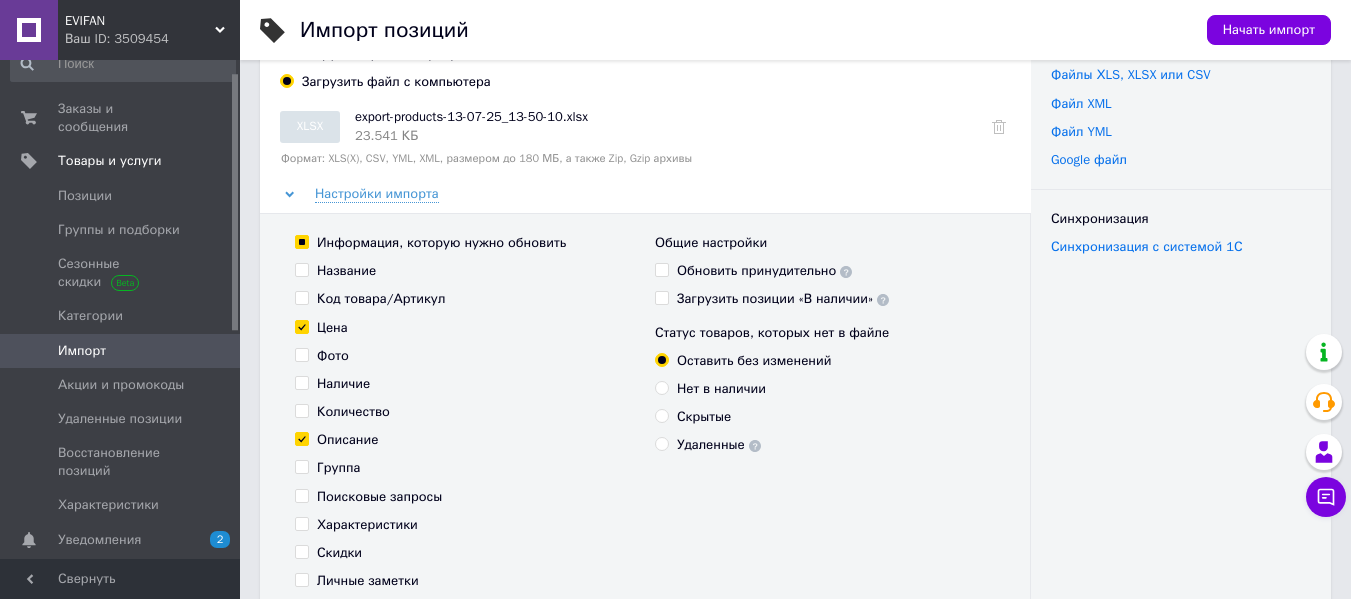 click on "Скидки" at bounding box center [301, 551] 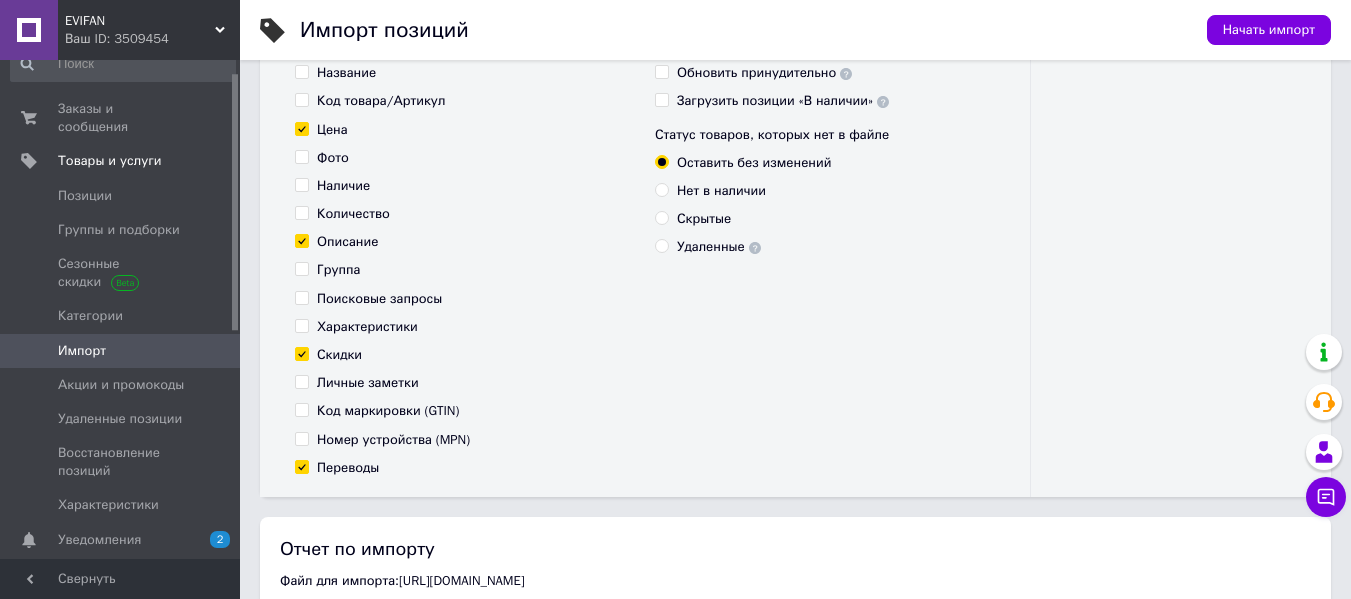 scroll, scrollTop: 300, scrollLeft: 0, axis: vertical 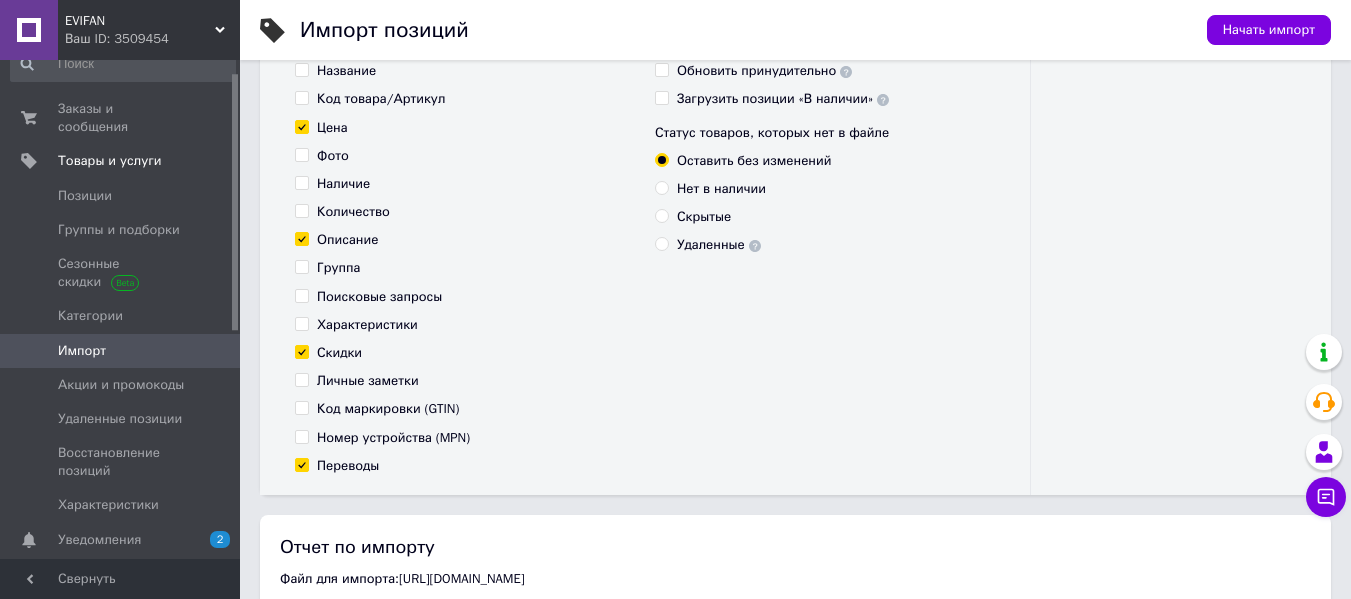 click on "Скидки" at bounding box center (328, 353) 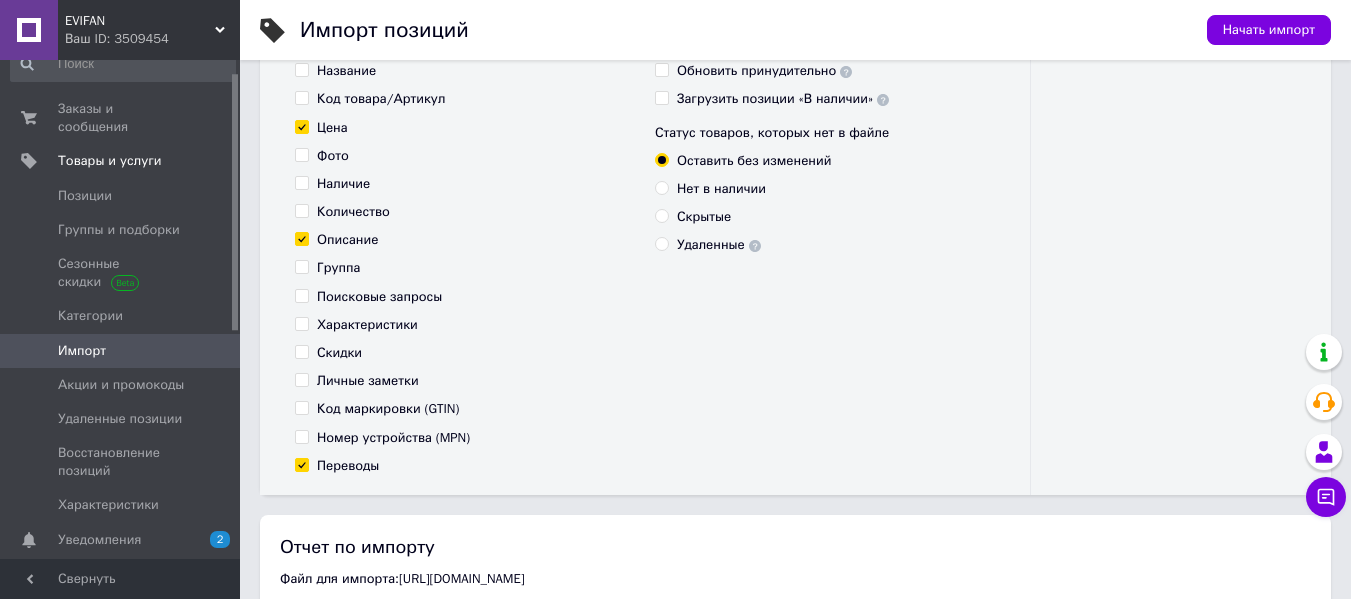 checkbox on "false" 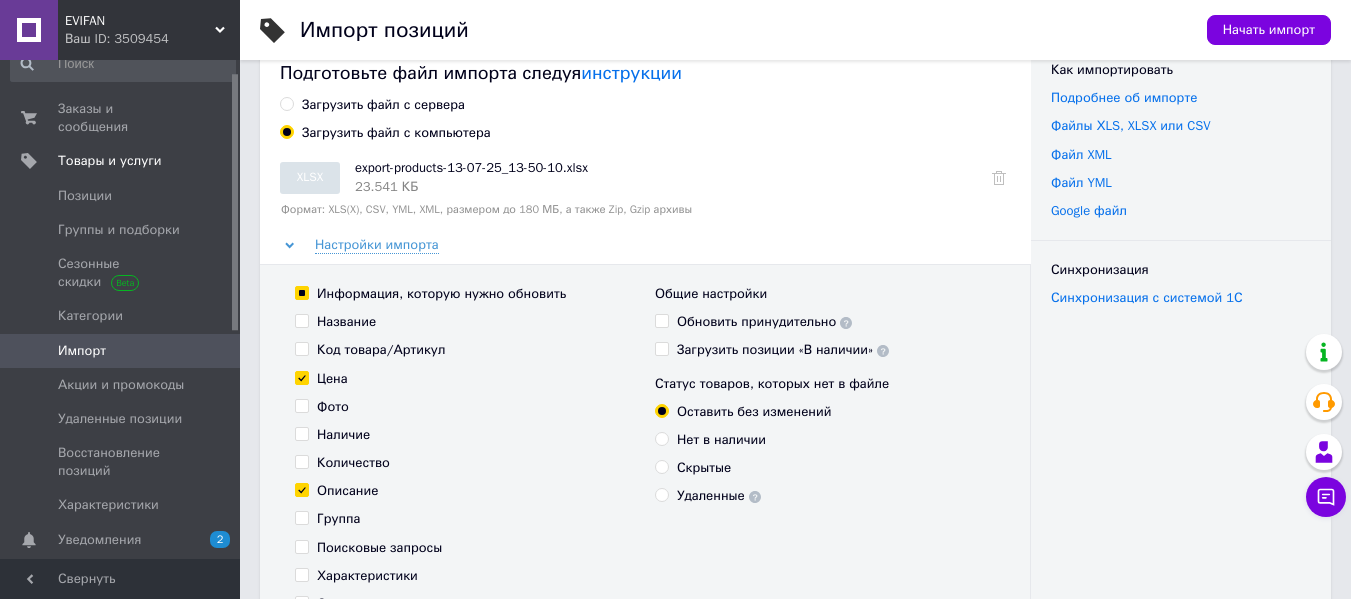 scroll, scrollTop: 0, scrollLeft: 0, axis: both 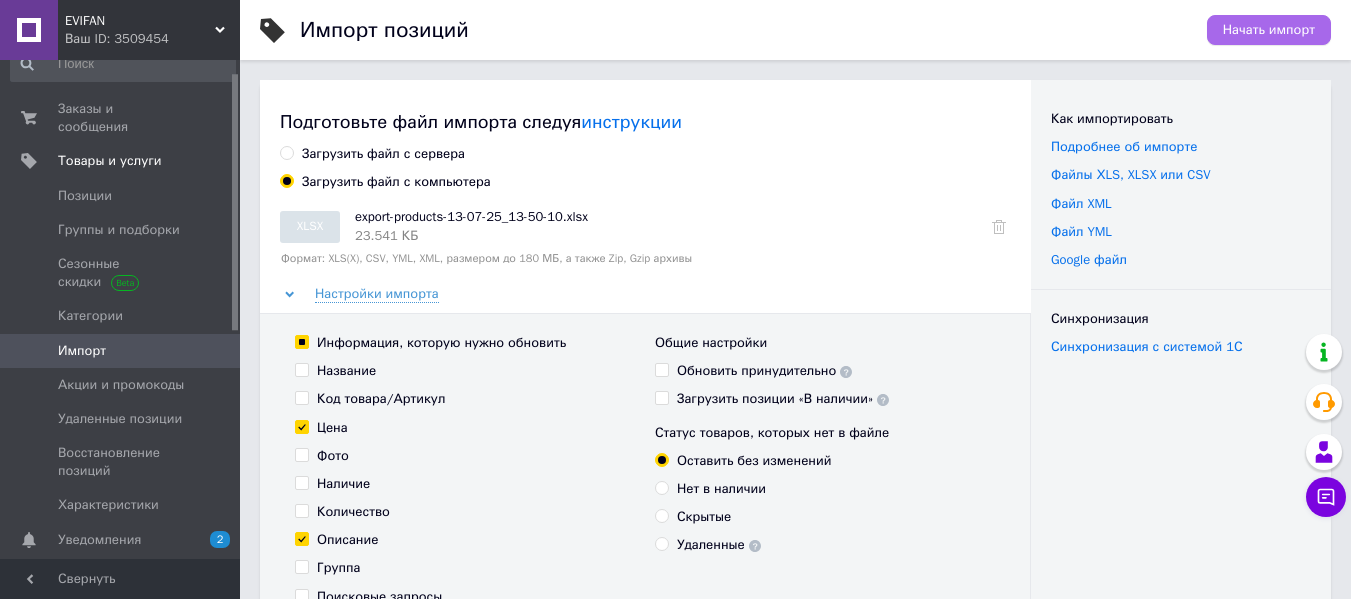 click on "Начать импорт" at bounding box center (1269, 30) 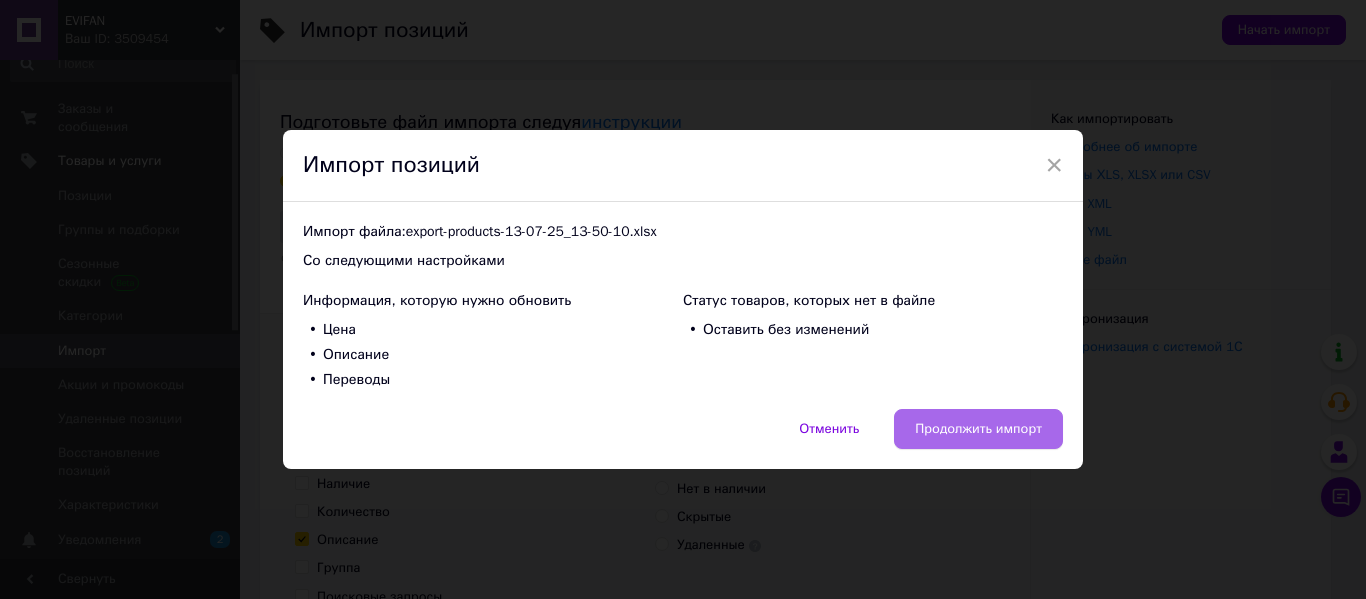 click on "Продолжить импорт" at bounding box center (978, 429) 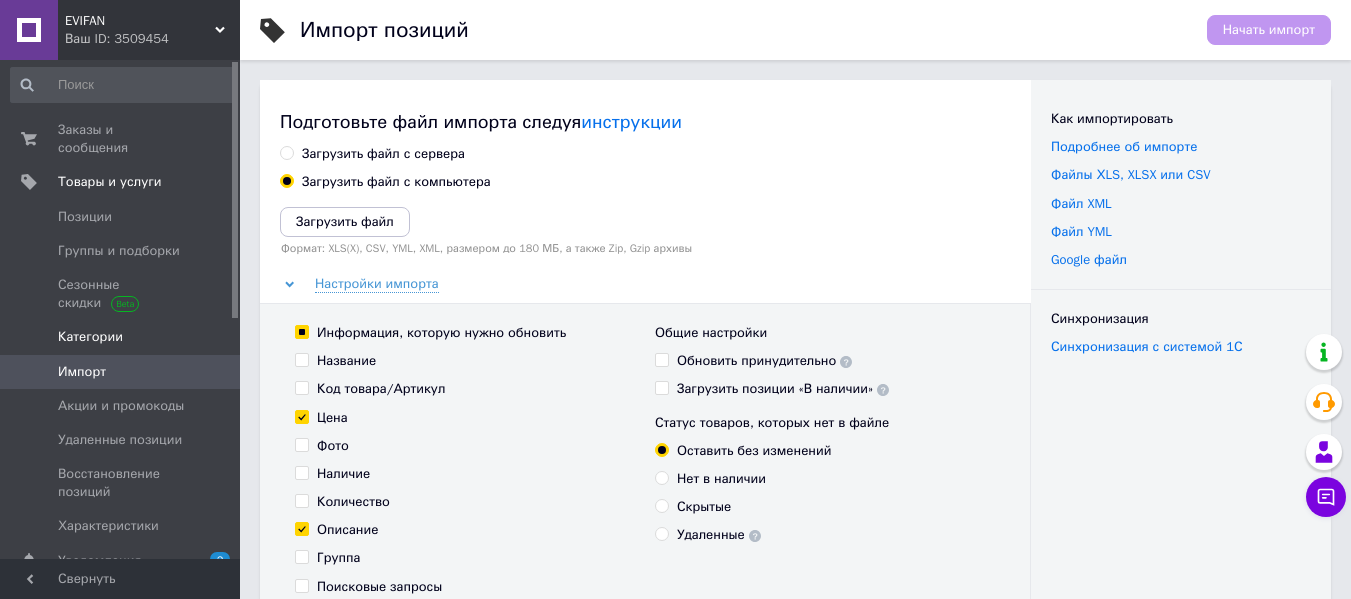scroll, scrollTop: 0, scrollLeft: 0, axis: both 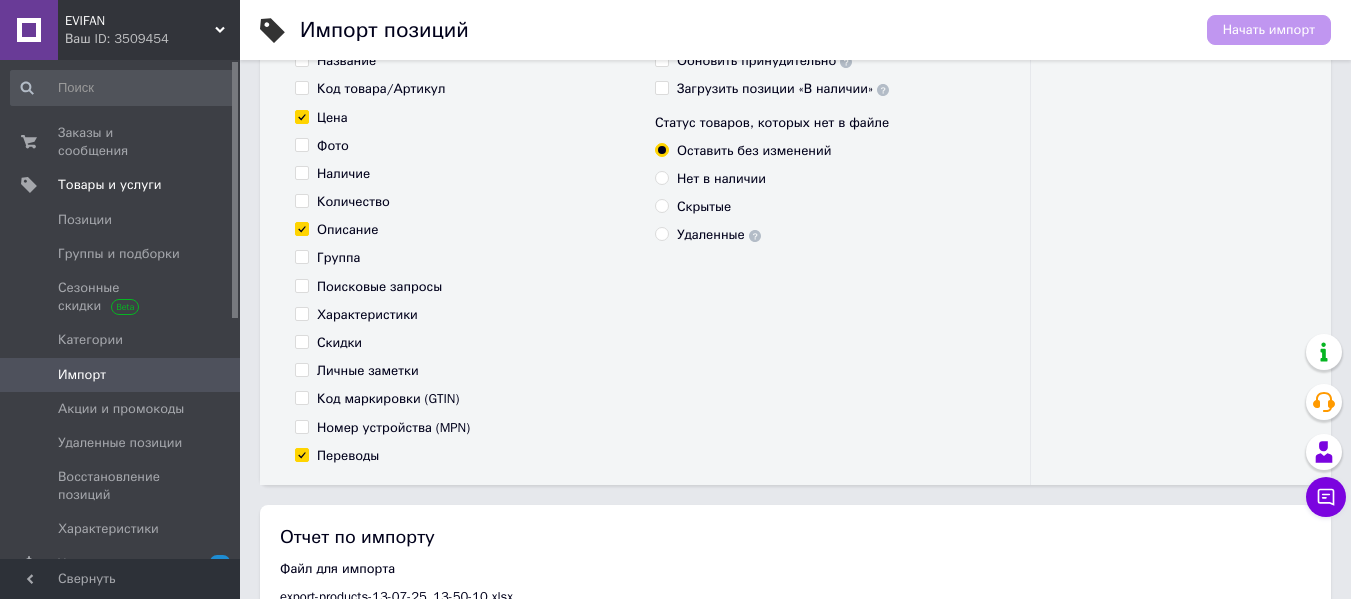 click on "Импорт" at bounding box center [121, 375] 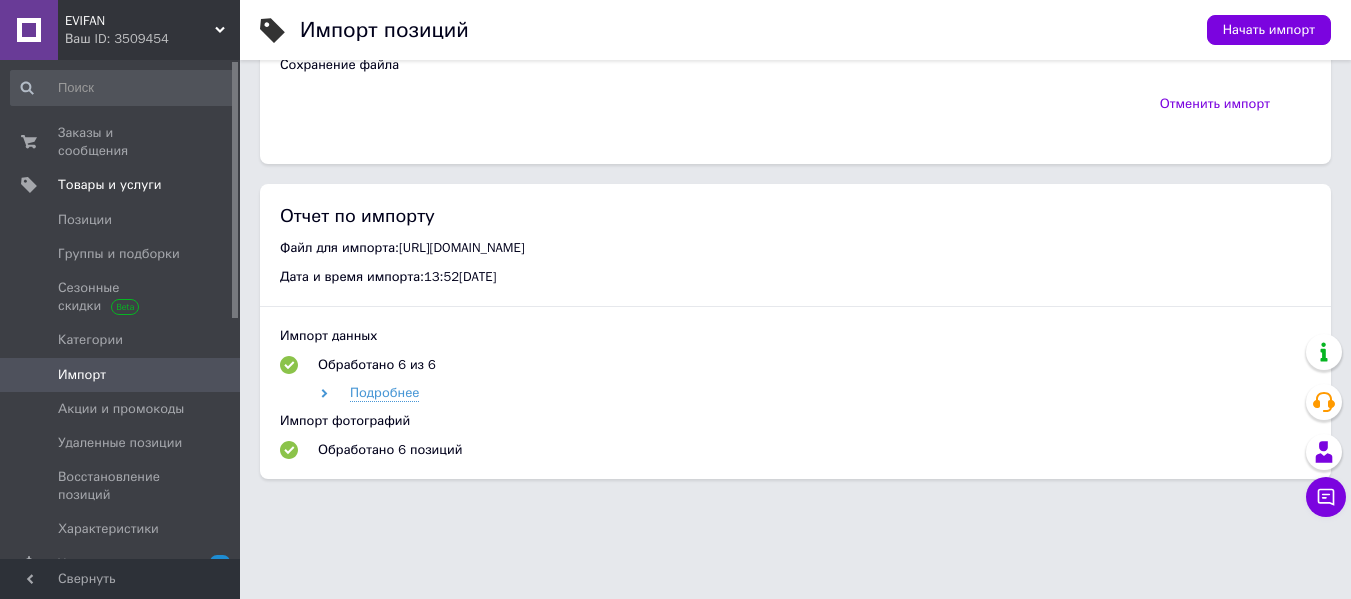 scroll, scrollTop: 1033, scrollLeft: 0, axis: vertical 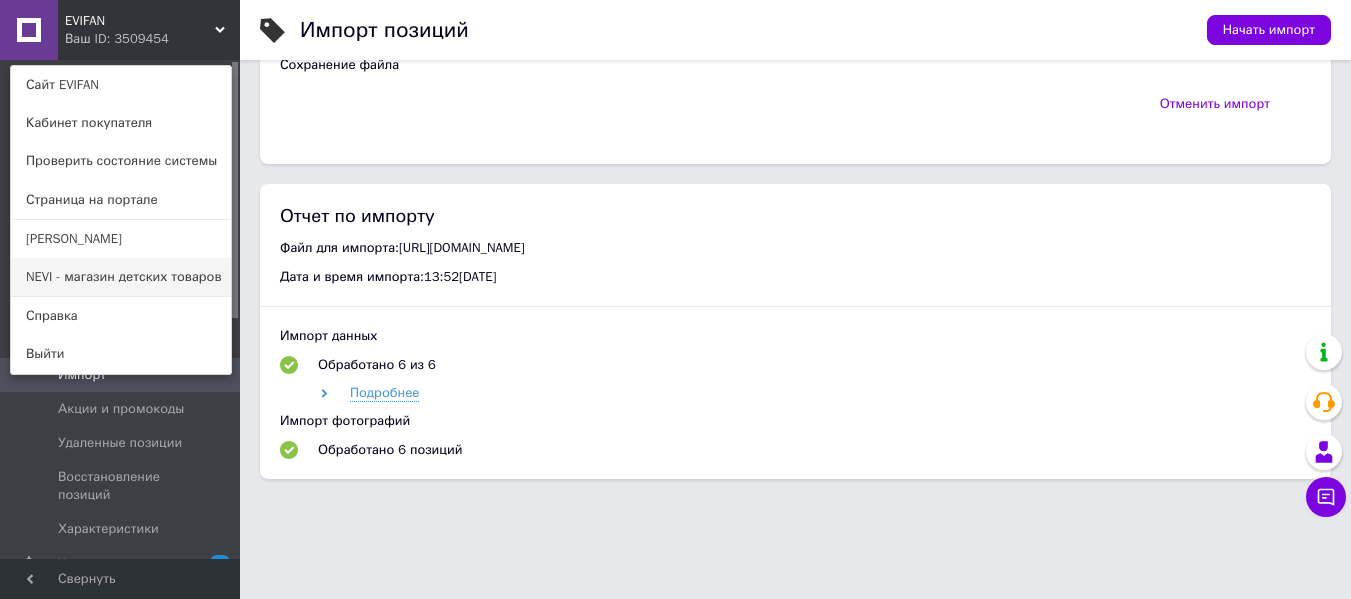 click on "NEVI - магазин детских товаров" at bounding box center (121, 277) 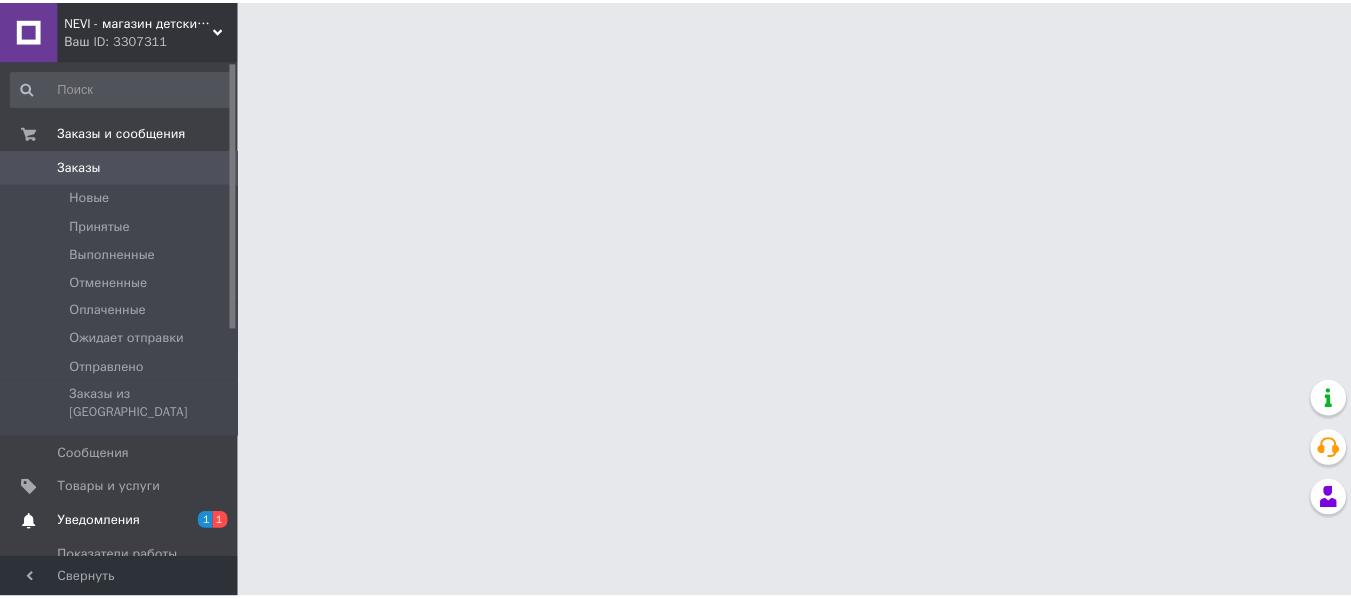 scroll, scrollTop: 0, scrollLeft: 0, axis: both 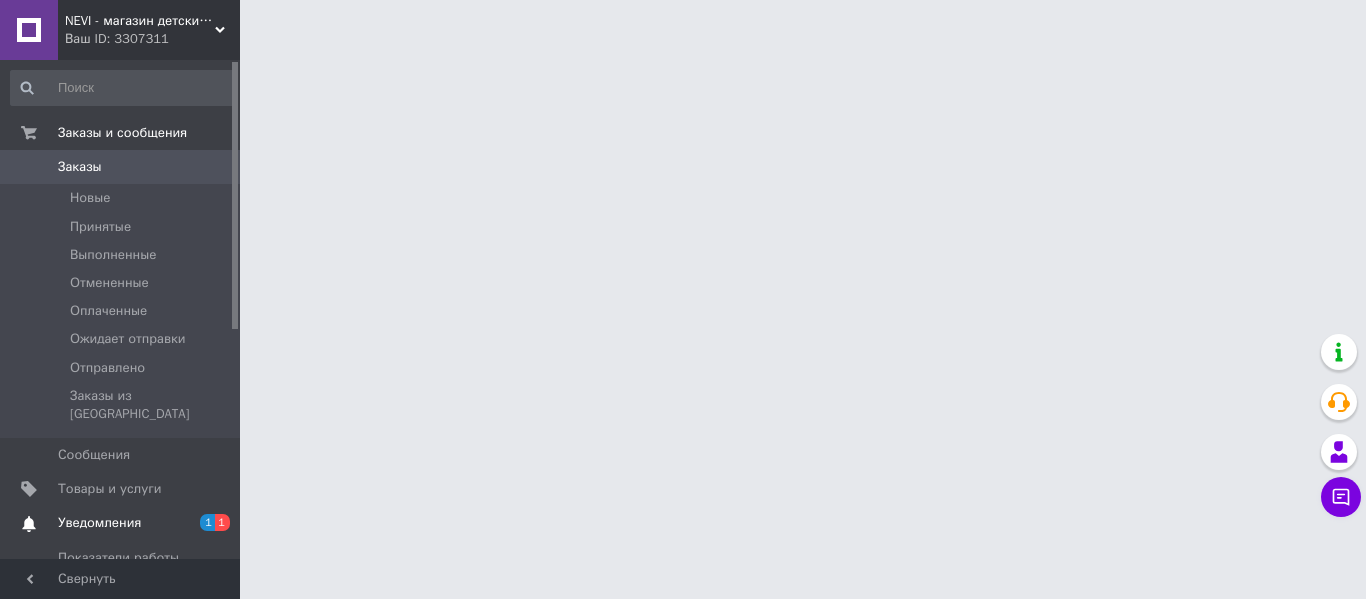 click on "Уведомления" at bounding box center [99, 523] 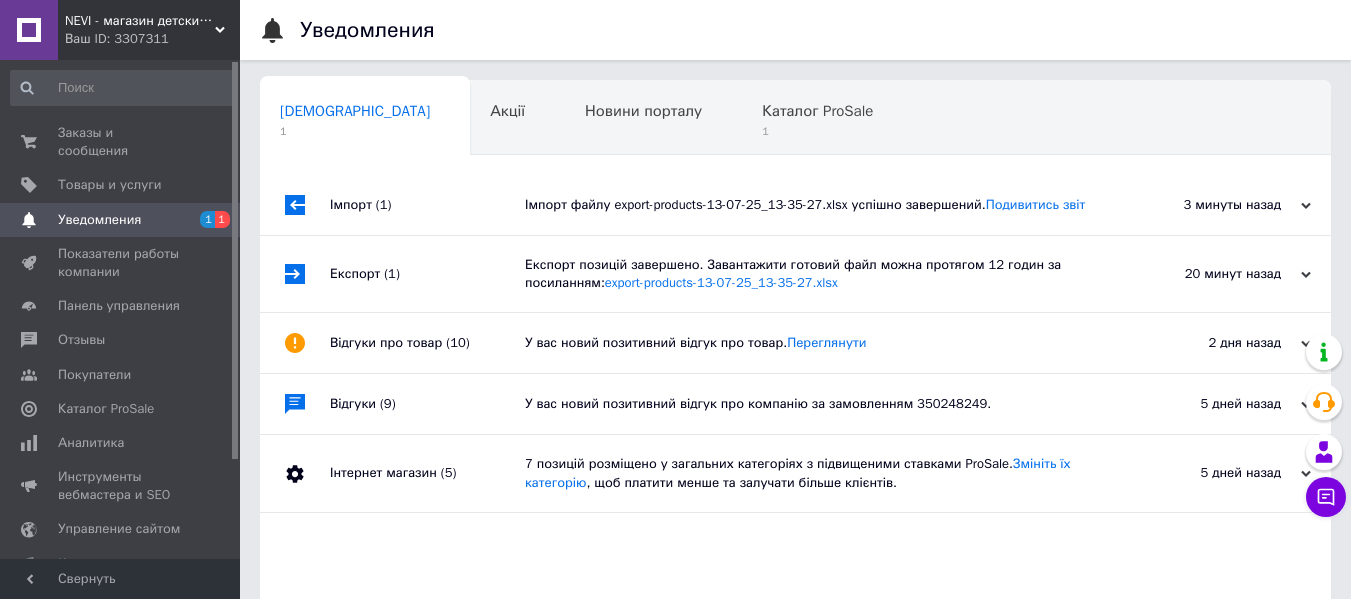 drag, startPoint x: 468, startPoint y: 227, endPoint x: 432, endPoint y: 235, distance: 36.878178 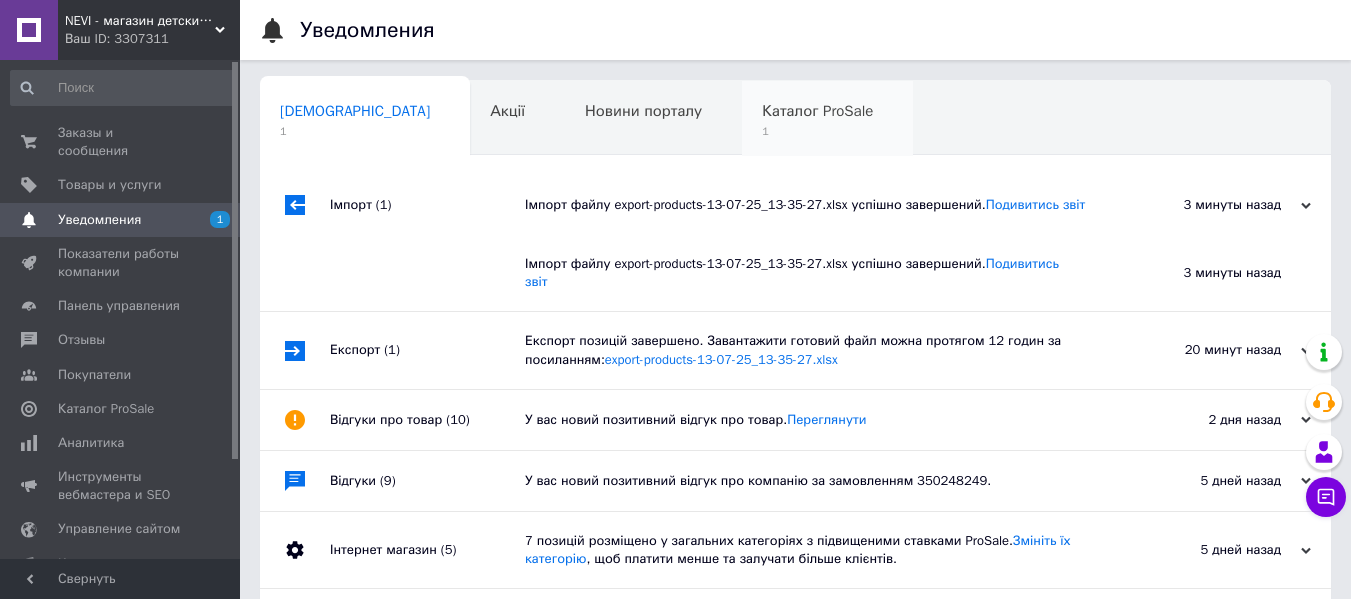 click on "1" at bounding box center [817, 131] 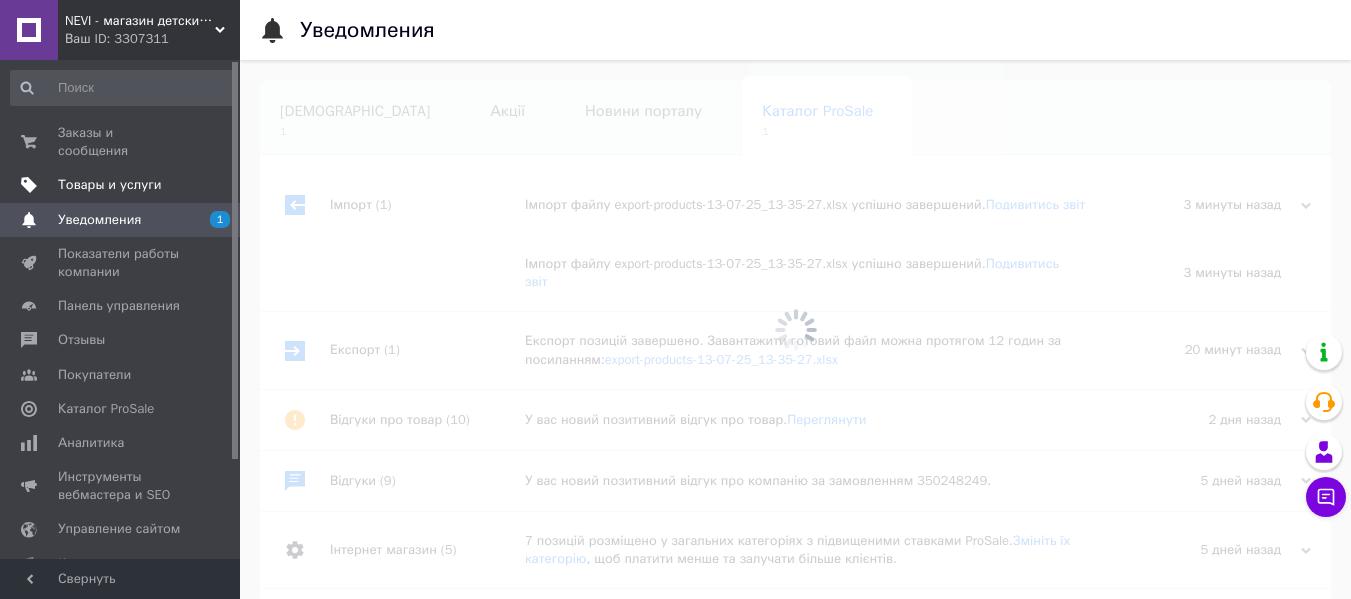 click on "Товары и услуги" at bounding box center [121, 185] 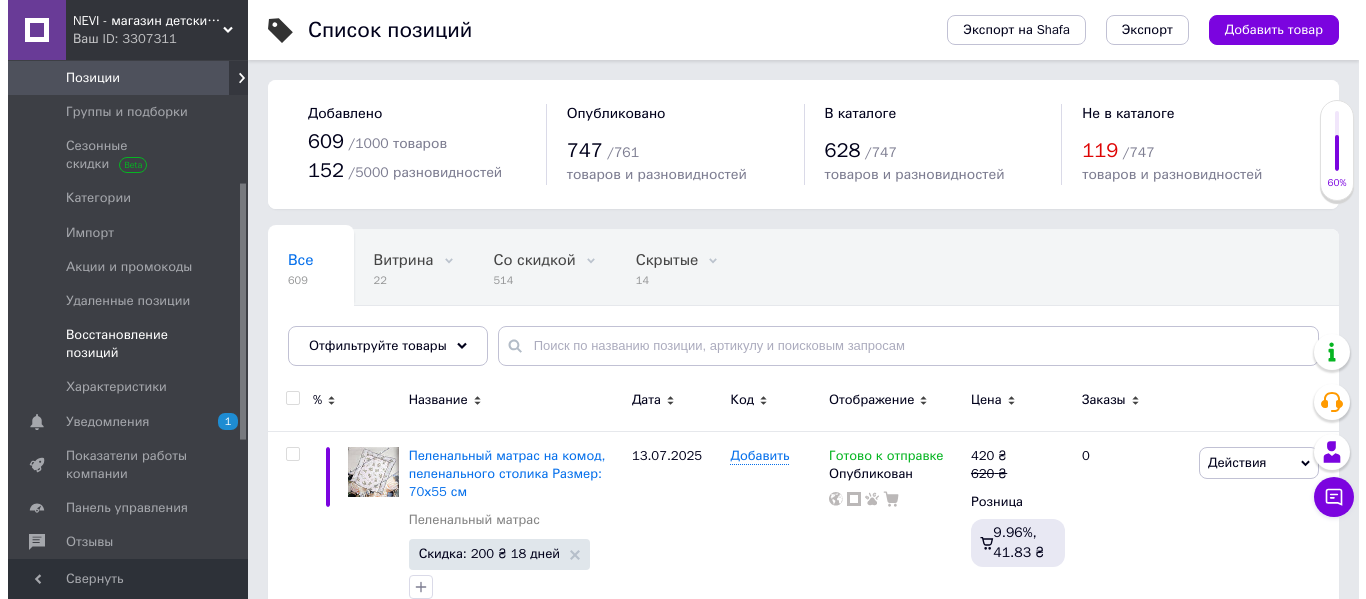 scroll, scrollTop: 400, scrollLeft: 0, axis: vertical 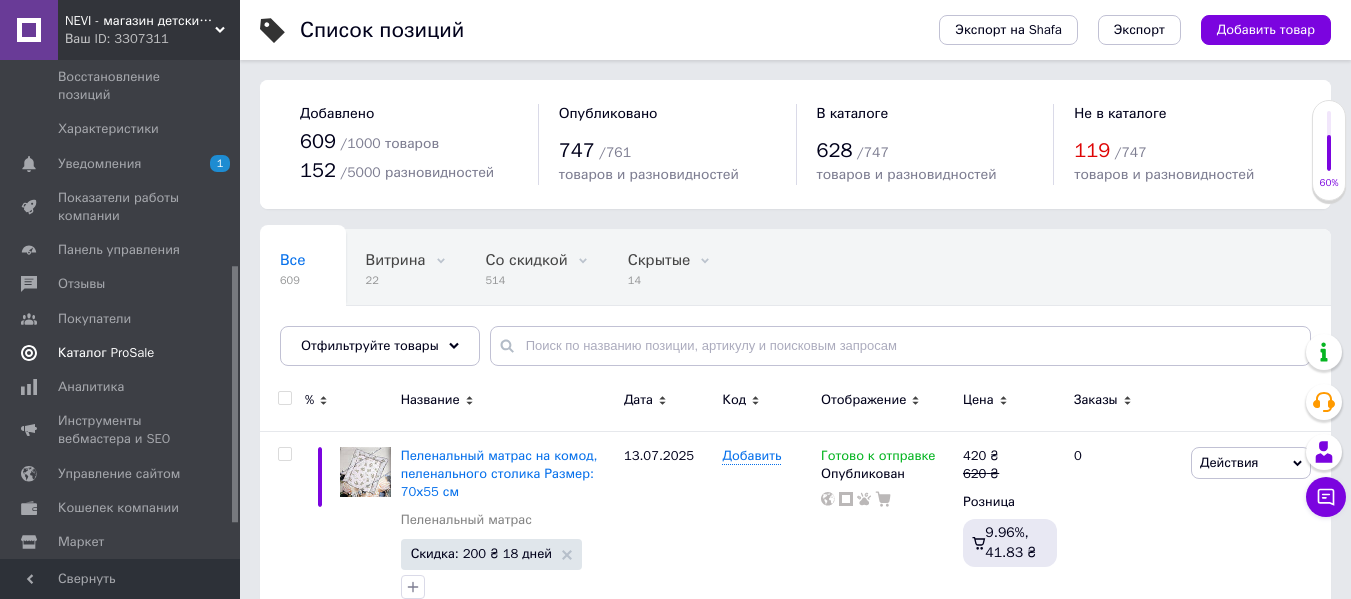 click on "Каталог ProSale" at bounding box center (106, 353) 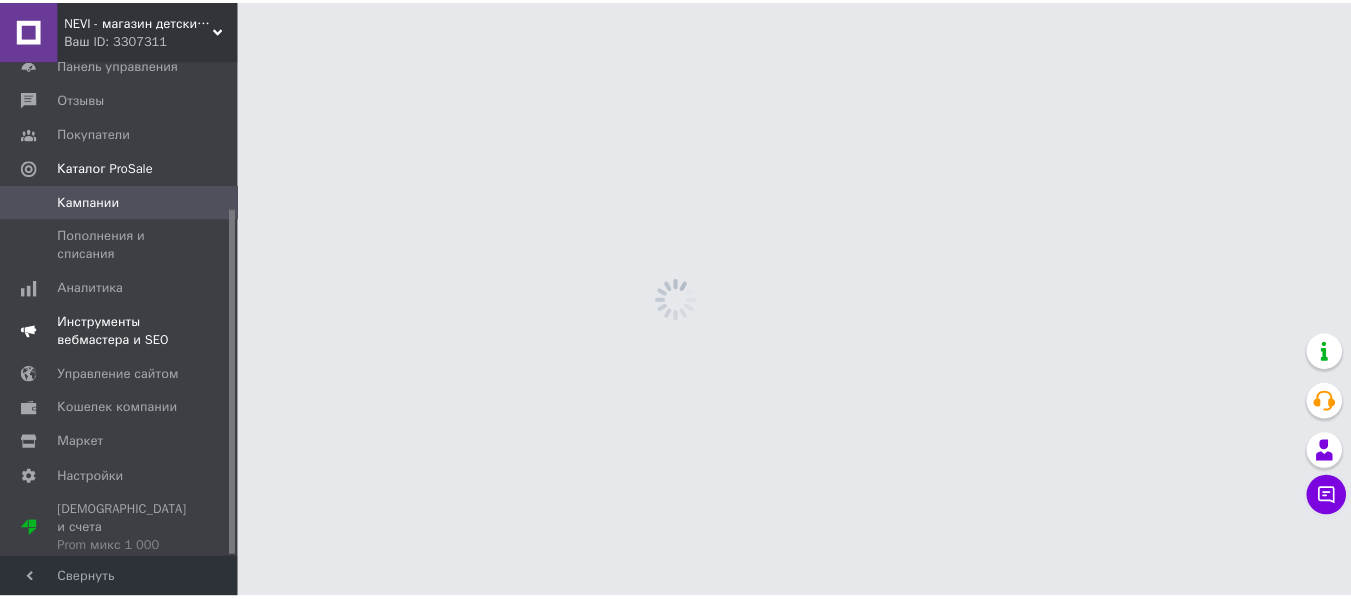 scroll, scrollTop: 211, scrollLeft: 0, axis: vertical 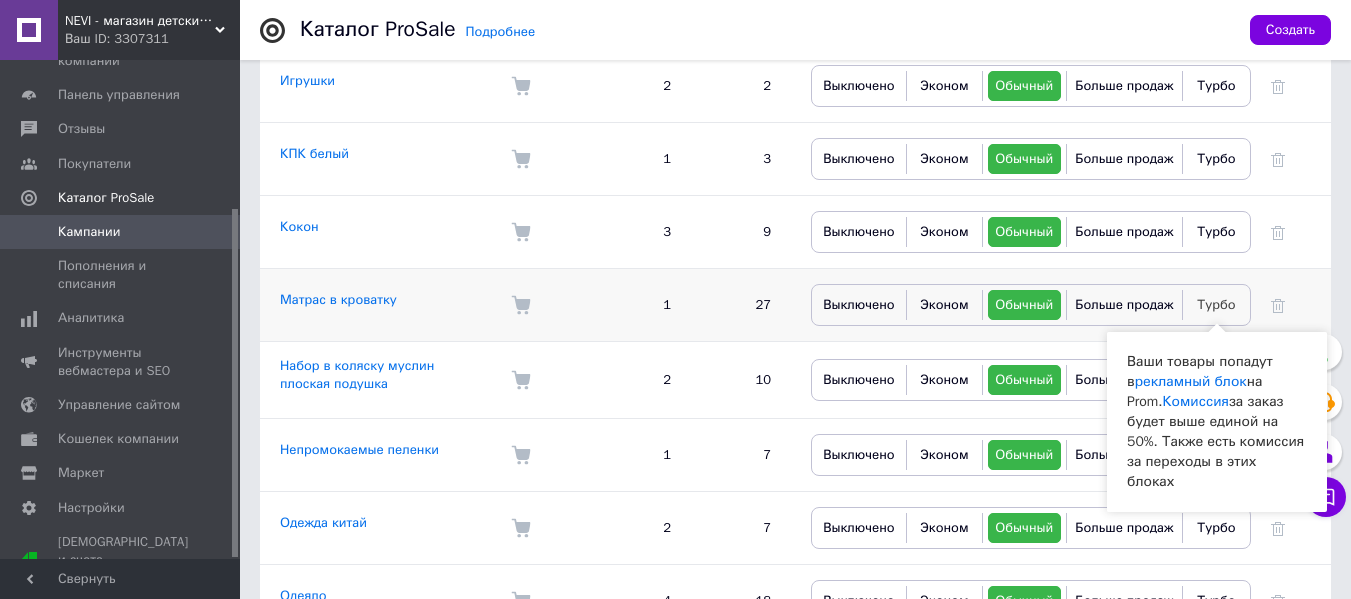 click on "Турбо" at bounding box center [1216, 304] 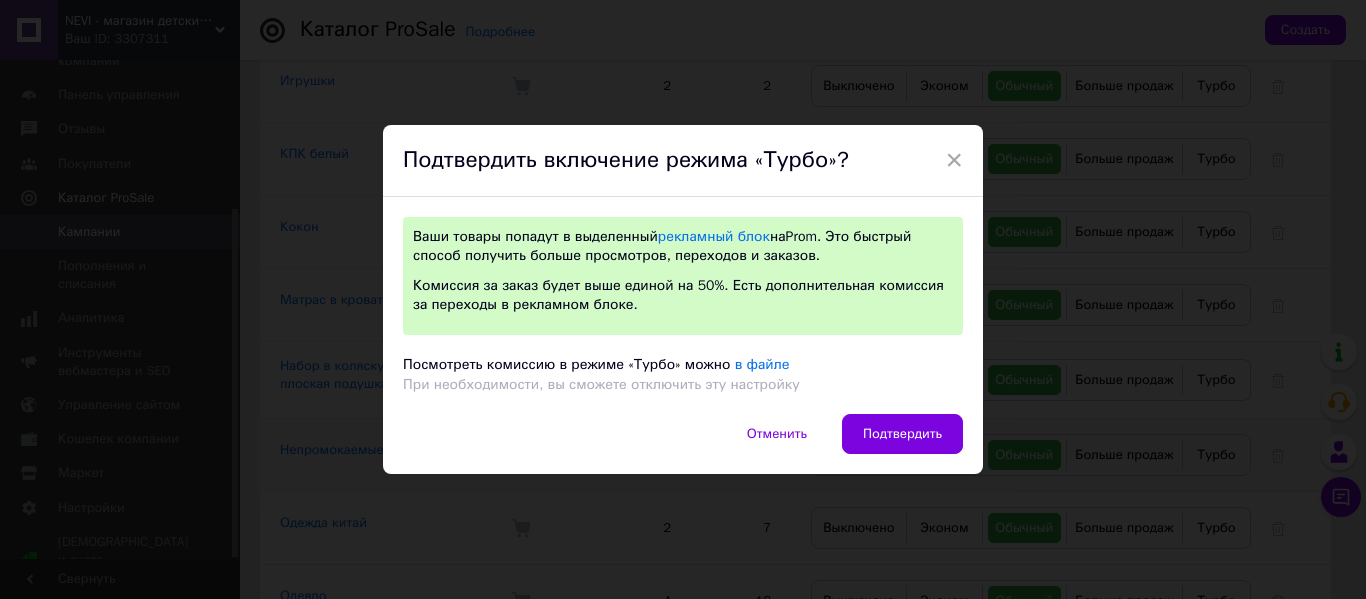click on "Подтвердить" at bounding box center (902, 434) 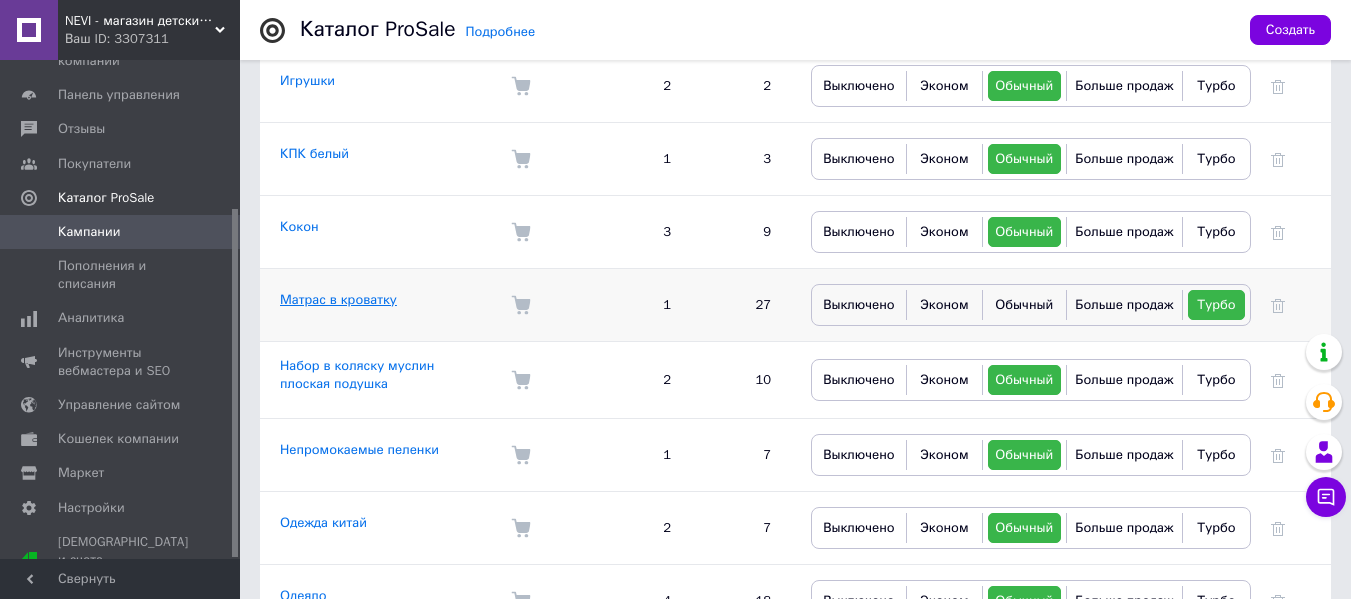 click on "Матрас в кроватку" at bounding box center (338, 299) 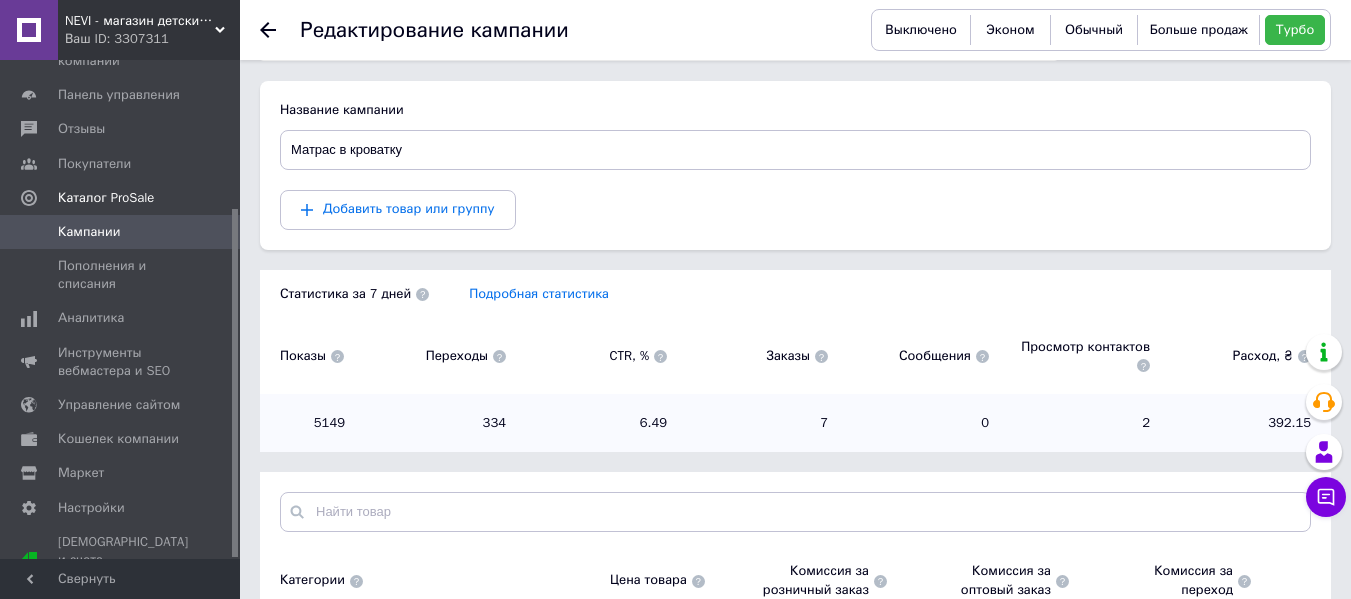 scroll, scrollTop: 369, scrollLeft: 0, axis: vertical 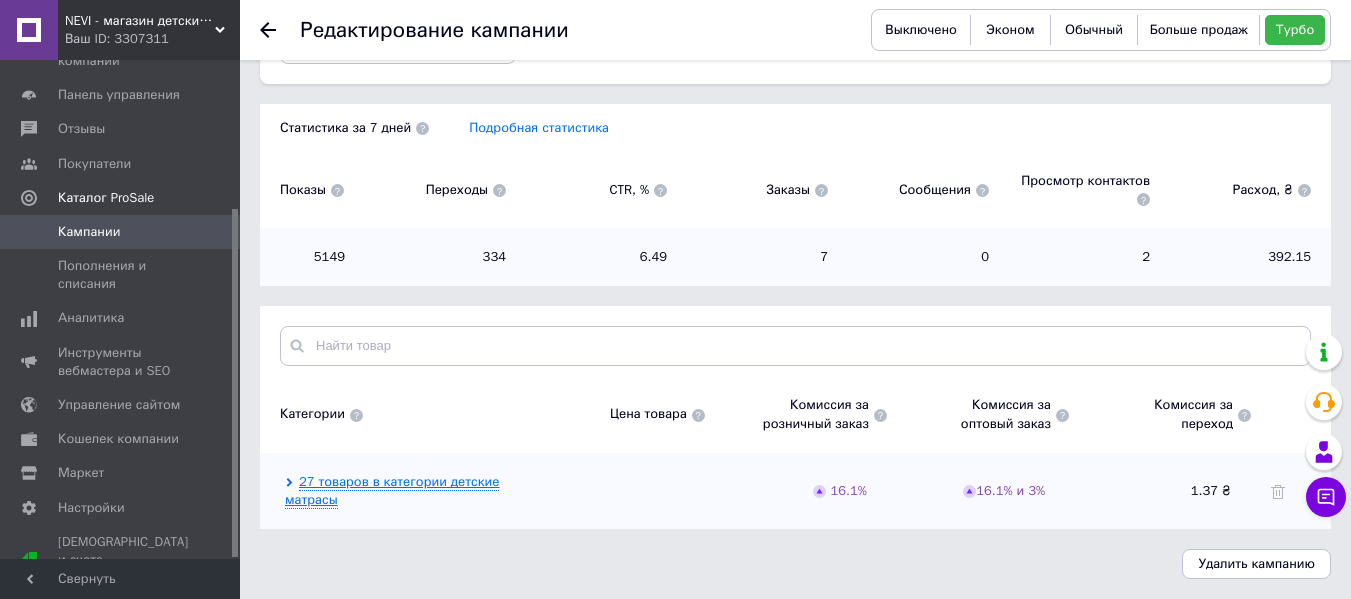 click on "27 товаров в категории детские матрасы" at bounding box center [392, 491] 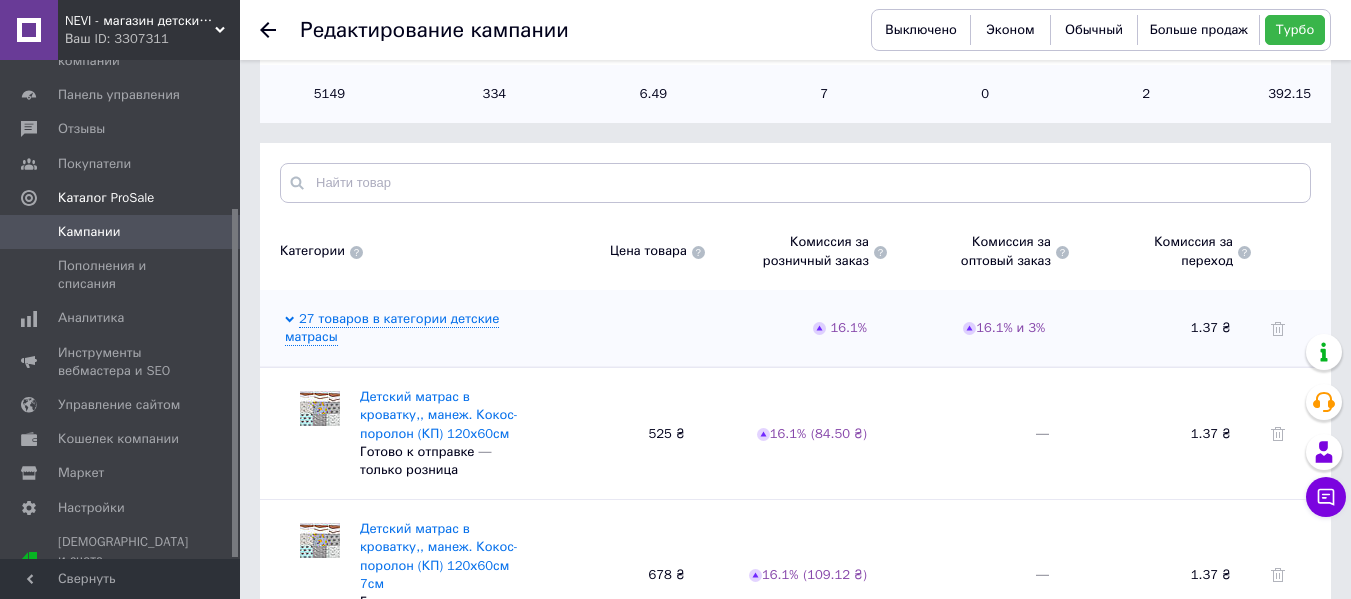 scroll, scrollTop: 670, scrollLeft: 0, axis: vertical 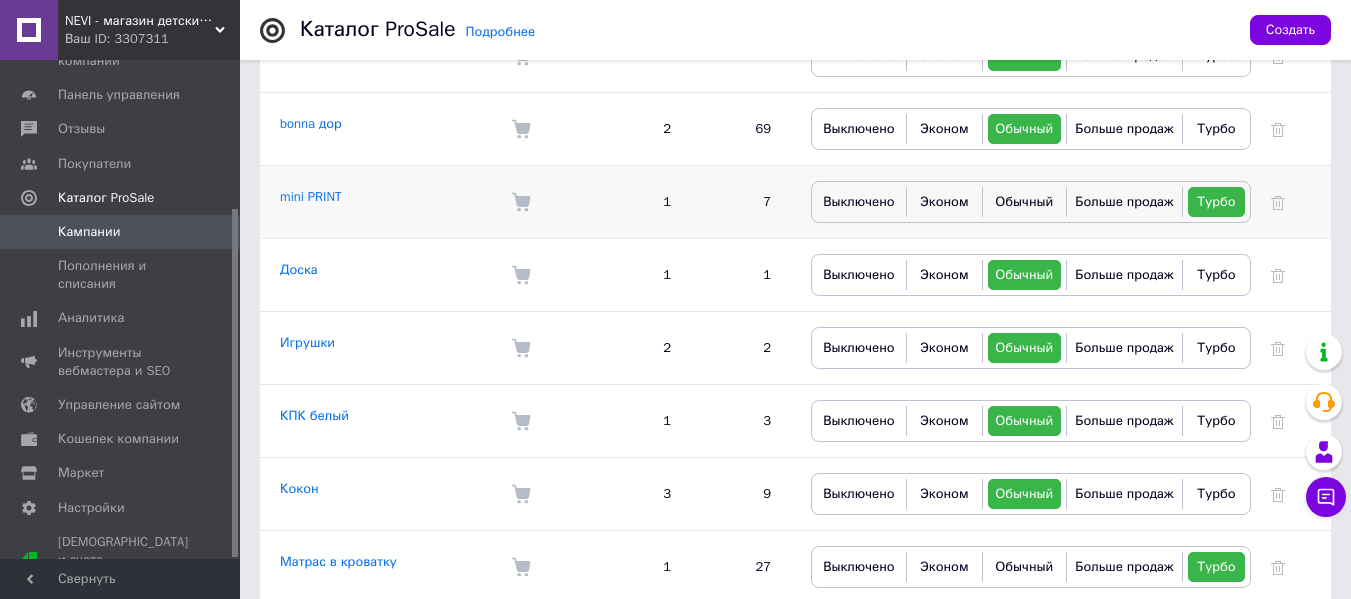 click at bounding box center [1291, 201] 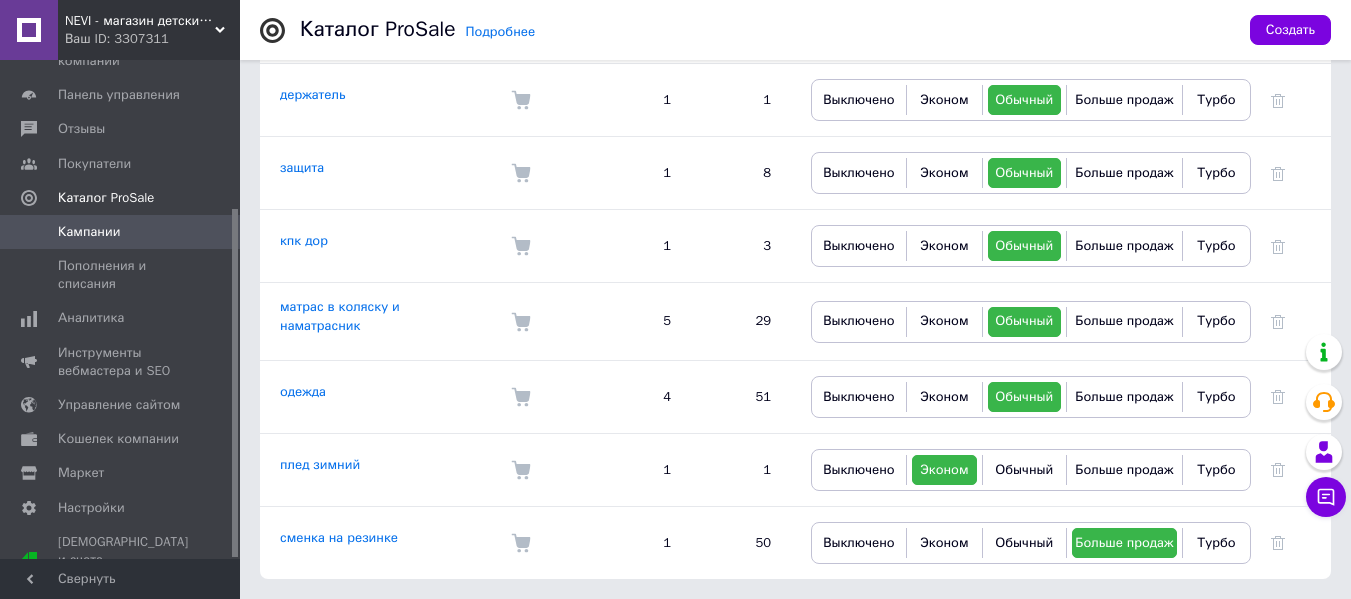scroll, scrollTop: 662, scrollLeft: 0, axis: vertical 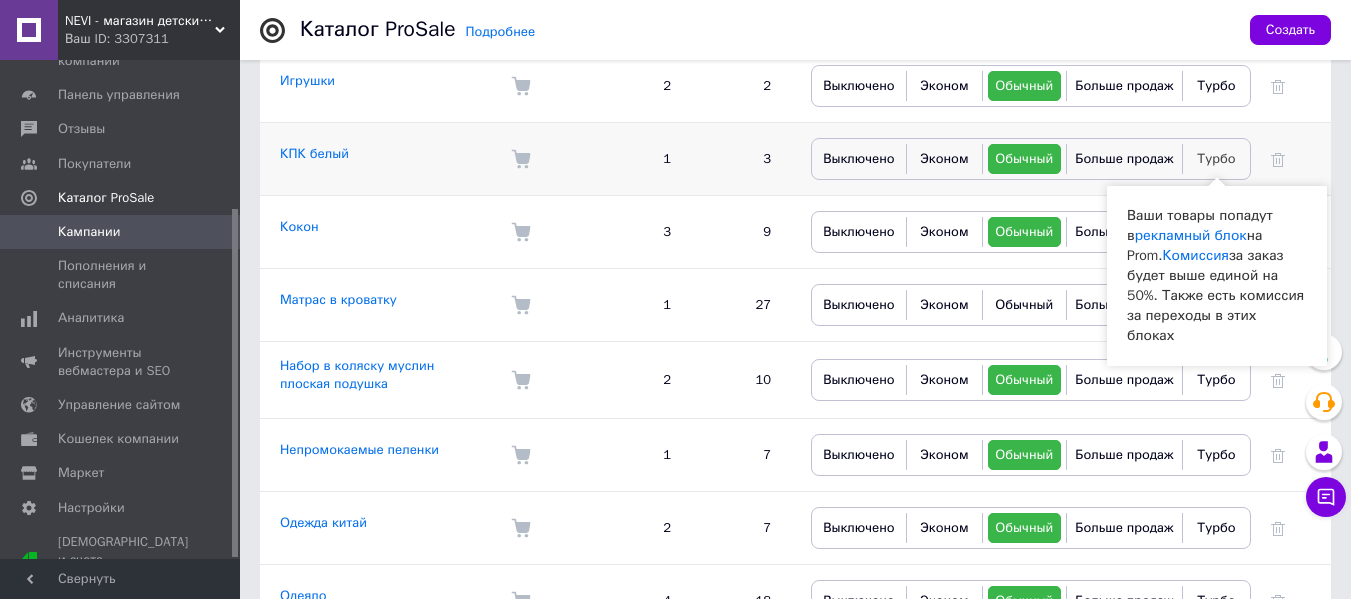 click on "Турбо" at bounding box center (1216, 158) 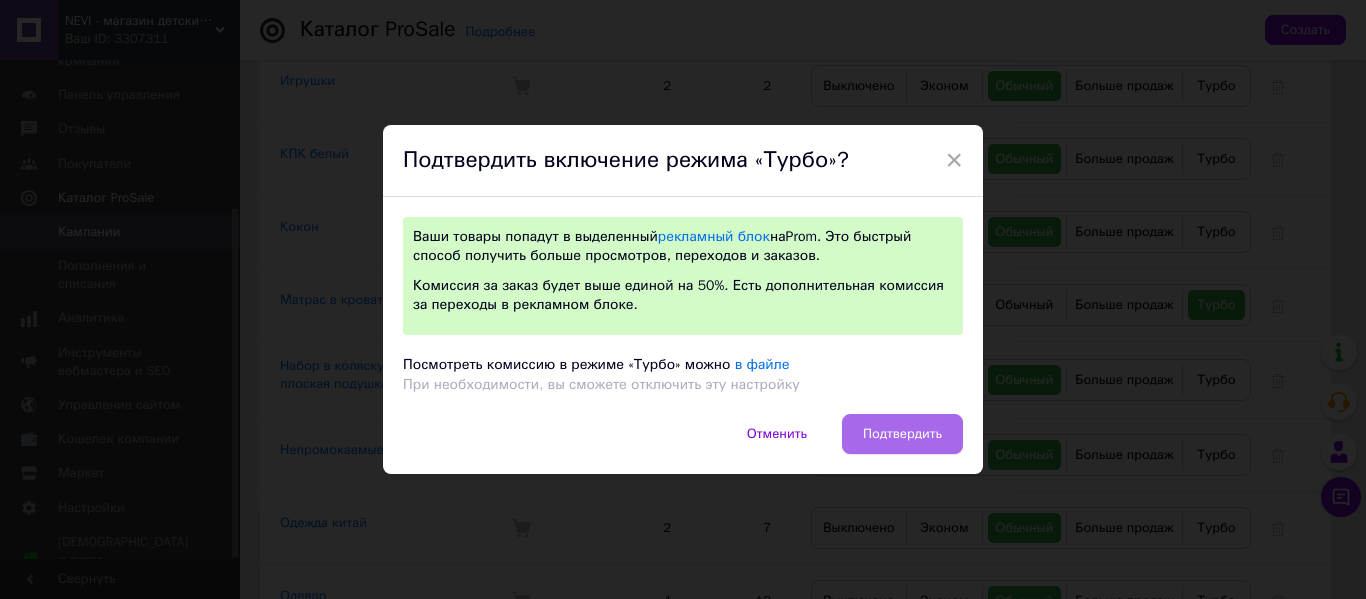 click on "Подтвердить" at bounding box center (902, 434) 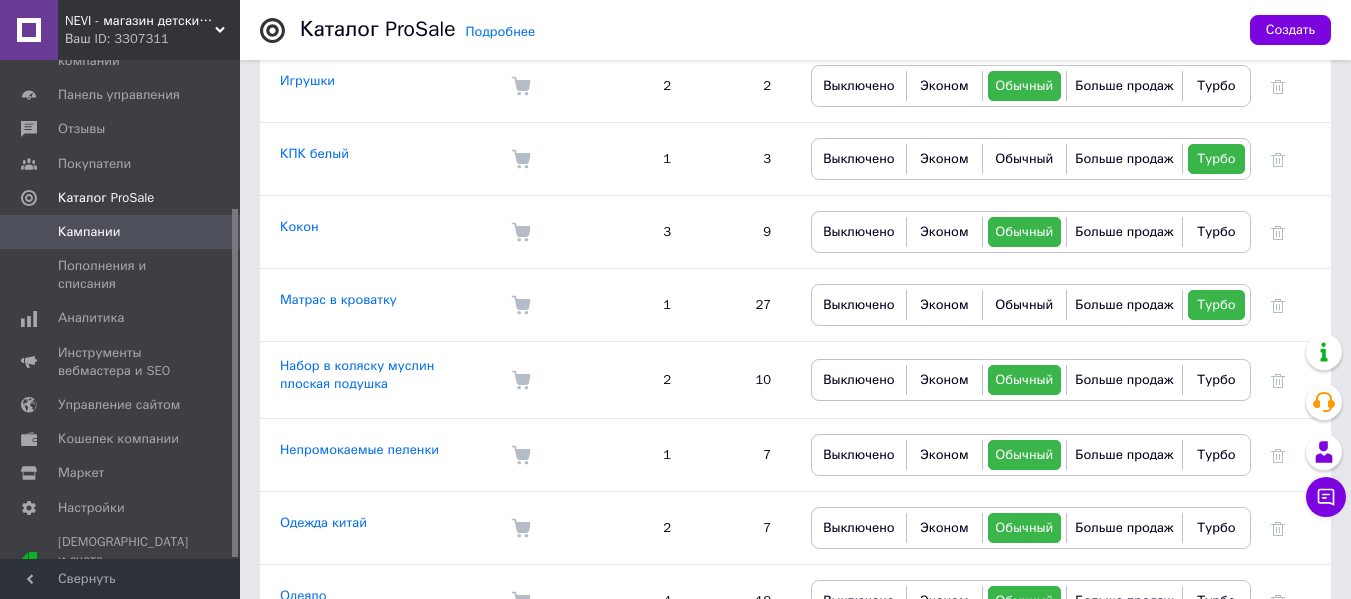 click on "NEVI - магазин детских товаров" at bounding box center [140, 21] 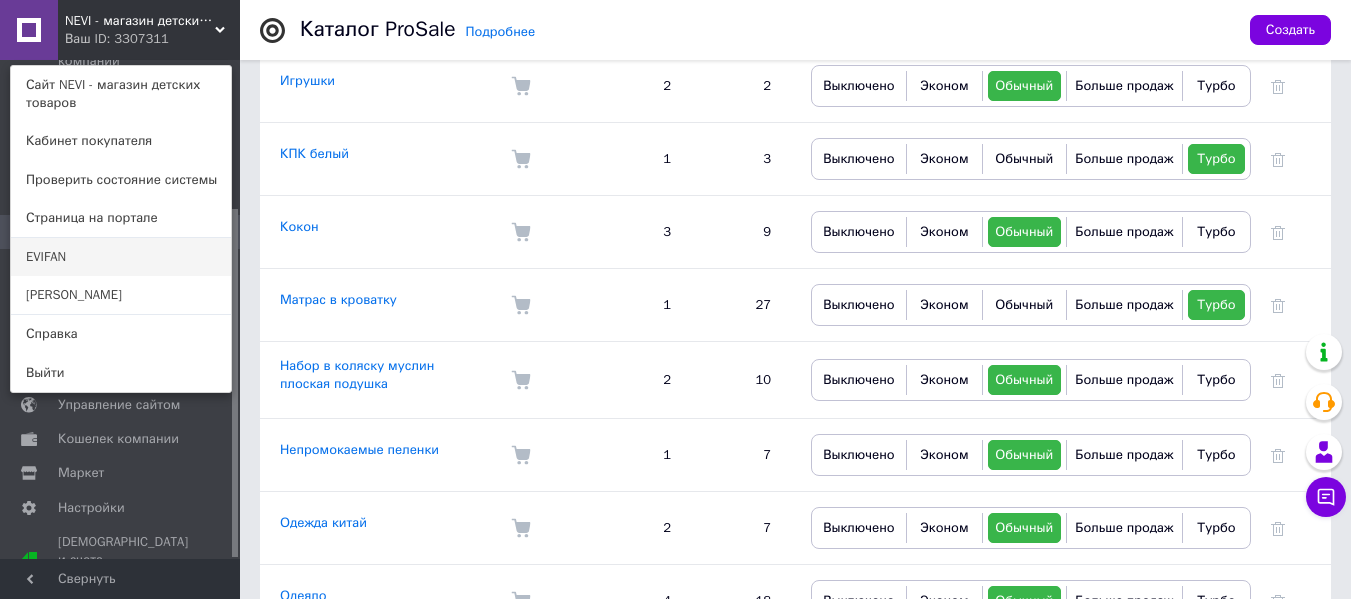 click on "EVIFAN" at bounding box center [121, 257] 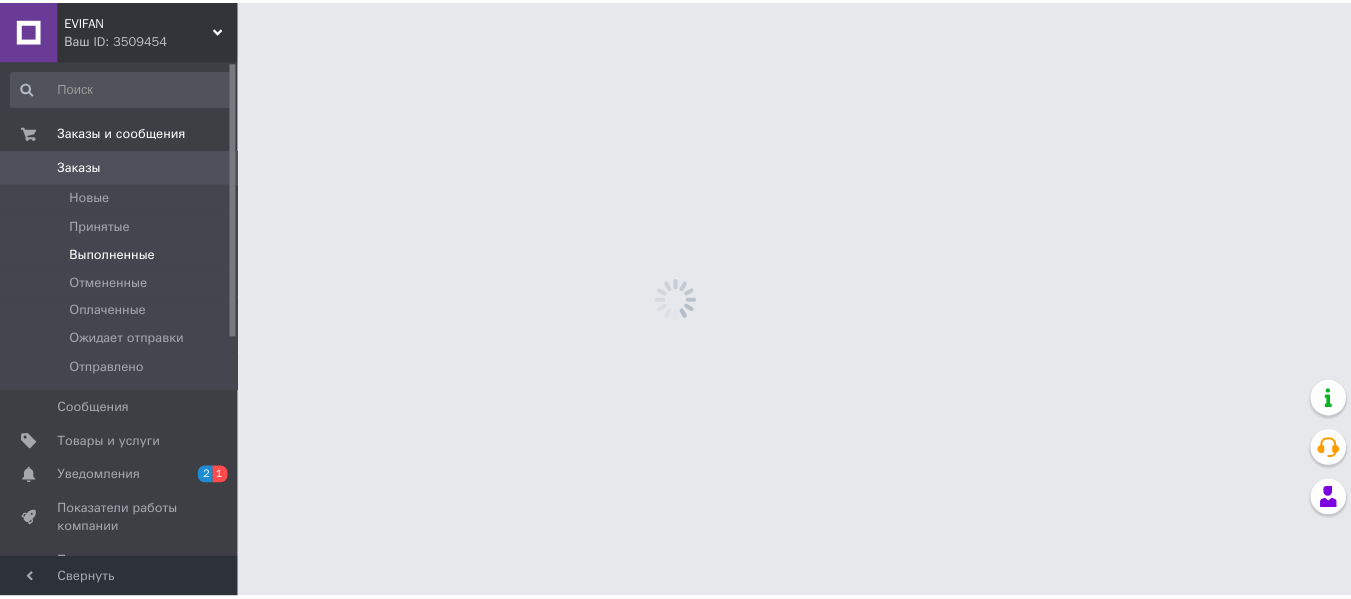scroll, scrollTop: 0, scrollLeft: 0, axis: both 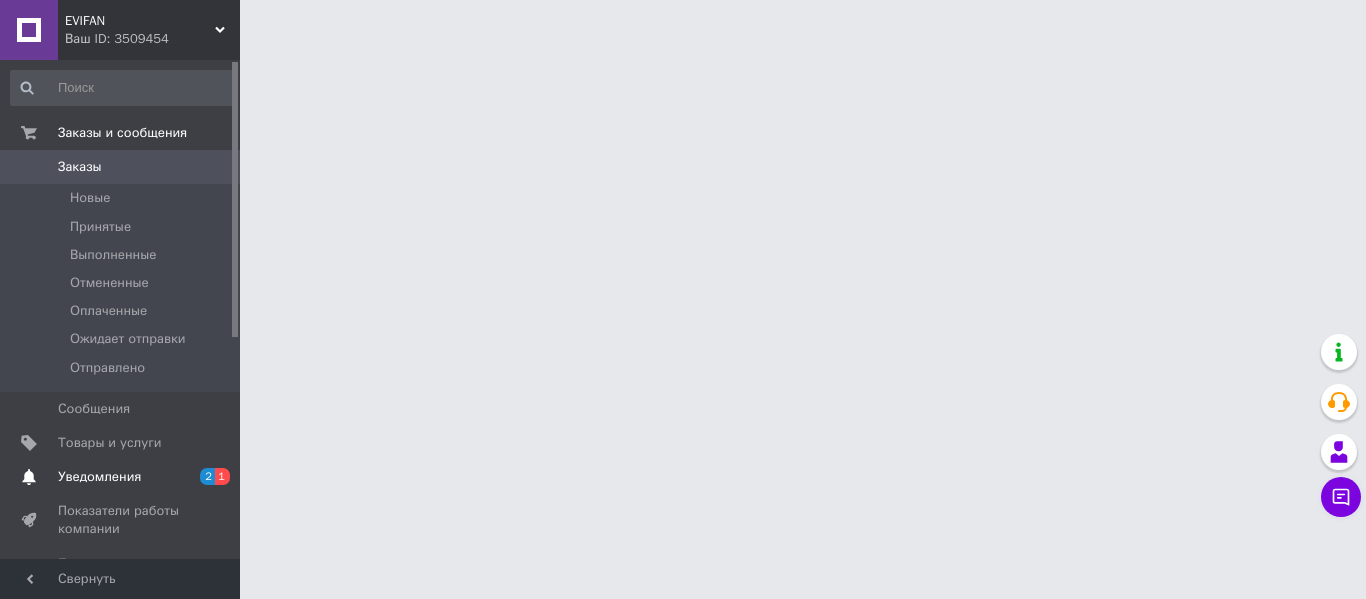 click on "Уведомления" at bounding box center [99, 477] 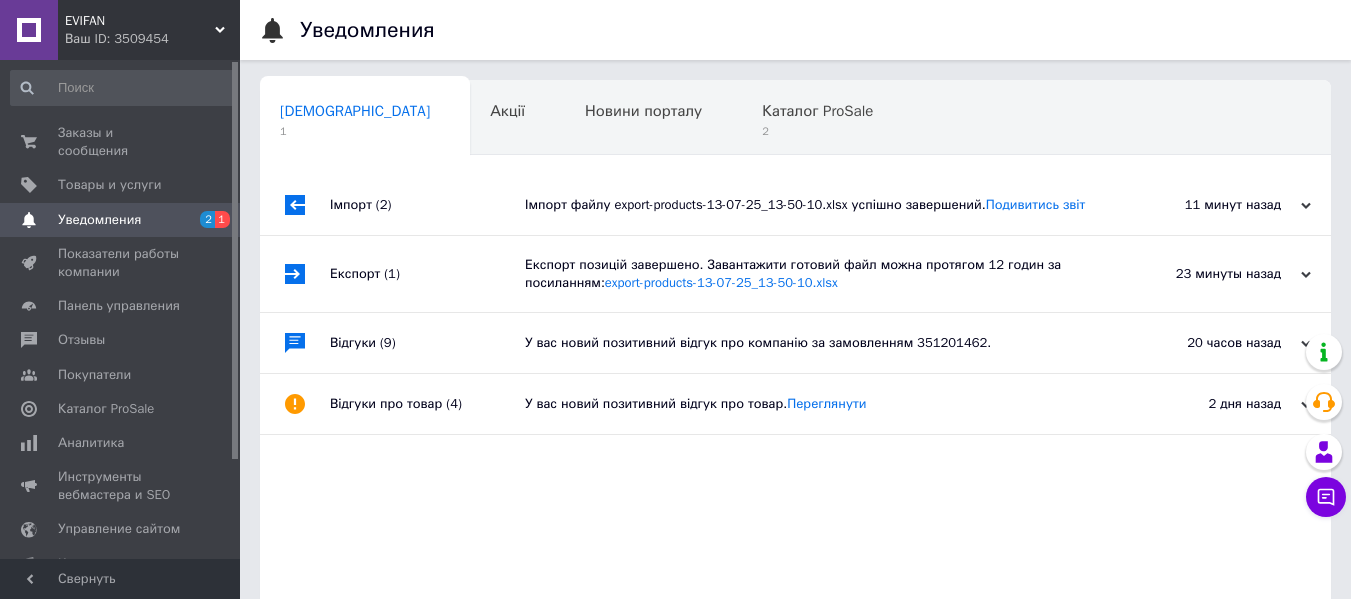 click on "Імпорт   (2)" at bounding box center [427, 205] 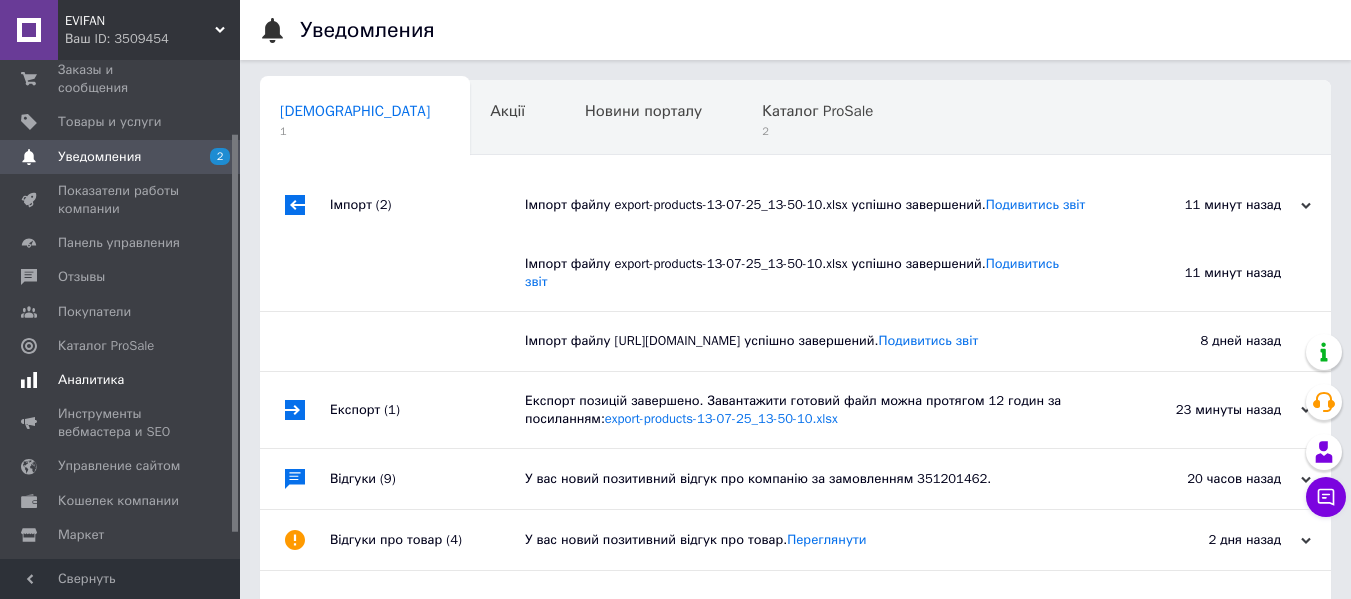 scroll, scrollTop: 124, scrollLeft: 0, axis: vertical 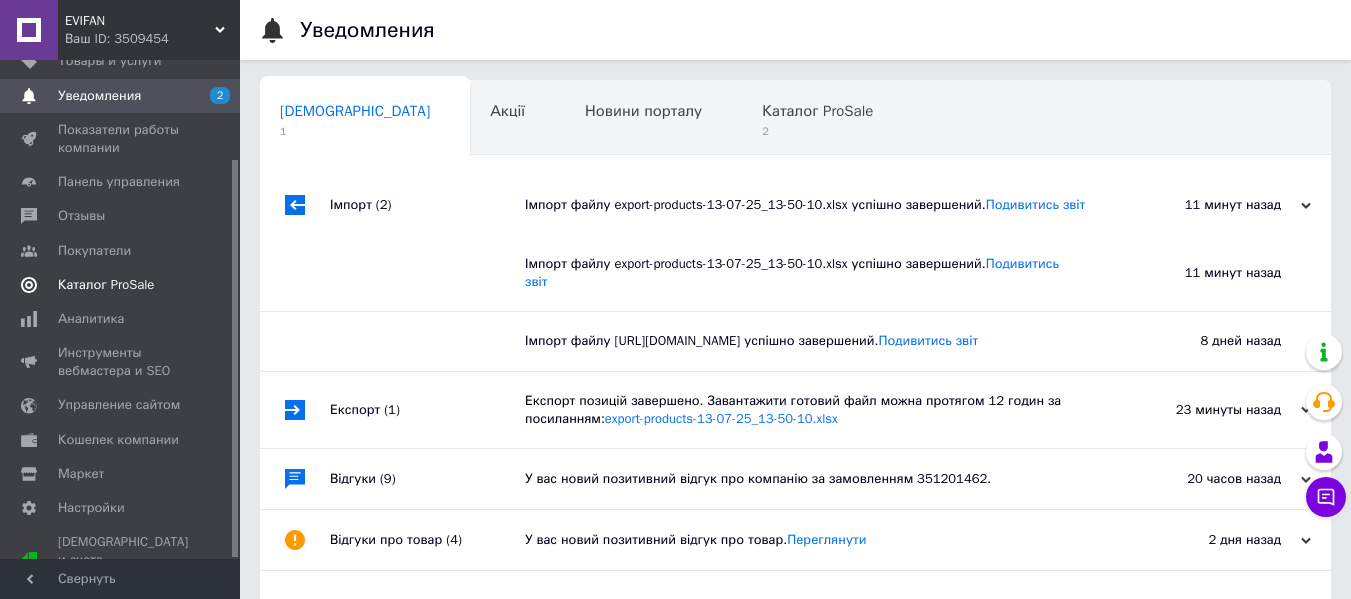 click on "Каталог ProSale" at bounding box center (106, 285) 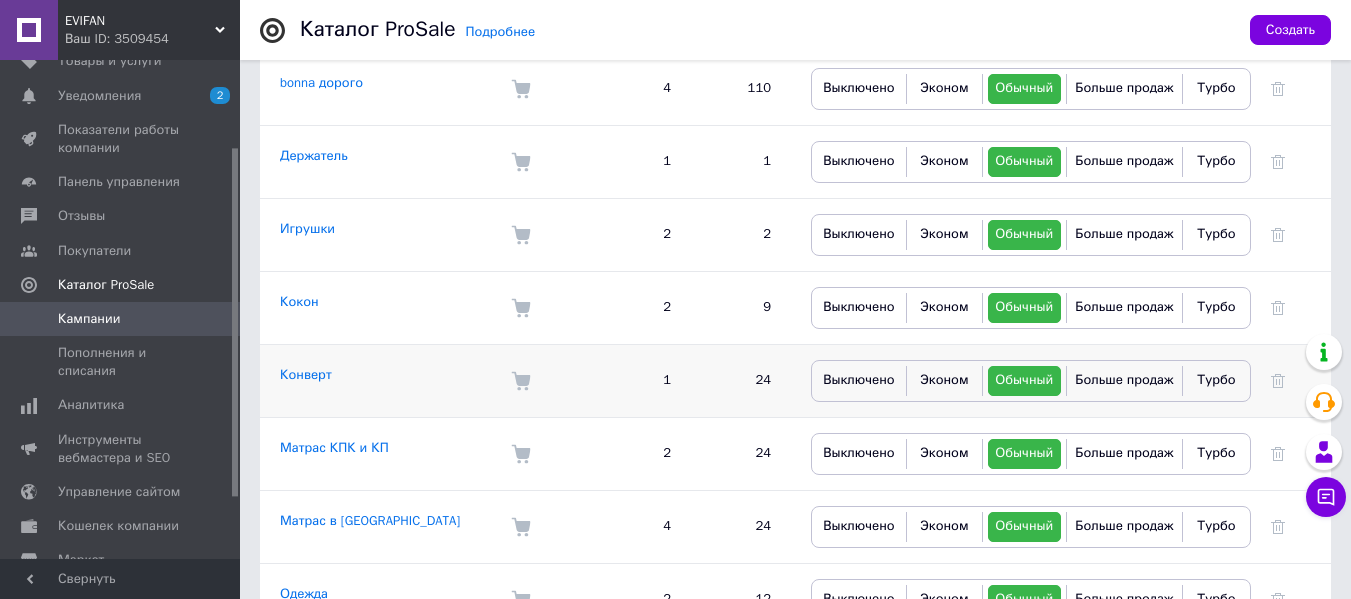 scroll, scrollTop: 600, scrollLeft: 0, axis: vertical 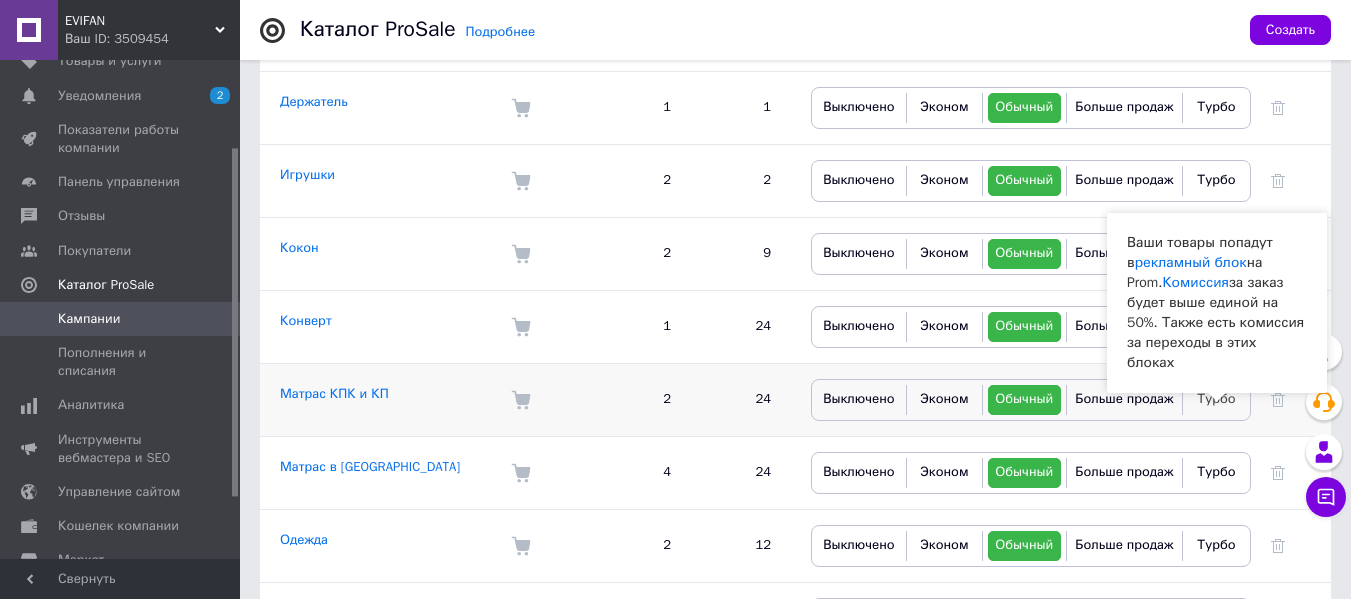 click on "Турбо" at bounding box center [1216, 400] 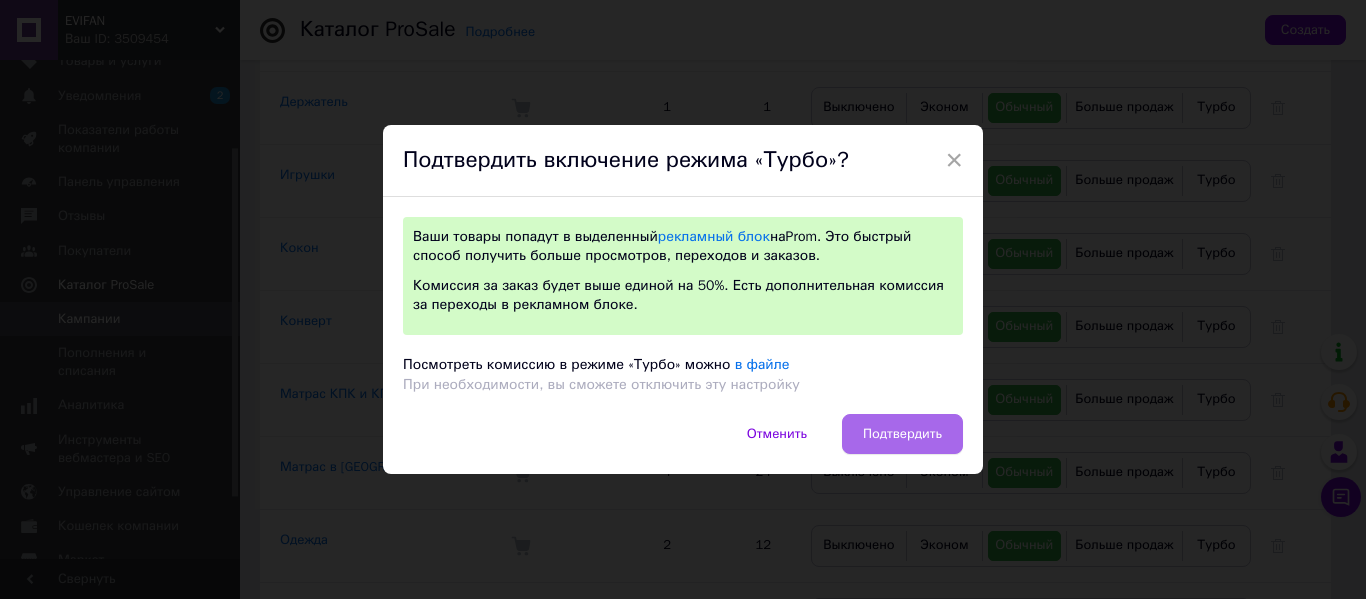 click on "Подтвердить" at bounding box center [902, 434] 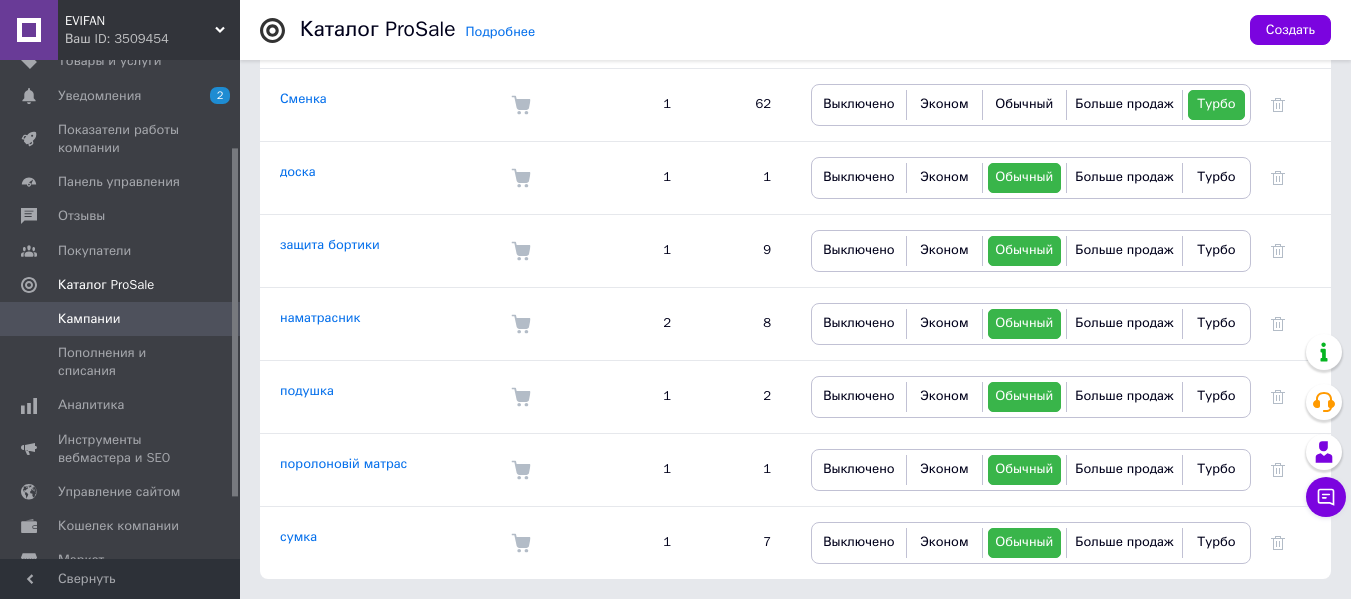 scroll, scrollTop: 695, scrollLeft: 0, axis: vertical 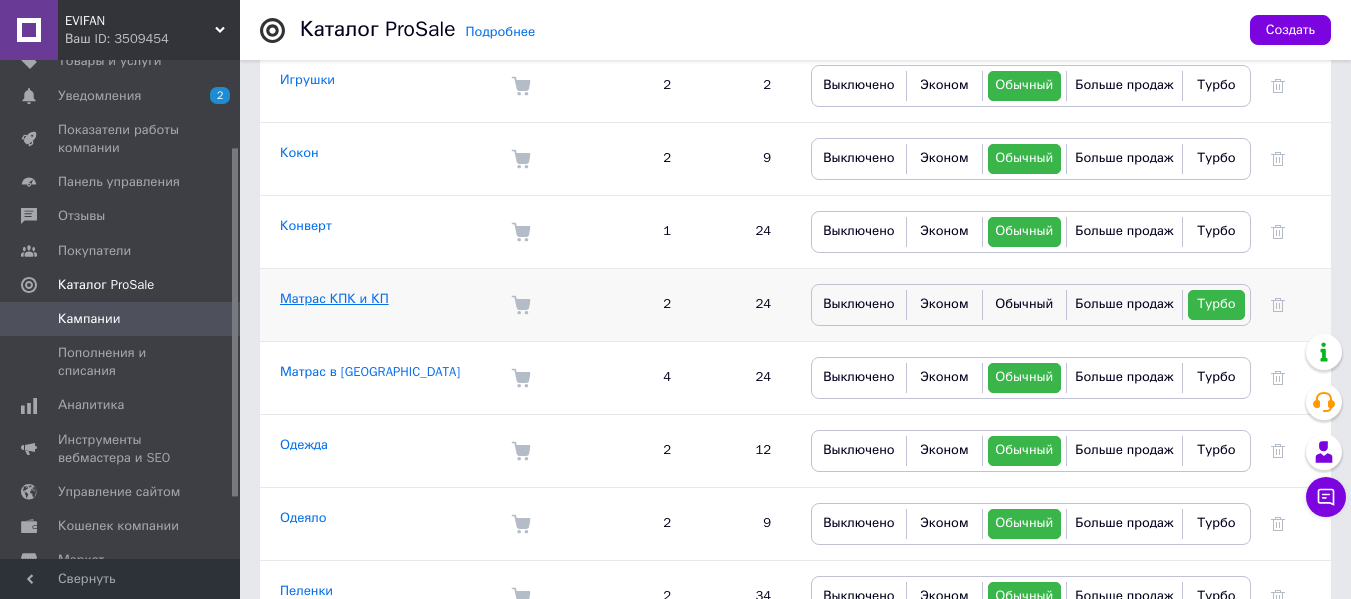click on "Матрас КПК и КП" at bounding box center [334, 298] 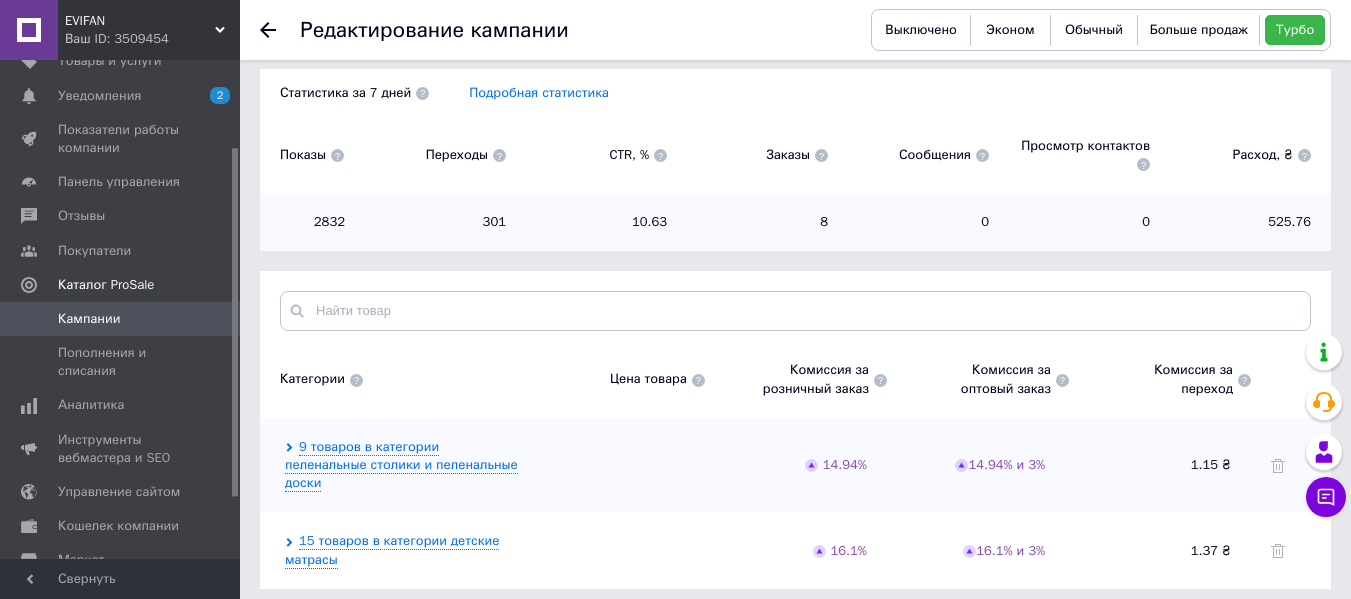 scroll, scrollTop: 446, scrollLeft: 0, axis: vertical 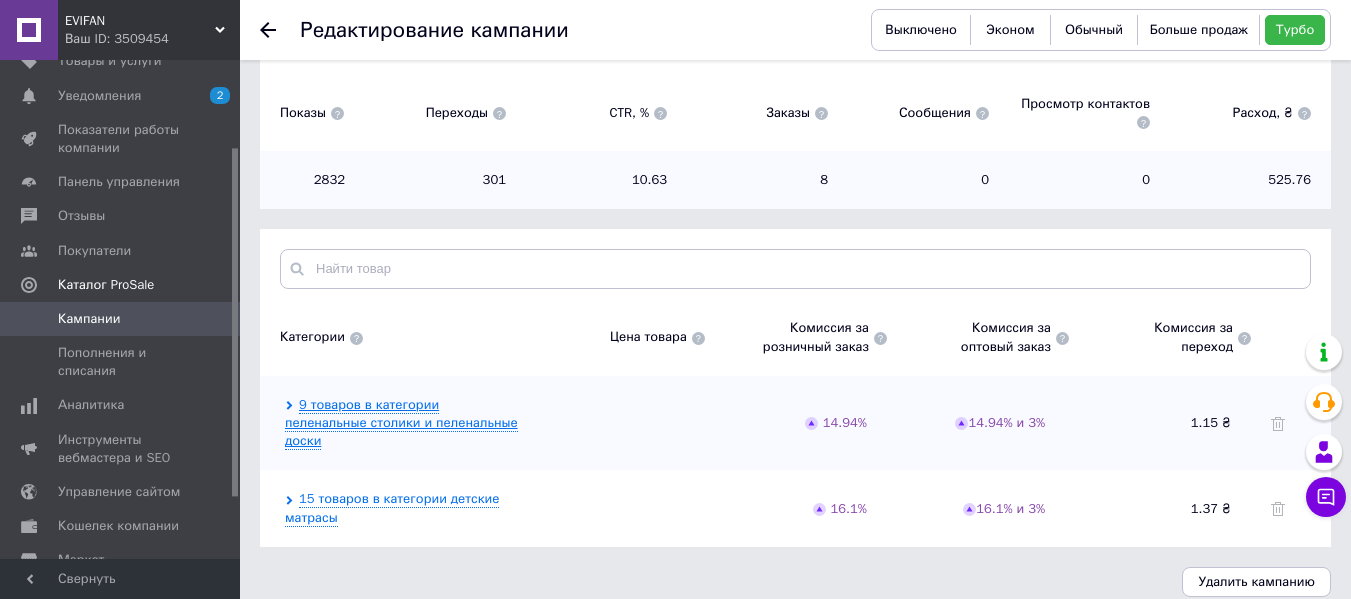 click on "9 товаров в категории пеленальные столики и пеленальные доски" at bounding box center (401, 423) 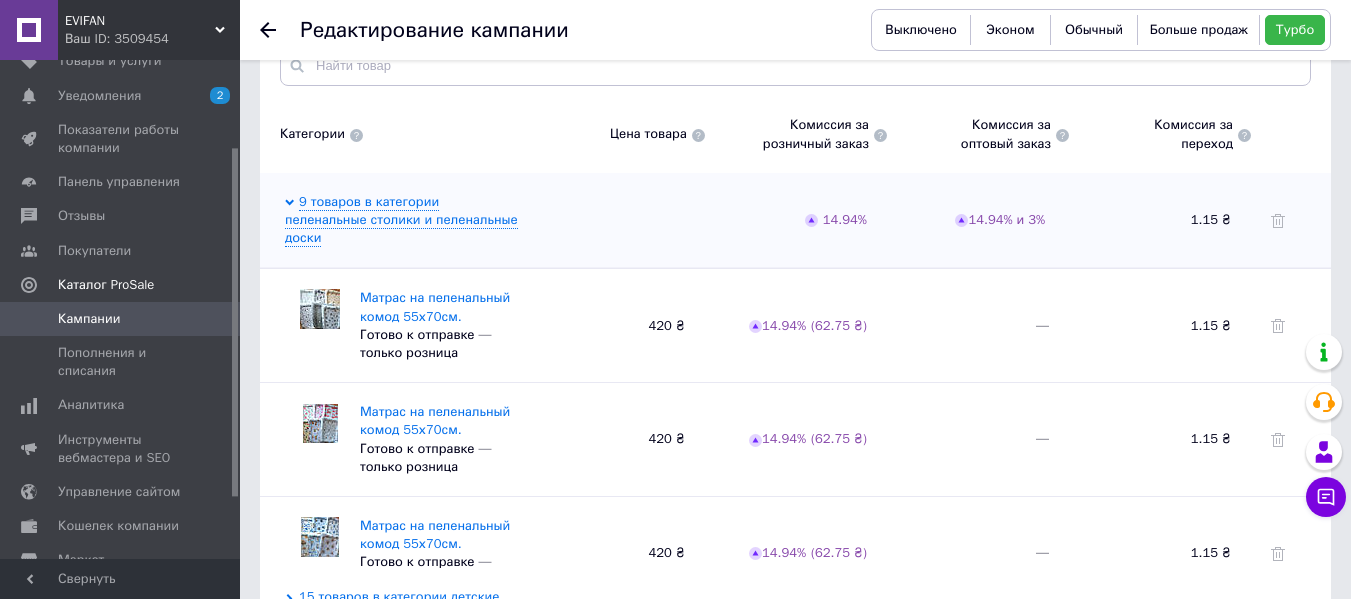 scroll, scrollTop: 747, scrollLeft: 0, axis: vertical 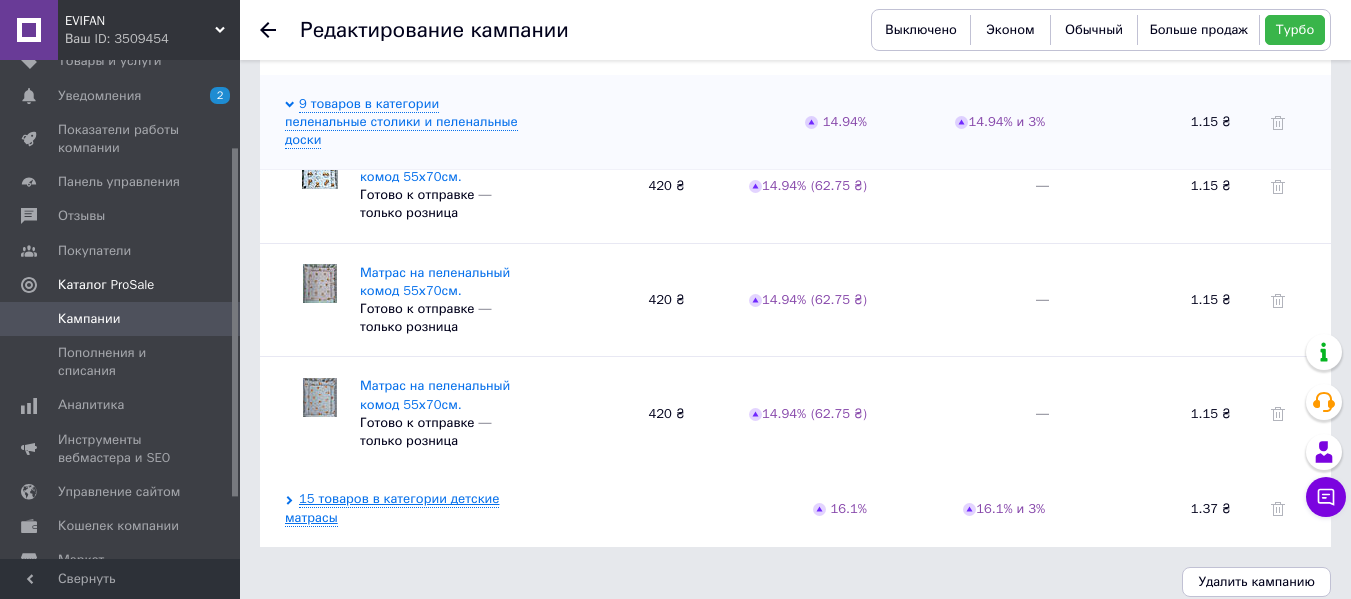click on "15 товаров в категории детские матрасы" at bounding box center [392, 508] 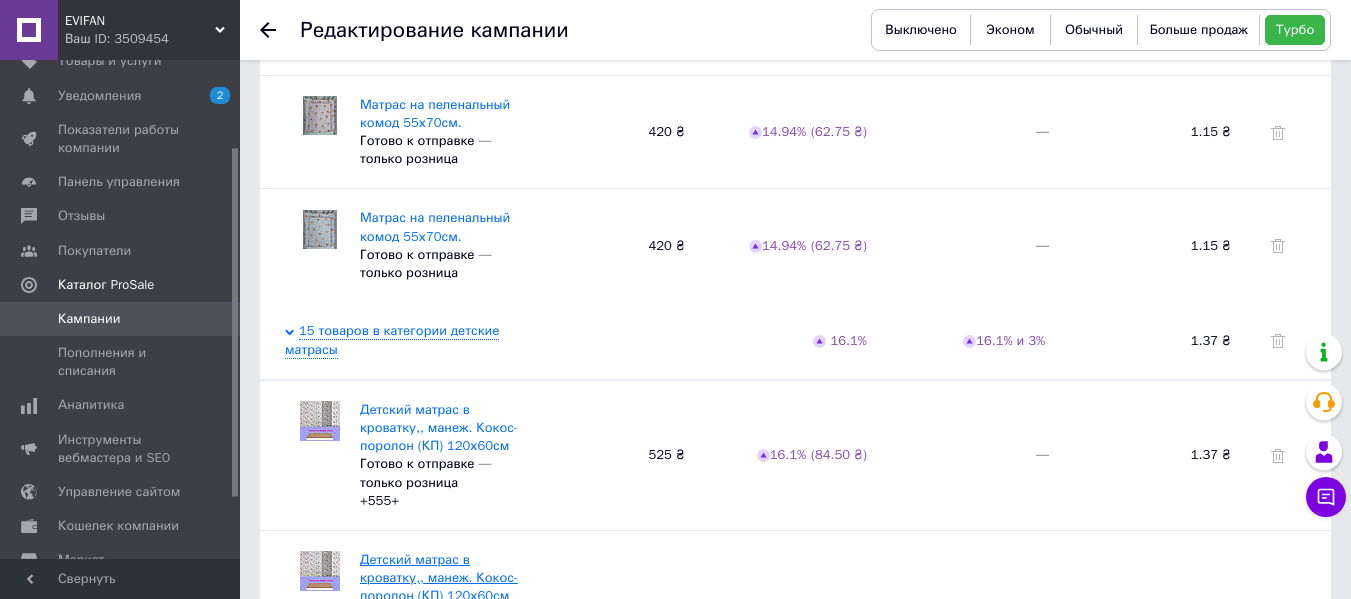 scroll, scrollTop: 1048, scrollLeft: 0, axis: vertical 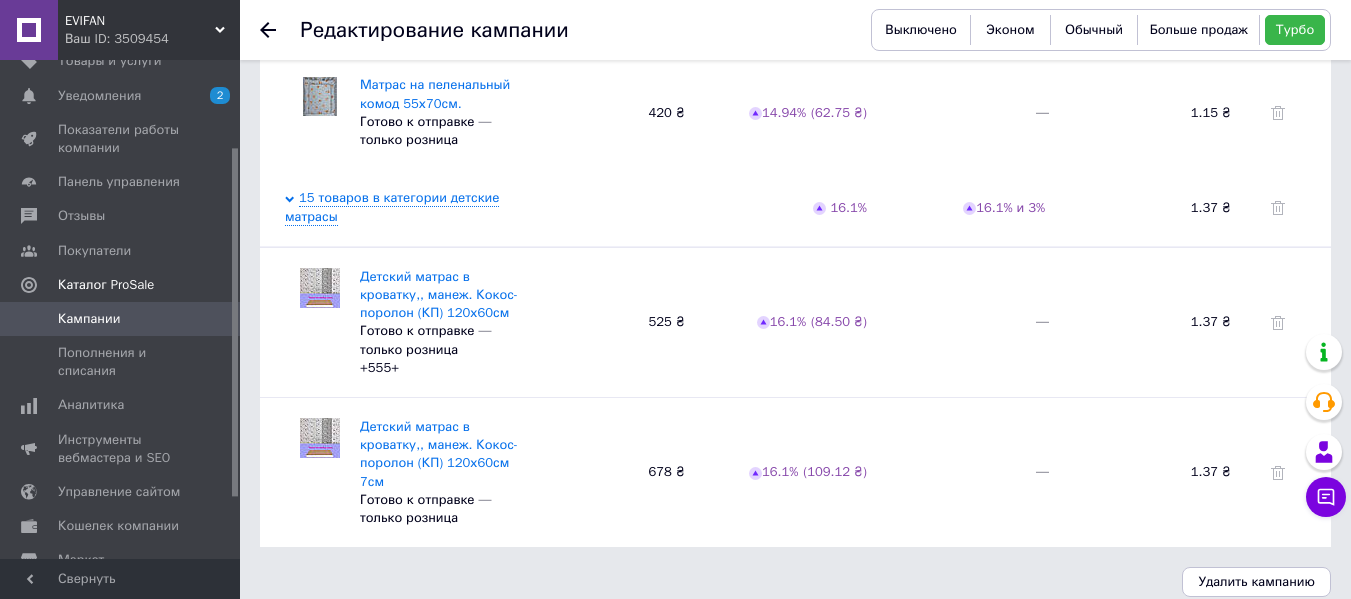 click on "EVIFAN" at bounding box center [140, 21] 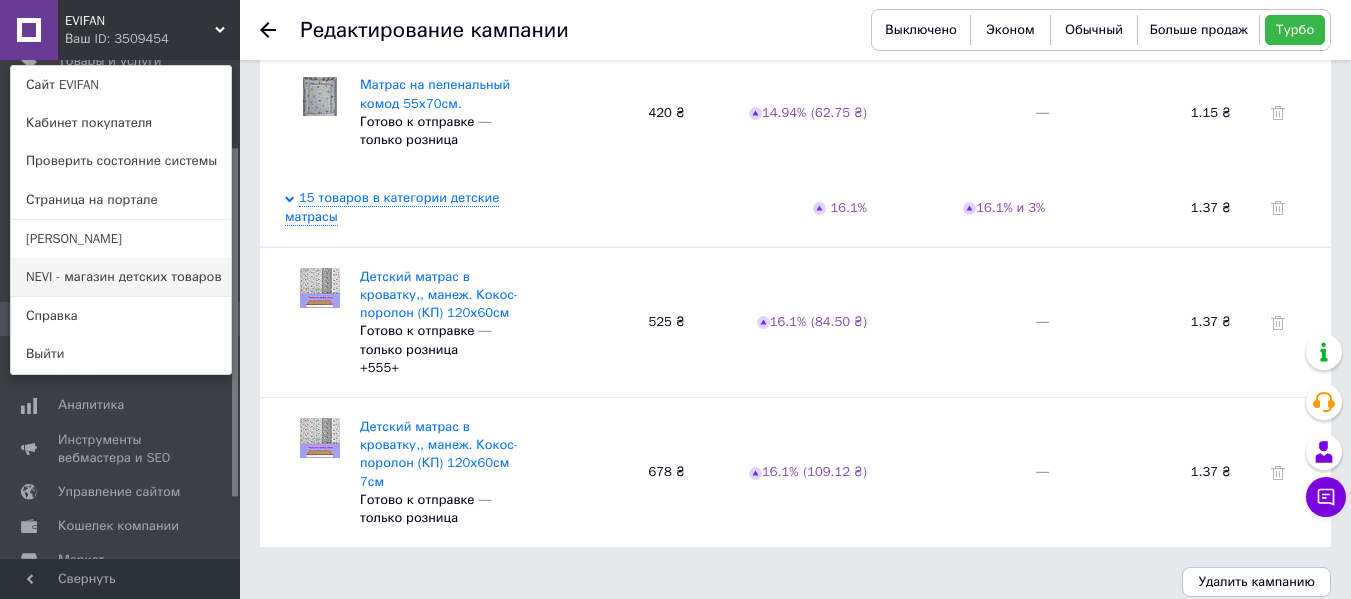 click on "NEVI - магазин детских товаров" at bounding box center [121, 277] 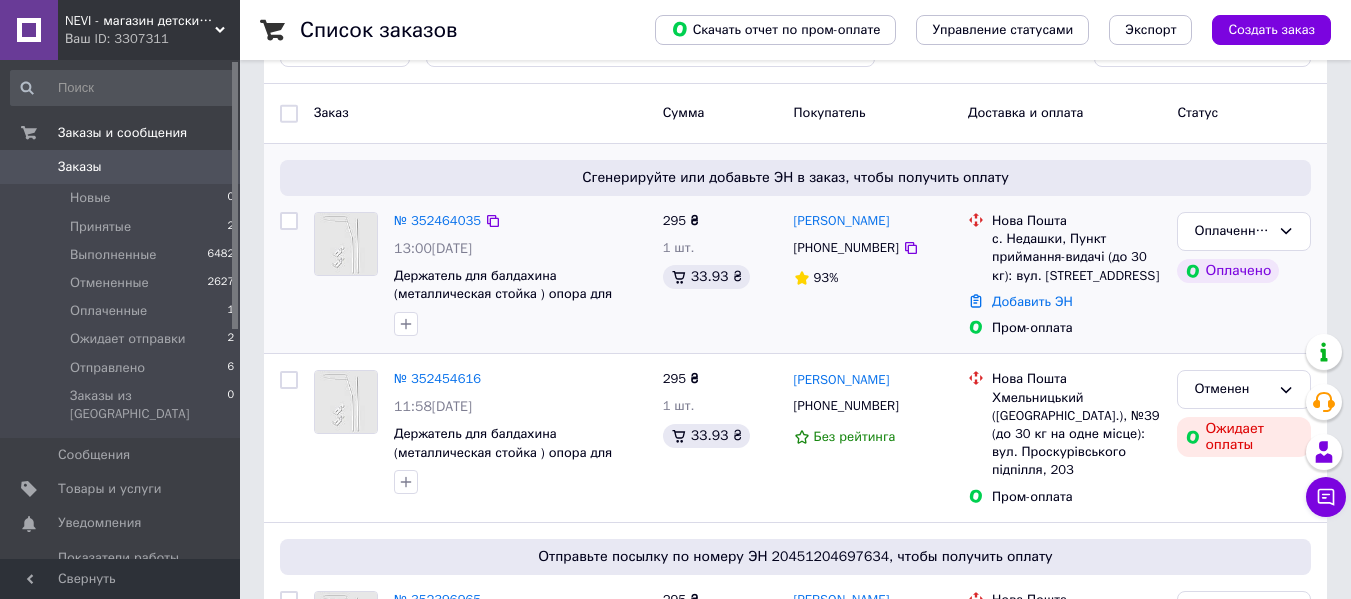 scroll, scrollTop: 300, scrollLeft: 0, axis: vertical 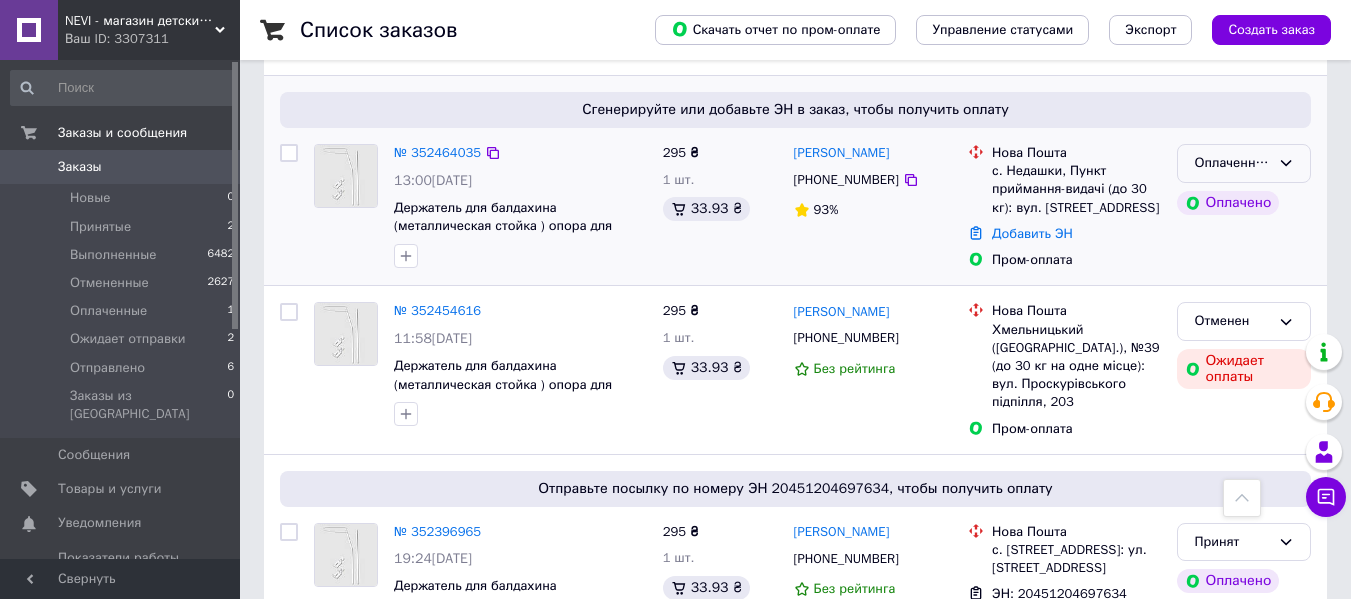 click on "Оплаченный" at bounding box center [1232, 163] 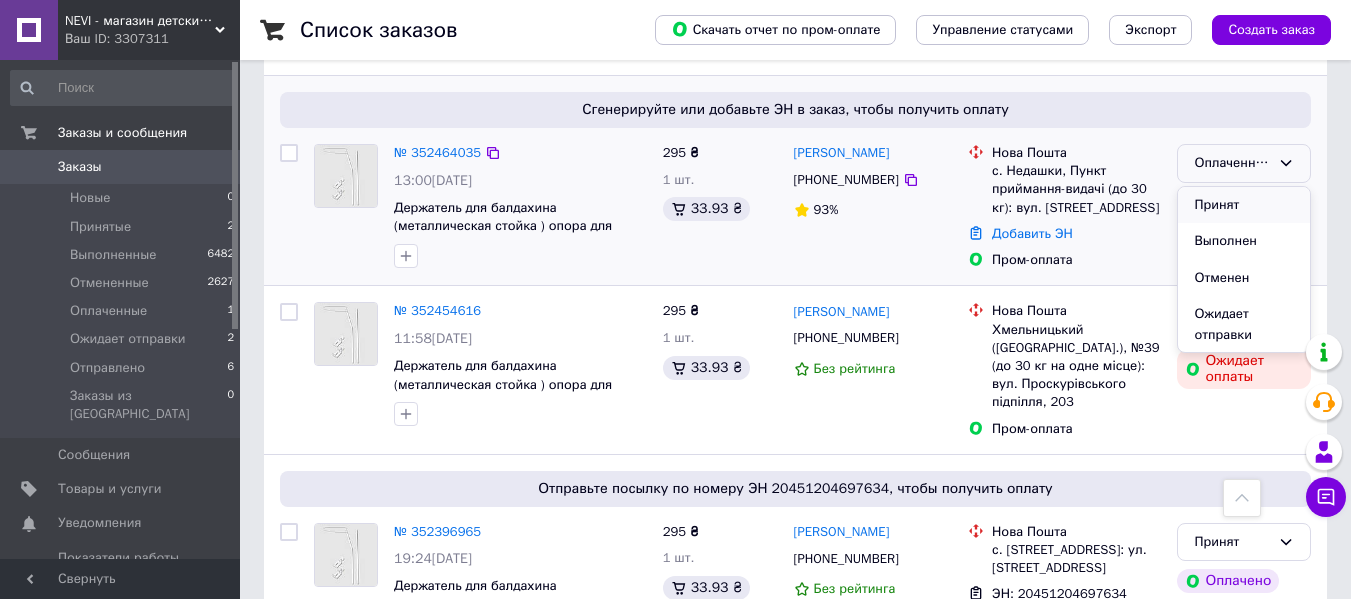 click on "Принят" at bounding box center [1244, 205] 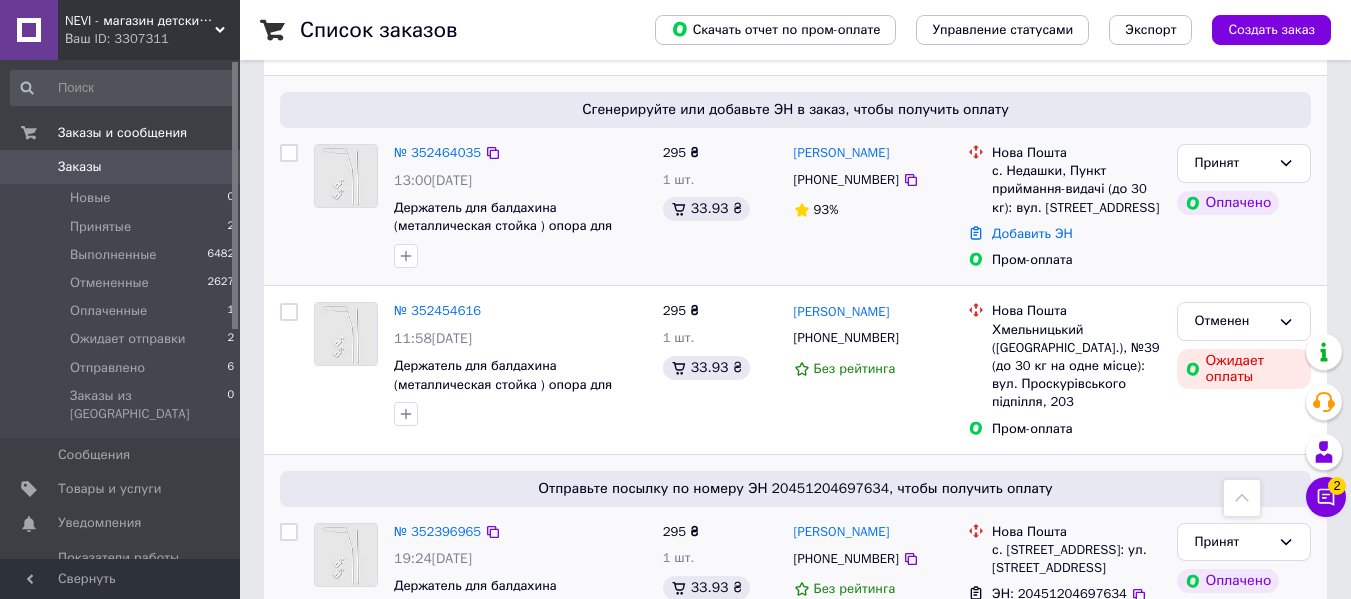 scroll, scrollTop: 824, scrollLeft: 0, axis: vertical 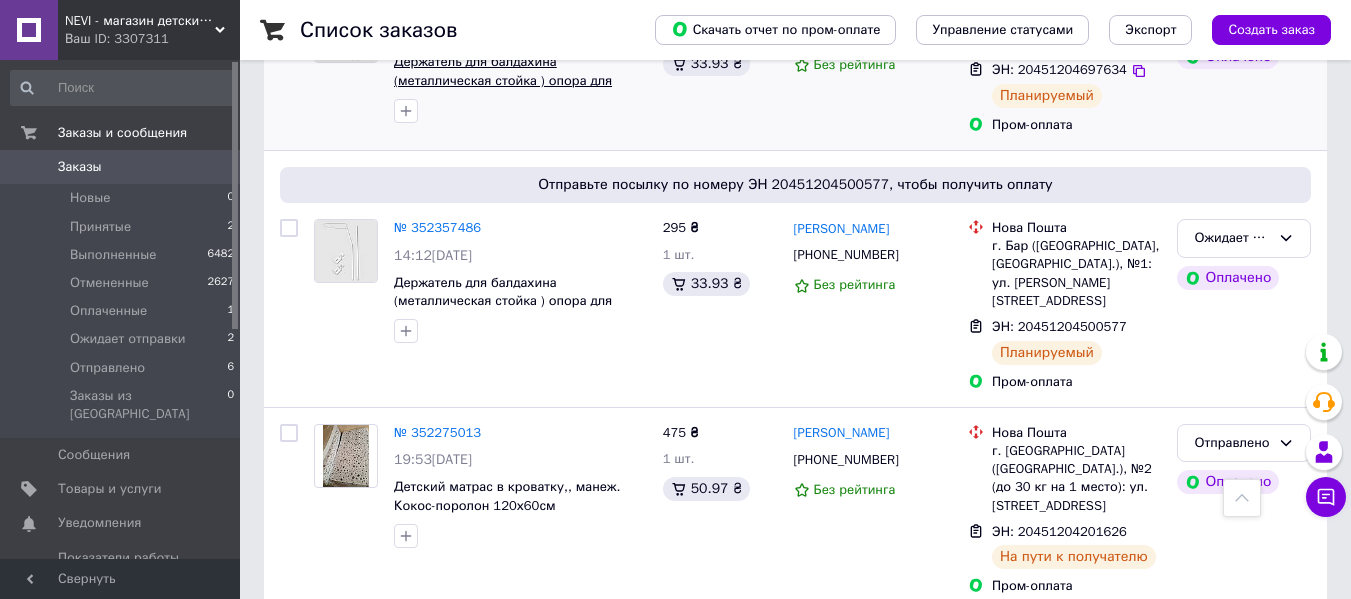 drag, startPoint x: 1062, startPoint y: 565, endPoint x: 612, endPoint y: 67, distance: 671.1959 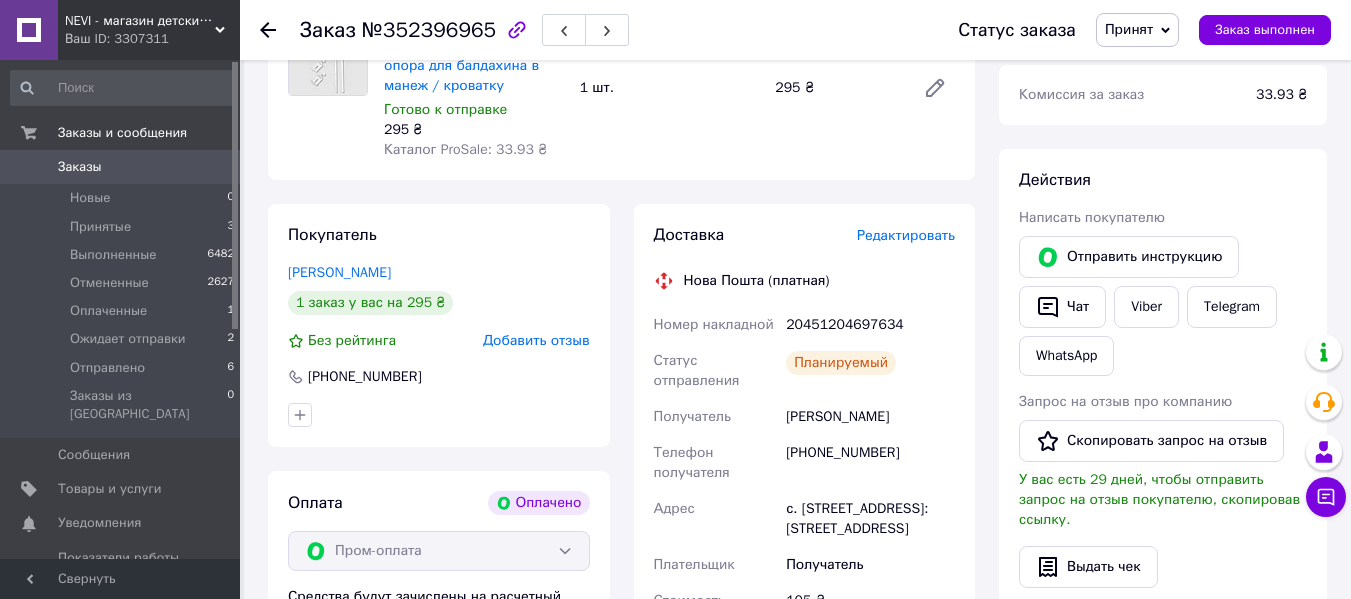 scroll, scrollTop: 700, scrollLeft: 0, axis: vertical 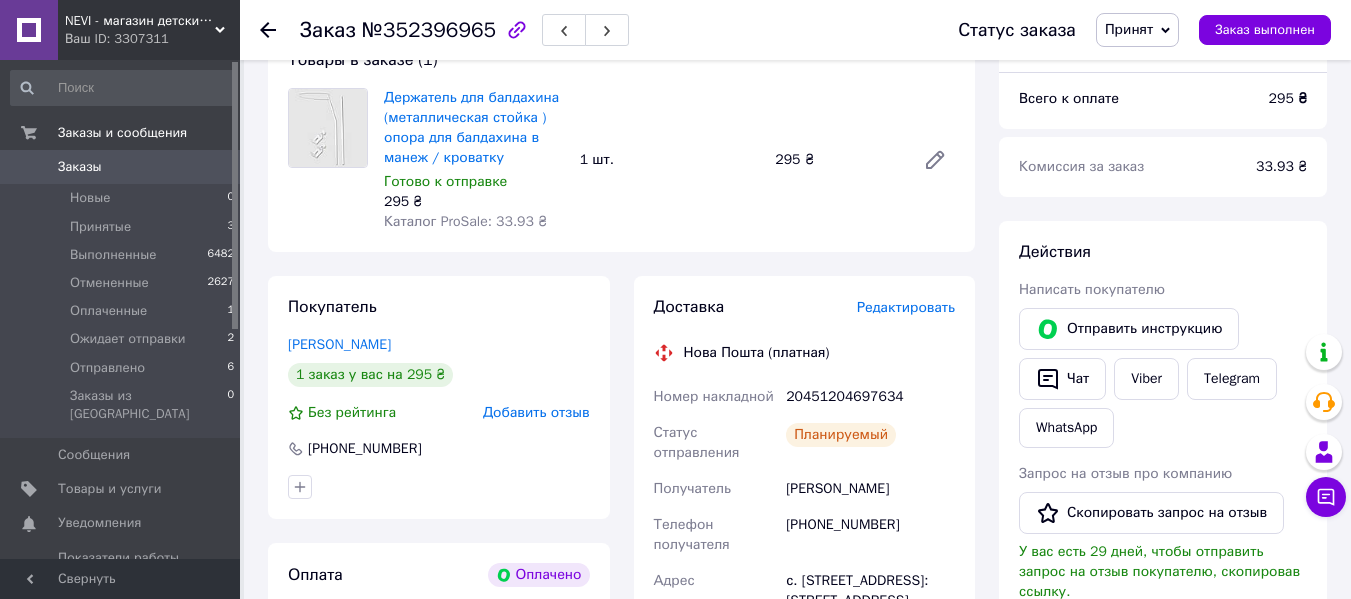 click on "0" at bounding box center [212, 167] 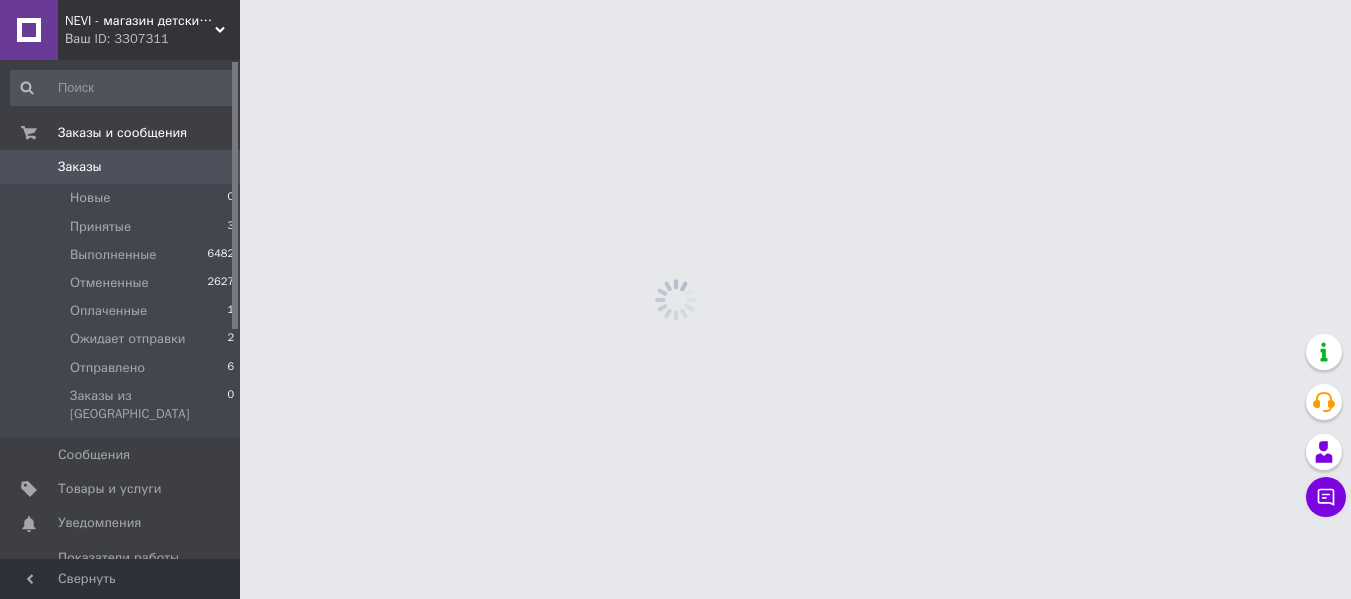 scroll, scrollTop: 0, scrollLeft: 0, axis: both 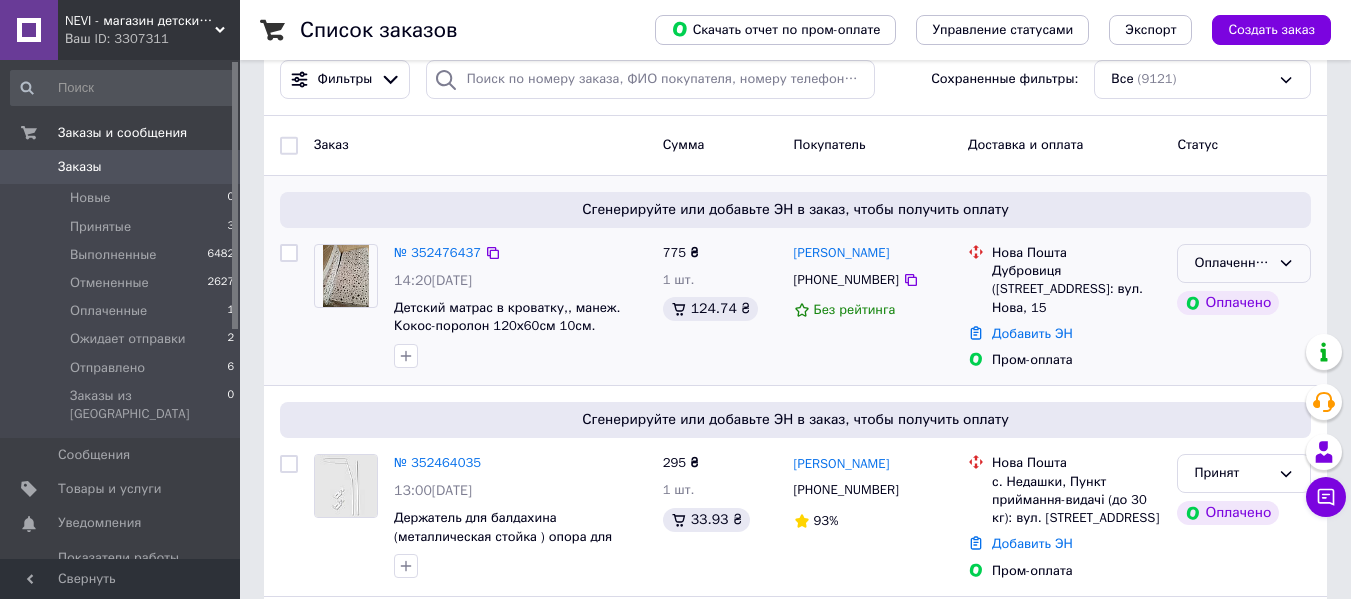 click on "Оплаченный" at bounding box center [1232, 263] 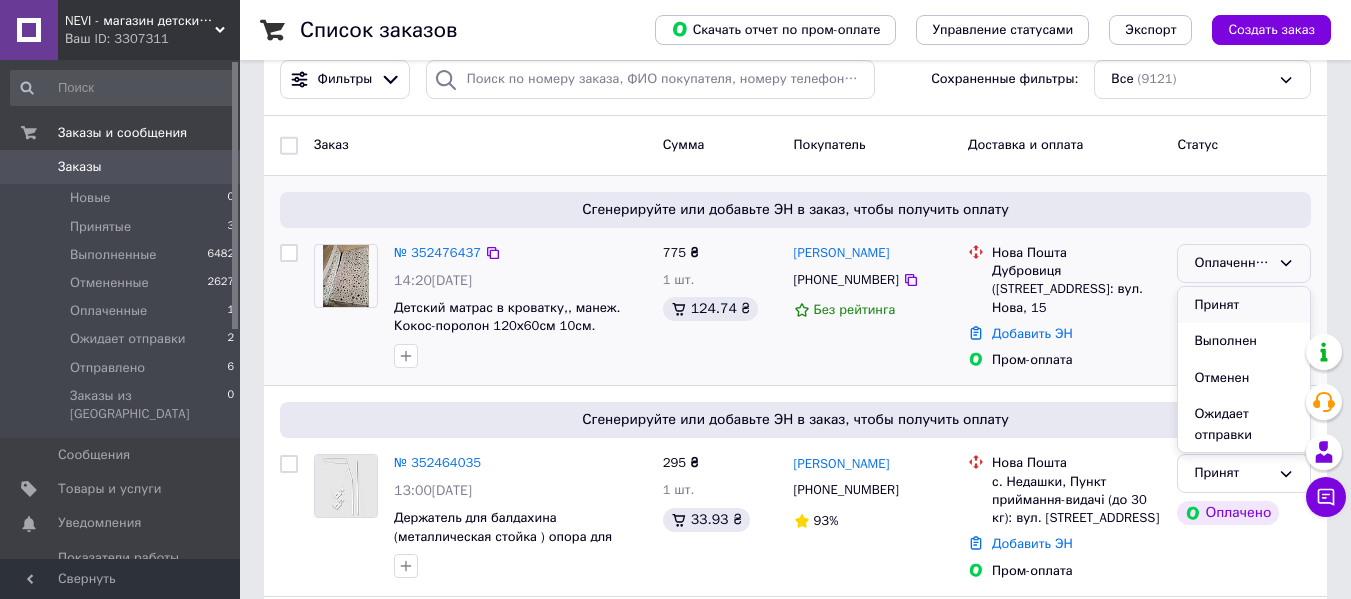 click on "Принят" at bounding box center (1244, 305) 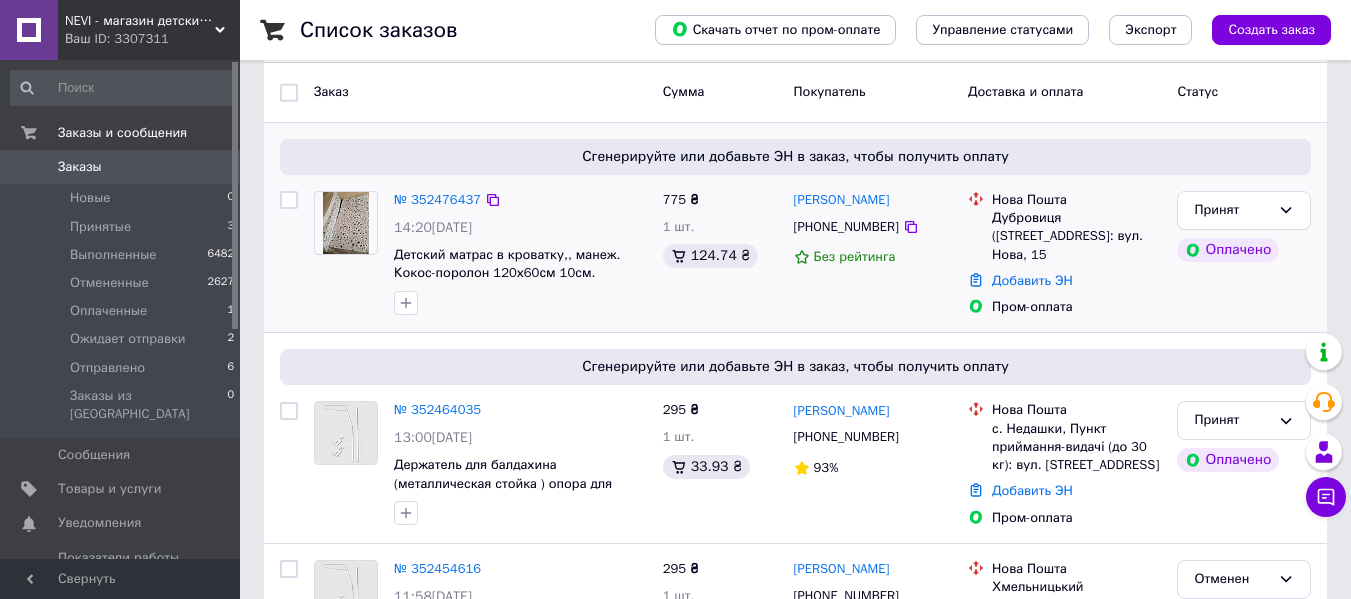 scroll, scrollTop: 300, scrollLeft: 0, axis: vertical 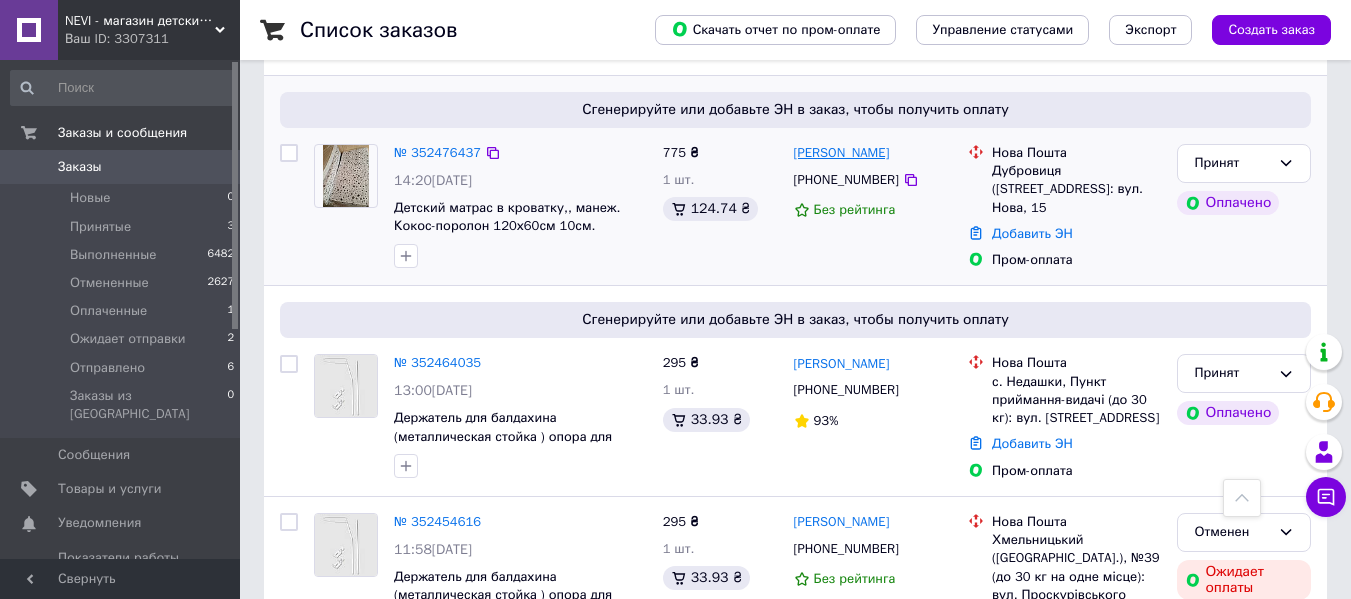drag, startPoint x: 919, startPoint y: 146, endPoint x: 794, endPoint y: 157, distance: 125.48307 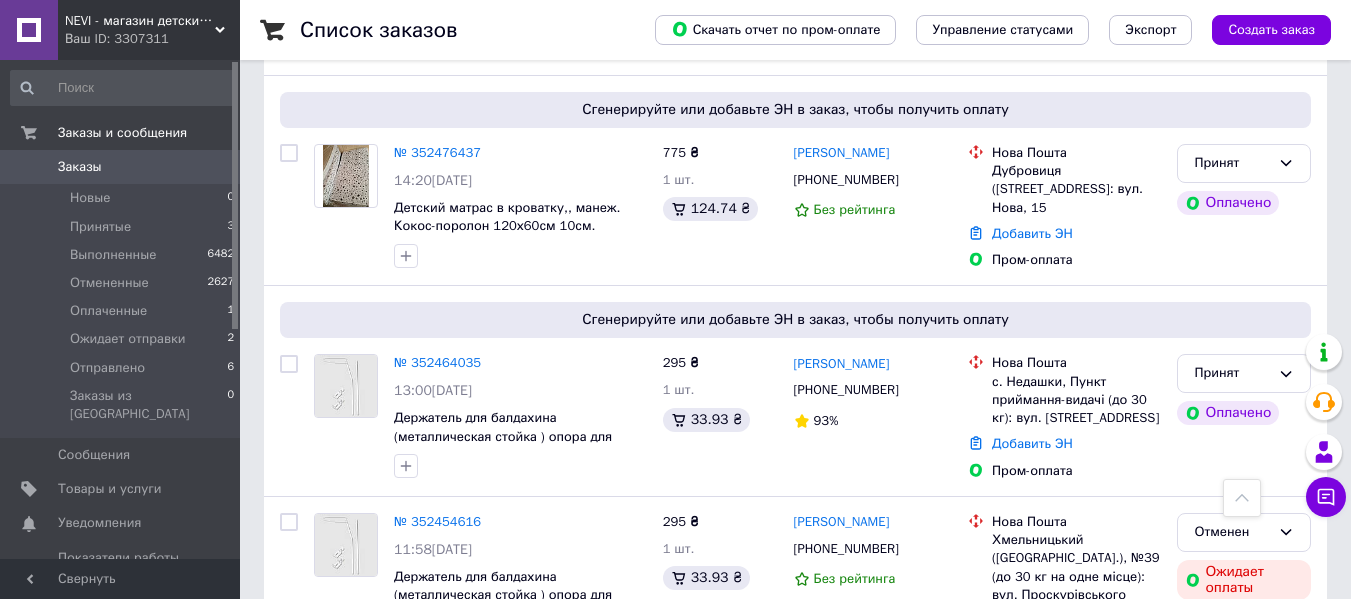 copy on "Ковальчук Валерія" 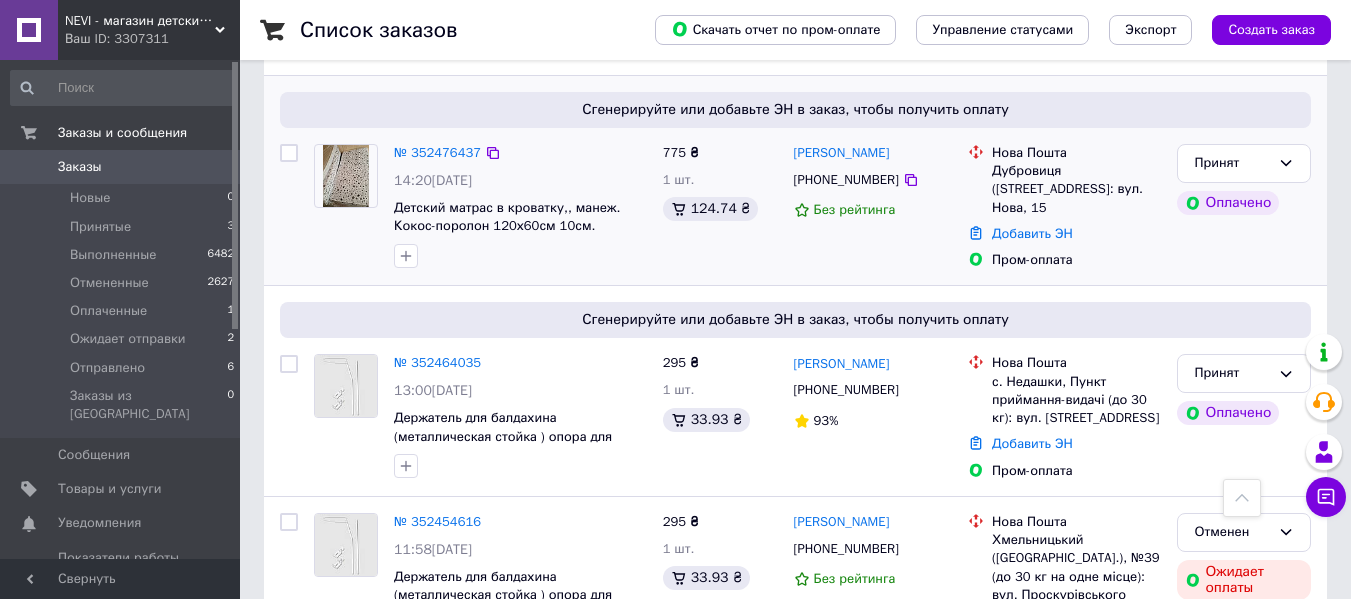 click on "Дубровиця (Рівненська обл.), №1: вул. Нова, 15" at bounding box center [1076, 189] 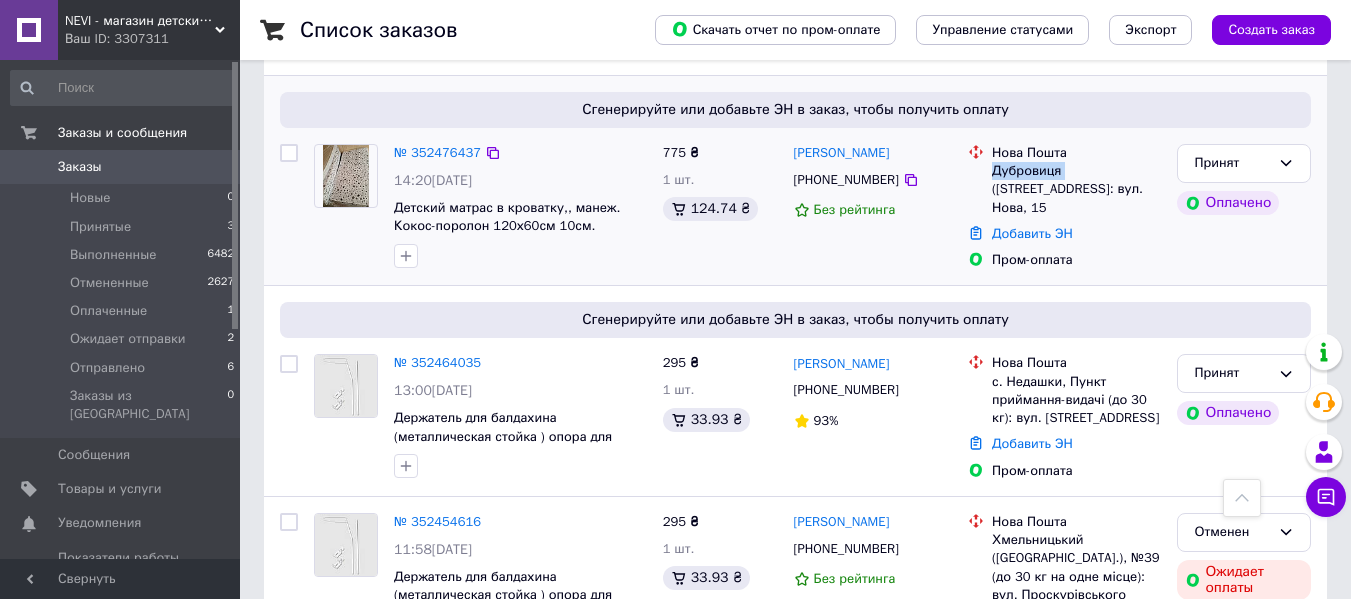 click on "Дубровиця (Рівненська обл.), №1: вул. Нова, 15" at bounding box center [1076, 189] 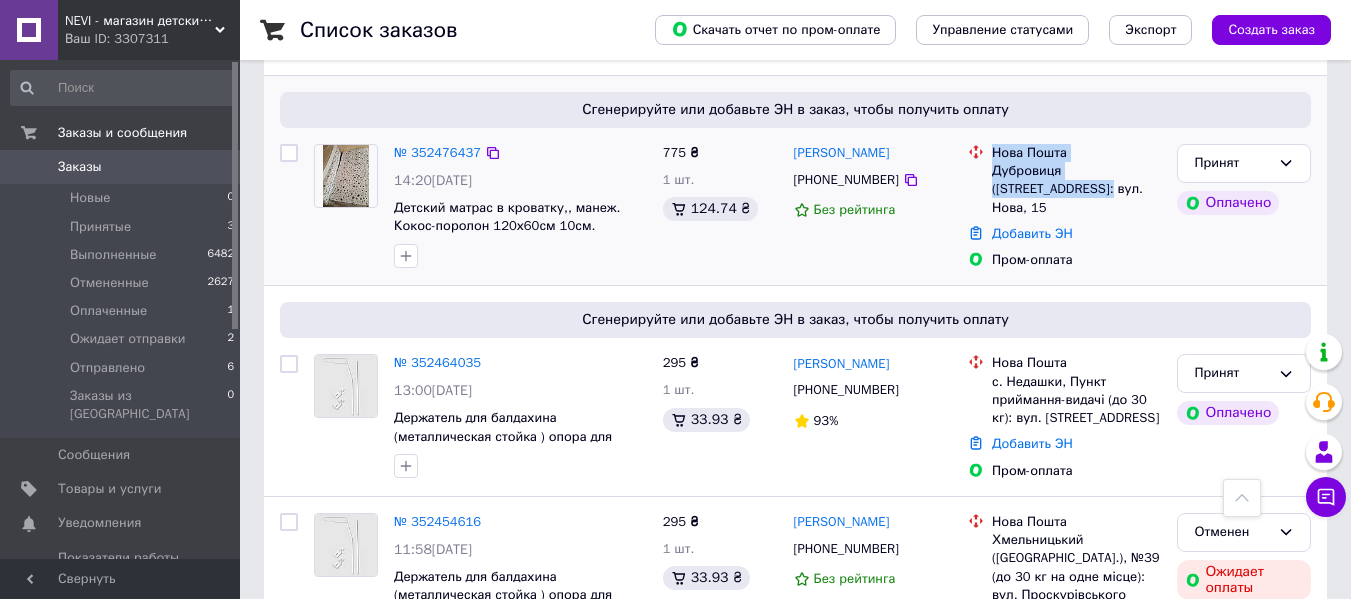 drag, startPoint x: 1025, startPoint y: 185, endPoint x: 987, endPoint y: 172, distance: 40.16217 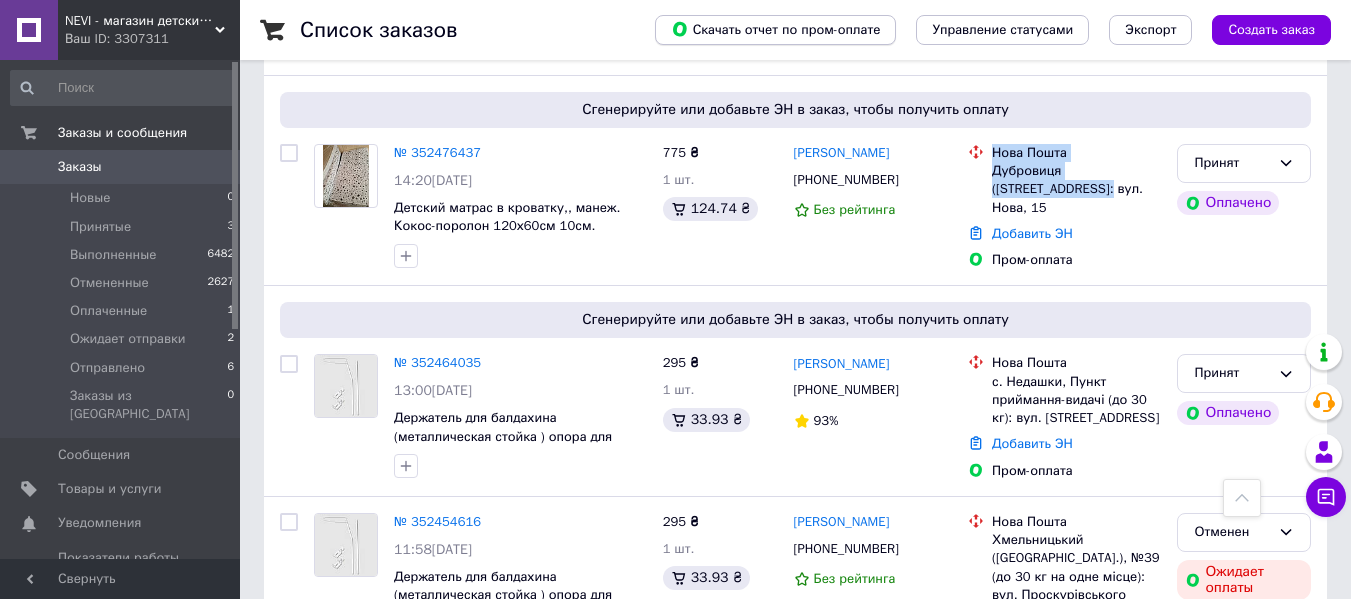 copy on "Нова Пошта Дубровиця (Рівненська обл.)," 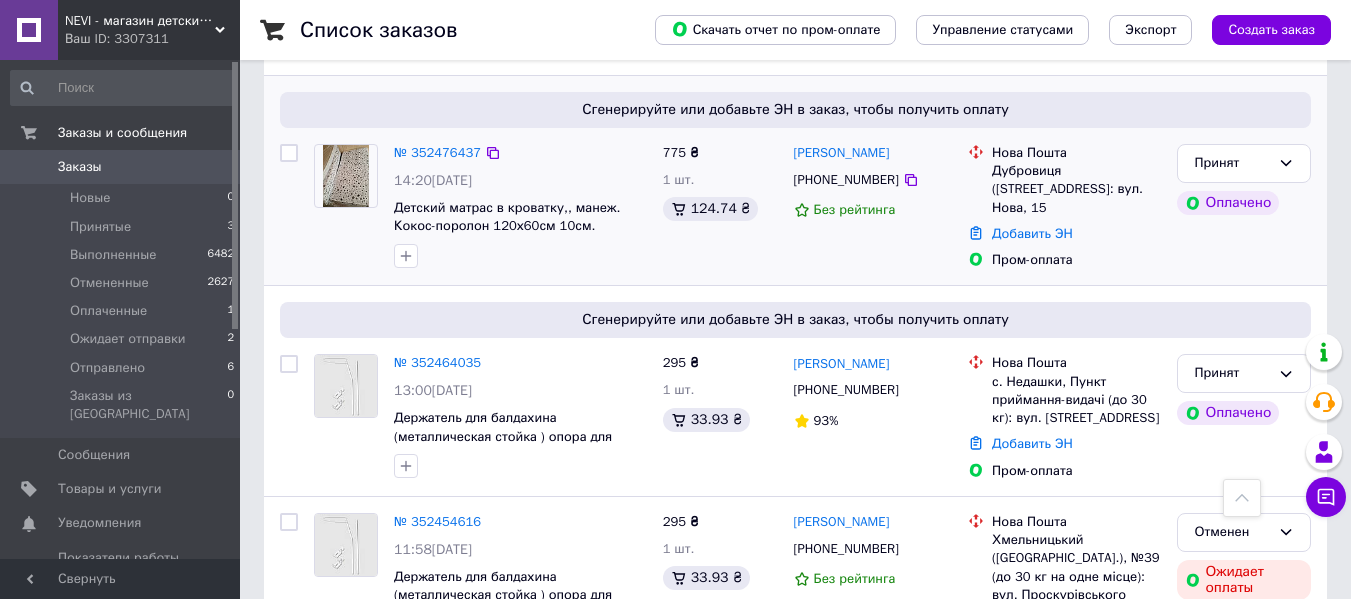click on "Дубровиця (Рівненська обл.), №1: вул. Нова, 15" at bounding box center (1076, 189) 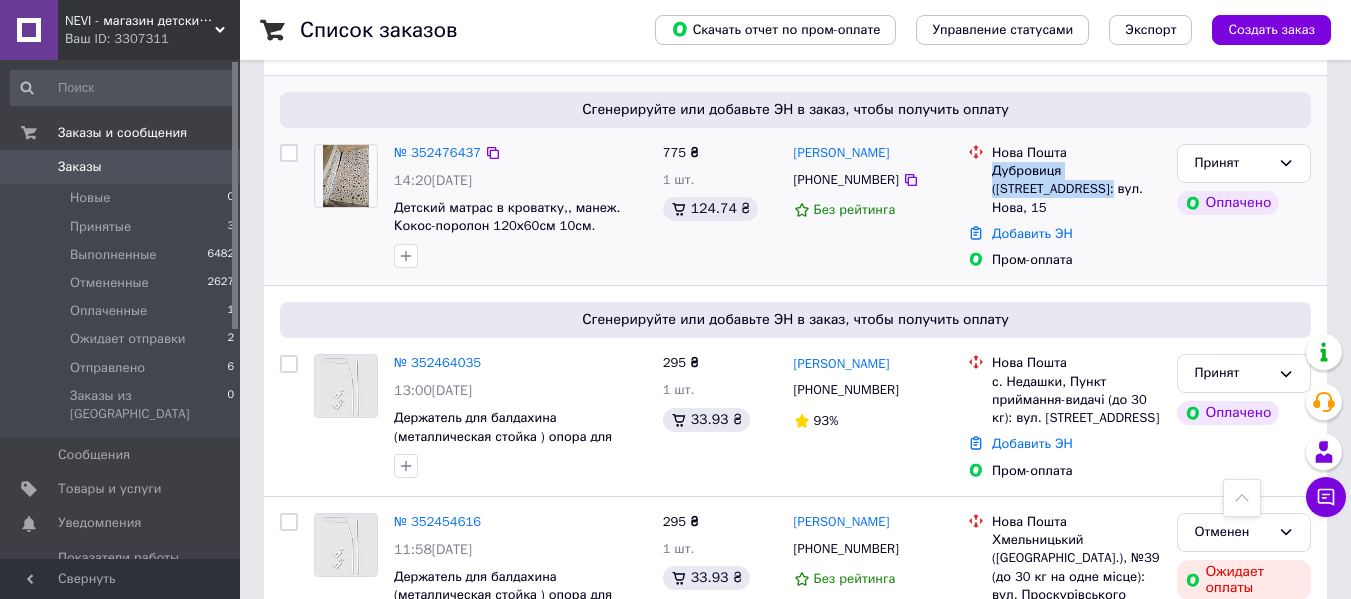 drag, startPoint x: 1024, startPoint y: 188, endPoint x: 989, endPoint y: 176, distance: 37 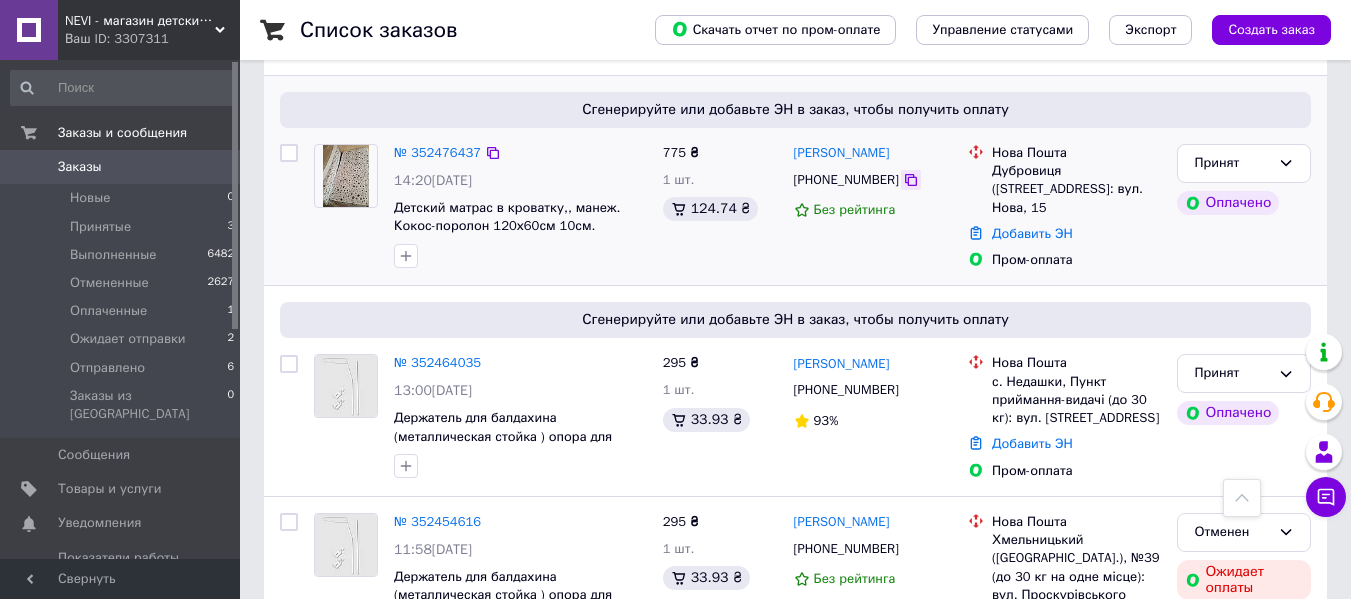 click 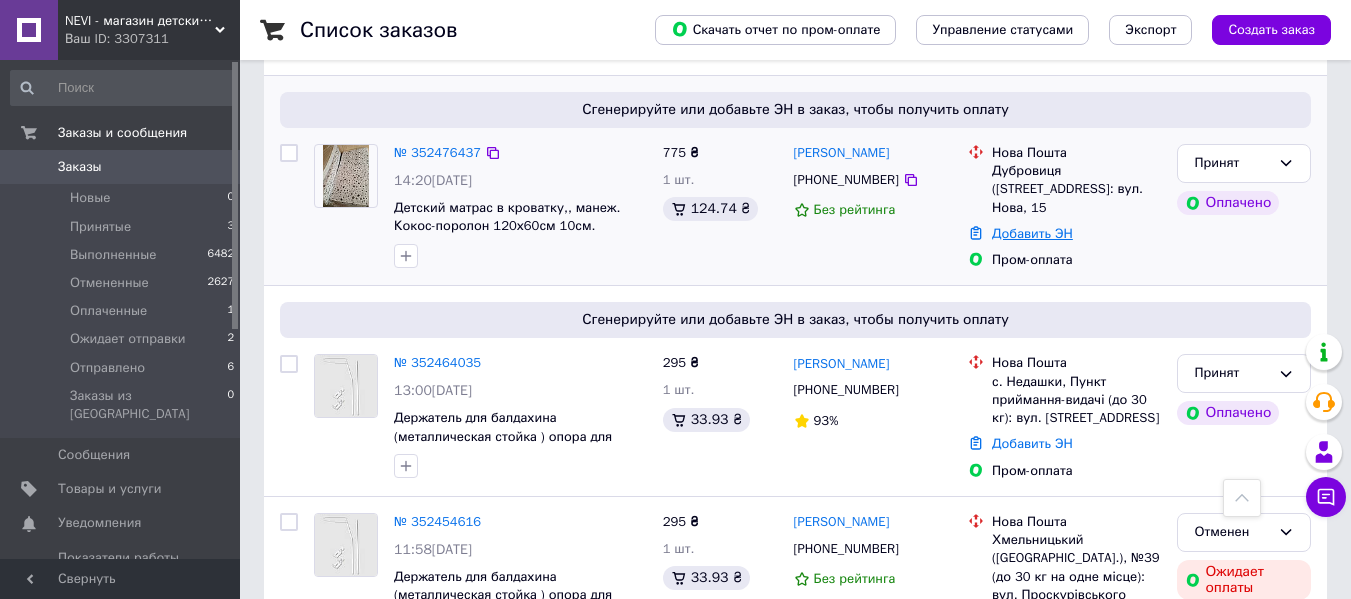 click on "Добавить ЭН" at bounding box center (1032, 233) 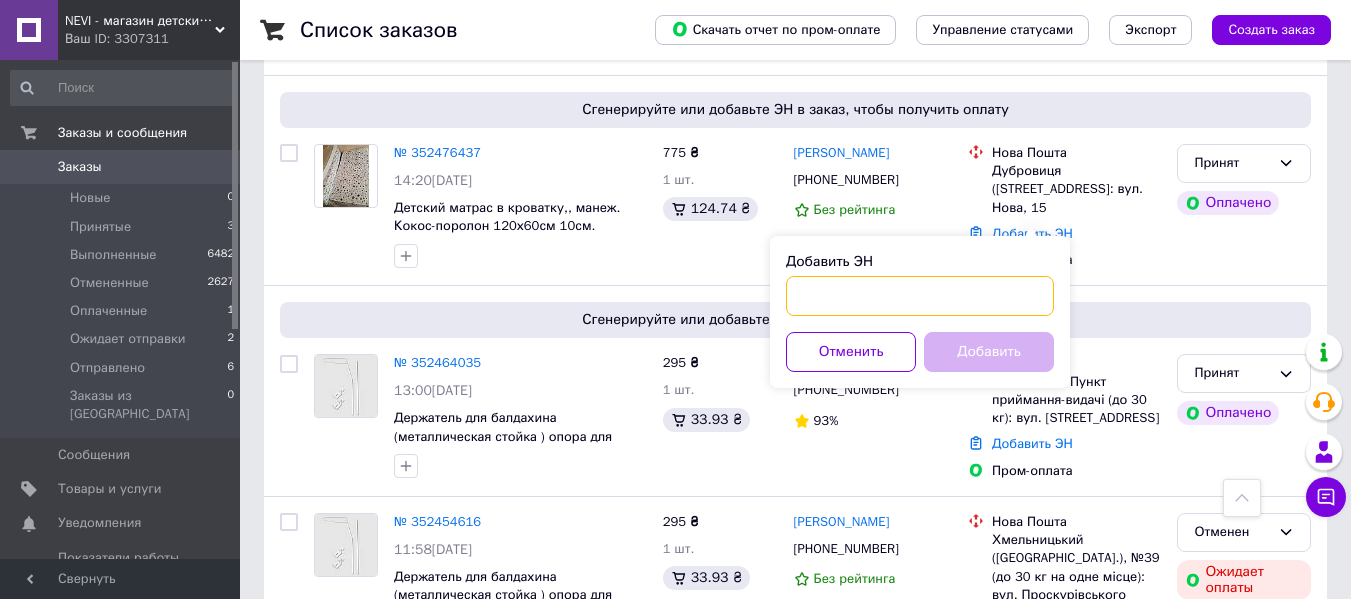 click on "Добавить ЭН" at bounding box center [920, 296] 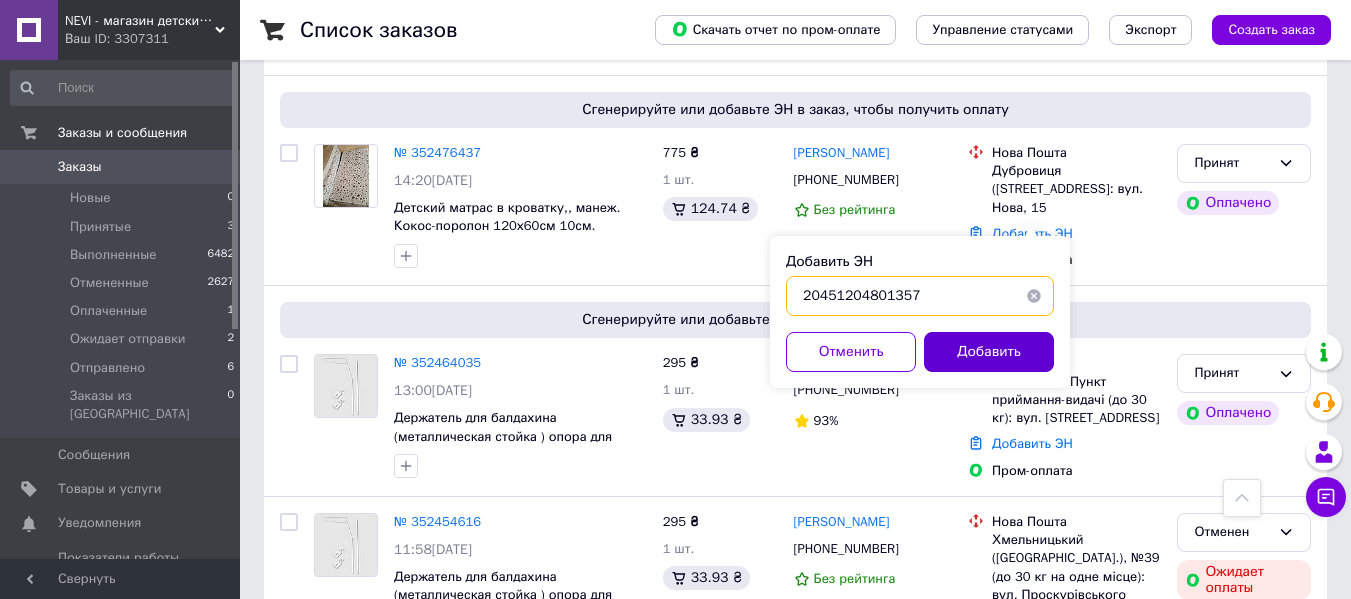 type on "20451204801357" 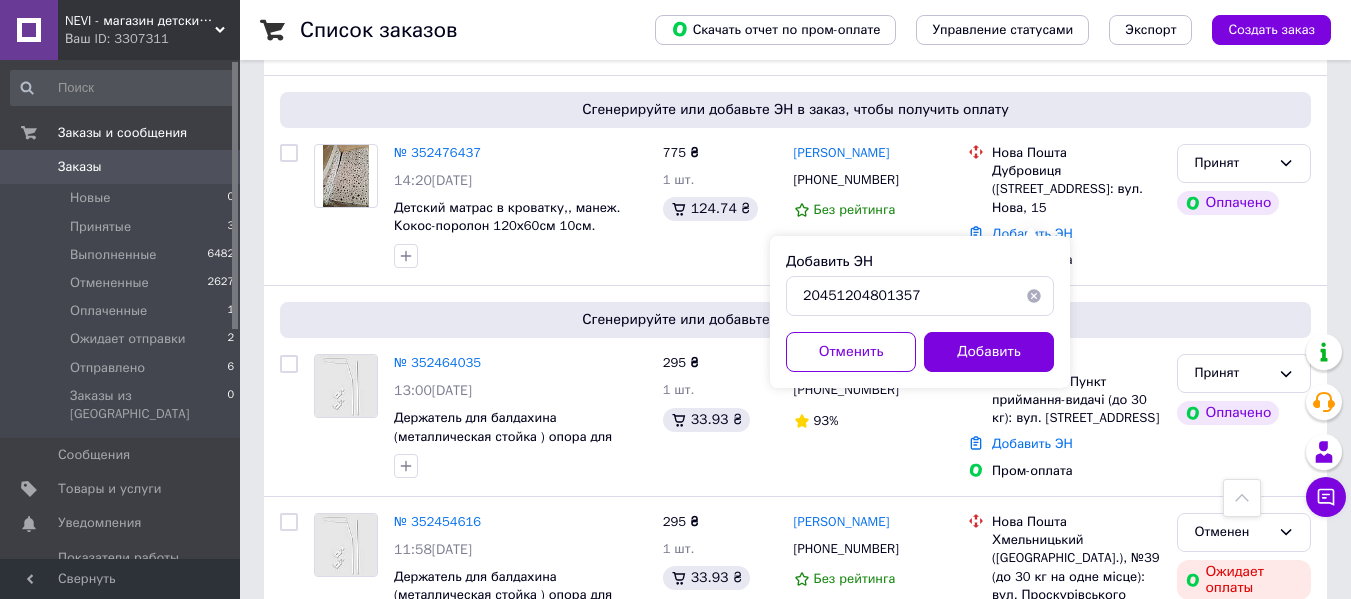 drag, startPoint x: 988, startPoint y: 348, endPoint x: 972, endPoint y: 343, distance: 16.763054 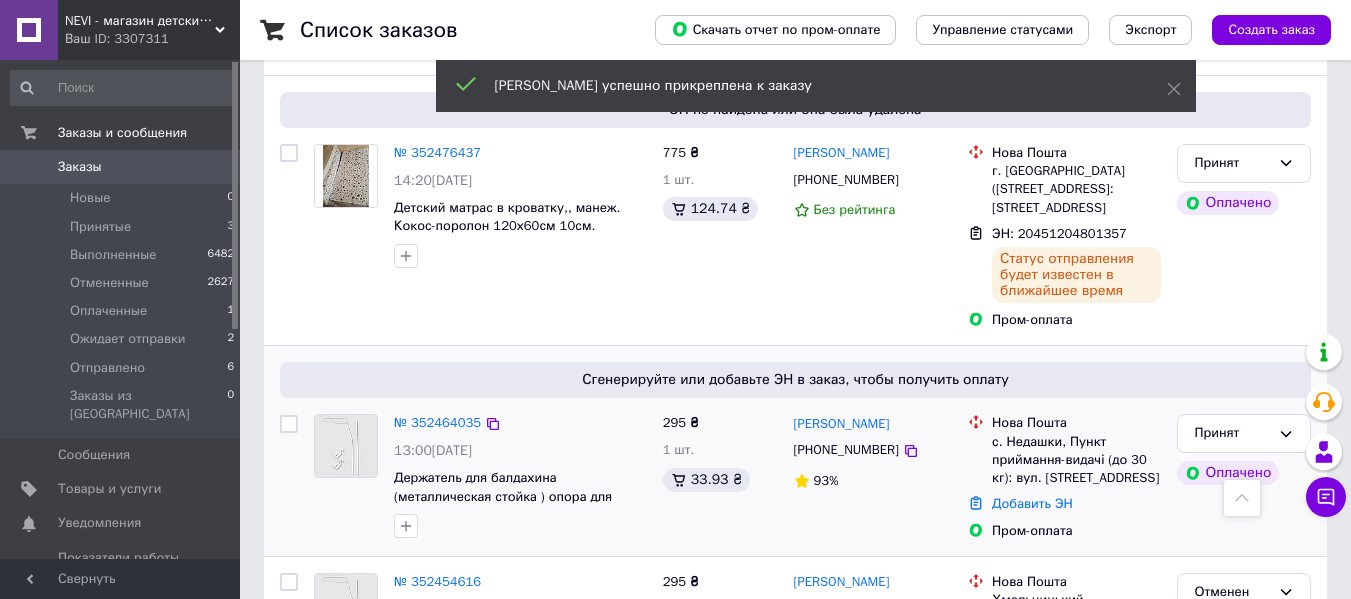 drag, startPoint x: 861, startPoint y: 368, endPoint x: 790, endPoint y: 398, distance: 77.07788 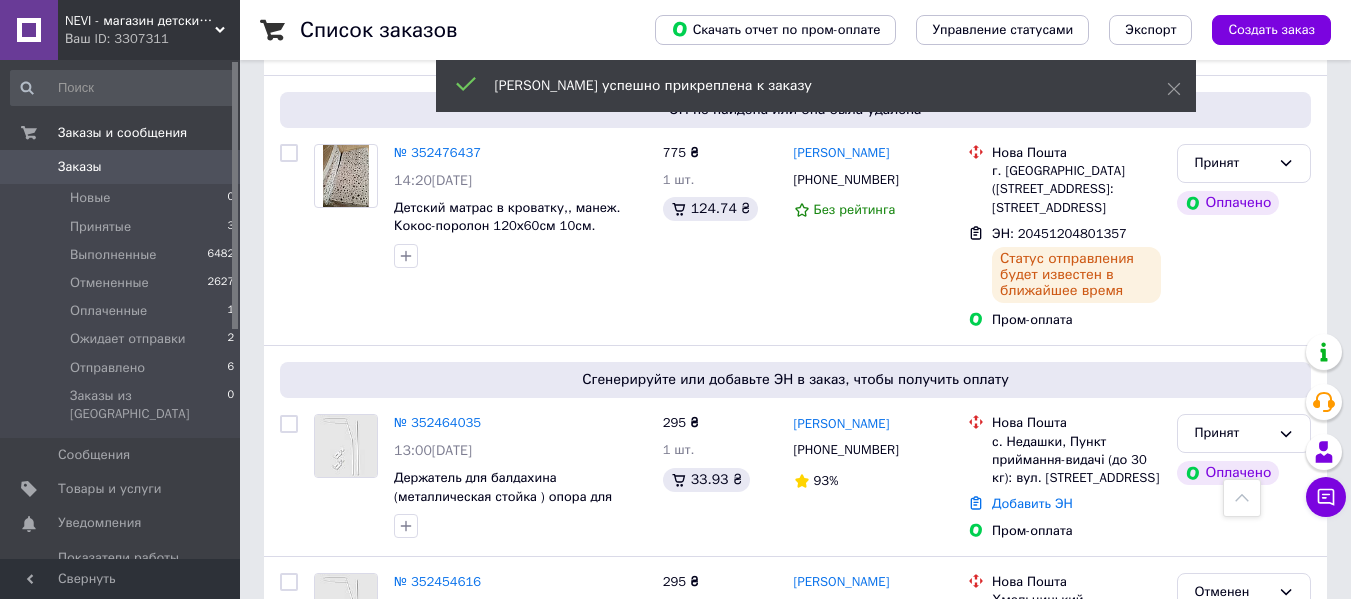 copy on "Альона Потапенко" 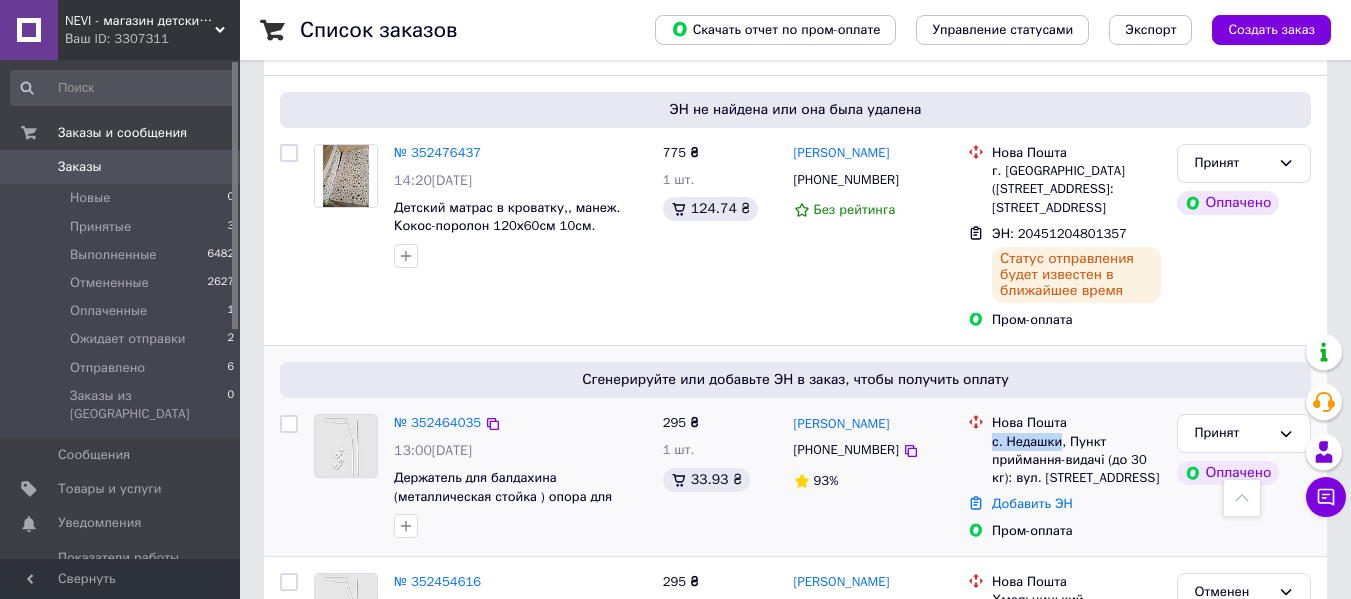 drag, startPoint x: 989, startPoint y: 420, endPoint x: 1057, endPoint y: 422, distance: 68.0294 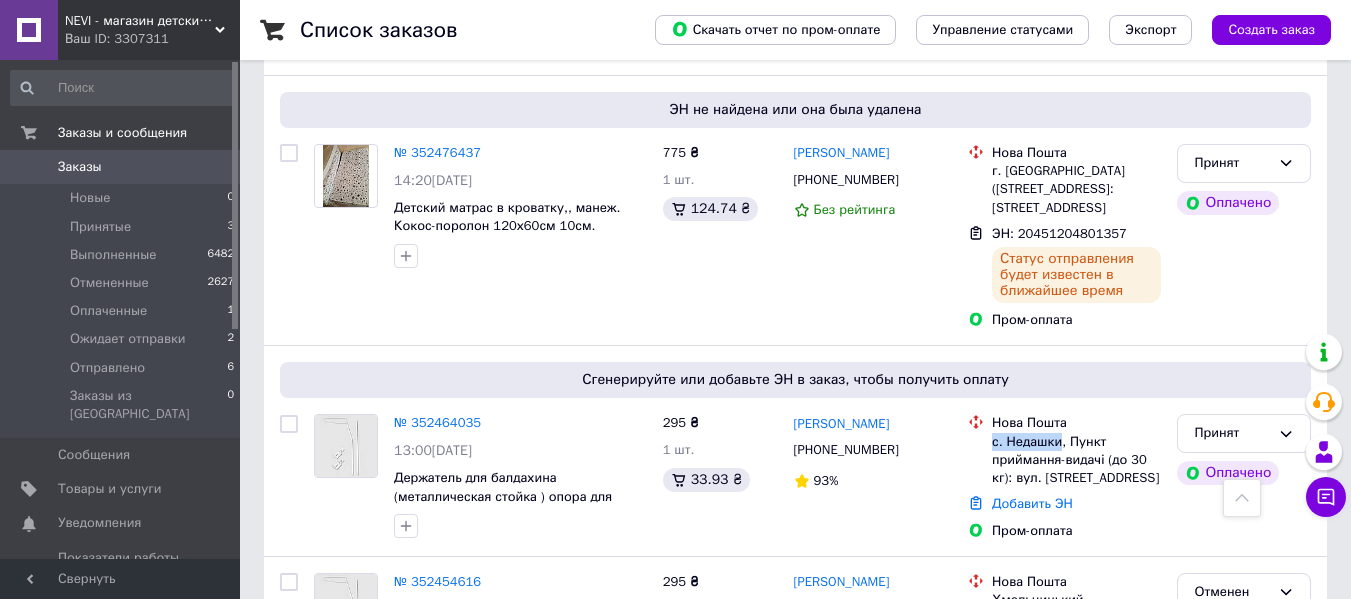 copy on "с. Недашки" 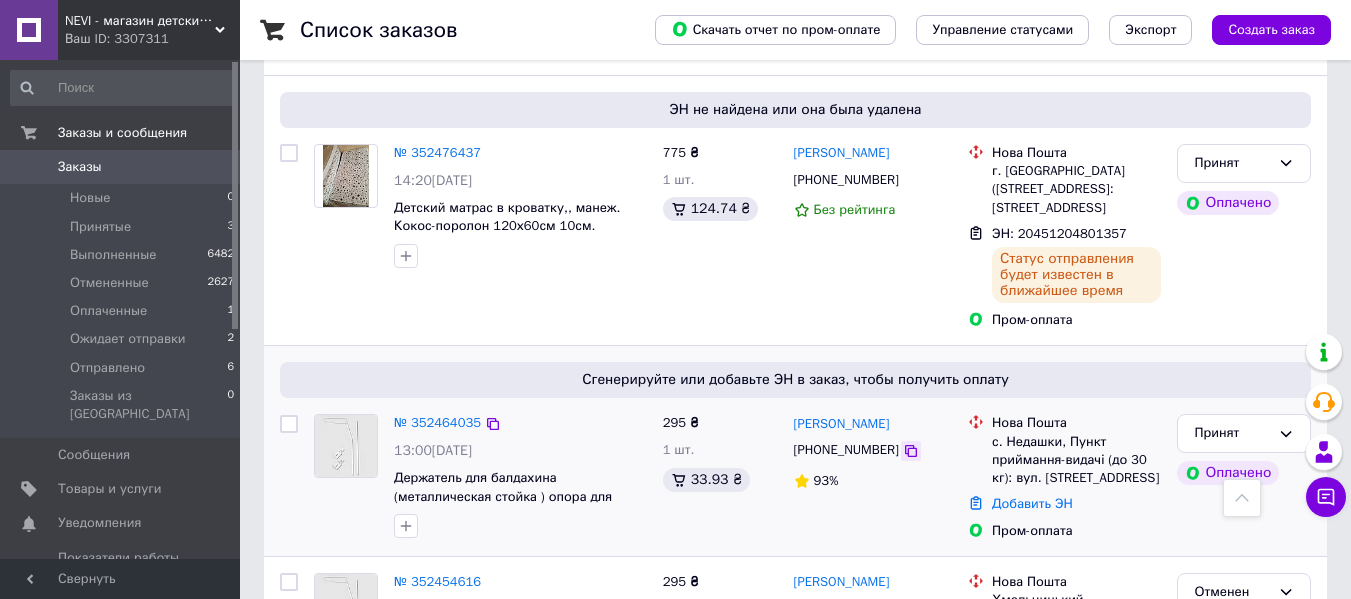 click 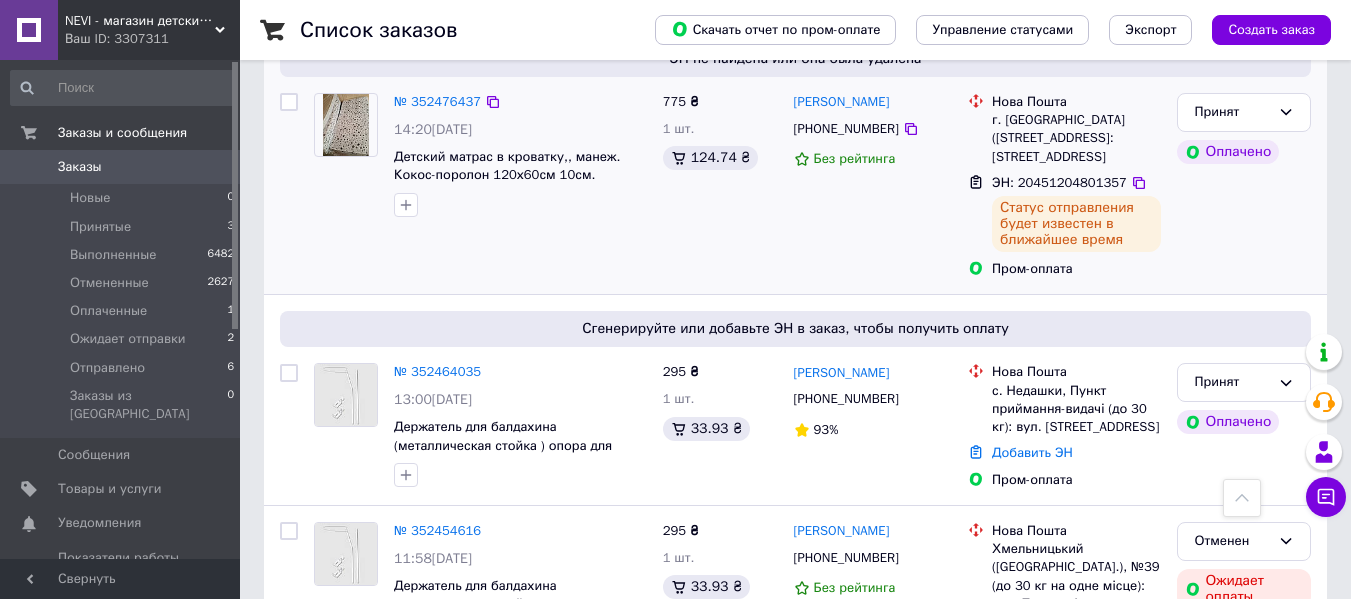 scroll, scrollTop: 400, scrollLeft: 0, axis: vertical 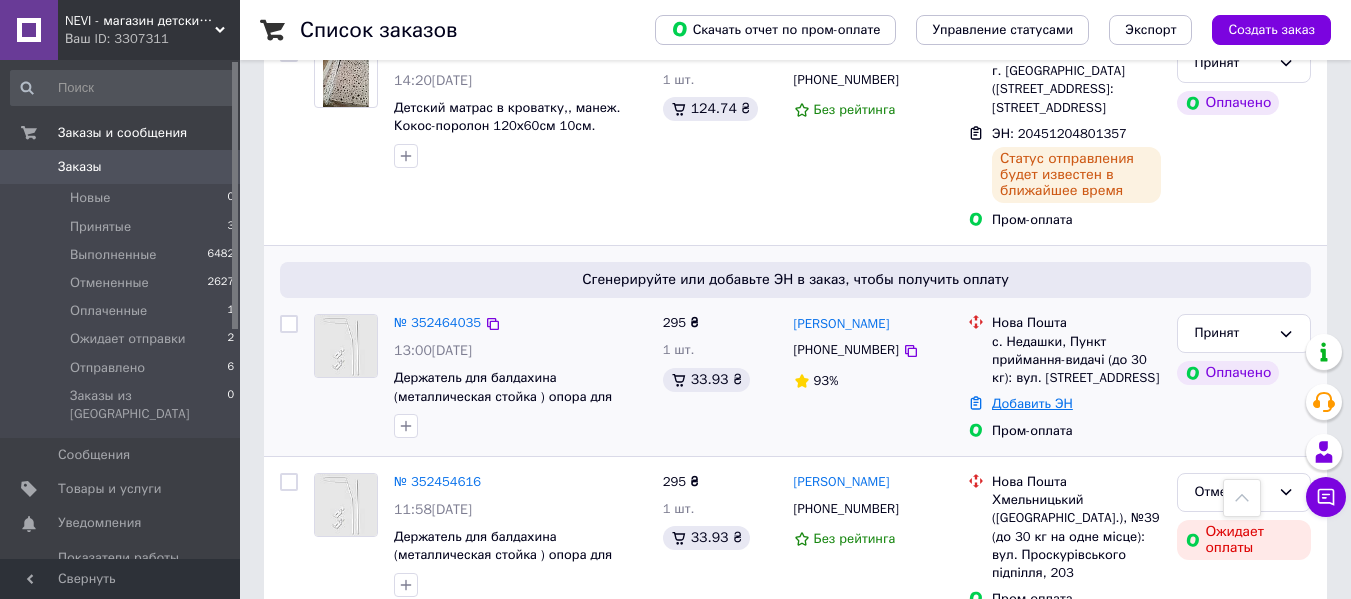click on "Добавить ЭН" at bounding box center [1032, 403] 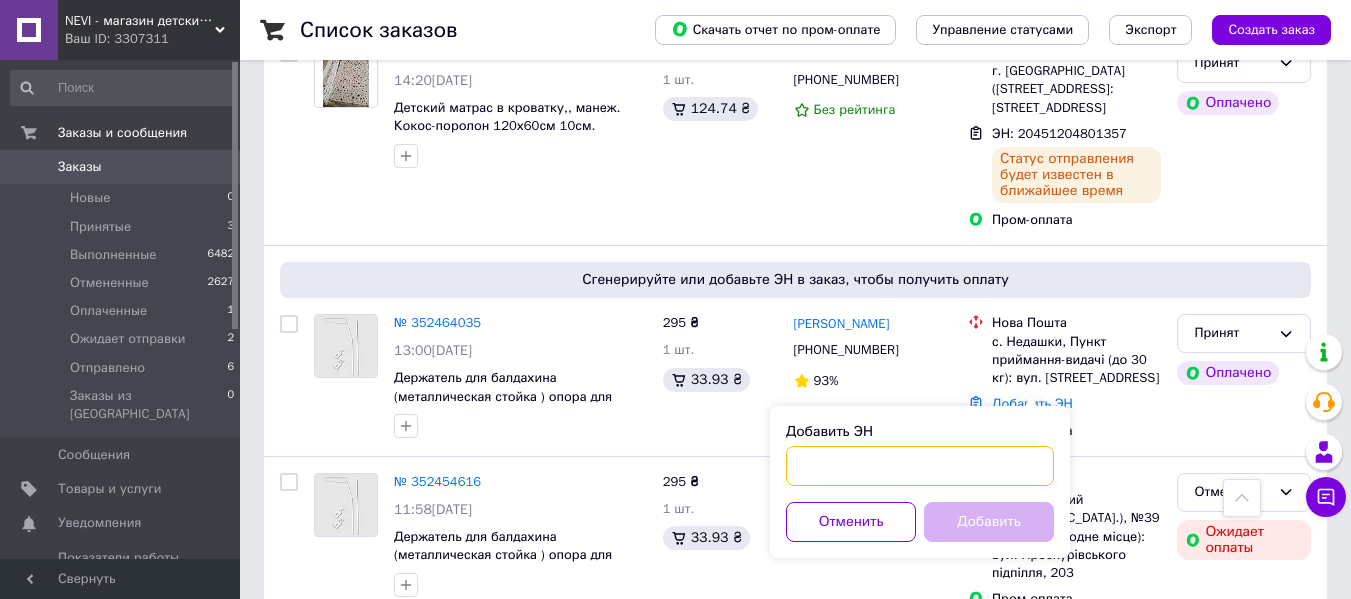 click on "Добавить ЭН" at bounding box center [920, 466] 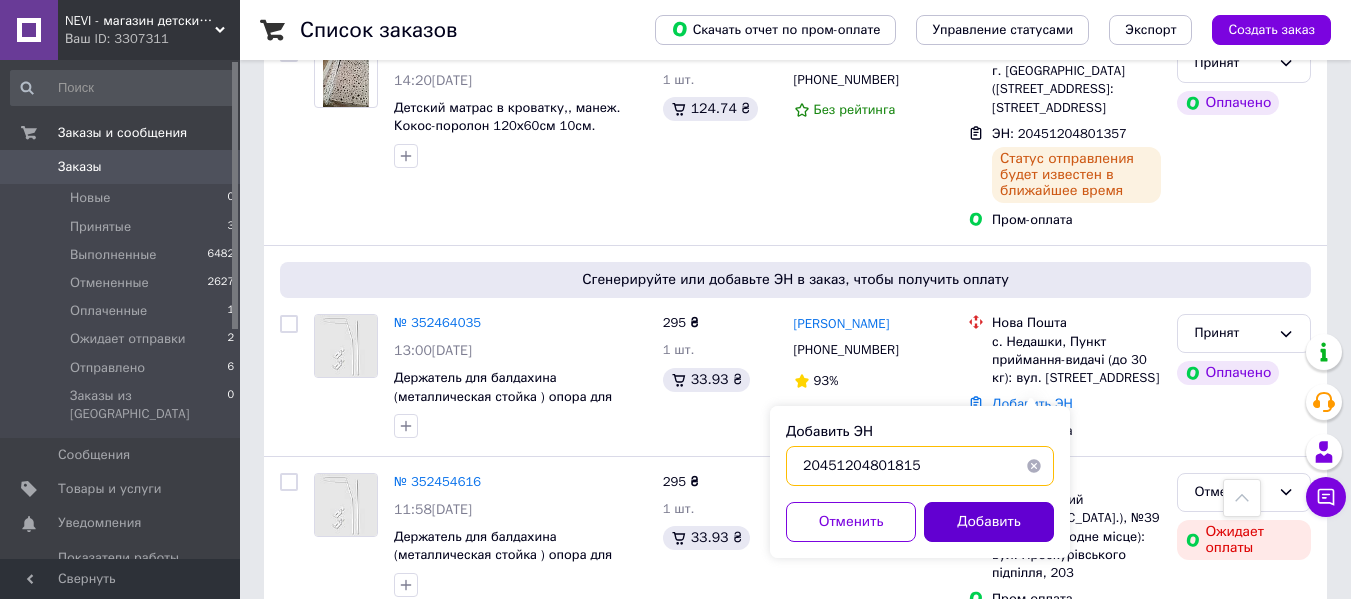 type on "20451204801815" 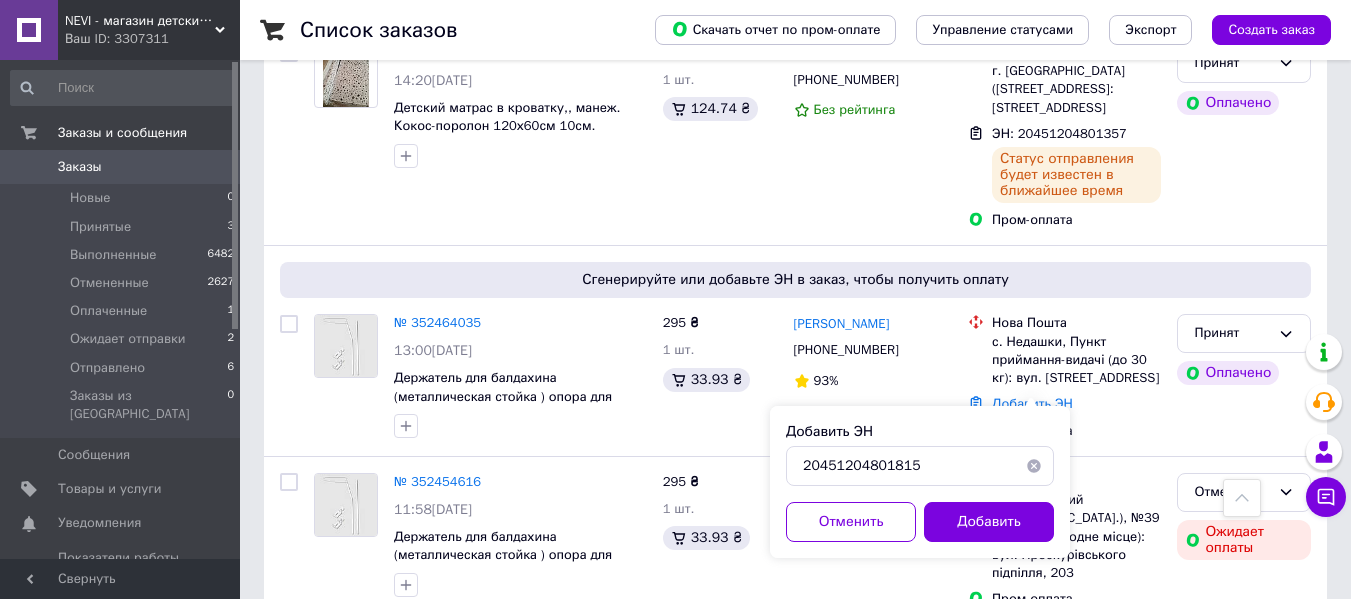 click on "Добавить" at bounding box center [989, 522] 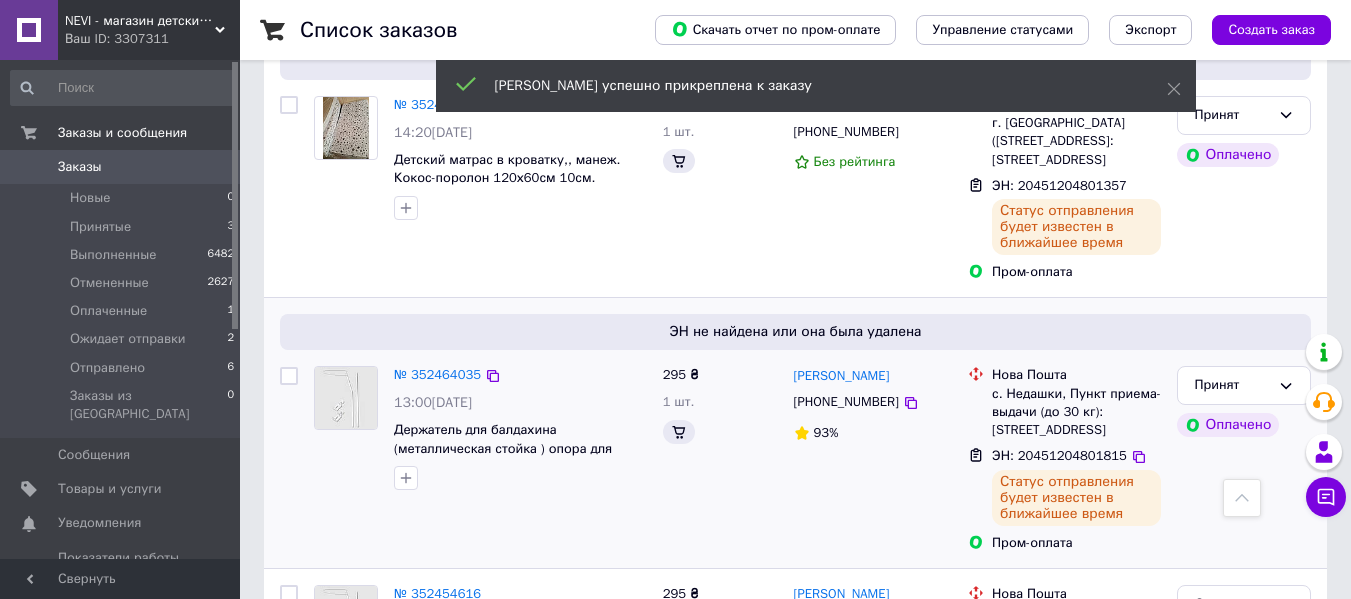 scroll, scrollTop: 400, scrollLeft: 0, axis: vertical 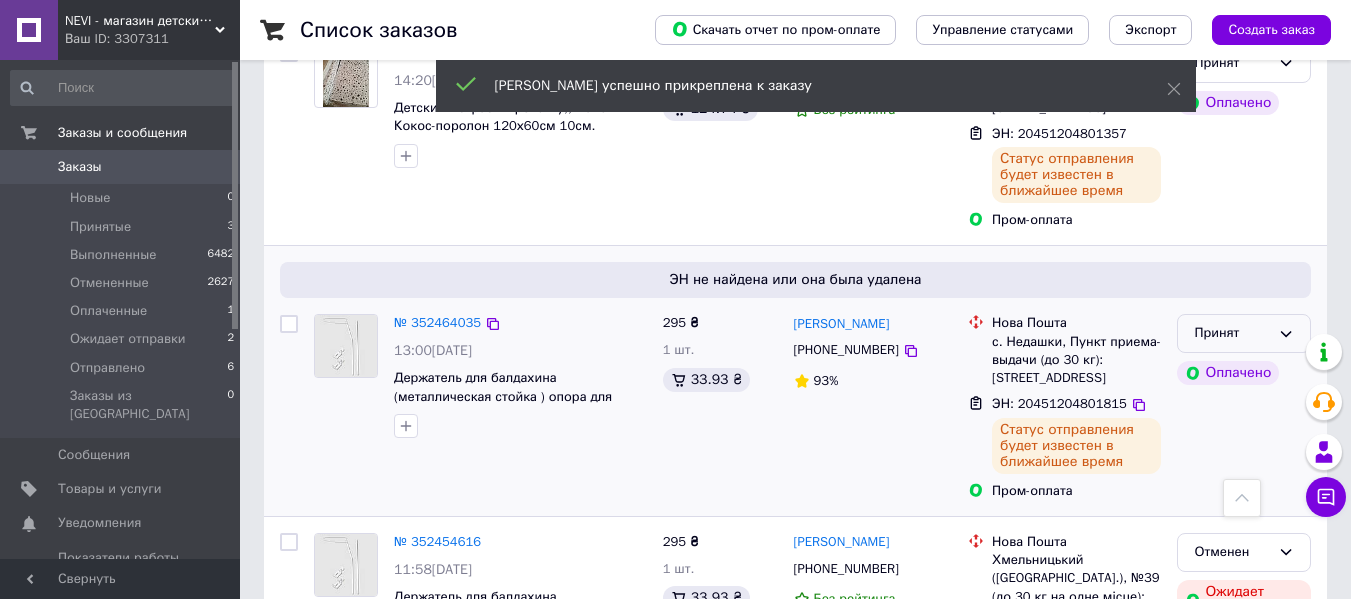 click 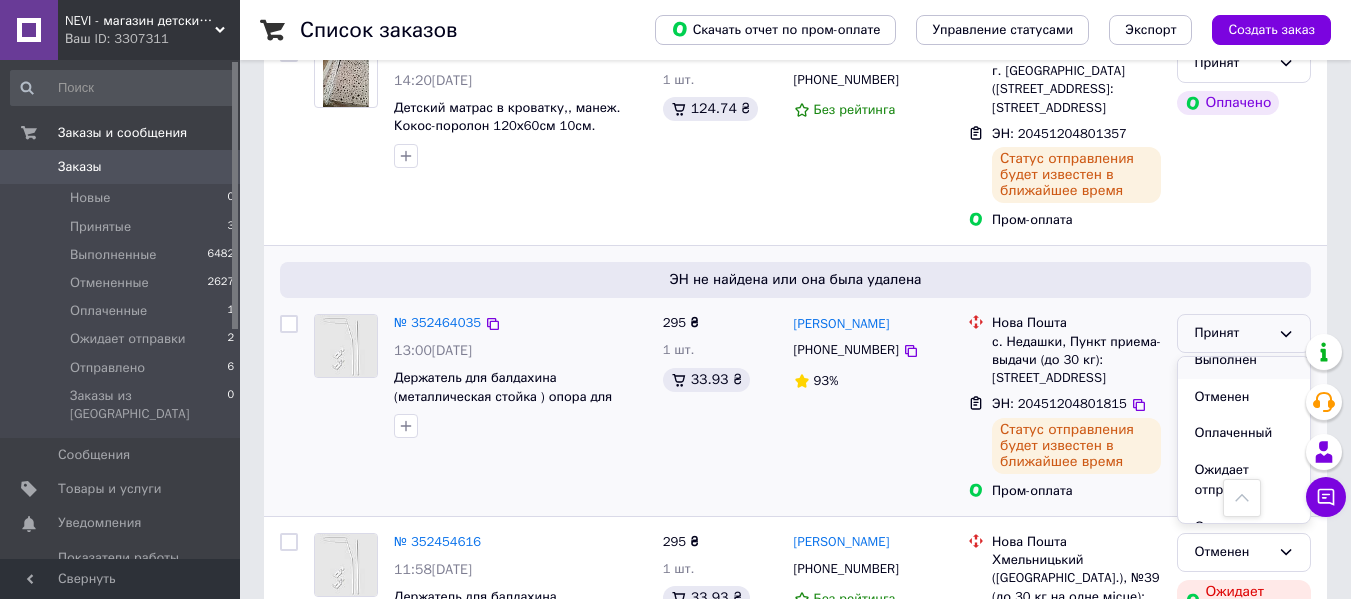 scroll, scrollTop: 37, scrollLeft: 0, axis: vertical 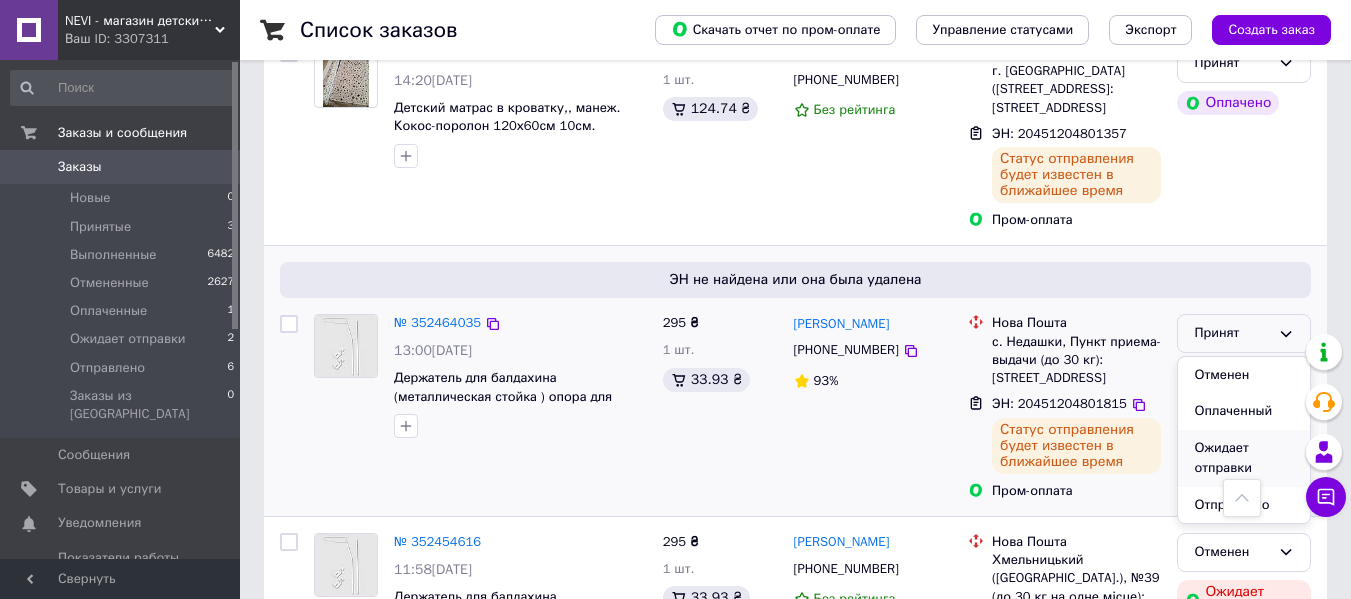 click on "Ожидает отправки" at bounding box center (1244, 458) 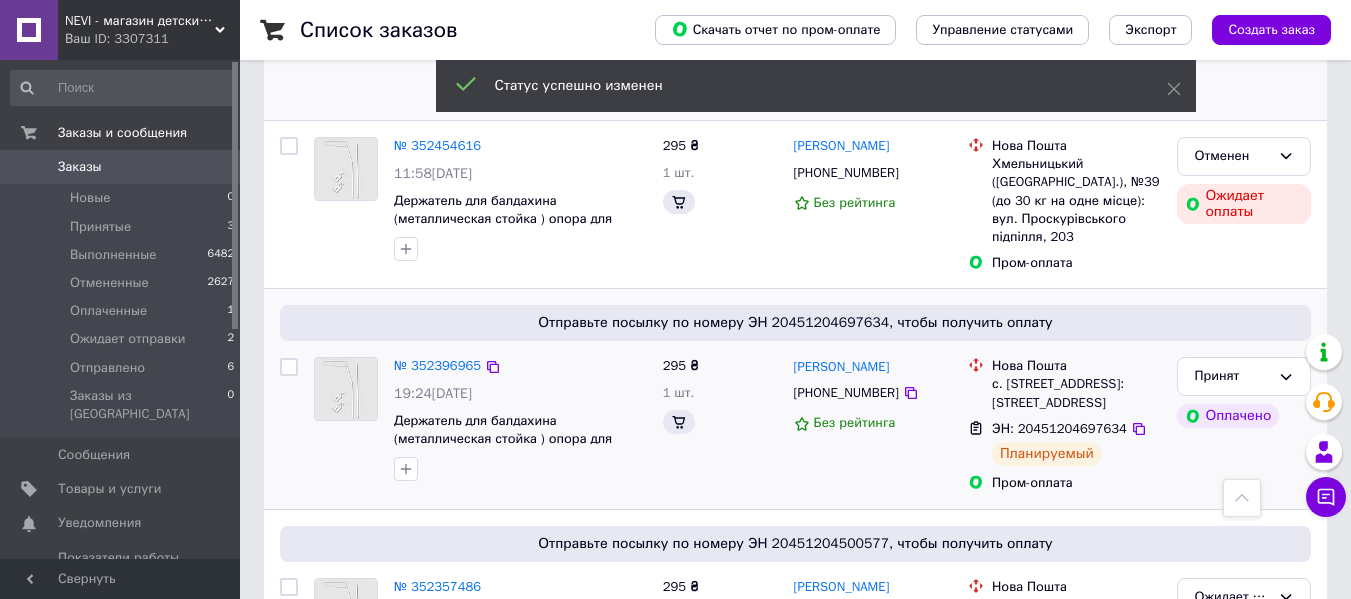 scroll, scrollTop: 900, scrollLeft: 0, axis: vertical 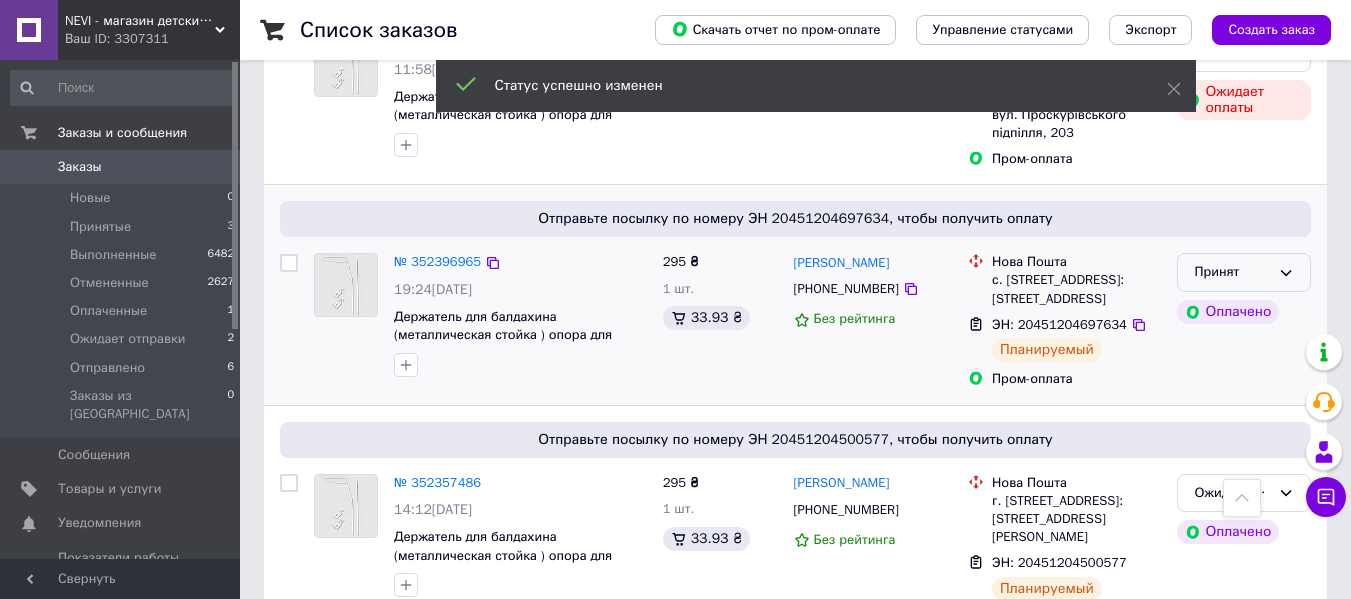 click on "Принят" at bounding box center [1232, 272] 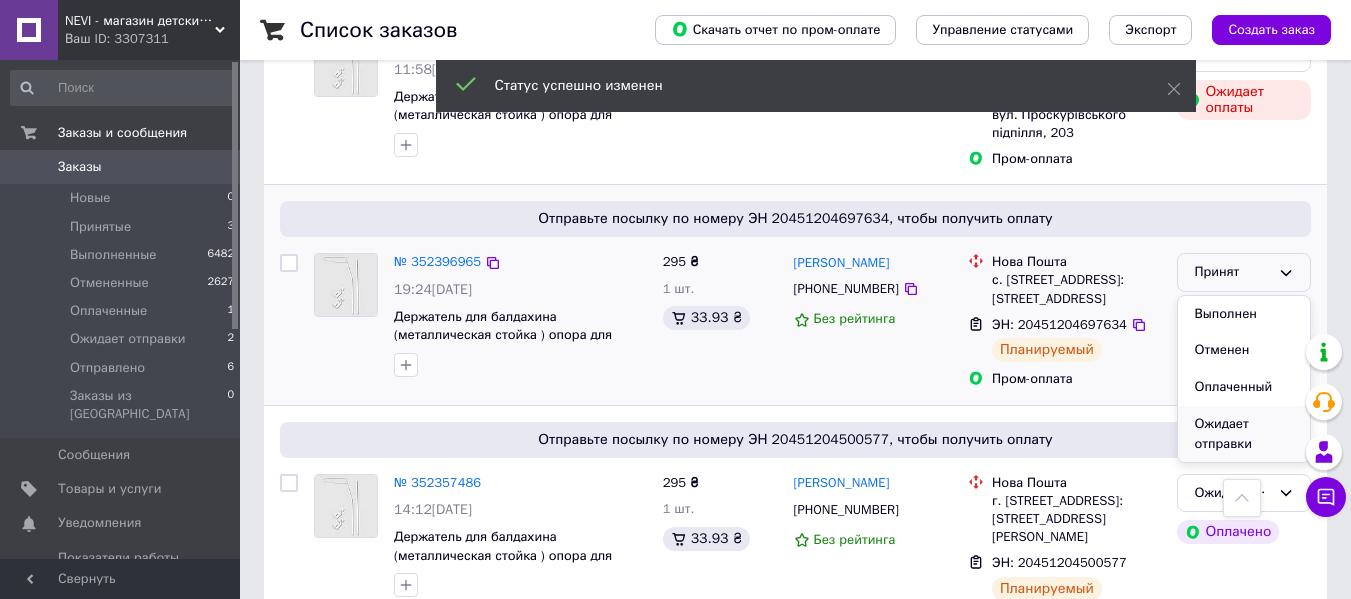 click on "Ожидает отправки" at bounding box center [1244, 434] 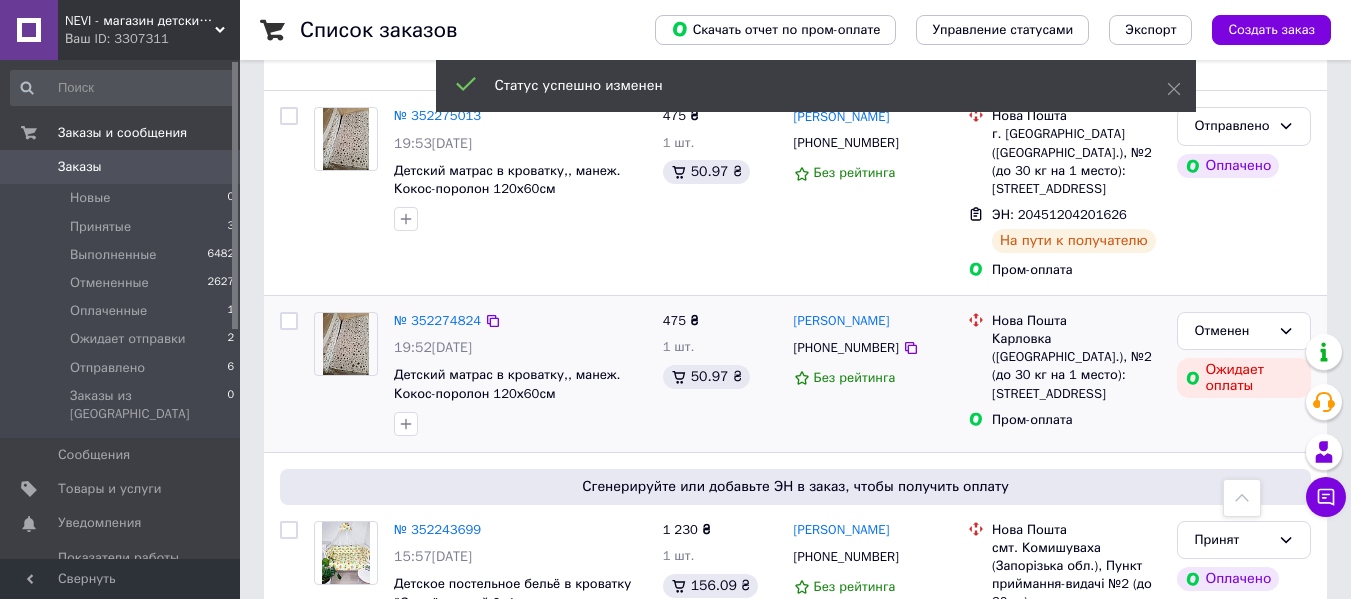 scroll, scrollTop: 1500, scrollLeft: 0, axis: vertical 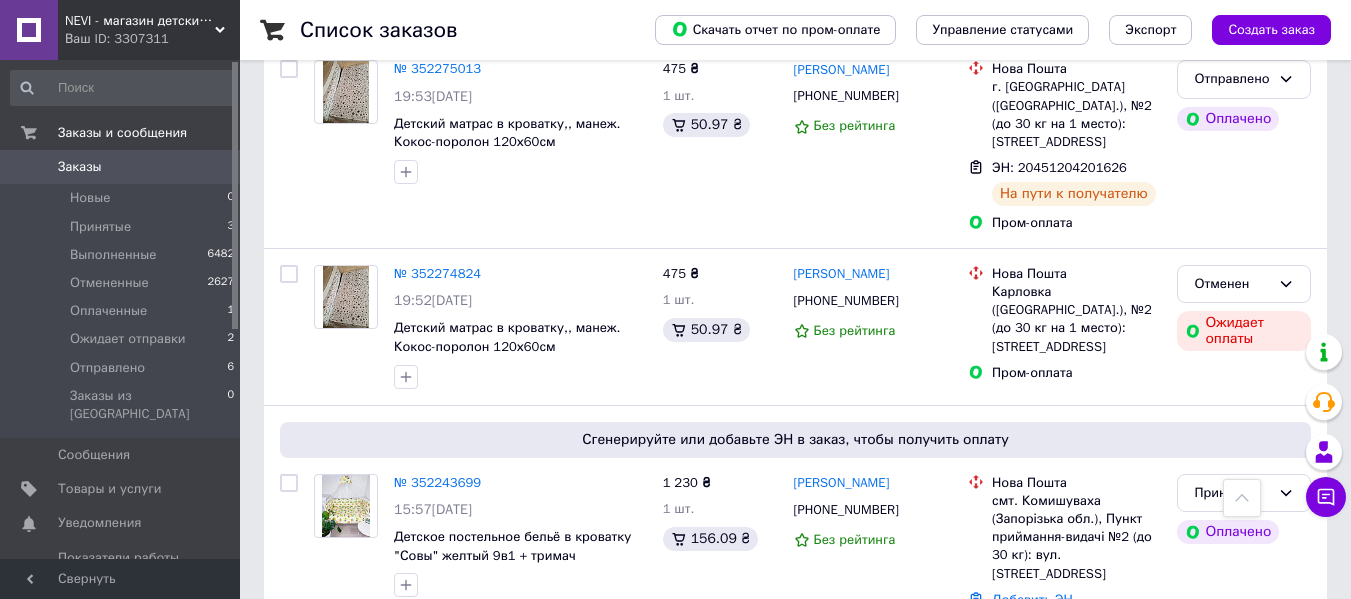 click on "NEVI - магазин детских товаров" at bounding box center [140, 21] 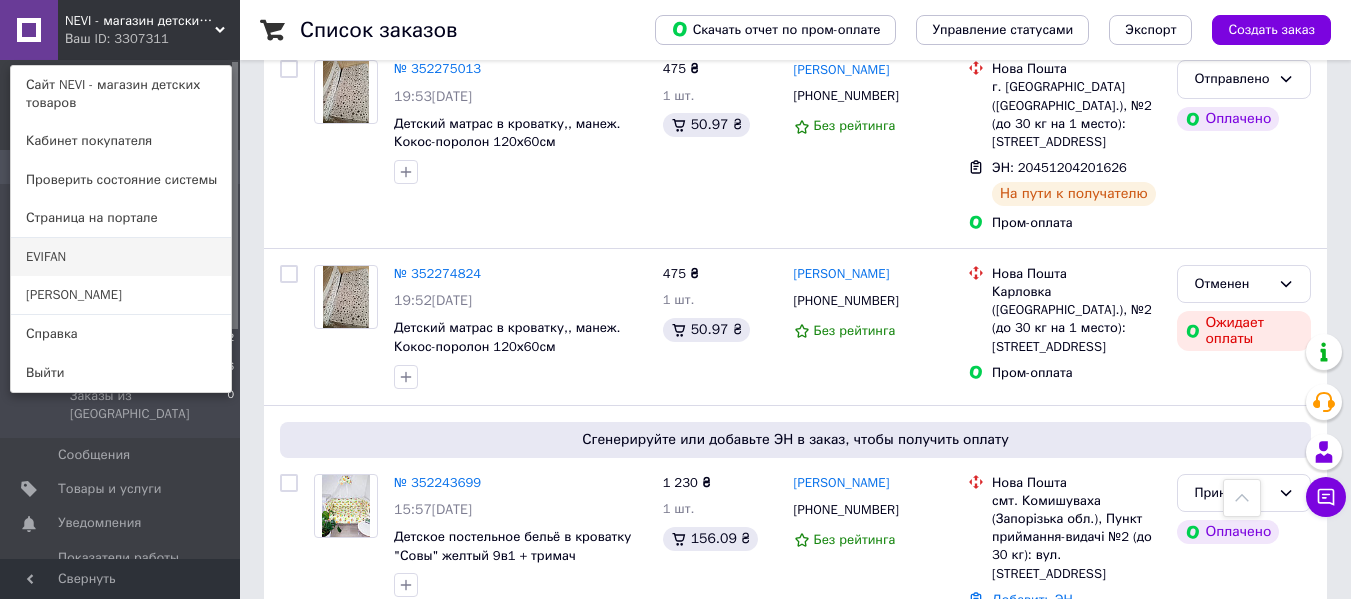 click on "EVIFAN" at bounding box center [121, 257] 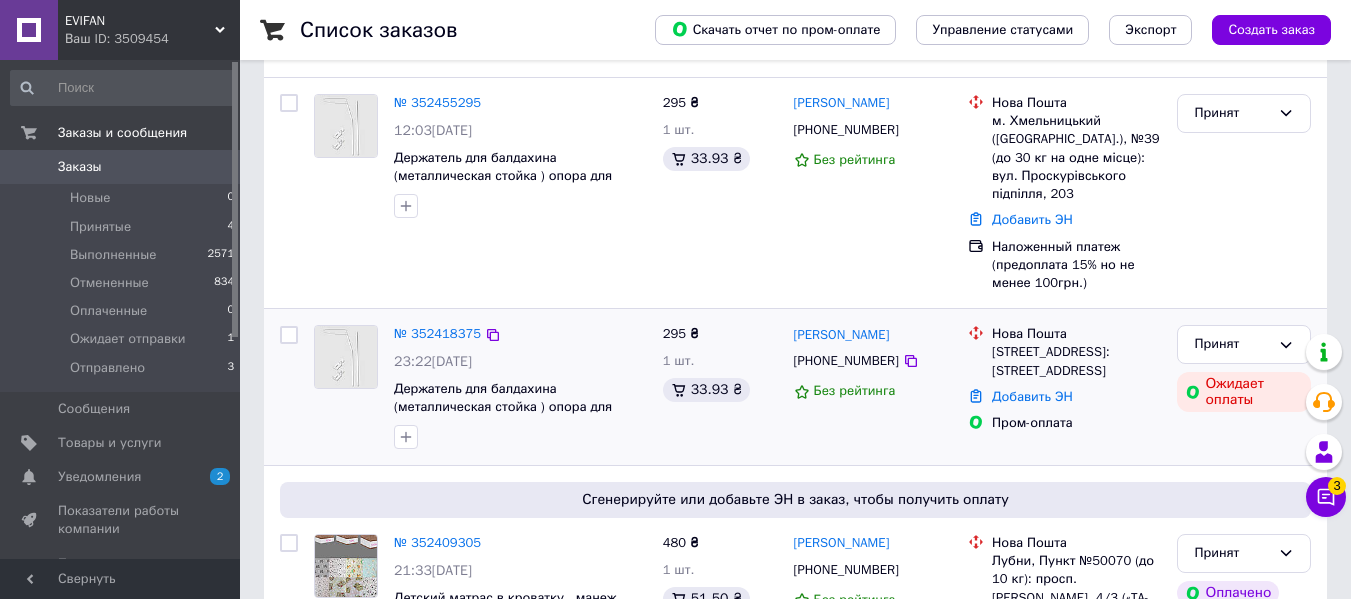 scroll, scrollTop: 300, scrollLeft: 0, axis: vertical 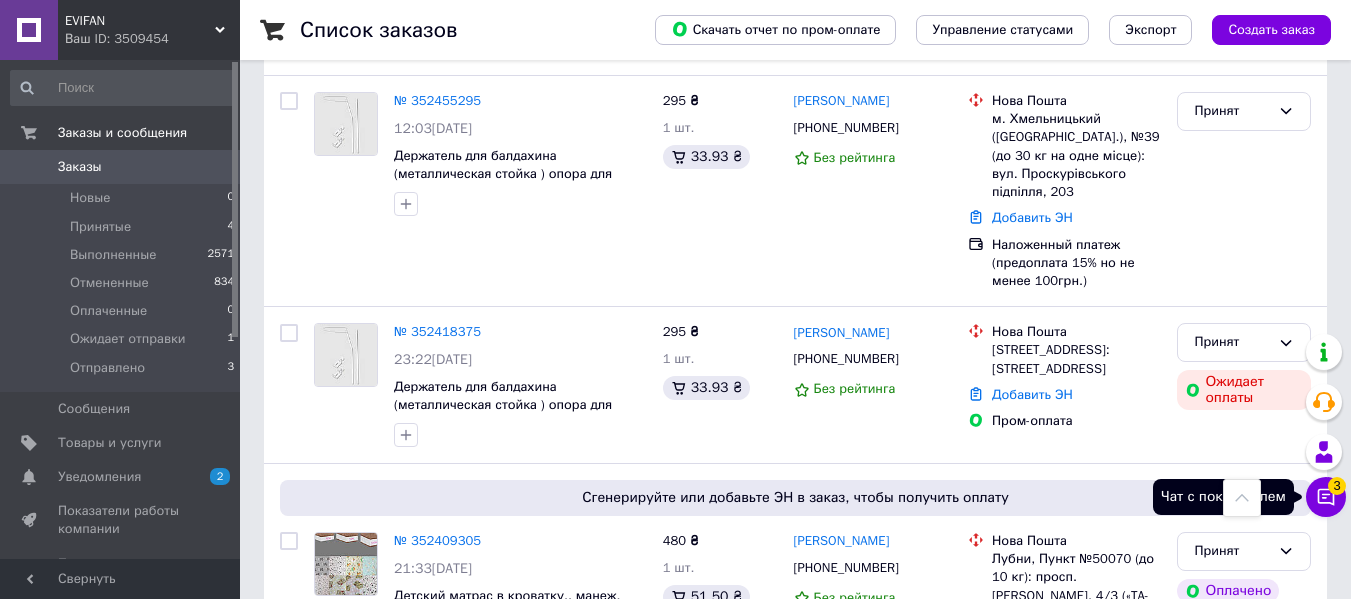 click on "Чат с покупателем 3" at bounding box center [1326, 497] 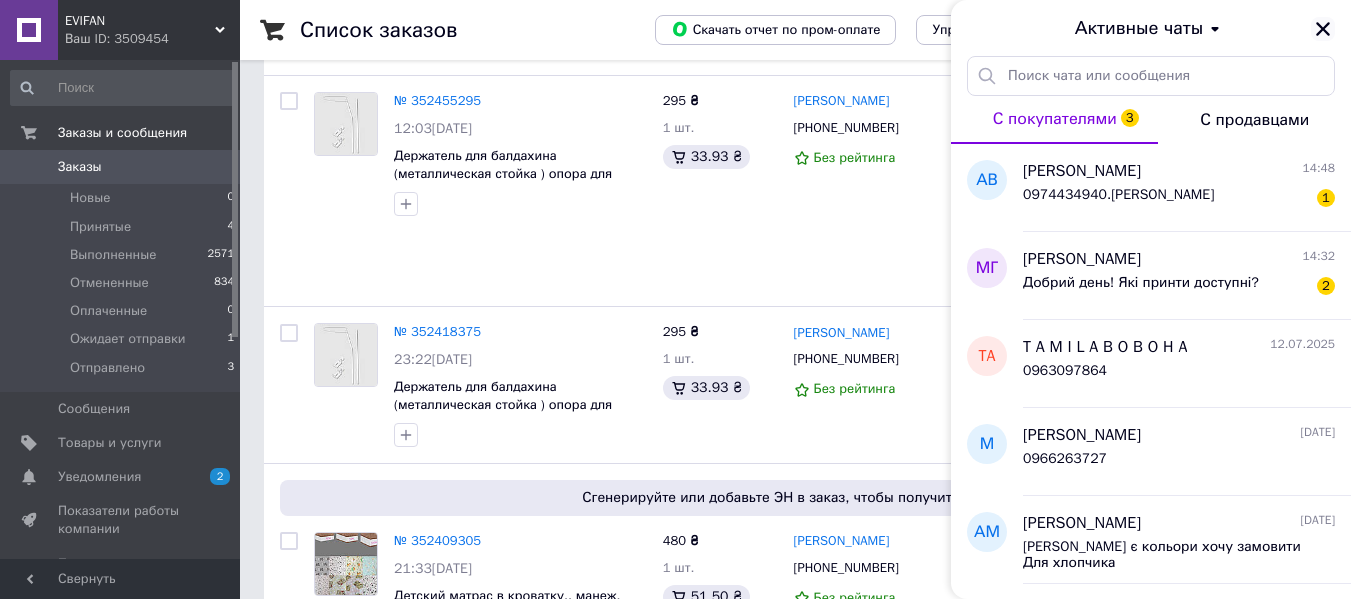click 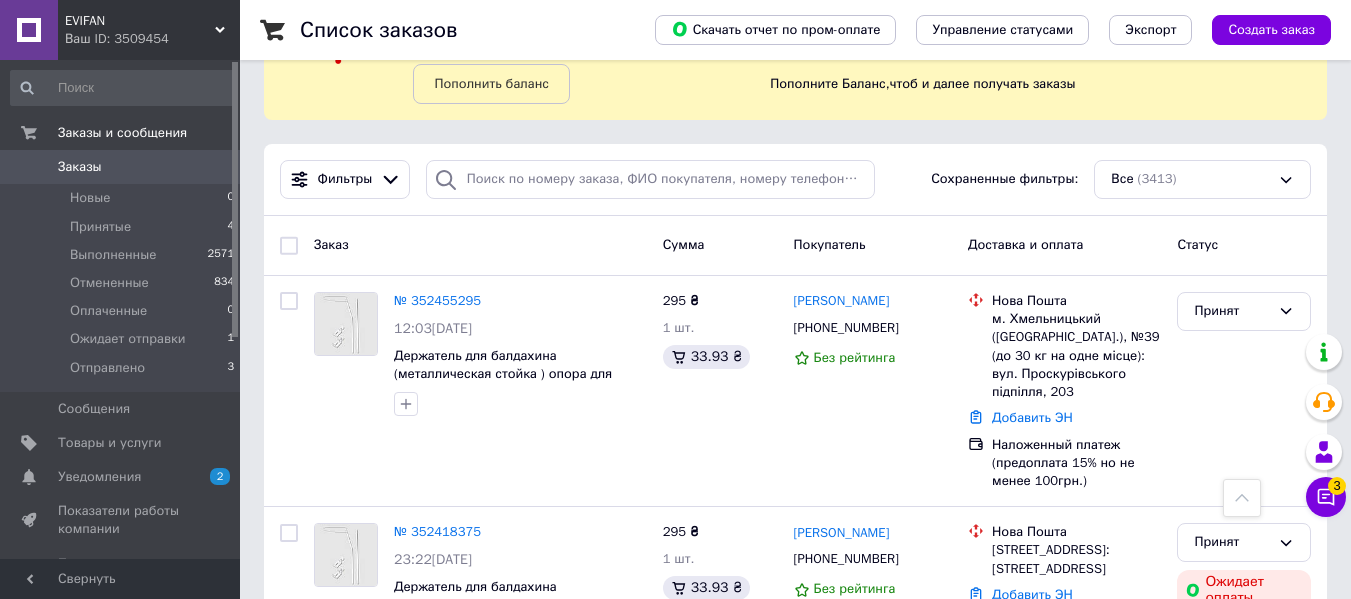scroll, scrollTop: 569, scrollLeft: 0, axis: vertical 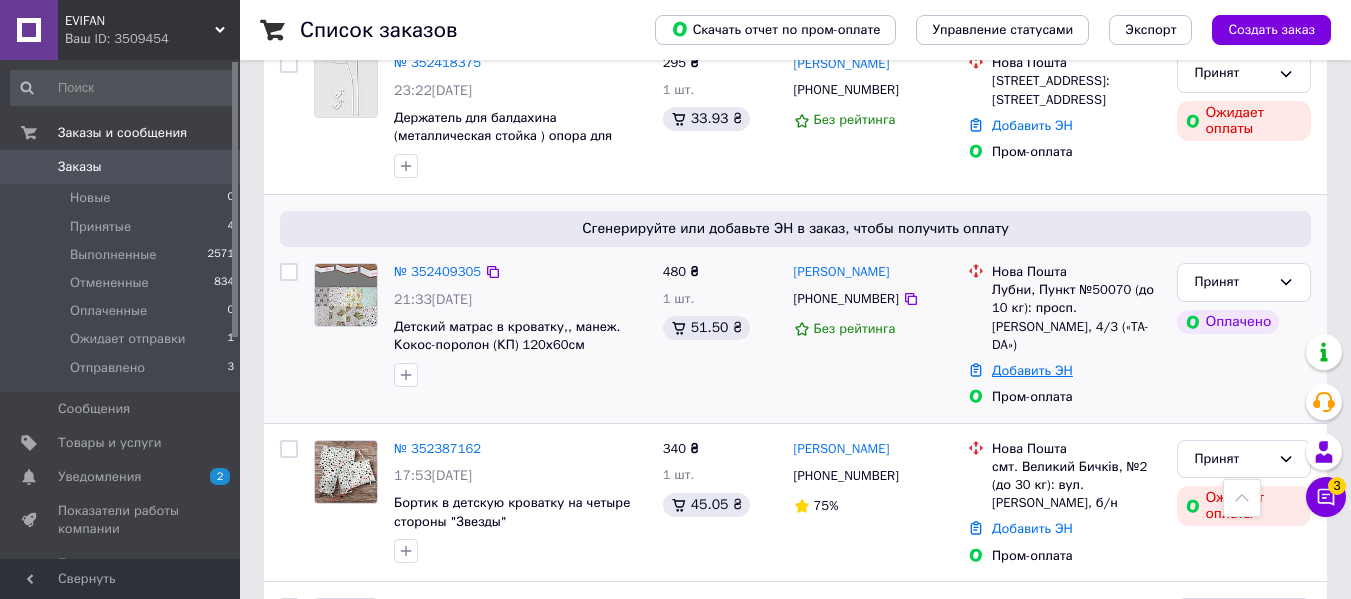 click on "Добавить ЭН" at bounding box center (1032, 370) 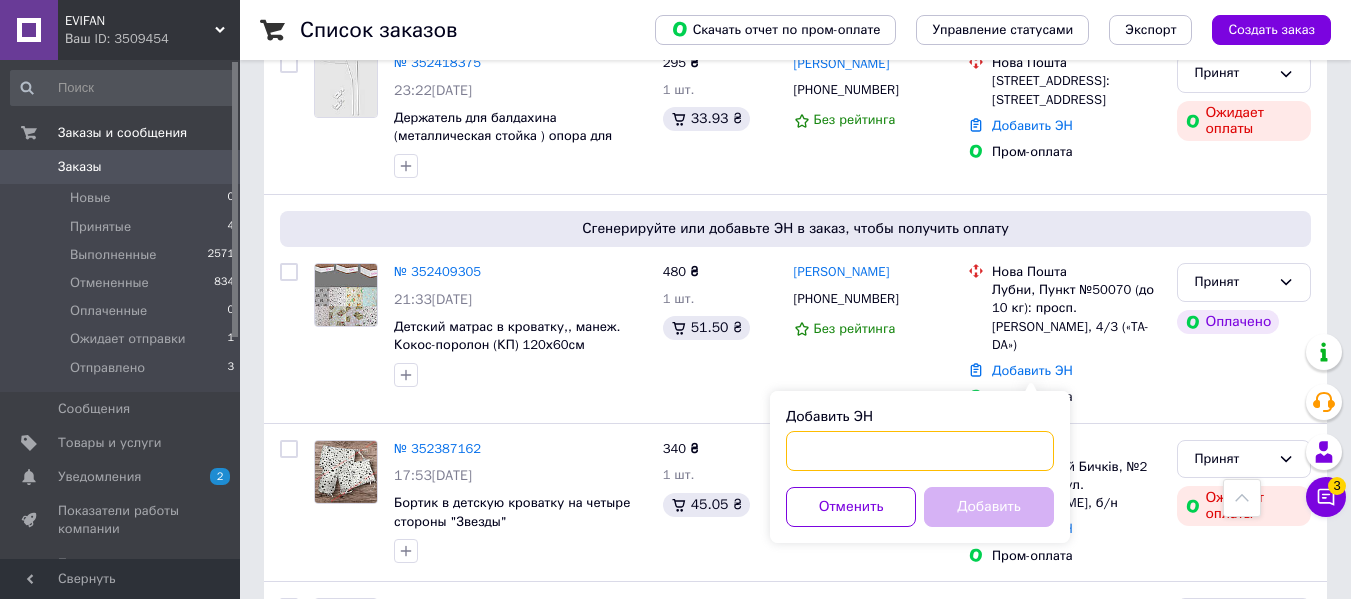 click on "Добавить ЭН" at bounding box center (920, 451) 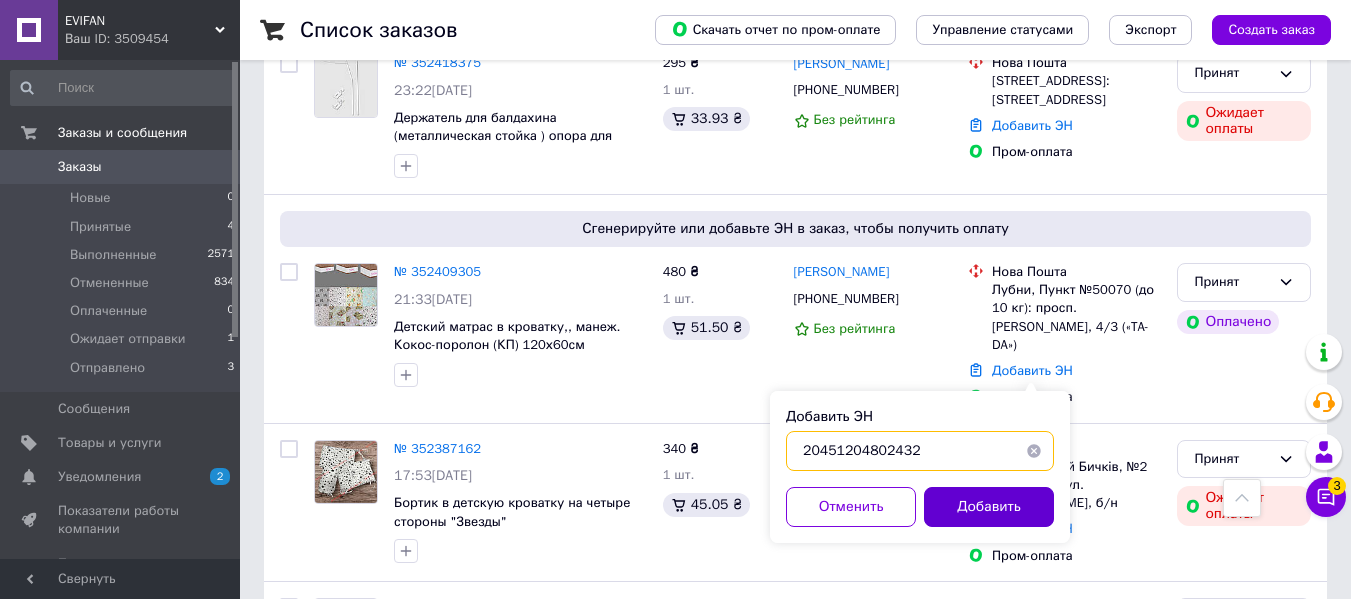 type on "20451204802432" 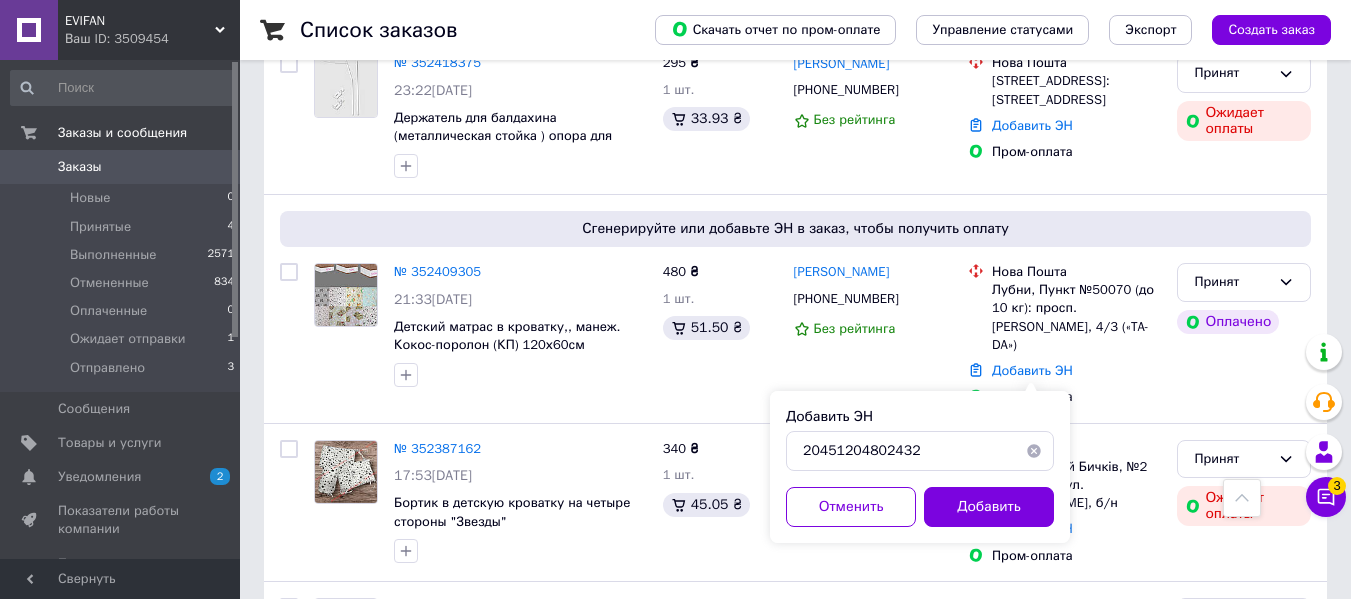 click on "Добавить" at bounding box center [989, 507] 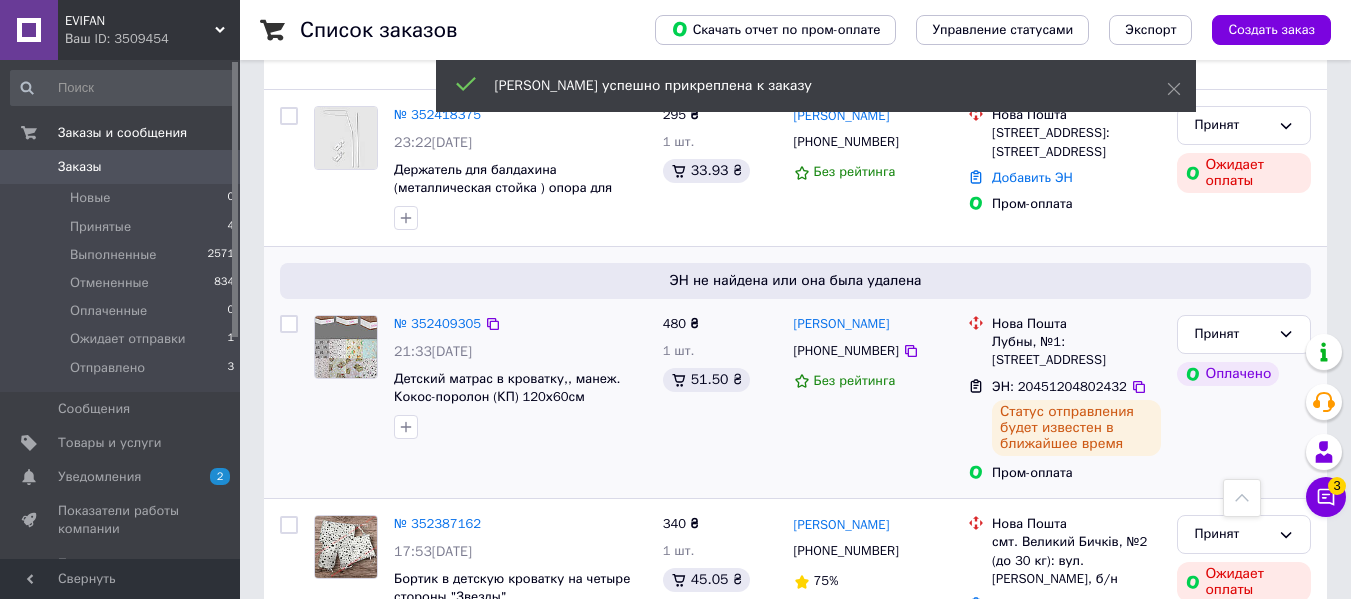 scroll, scrollTop: 569, scrollLeft: 0, axis: vertical 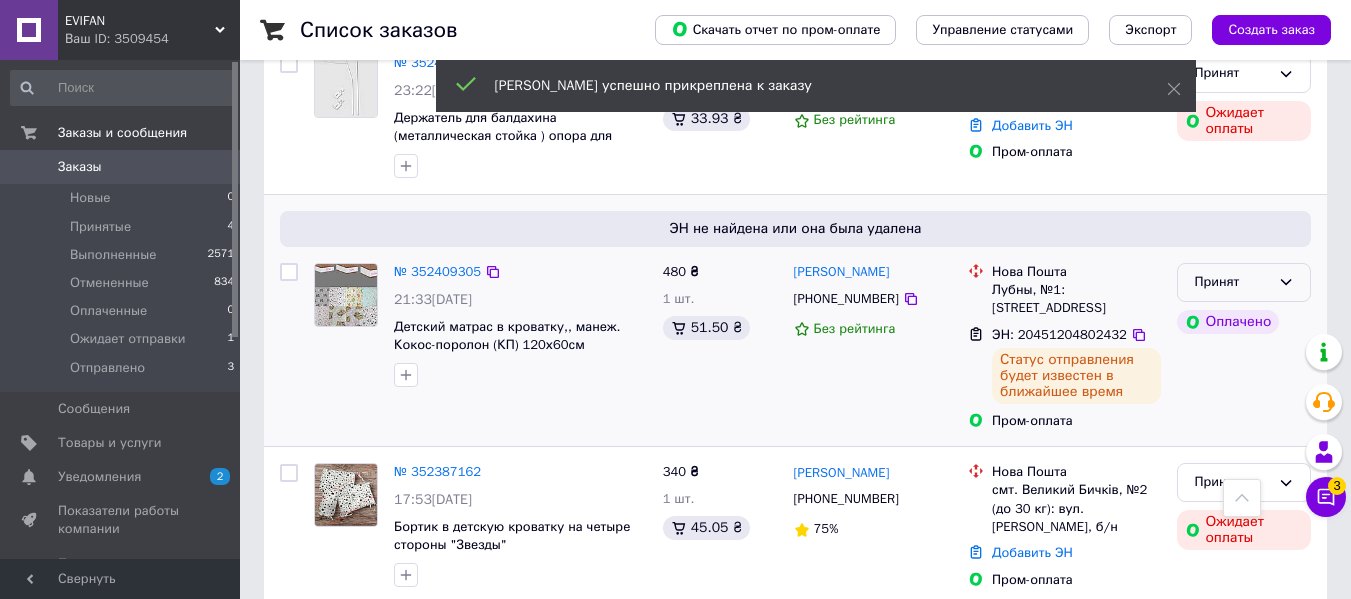 drag, startPoint x: 1223, startPoint y: 276, endPoint x: 1226, endPoint y: 288, distance: 12.369317 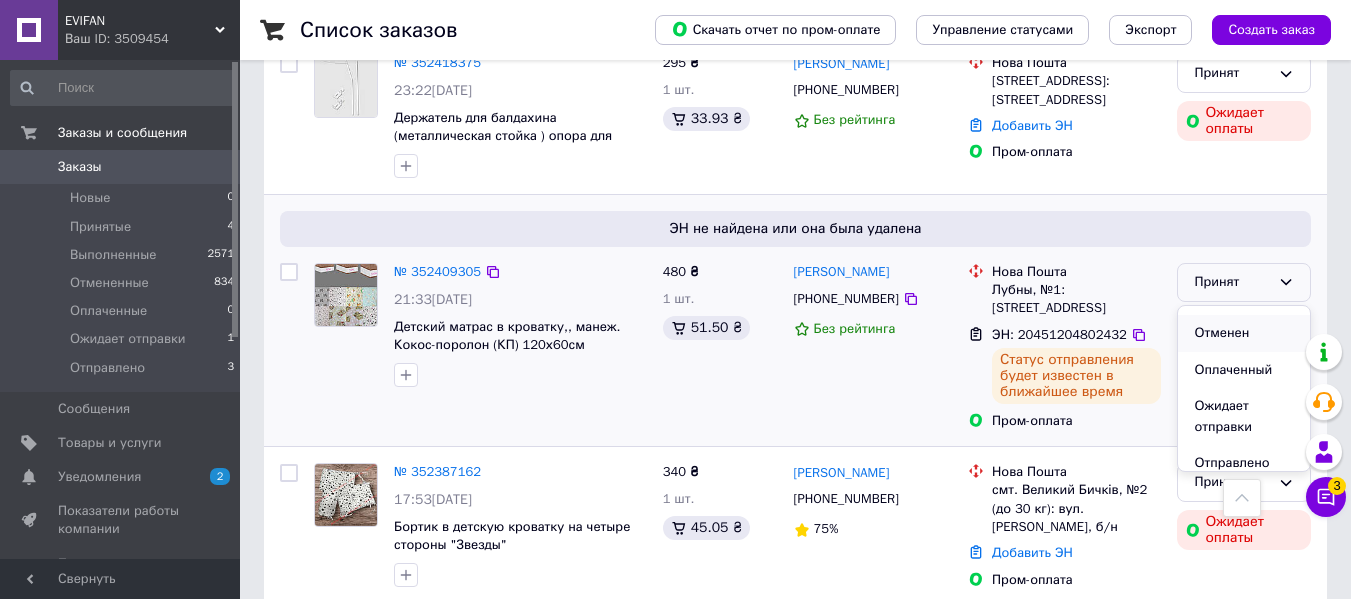 scroll, scrollTop: 37, scrollLeft: 0, axis: vertical 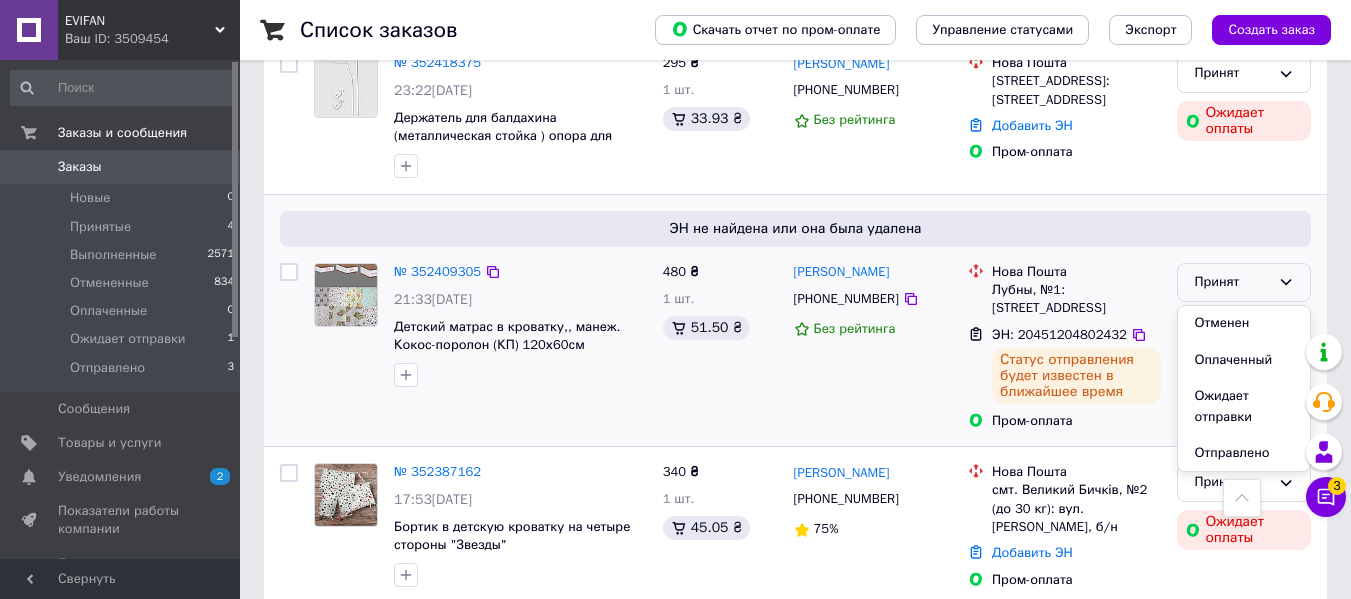 drag, startPoint x: 1231, startPoint y: 399, endPoint x: 1211, endPoint y: 401, distance: 20.09975 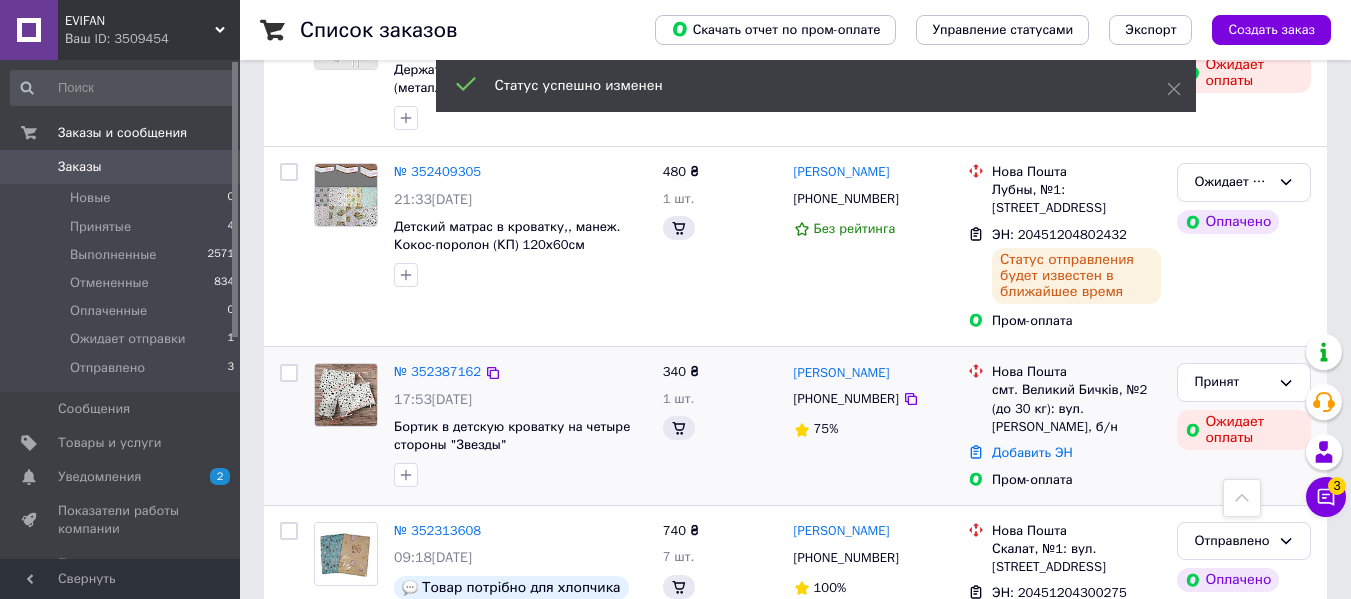 click on "№ 352387162 17:53[DATE] Бортик в детскую кроватку на четыре стороны "Звезды"" at bounding box center (520, 425) 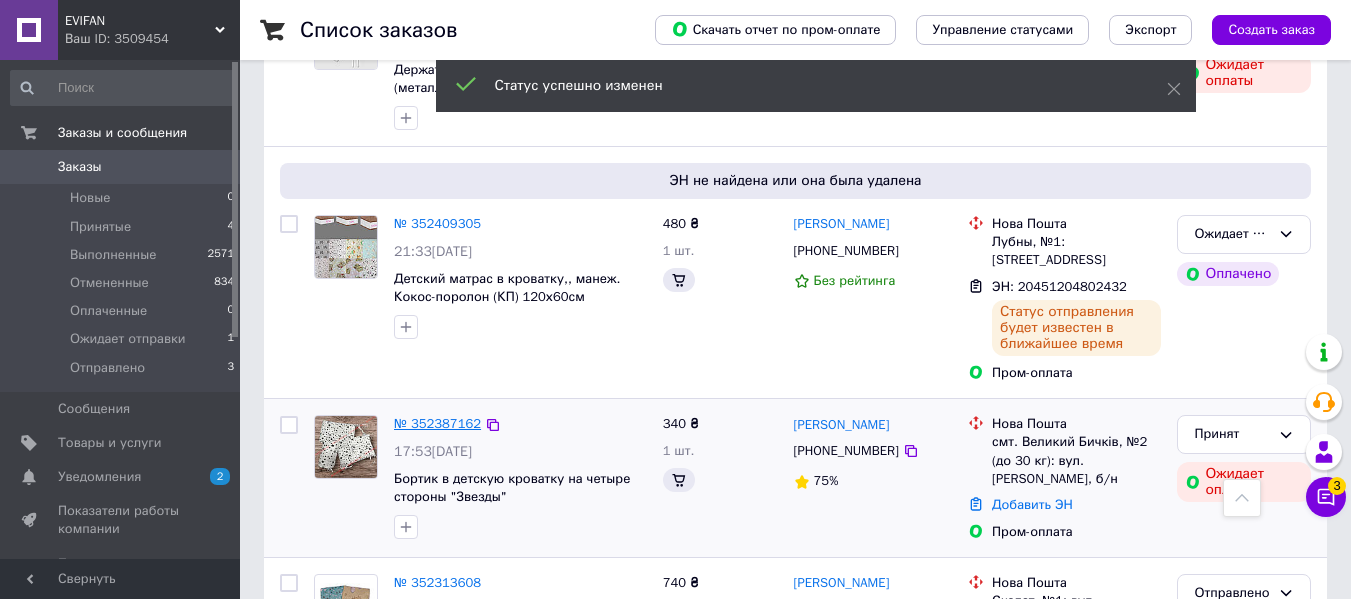 scroll, scrollTop: 669, scrollLeft: 0, axis: vertical 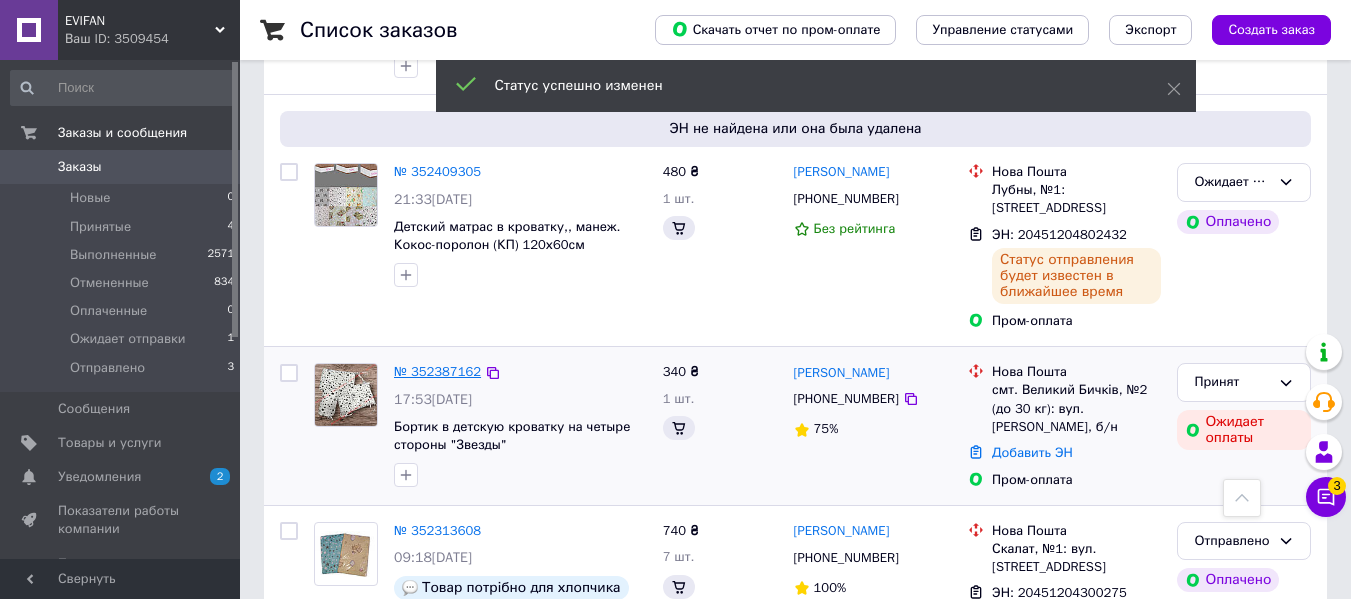 click on "№ 352387162" at bounding box center (437, 371) 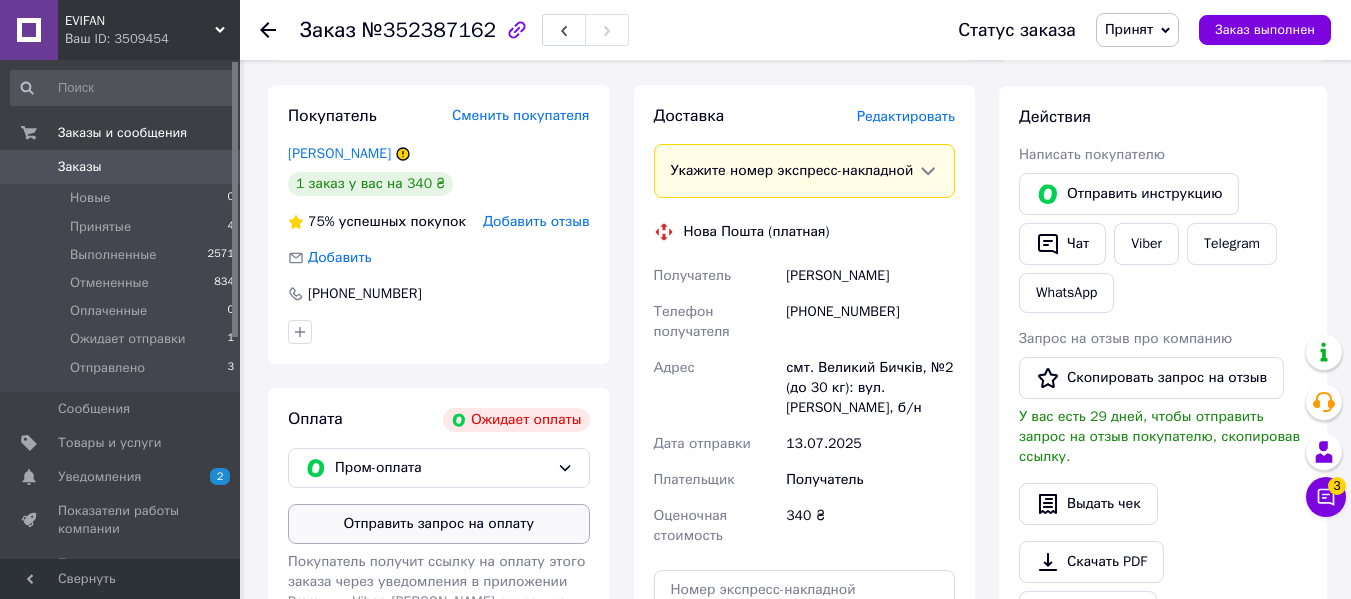 scroll, scrollTop: 500, scrollLeft: 0, axis: vertical 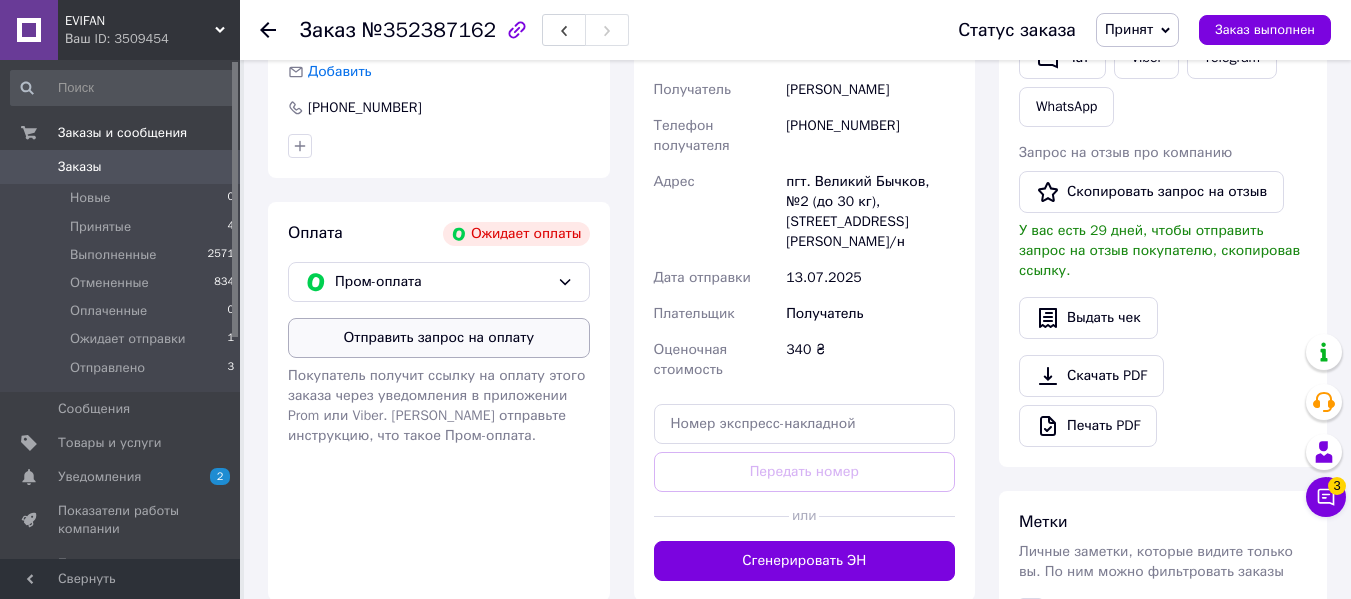 click on "Отправить запрос на оплату" at bounding box center (439, 338) 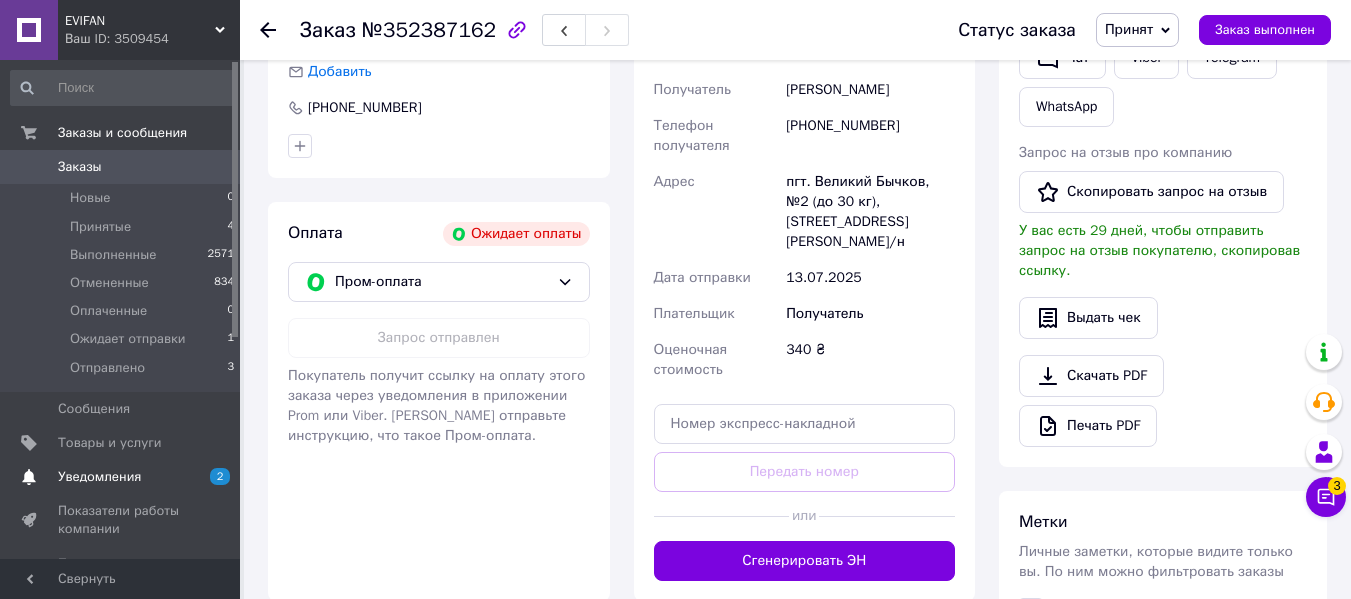 click on "2 0" at bounding box center (212, 477) 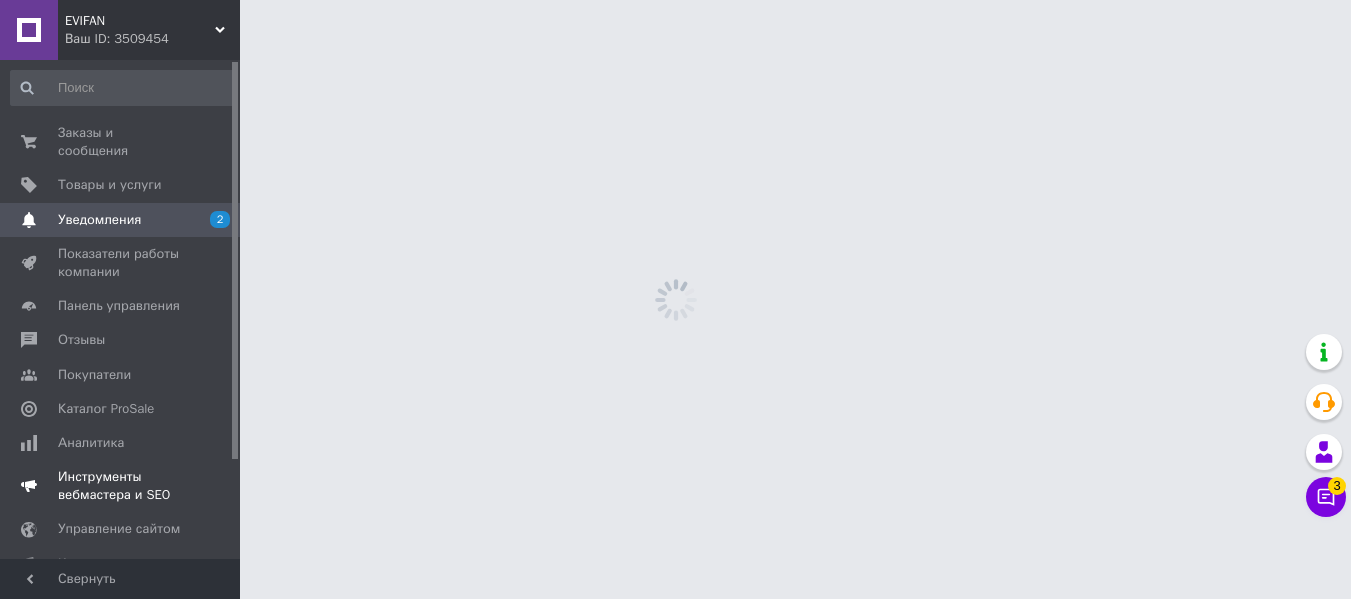 scroll, scrollTop: 0, scrollLeft: 0, axis: both 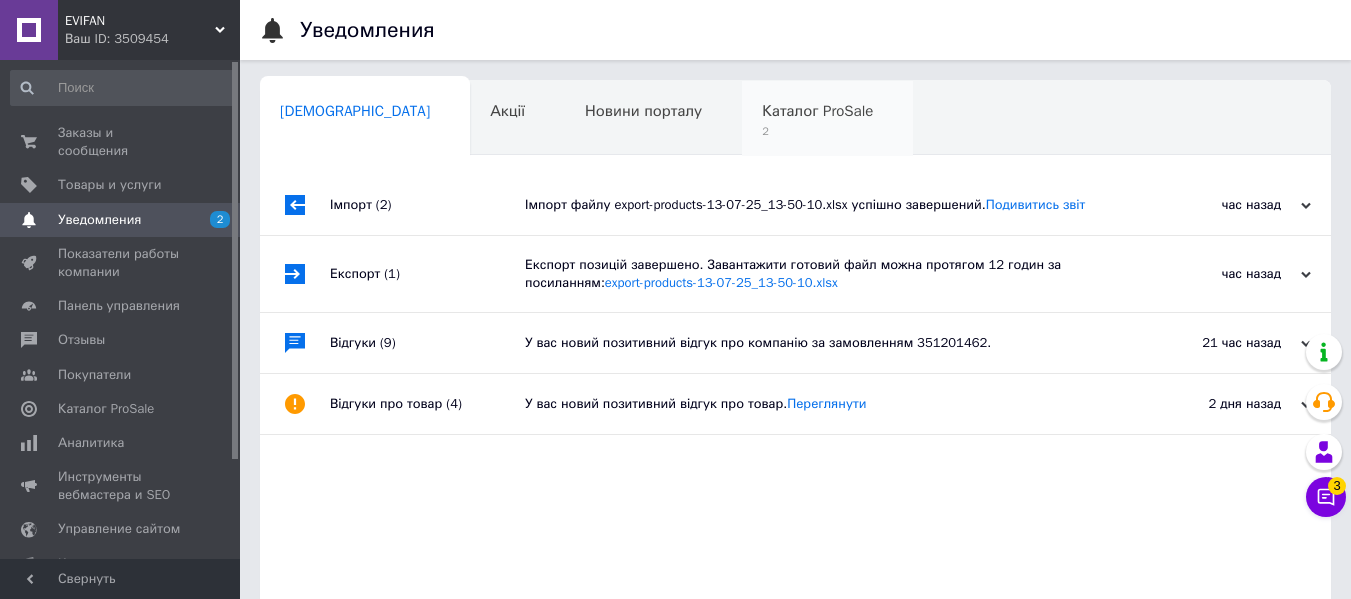 drag, startPoint x: 751, startPoint y: 165, endPoint x: 757, endPoint y: 137, distance: 28.635643 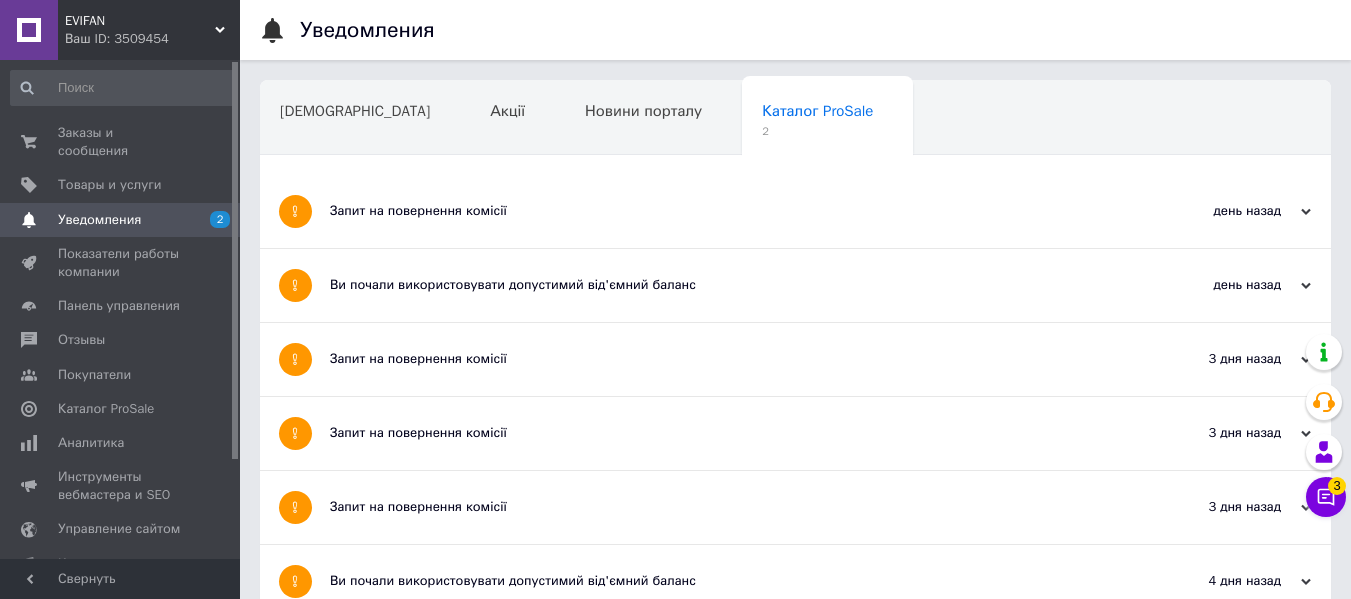 click on "Запит на повернення комісії" at bounding box center [720, 211] 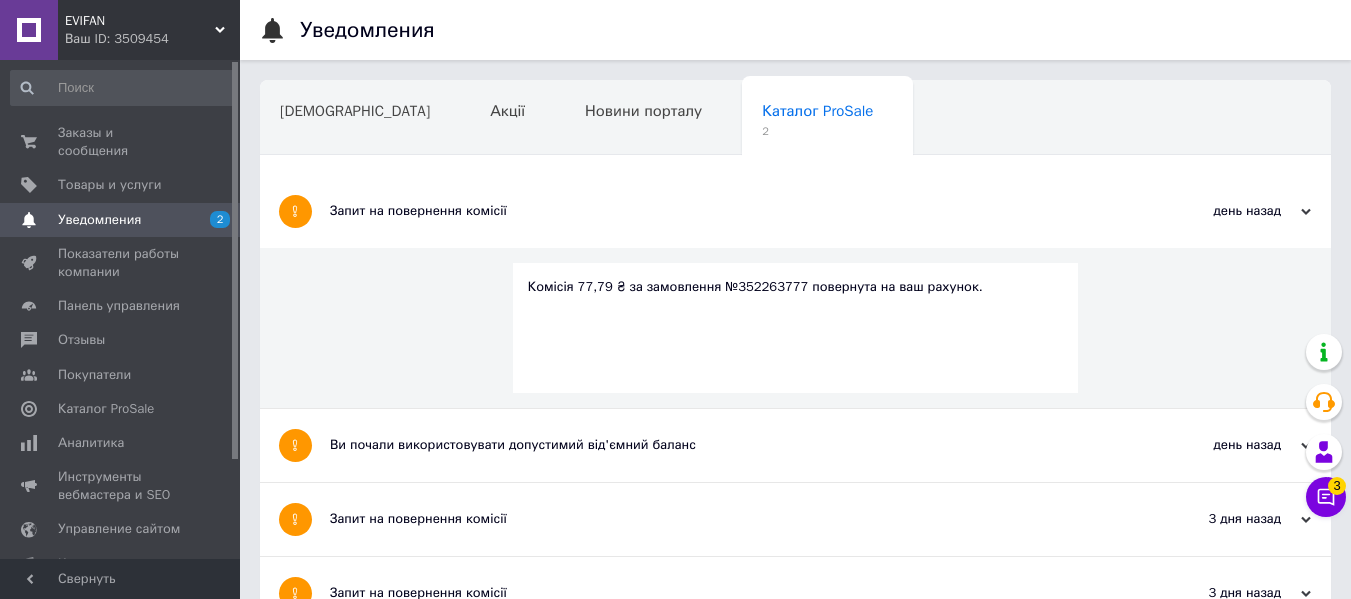 click on "Запит на повернення комісії" at bounding box center (720, 211) 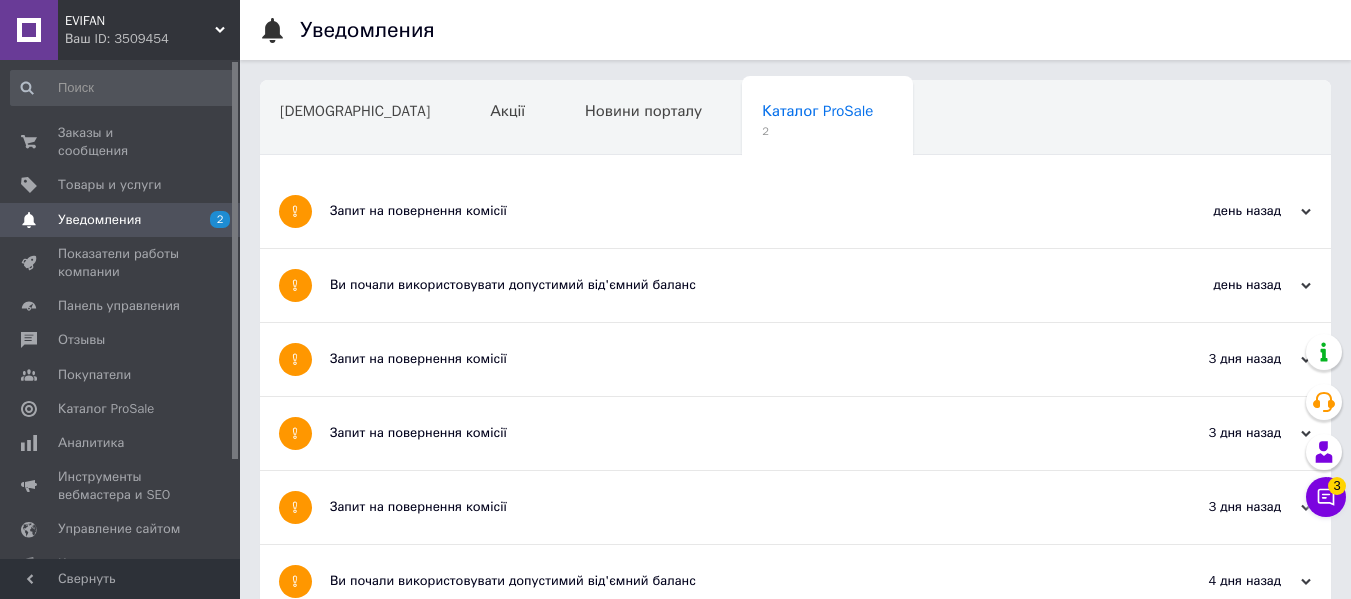 click on "Ви почали використовувати допустимий від'ємний баланс" at bounding box center (720, 285) 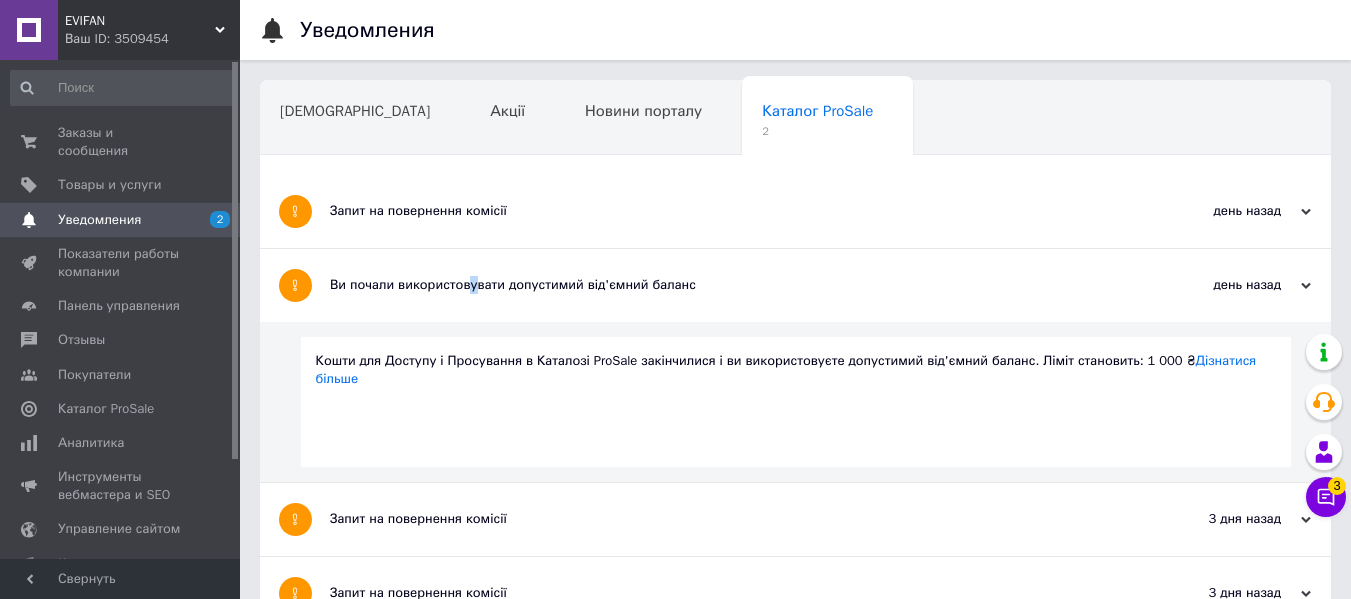 click on "Ви почали використовувати допустимий від'ємний баланс" at bounding box center [720, 285] 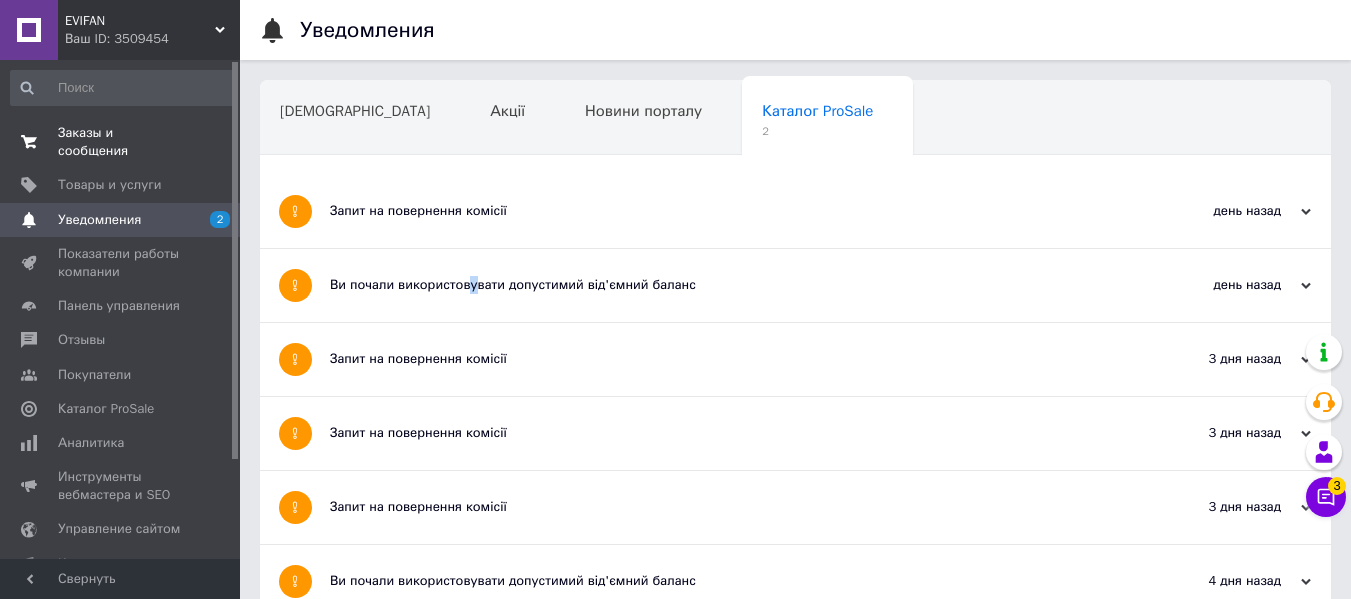 click on "Заказы и сообщения" at bounding box center [121, 142] 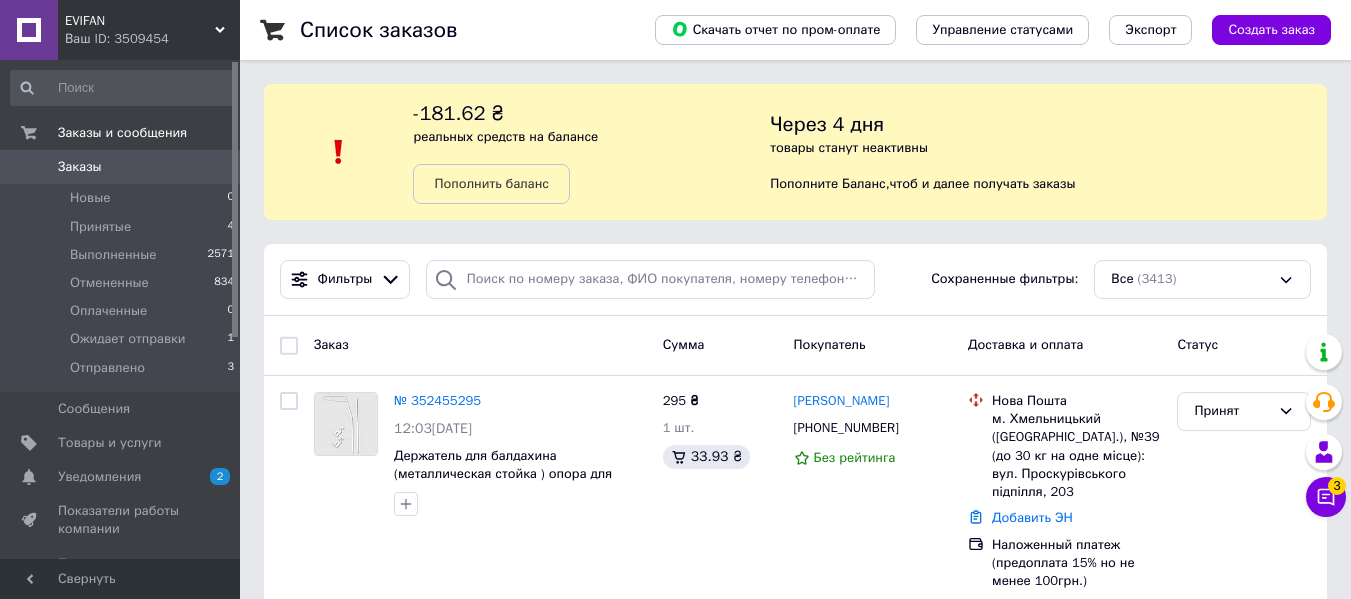 scroll, scrollTop: 2413, scrollLeft: 0, axis: vertical 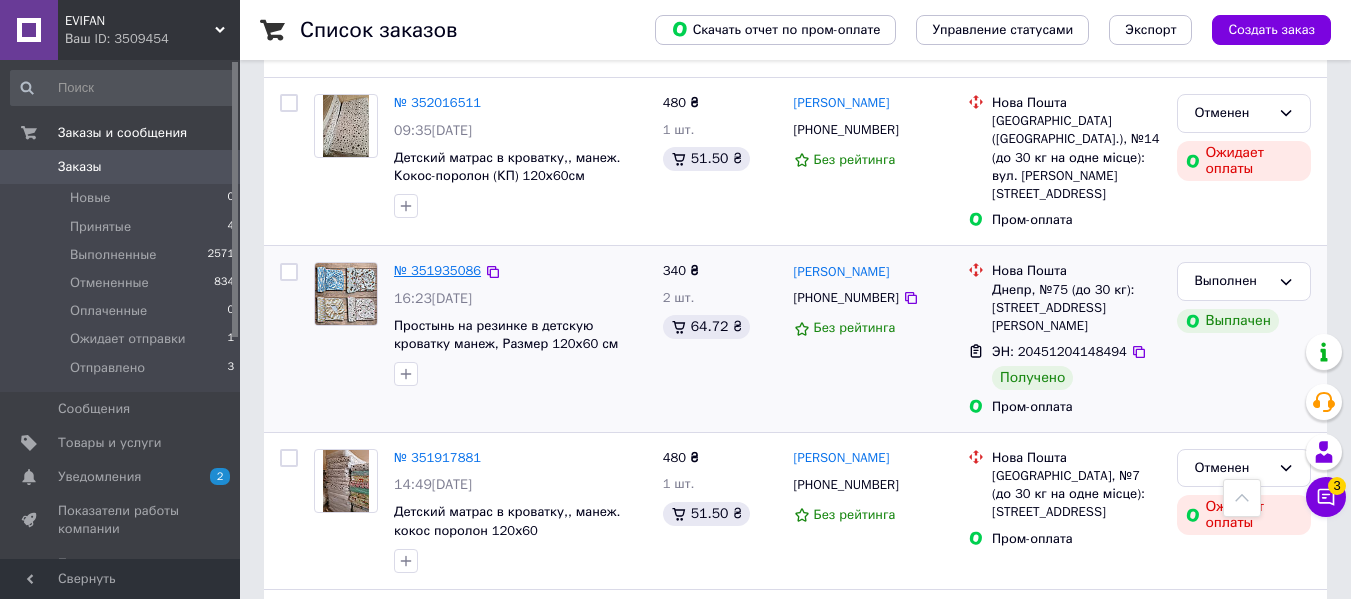 click on "№ 351935086" at bounding box center [437, 270] 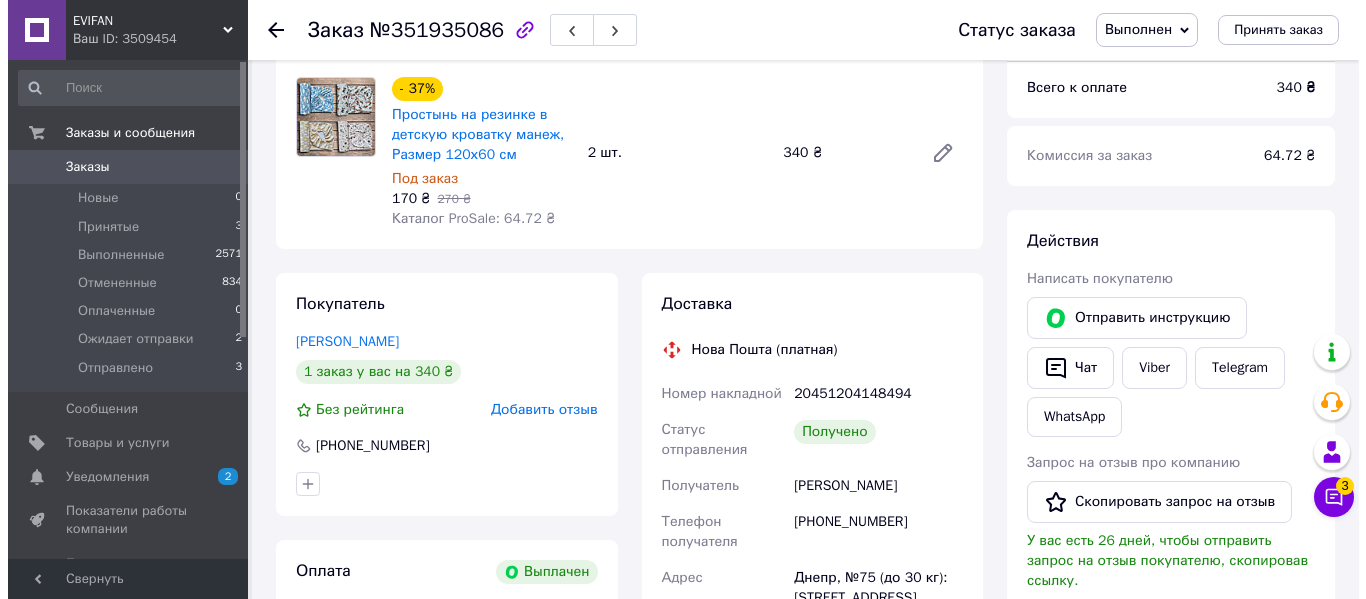 scroll, scrollTop: 146, scrollLeft: 0, axis: vertical 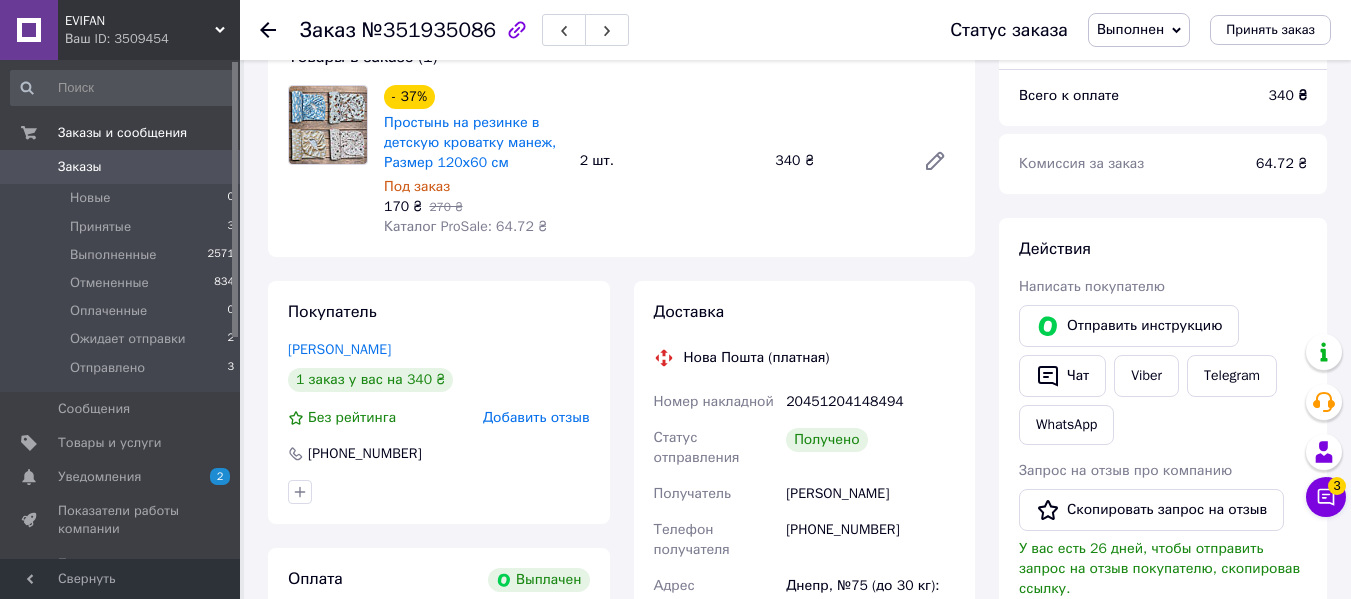 click on "Добавить отзыв" at bounding box center (536, 417) 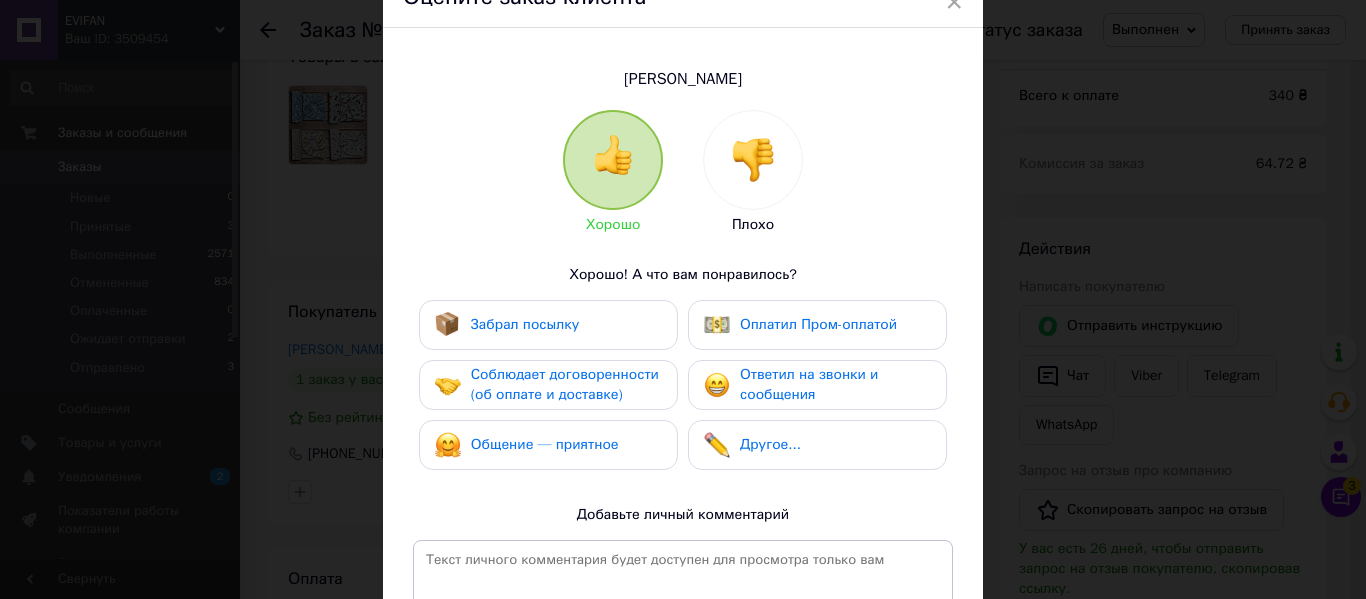 scroll, scrollTop: 200, scrollLeft: 0, axis: vertical 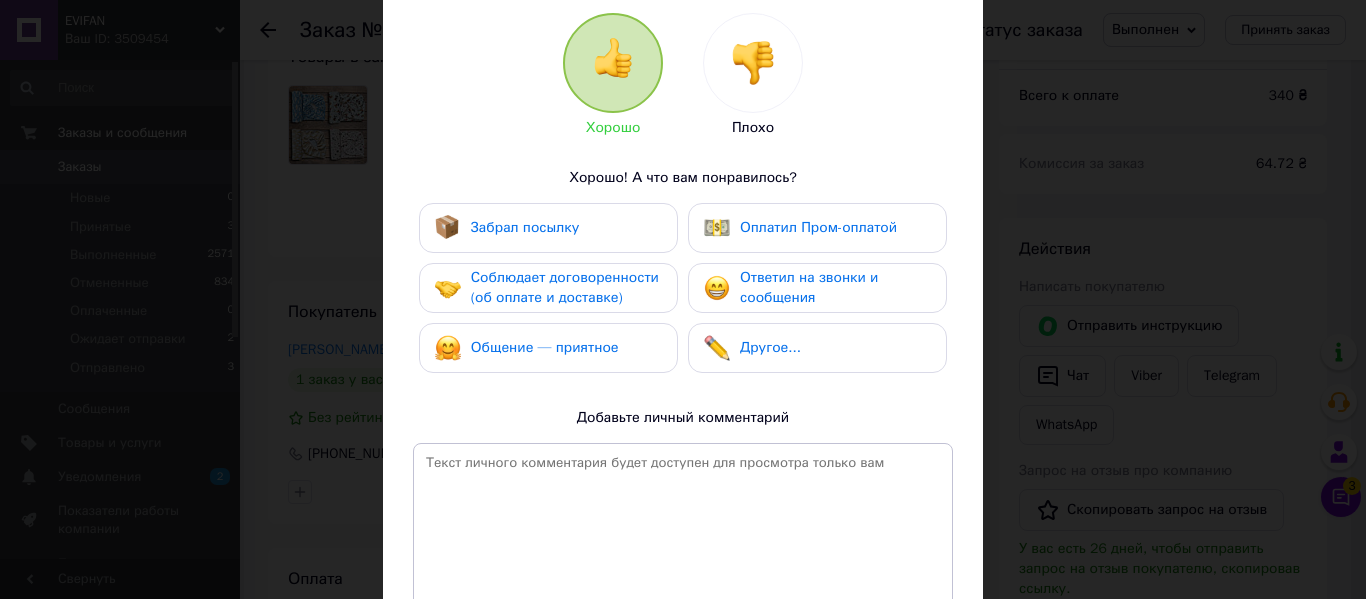 click on "Ответил на звонки и сообщения" at bounding box center [809, 287] 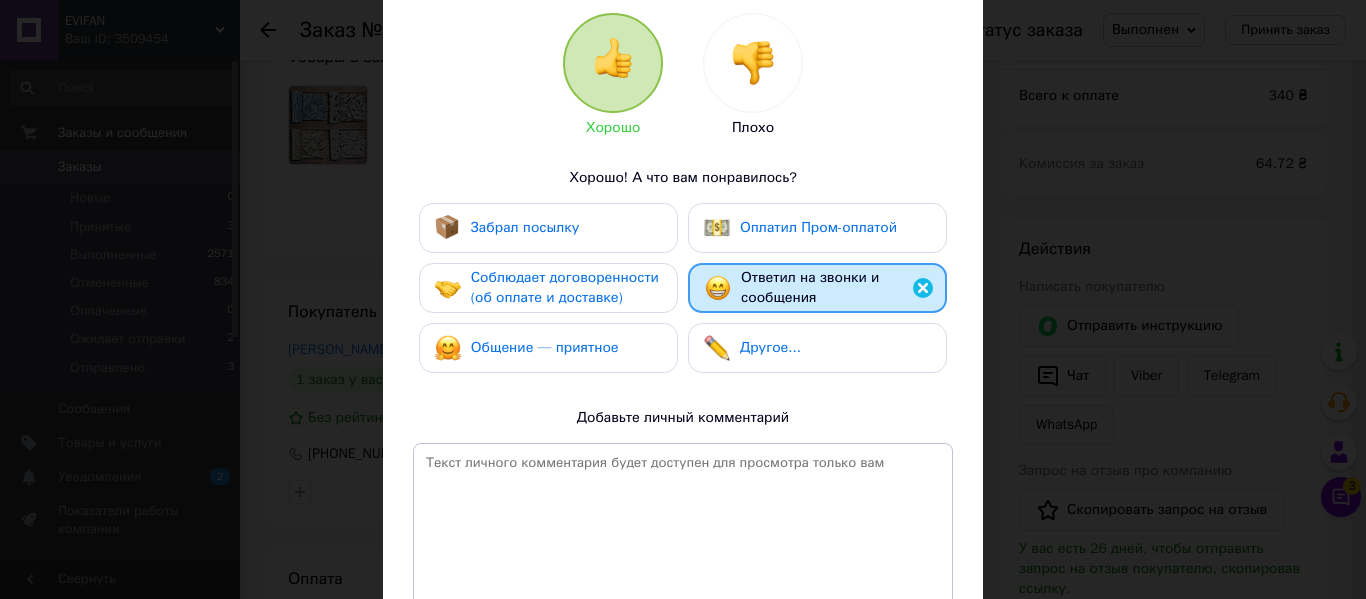 drag, startPoint x: 736, startPoint y: 242, endPoint x: 626, endPoint y: 241, distance: 110.00455 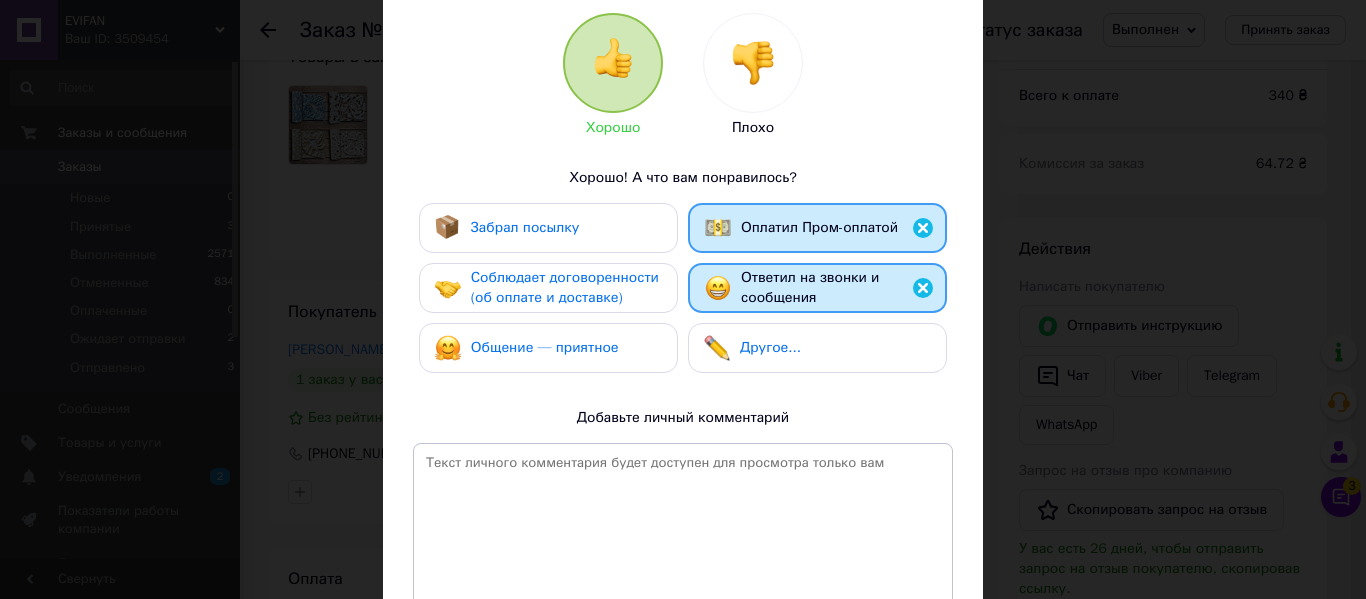 click on "Забрал посылку" at bounding box center [548, 228] 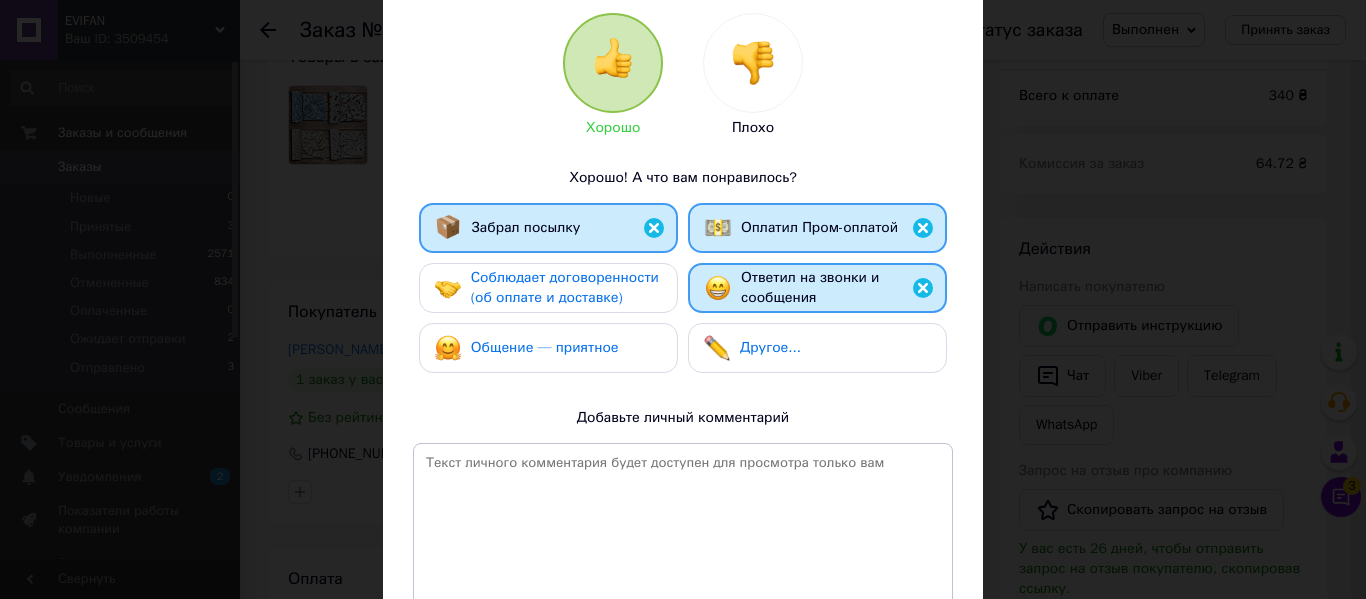 drag, startPoint x: 594, startPoint y: 304, endPoint x: 594, endPoint y: 354, distance: 50 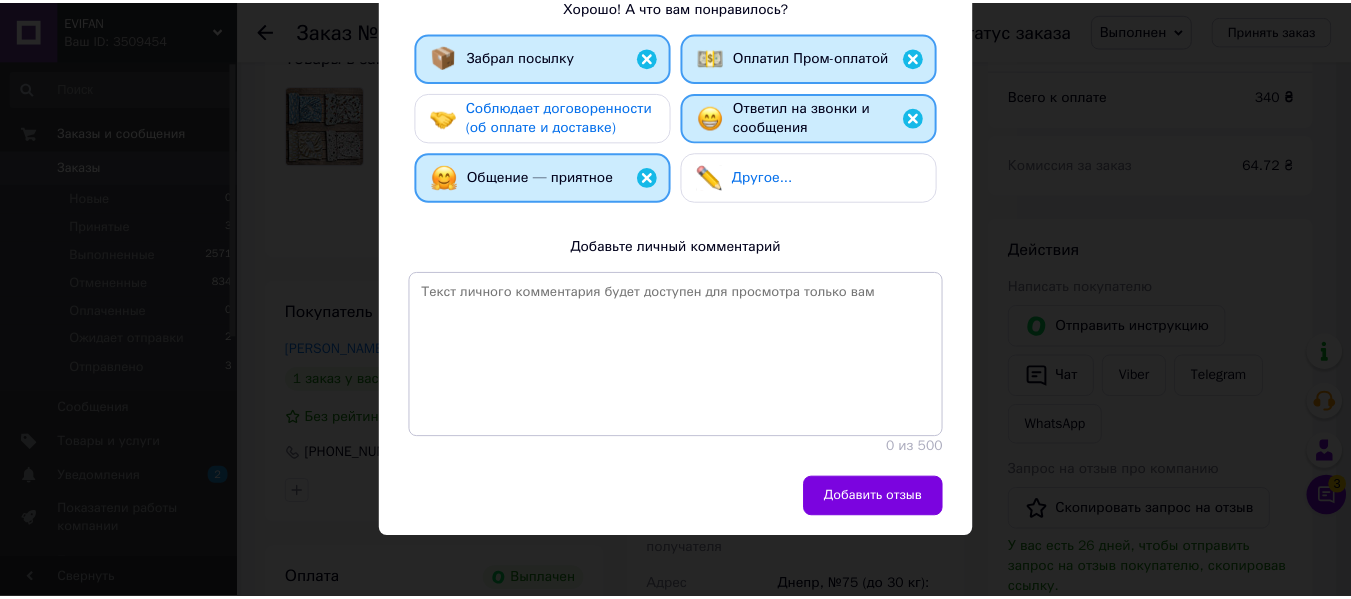 scroll, scrollTop: 372, scrollLeft: 0, axis: vertical 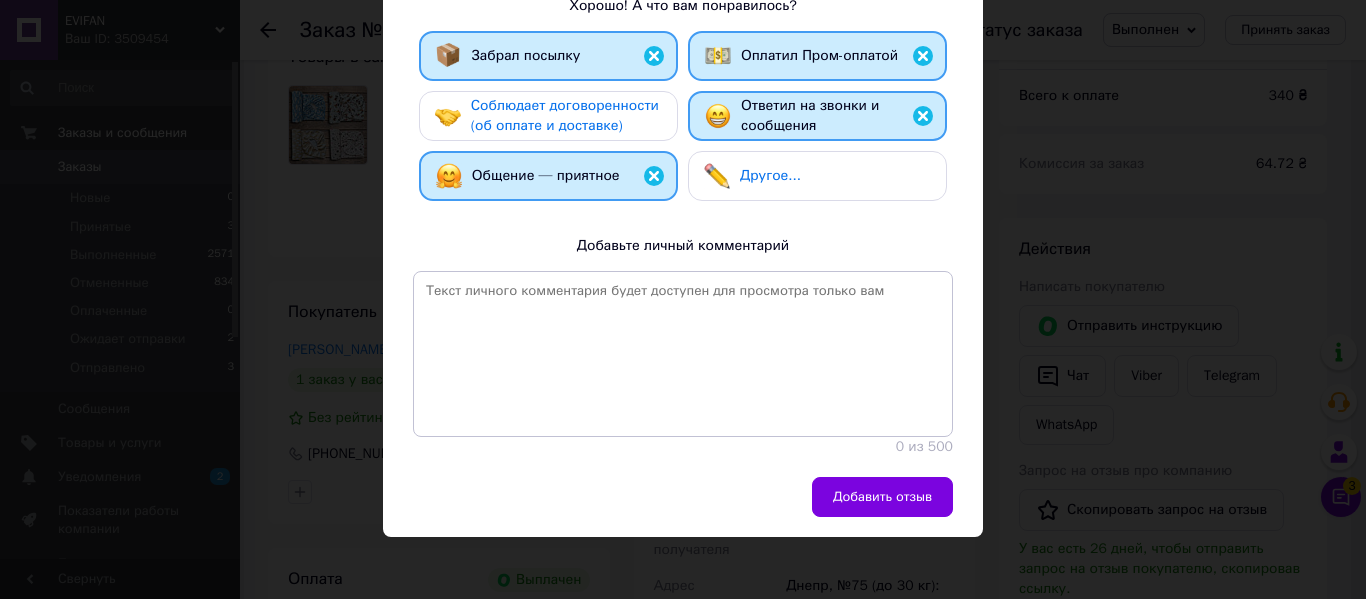 click on "Соблюдает договоренности (об оплате и доставке)" at bounding box center (565, 115) 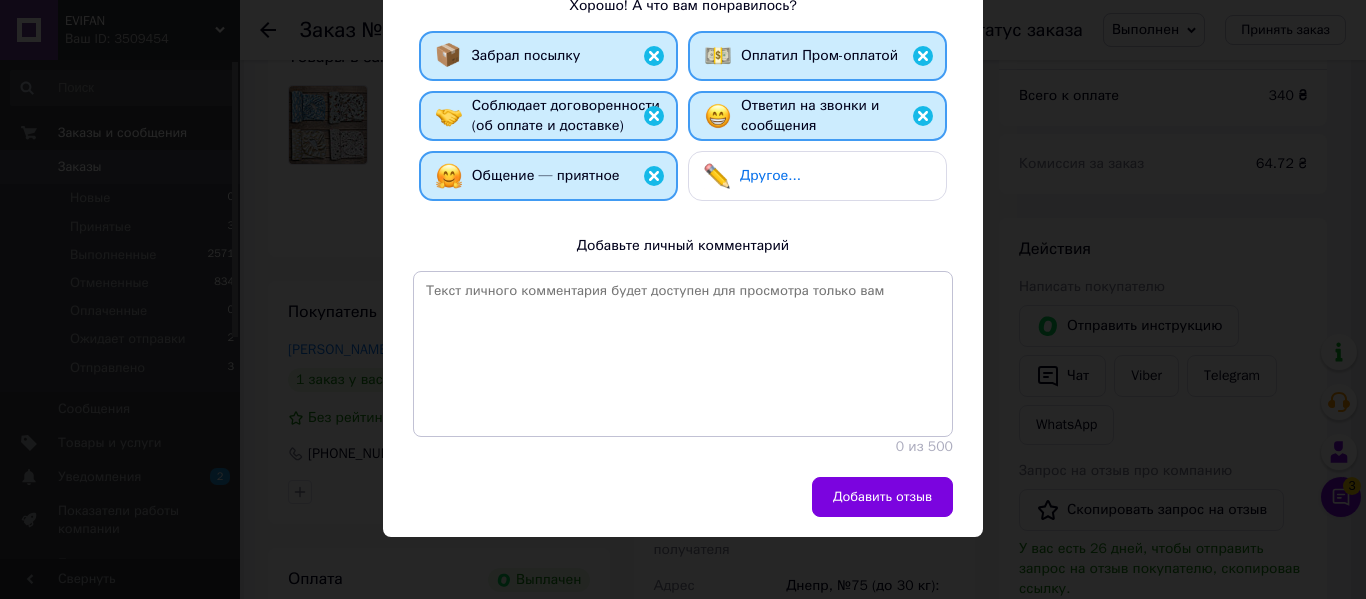drag, startPoint x: 877, startPoint y: 490, endPoint x: 439, endPoint y: 389, distance: 449.49417 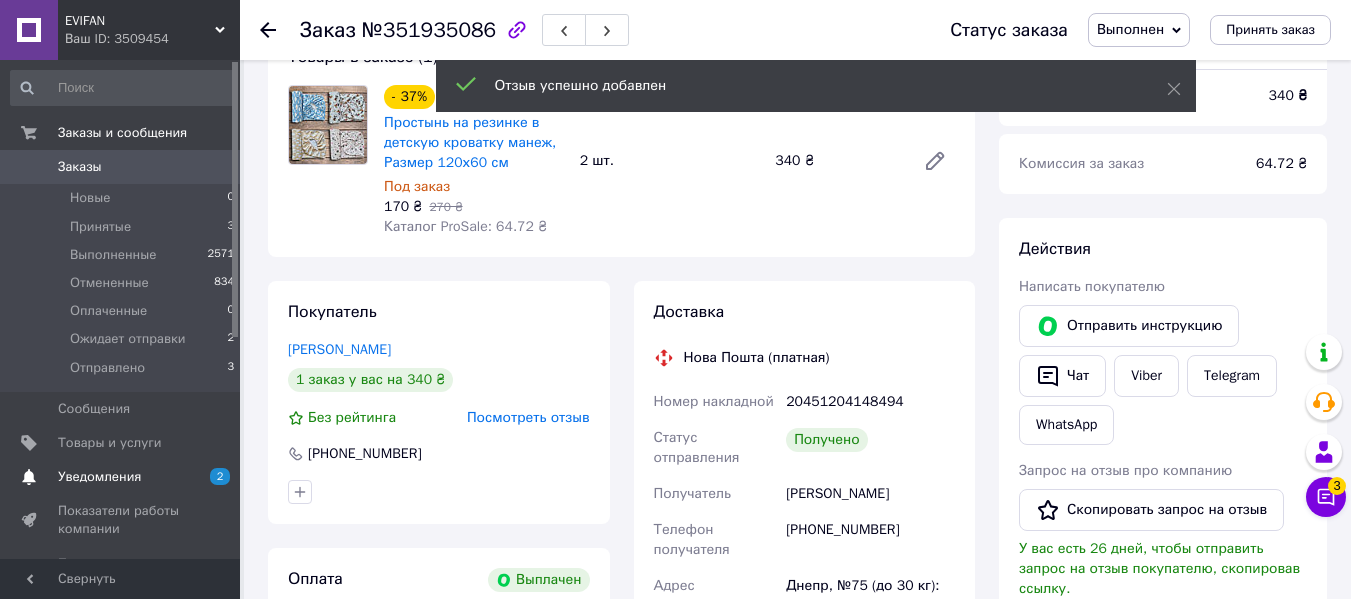 click on "Уведомления 2" at bounding box center (123, 477) 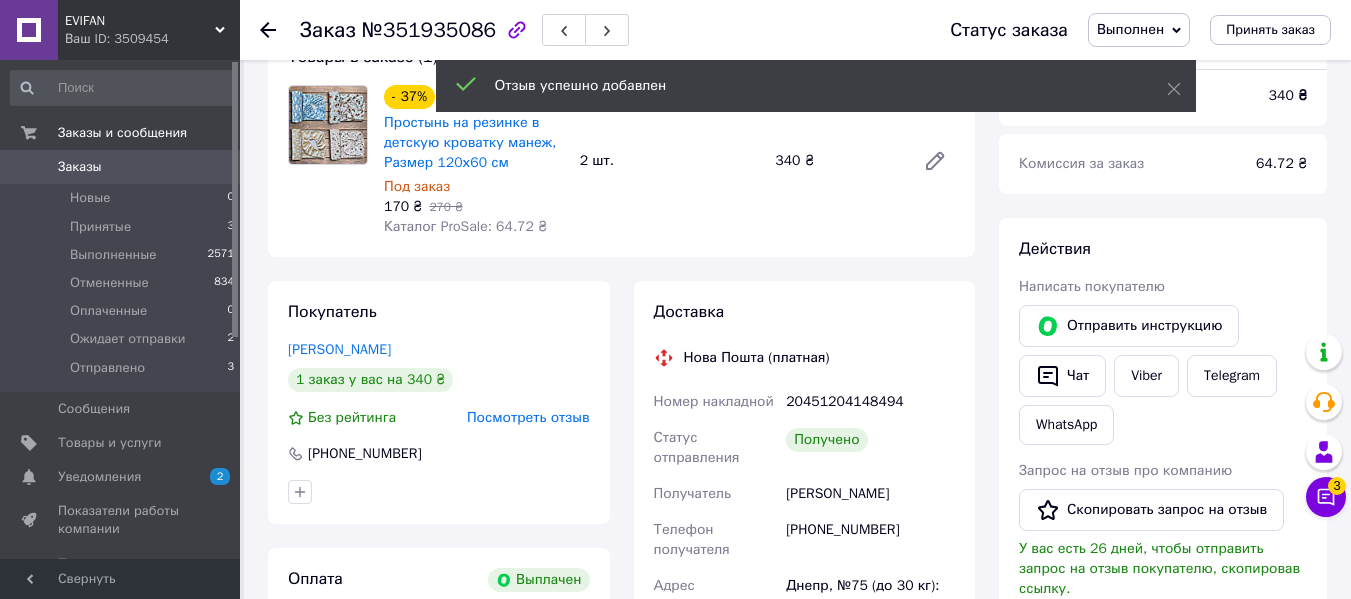 scroll, scrollTop: 0, scrollLeft: 0, axis: both 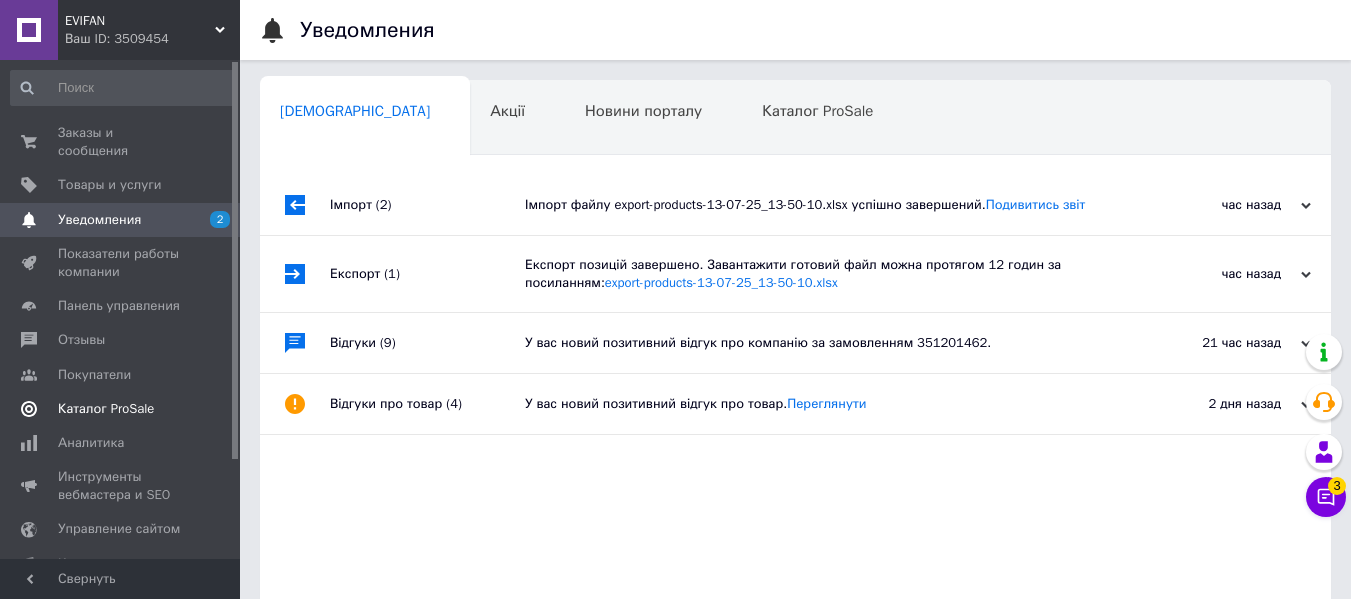 click on "Каталог ProSale" at bounding box center (106, 409) 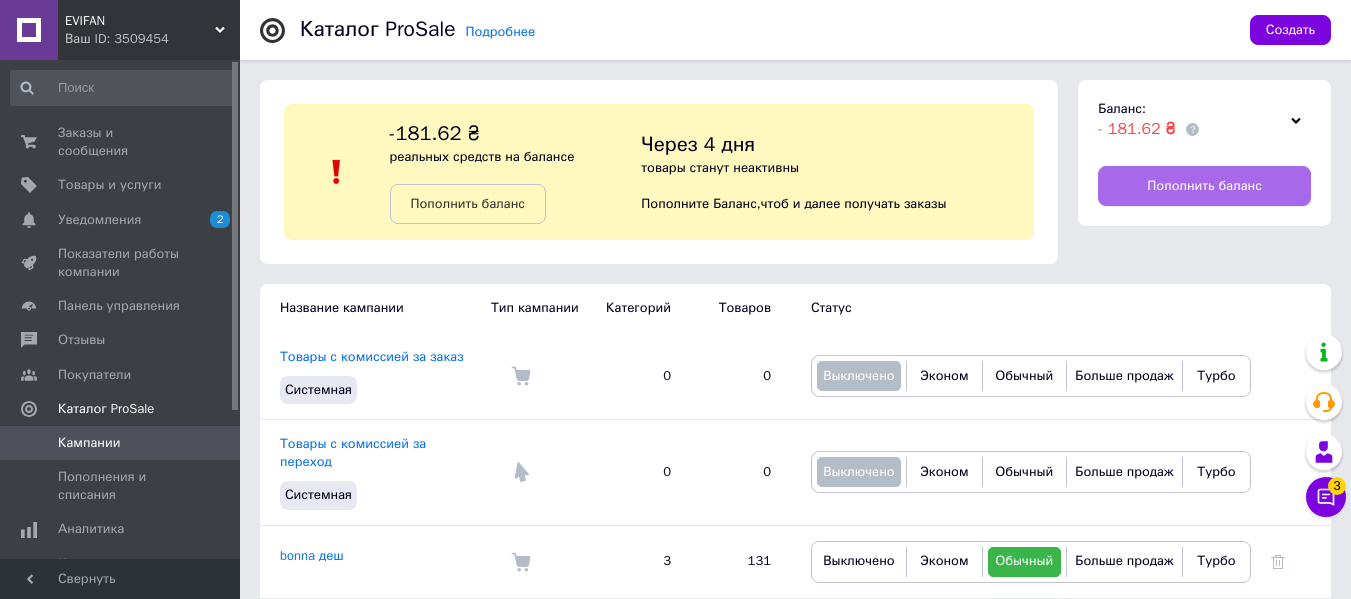 click on "Пополнить баланс" at bounding box center [1204, 186] 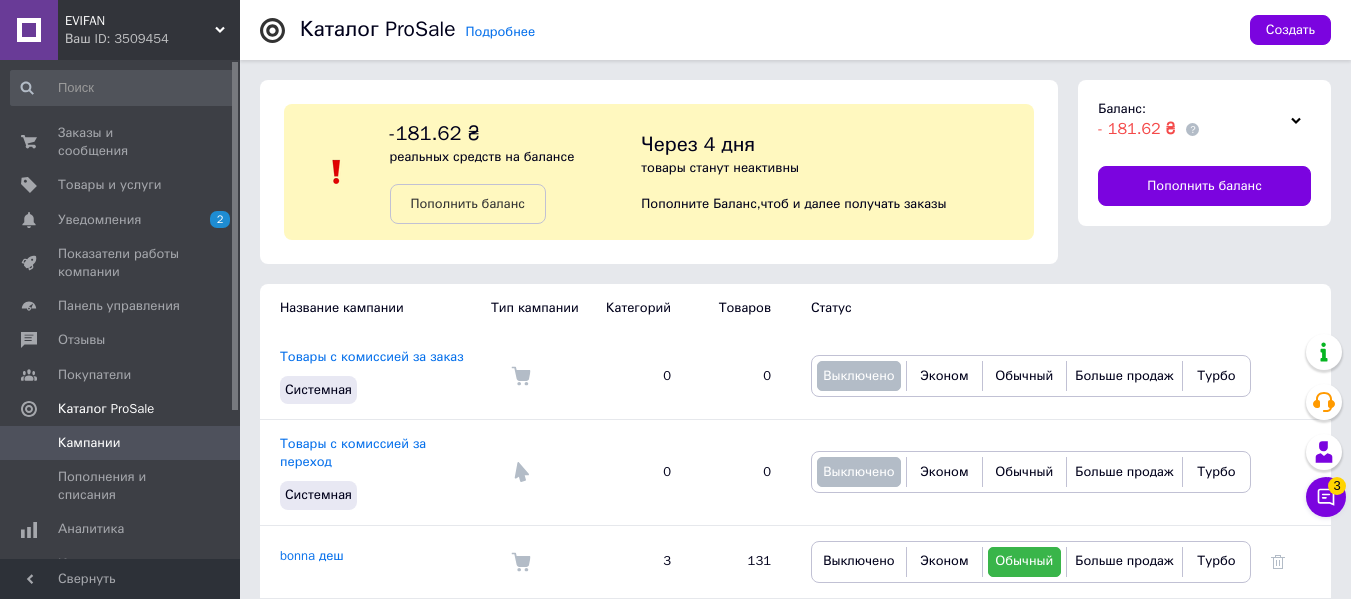 click on "EVIFAN" at bounding box center (140, 21) 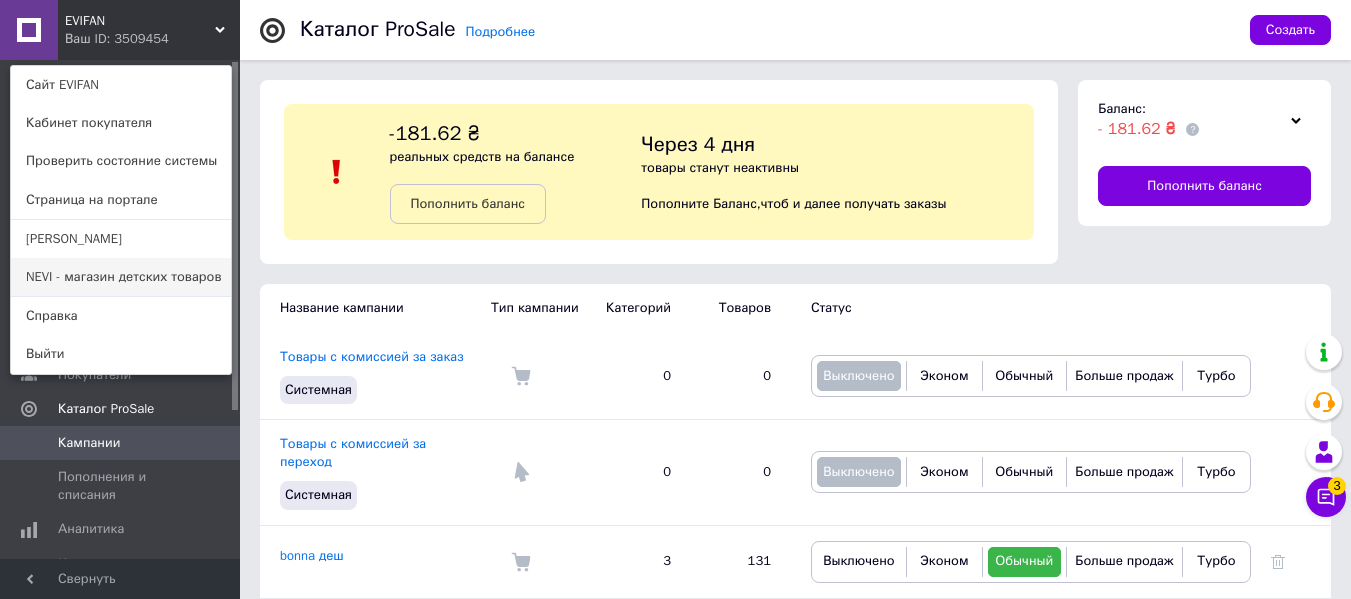 click on "NEVI - магазин детских товаров" at bounding box center (121, 277) 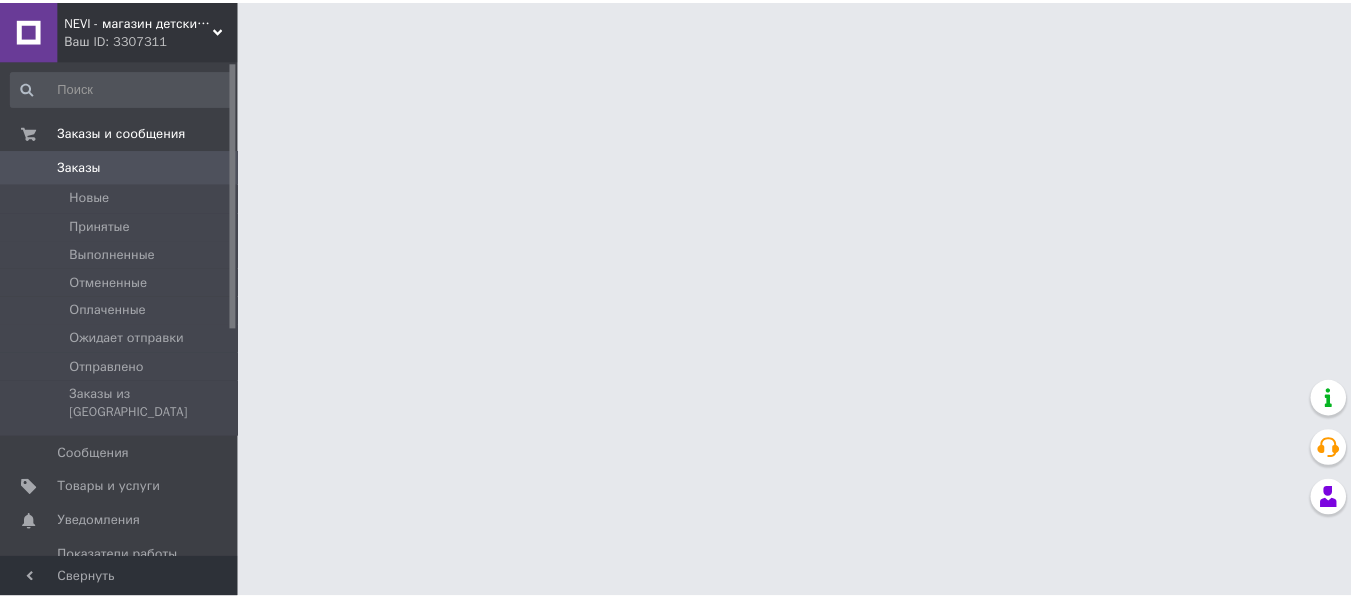 scroll, scrollTop: 0, scrollLeft: 0, axis: both 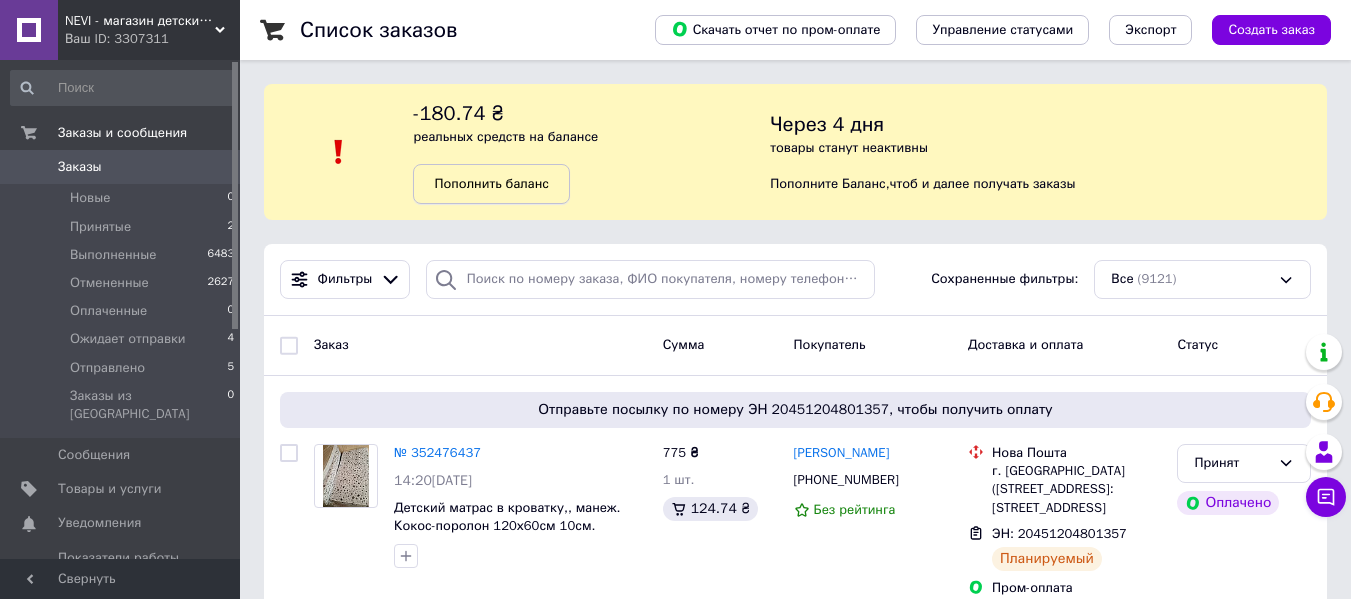 click on "Пополнить баланс" at bounding box center (491, 183) 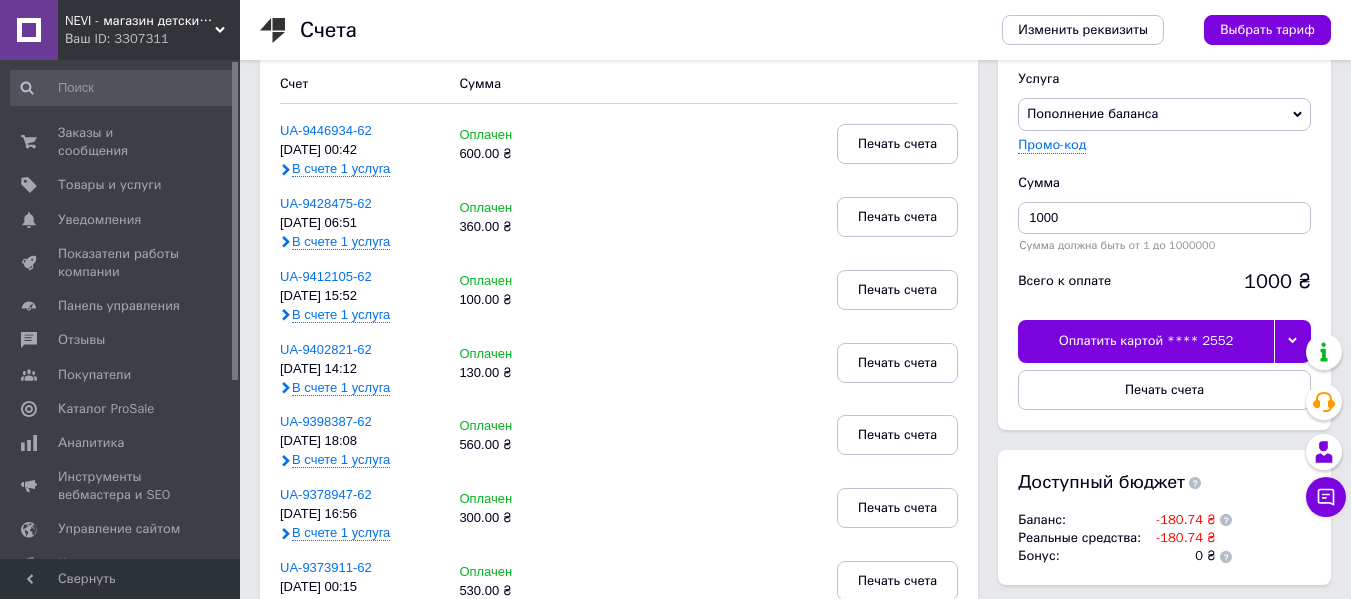scroll, scrollTop: 100, scrollLeft: 0, axis: vertical 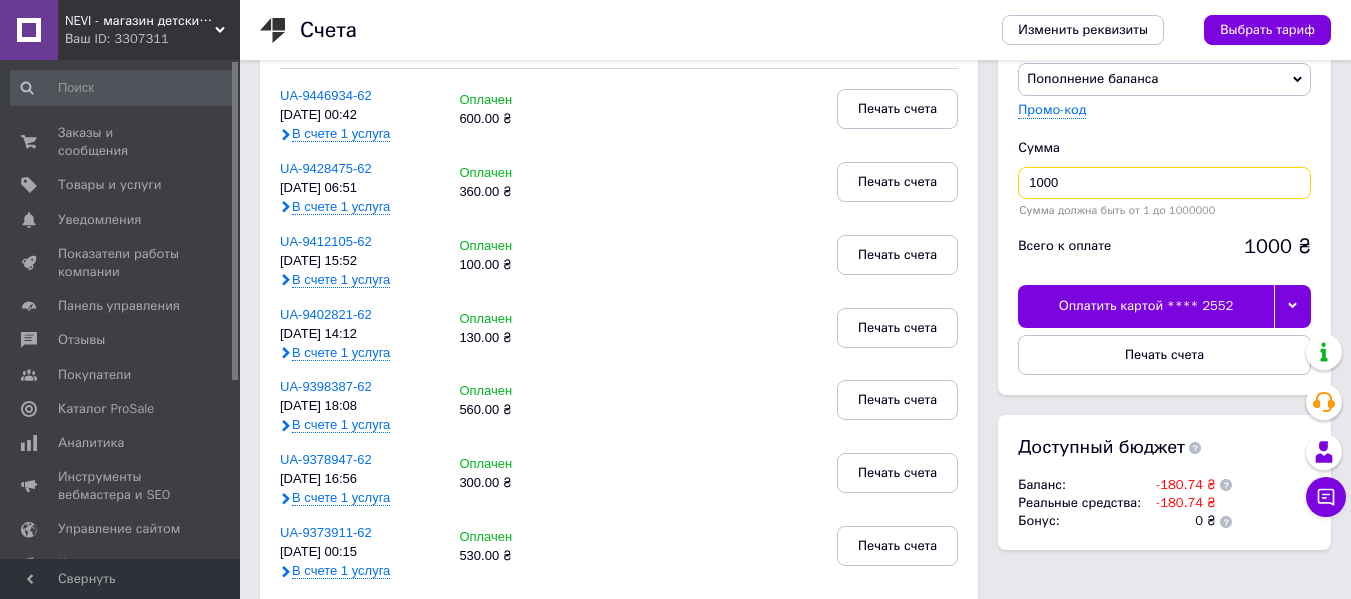 click on "1000" at bounding box center [1164, 183] 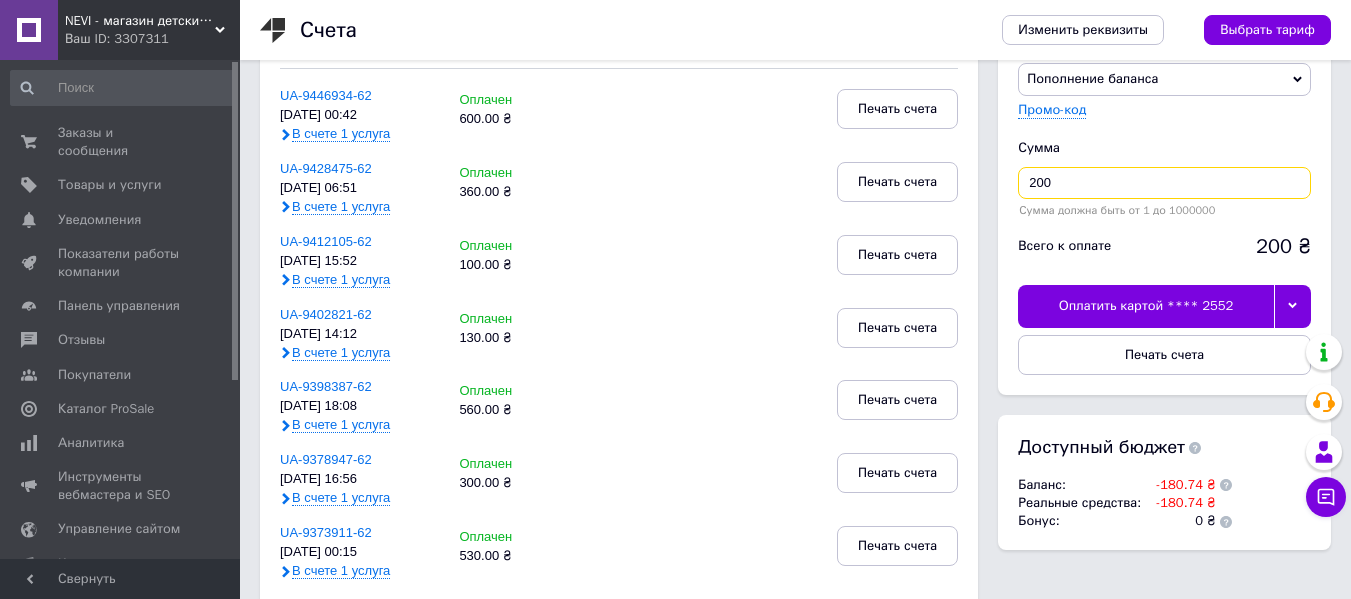 type on "200" 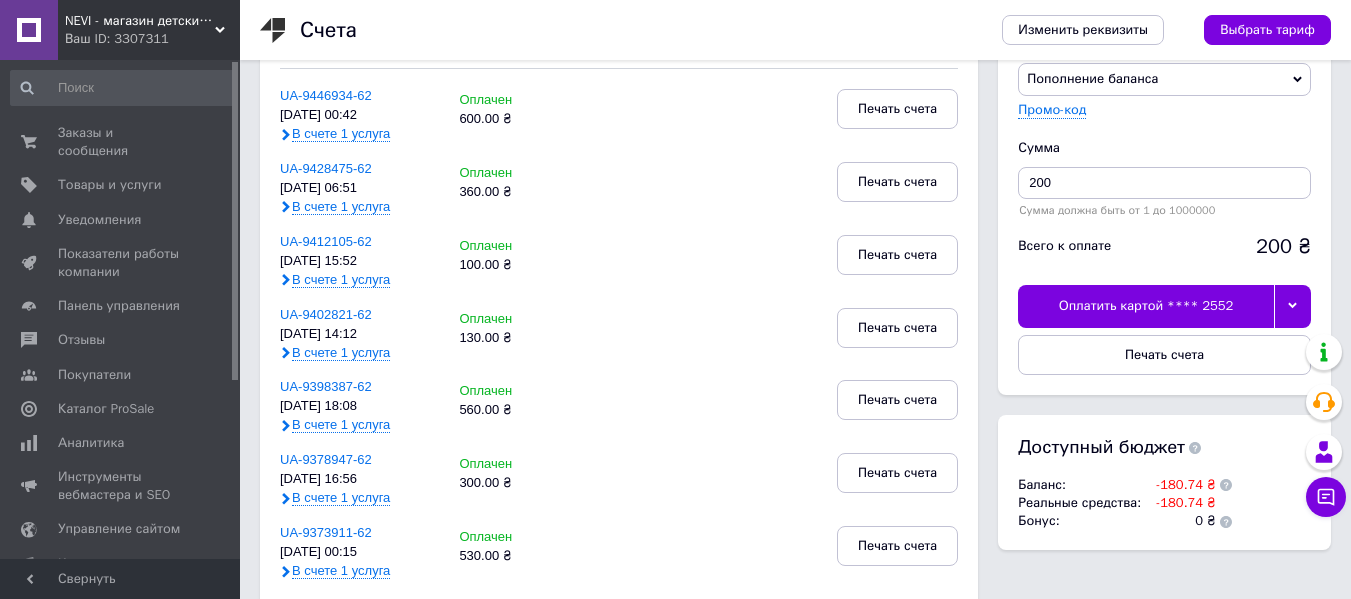 click 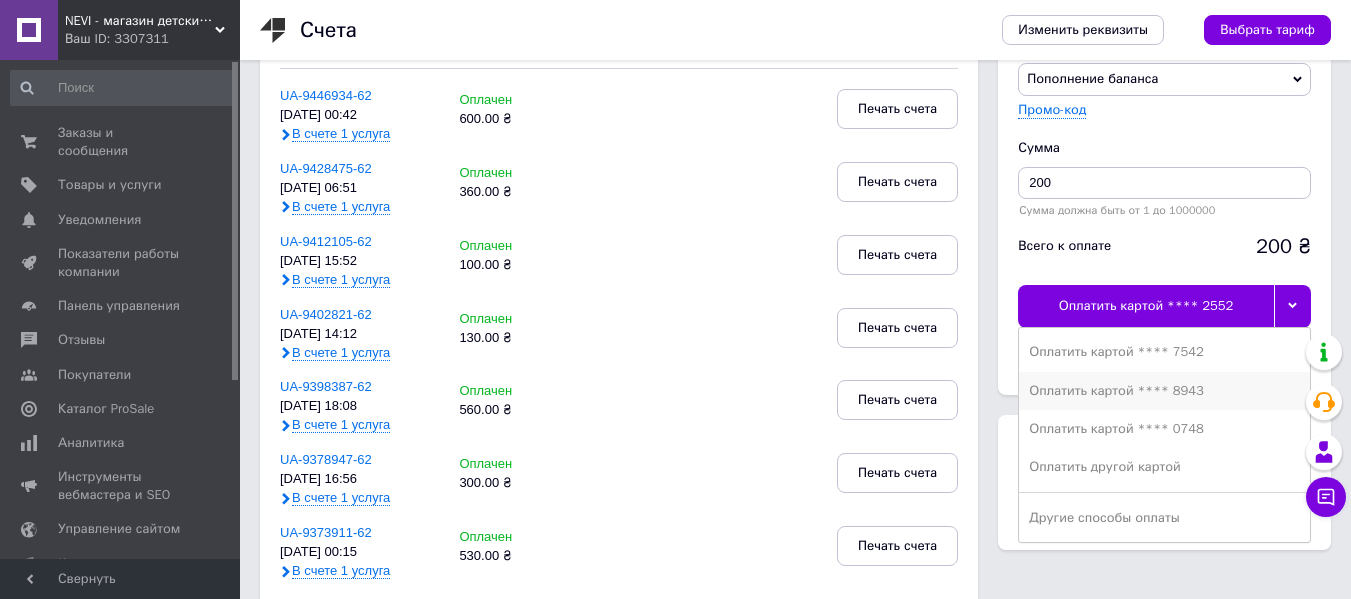 click on "Оплатить картой  **** 8943" at bounding box center (1164, 391) 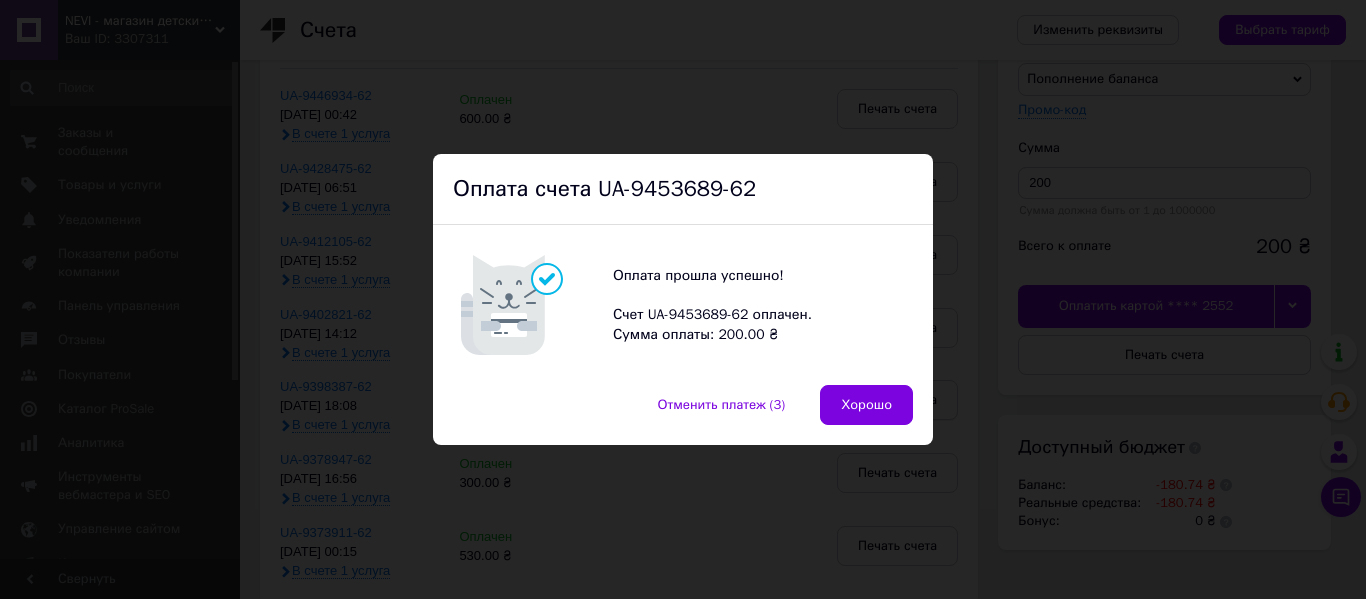 click on "Хорошо" at bounding box center (866, 405) 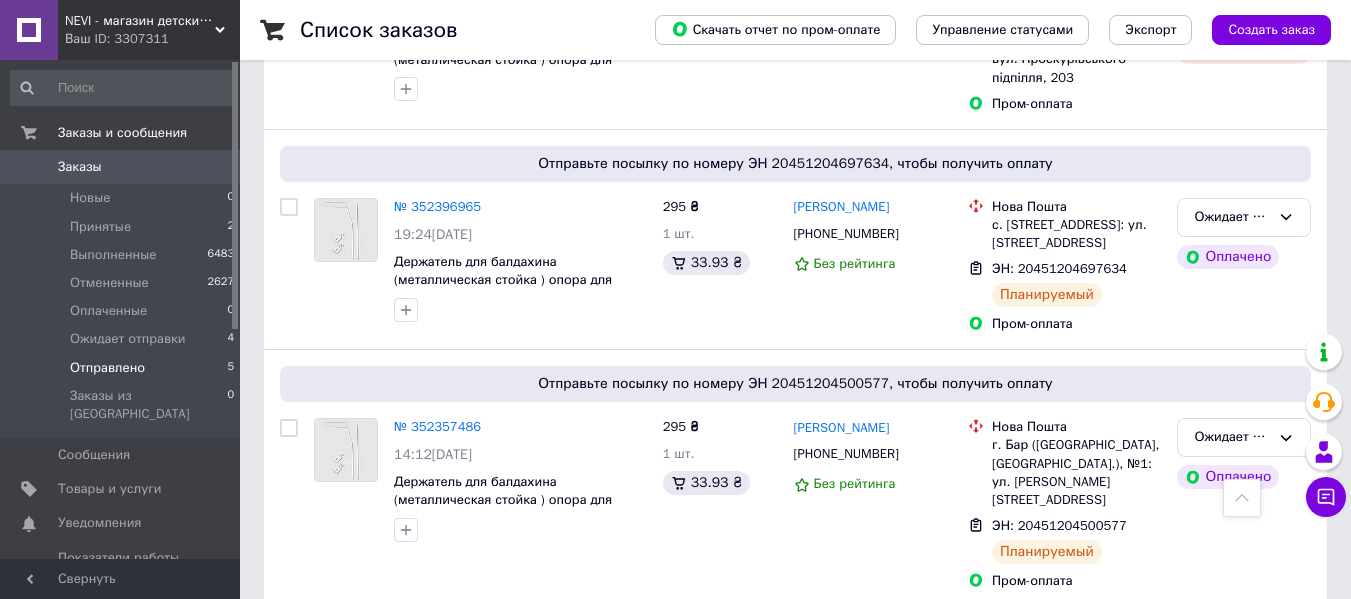 scroll, scrollTop: 400, scrollLeft: 0, axis: vertical 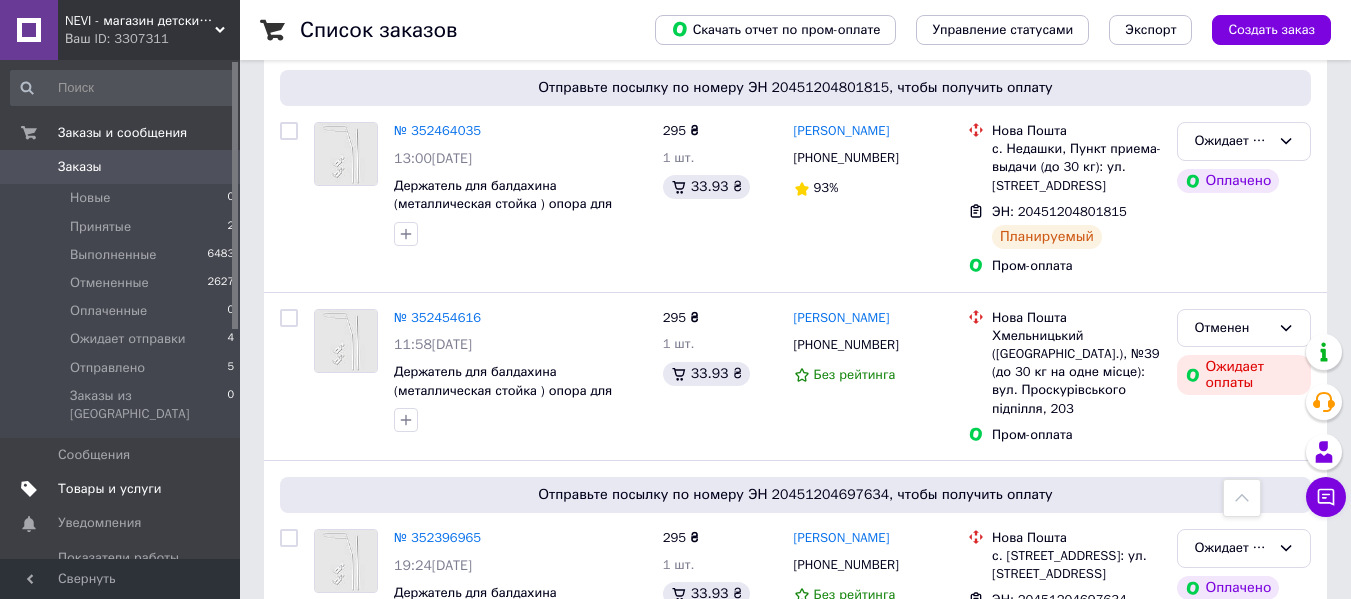 click on "Товары и услуги" at bounding box center [123, 489] 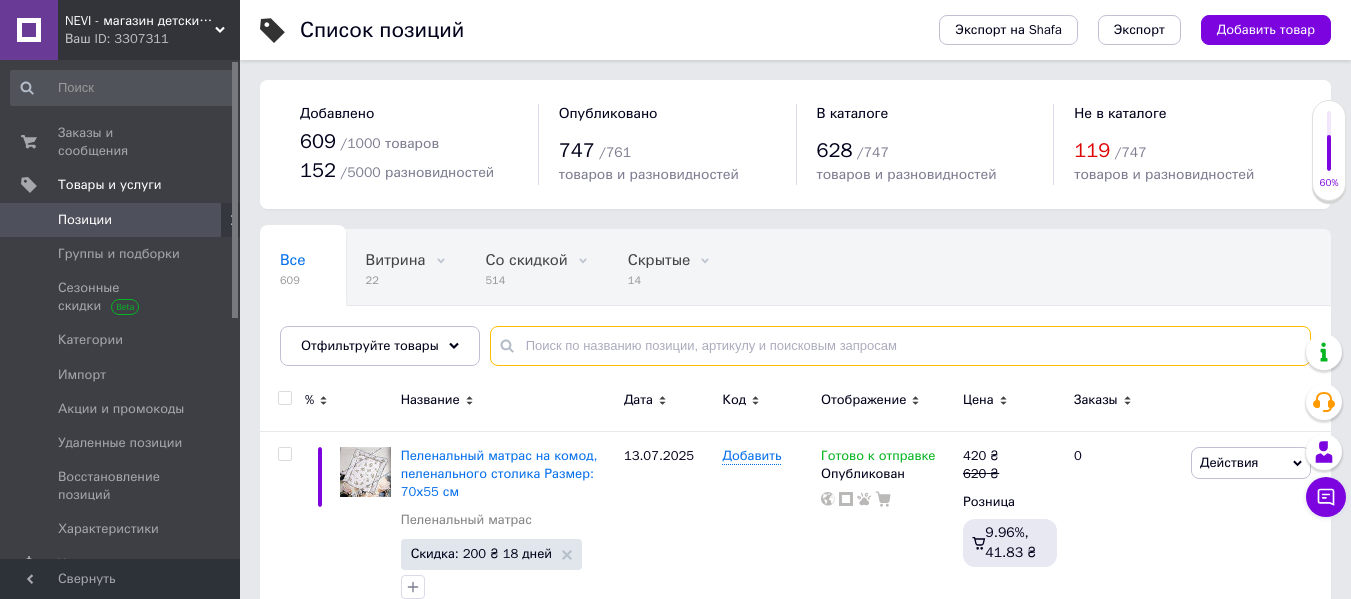 click at bounding box center [900, 346] 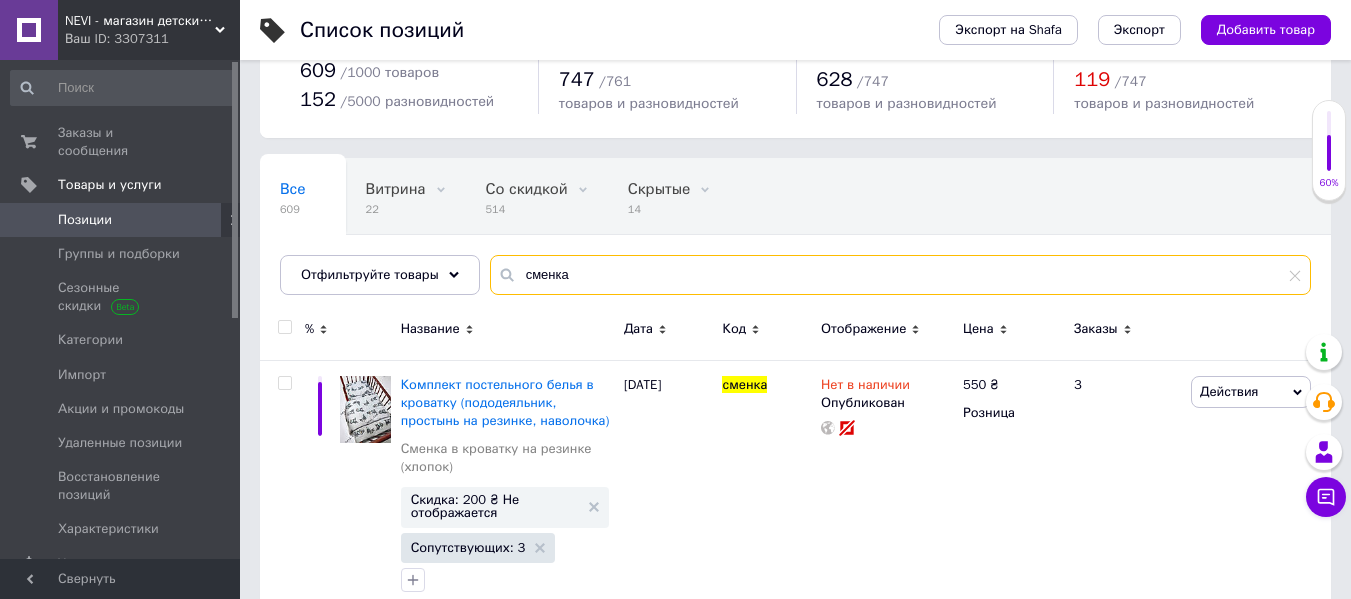 scroll, scrollTop: 300, scrollLeft: 0, axis: vertical 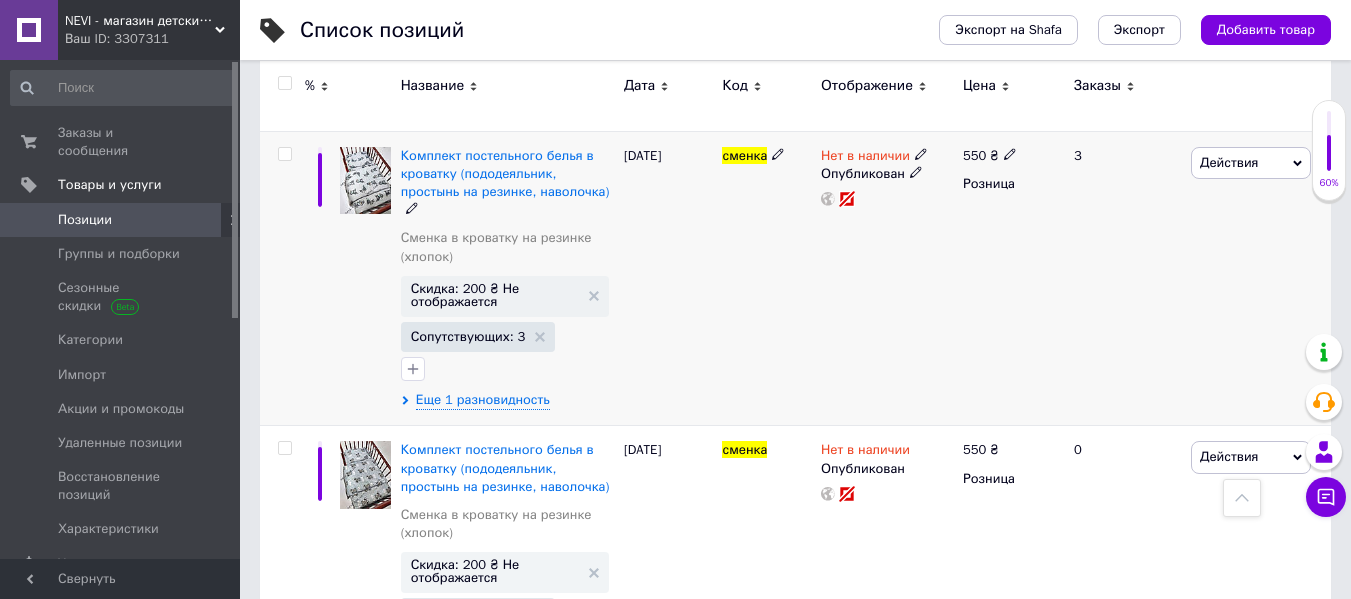 type on "сменка" 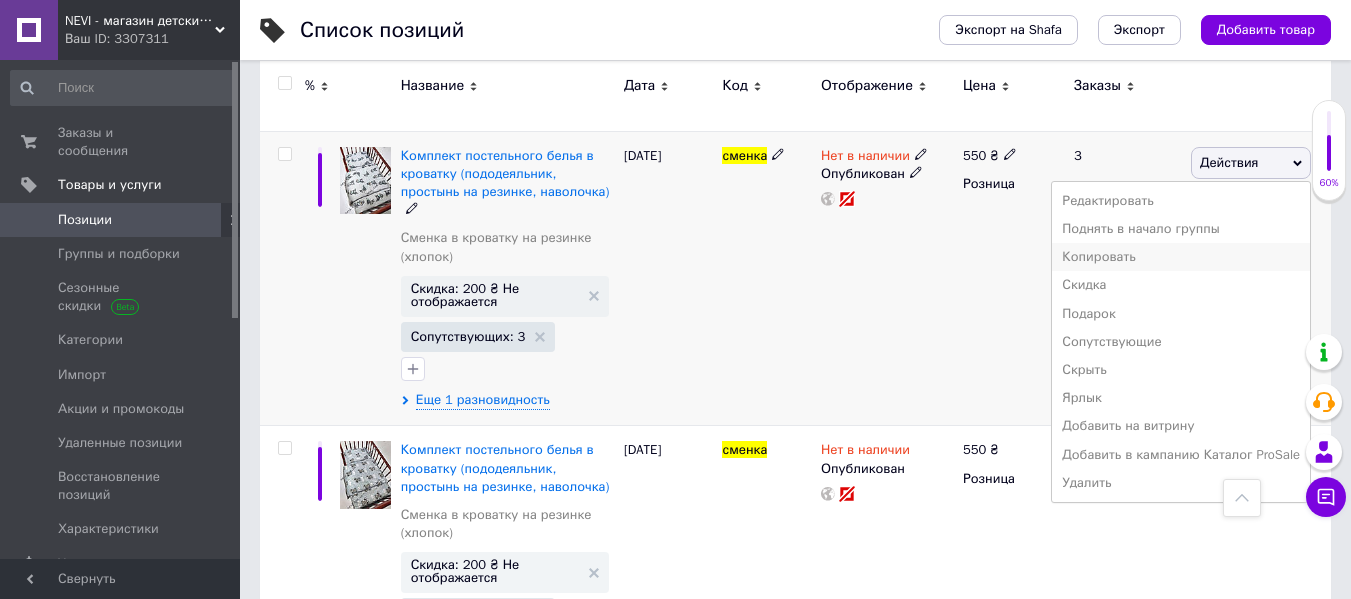 click on "Копировать" at bounding box center (1181, 257) 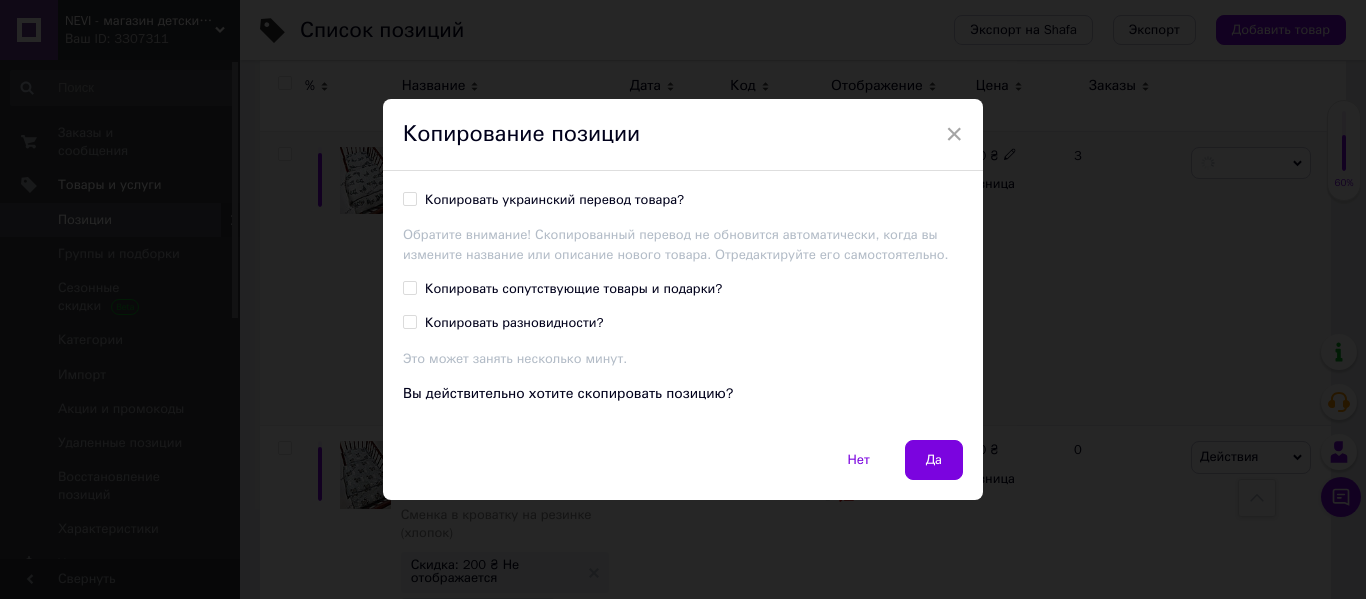 click on "Копировать украинский перевод товара?" at bounding box center (554, 200) 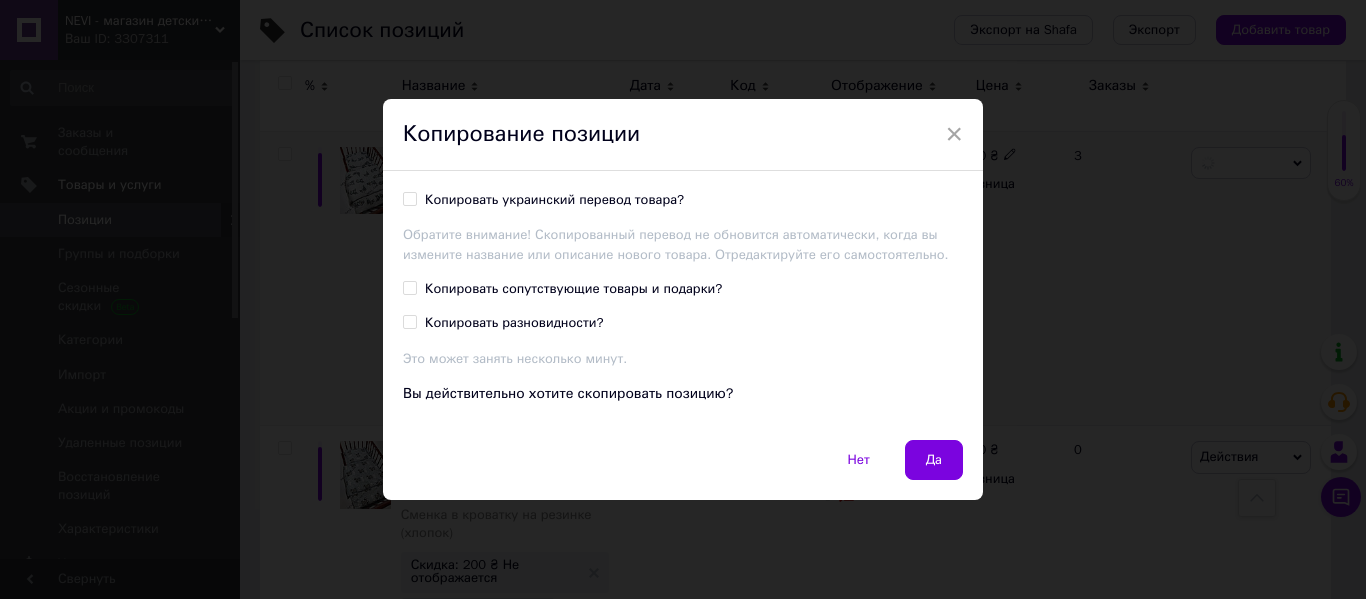 click on "Копировать украинский перевод товара?" at bounding box center (409, 198) 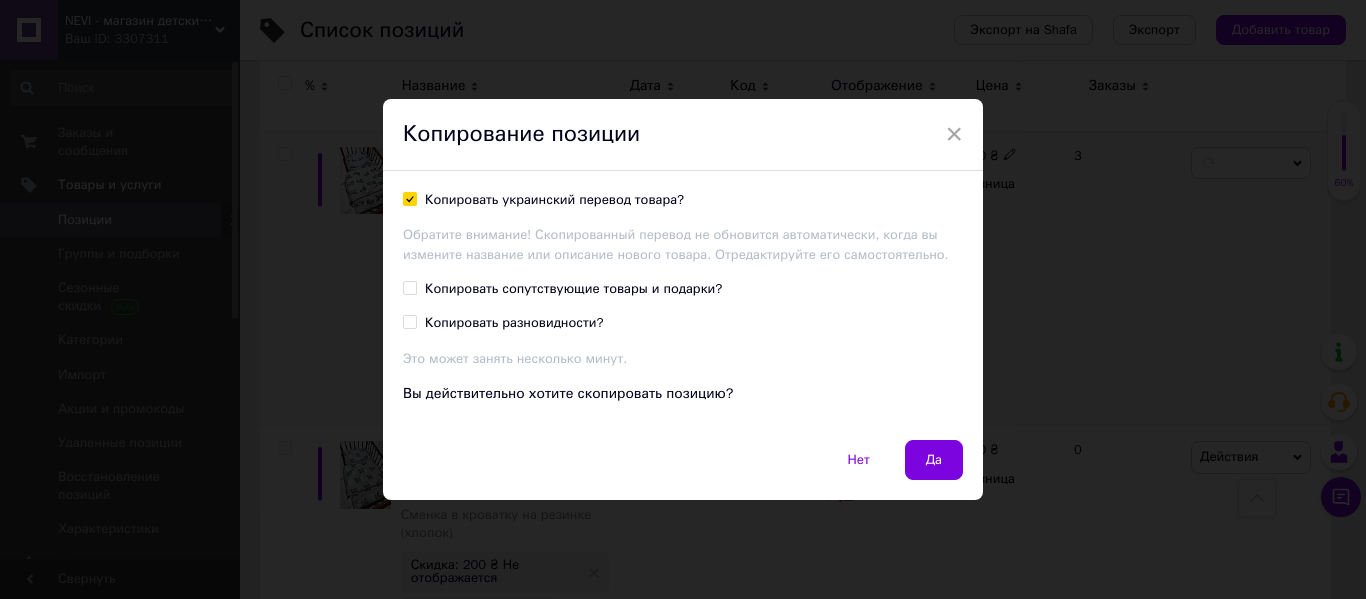 checkbox on "true" 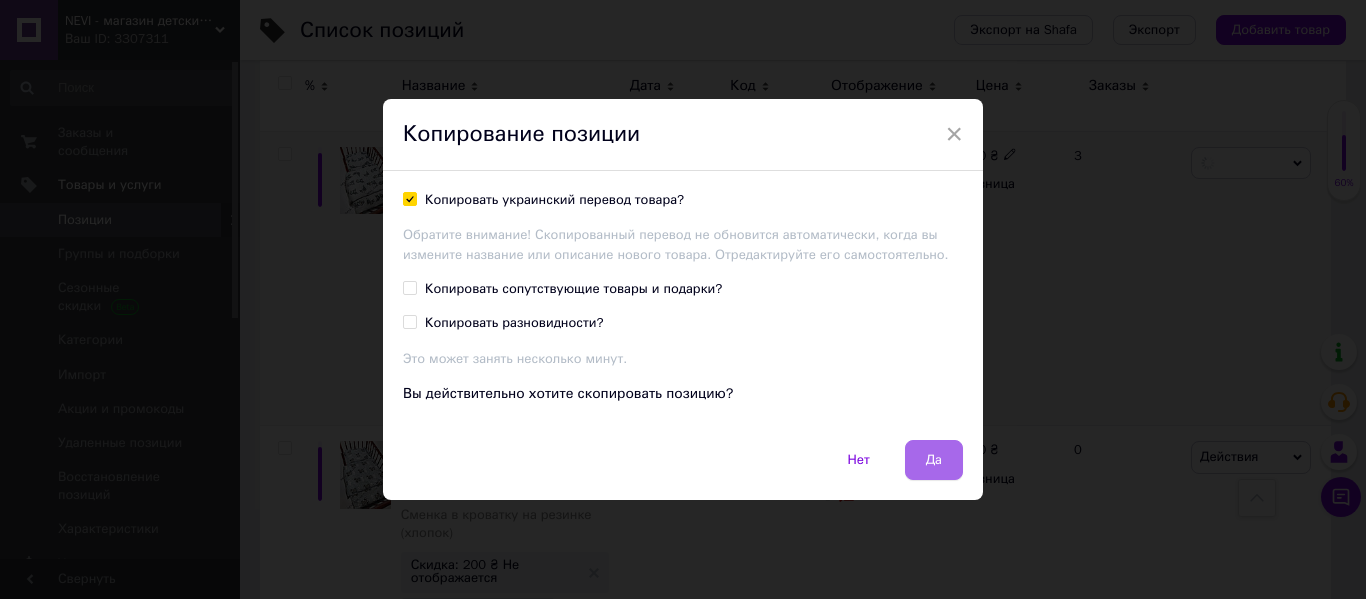 click on "Да" at bounding box center [934, 460] 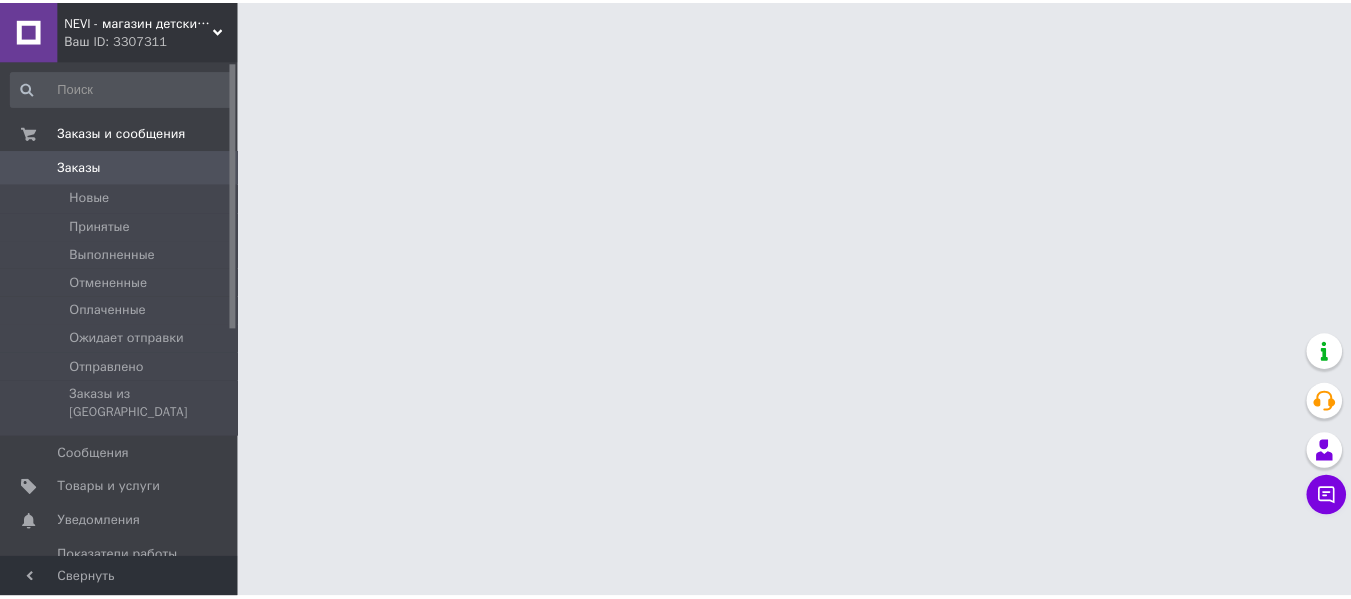 scroll, scrollTop: 0, scrollLeft: 0, axis: both 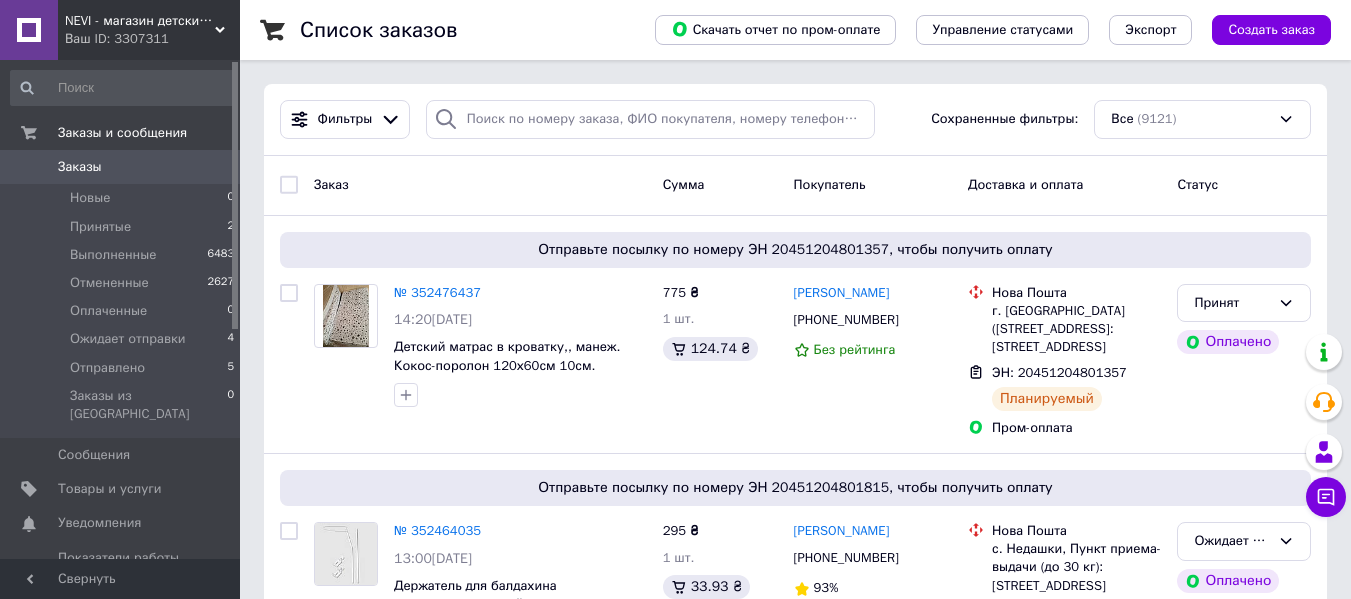 click on "Ваш ID: 3307311" at bounding box center (152, 39) 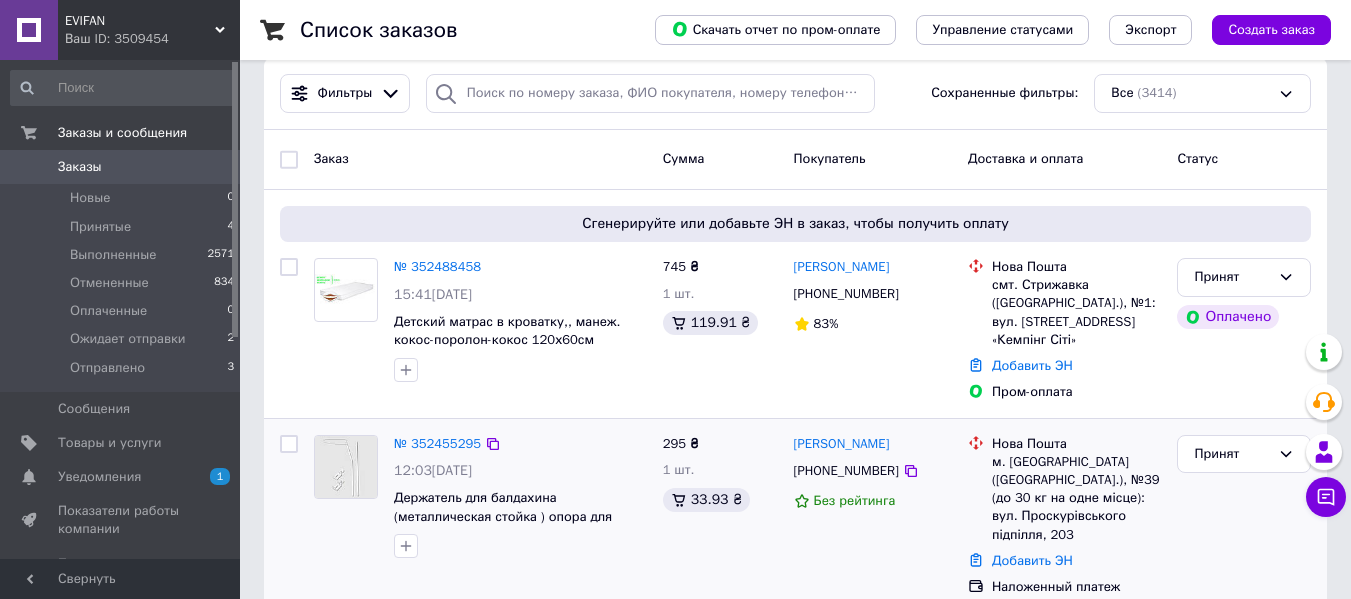 scroll, scrollTop: 0, scrollLeft: 0, axis: both 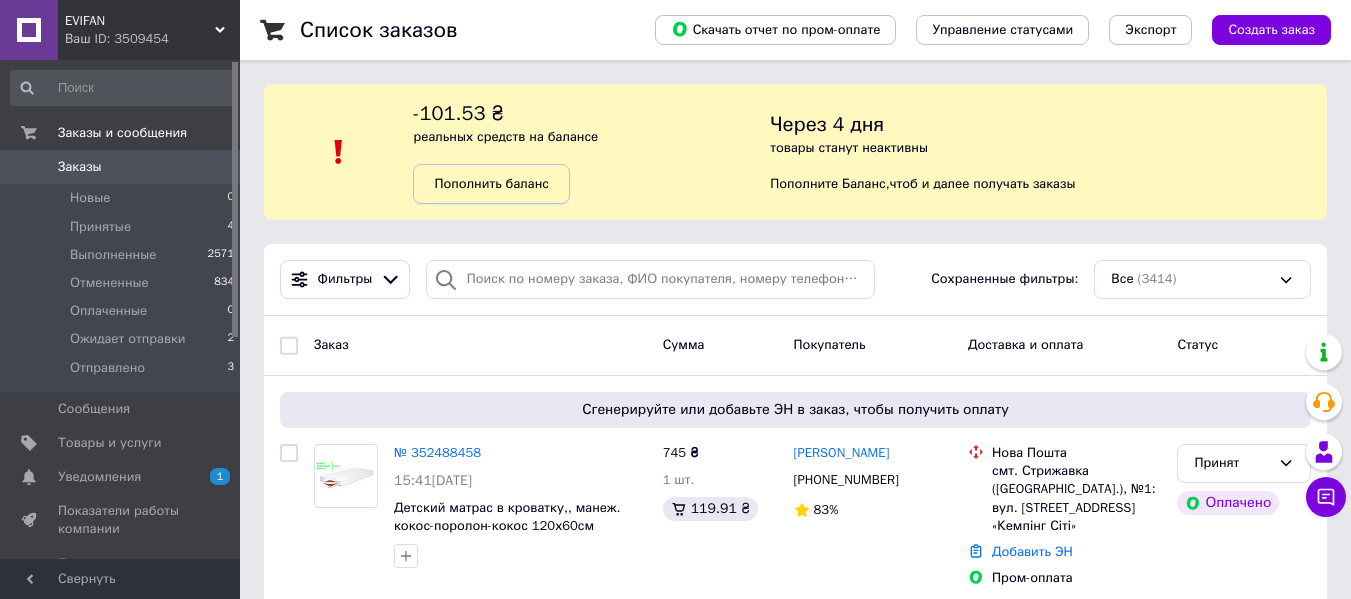 click on "Пополнить баланс" at bounding box center (491, 183) 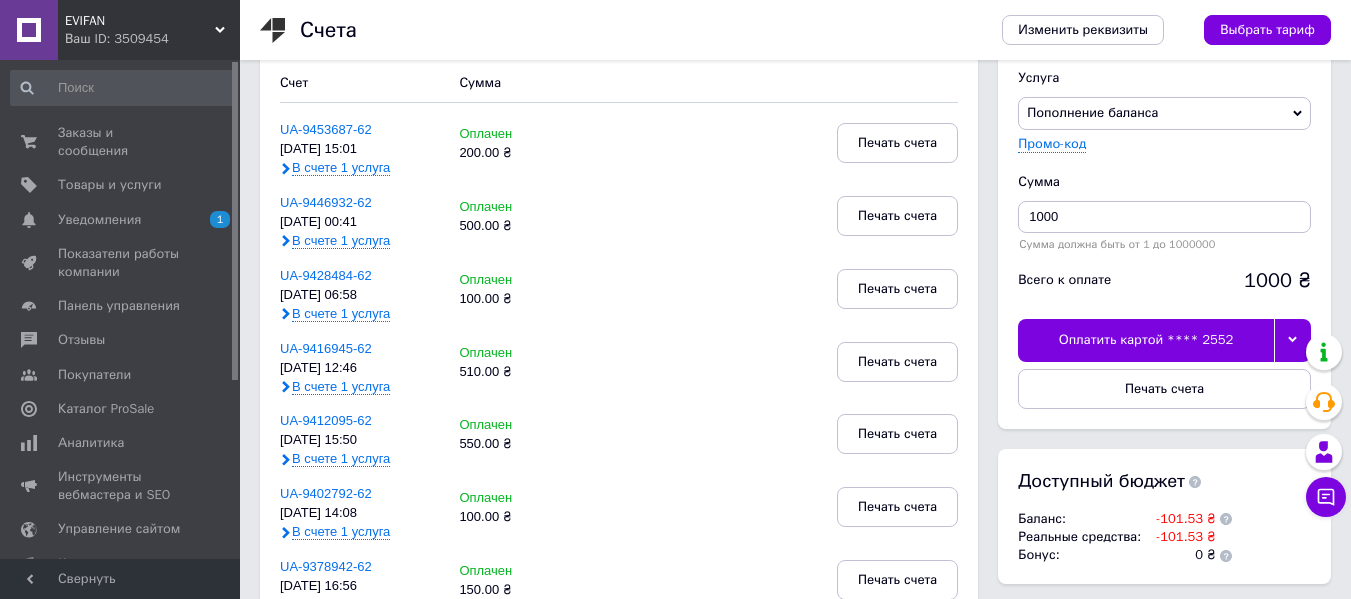 scroll, scrollTop: 100, scrollLeft: 0, axis: vertical 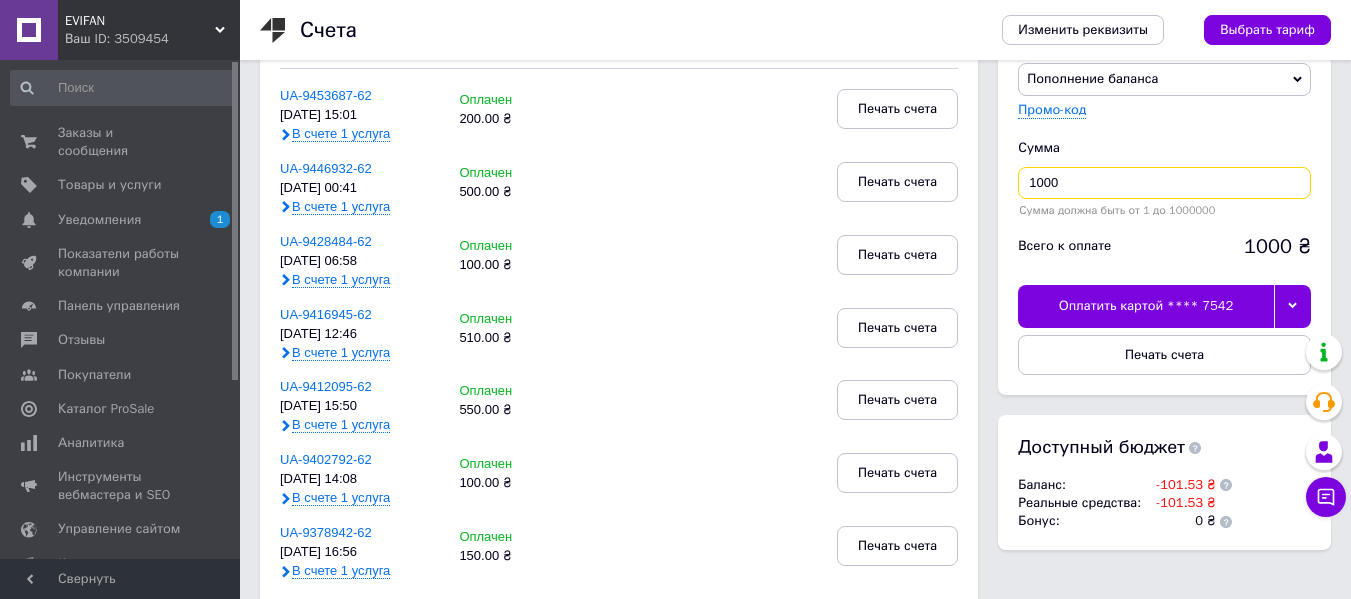 click on "1000" at bounding box center (1164, 183) 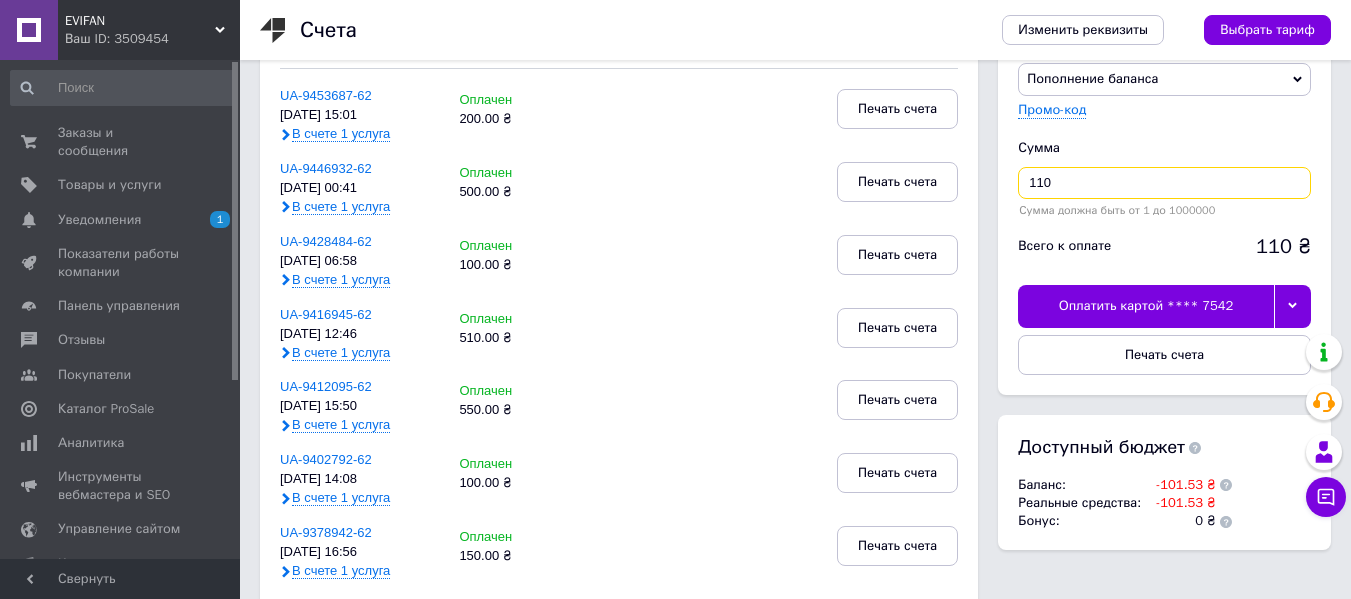 type on "110" 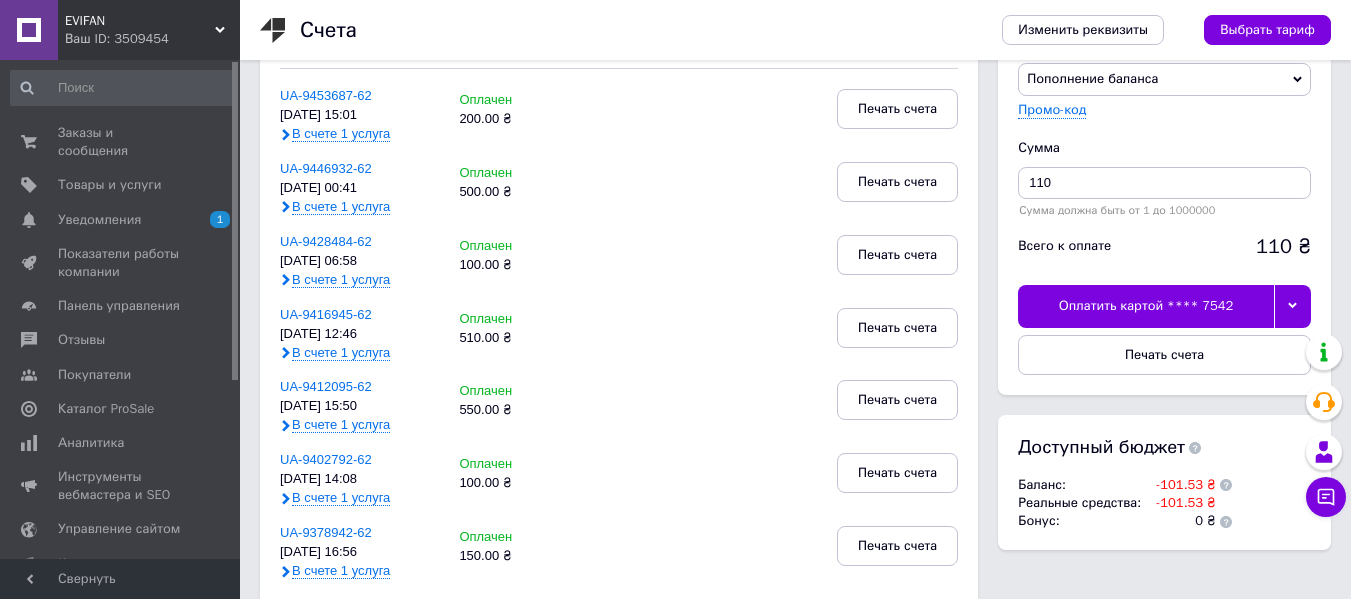 click 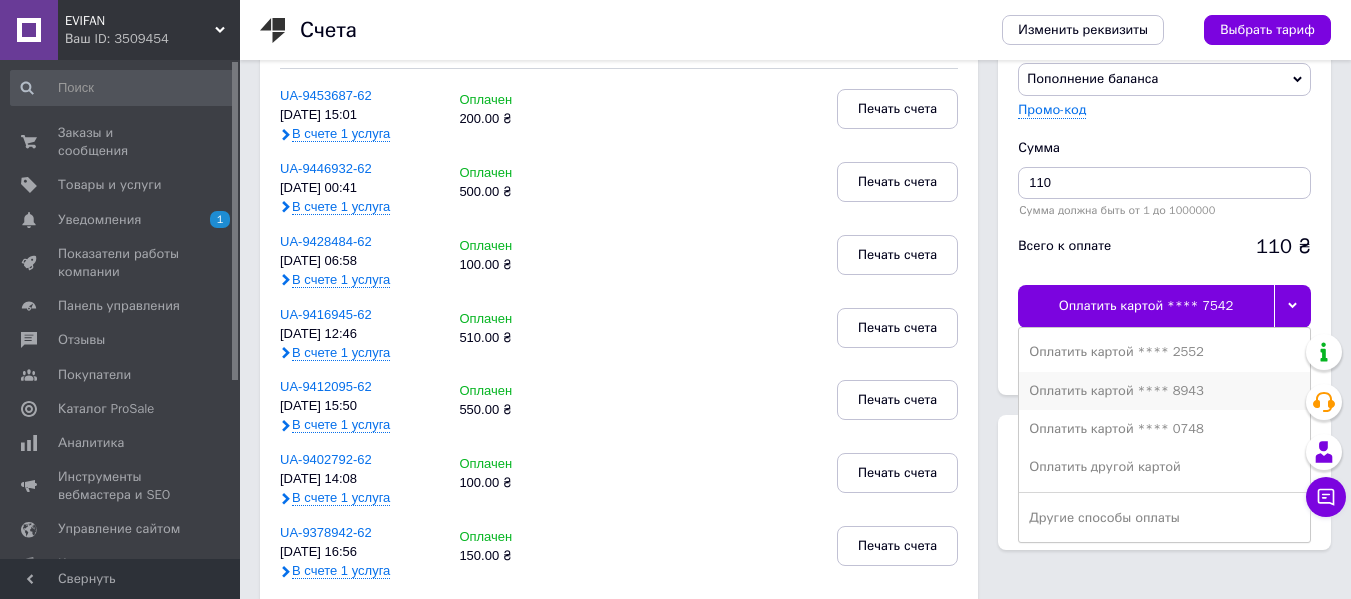 click on "Оплатить картой  **** 8943" at bounding box center [1164, 391] 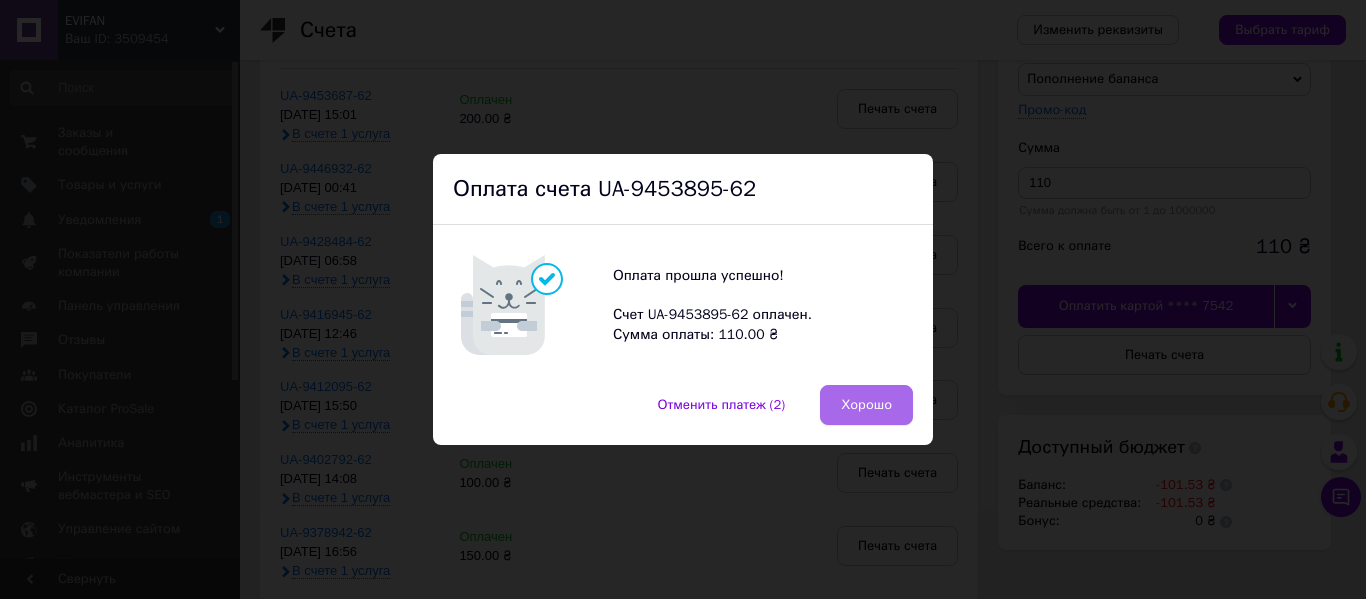drag, startPoint x: 853, startPoint y: 384, endPoint x: 843, endPoint y: 389, distance: 11.18034 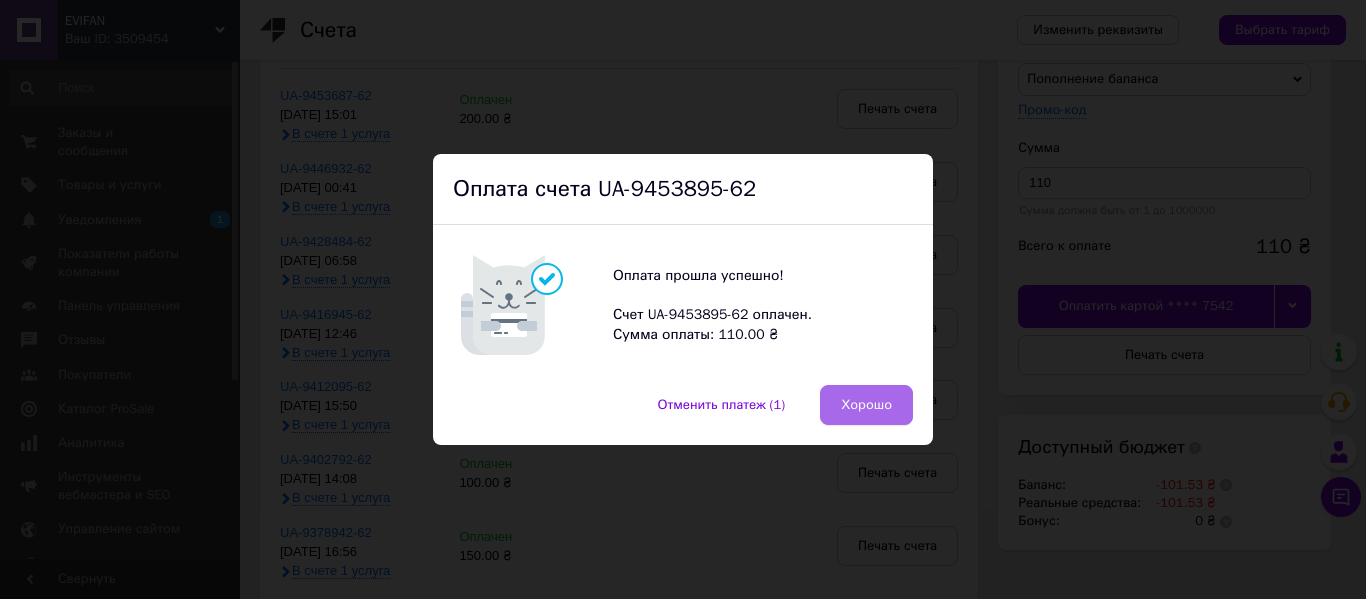 click on "Хорошо" at bounding box center [866, 405] 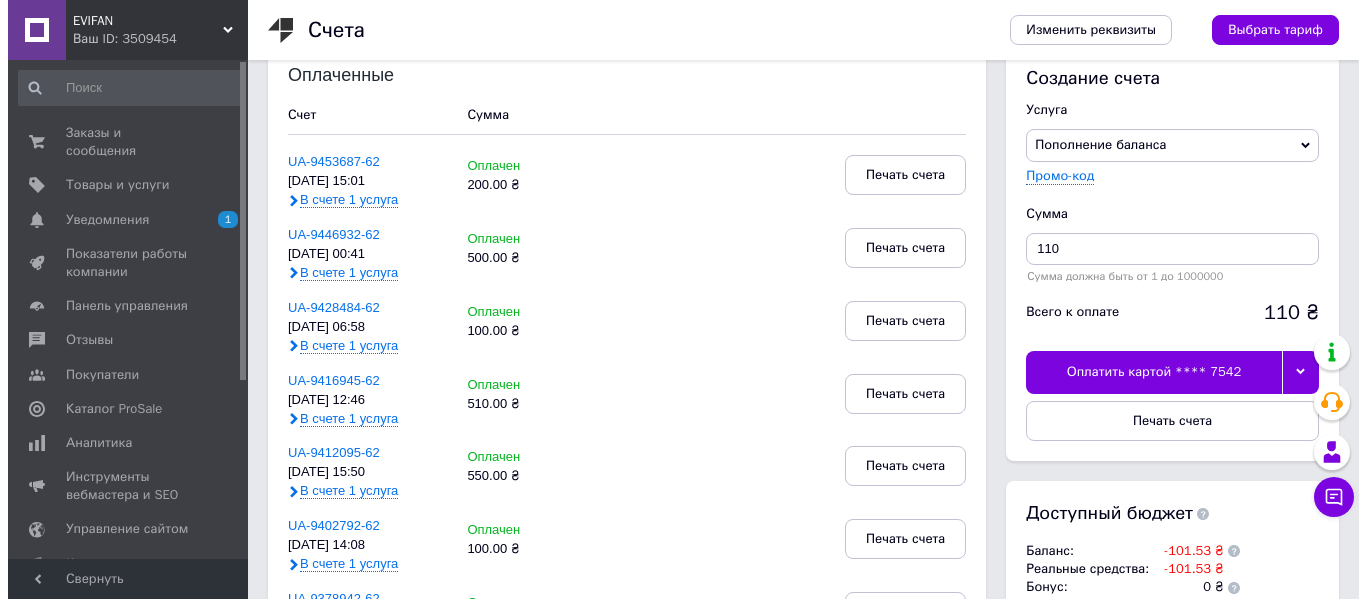 scroll, scrollTop: 0, scrollLeft: 0, axis: both 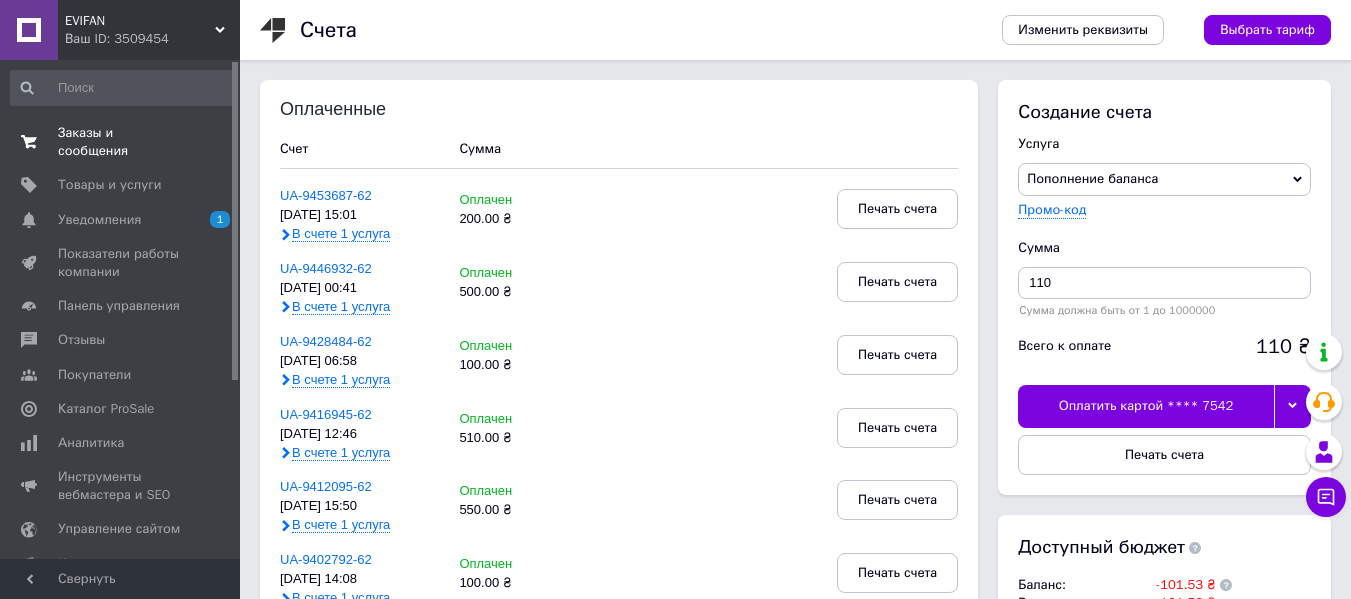 click on "Заказы и сообщения" at bounding box center (121, 142) 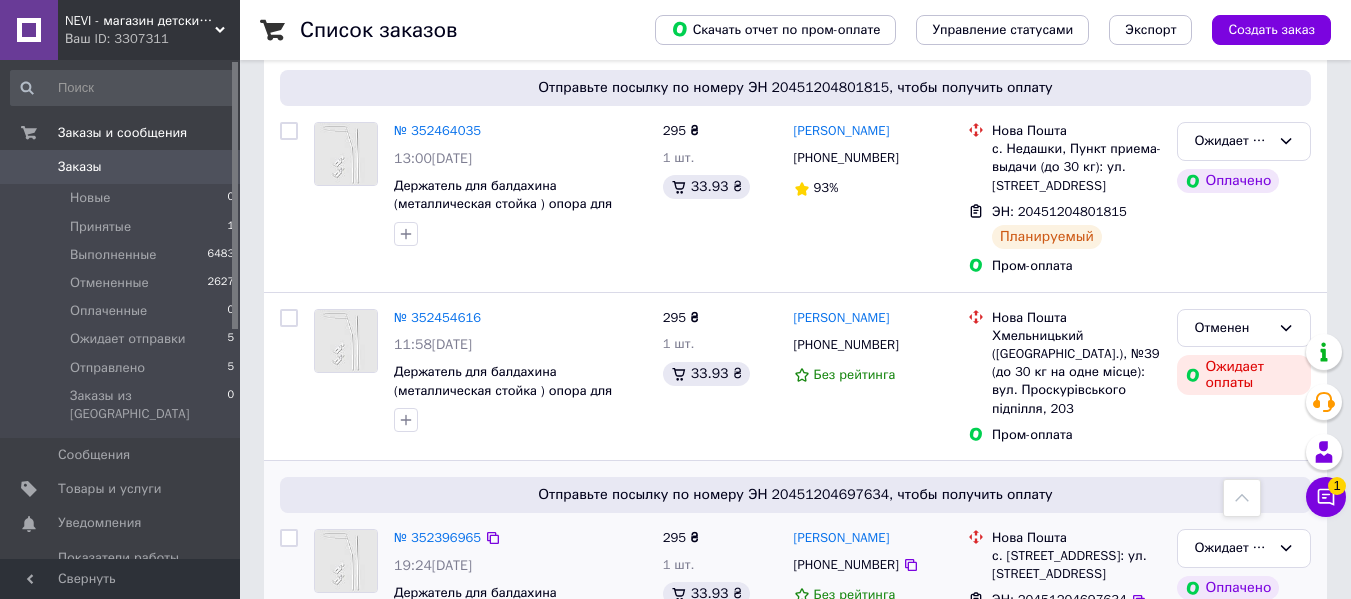 scroll, scrollTop: 100, scrollLeft: 0, axis: vertical 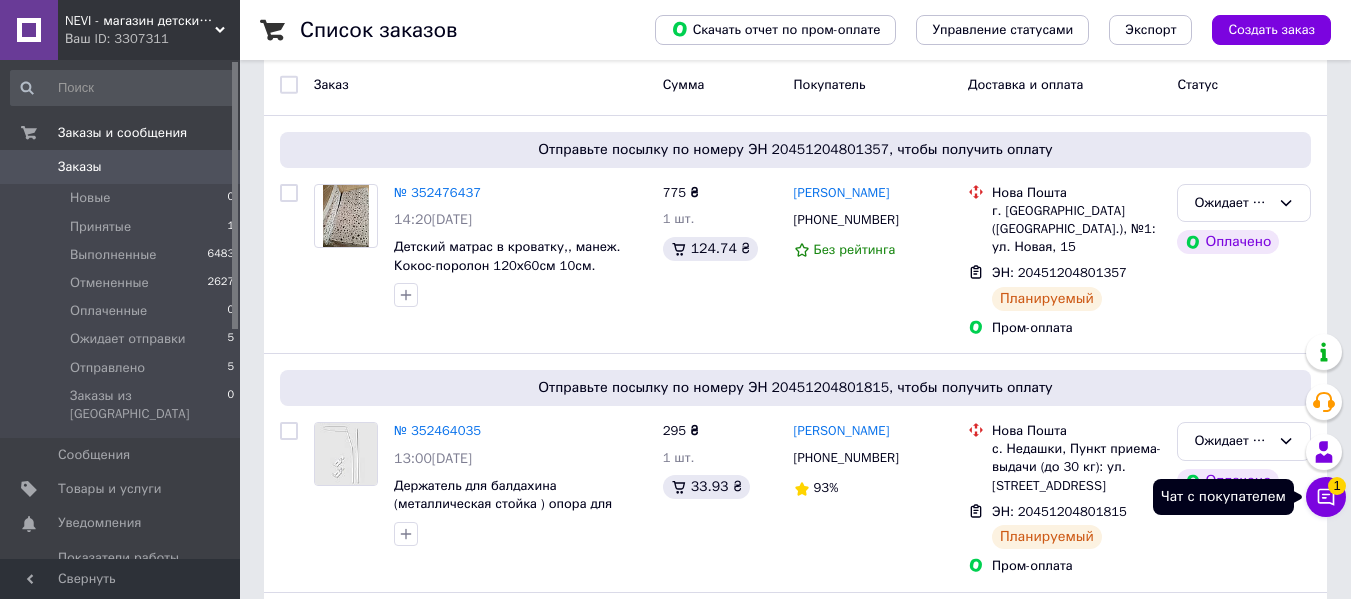 click on "Чат с покупателем 1" at bounding box center (1326, 497) 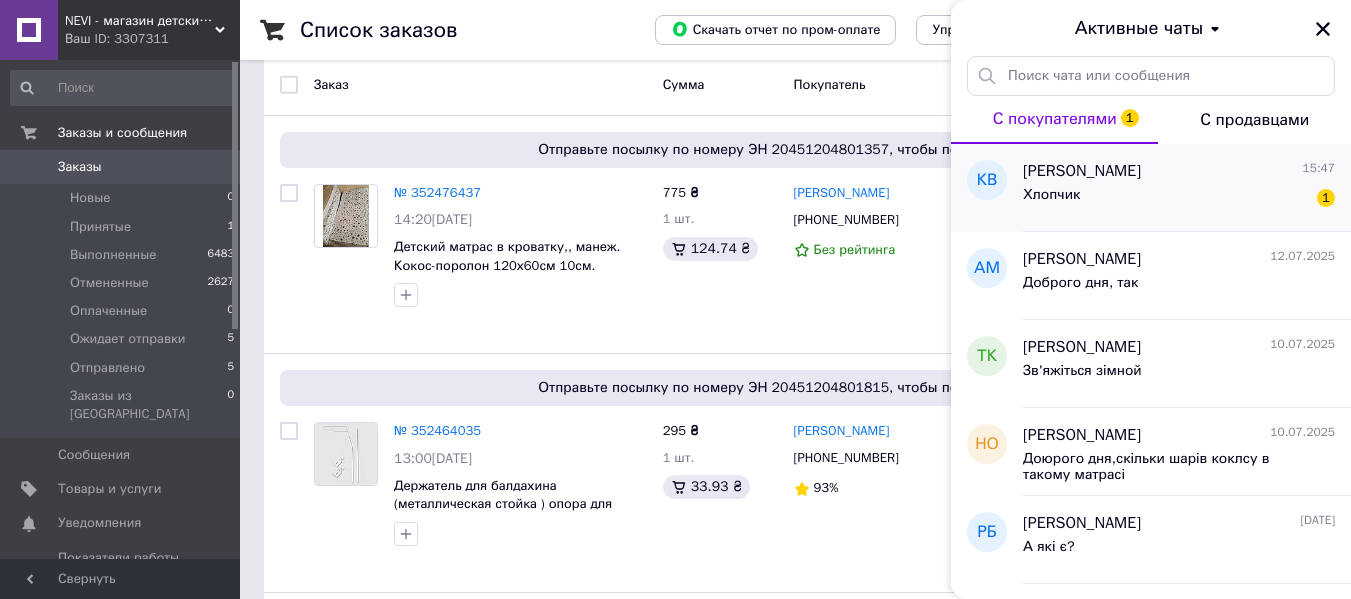 click on "Хлопчик 1" at bounding box center [1179, 199] 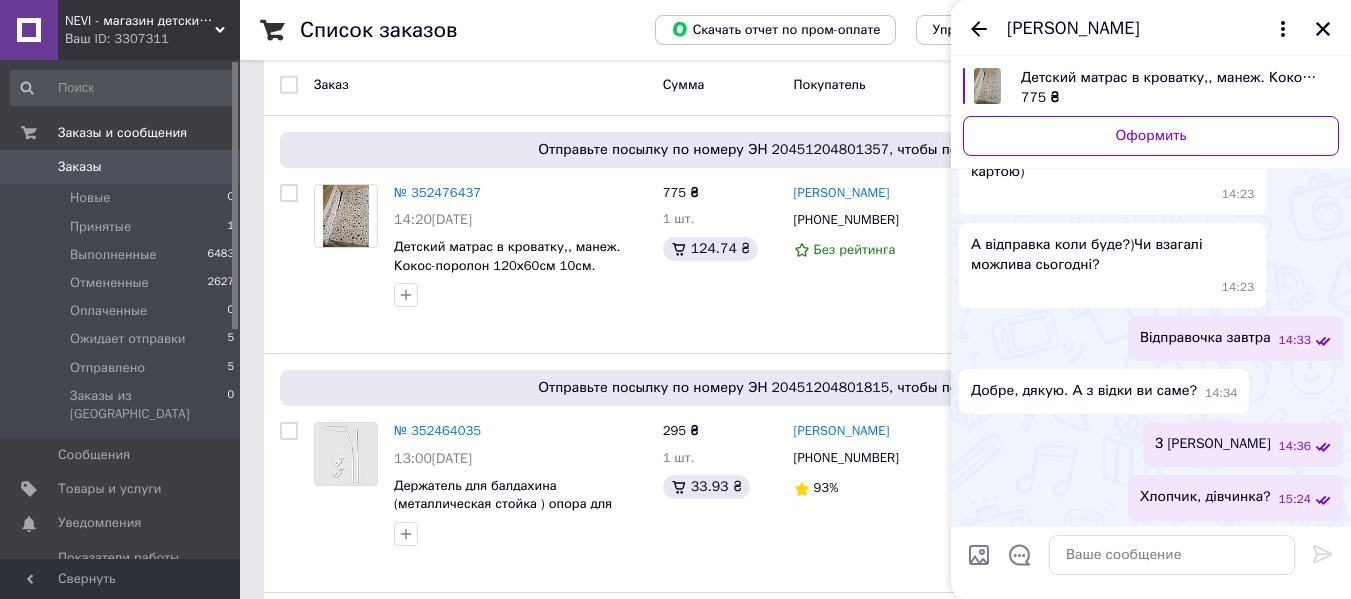 scroll, scrollTop: 497, scrollLeft: 0, axis: vertical 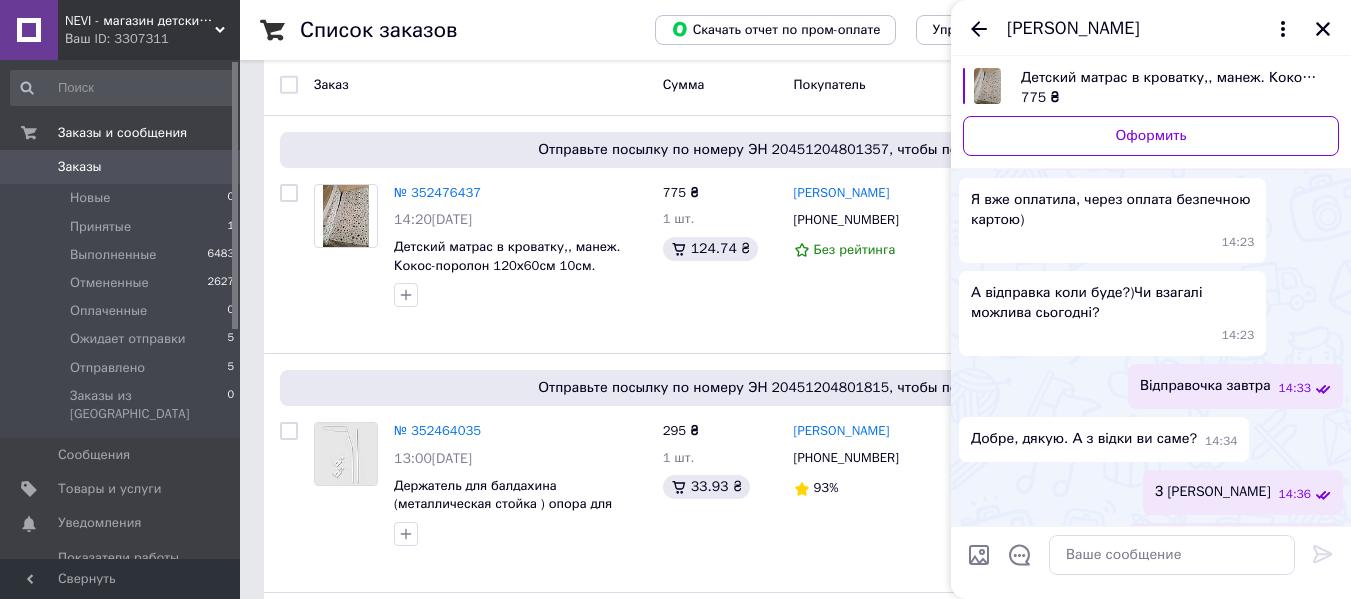 click on "[PERSON_NAME]" at bounding box center (1151, 28) 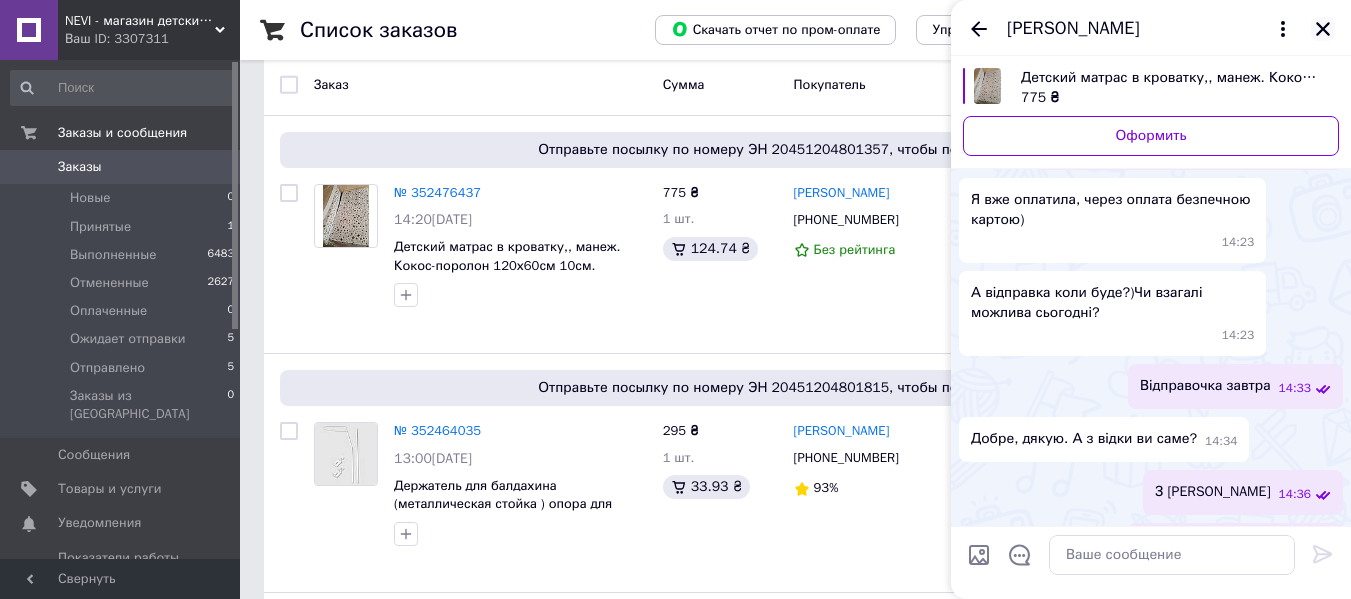 click 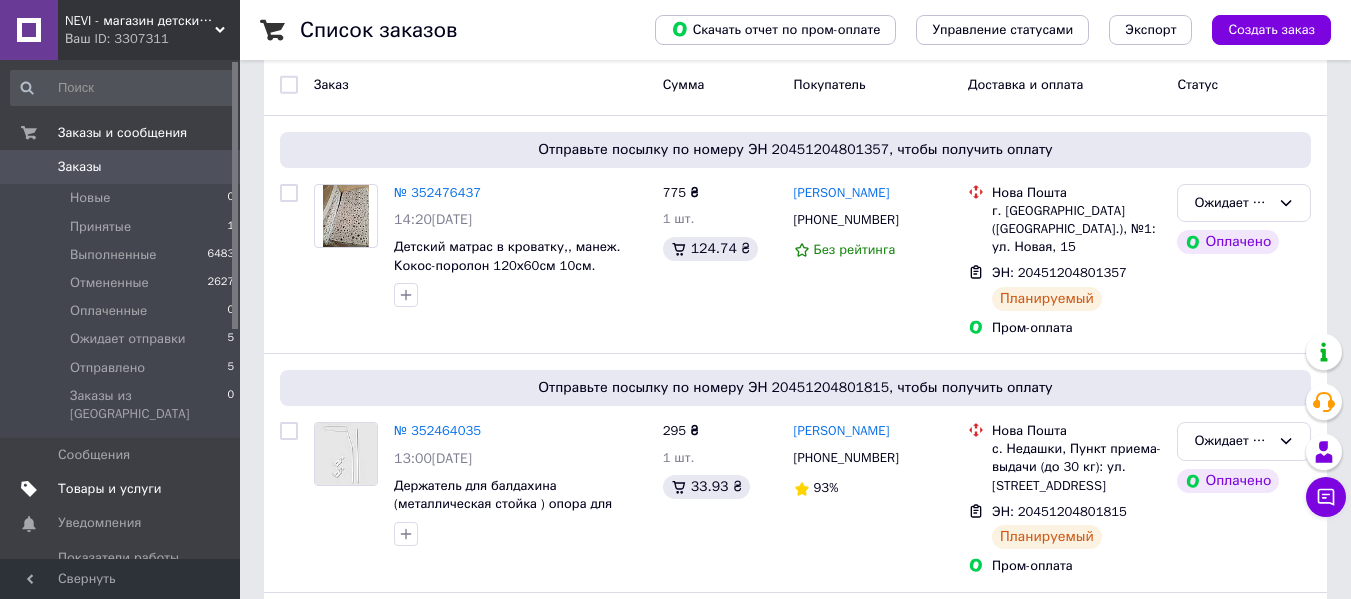 click on "Товары и услуги" at bounding box center [110, 489] 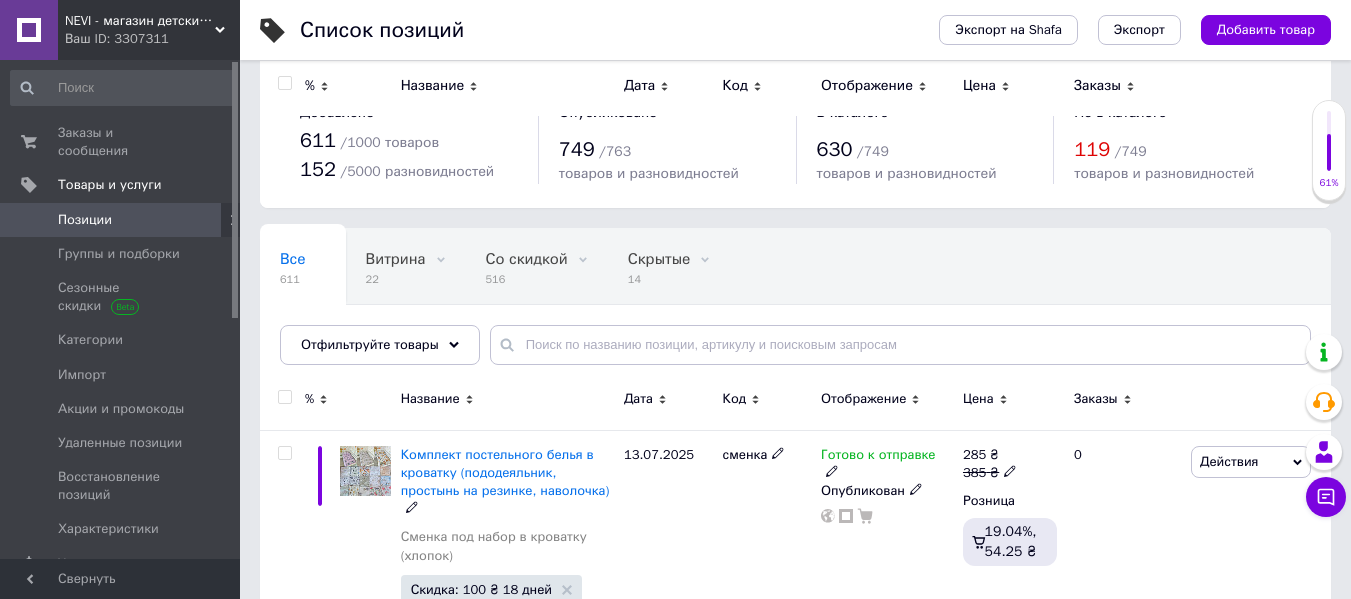 scroll, scrollTop: 0, scrollLeft: 0, axis: both 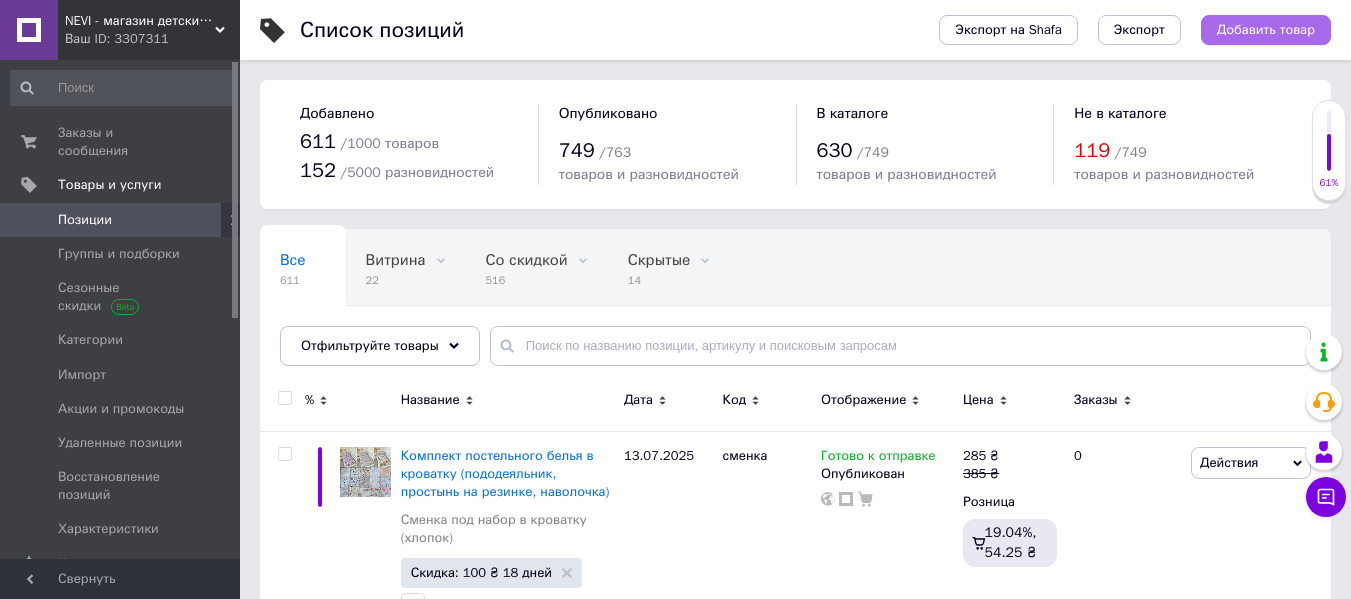 click on "Добавить товар" at bounding box center (1266, 30) 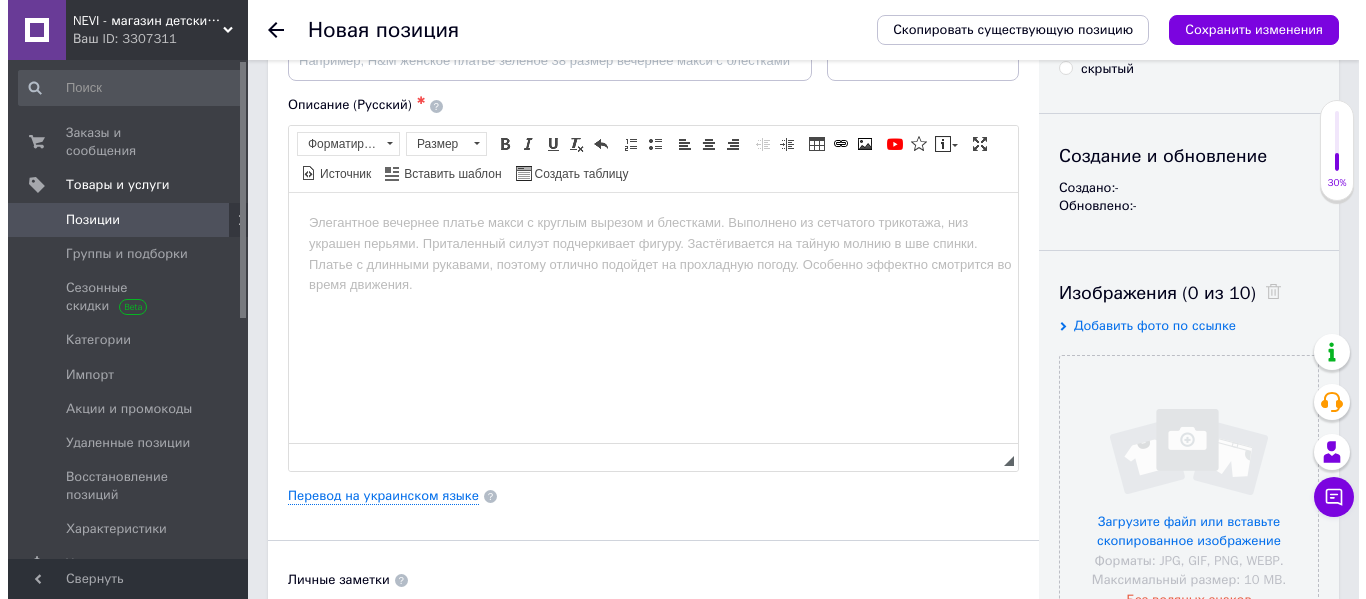 scroll, scrollTop: 300, scrollLeft: 0, axis: vertical 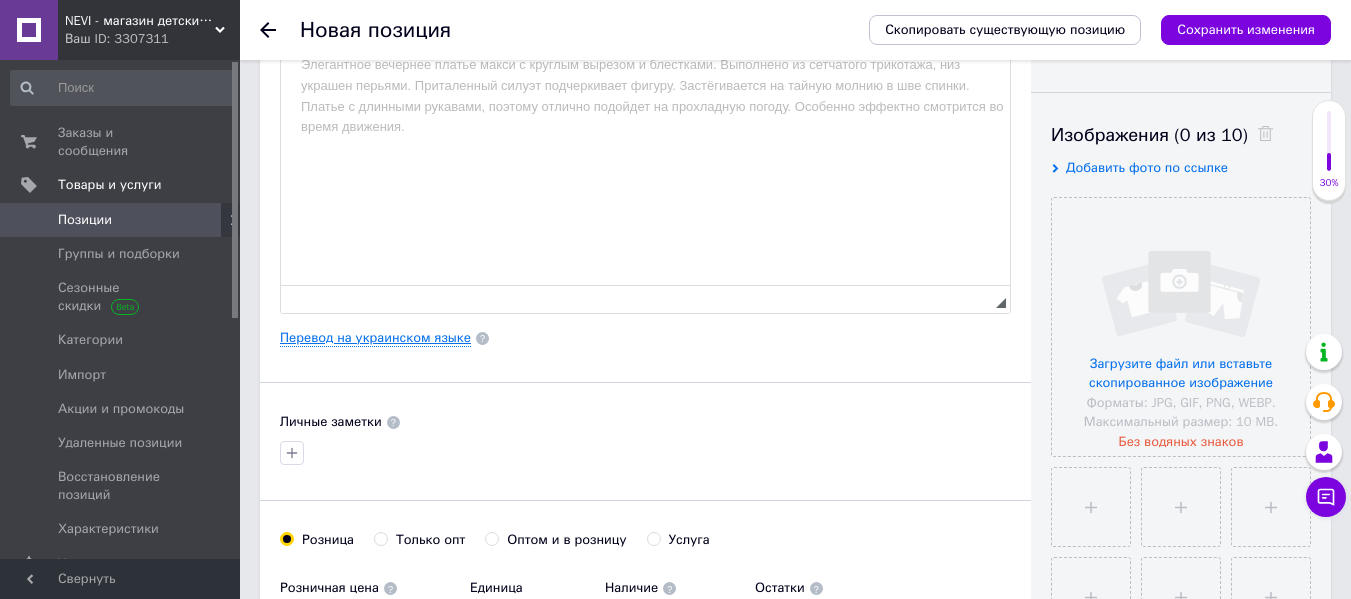 click on "Перевод на украинском языке" at bounding box center [375, 338] 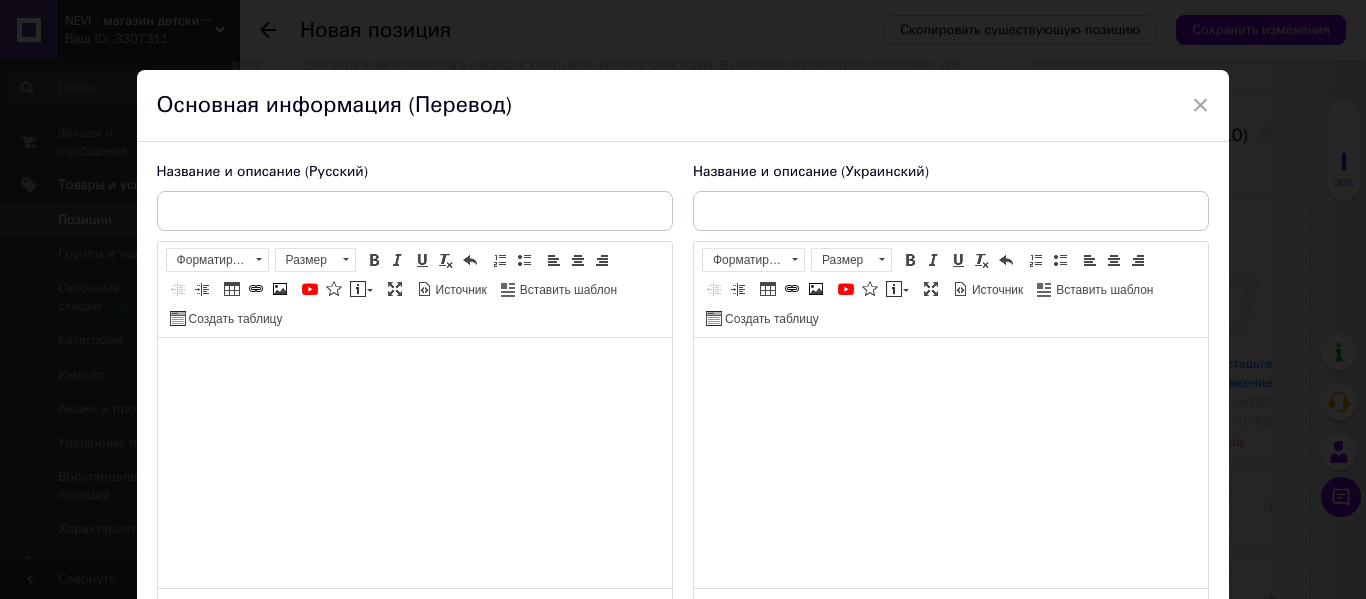 scroll, scrollTop: 0, scrollLeft: 0, axis: both 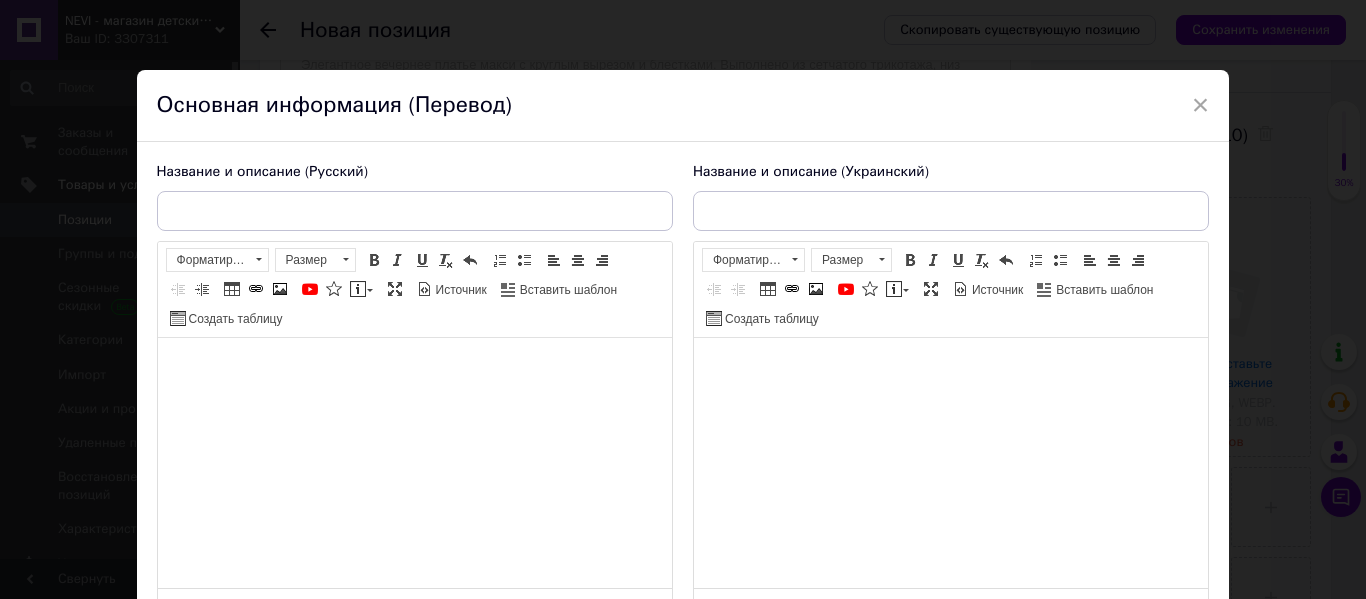 click at bounding box center (950, 368) 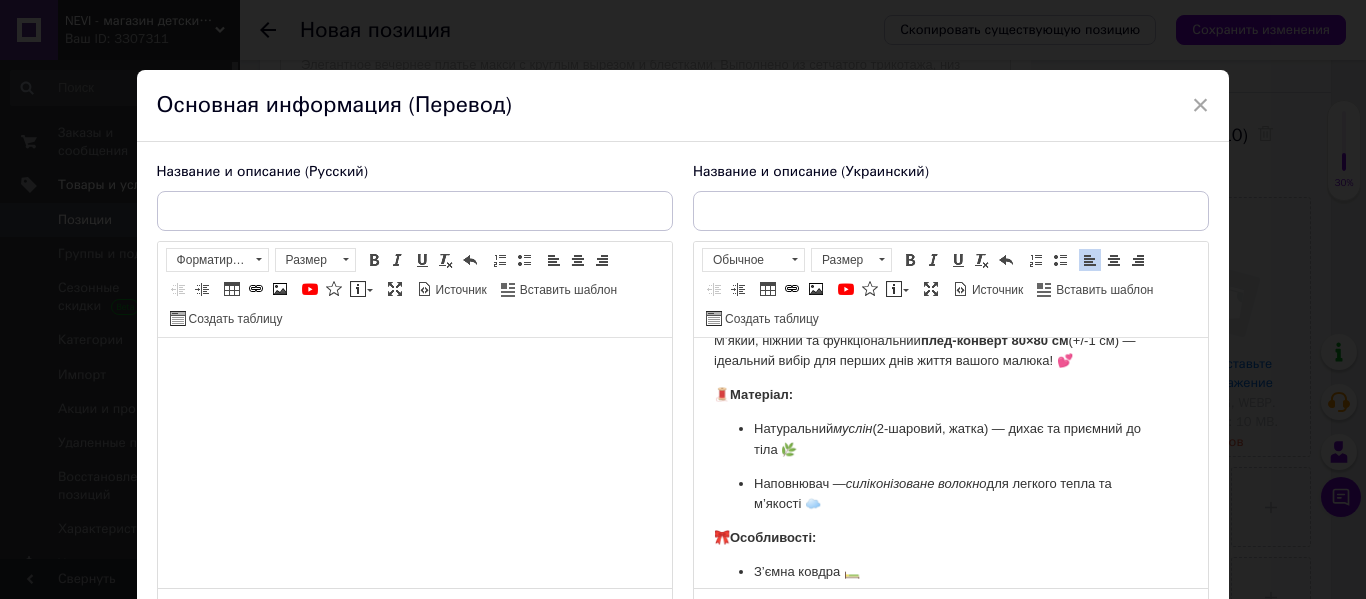 scroll, scrollTop: 0, scrollLeft: 0, axis: both 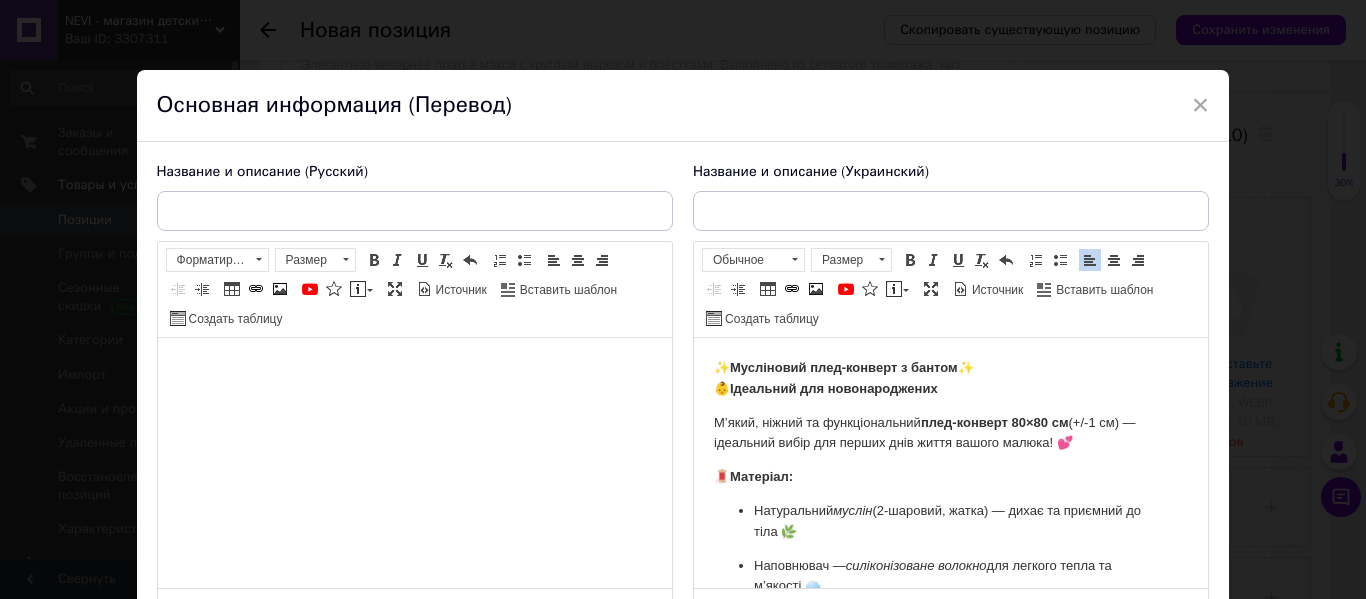 click at bounding box center [414, 368] 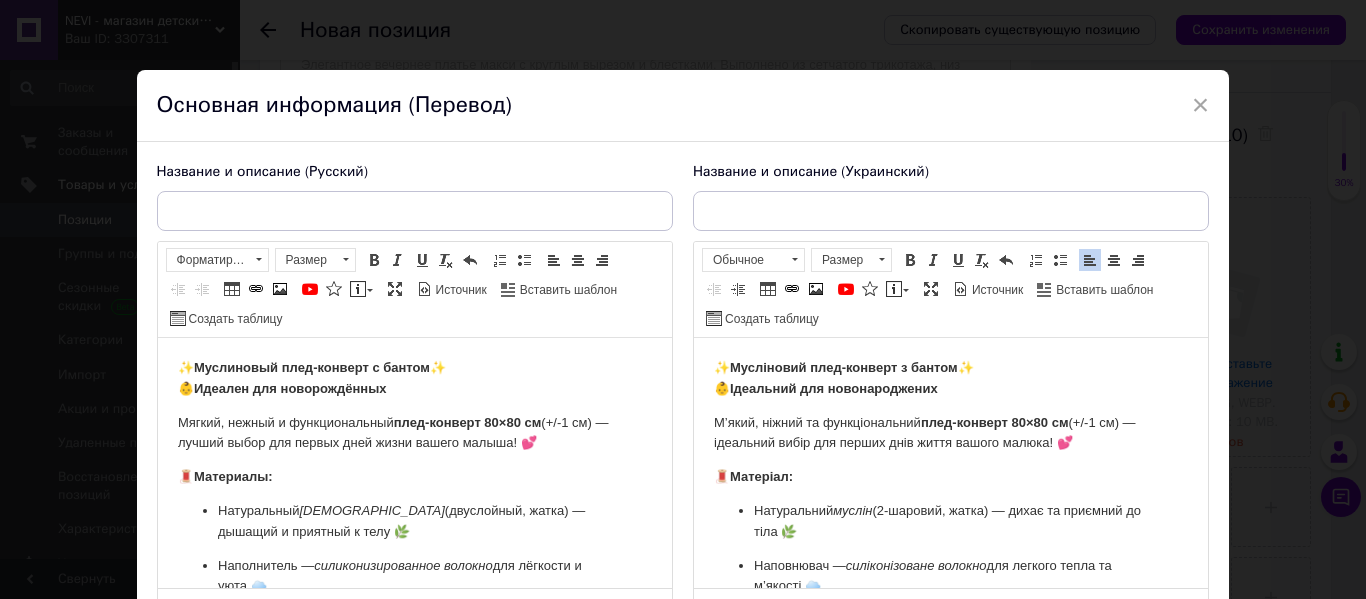 scroll, scrollTop: 250, scrollLeft: 0, axis: vertical 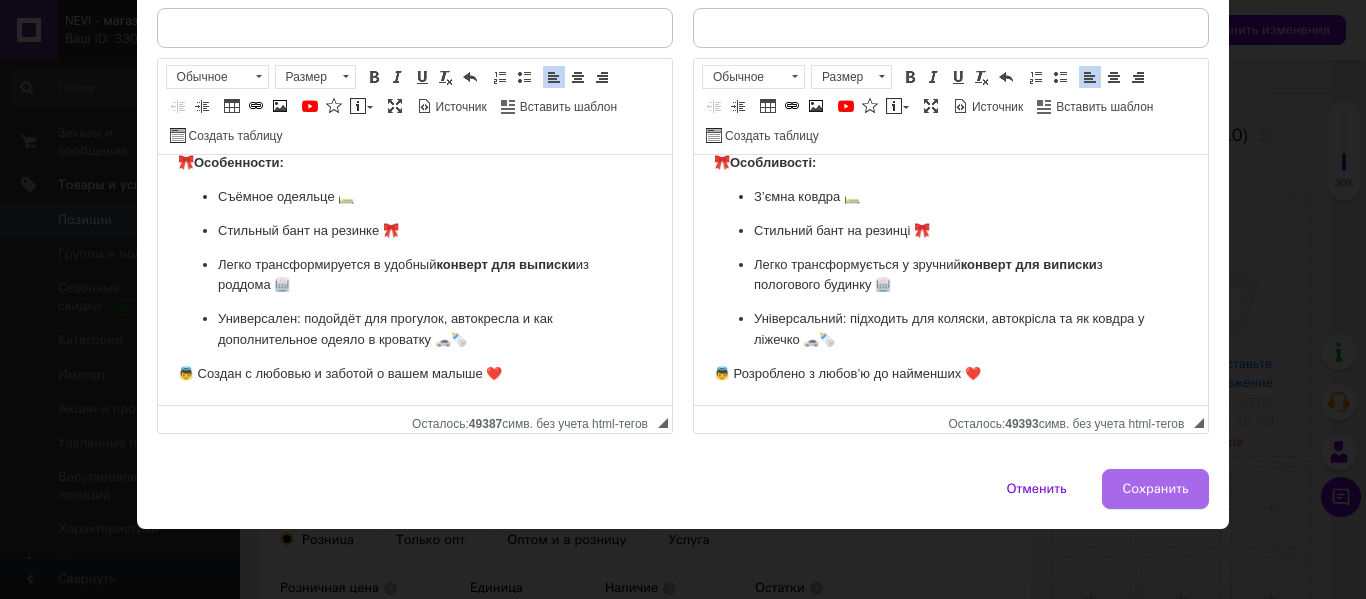 click on "Сохранить" at bounding box center (1156, 489) 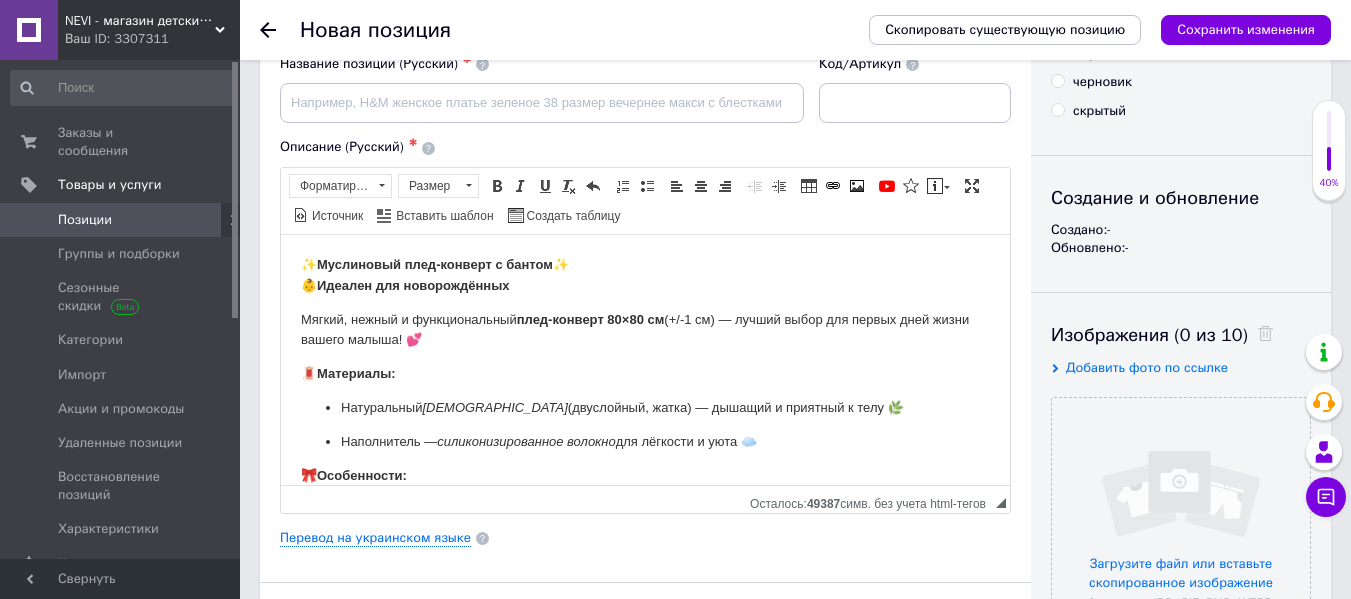 scroll, scrollTop: 0, scrollLeft: 0, axis: both 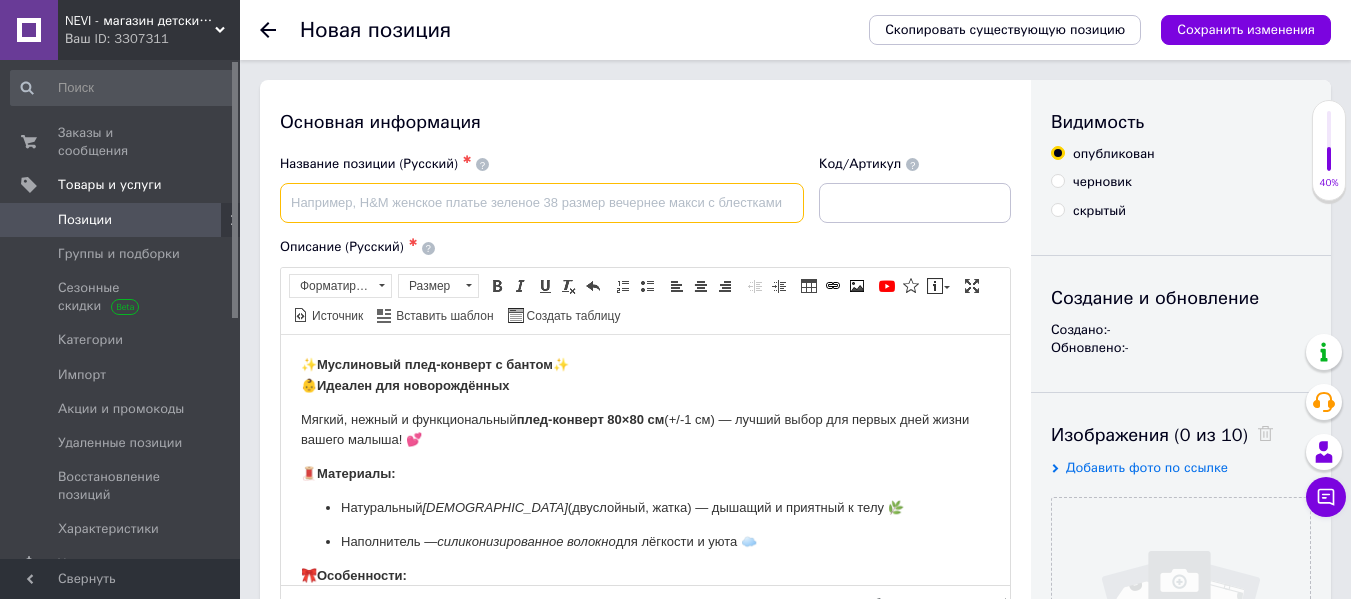 click at bounding box center (542, 203) 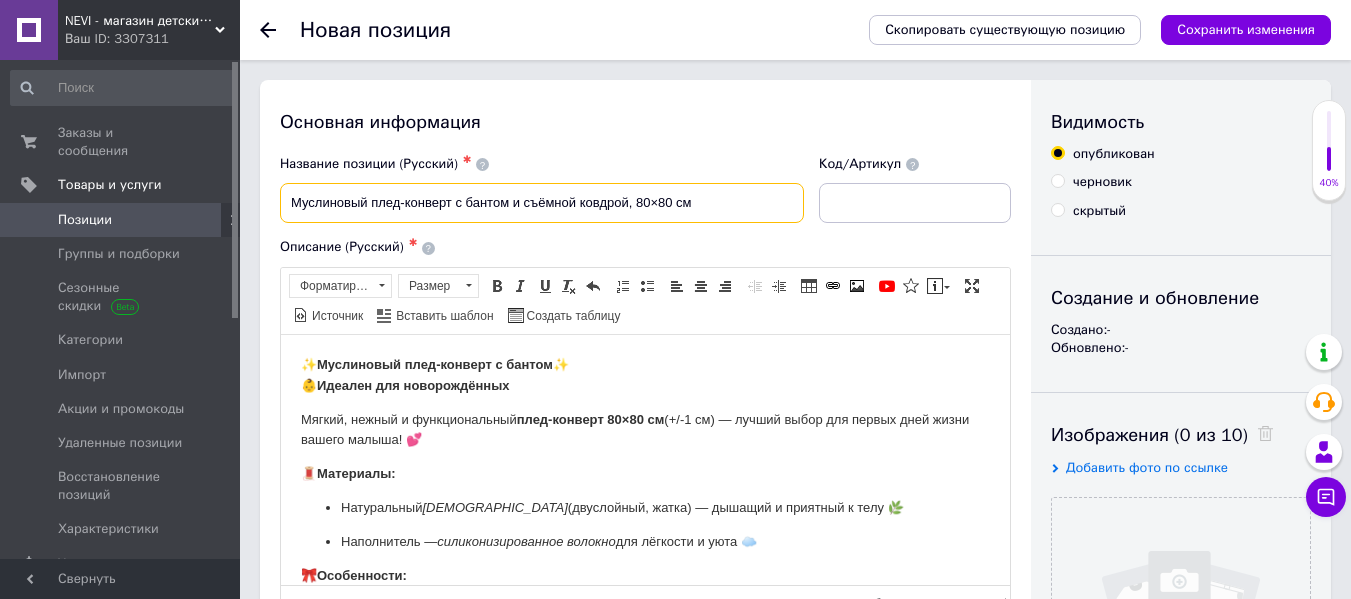 click on "Муслиновый плед-конверт с бантом и съёмной ковдрой, 80×80 см" at bounding box center [542, 203] 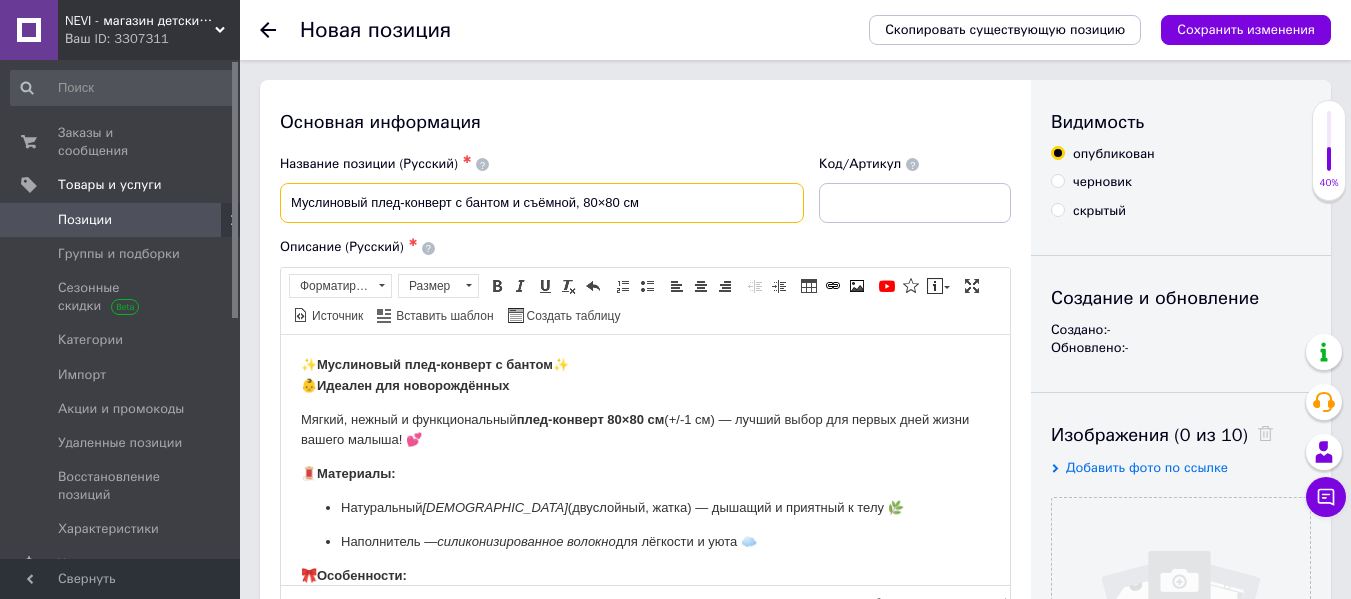click on "Муслиновый плед-конверт с бантом и съёмной, 80×80 см" at bounding box center (542, 203) 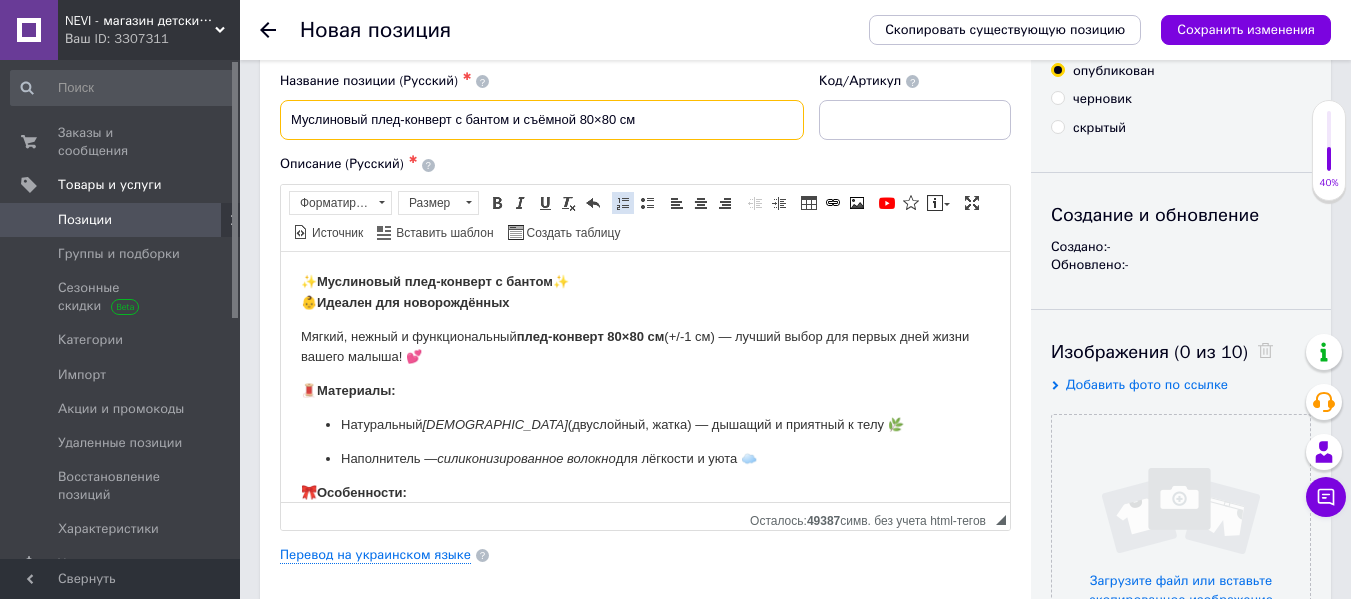 scroll, scrollTop: 200, scrollLeft: 0, axis: vertical 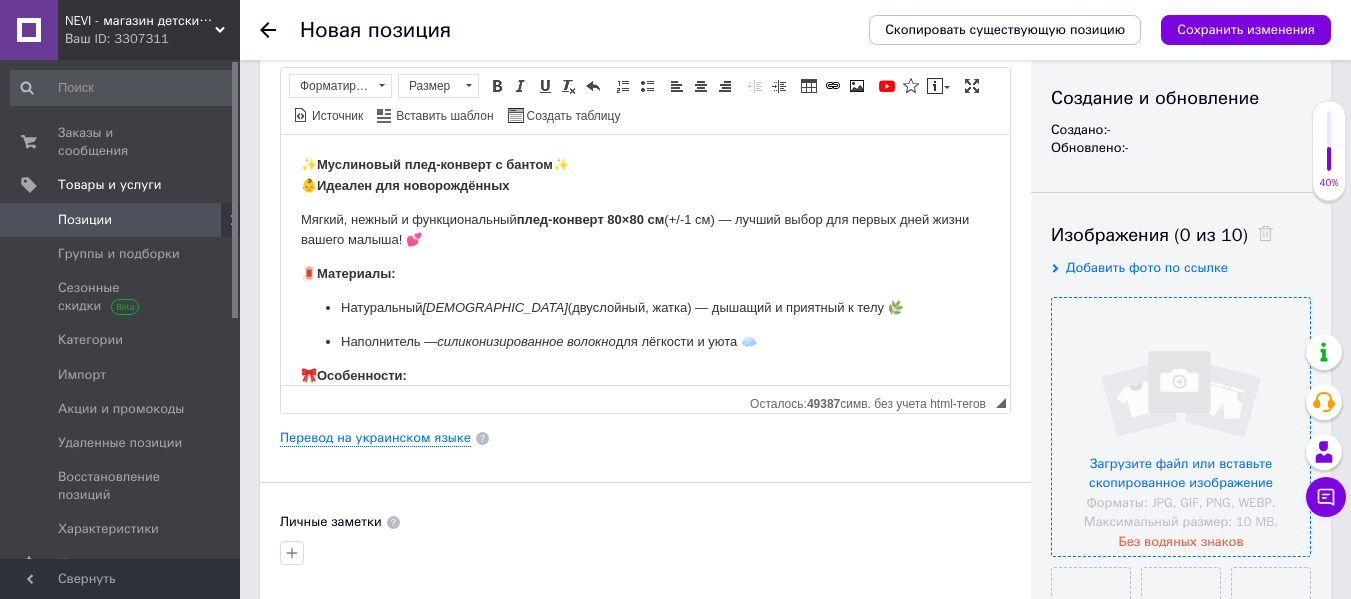 type on "Муслиновый плед-конверт с бантом и съёмной 80×80 см" 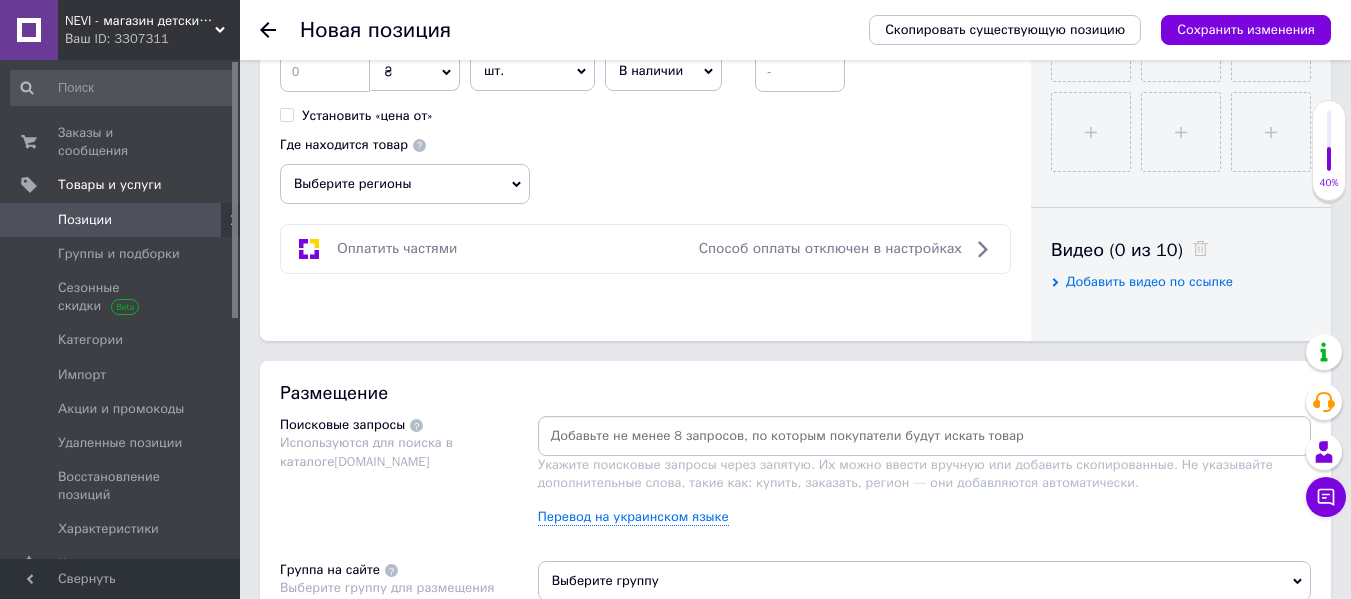 scroll, scrollTop: 900, scrollLeft: 0, axis: vertical 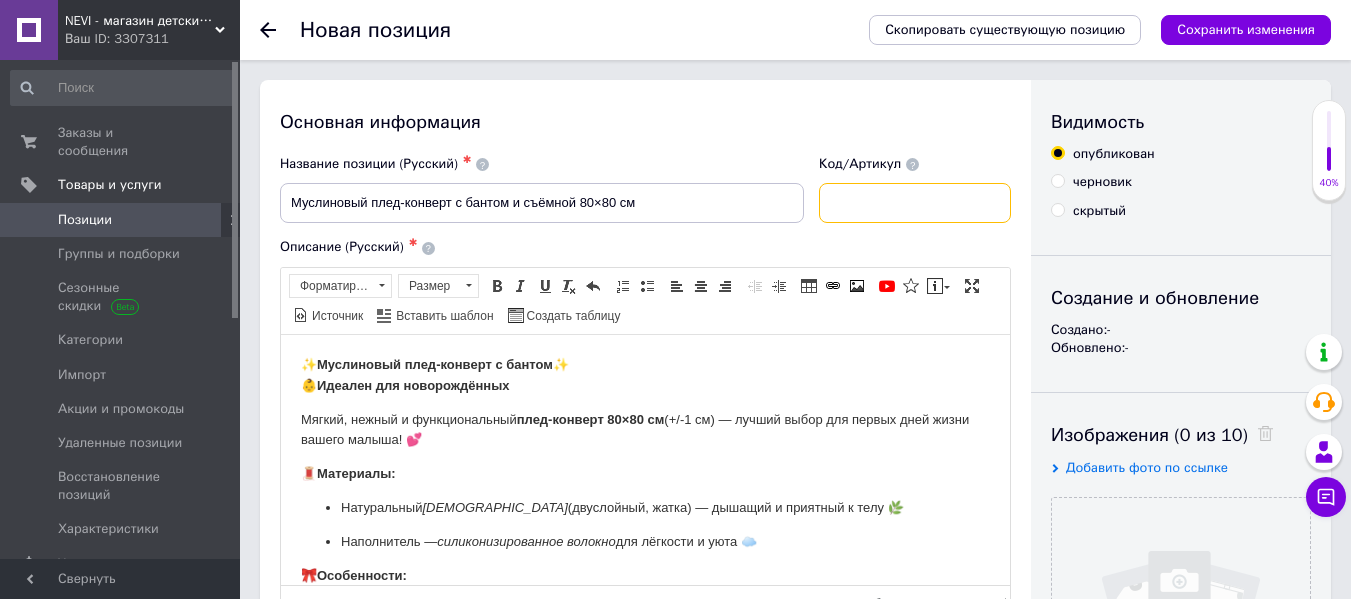 click at bounding box center [915, 203] 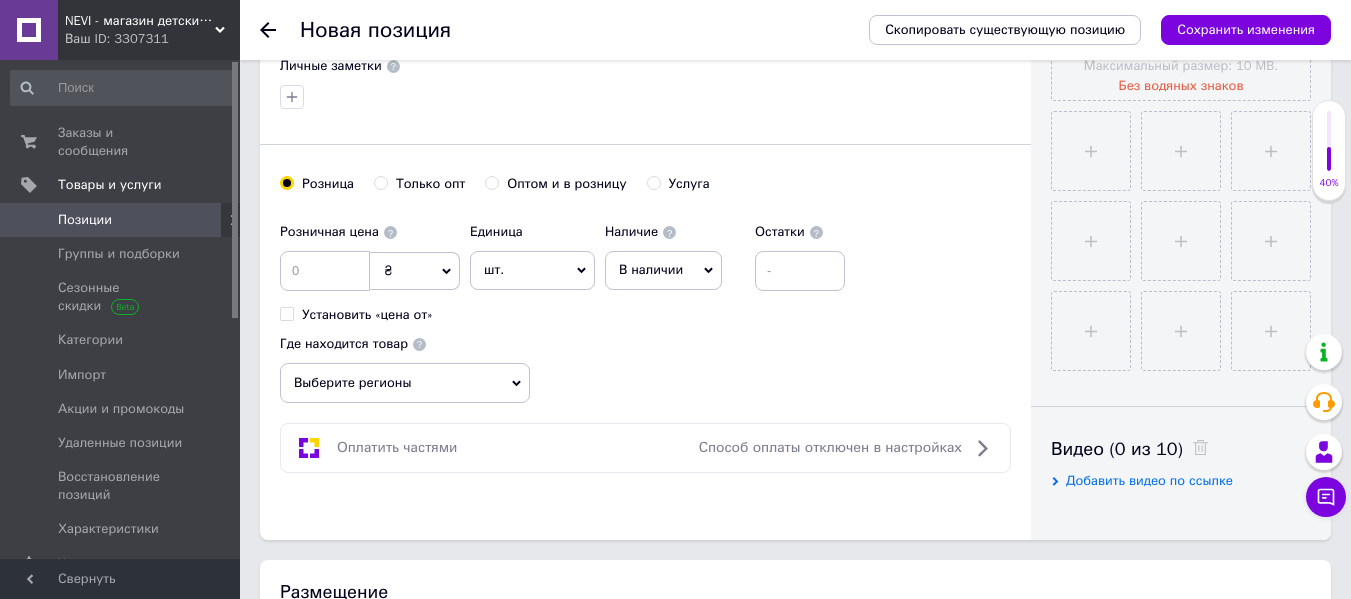scroll, scrollTop: 700, scrollLeft: 0, axis: vertical 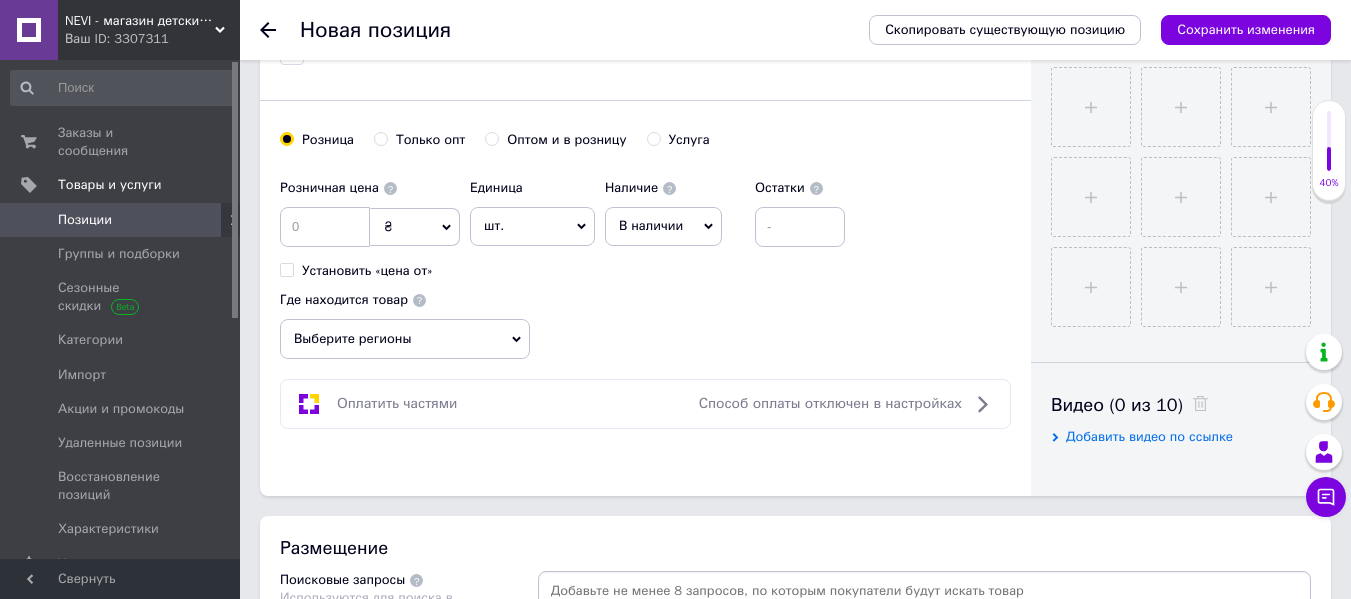 type on "054" 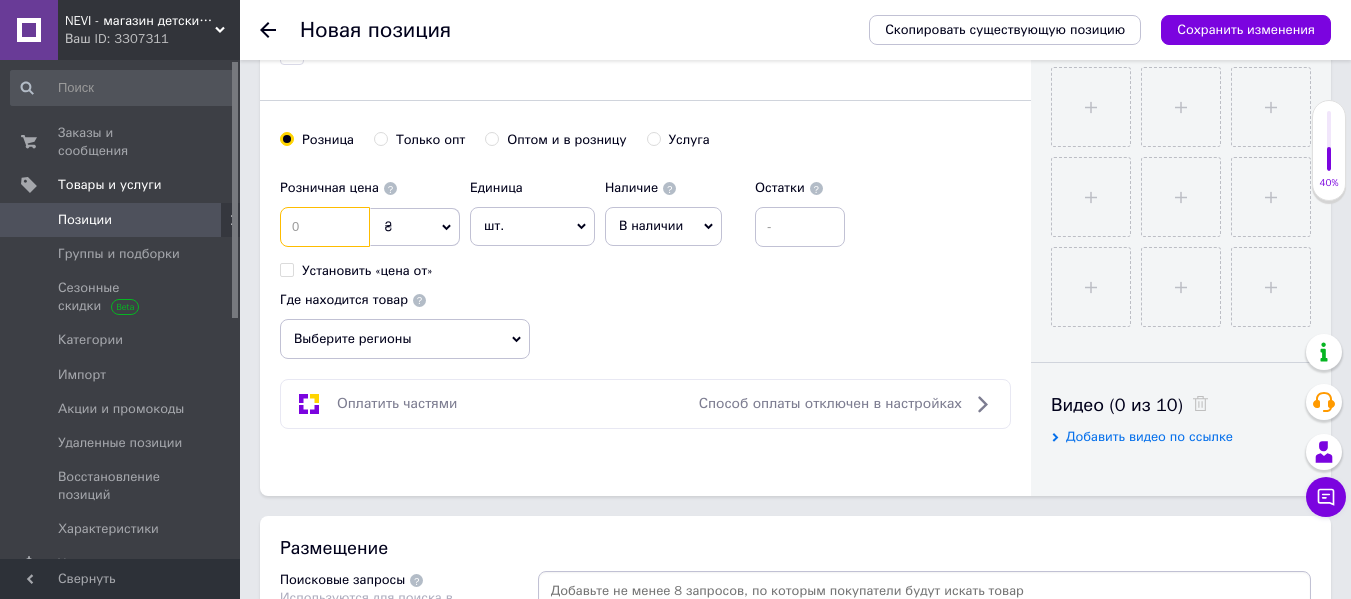 click at bounding box center (325, 227) 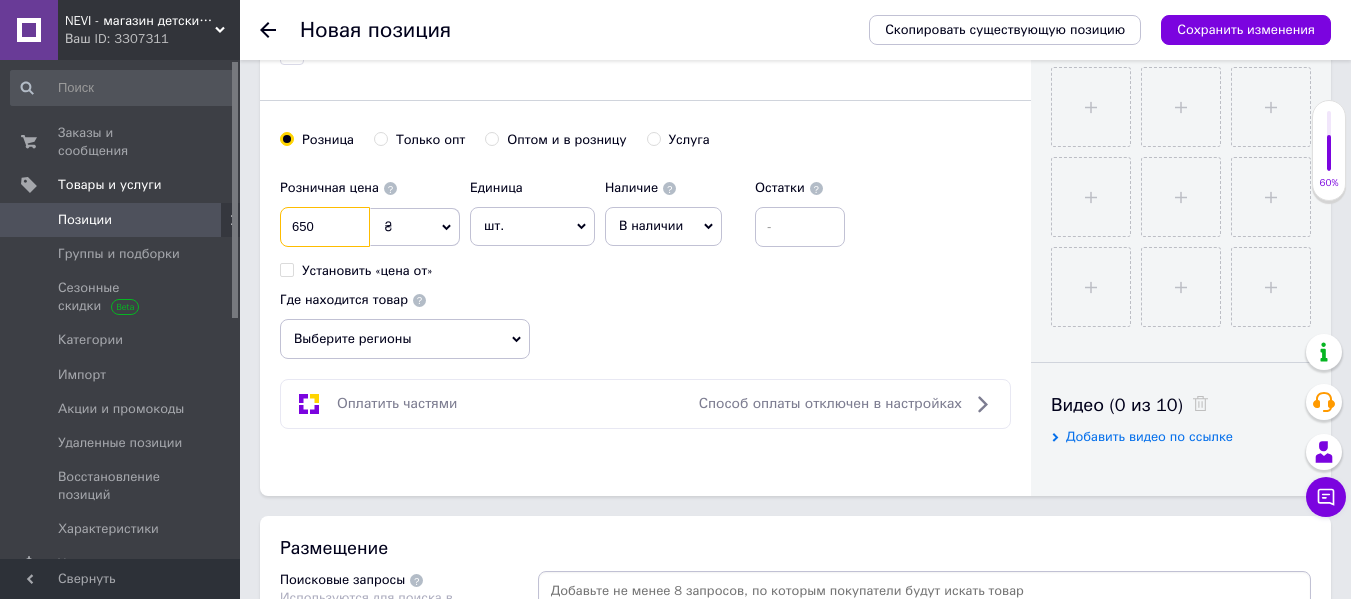 click on "650" at bounding box center (325, 227) 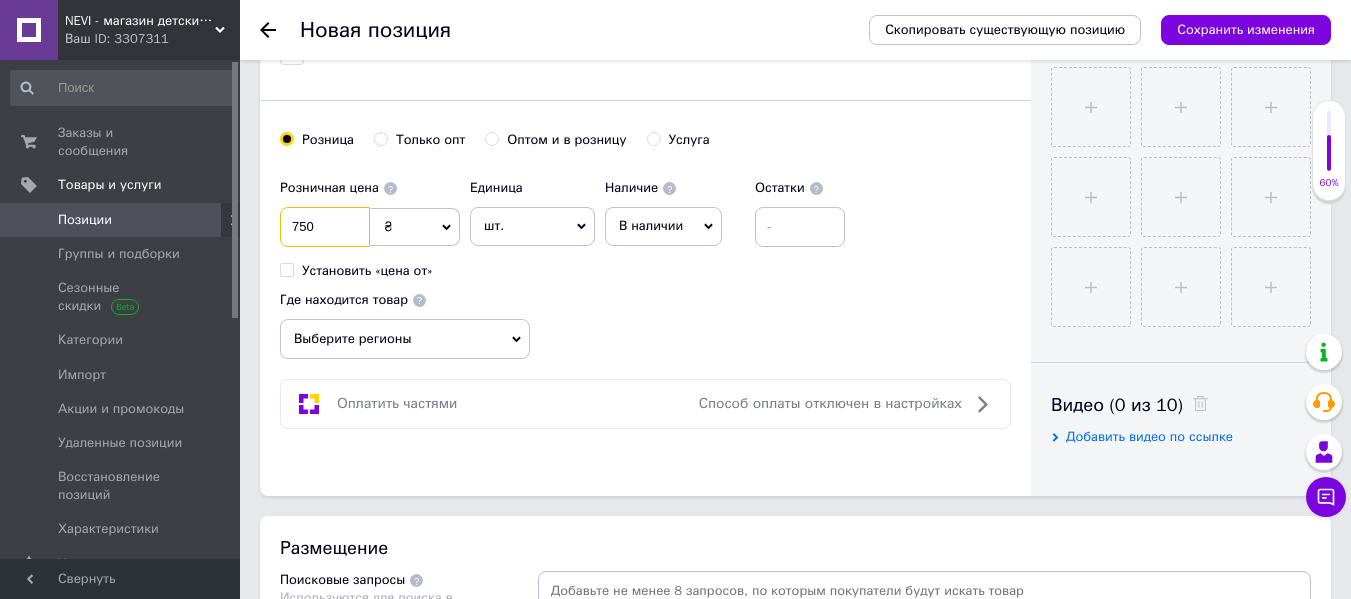 type on "750" 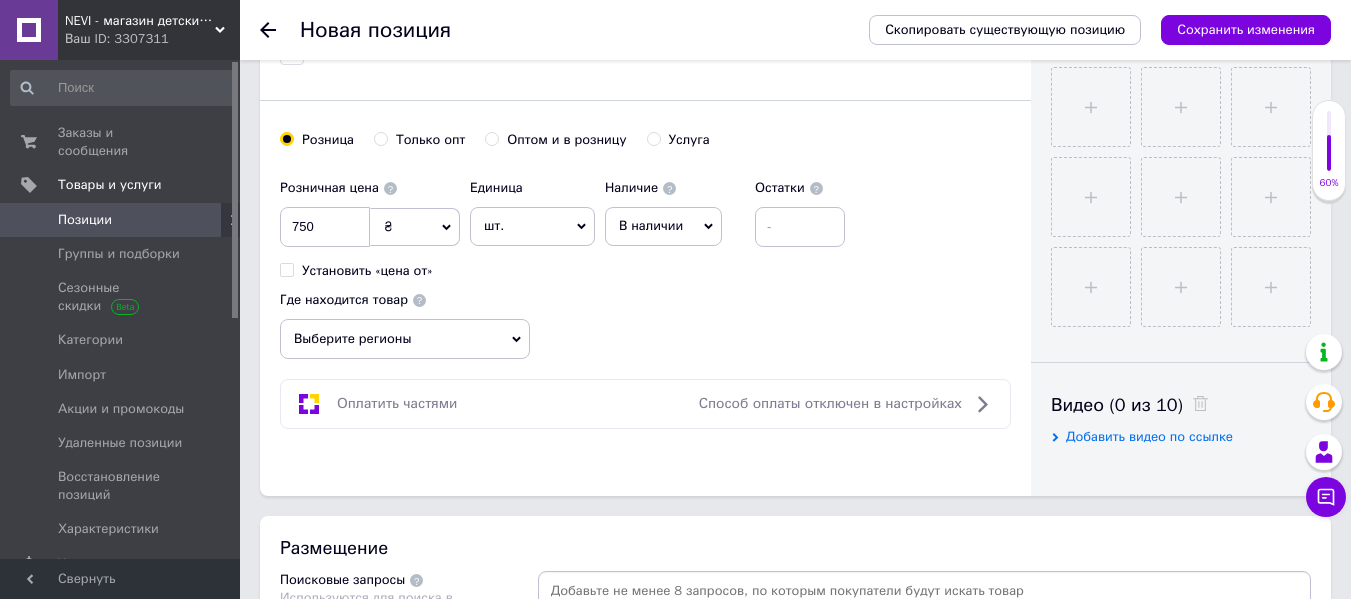 drag, startPoint x: 621, startPoint y: 294, endPoint x: 639, endPoint y: 268, distance: 31.622776 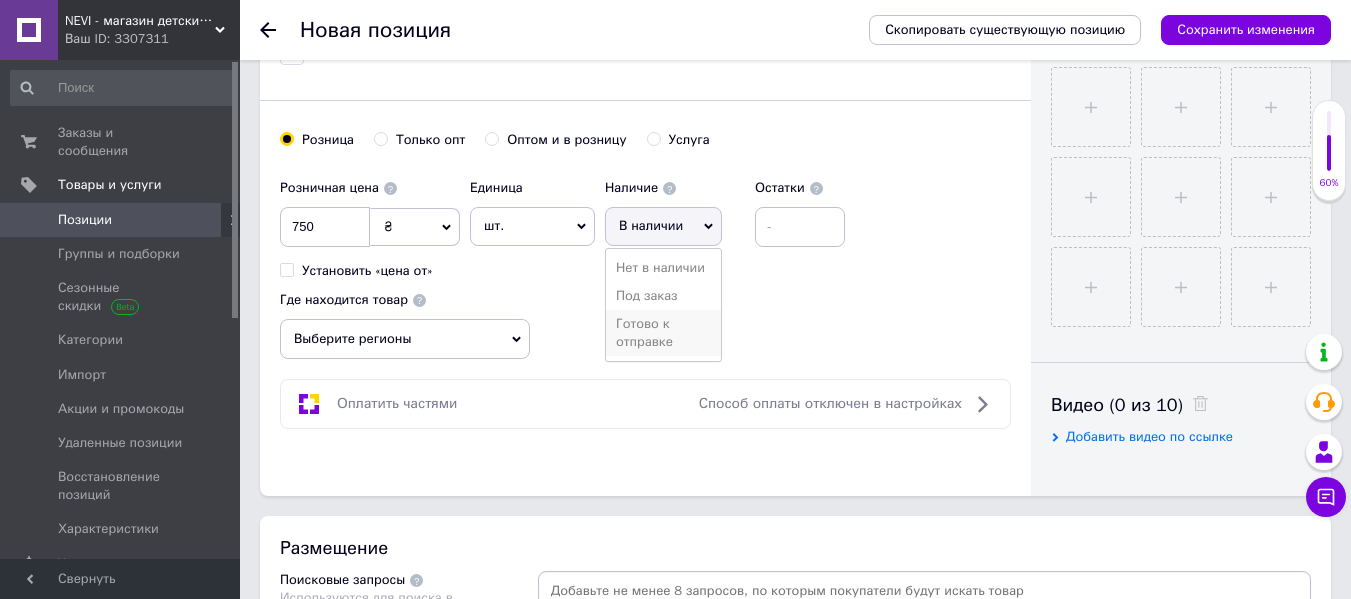 click on "Готово к отправке" at bounding box center (663, 333) 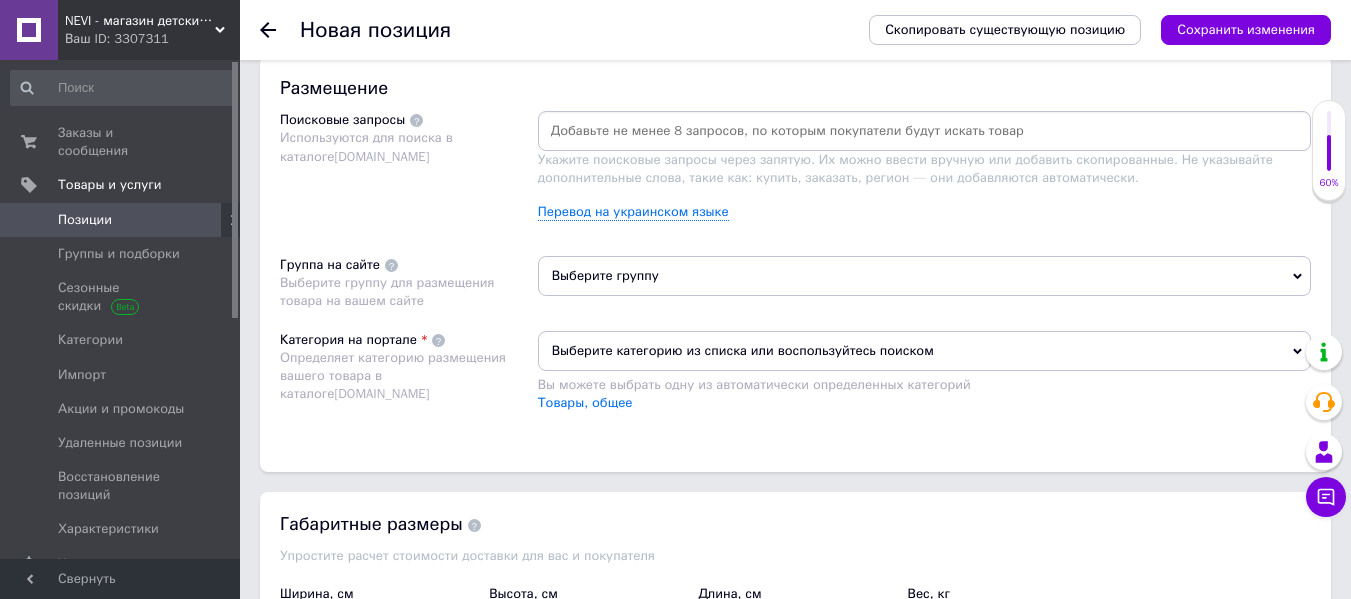 scroll, scrollTop: 1000, scrollLeft: 0, axis: vertical 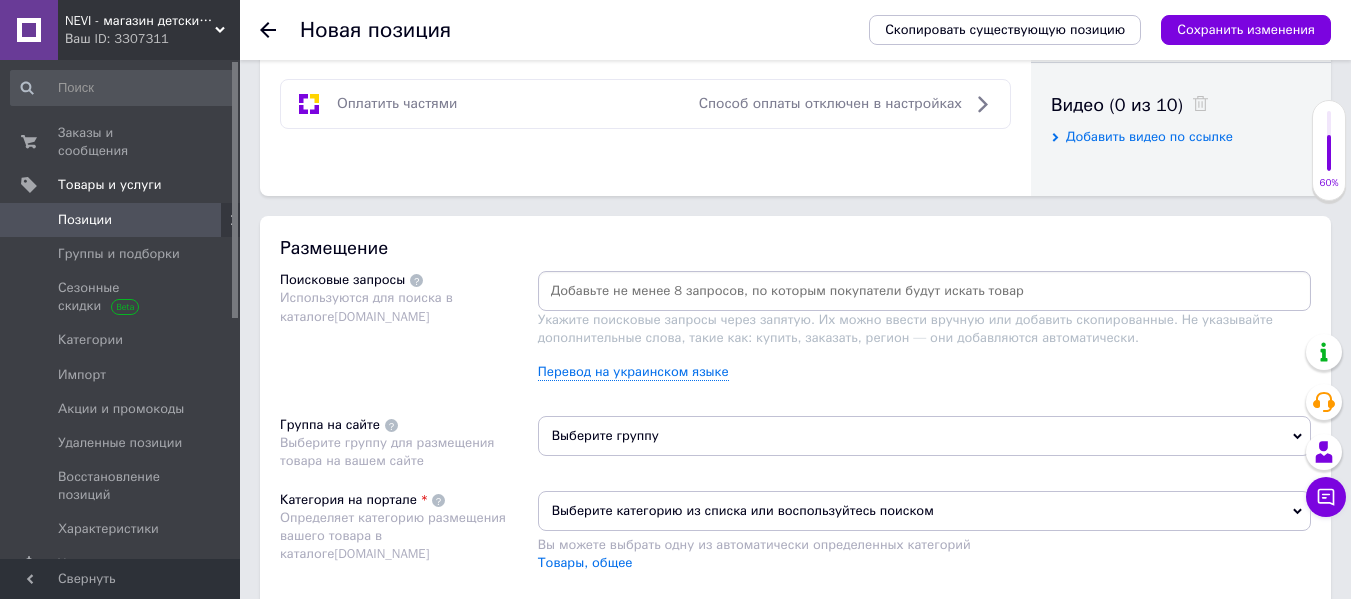 click on "Выберите группу" at bounding box center [924, 436] 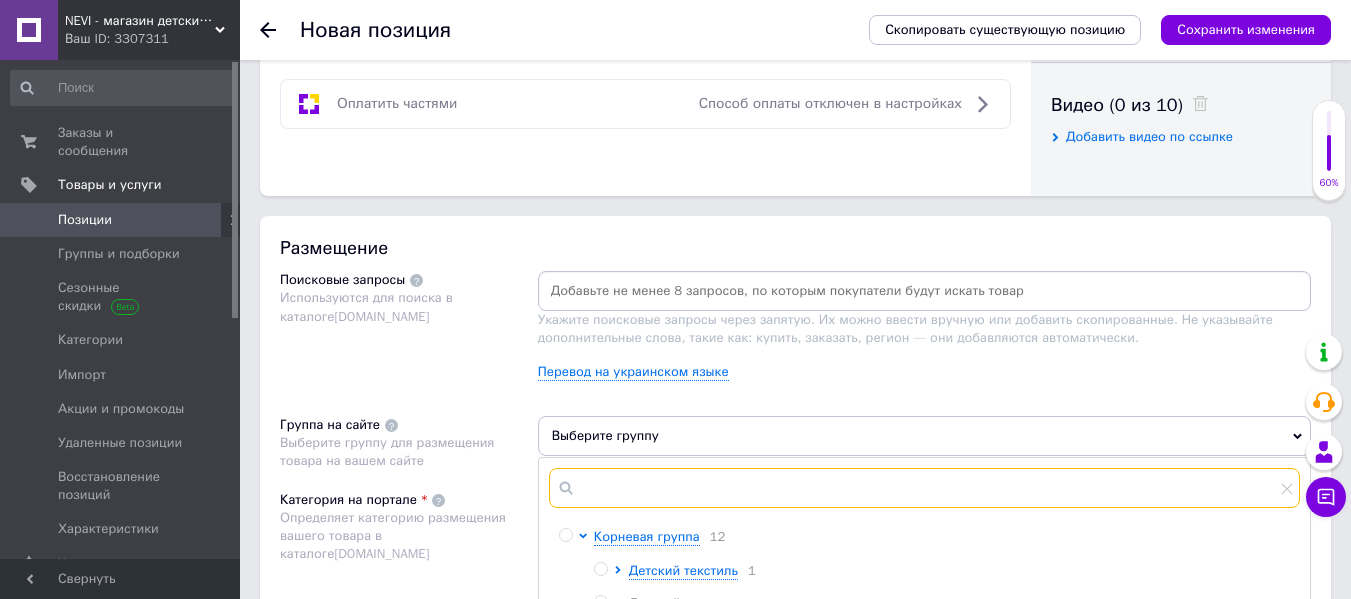 click at bounding box center [924, 488] 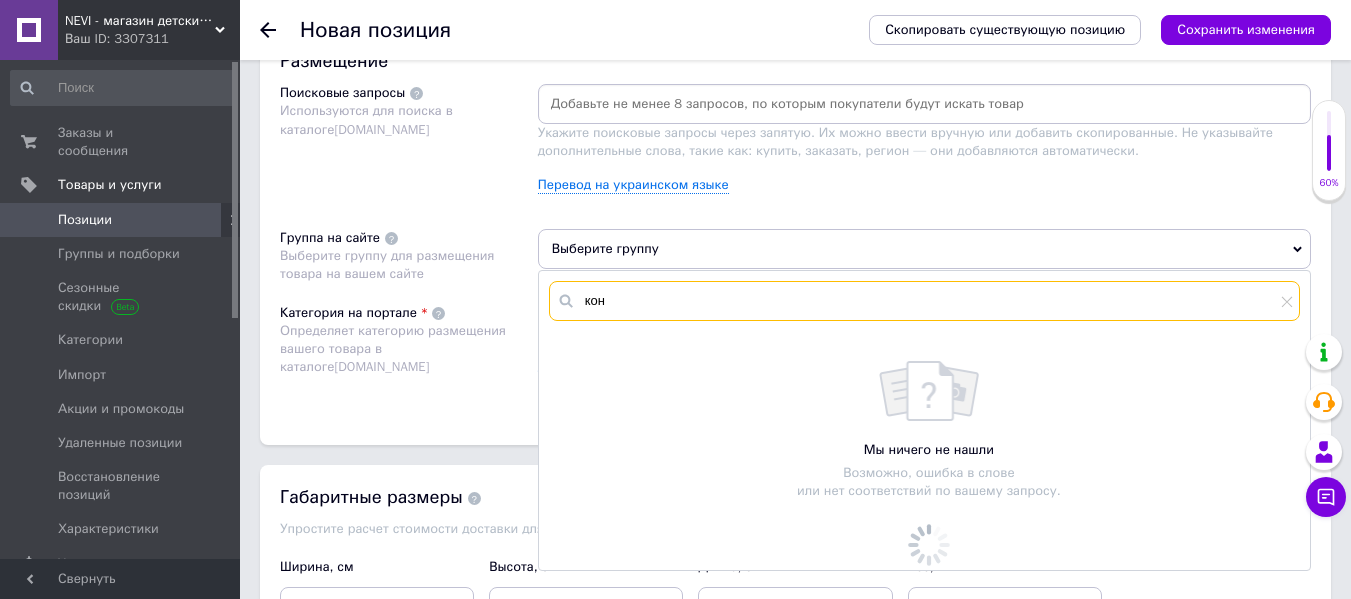 scroll, scrollTop: 1200, scrollLeft: 0, axis: vertical 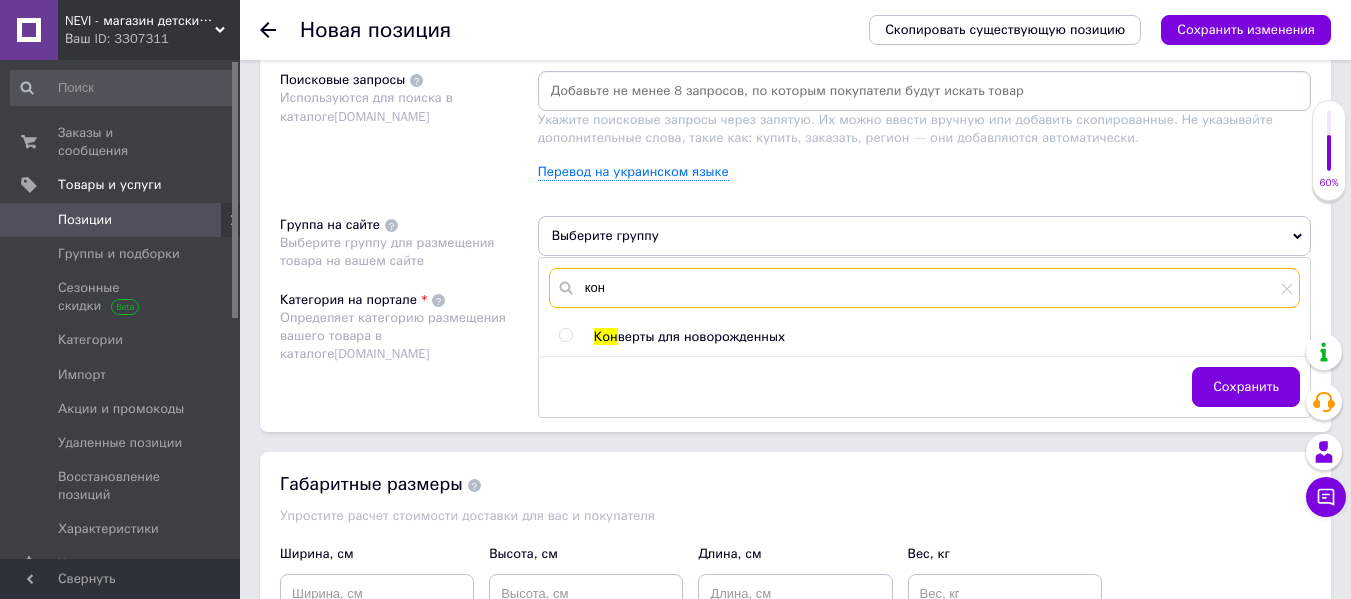 type on "кон" 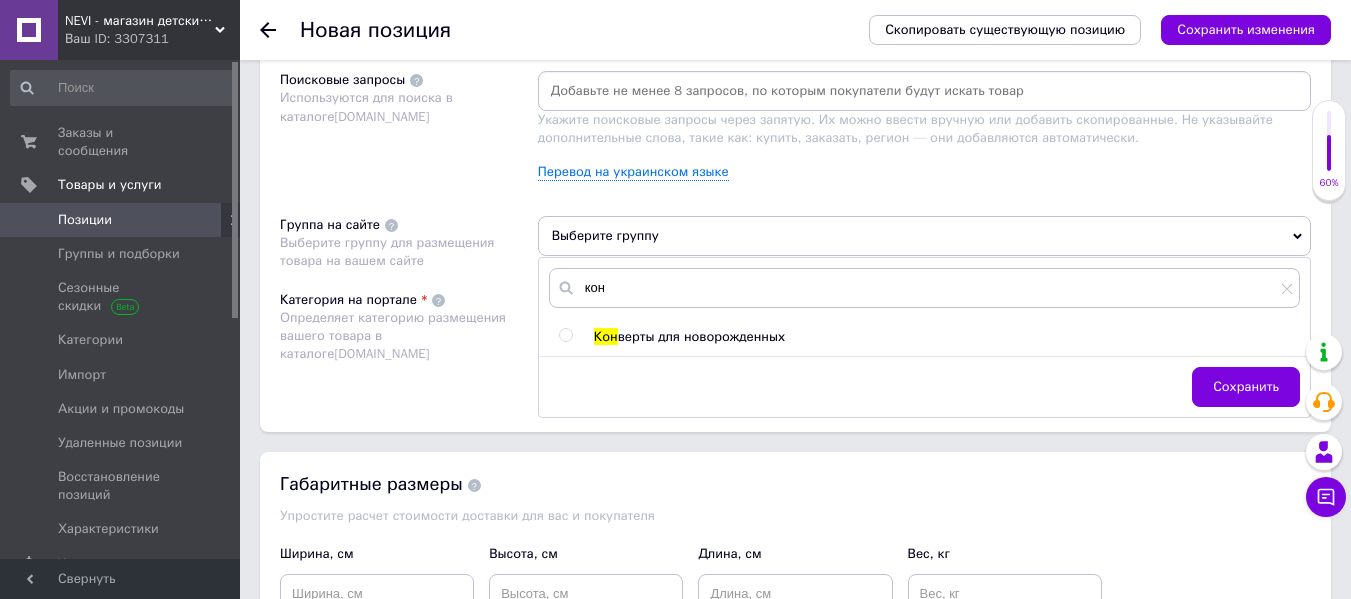 click on "верты для новорожденных" at bounding box center (701, 336) 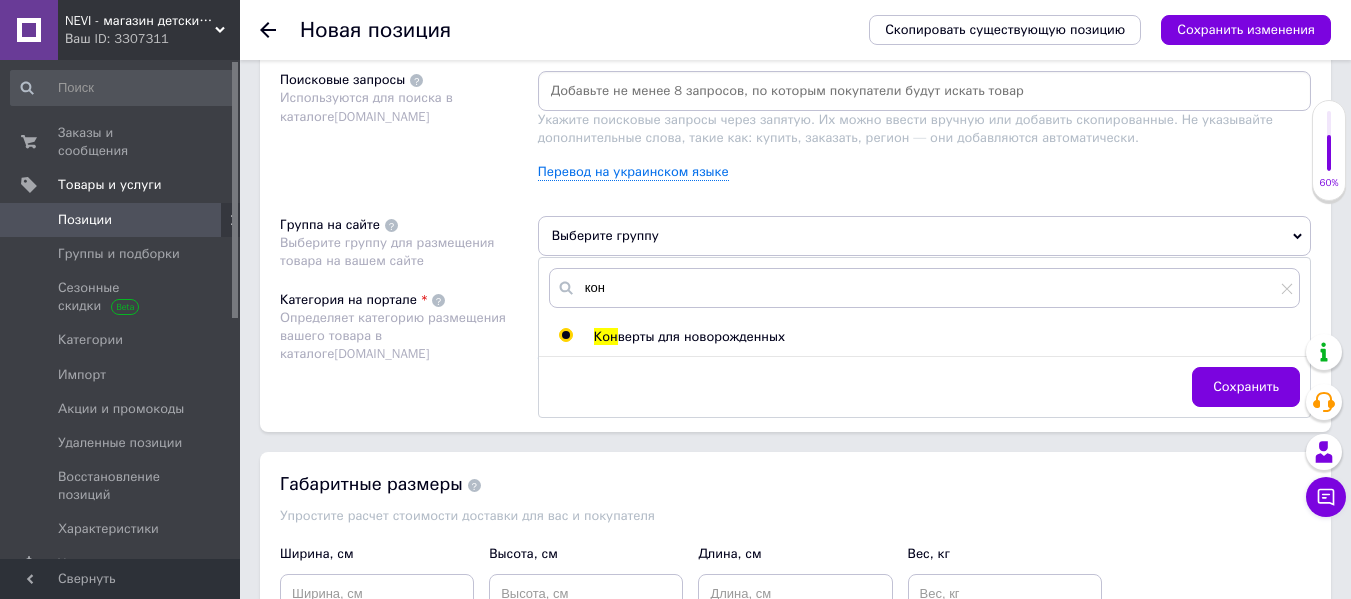 radio on "true" 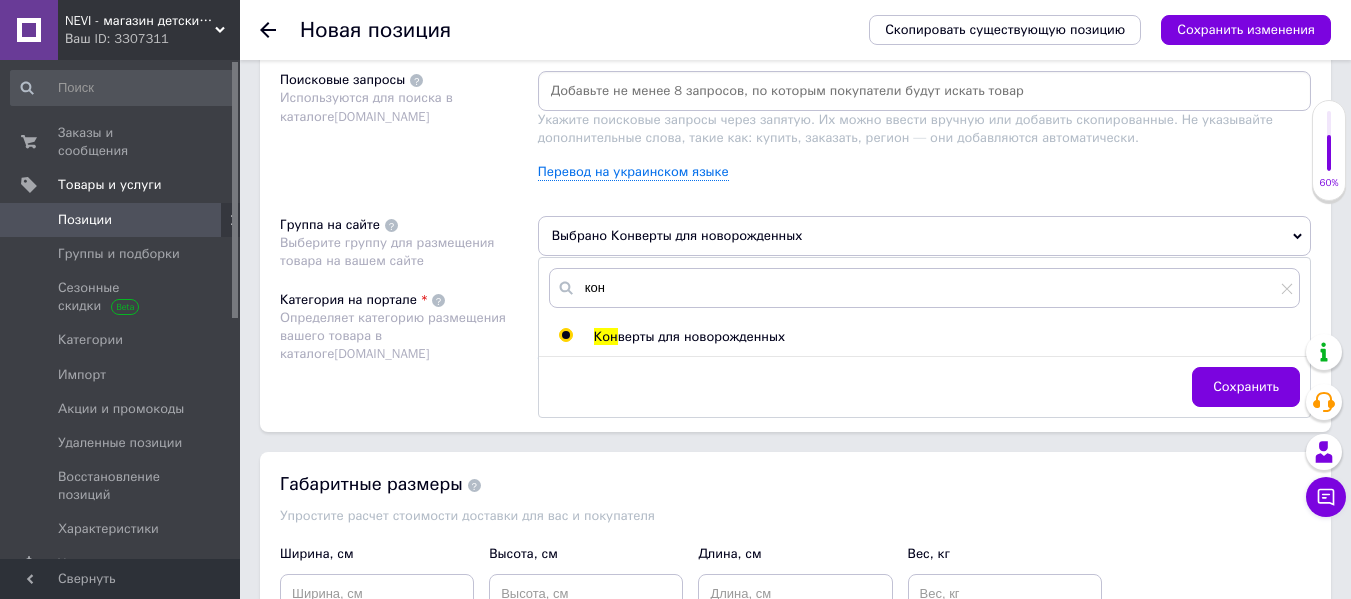 click on "Сохранить" at bounding box center [1246, 387] 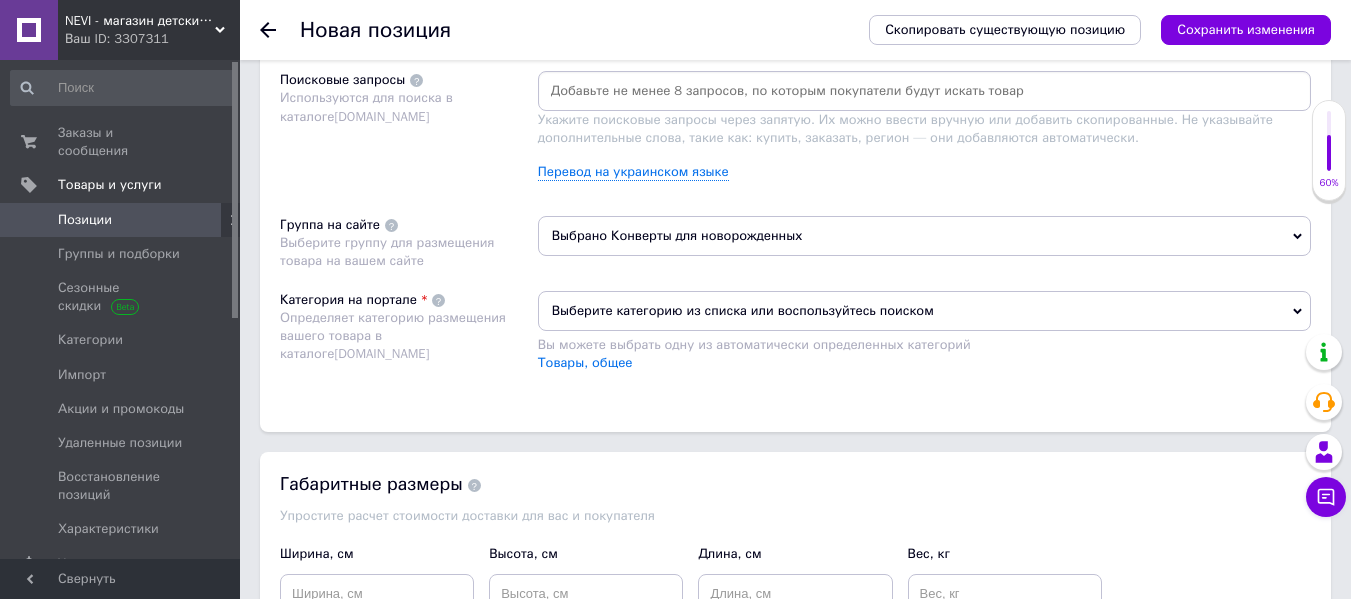 click on "Выберите категорию из списка или воспользуйтесь поиском" at bounding box center [924, 311] 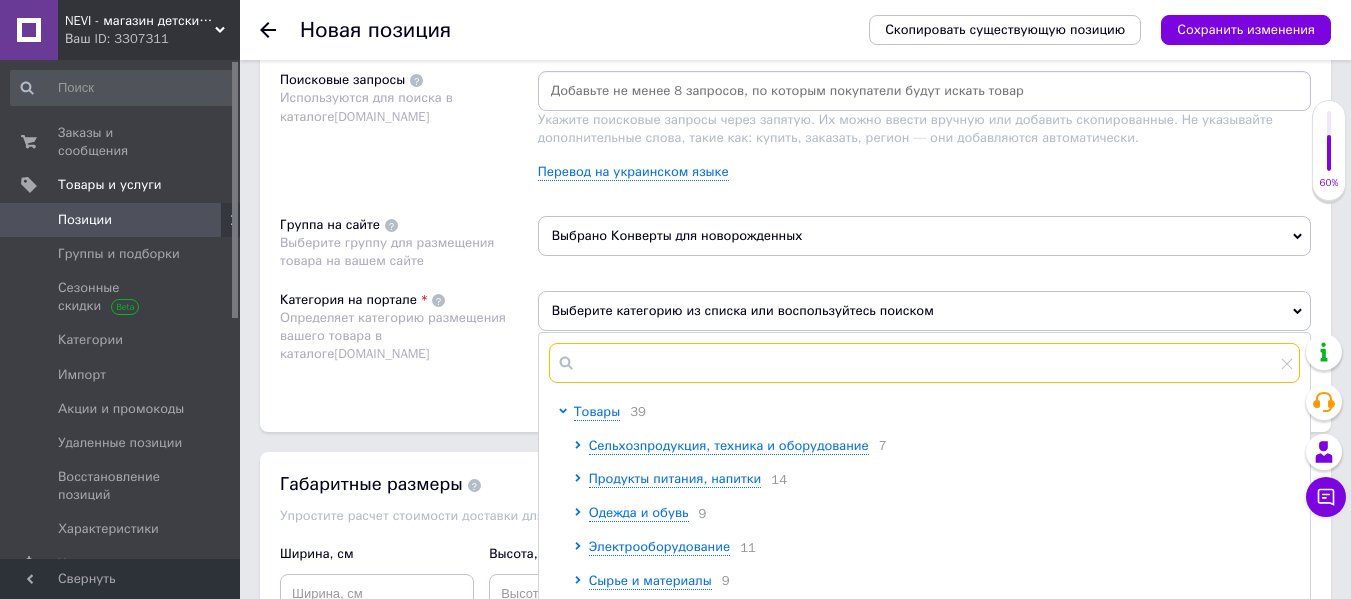 click at bounding box center (924, 363) 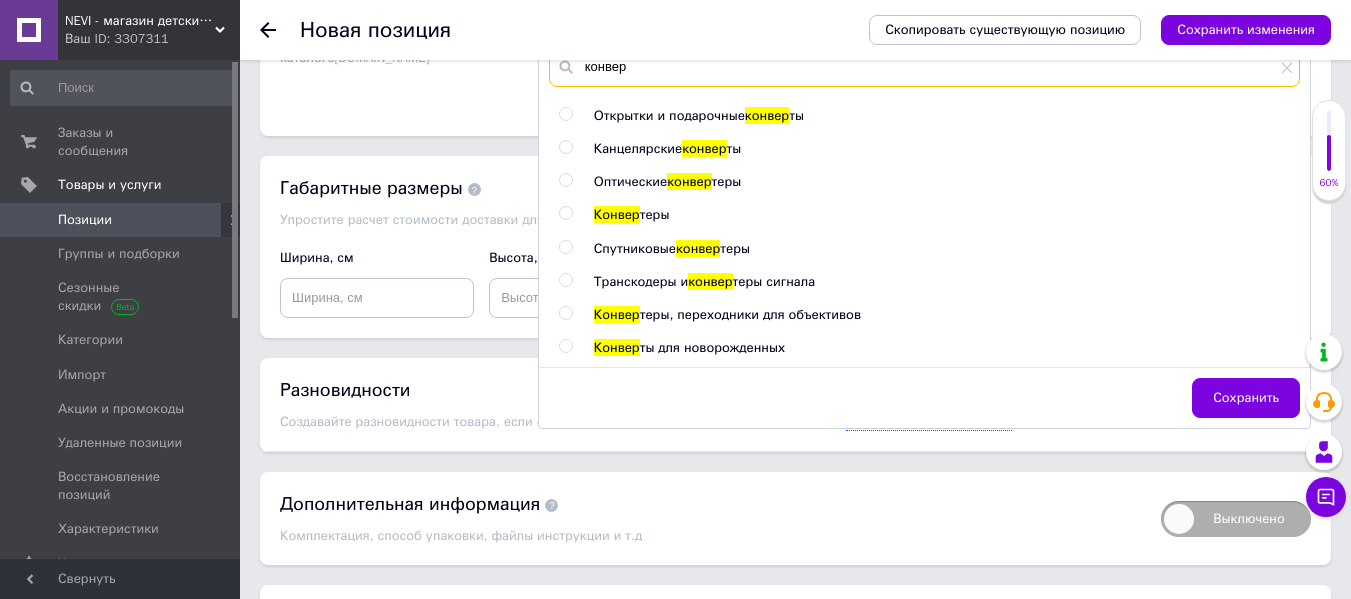 scroll, scrollTop: 1500, scrollLeft: 0, axis: vertical 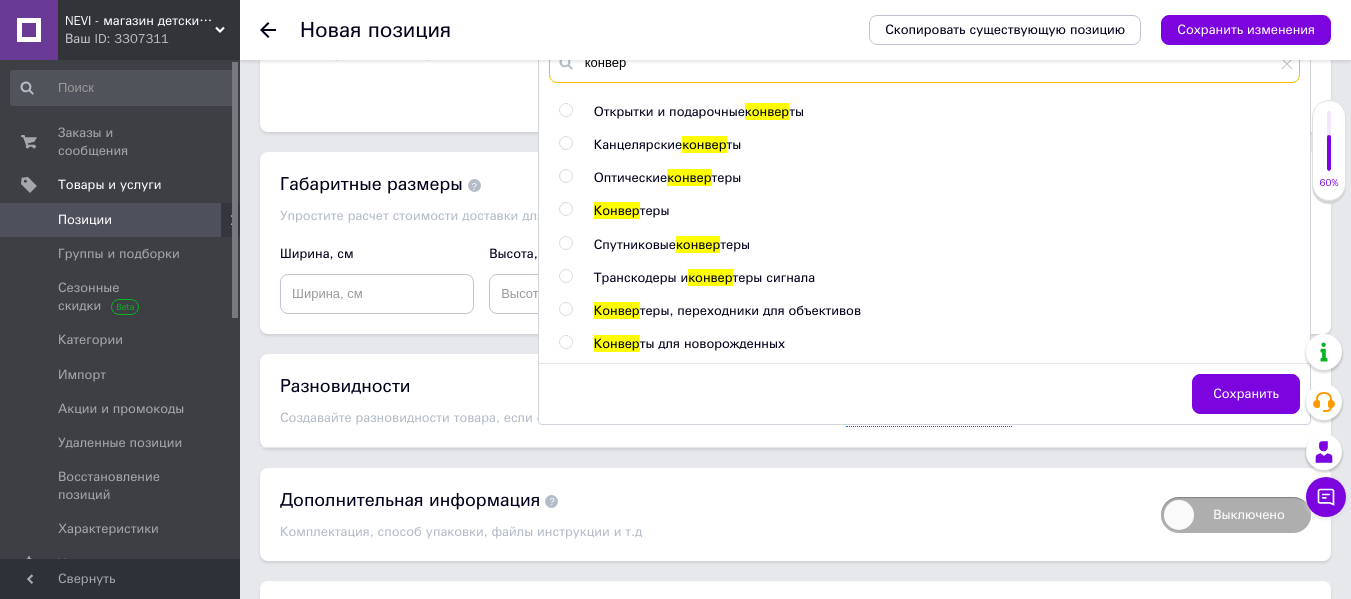 type on "конвер" 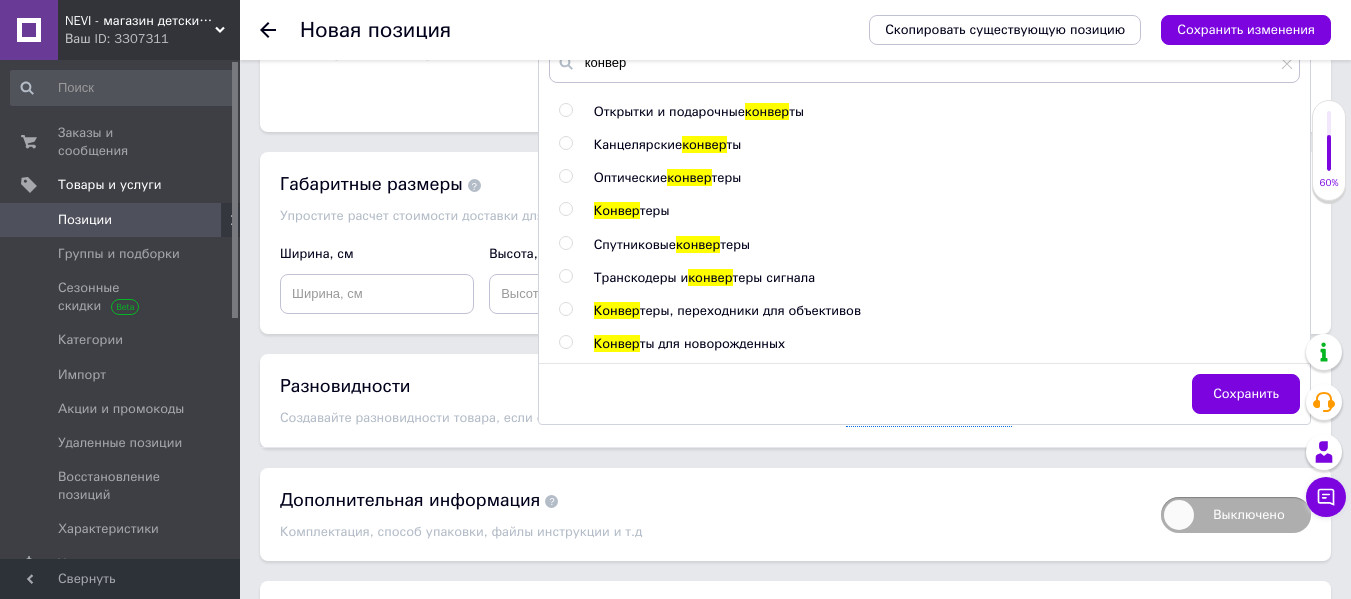 click on "Конвер ты для новорожденных" at bounding box center (946, 344) 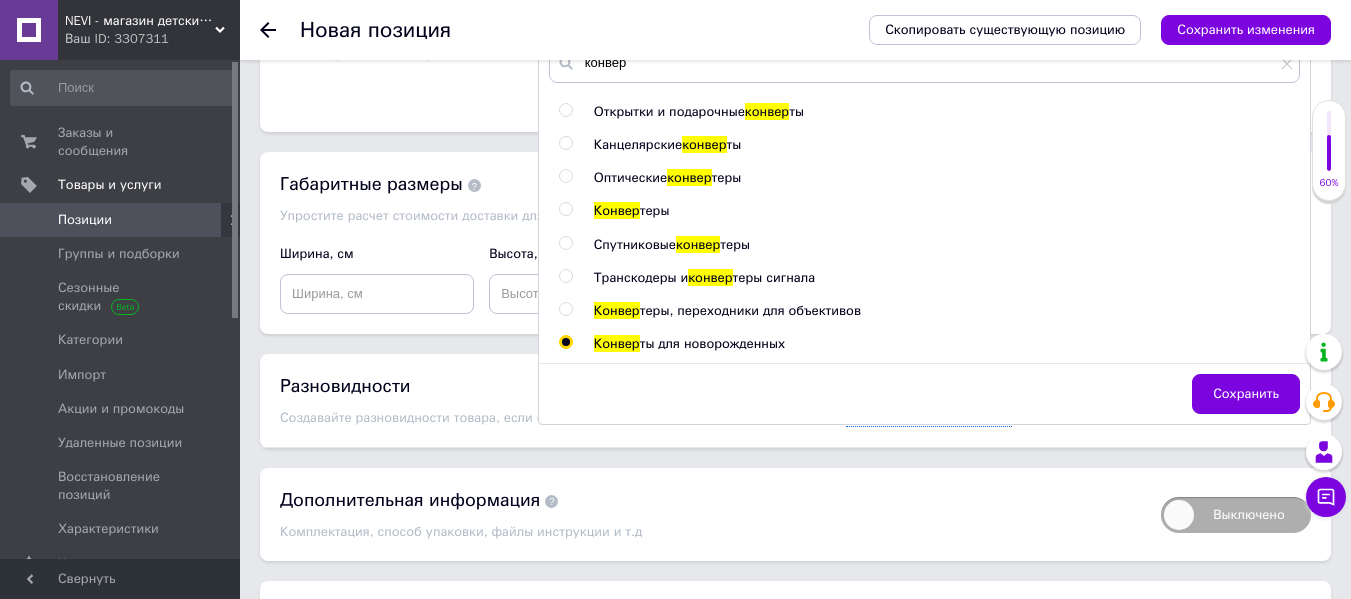 radio on "true" 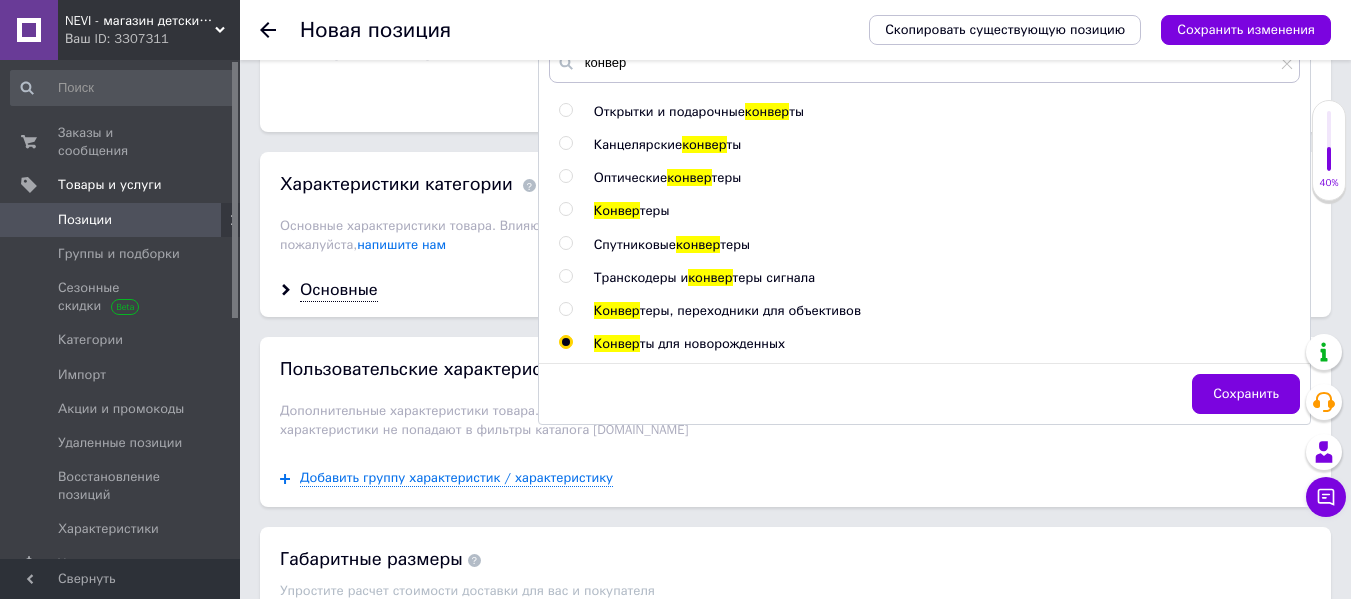 click on "Сохранить" at bounding box center [1246, 394] 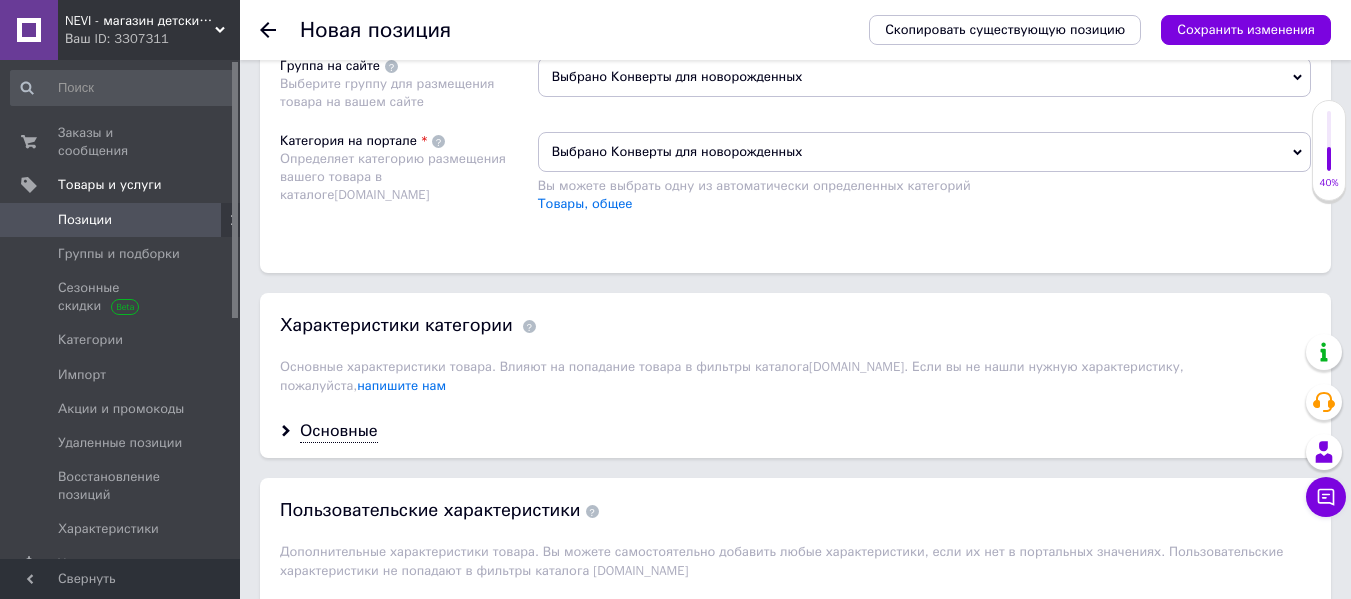 scroll, scrollTop: 1200, scrollLeft: 0, axis: vertical 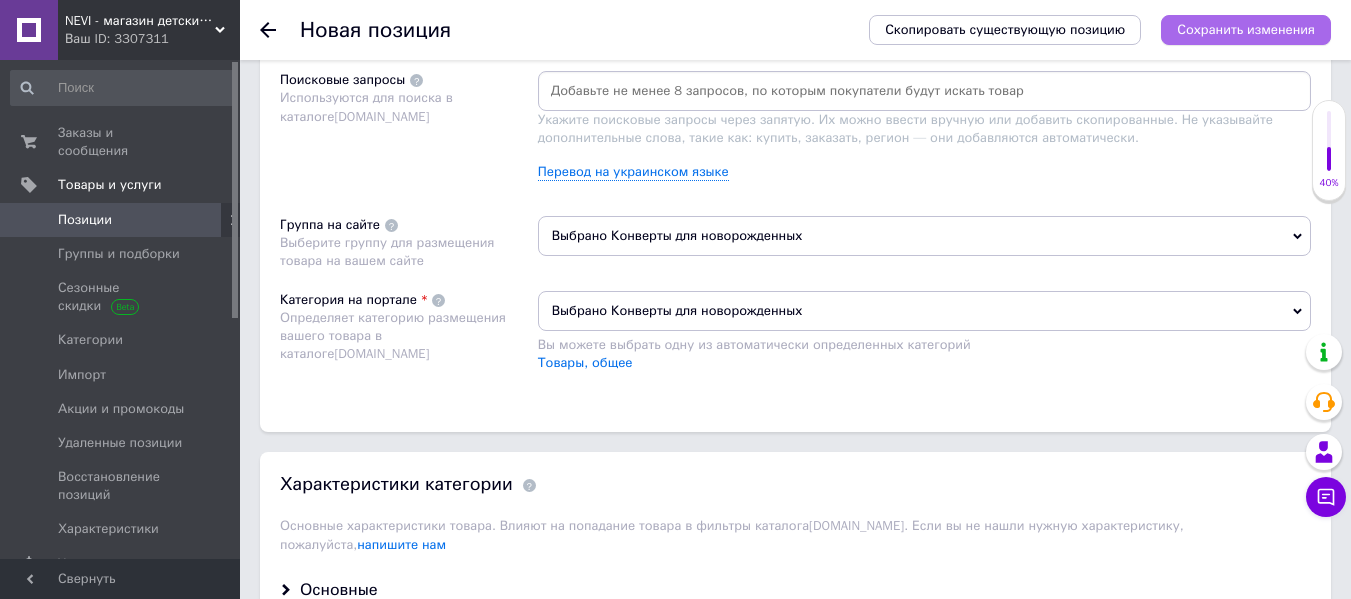 click on "Сохранить изменения" at bounding box center (1246, 29) 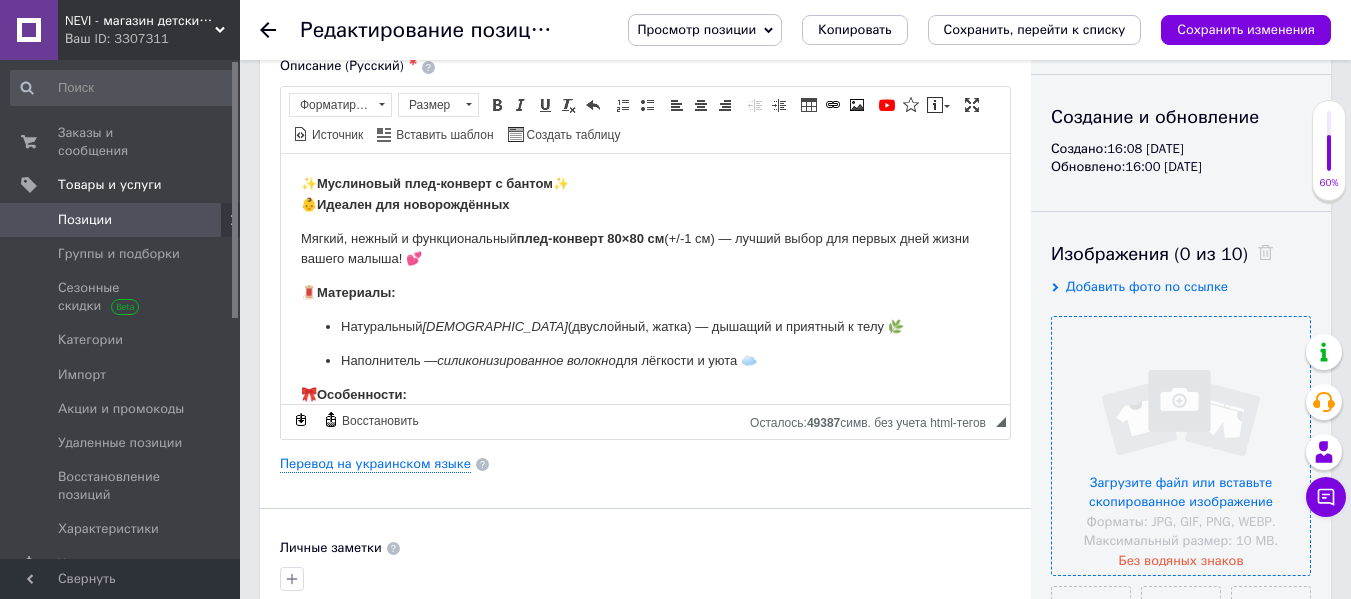 scroll, scrollTop: 200, scrollLeft: 0, axis: vertical 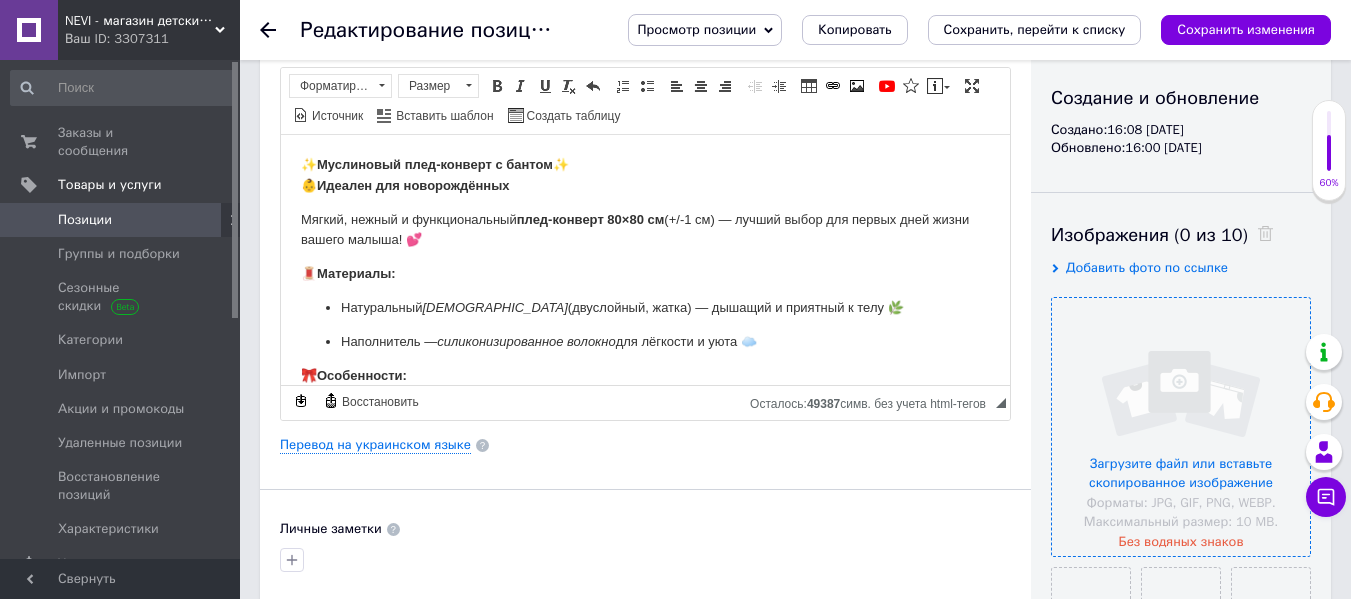 click at bounding box center [1181, 427] 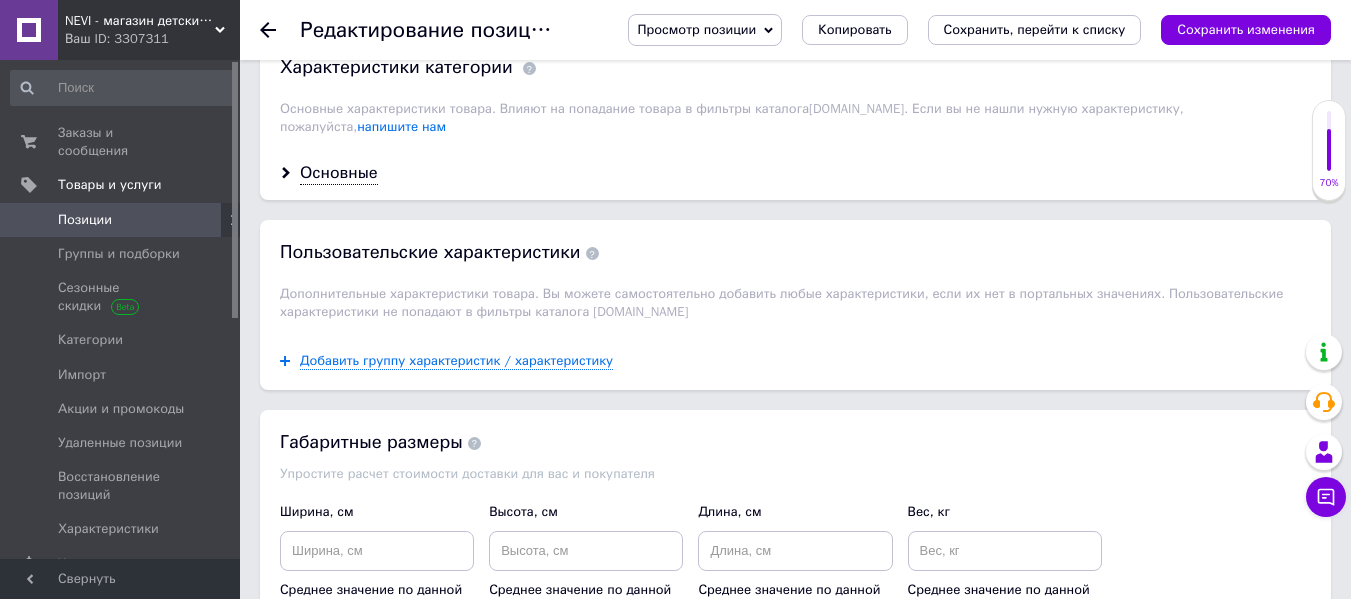 scroll, scrollTop: 1600, scrollLeft: 0, axis: vertical 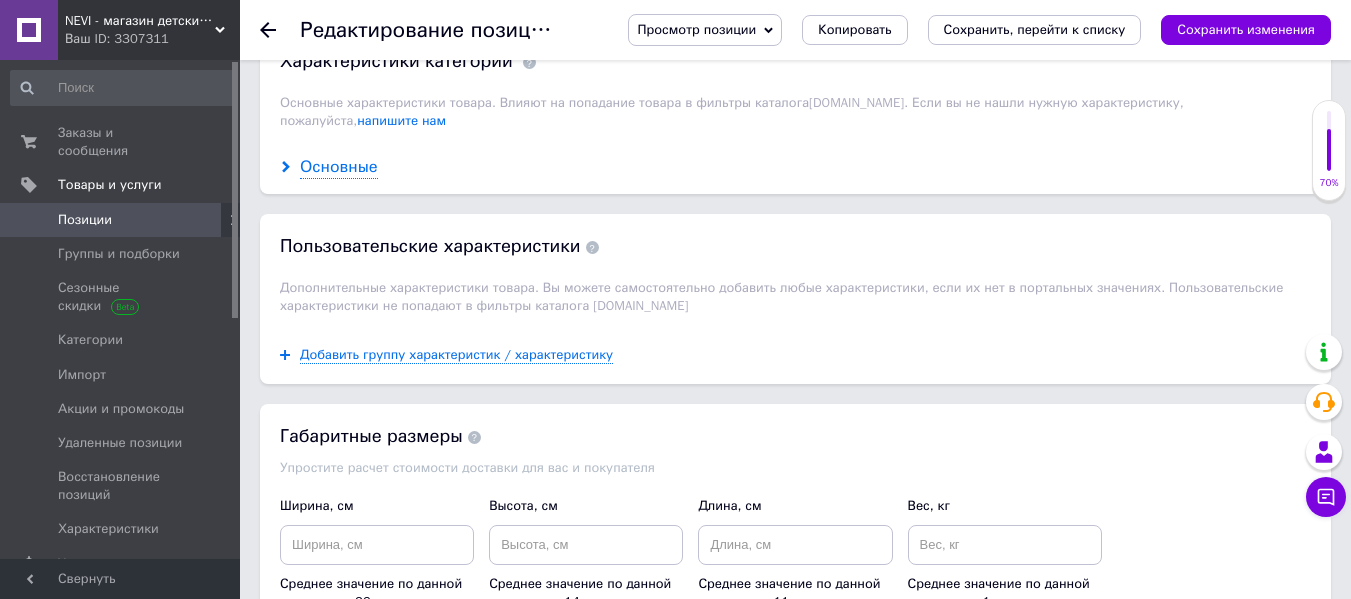 click on "Основные" at bounding box center [339, 167] 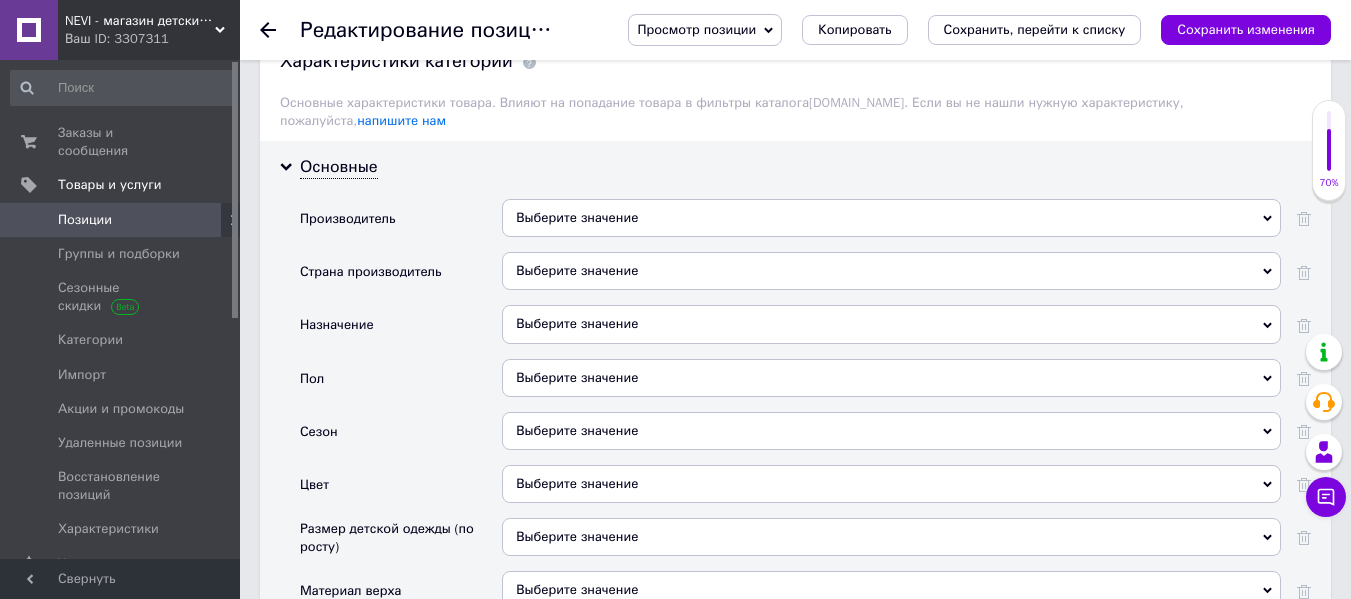 click on "Выберите значение" at bounding box center [891, 378] 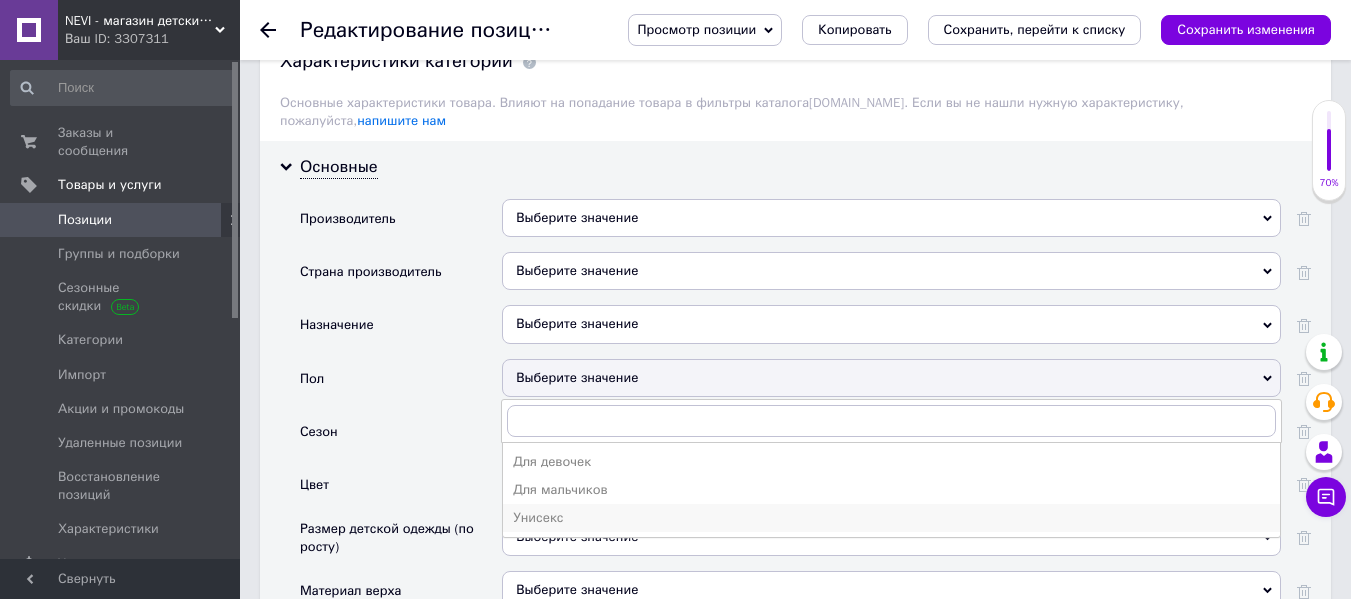 click on "Унисекс" at bounding box center (891, 518) 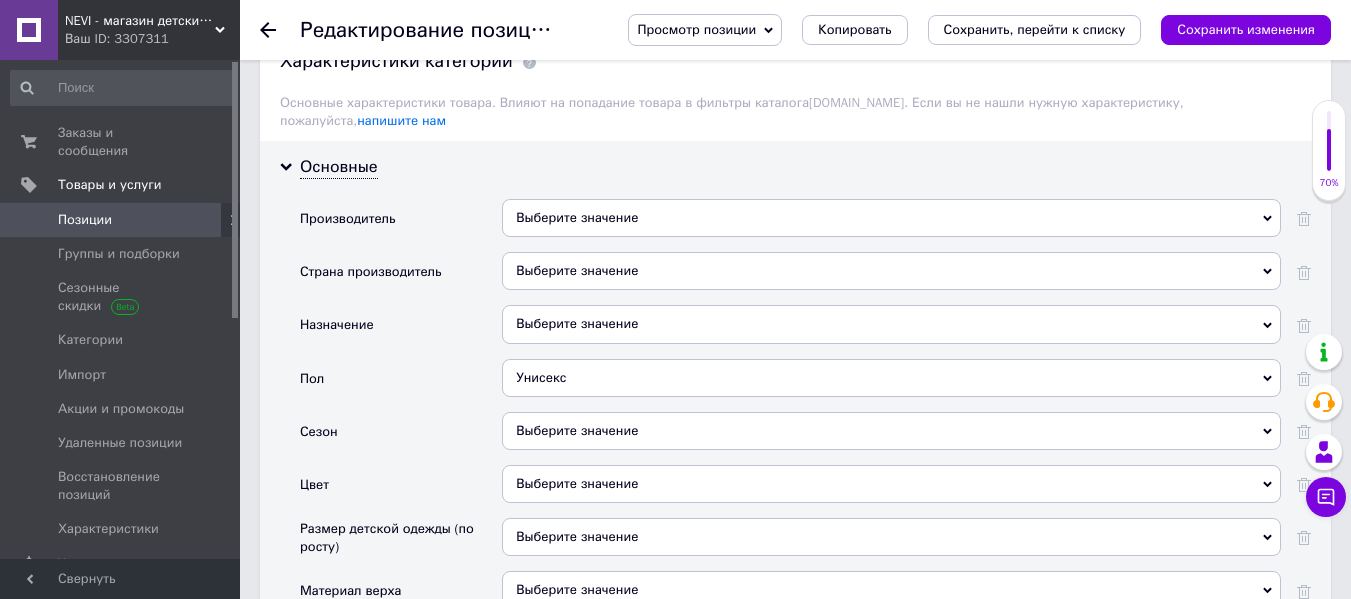 click on "Унисекс" at bounding box center [891, 378] 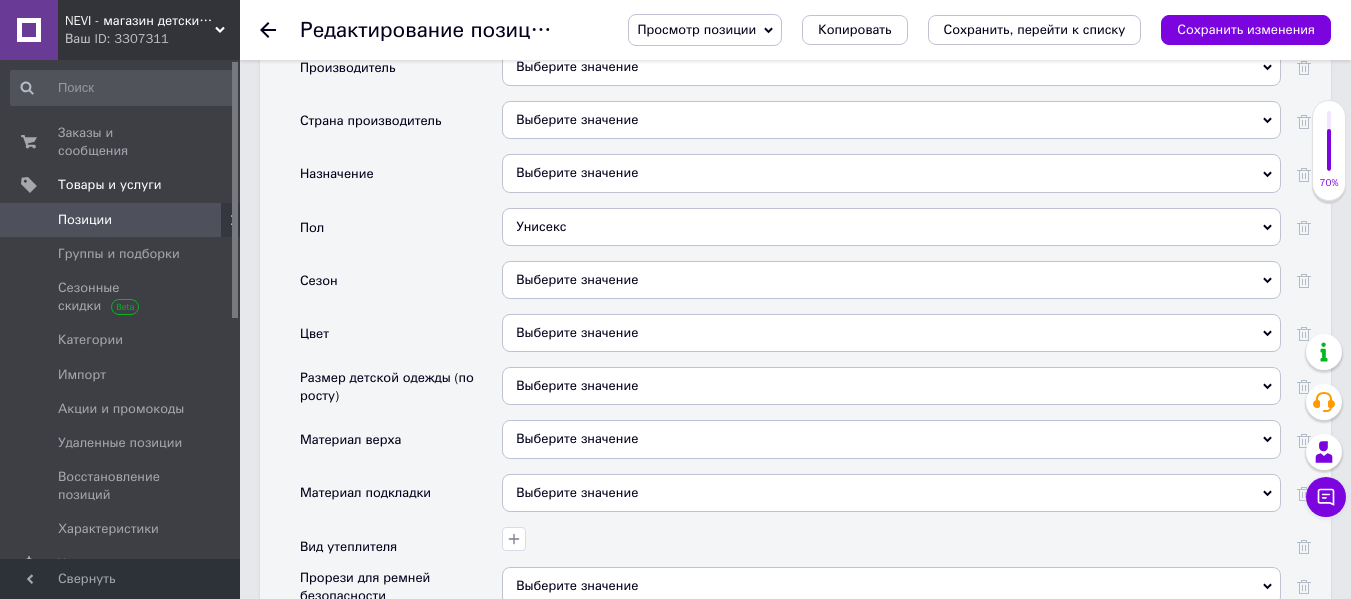 scroll, scrollTop: 1800, scrollLeft: 0, axis: vertical 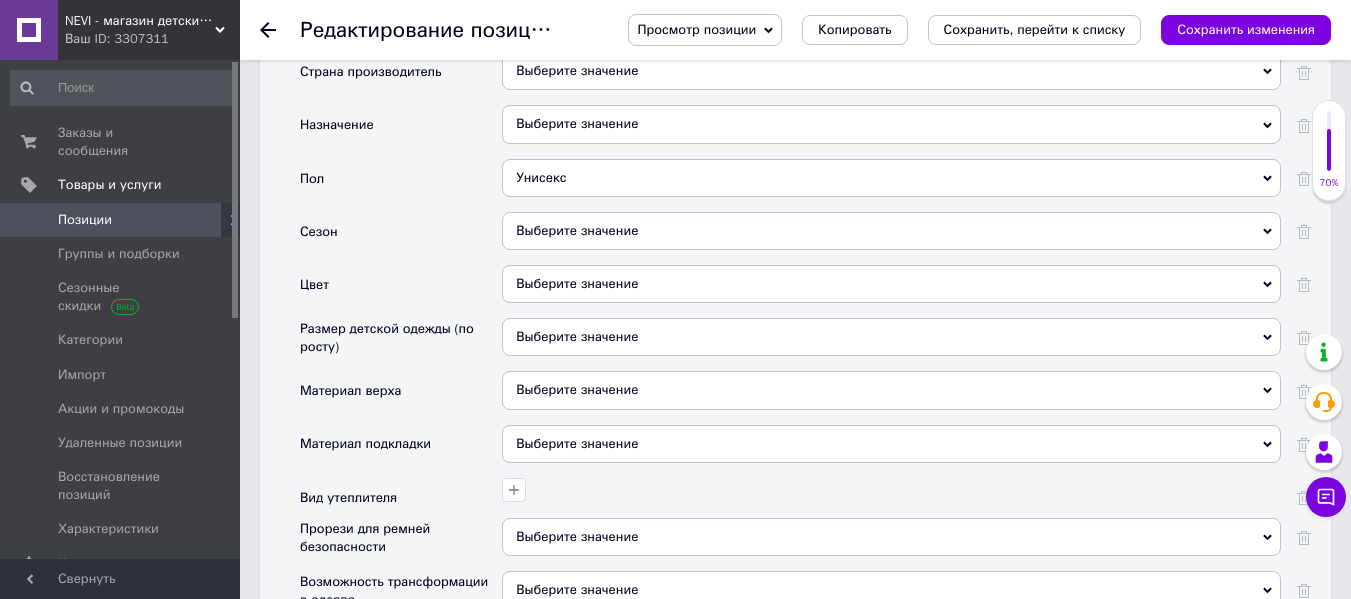click on "Выберите значение" at bounding box center [891, 231] 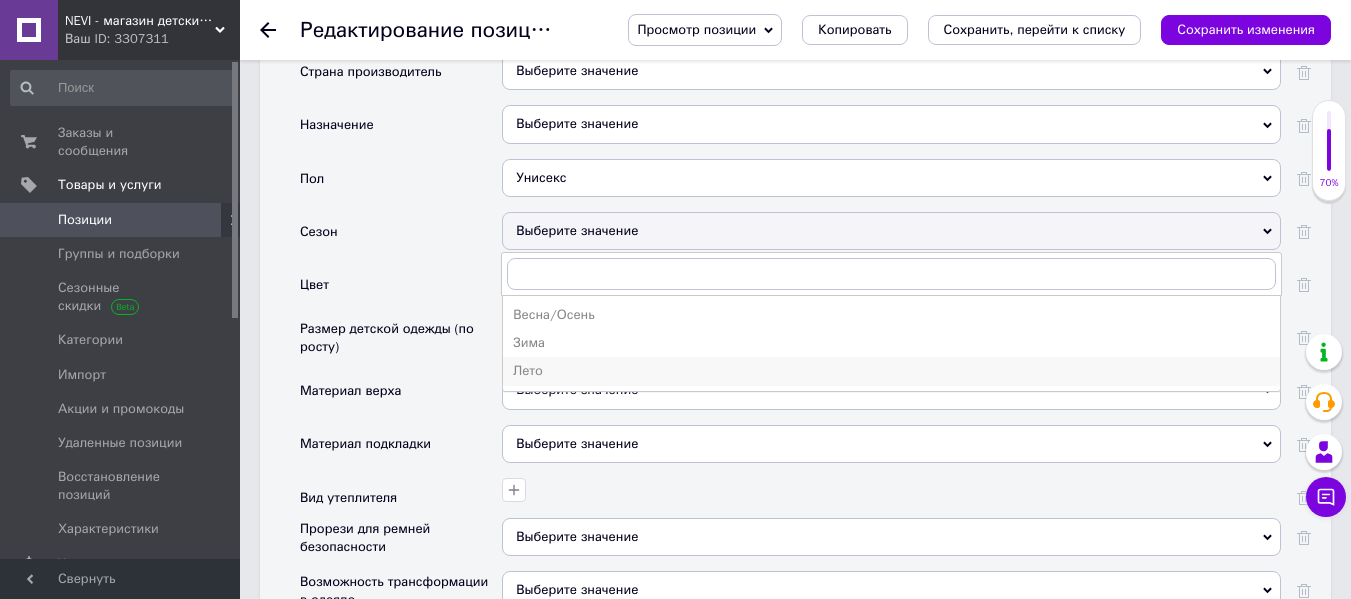 click on "Лето" at bounding box center [891, 371] 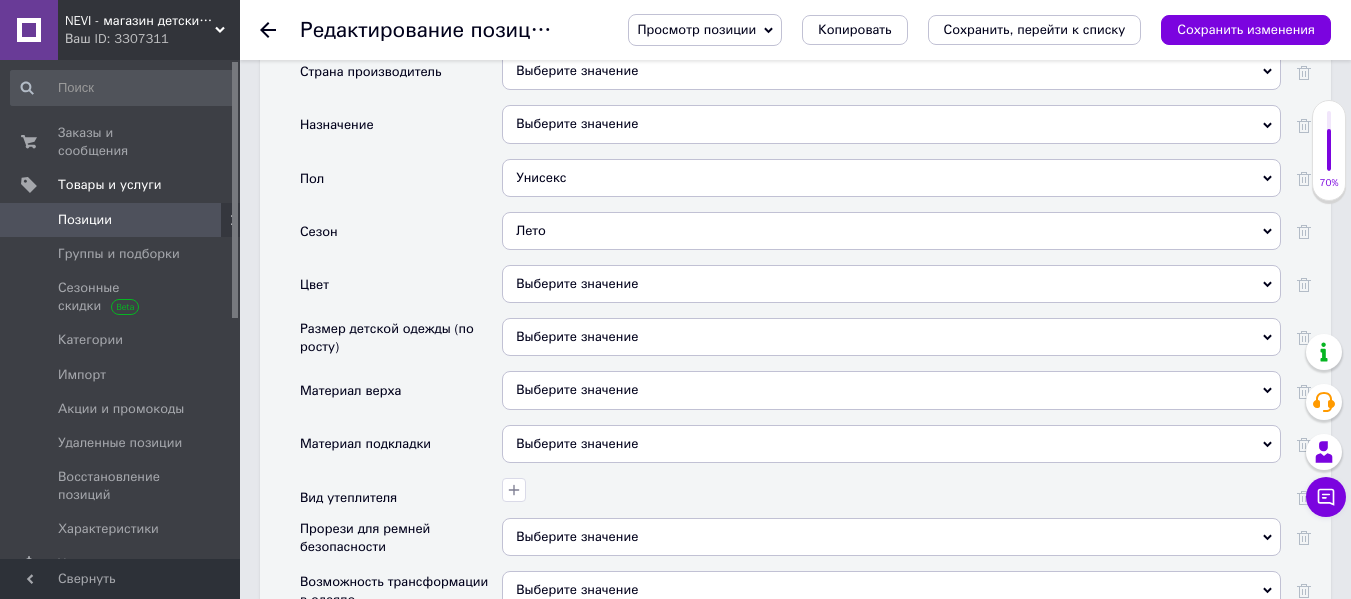 click on "Выберите значение" at bounding box center (891, 284) 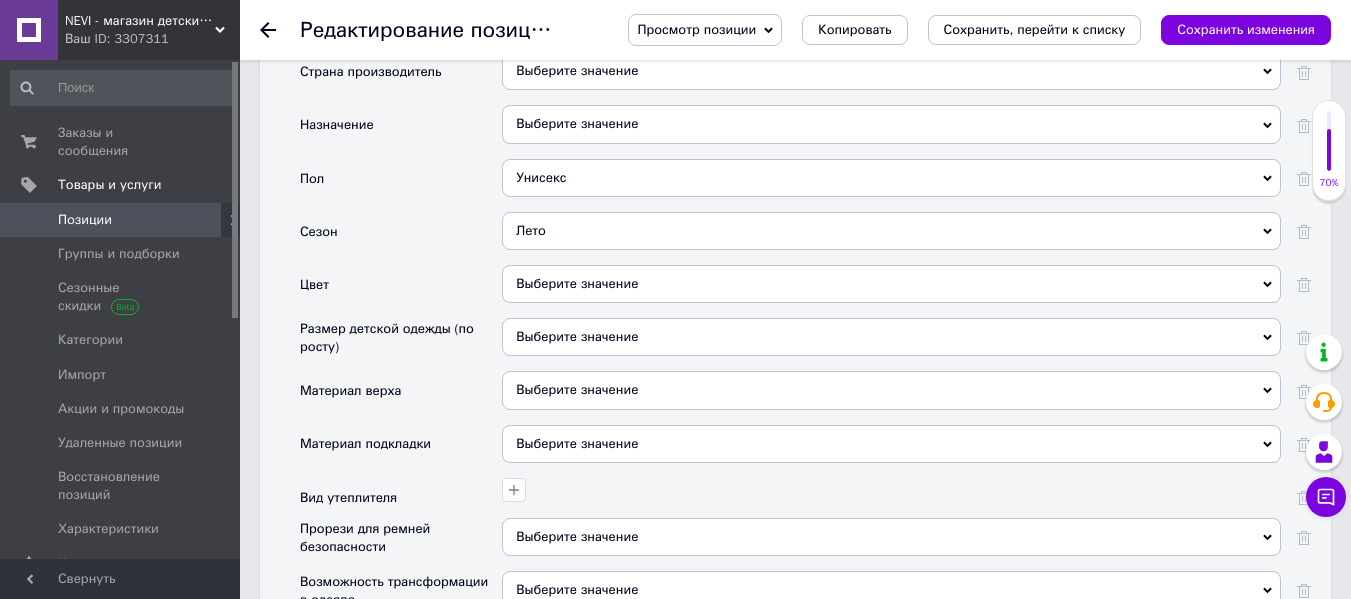 click on "Цвет" at bounding box center (401, 291) 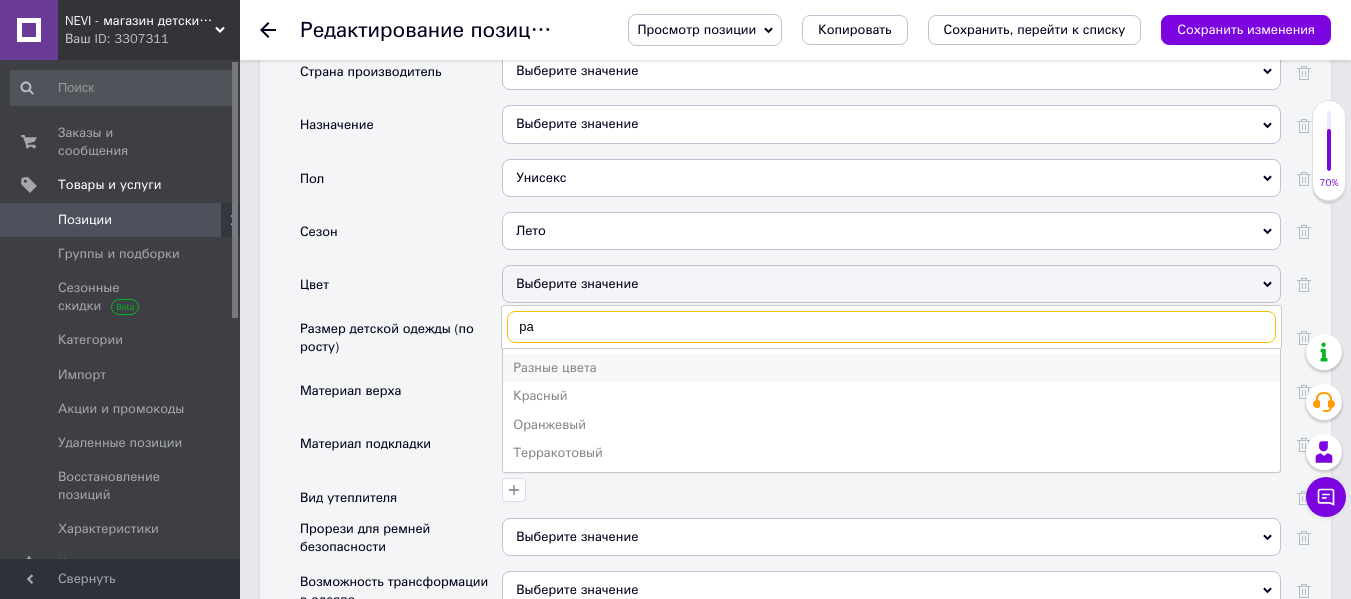 type on "ра" 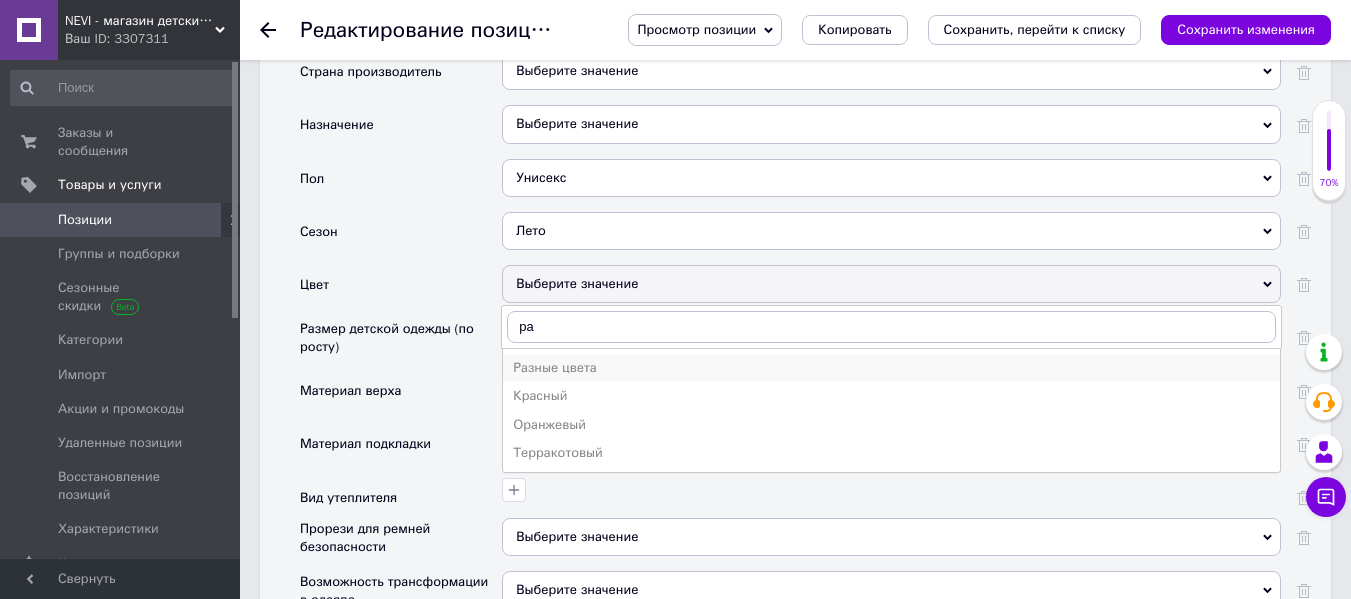 click on "Разные цвета" at bounding box center (891, 368) 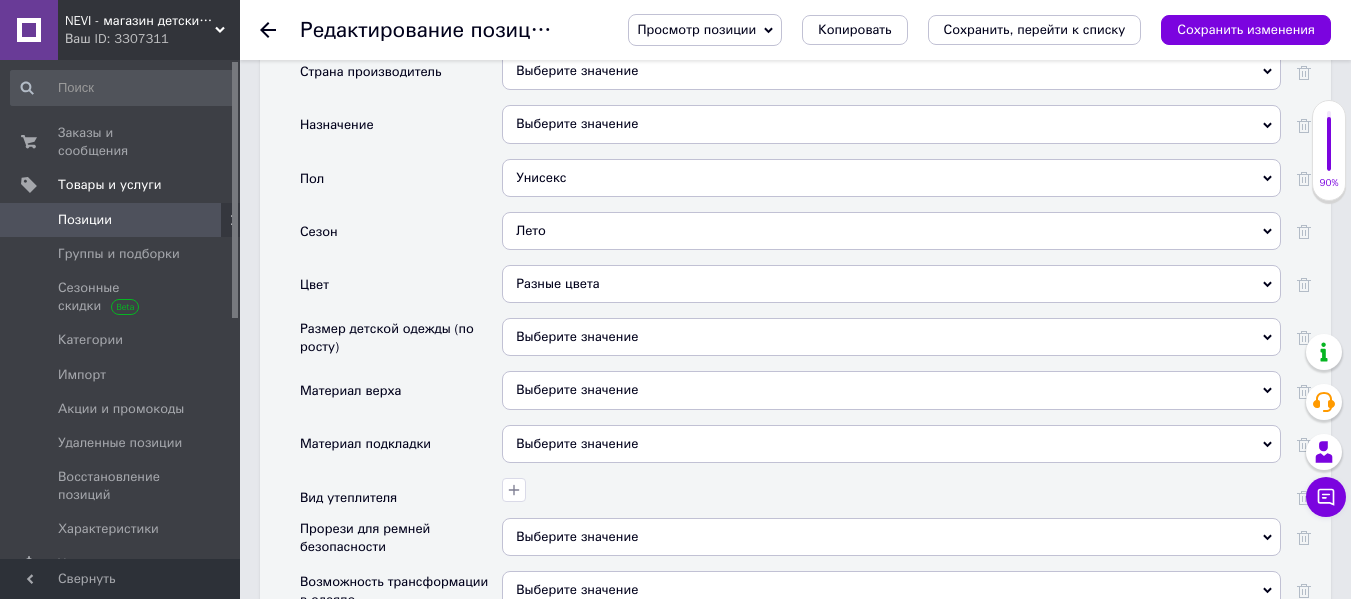 click on "Выберите значение" at bounding box center (891, 390) 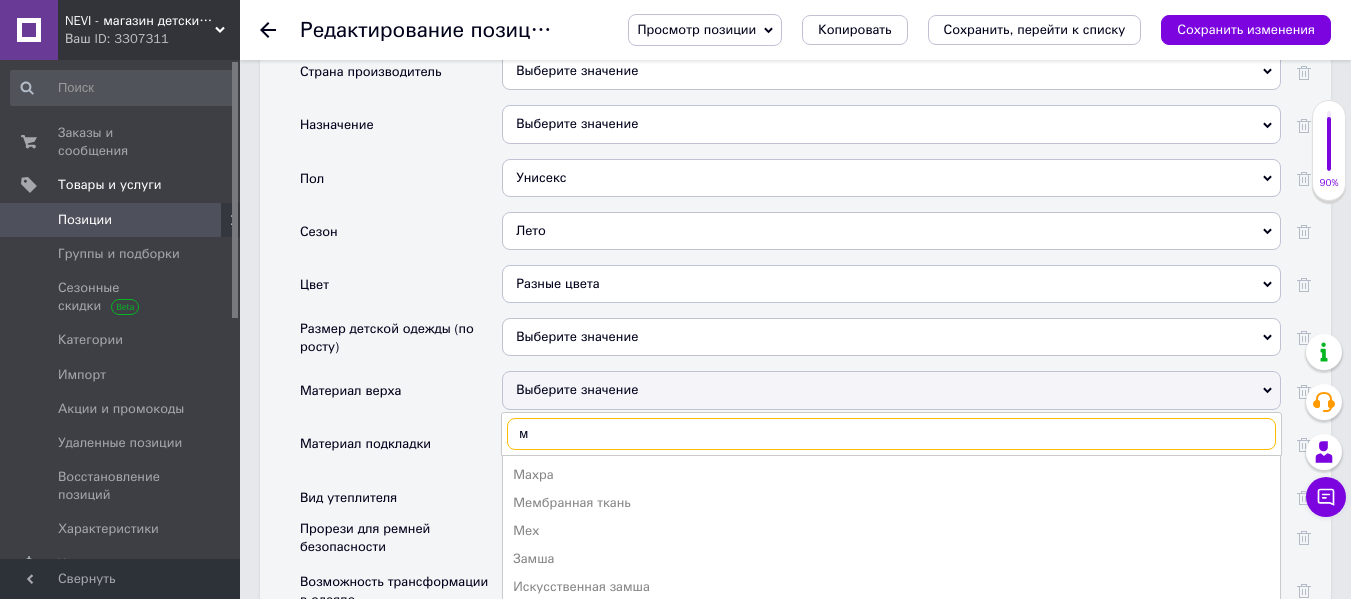 type on "му" 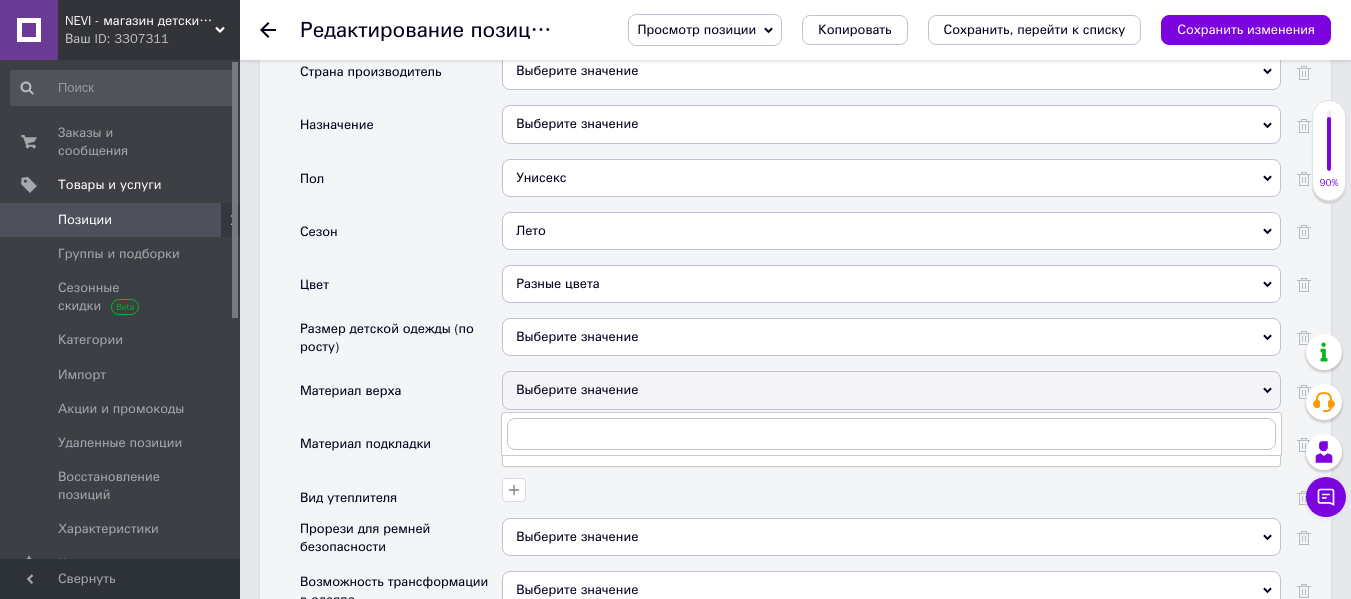click on "Материал подкладки" at bounding box center (401, 451) 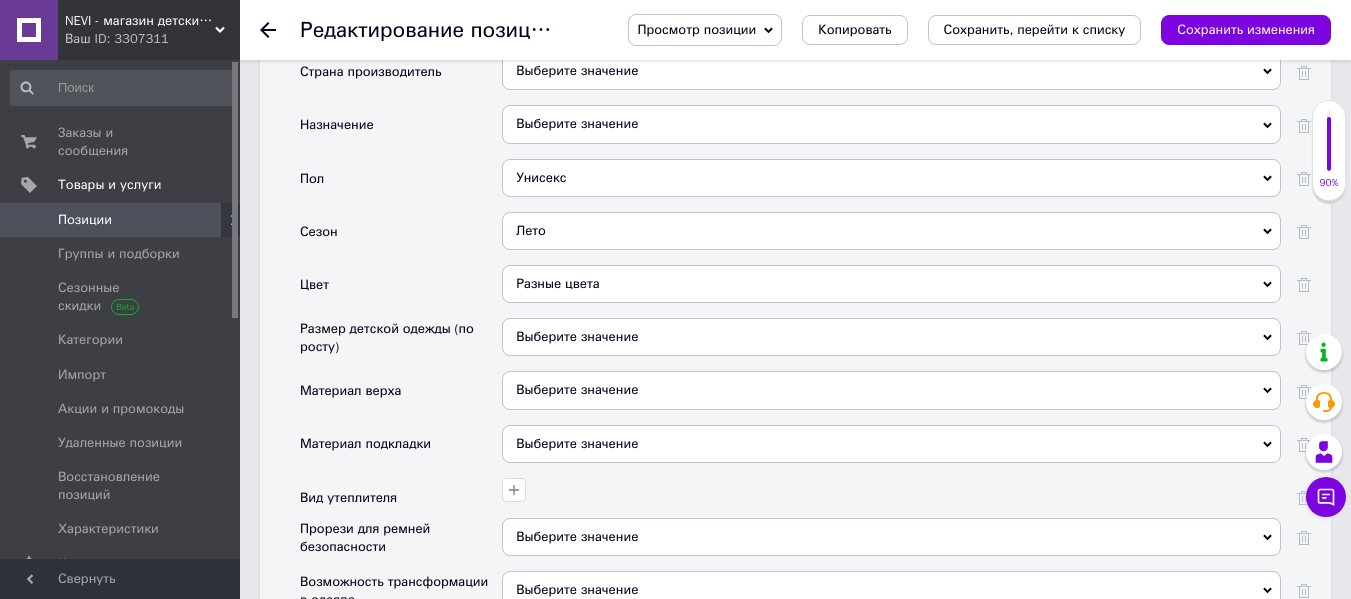 scroll, scrollTop: 1900, scrollLeft: 0, axis: vertical 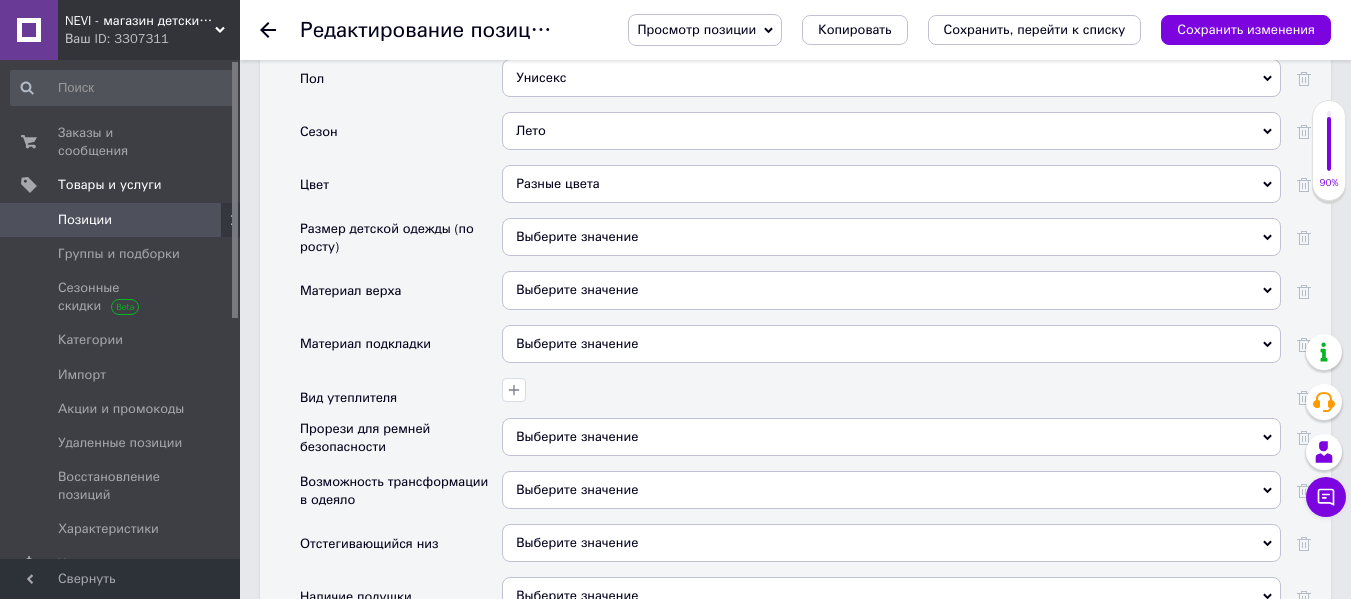 click on "Выберите значение" at bounding box center (891, 344) 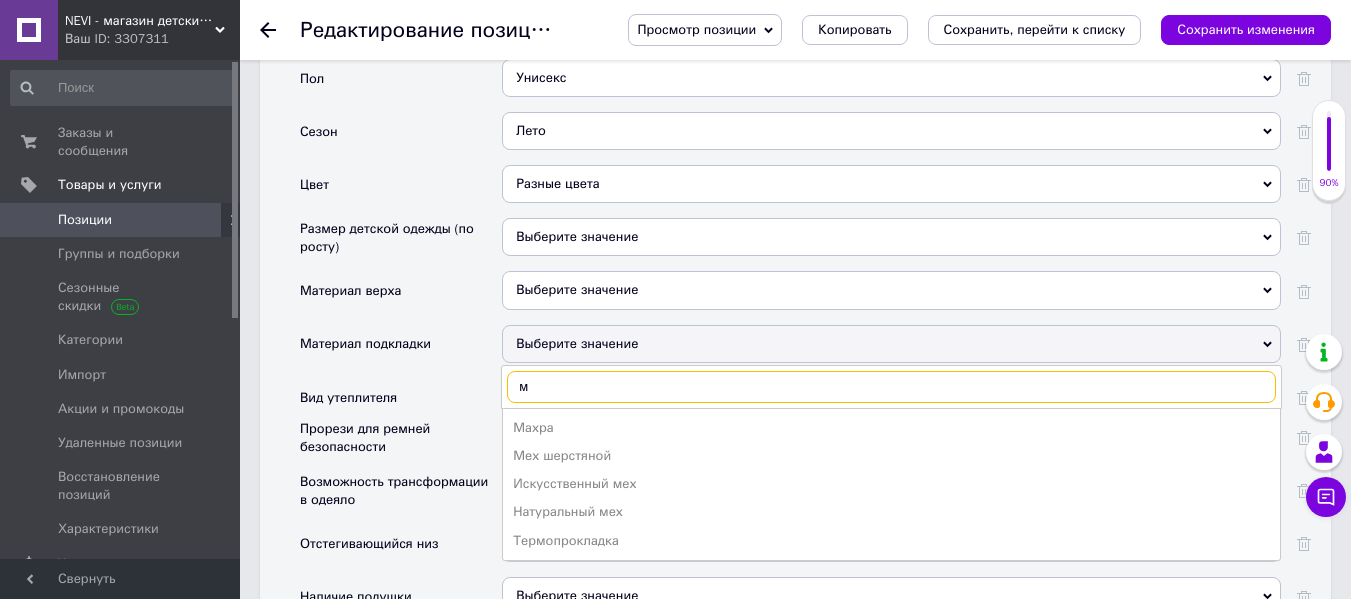 type on "му" 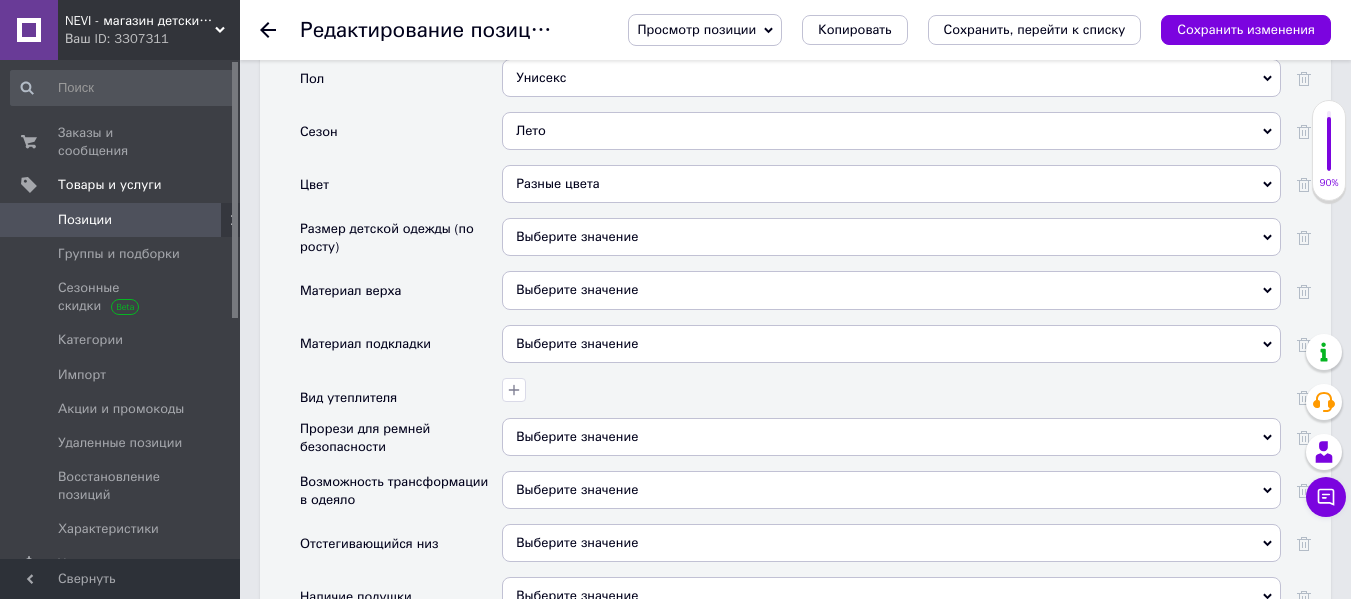 click at bounding box center [1326, 402] 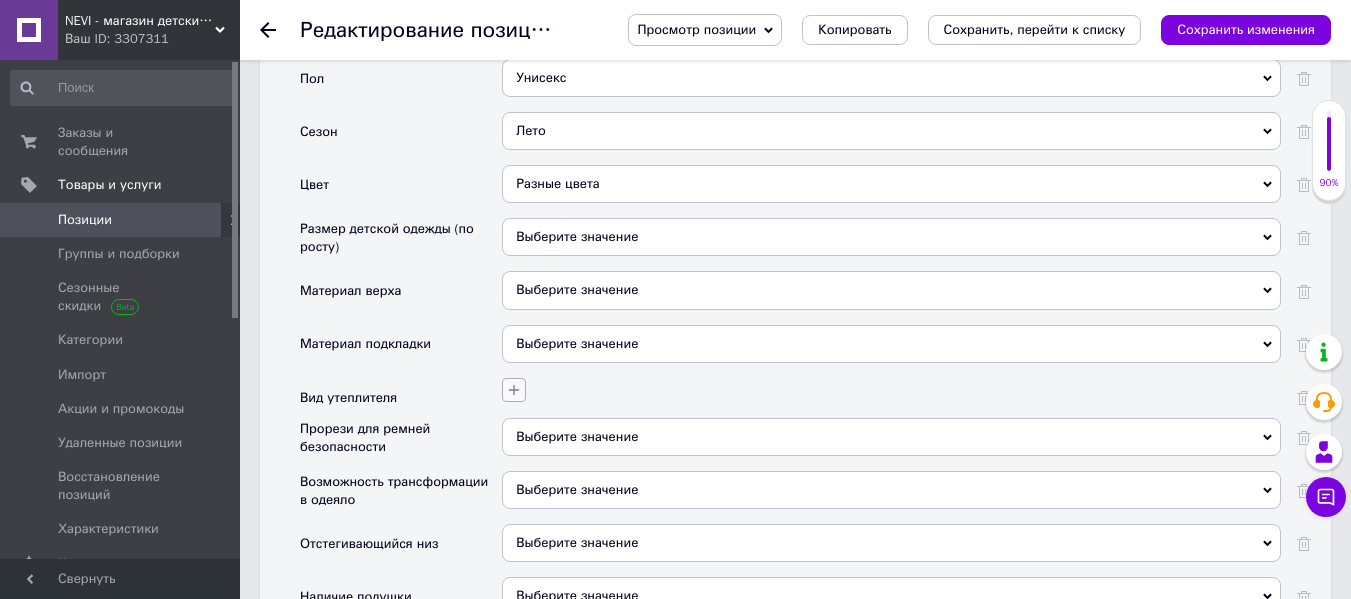 click 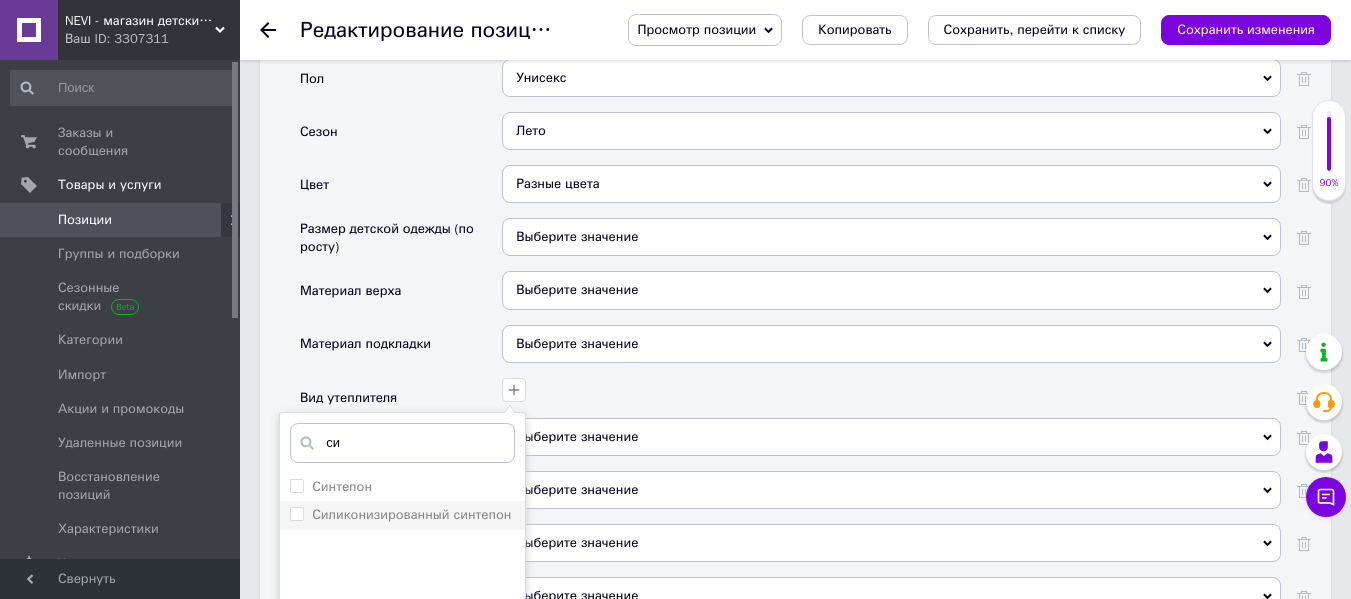 type on "си" 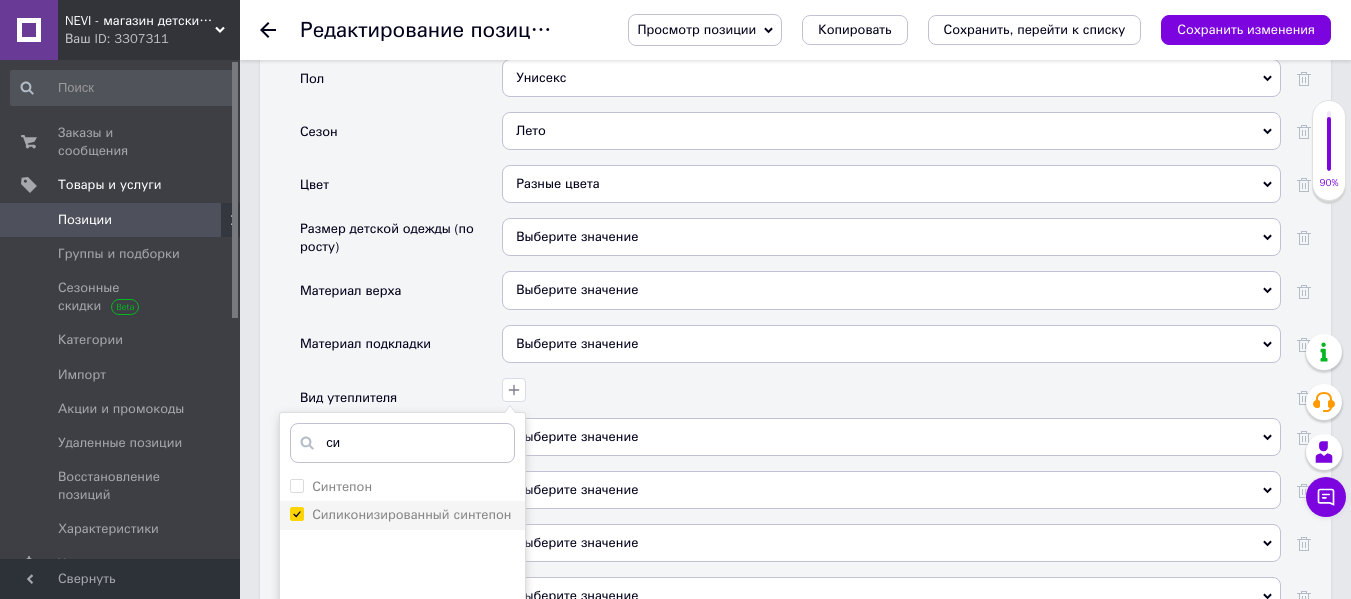 checkbox on "true" 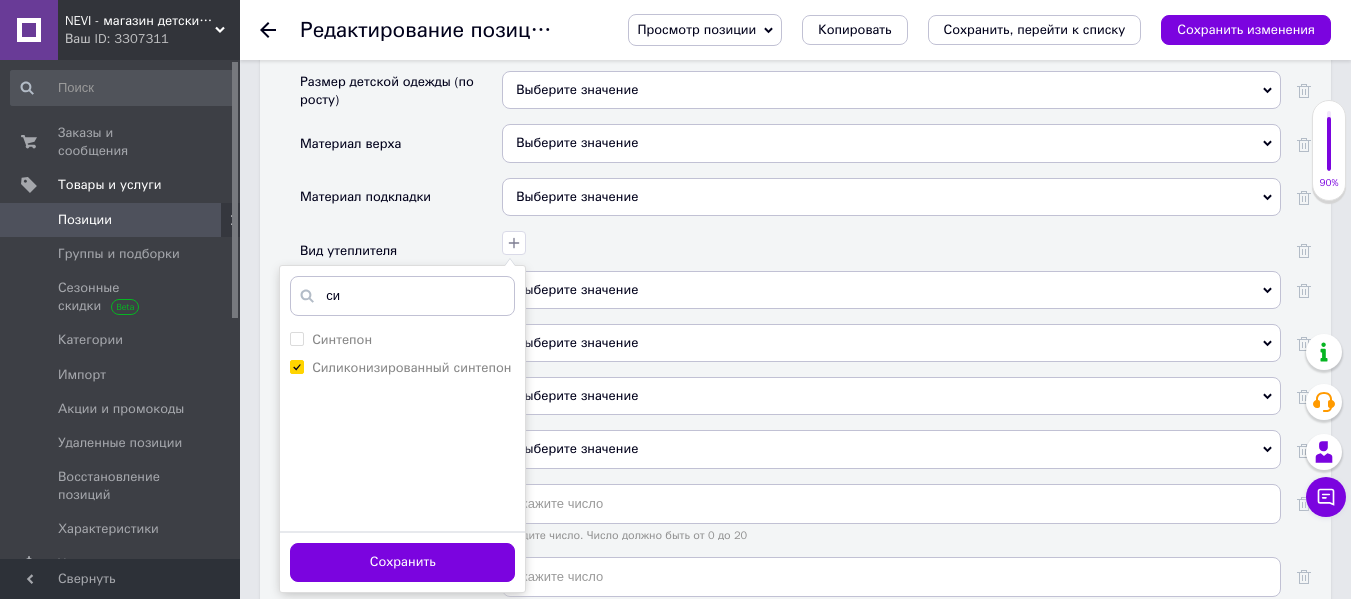 scroll, scrollTop: 2200, scrollLeft: 0, axis: vertical 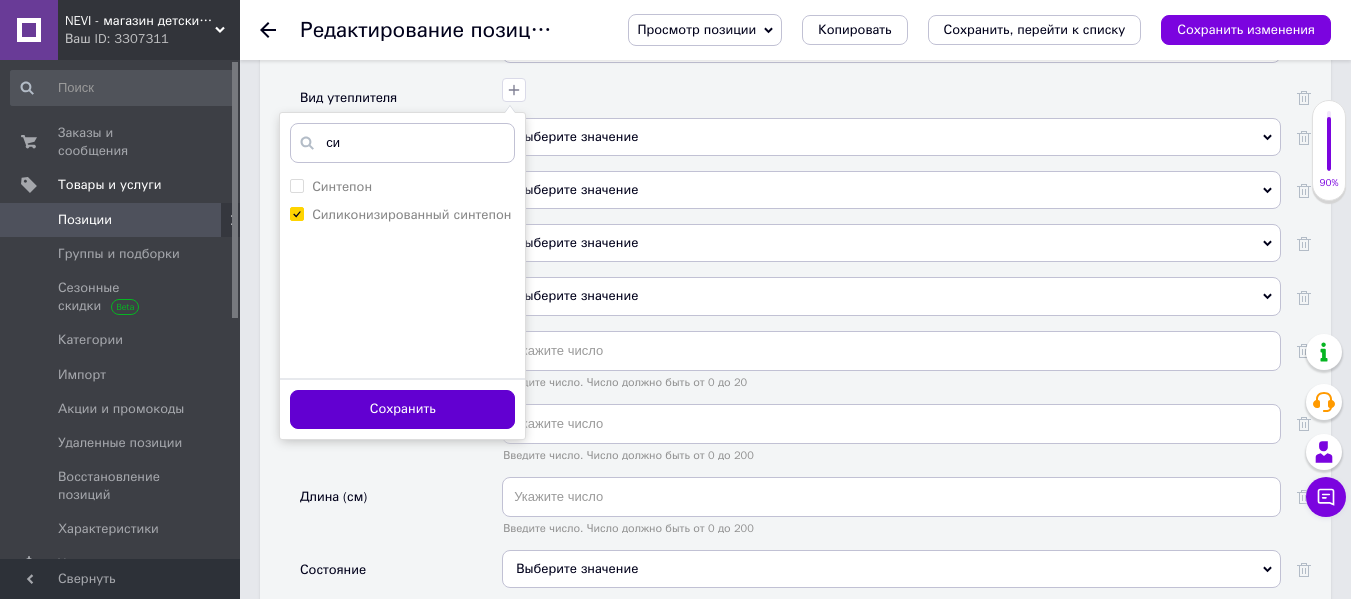 click on "Сохранить" at bounding box center (402, 409) 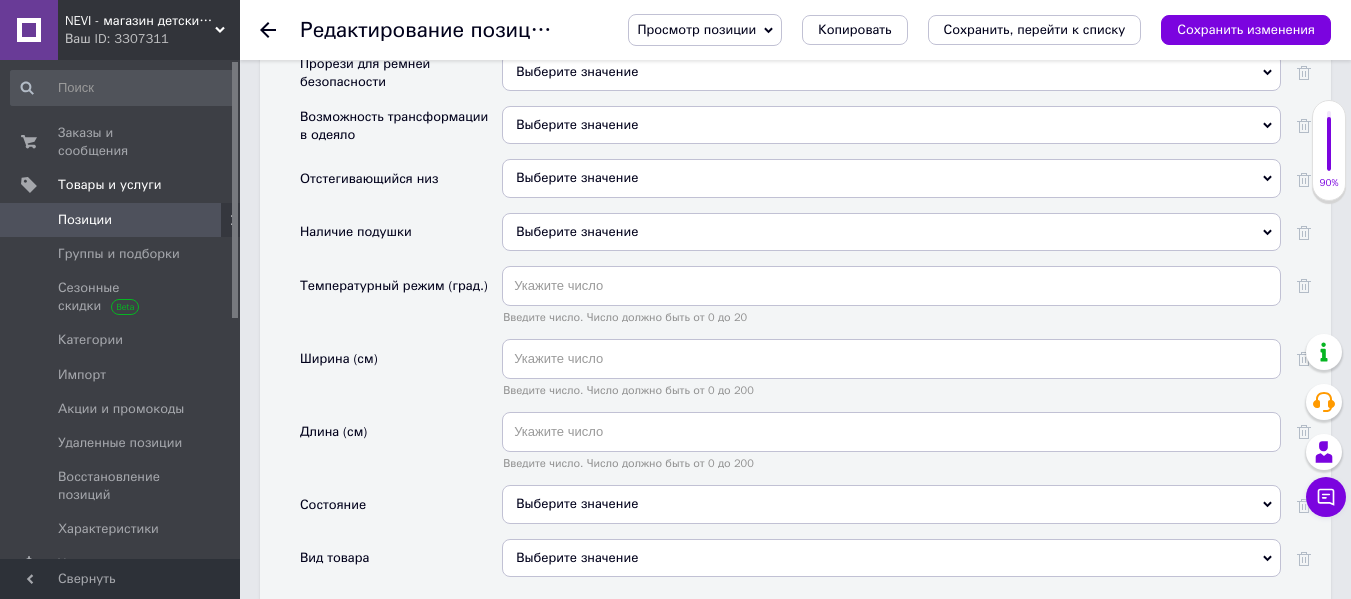 scroll, scrollTop: 2300, scrollLeft: 0, axis: vertical 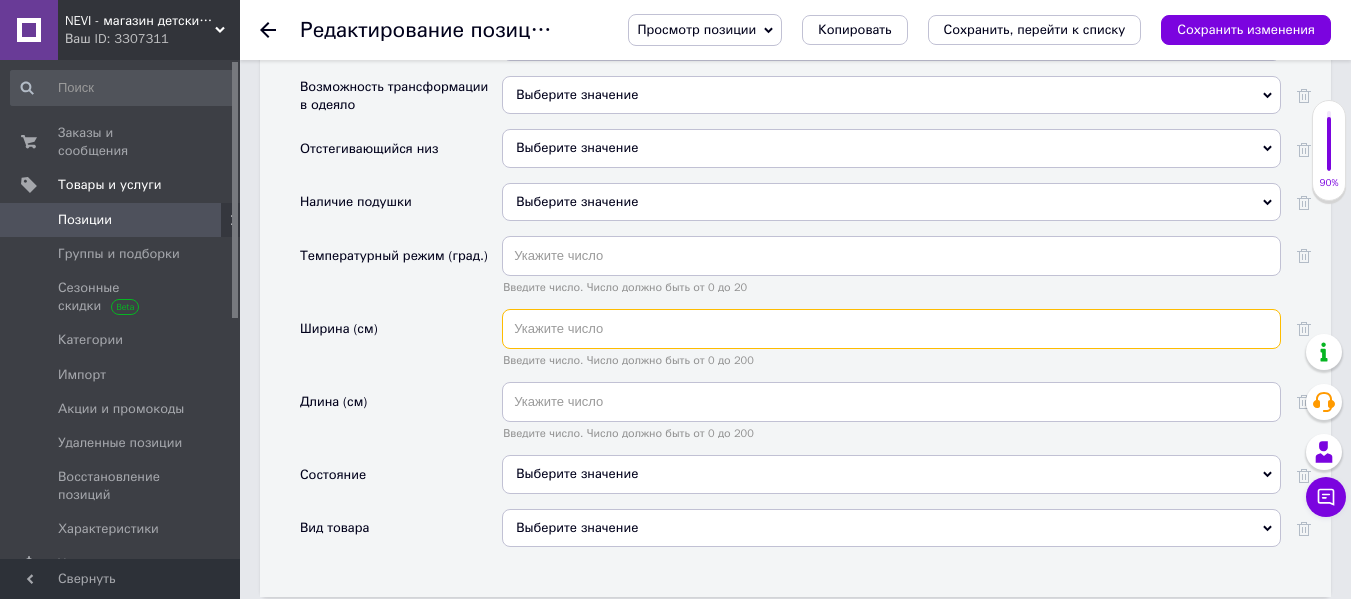 click at bounding box center [891, 329] 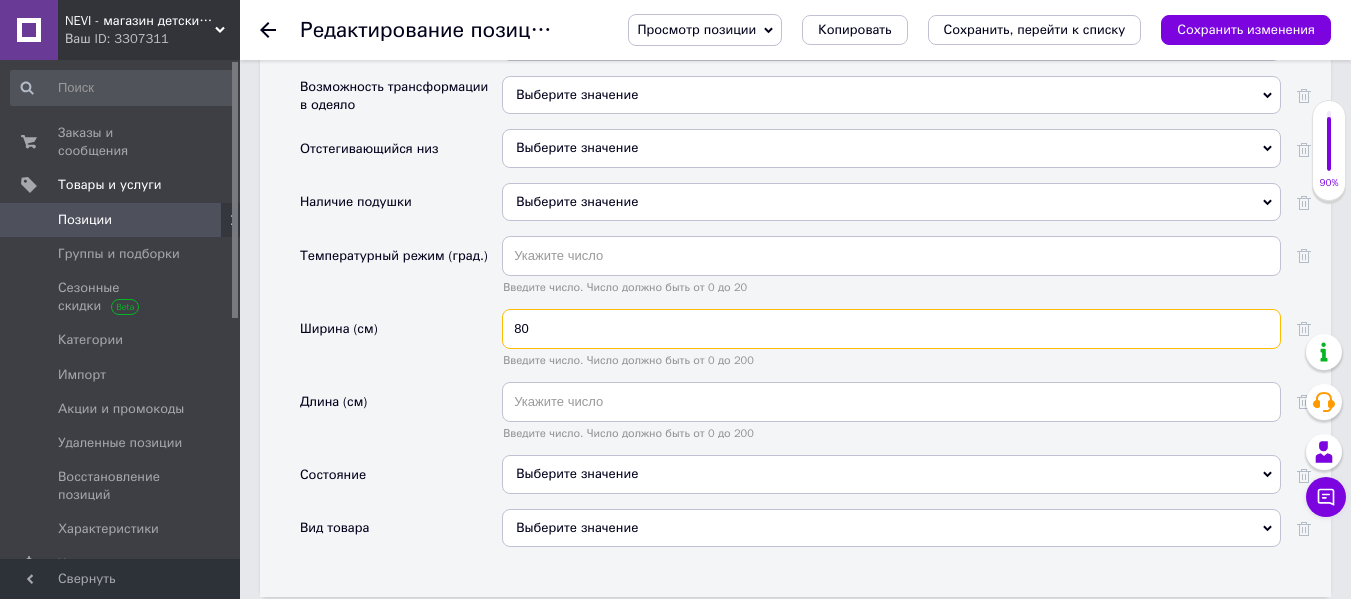 type on "80" 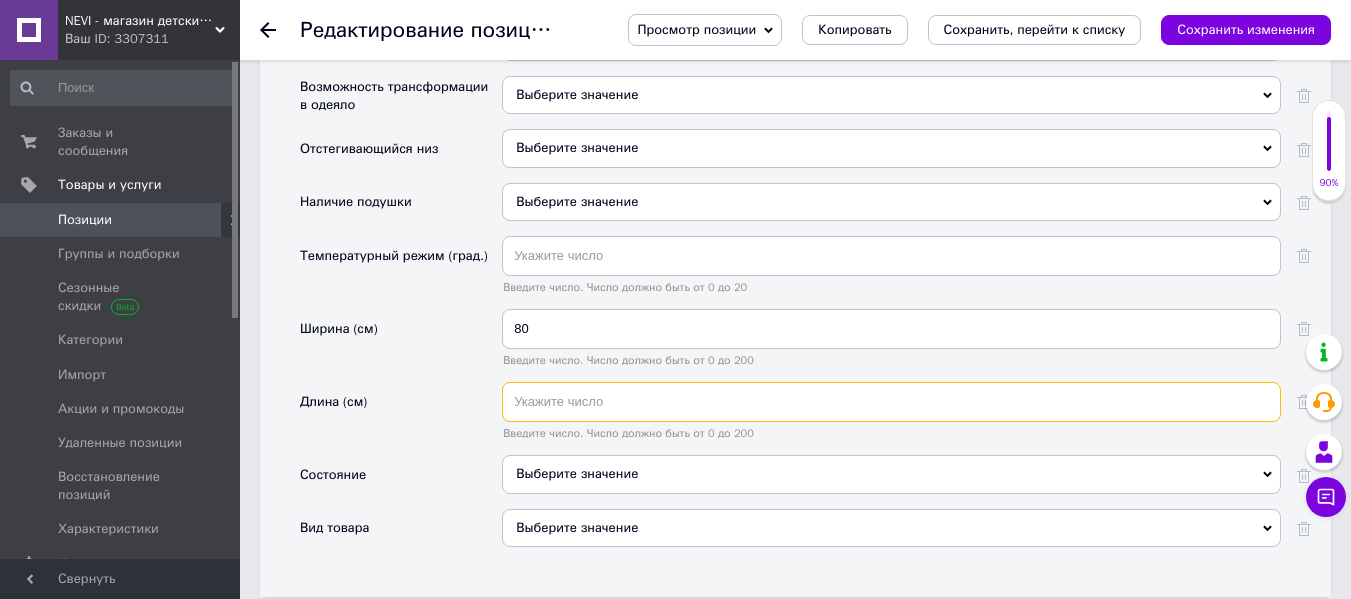 click at bounding box center [891, 402] 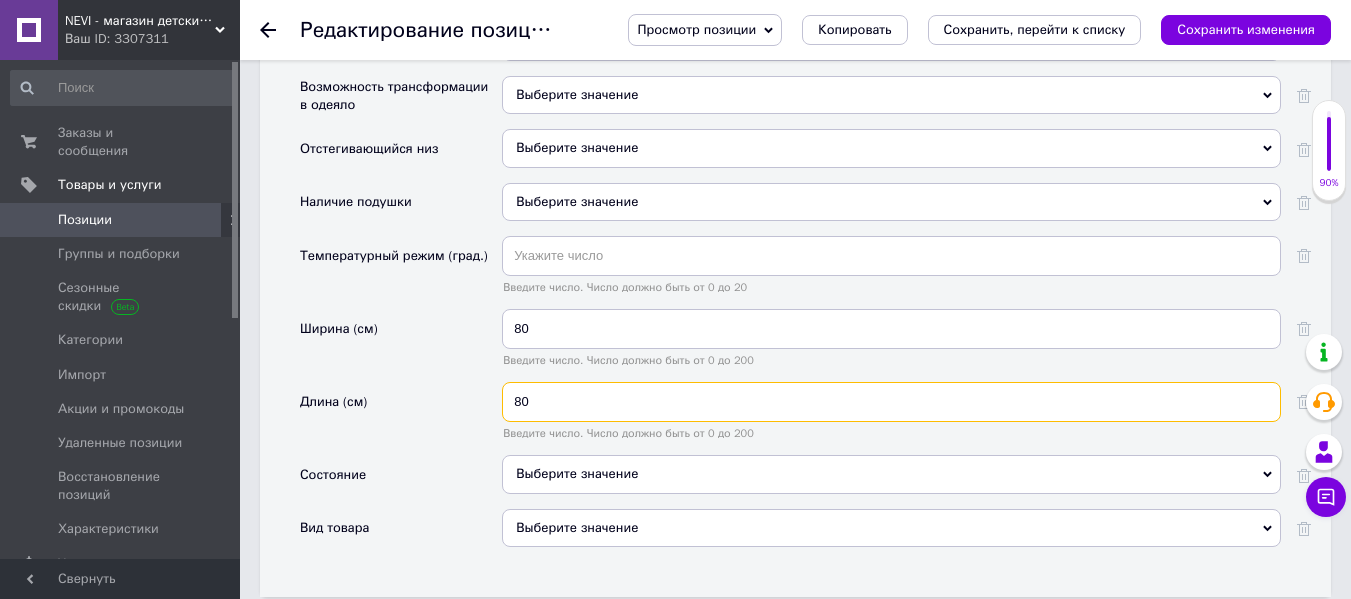 type on "80" 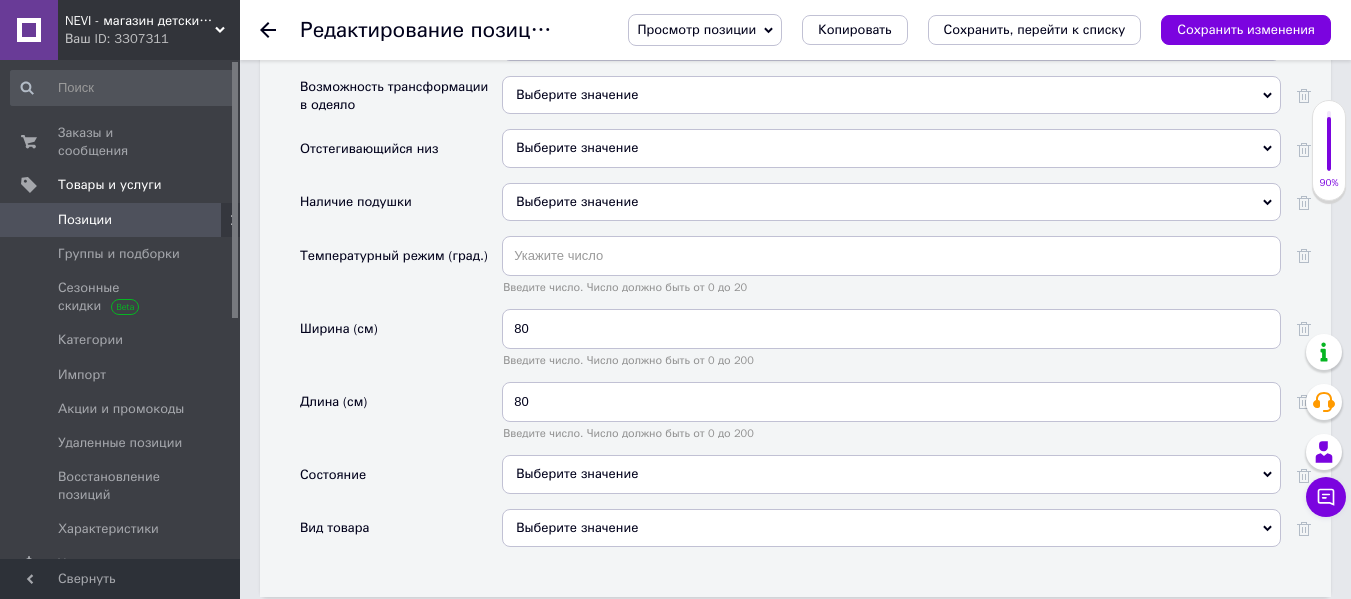 click on "Длина (см)" at bounding box center [401, 418] 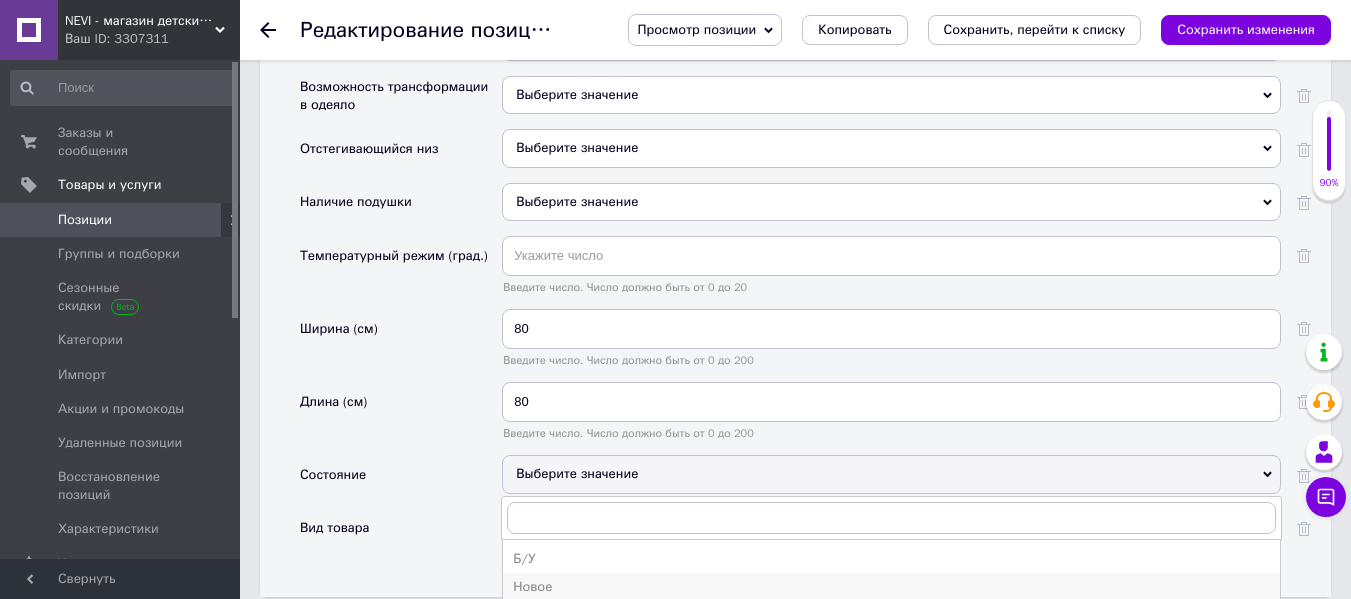 click on "Новое" at bounding box center (891, 587) 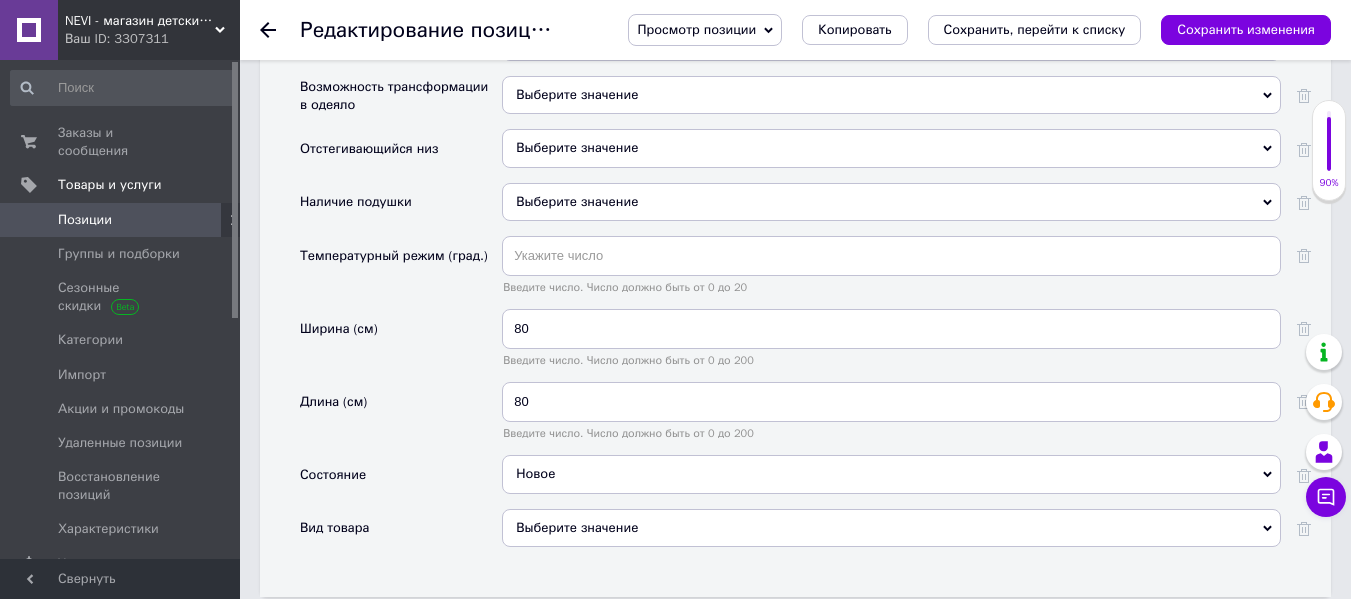 click on "Выберите значение" at bounding box center (891, 528) 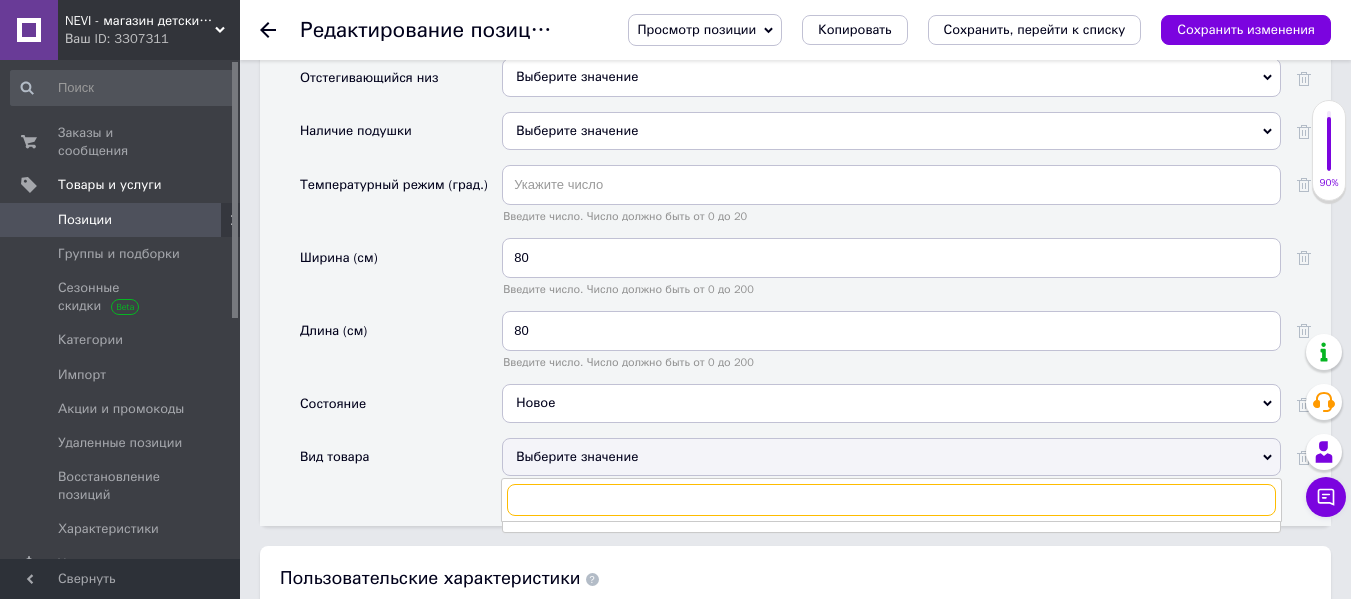 scroll, scrollTop: 2500, scrollLeft: 0, axis: vertical 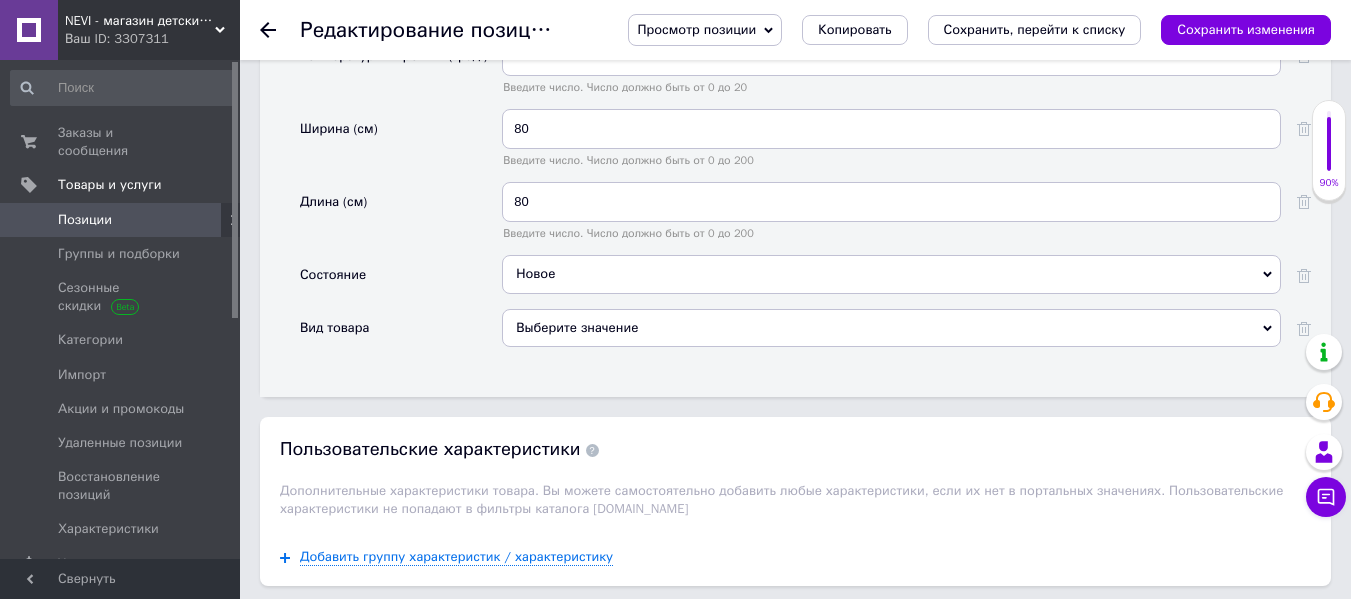 click on "Вид товара" at bounding box center [401, 335] 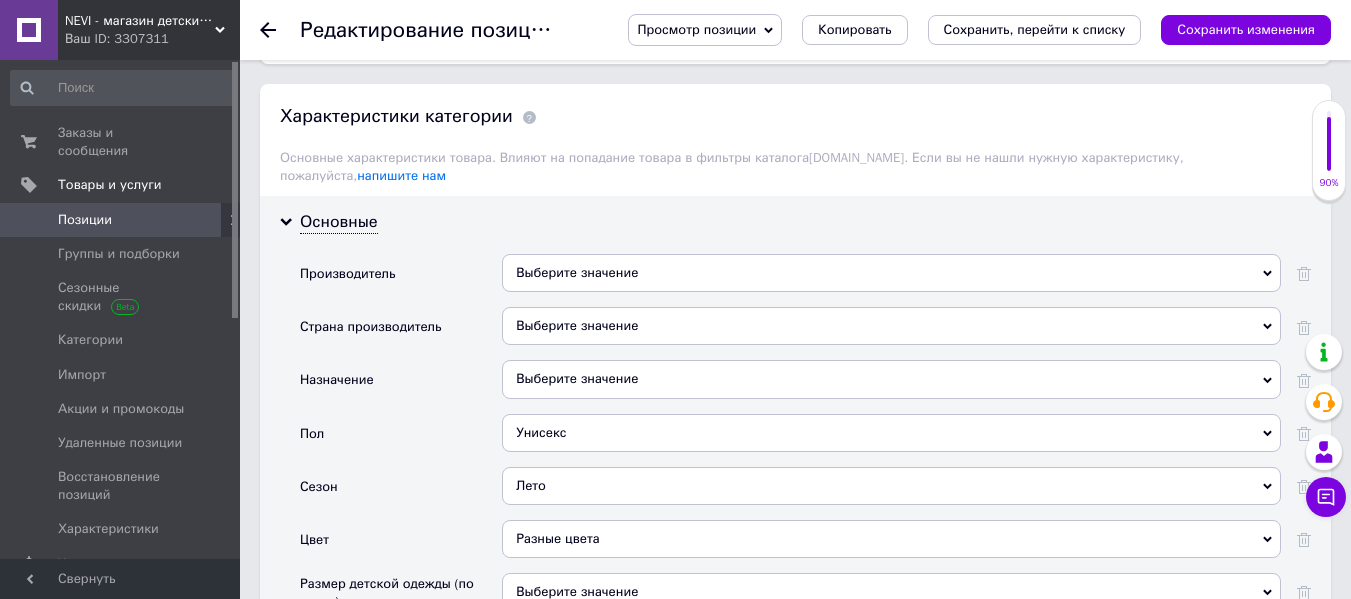 scroll, scrollTop: 1500, scrollLeft: 0, axis: vertical 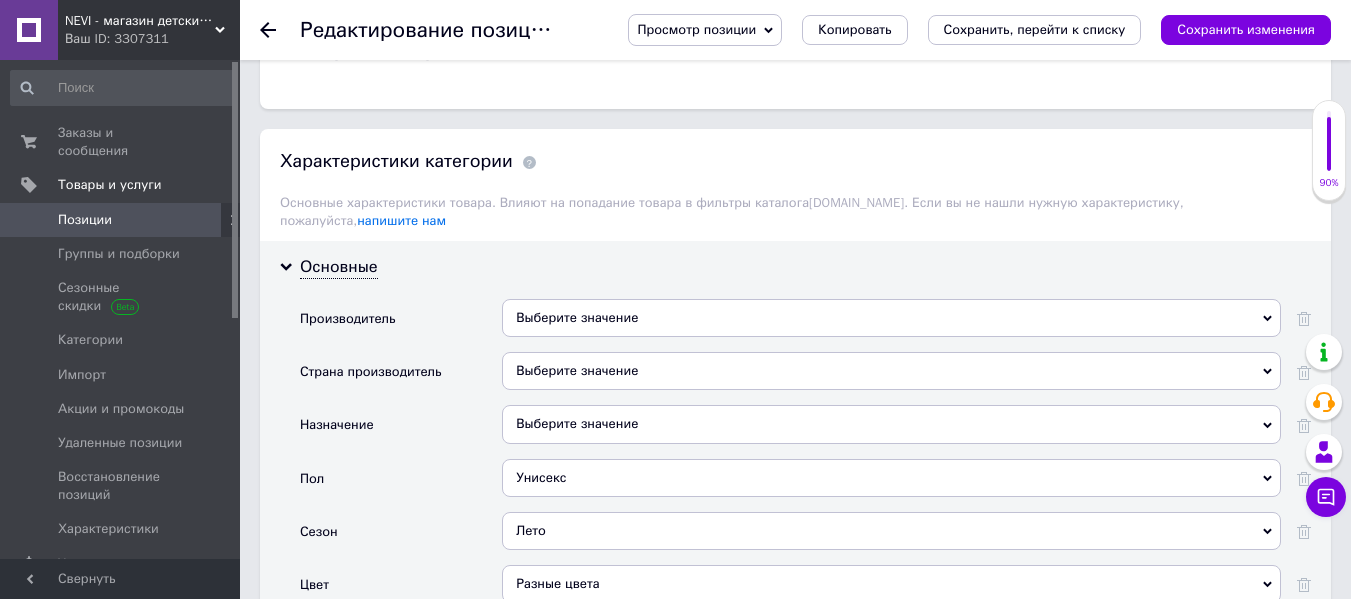 click on "Выберите значение" at bounding box center [891, 424] 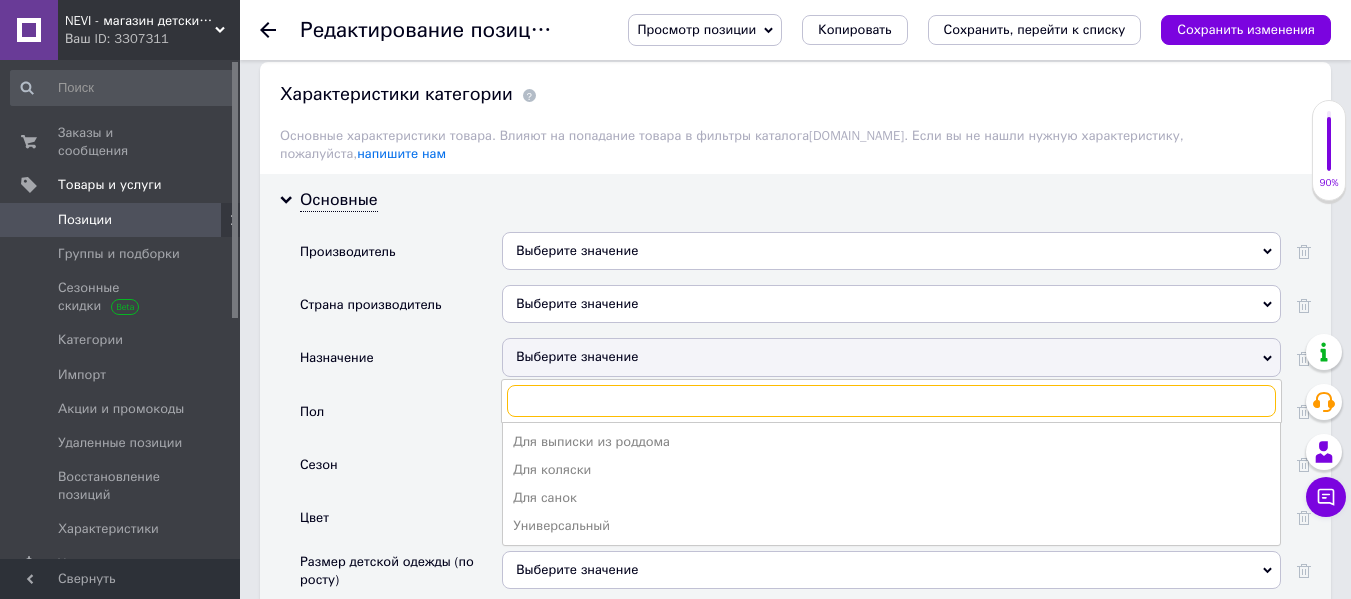 scroll, scrollTop: 1600, scrollLeft: 0, axis: vertical 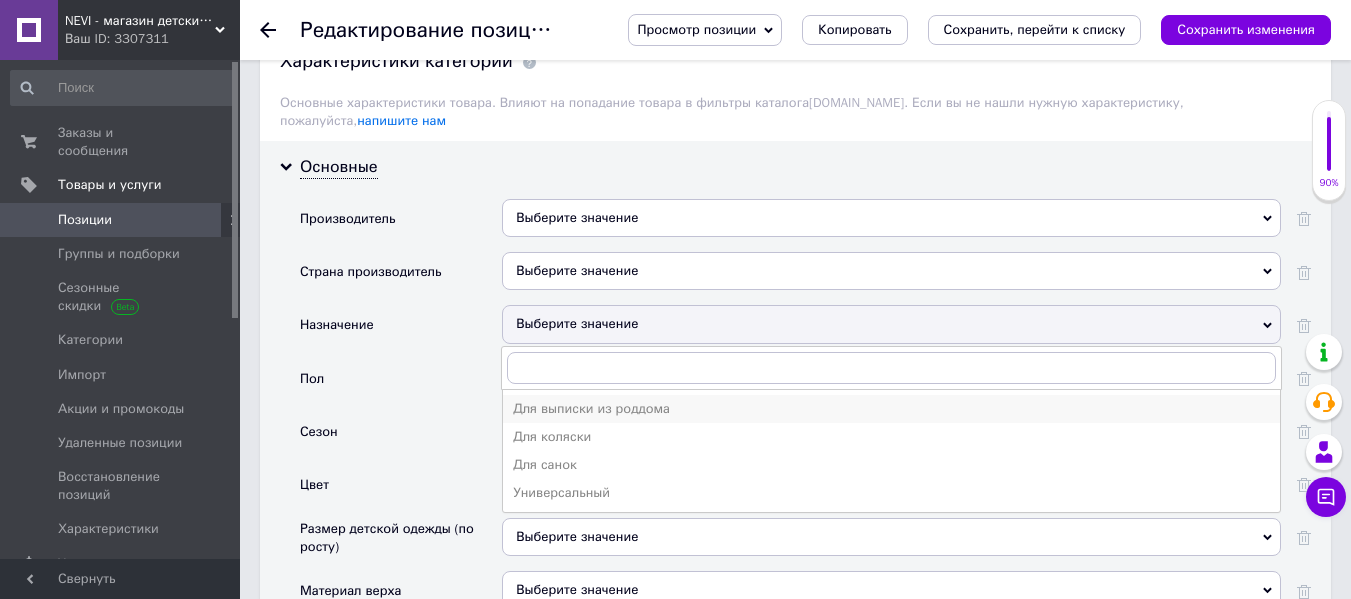 click on "Для выписки из роддома" at bounding box center (891, 409) 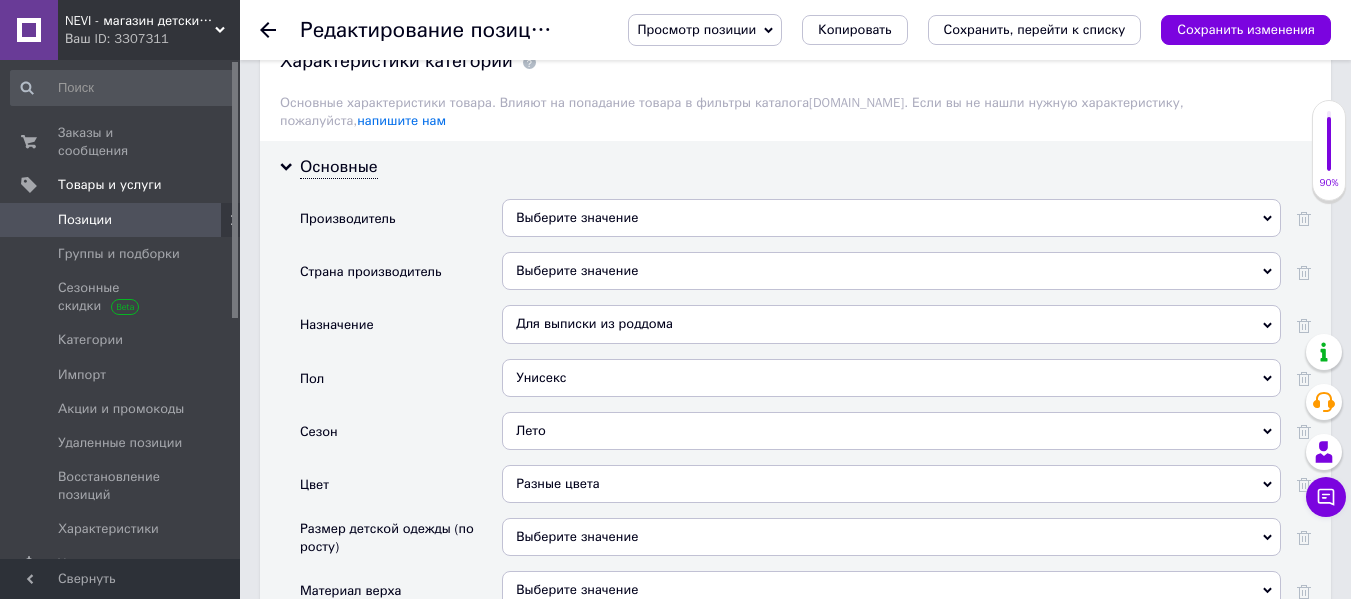 click on "Выберите значение" at bounding box center (891, 271) 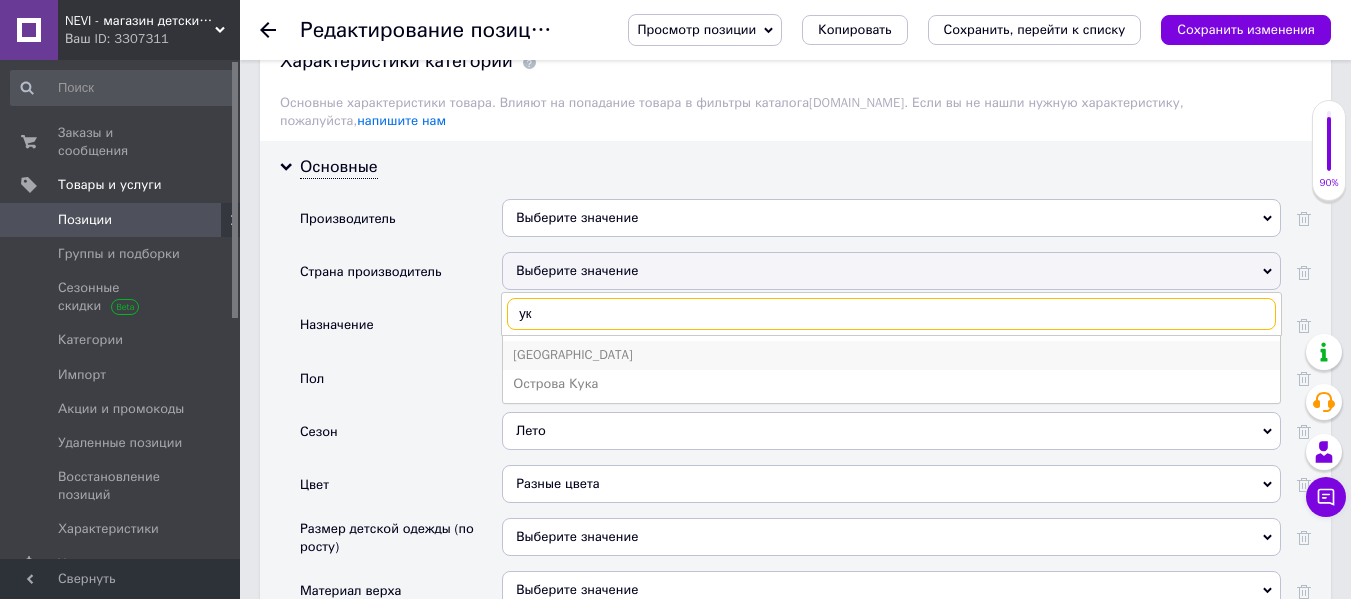 type on "ук" 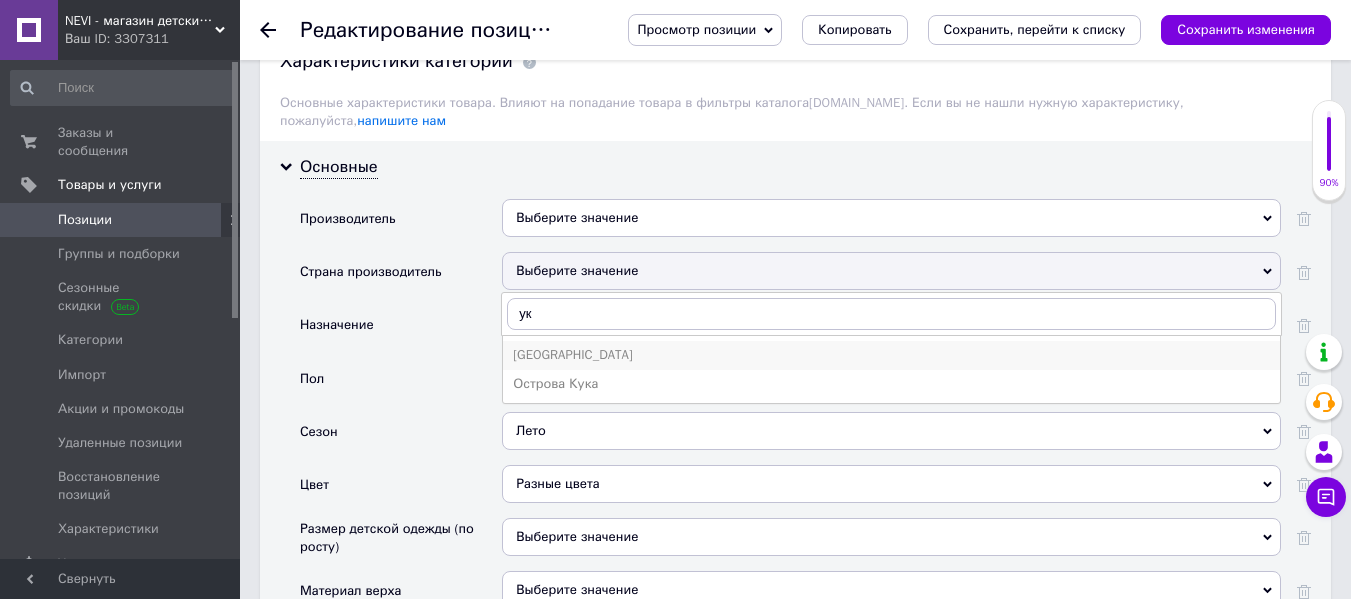 click on "Украина" at bounding box center (891, 355) 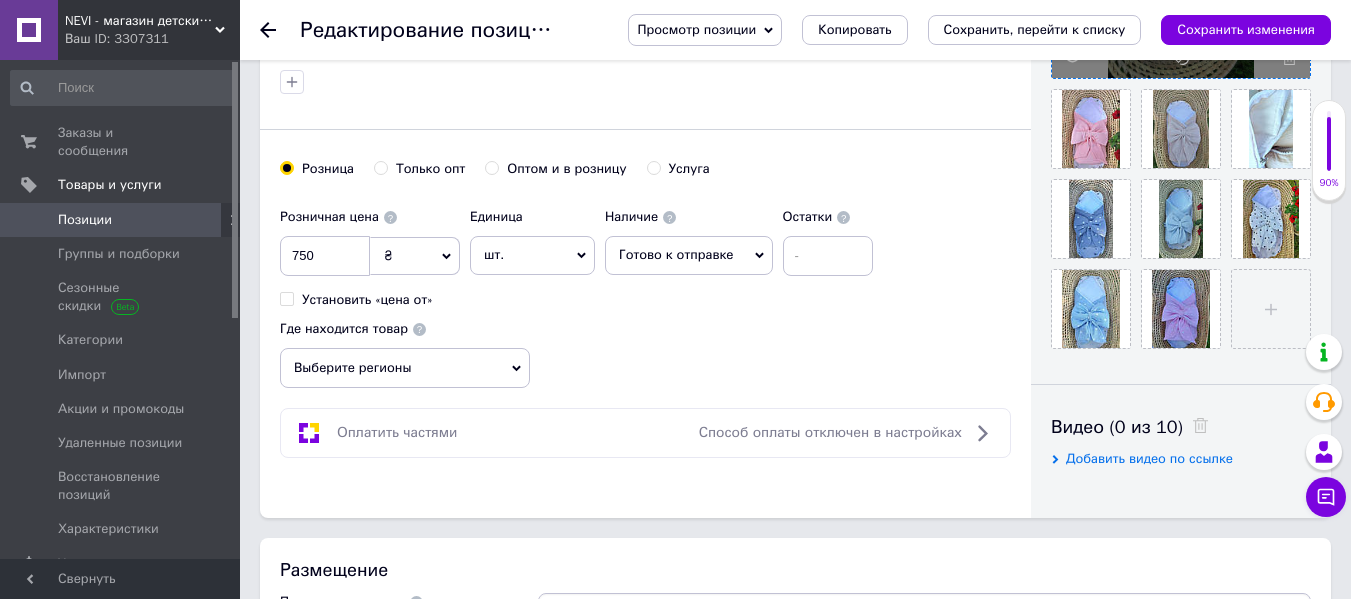 scroll, scrollTop: 900, scrollLeft: 0, axis: vertical 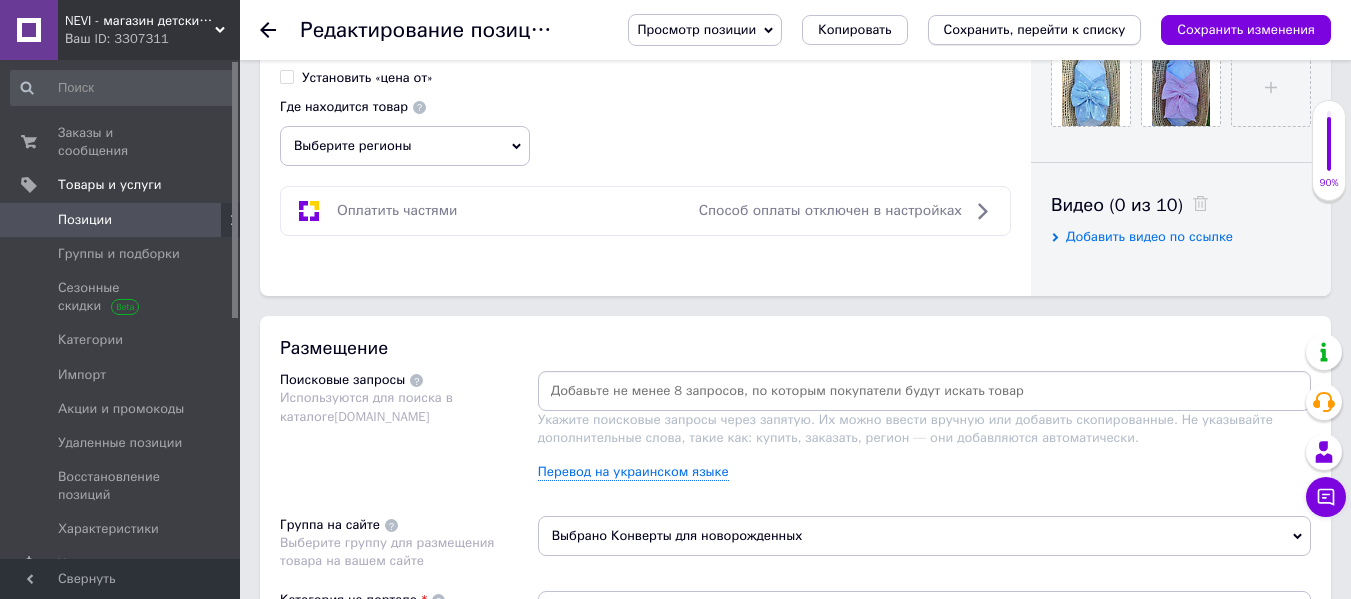 drag, startPoint x: 1236, startPoint y: 30, endPoint x: 1112, endPoint y: 37, distance: 124.197426 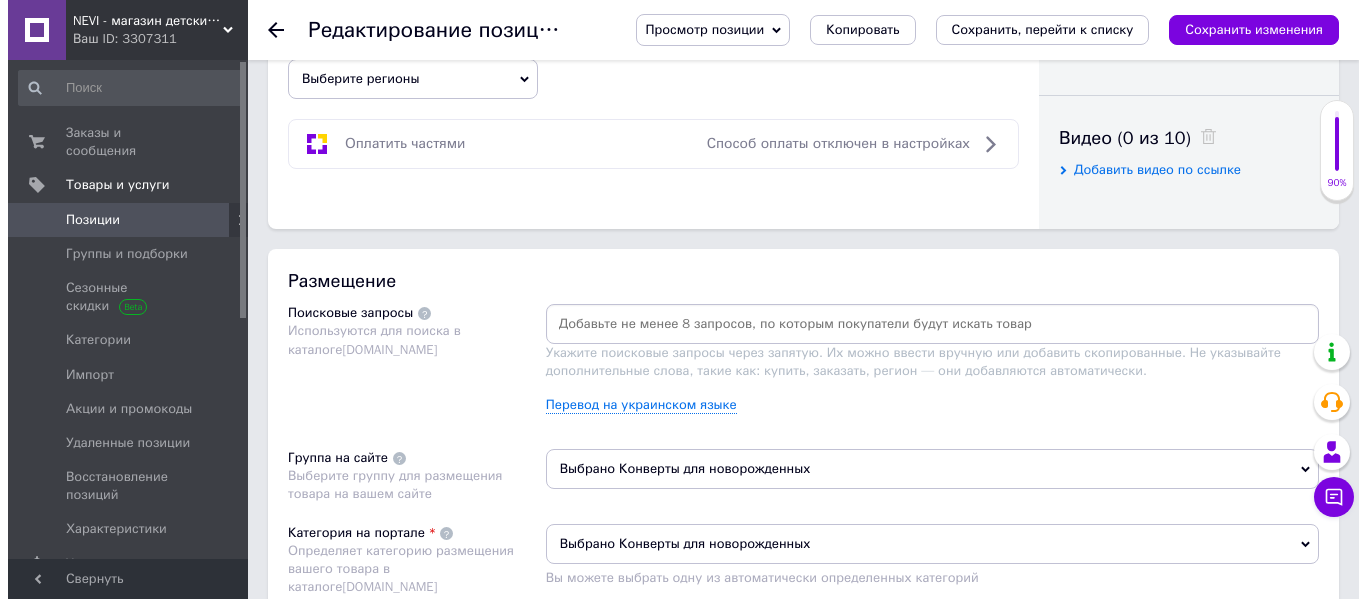 scroll, scrollTop: 1100, scrollLeft: 0, axis: vertical 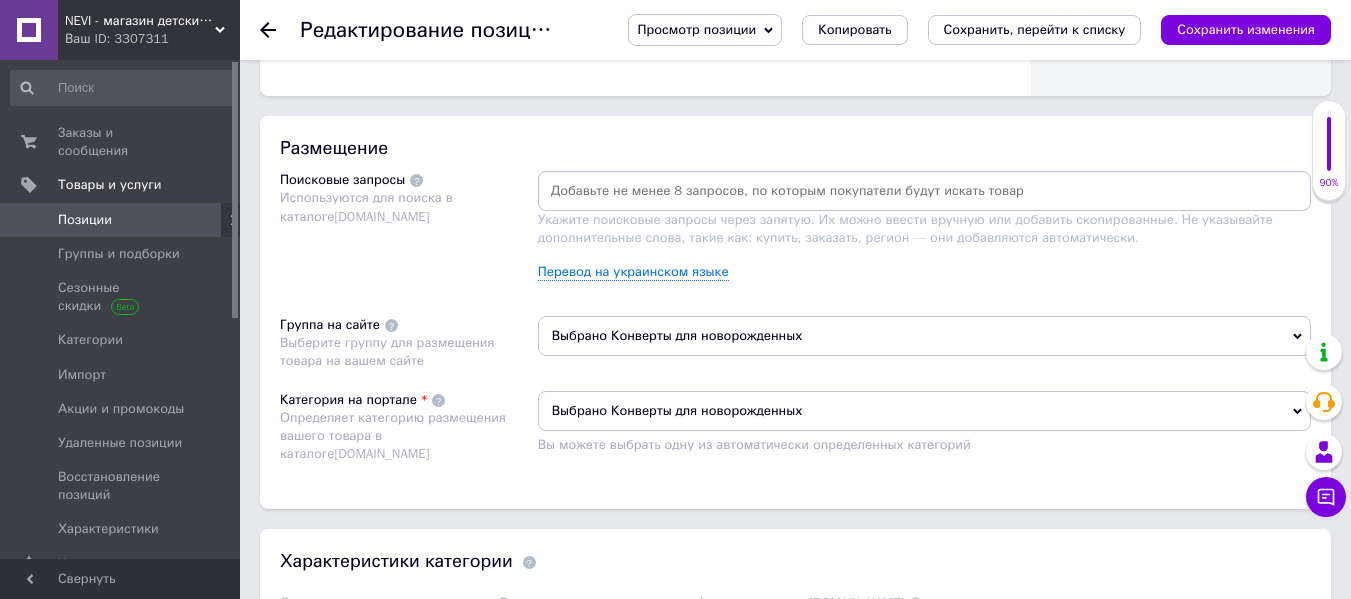 click at bounding box center [924, 191] 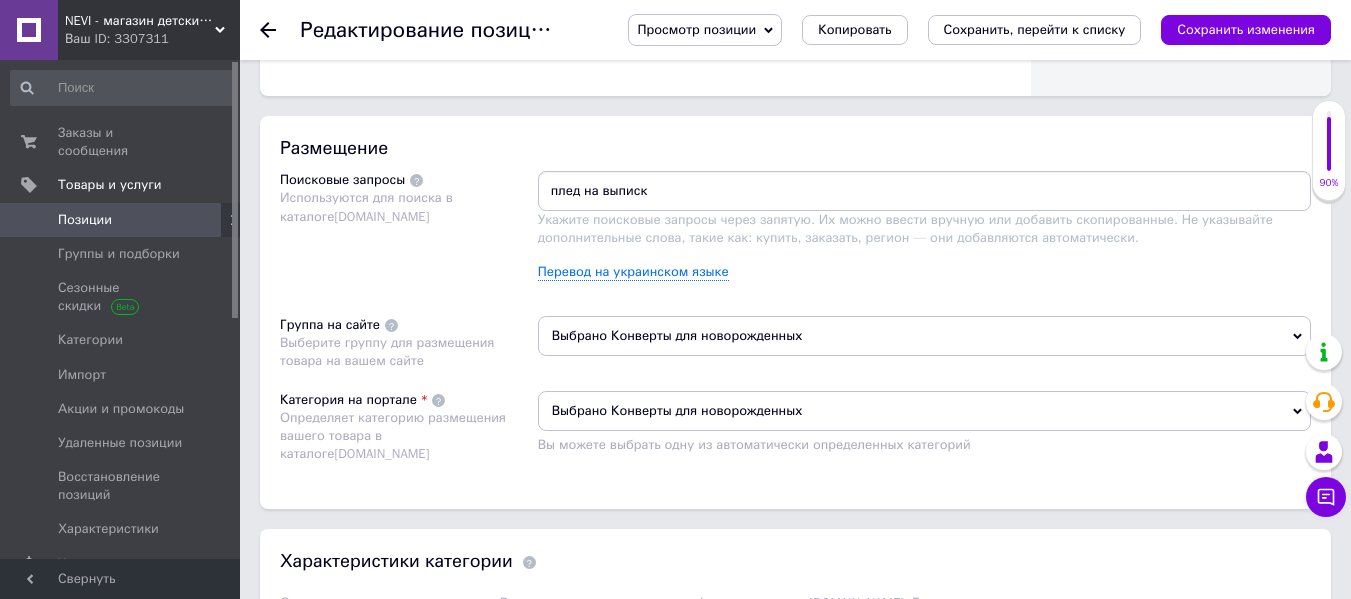 type on "плед на выписку" 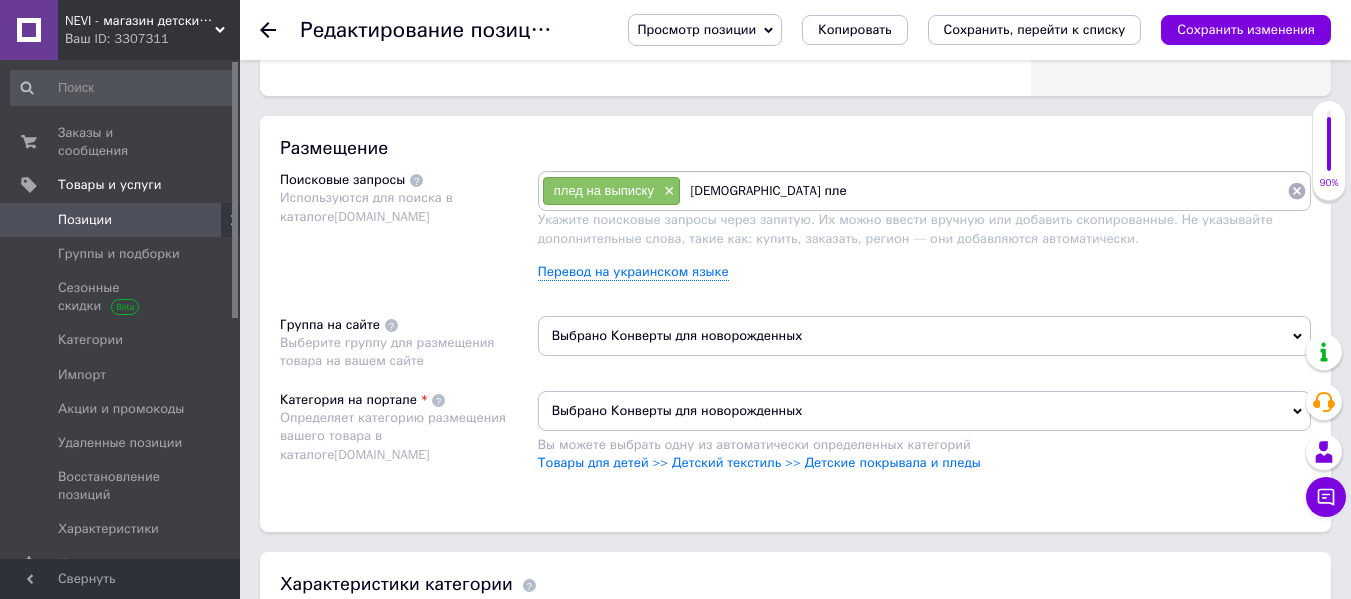 type on "муслиновый плед" 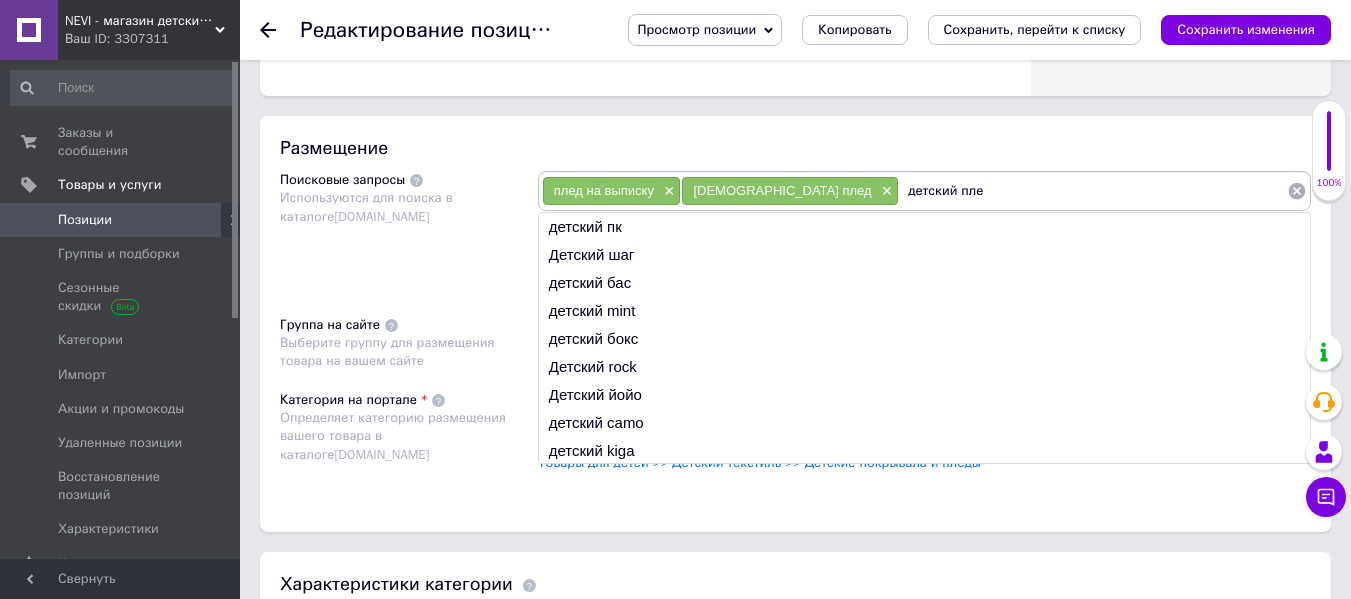 type on "детский плед" 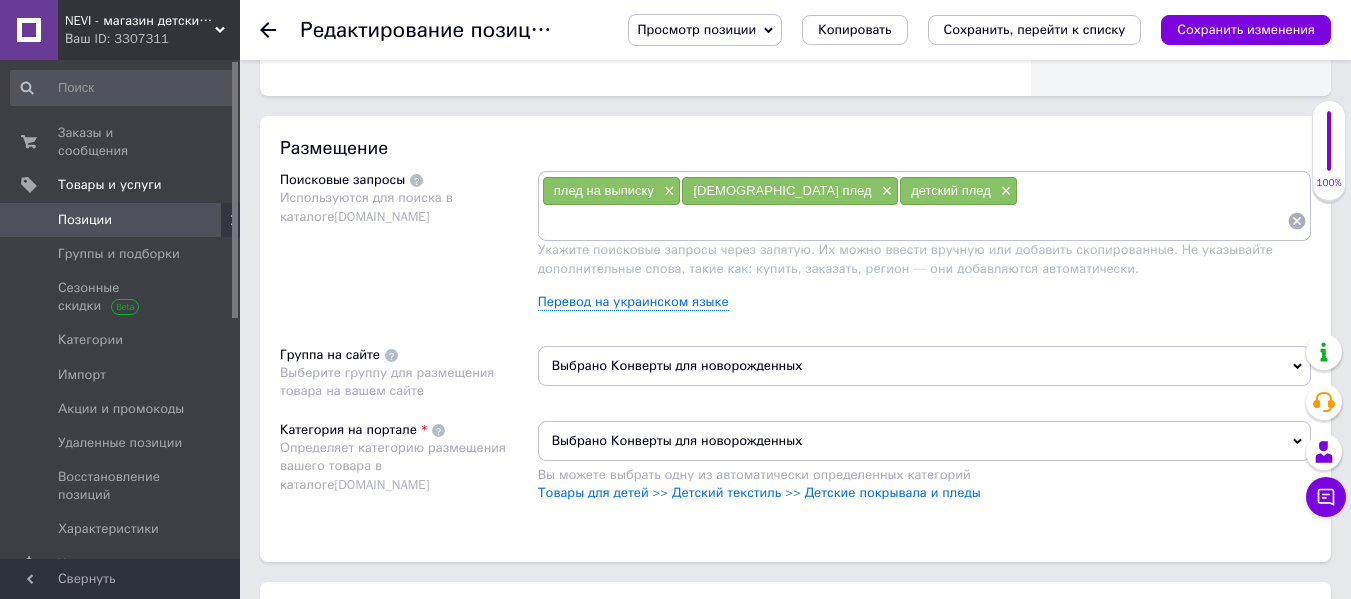 click at bounding box center (914, 221) 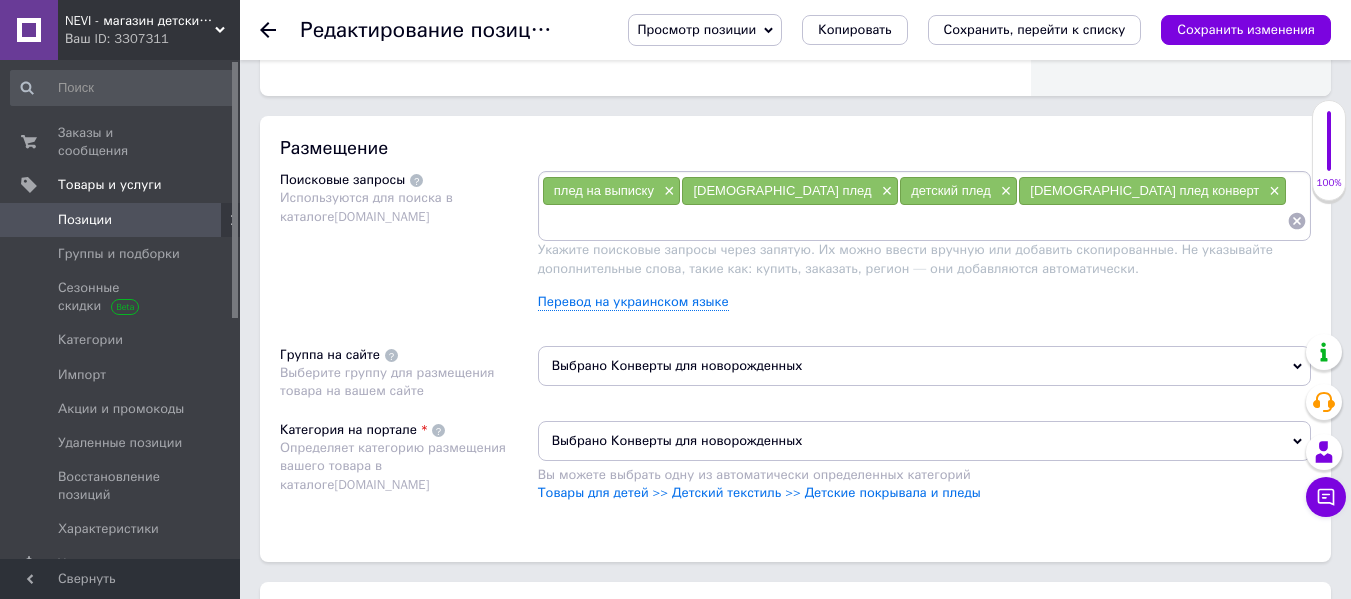 paste on "плед‑конверт для новорождённых муслин" 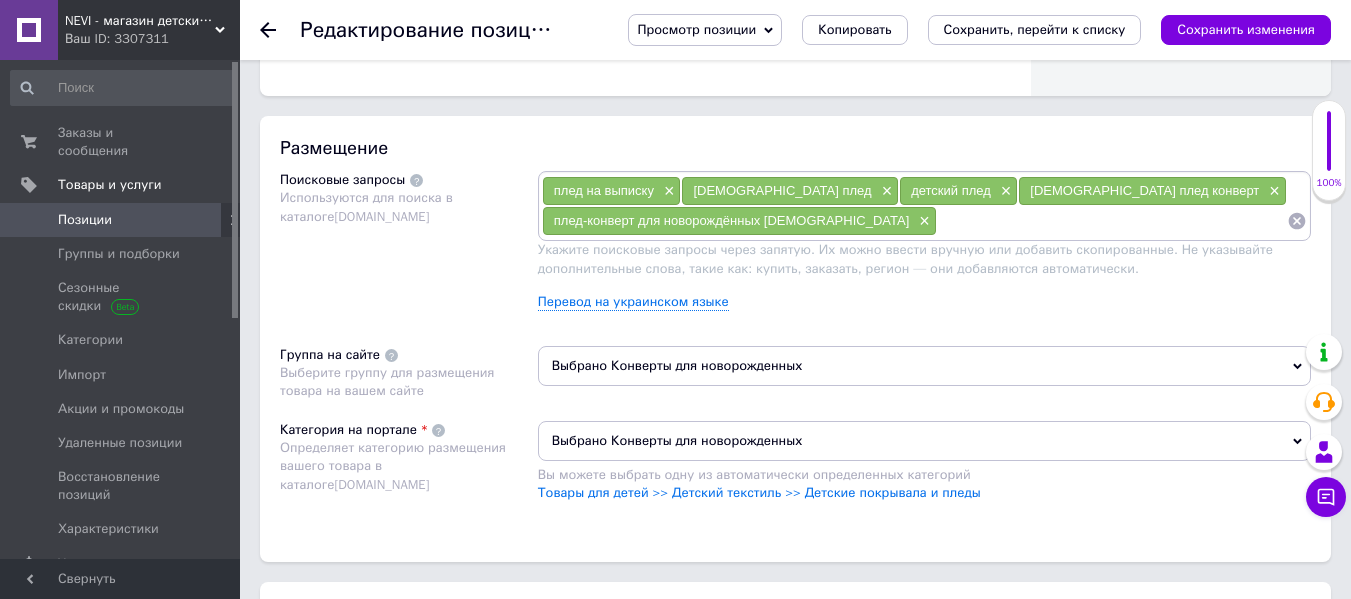 paste on "плед‑конверт для новорождённых муслин" 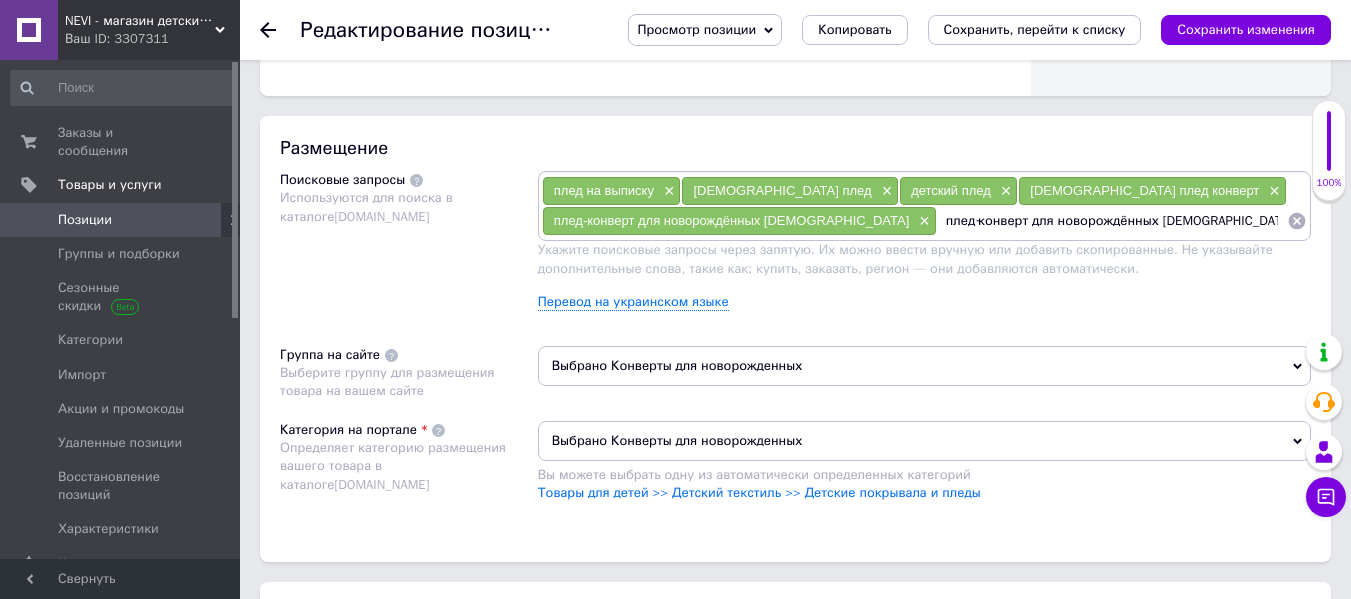 click on "плед‑конверт для новорождённых муслин" at bounding box center [1112, 221] 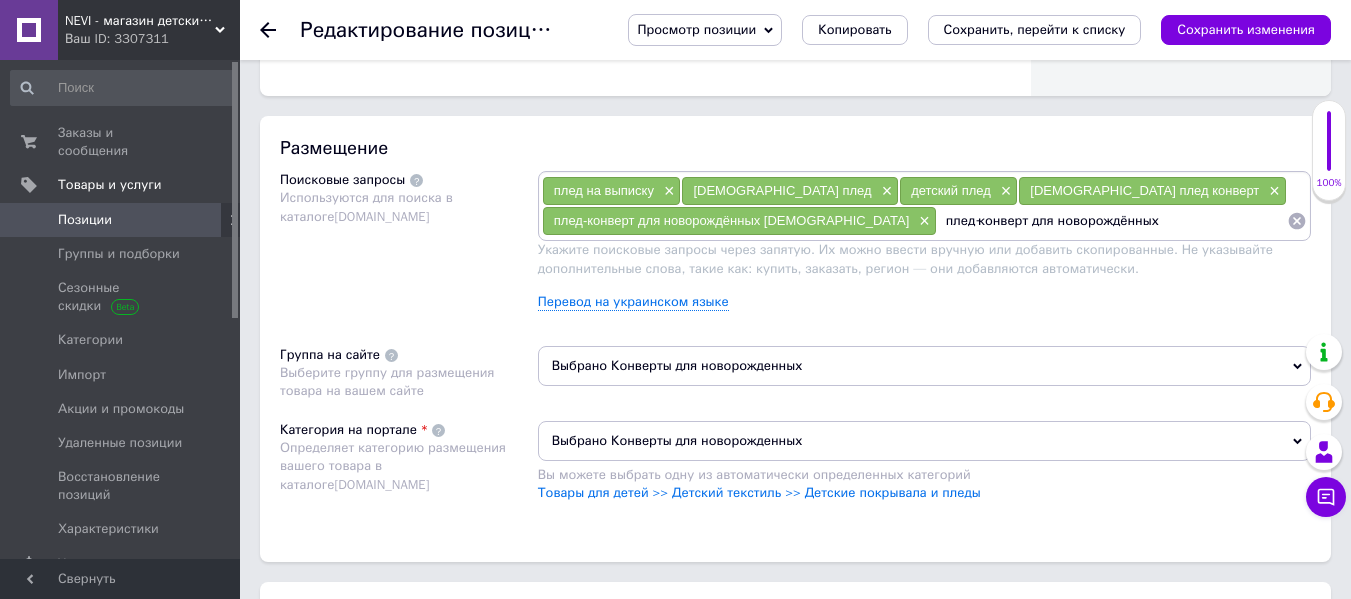 type on "плед‑конверт для новорождённых" 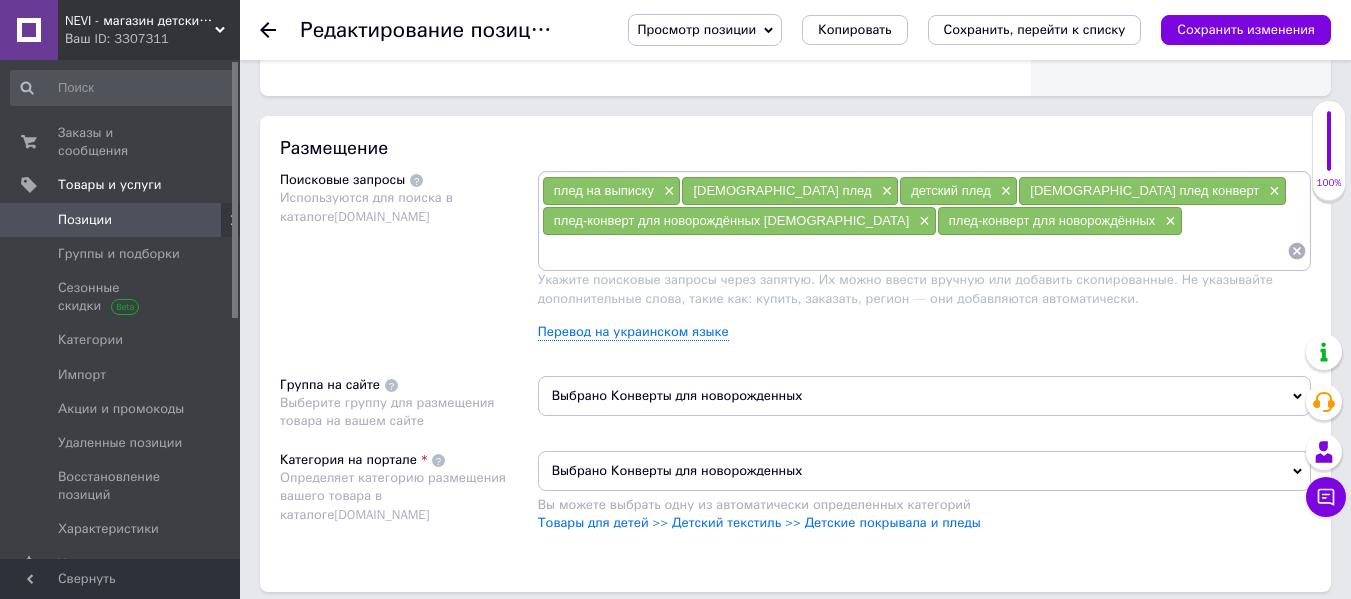 paste on "муслин плед конверт с бантом" 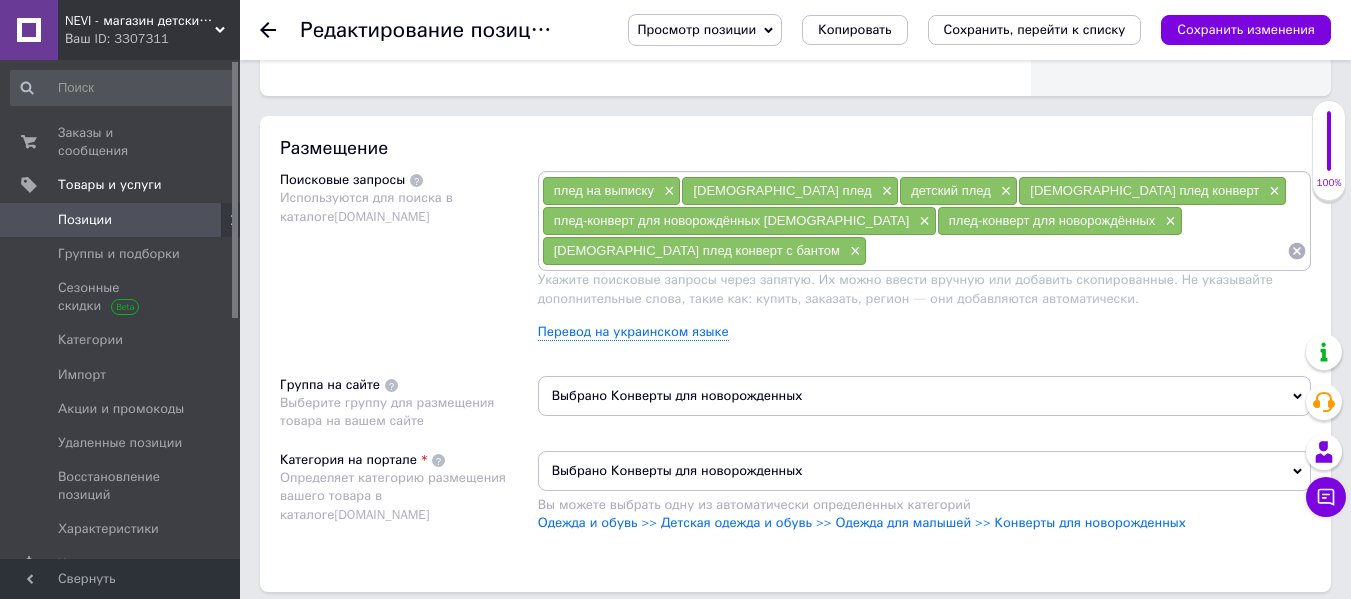 paste on "конверт с бантом" 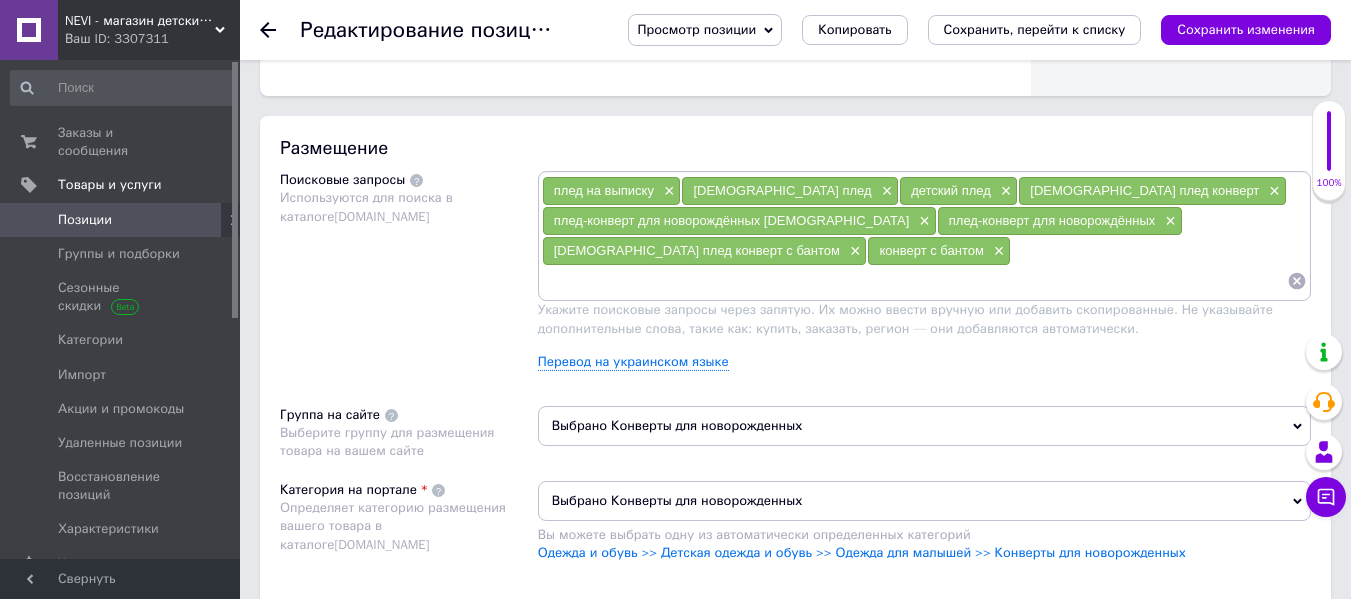 paste on "детский конверт для выписки муслин" 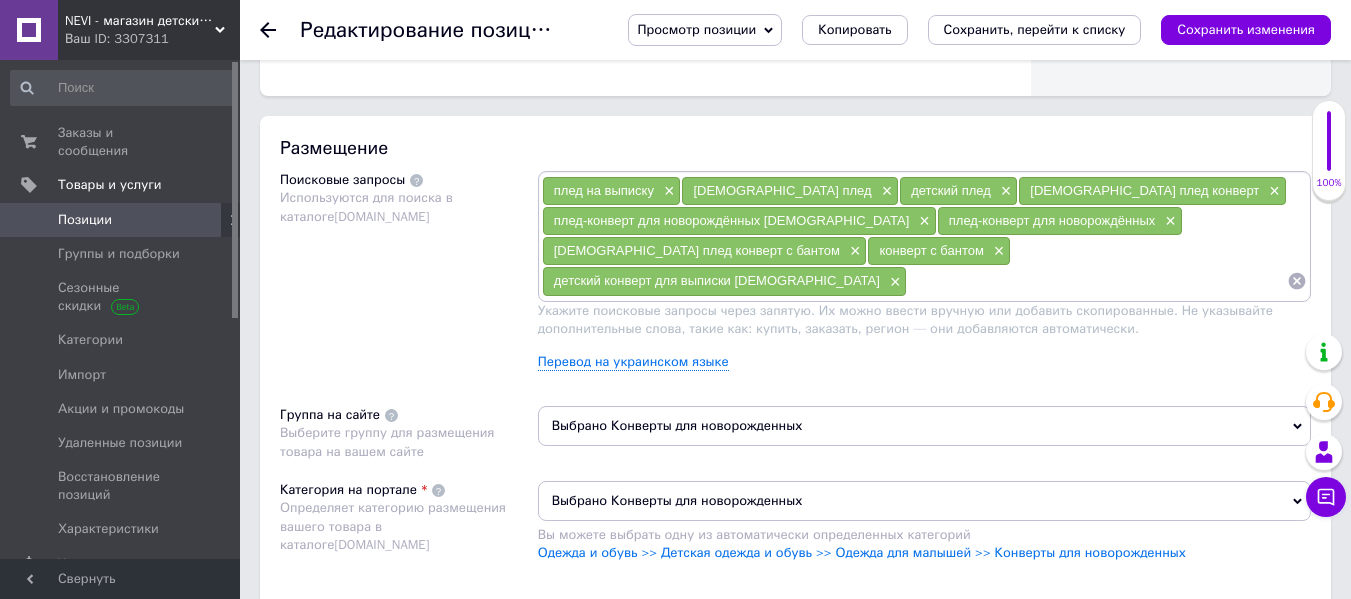 paste on "муслиновый конверт одеяло" 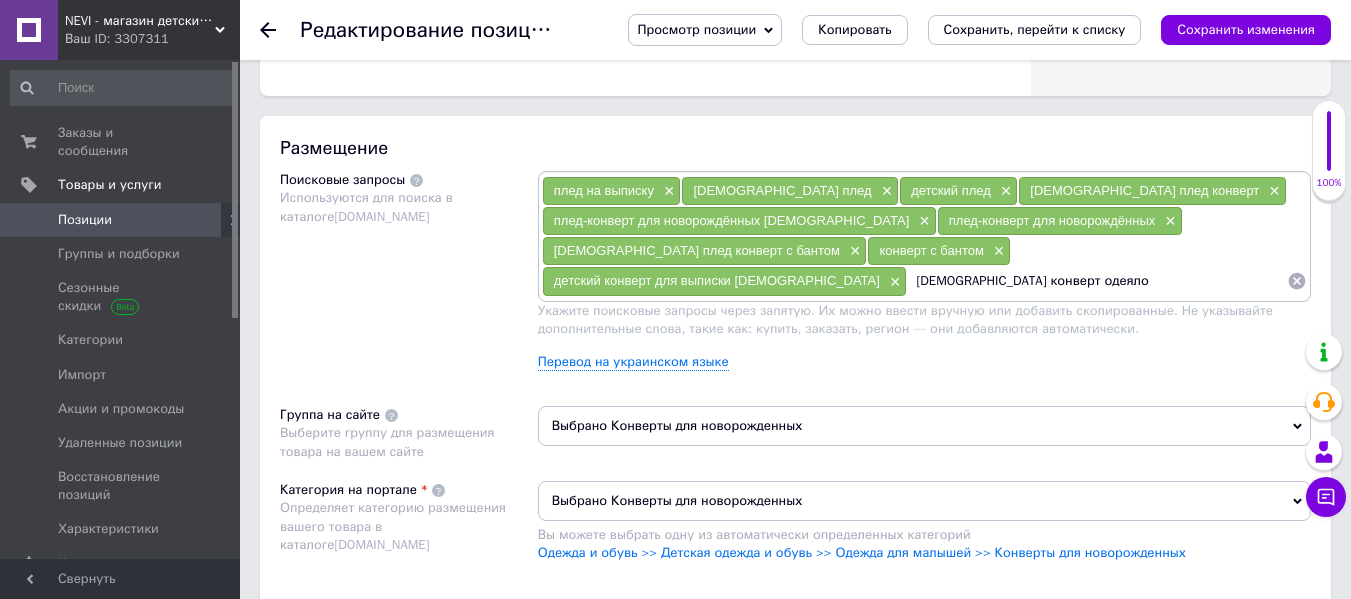 type on "муслиновый конверт одеяло" 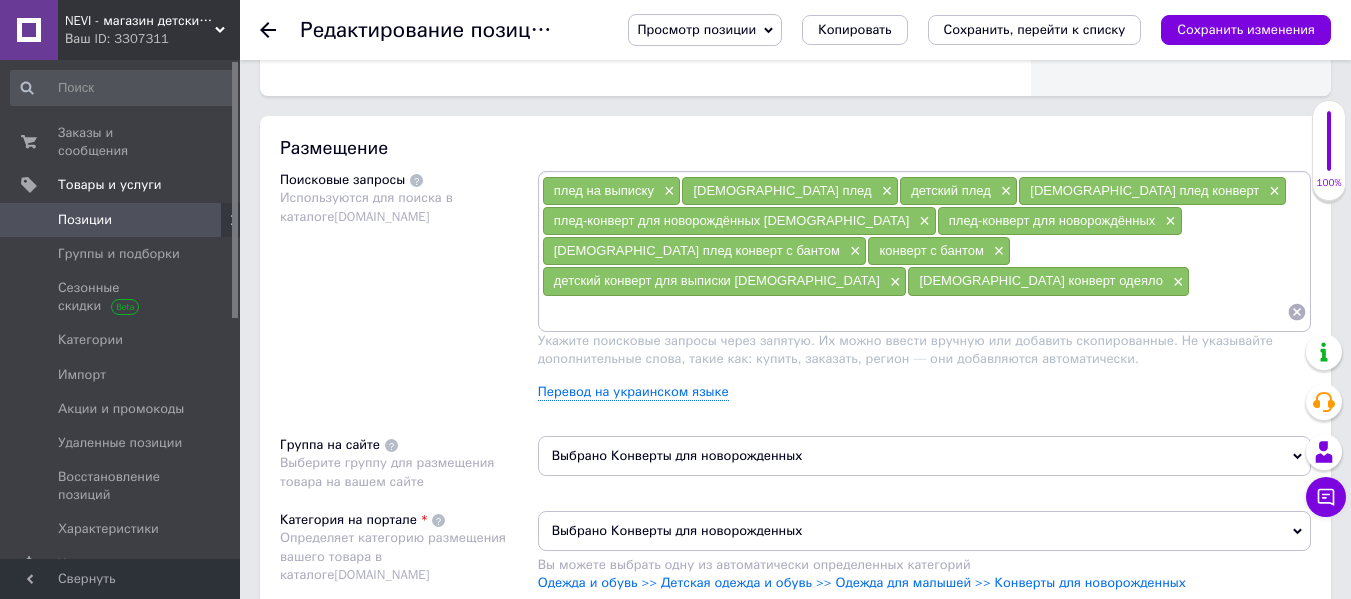 paste on "муслиновый плед‑конверт" 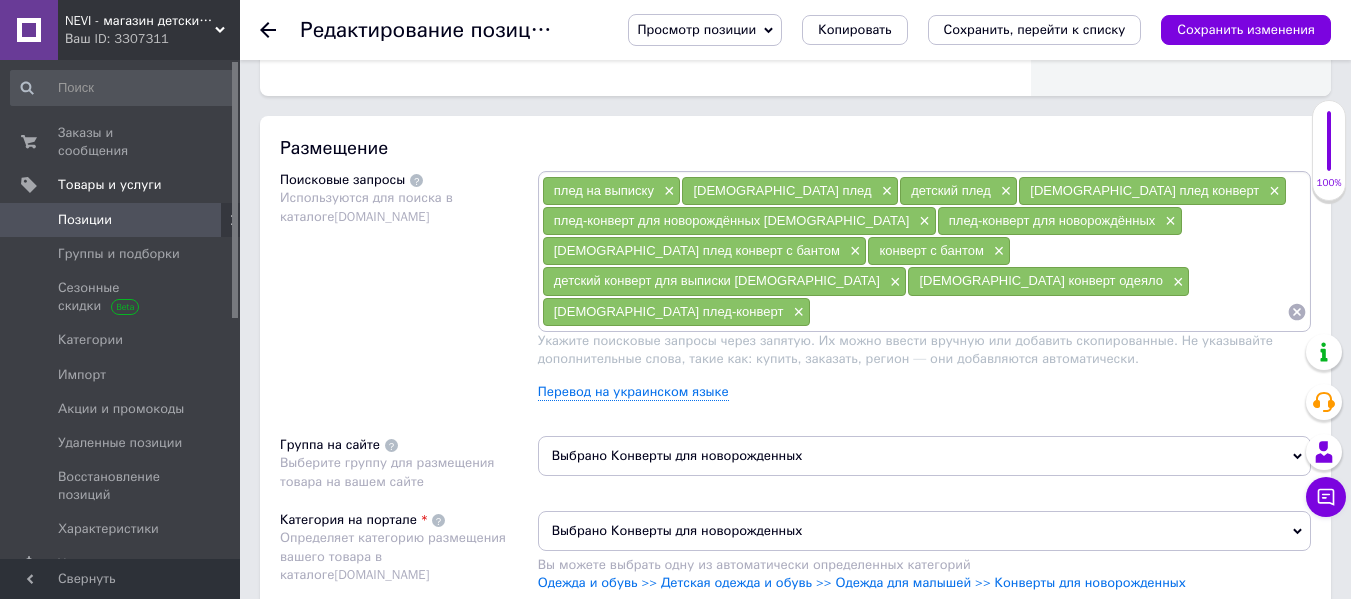 paste on "плед конверт для новорожденного" 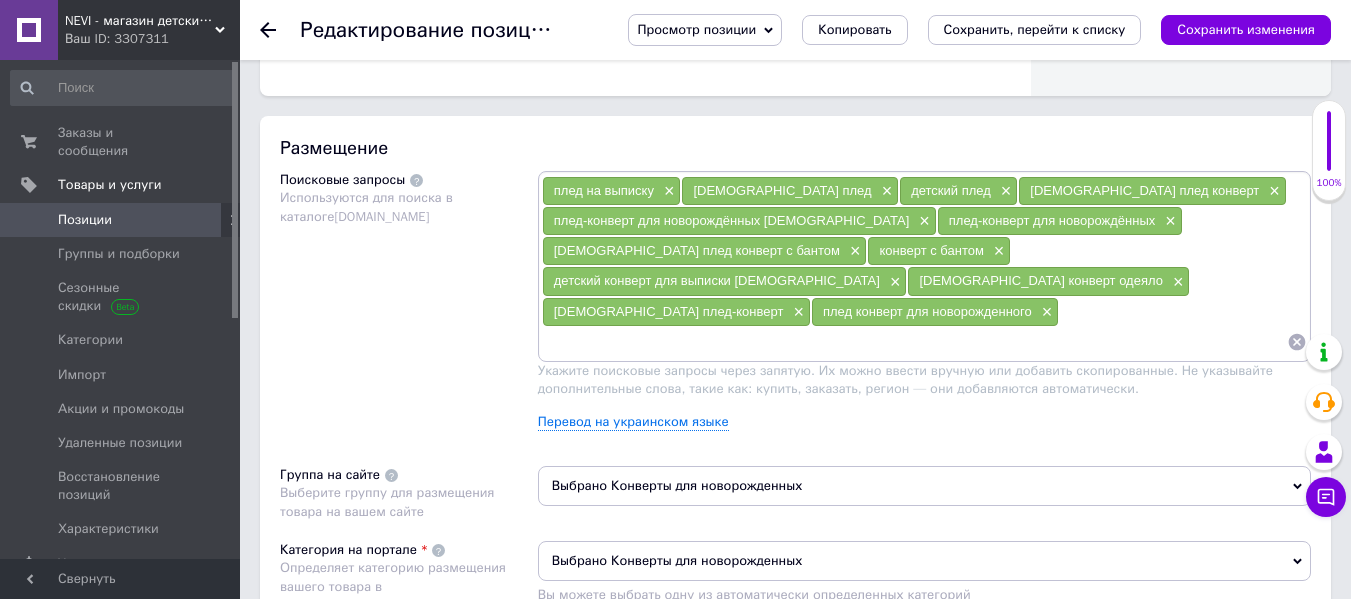 paste on "муслиновый конверт с наполнителем" 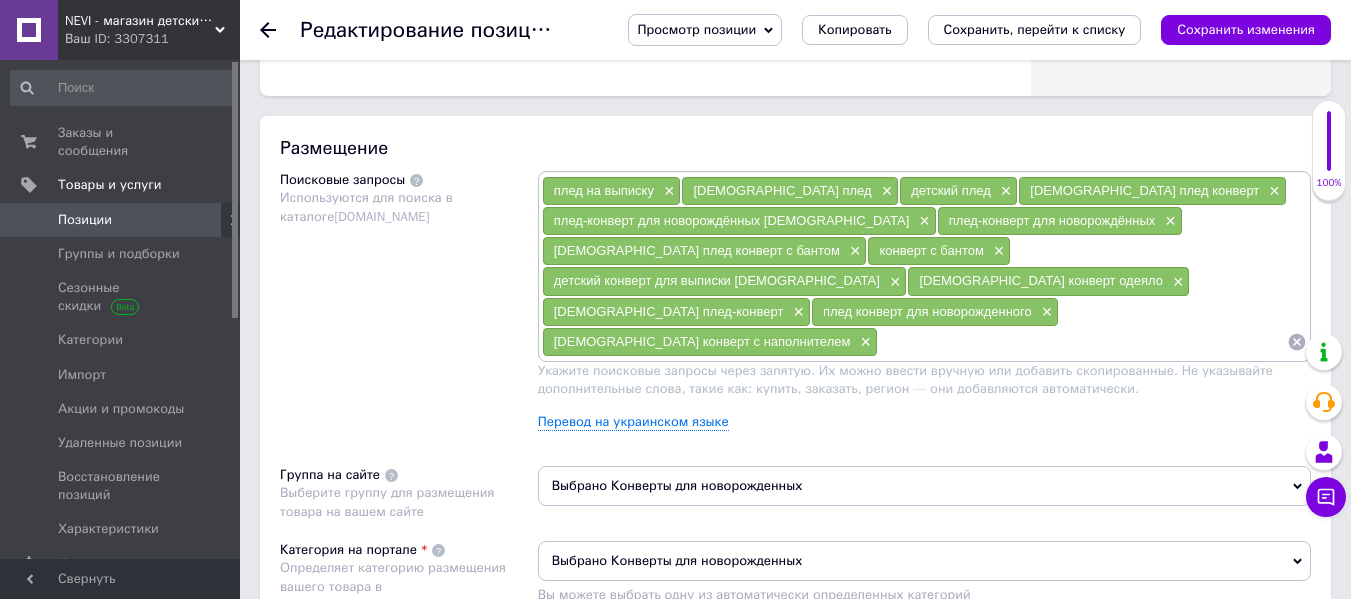 paste on "детское одеяло муслин" 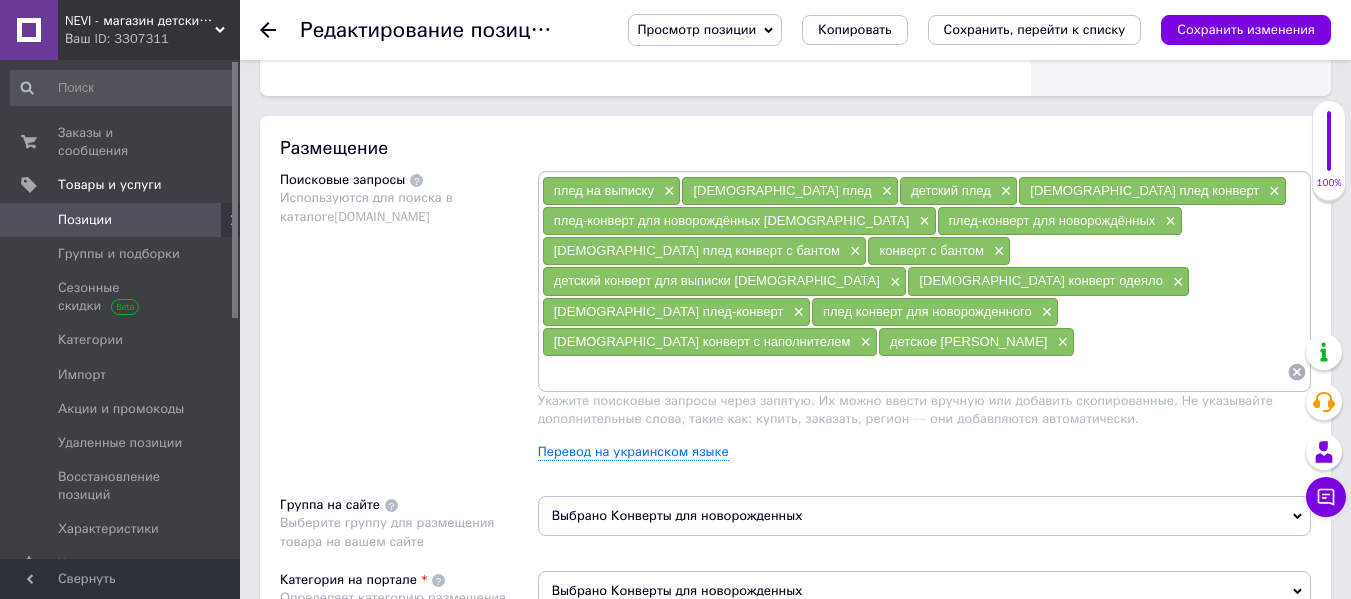 click at bounding box center (914, 372) 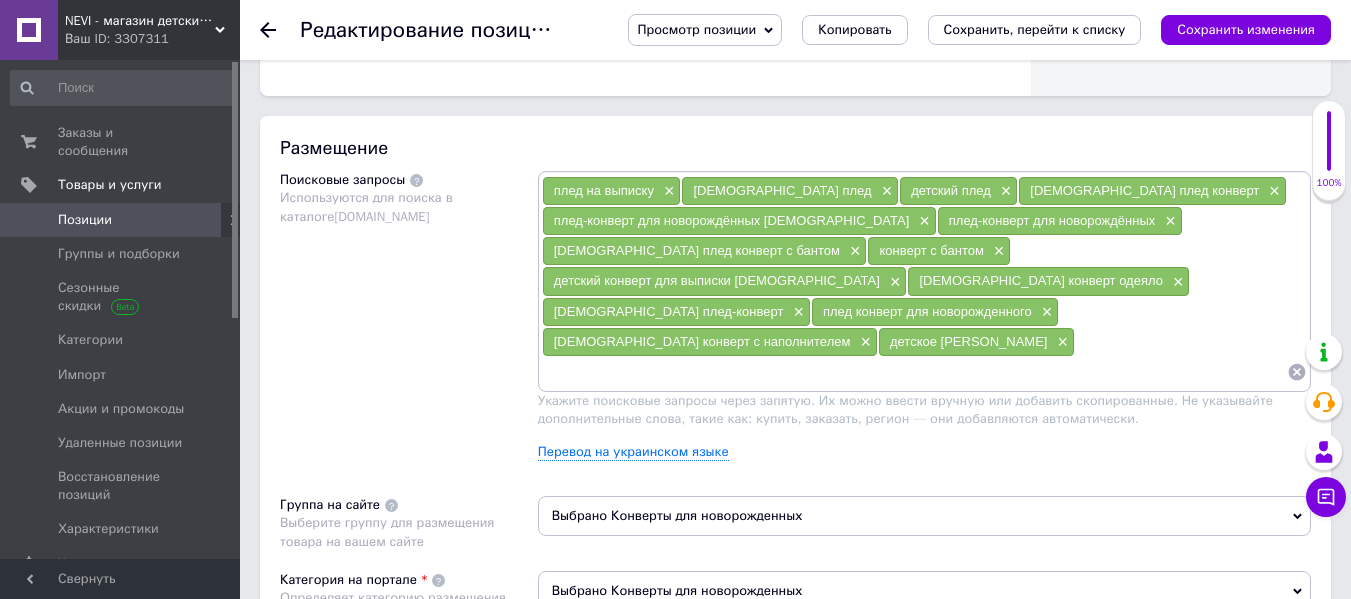 click on "Сохранить изменения" at bounding box center [1246, 30] 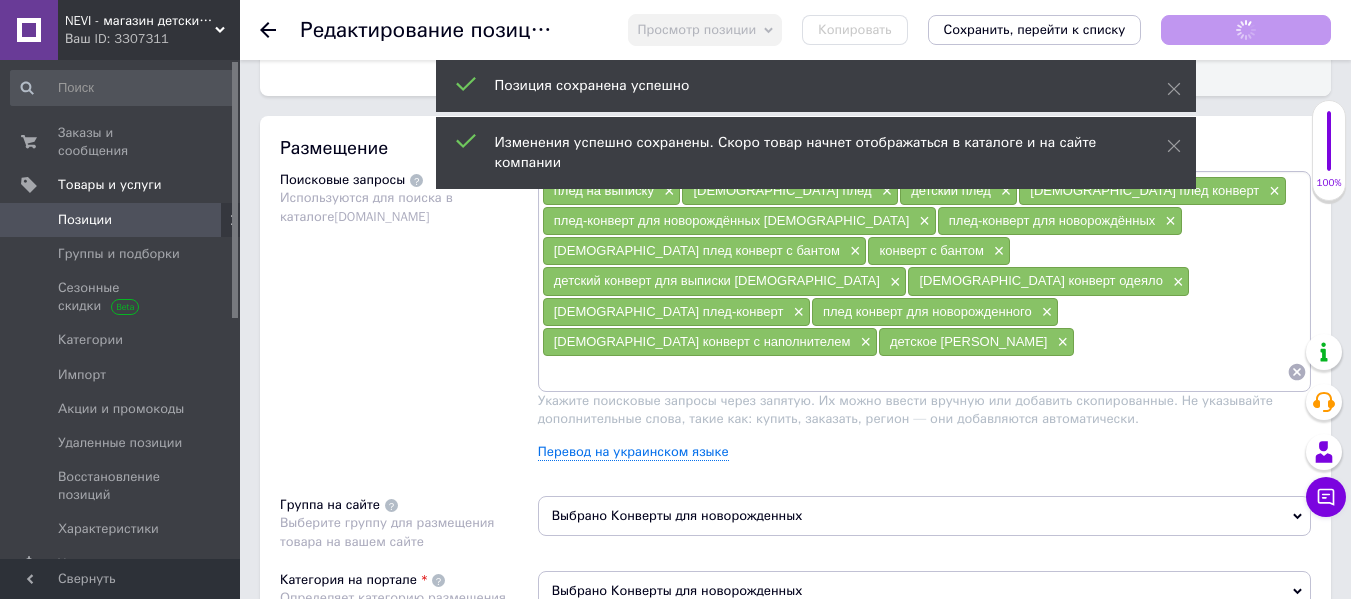click at bounding box center [914, 372] 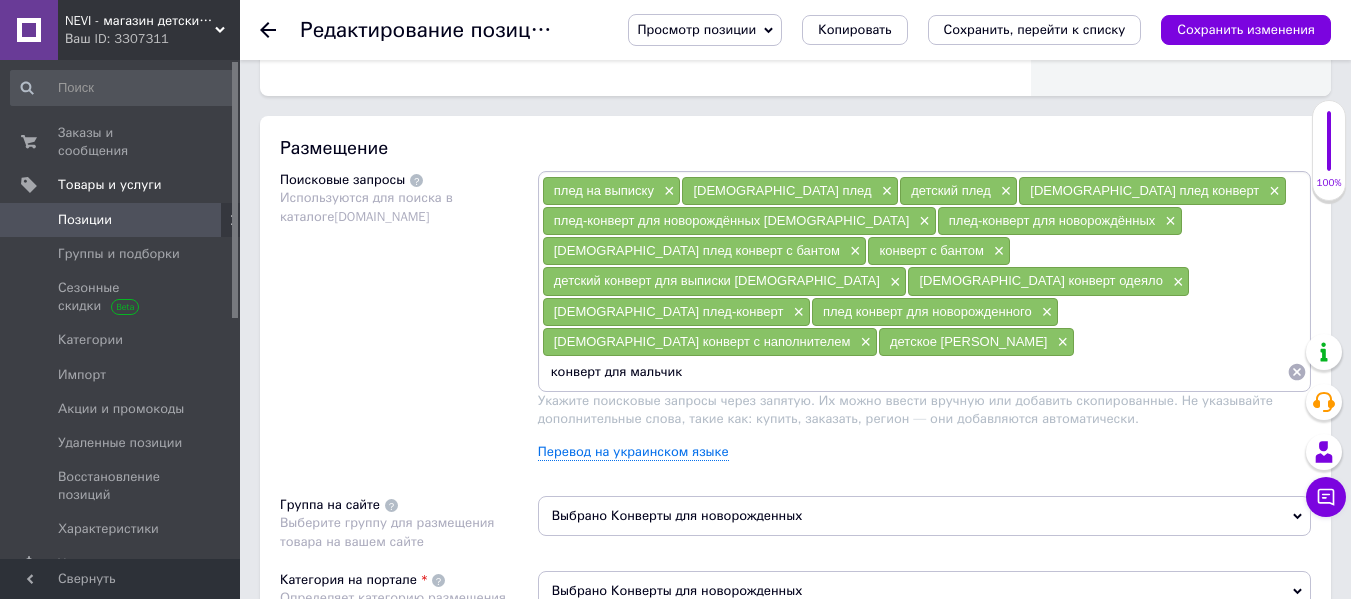 type on "конверт для мальчика" 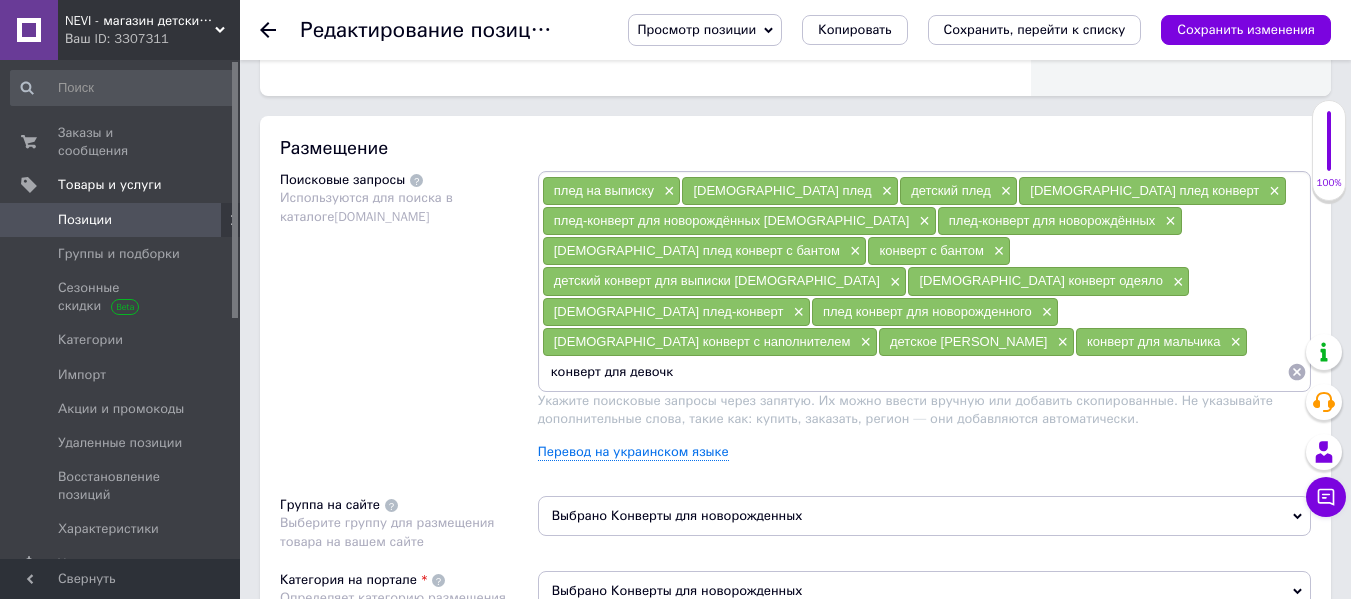 type on "конверт для девочки" 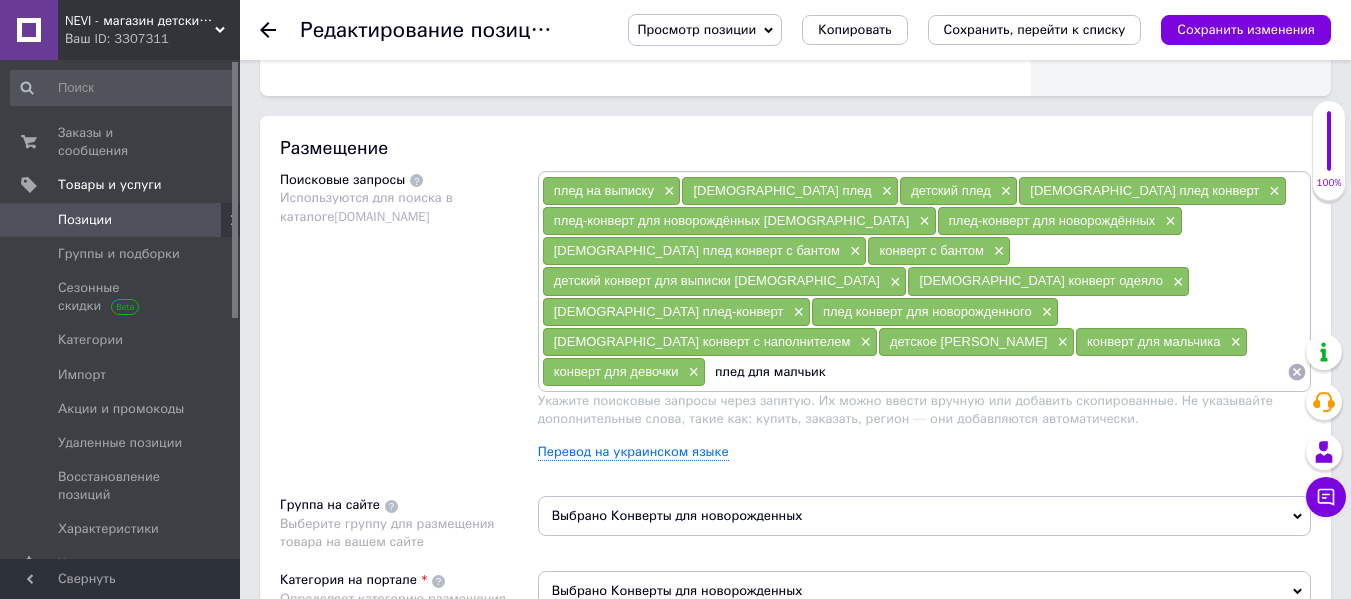 type on "плед для малчьика" 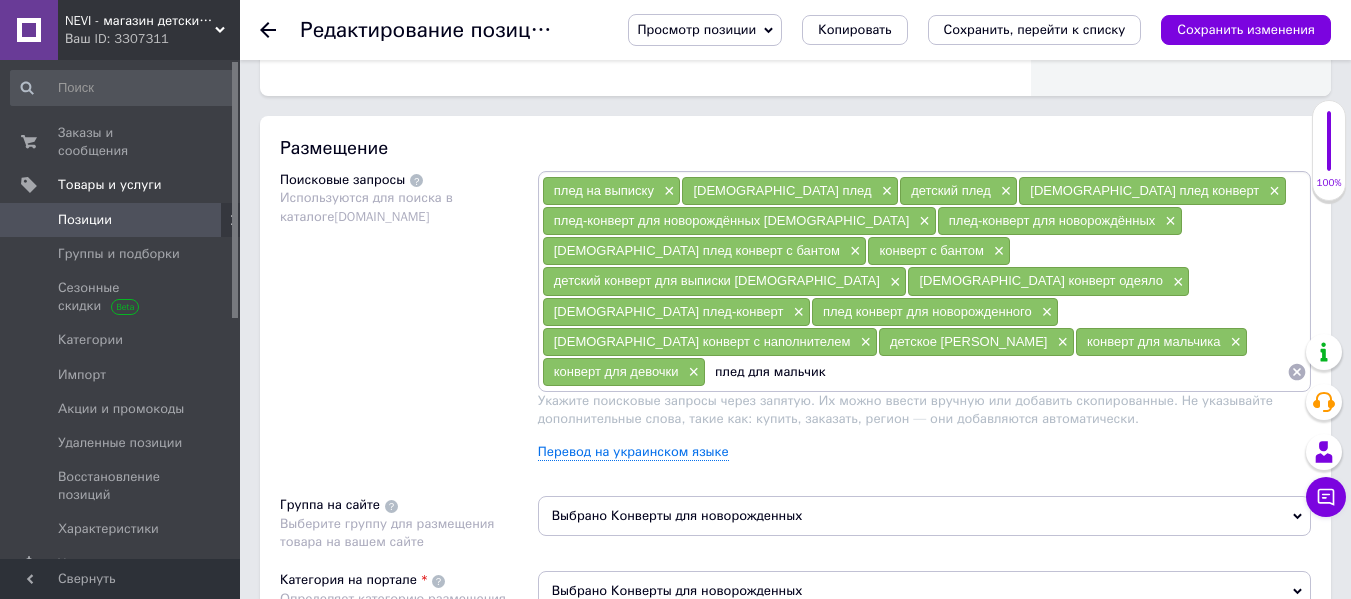 type on "плед для мальчика" 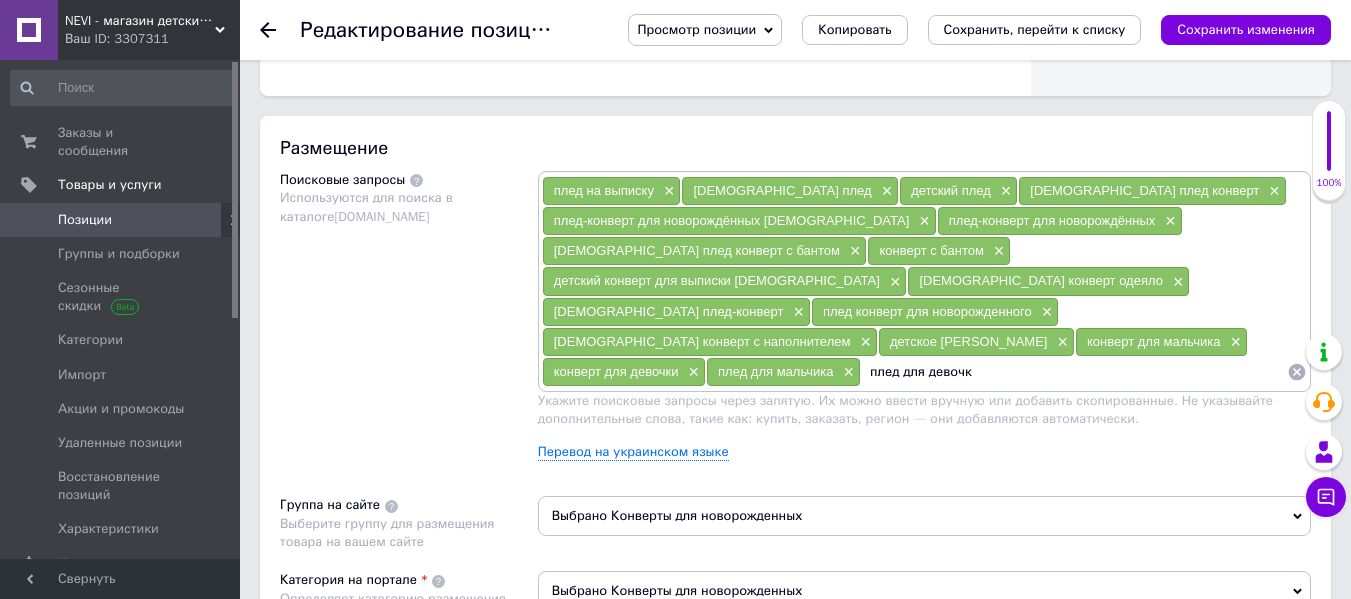type on "плед для девочки" 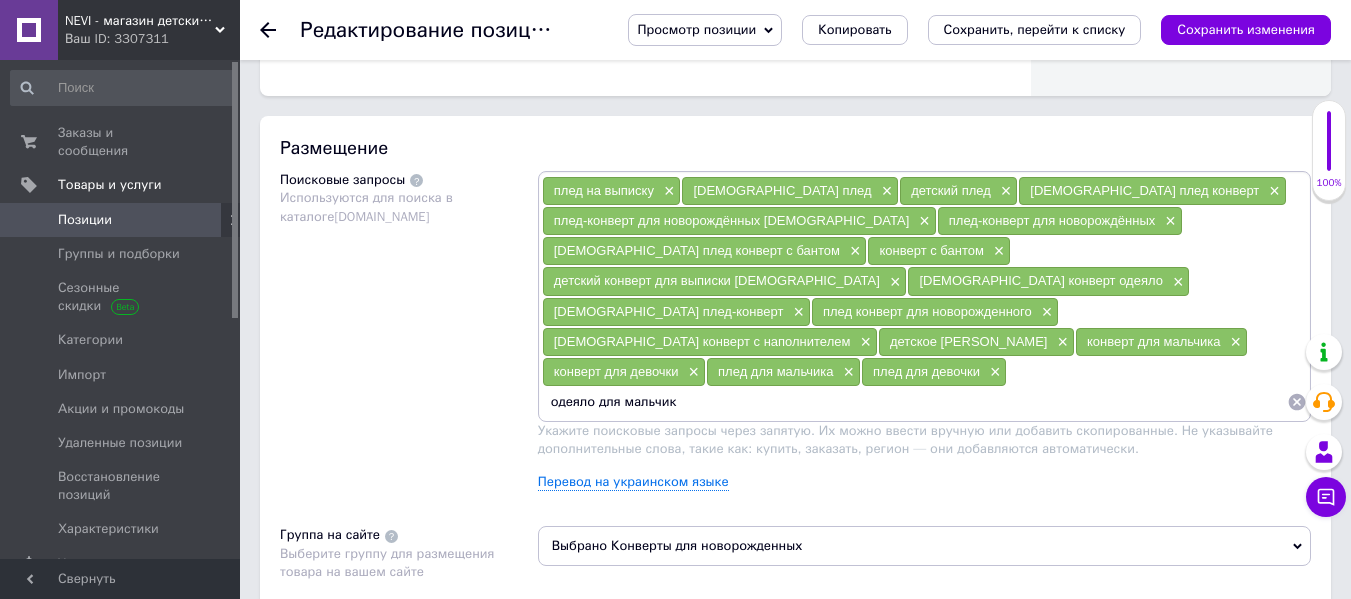 type on "одеяло для мальчика" 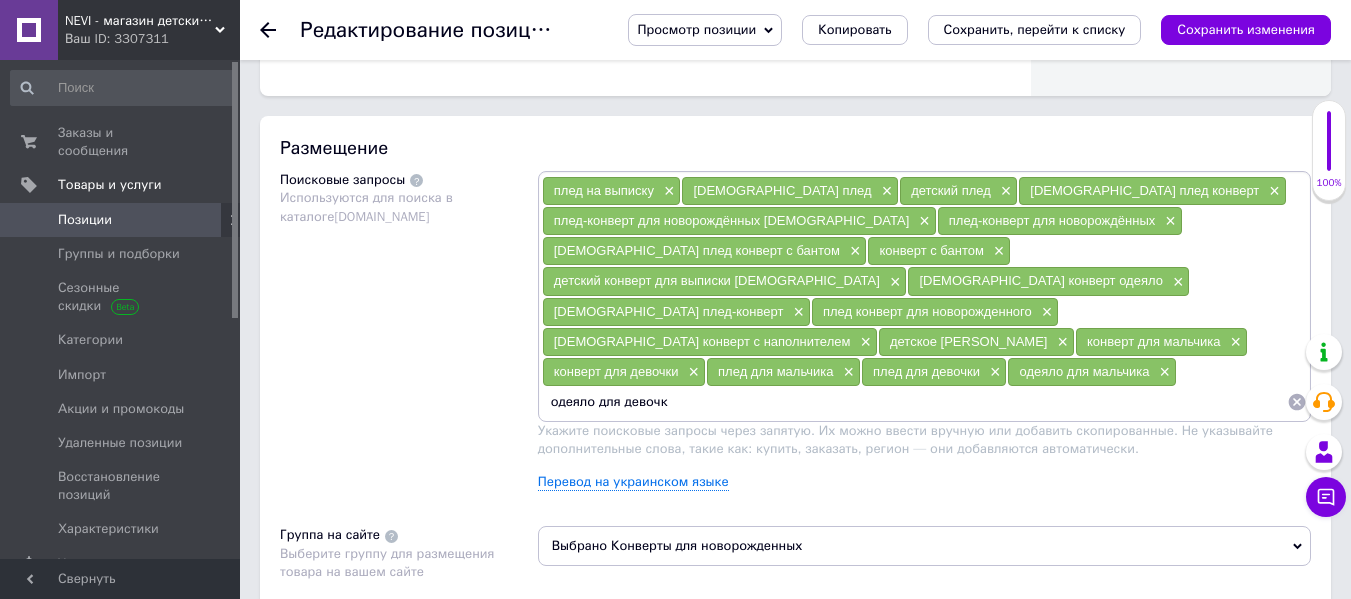 type on "одеяло для девочки" 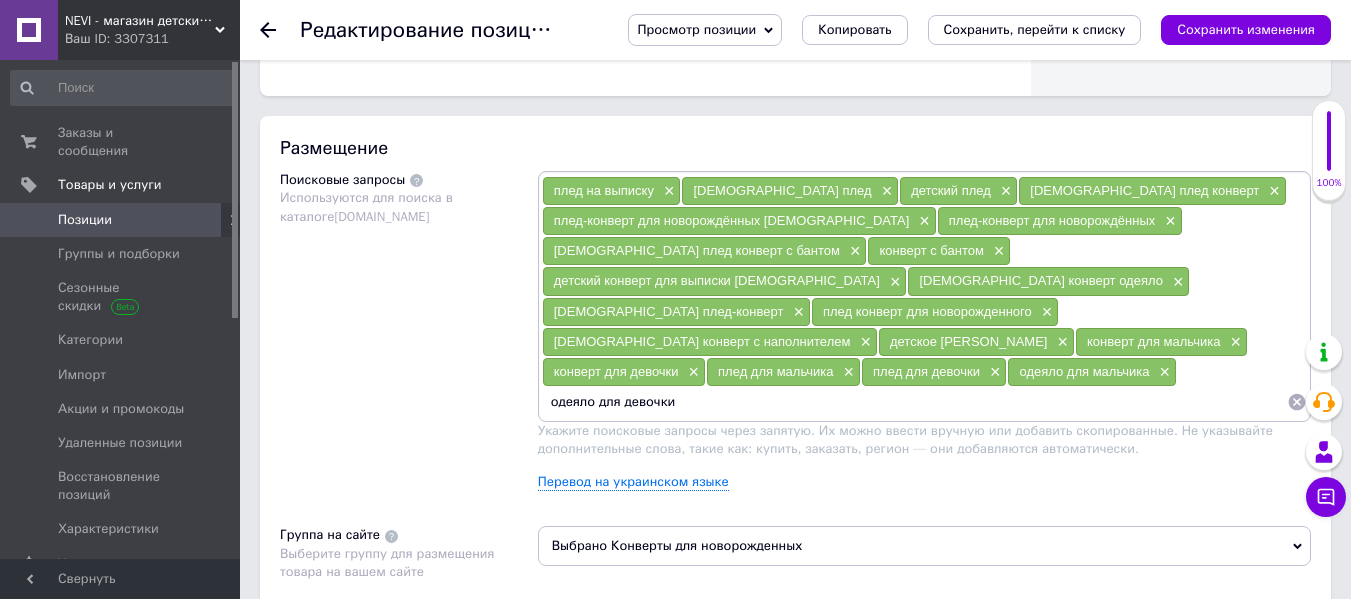 type 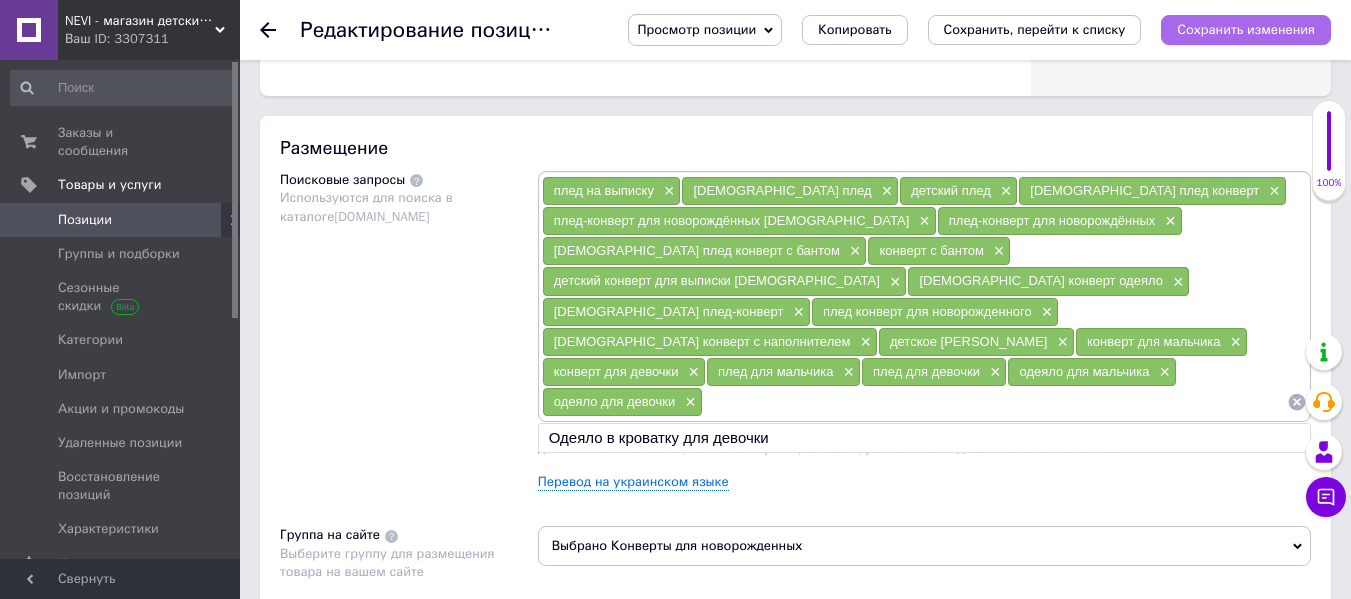 click on "Сохранить изменения" at bounding box center (1246, 30) 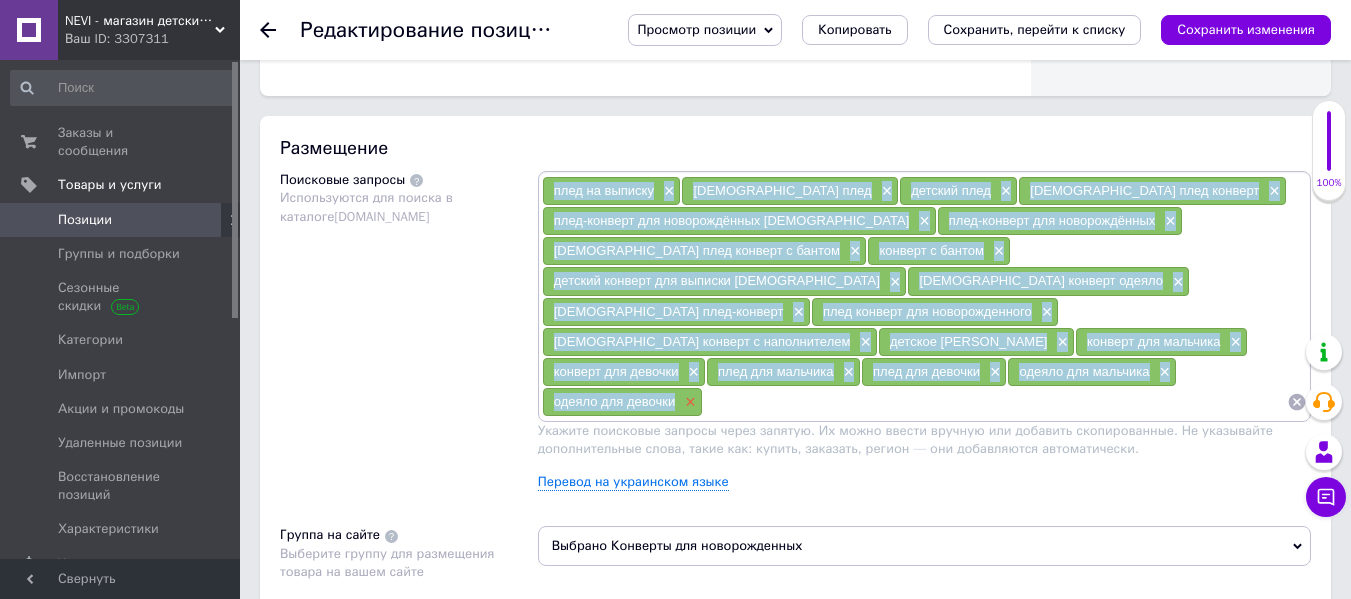 drag, startPoint x: 547, startPoint y: 194, endPoint x: 1000, endPoint y: 350, distance: 479.10855 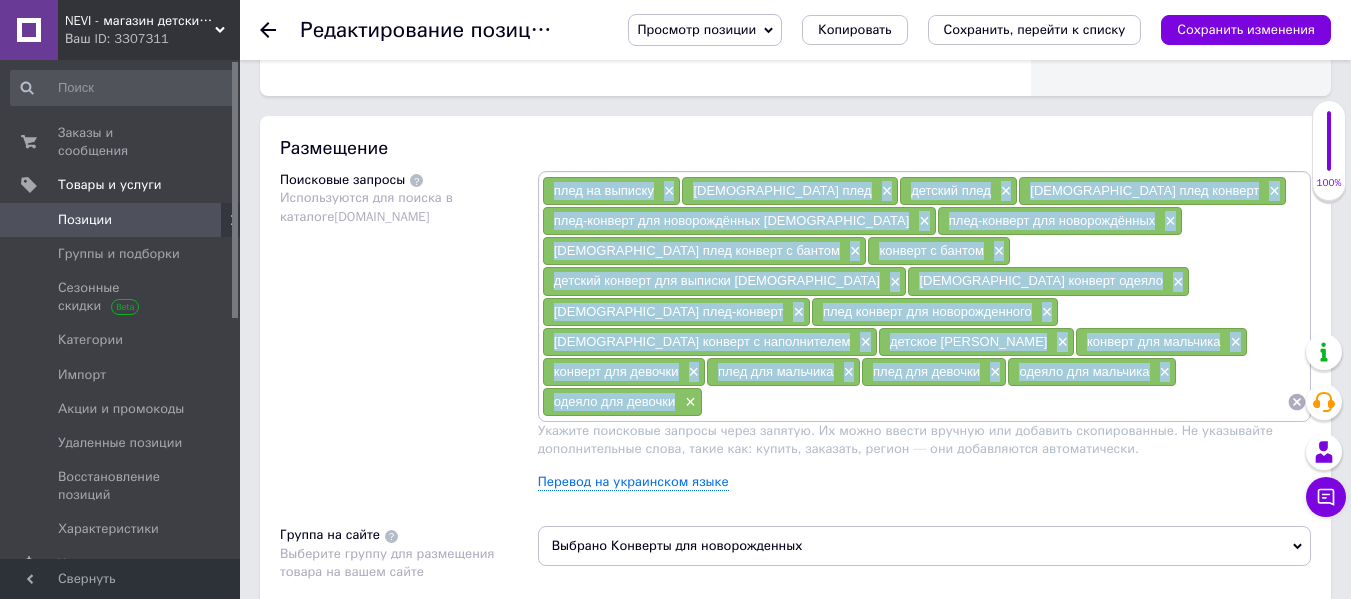 copy on "плед на выписку × муслиновый плед × детский плед × муслиновый плед конверт × плед‑конверт для новорождённых муслин × плед‑конверт для новорождённых × муслин плед конверт с бантом × конверт с бантом × детский конверт для выписки муслин × муслиновый конверт одеяло × муслиновый плед‑конверт × плед конверт для новорожденного × муслиновый конверт с наполнителем × детское одеяло муслин × конверт для мальчика × конверт для девочки × плед для мальчика × плед для девочки × одеяло для мальчика × одеяло для девочки" 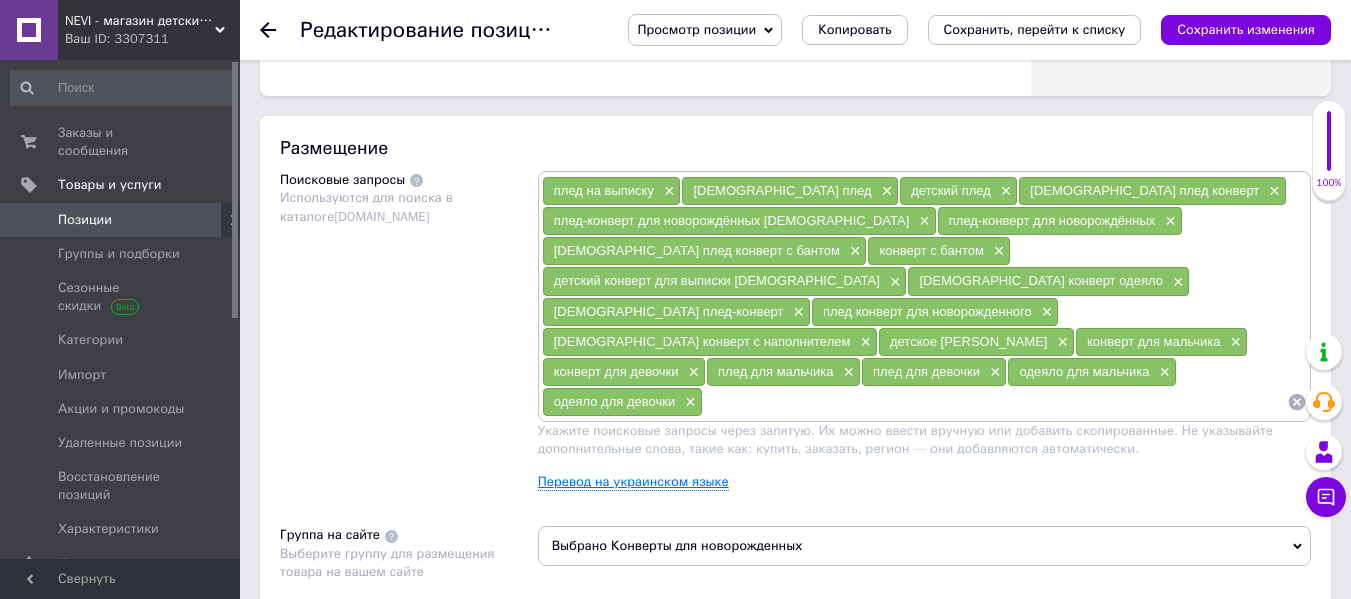 click on "Перевод на украинском языке" at bounding box center [633, 482] 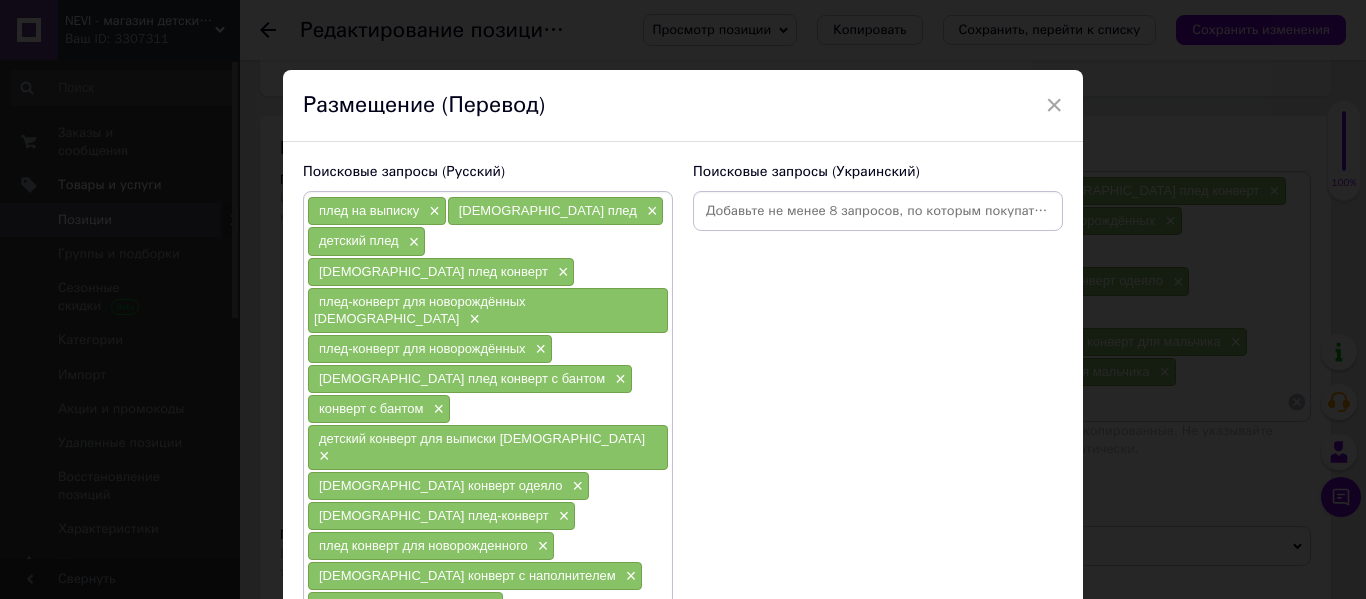 click at bounding box center (878, 211) 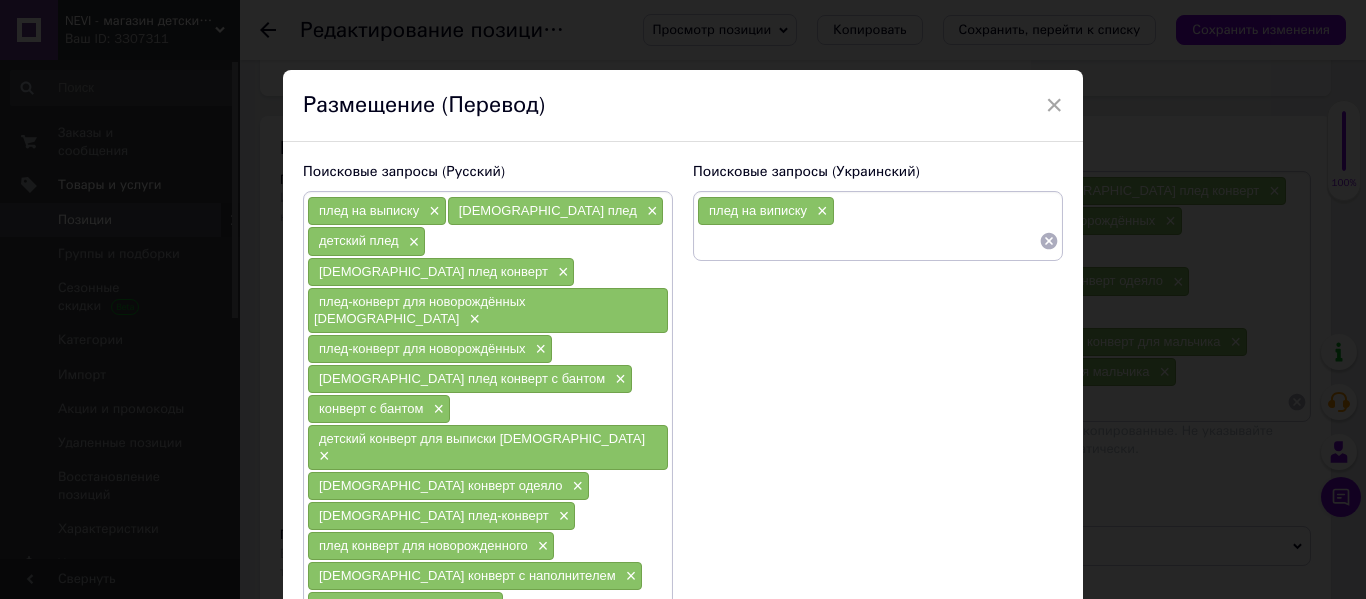 paste on "мусліновий плед" 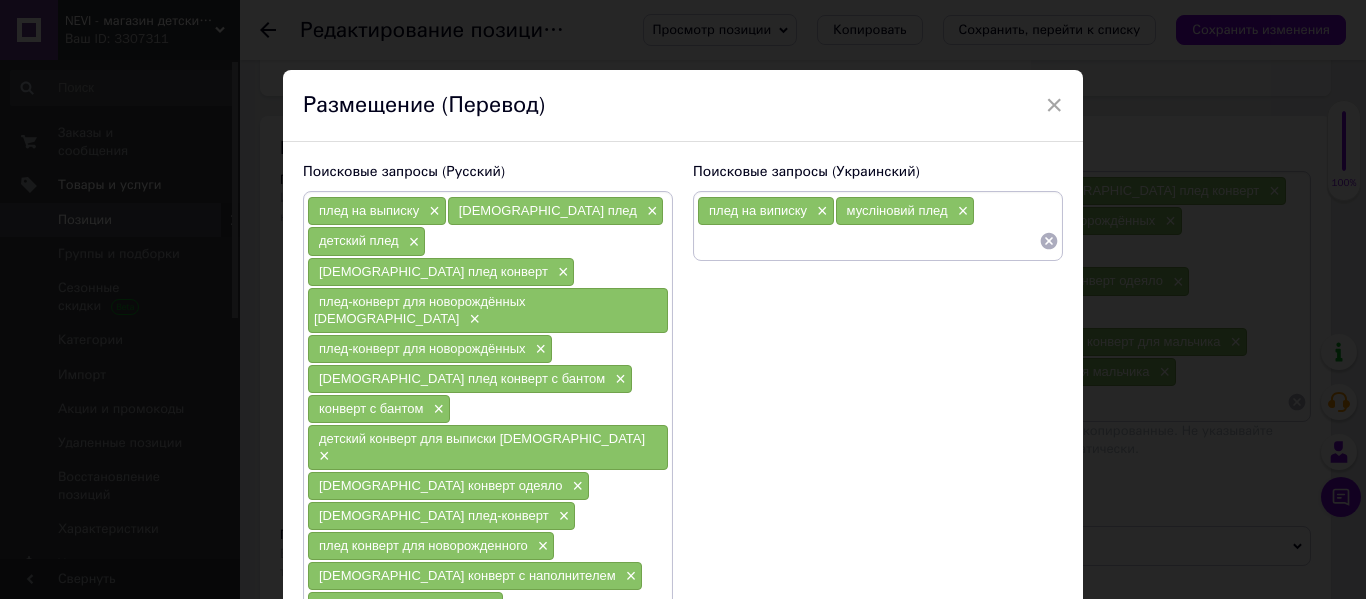 paste on "дитячий плед" 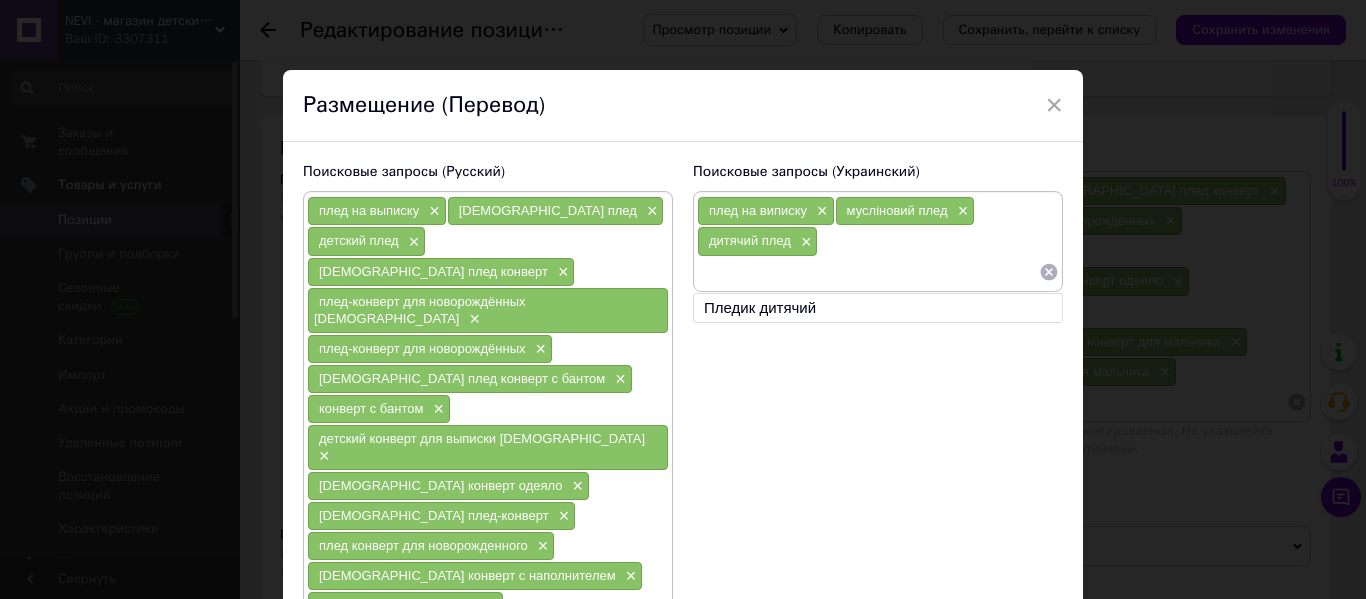 paste on "мусліновий плед-конверт" 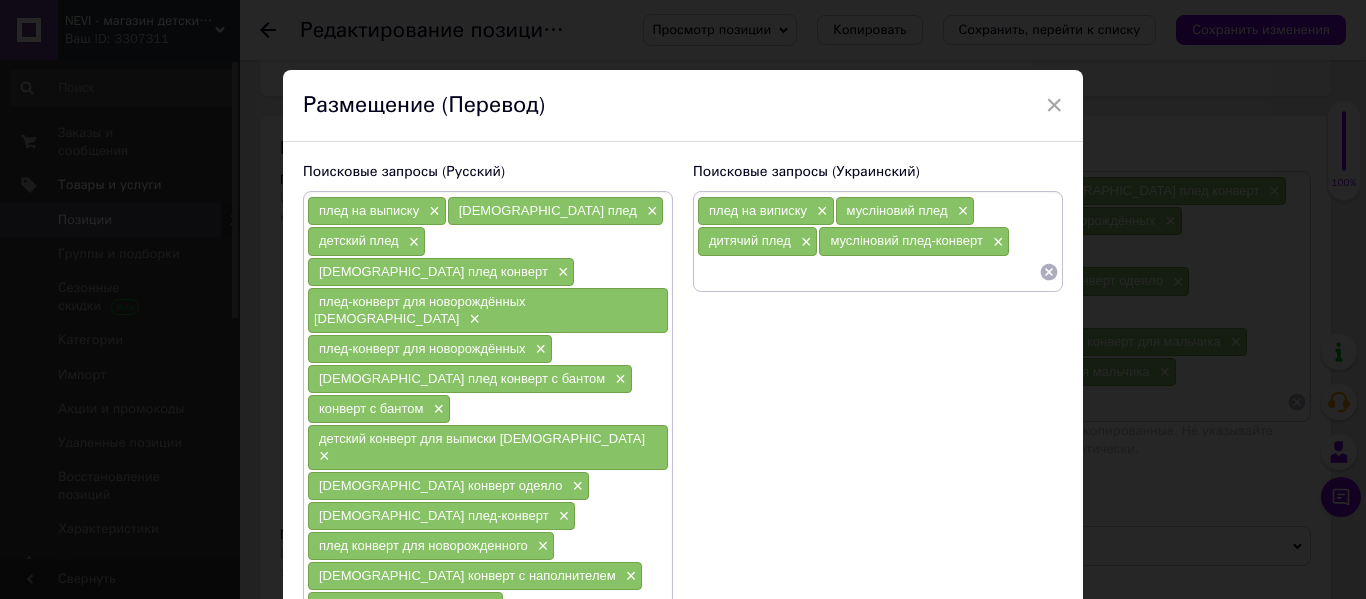 paste on "плед-конверт для новонароджених муслін" 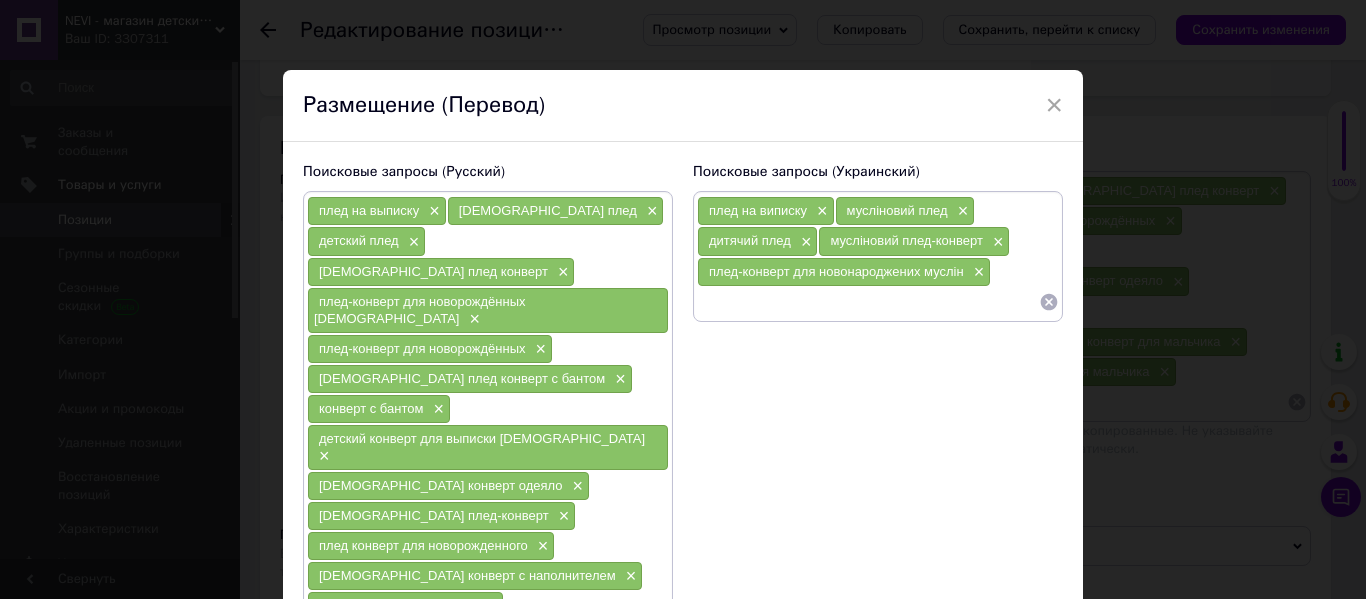 paste on "плед-конверт для новонароджених" 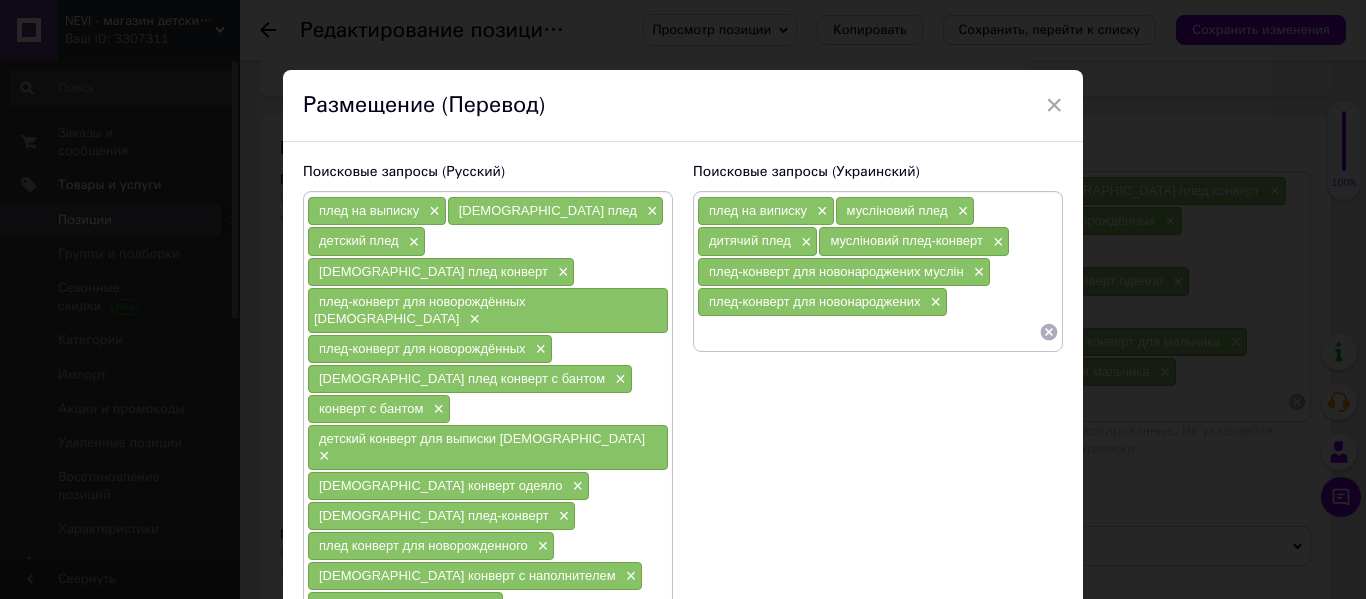 paste on "мусліновий плед-конверт з бантом" 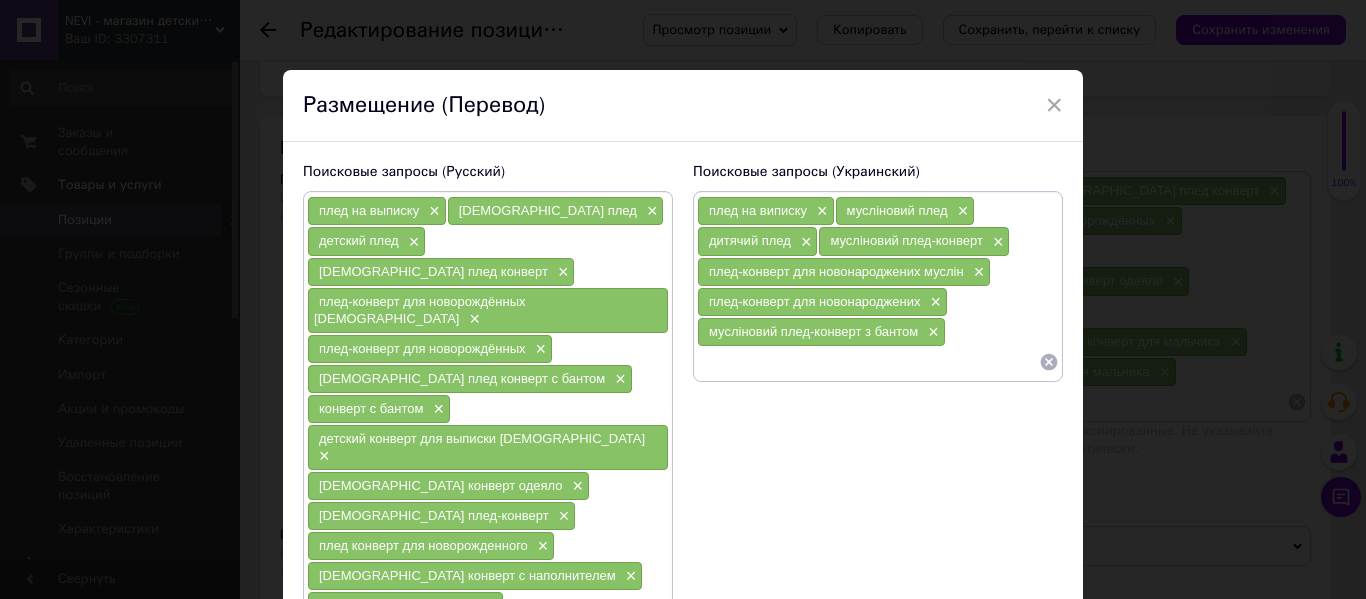paste on "конверт з бантом" 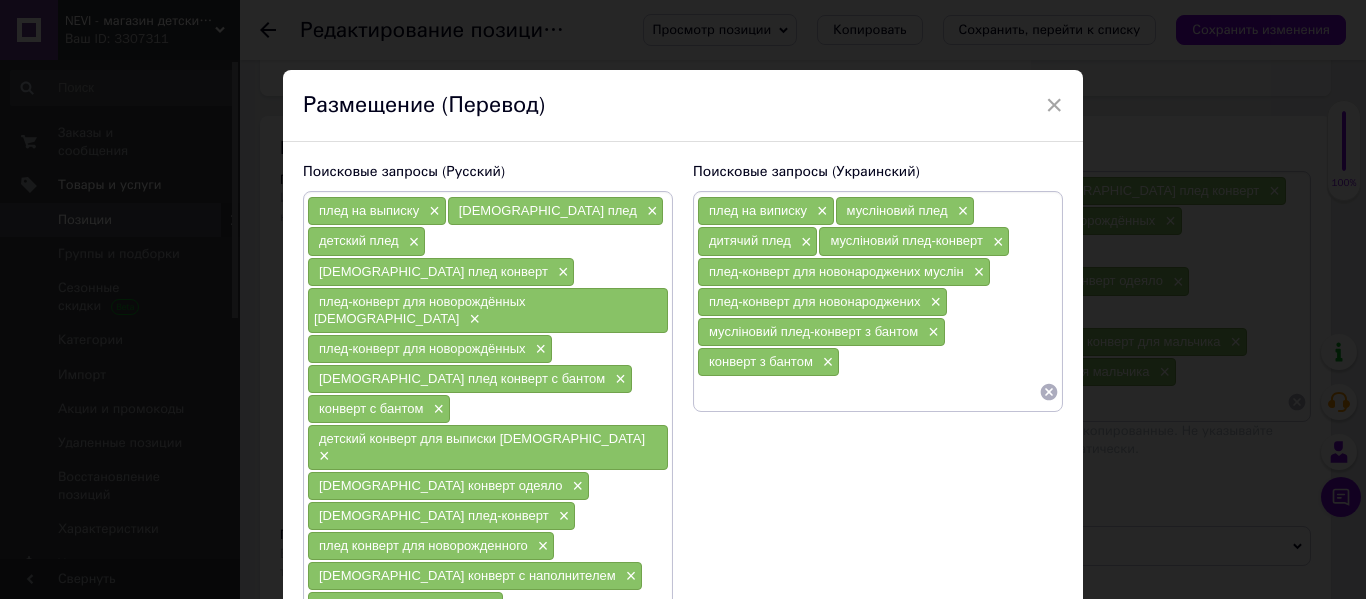 paste on "дитячий конверт для виписки муслін" 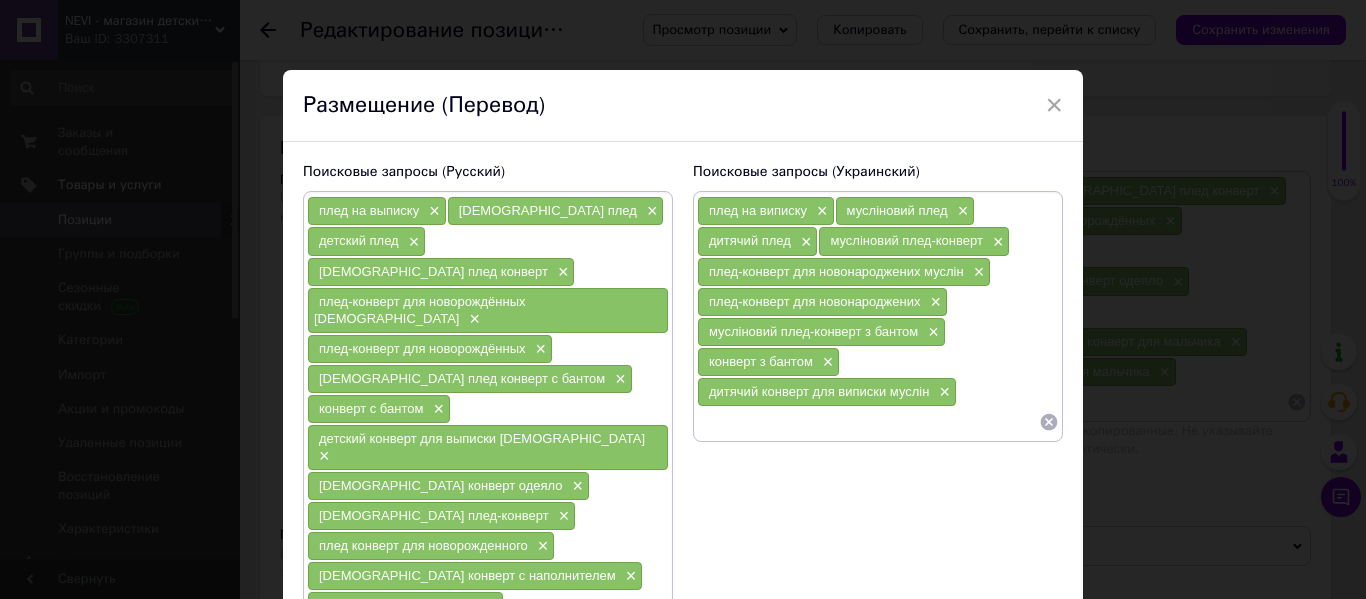 paste on "мусліновий конверт-ковдра" 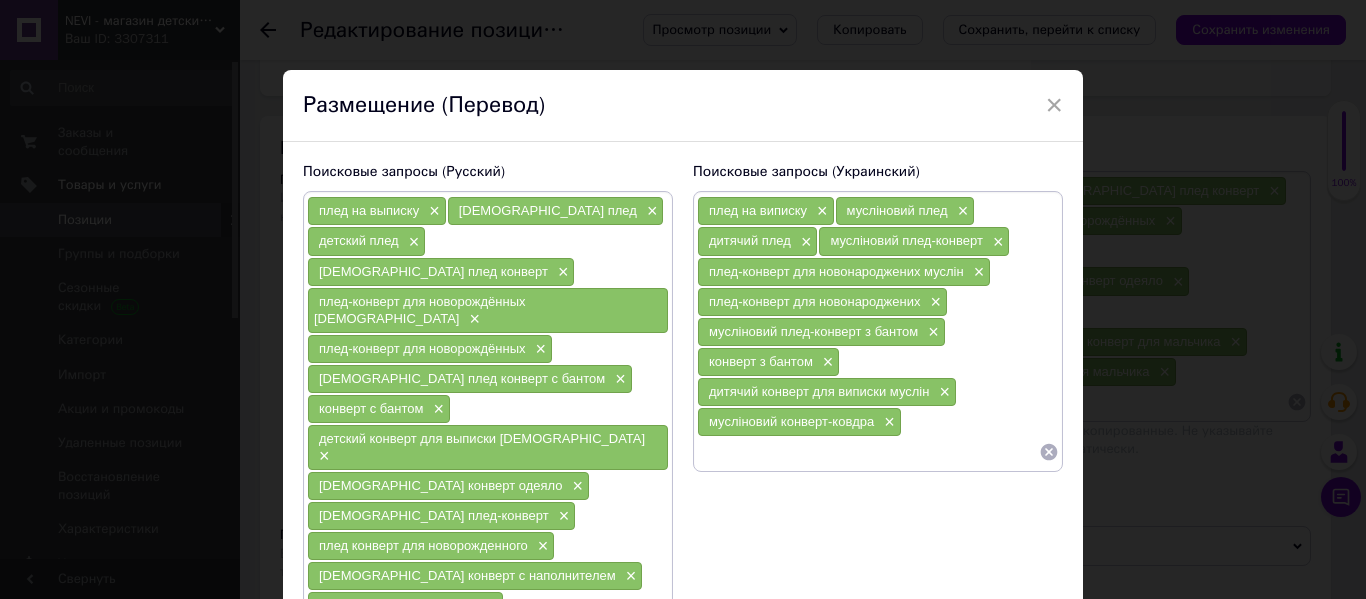 paste on "мусліновий плед-конверт" 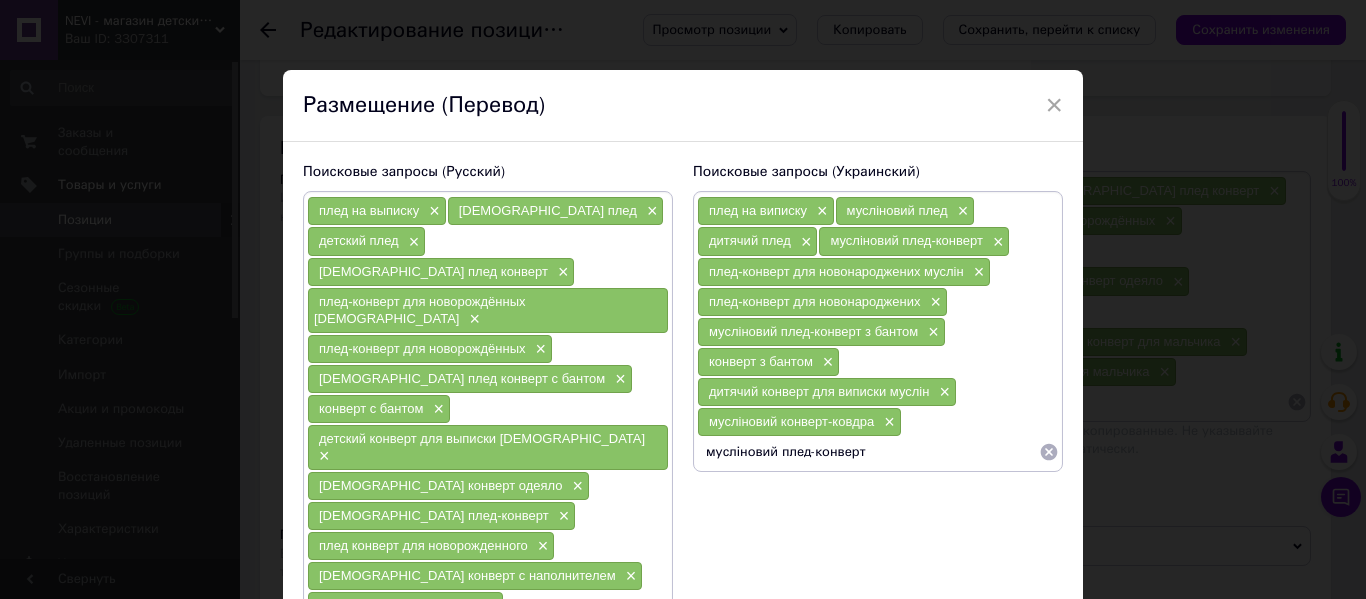 paste on "плед-конверт для новонародженого" 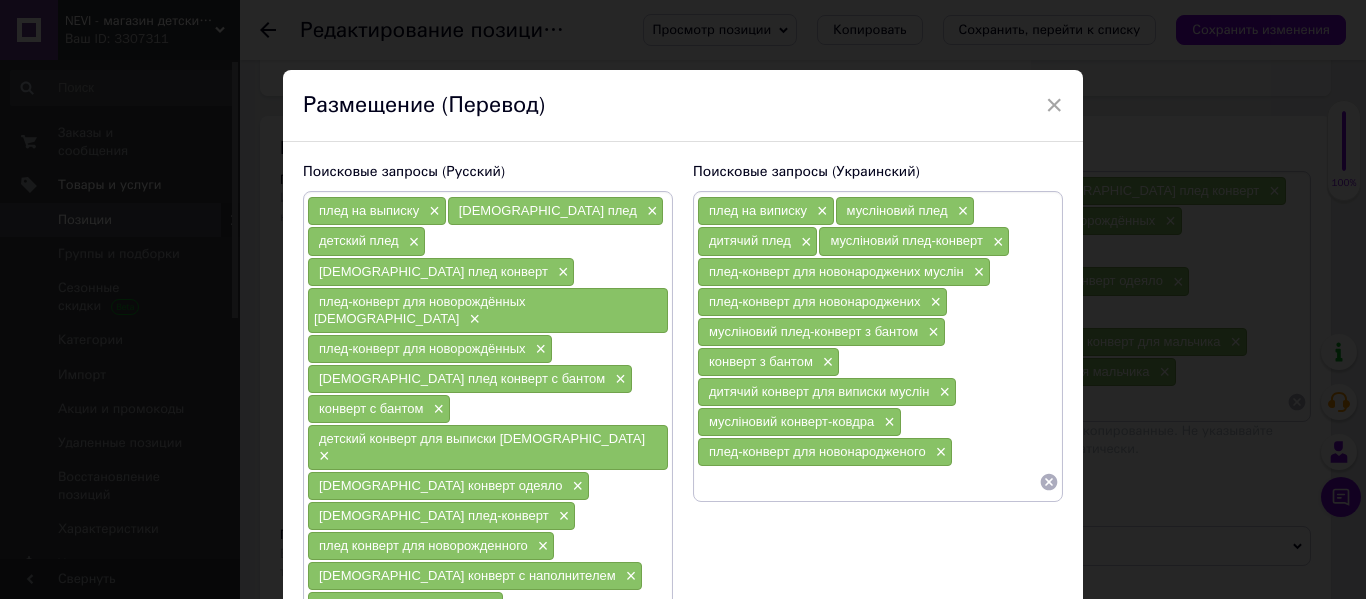 paste on "мусліновий конверт з наповнювачем" 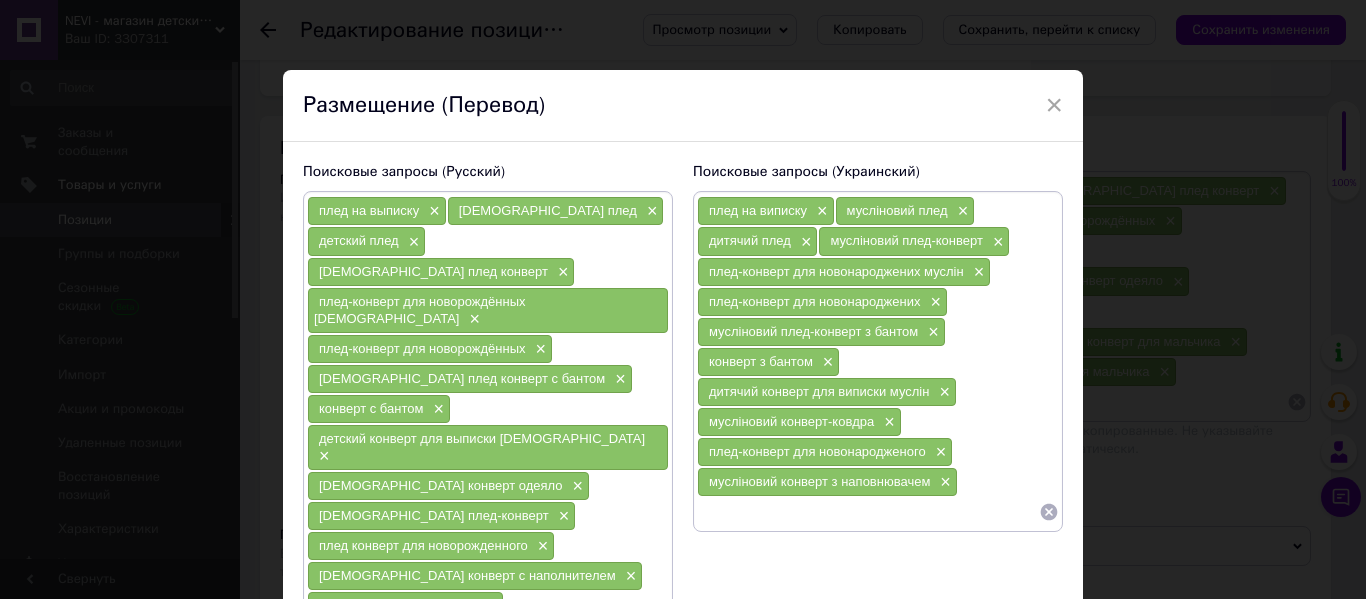 paste on "дитяча ковдра муслін" 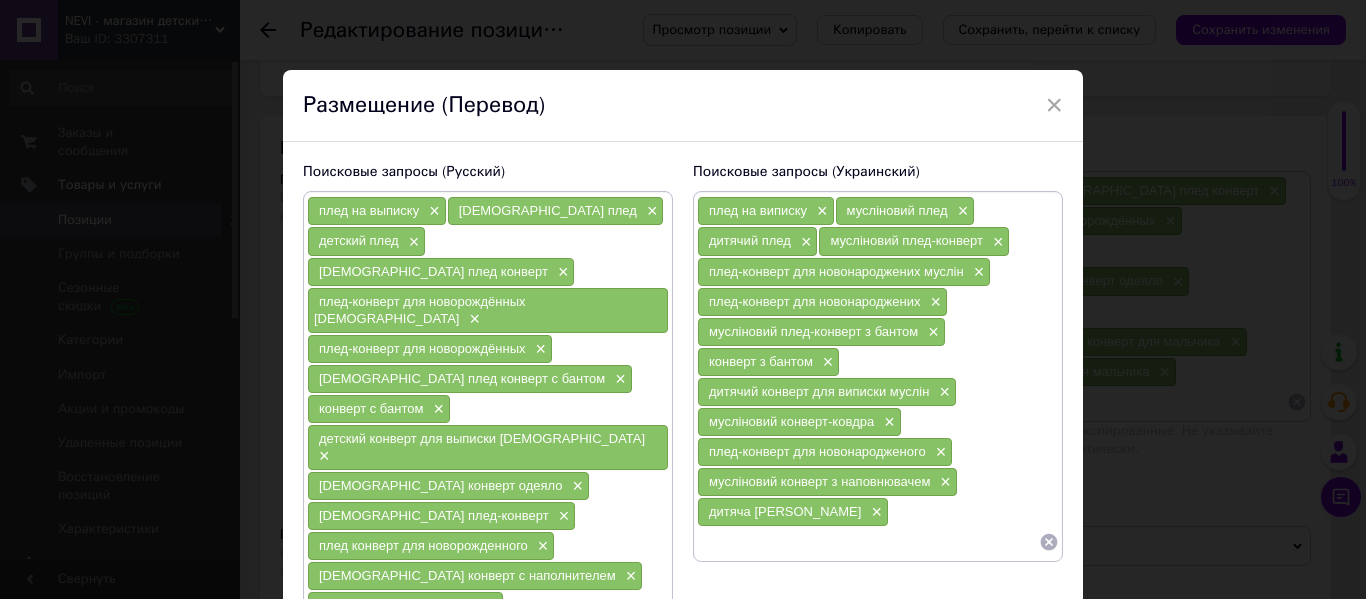 paste on "конверт для хлопчика" 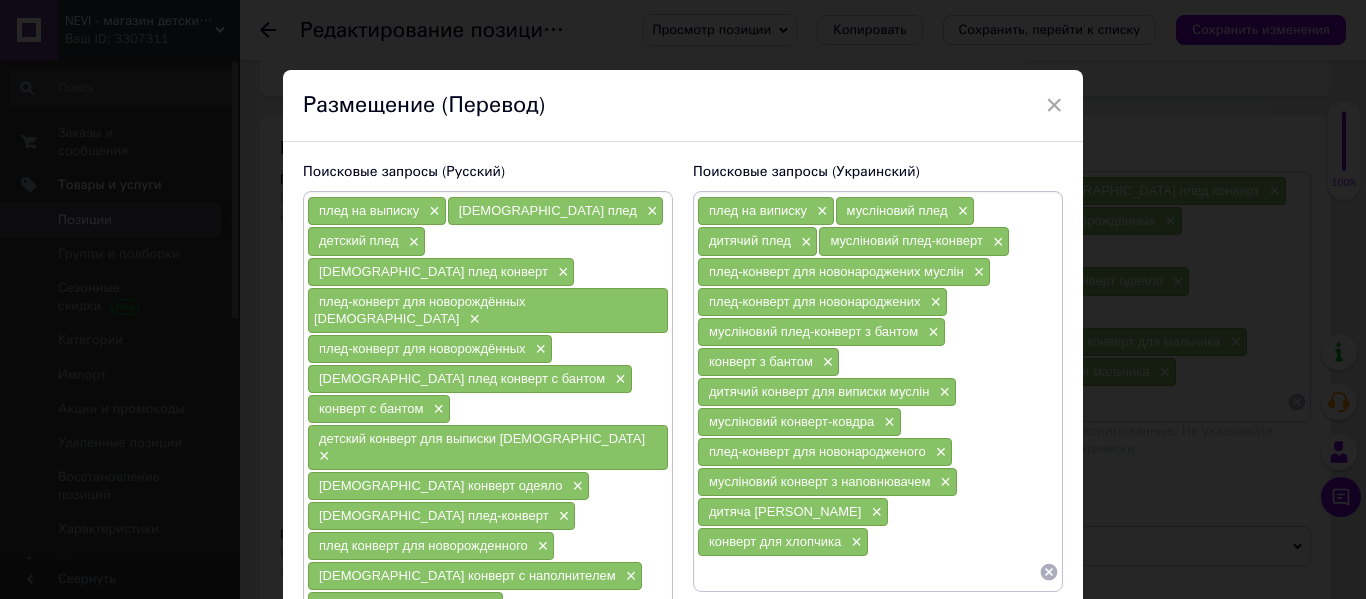 paste on "конверт для дівчинки" 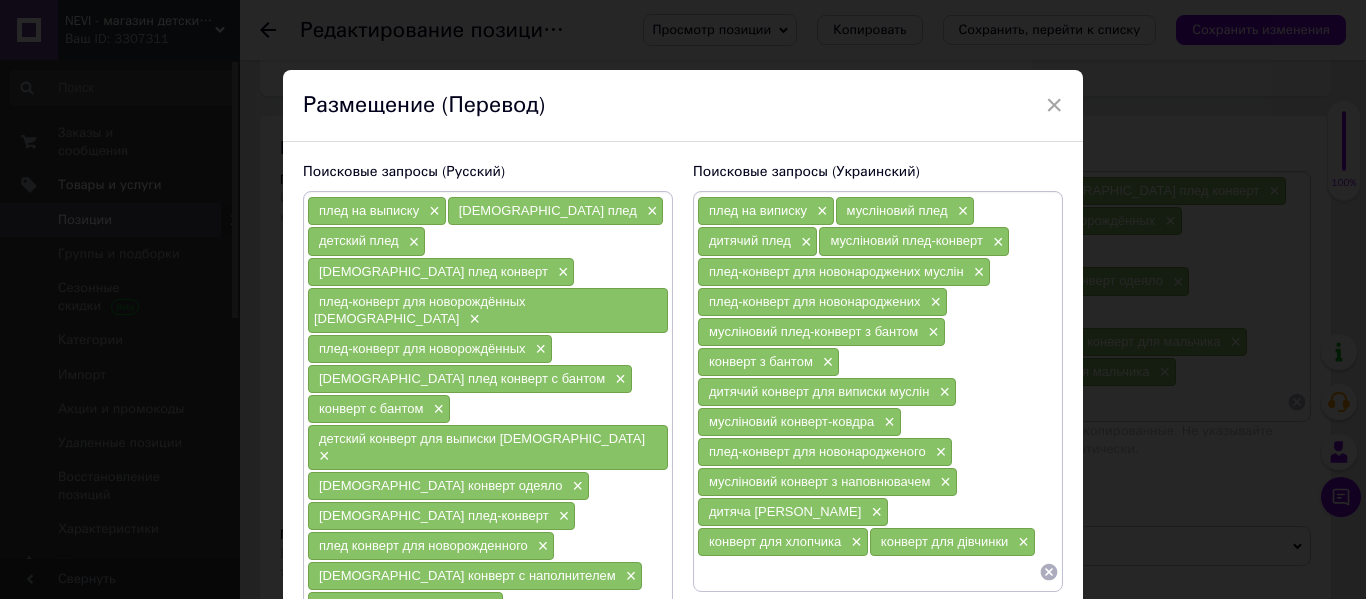 paste on "плед для хлопчика" 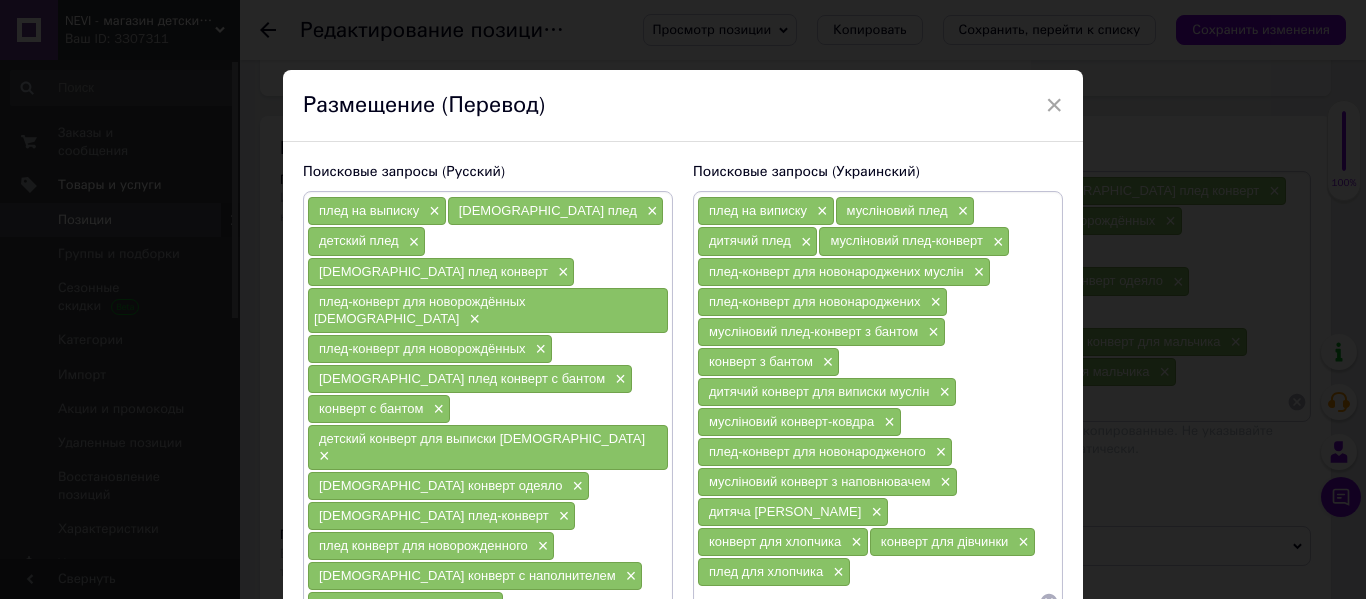 paste on "плед для дівчинки" 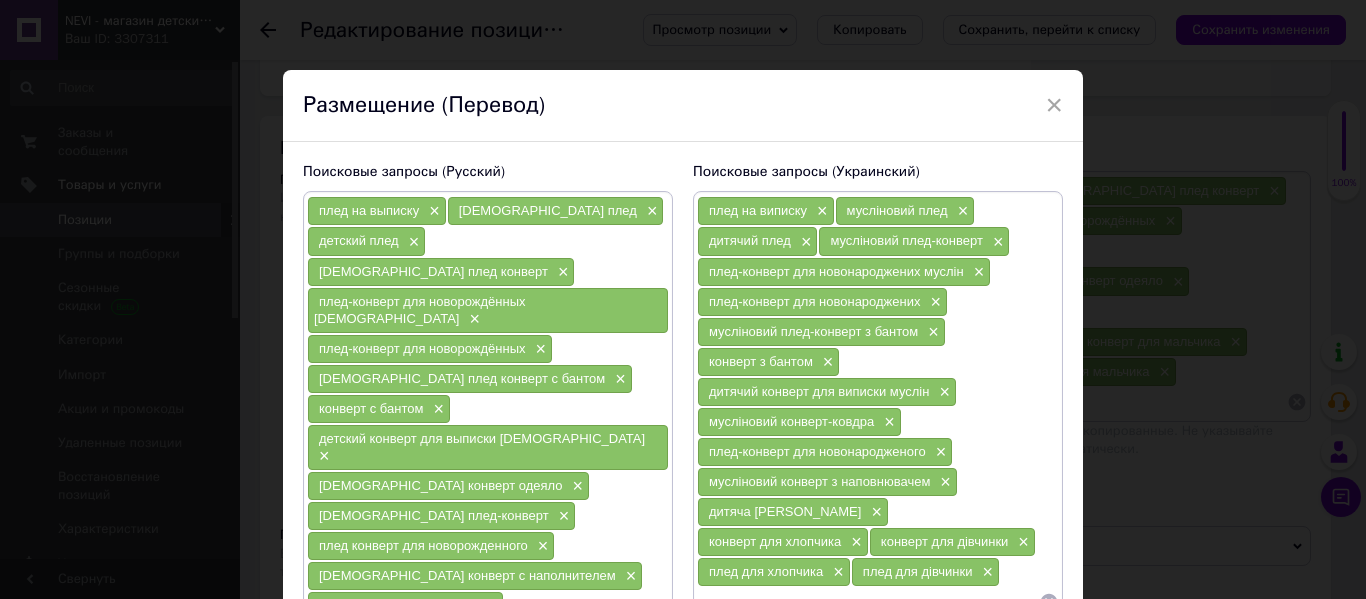 paste on "ковдра для хлопчика" 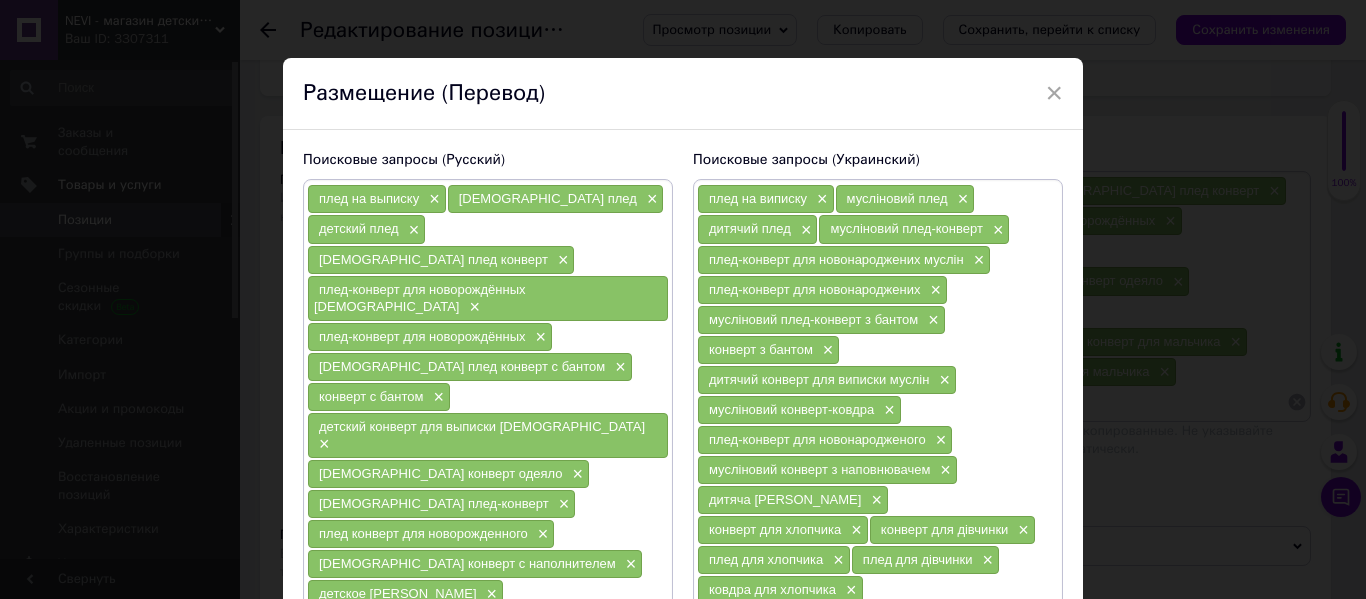 paste on "ковдра для дівчинки" 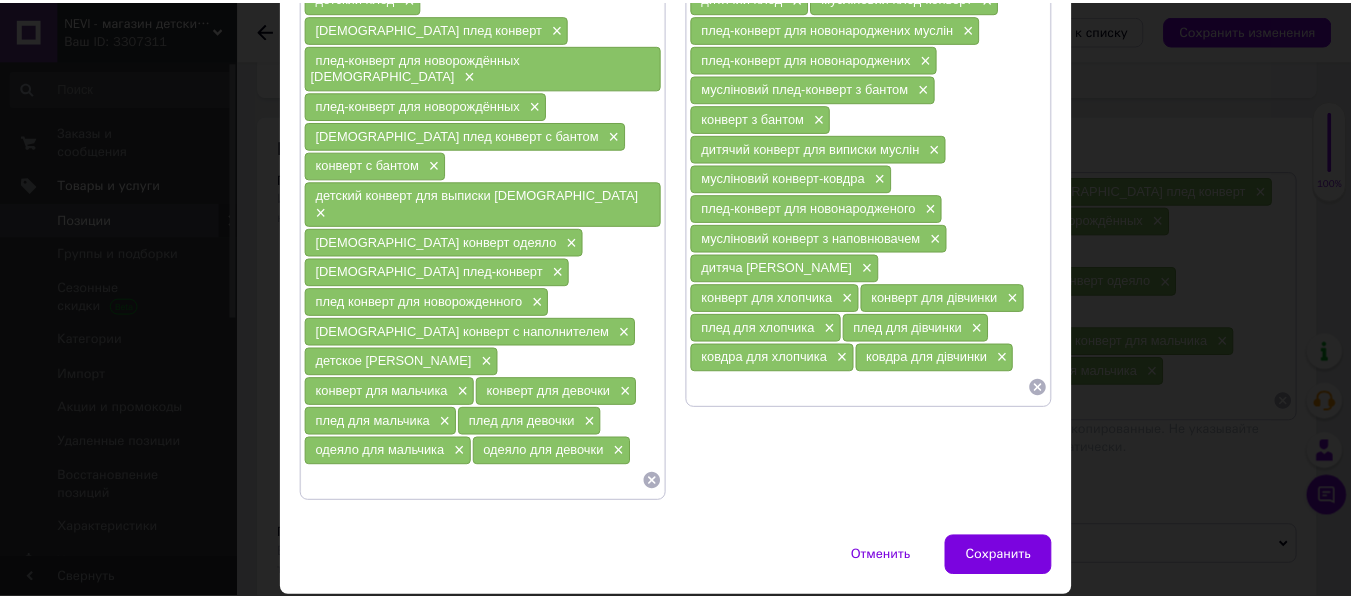 scroll, scrollTop: 249, scrollLeft: 0, axis: vertical 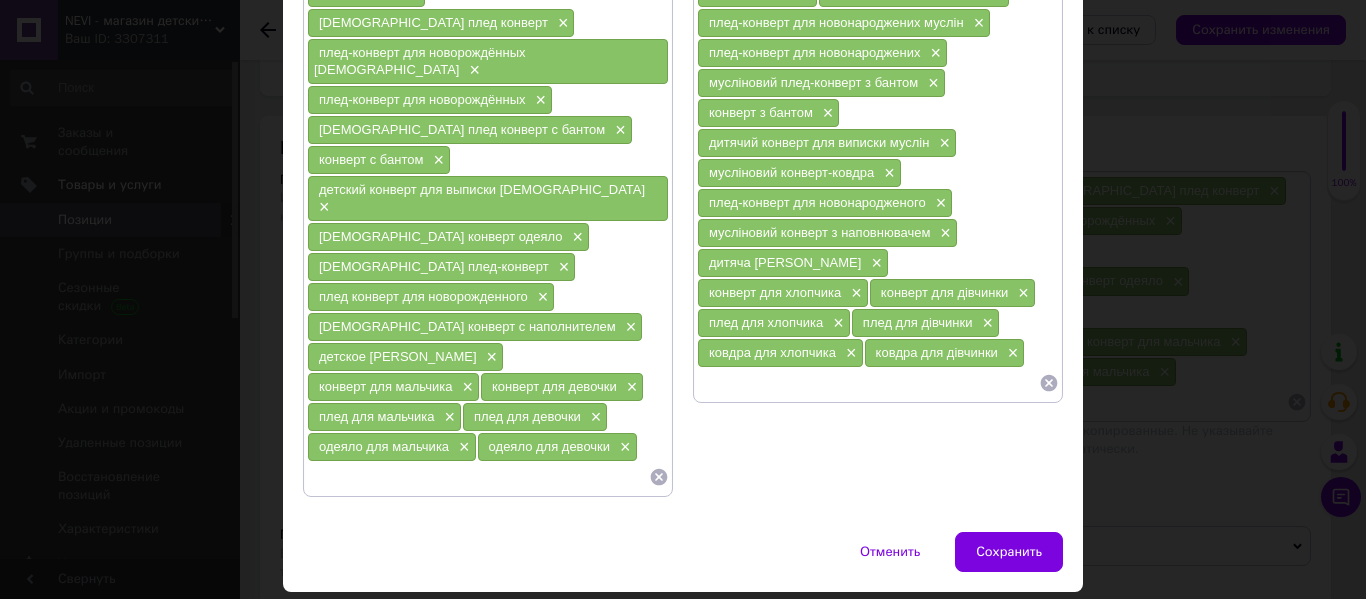 click on "Сохранить" at bounding box center [1009, 552] 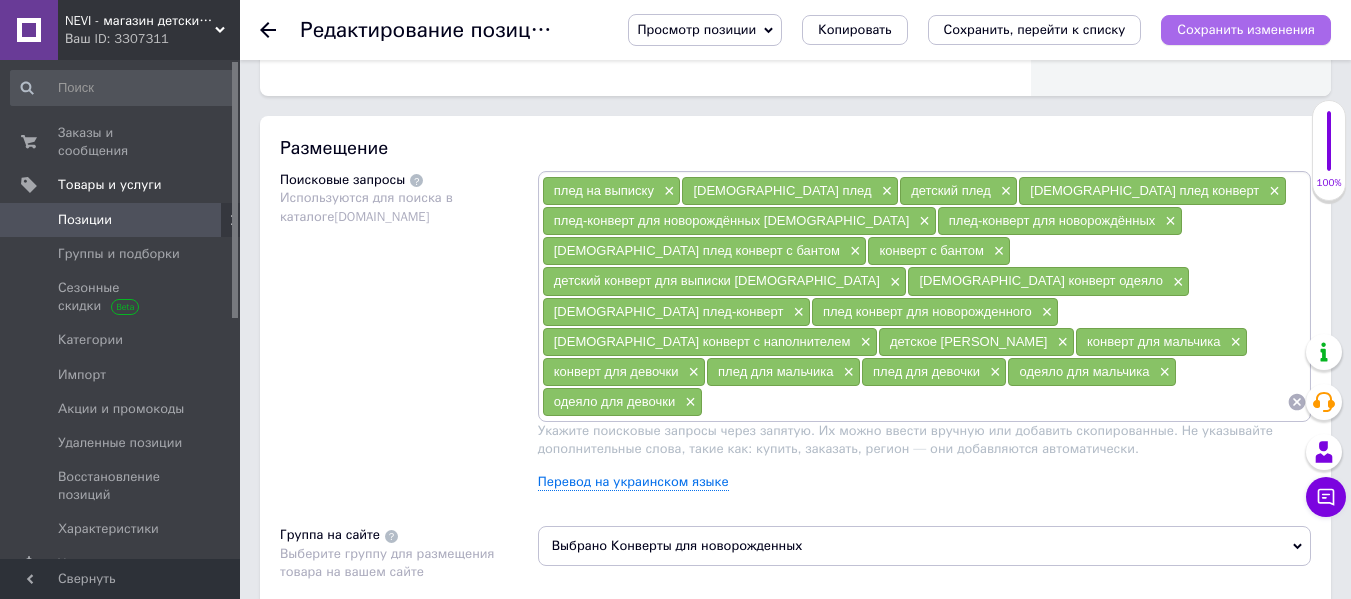 click on "Сохранить изменения" at bounding box center (1246, 29) 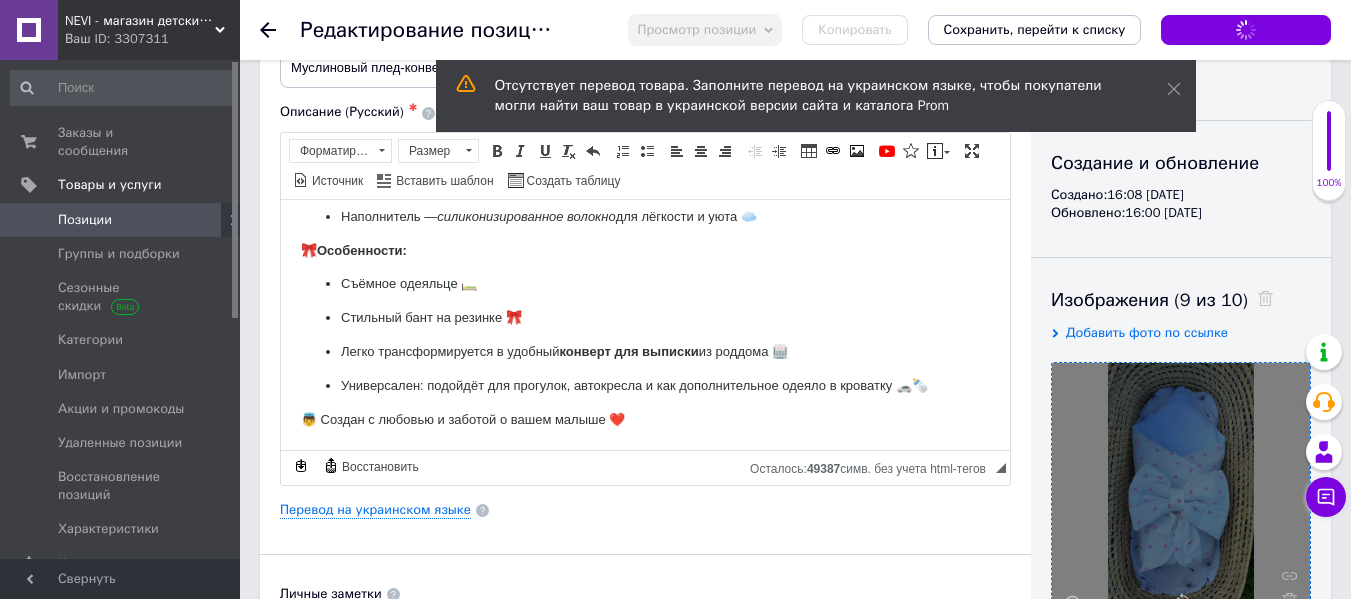 scroll, scrollTop: 500, scrollLeft: 0, axis: vertical 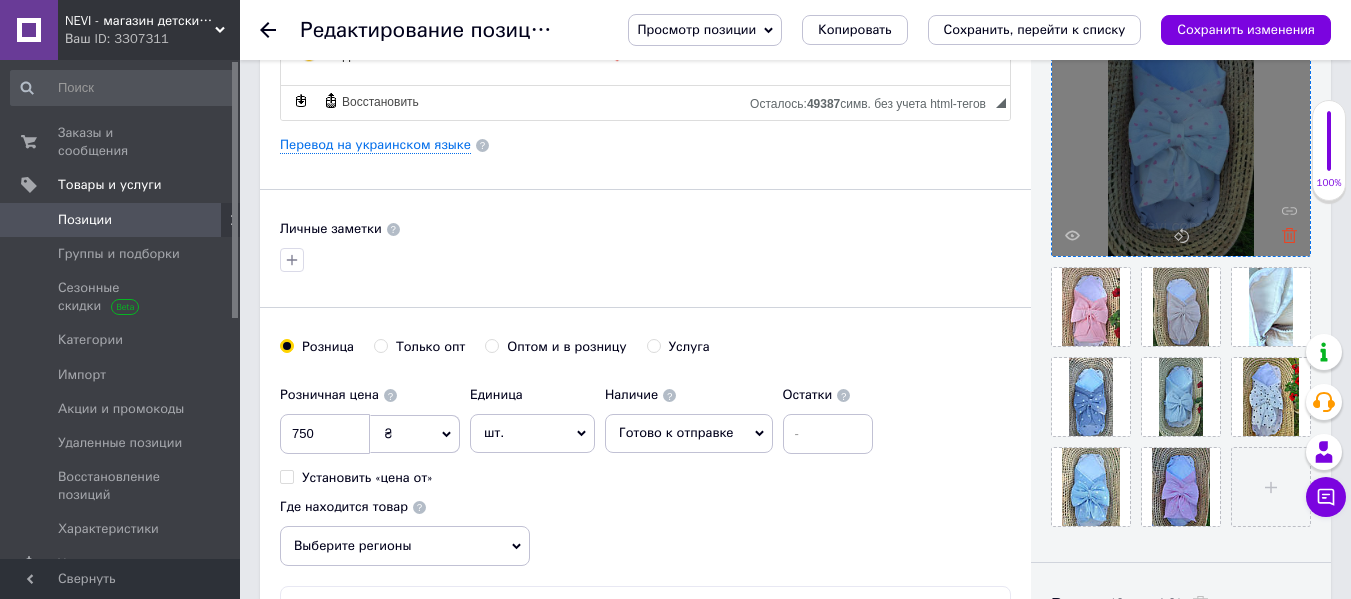 click 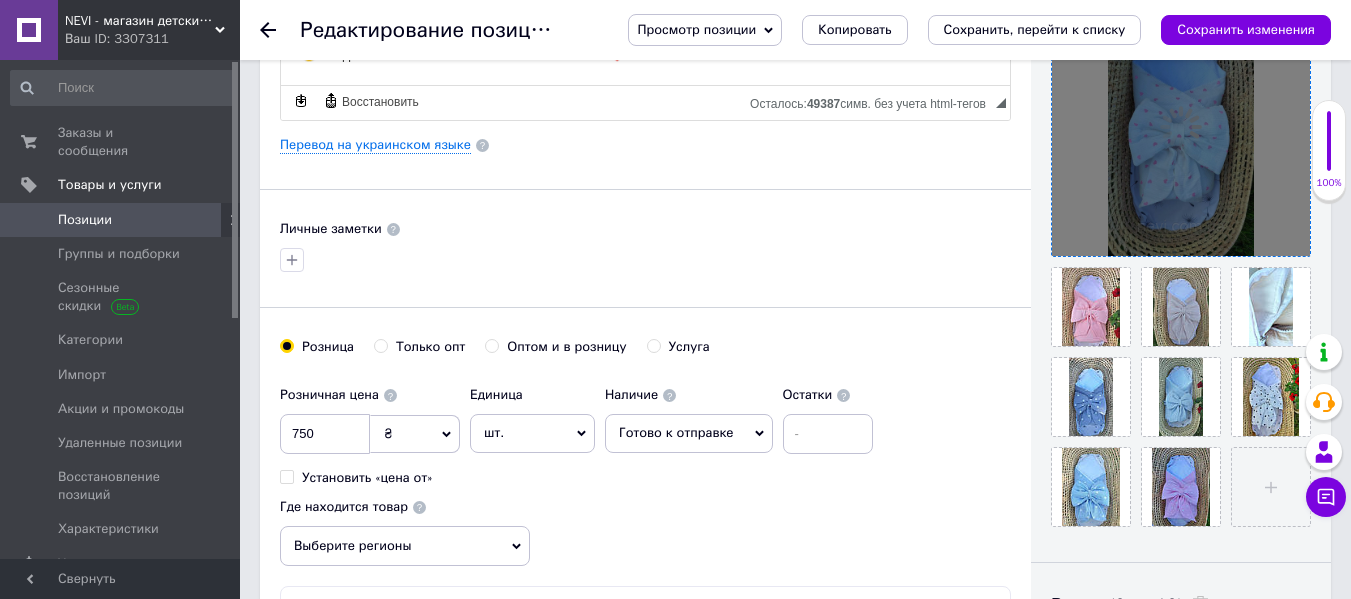 click at bounding box center (1181, 127) 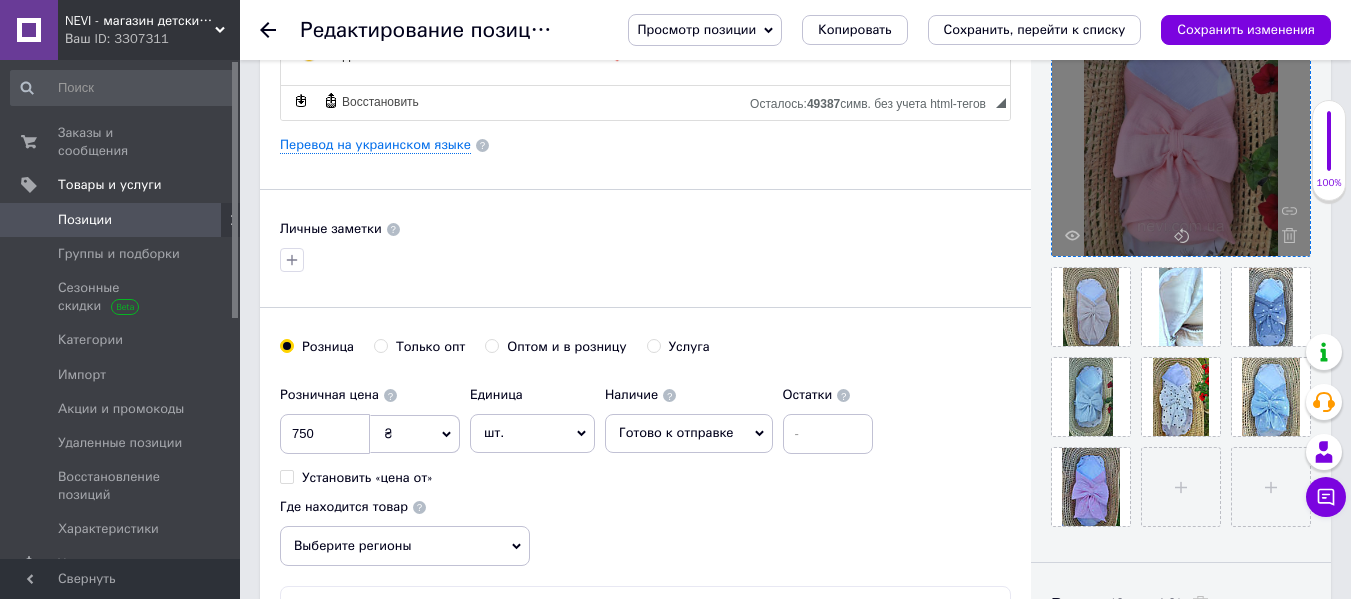 click 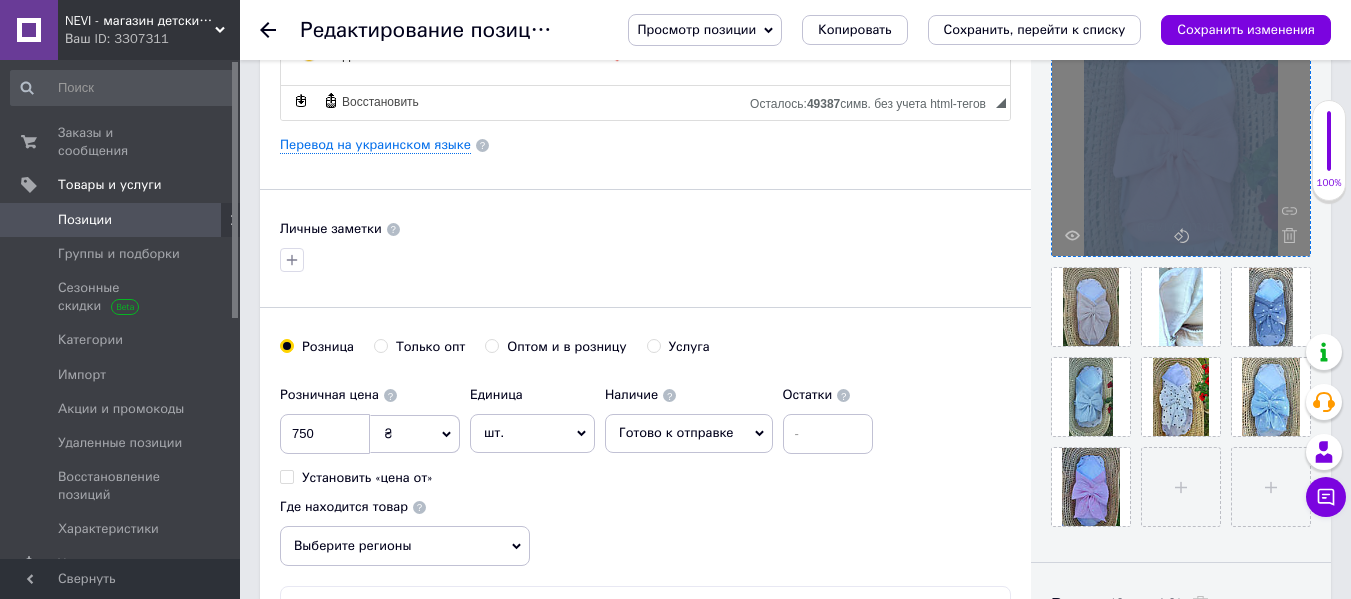 click at bounding box center (1181, 127) 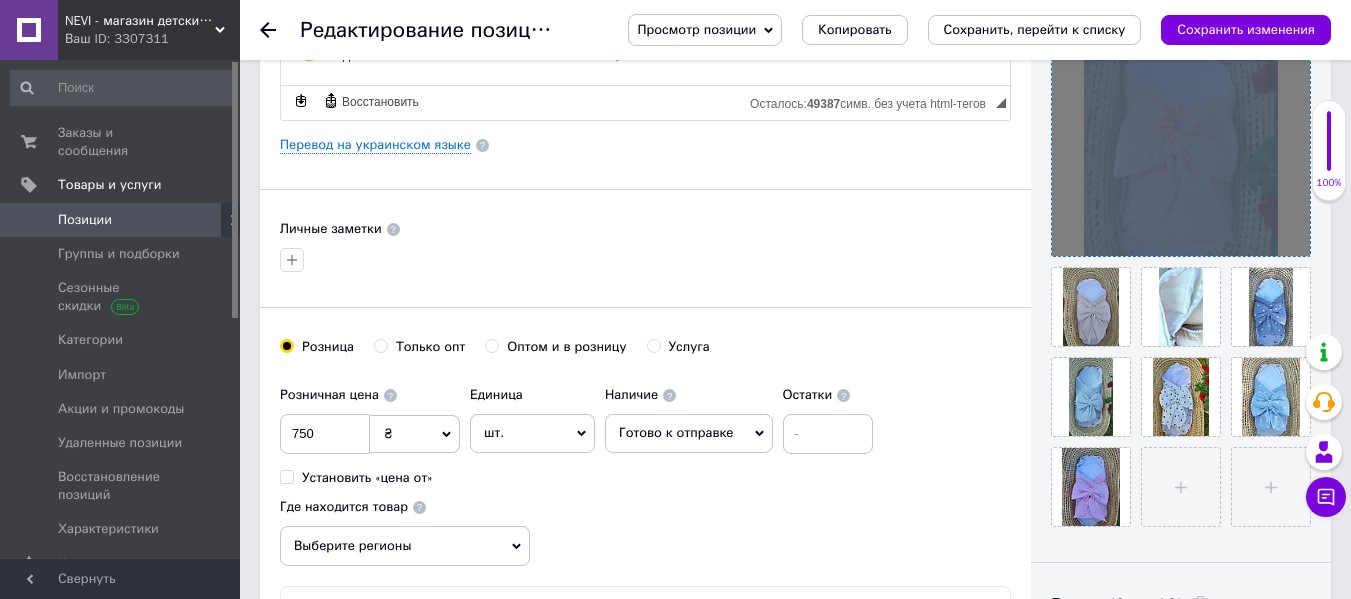 click at bounding box center (1181, 127) 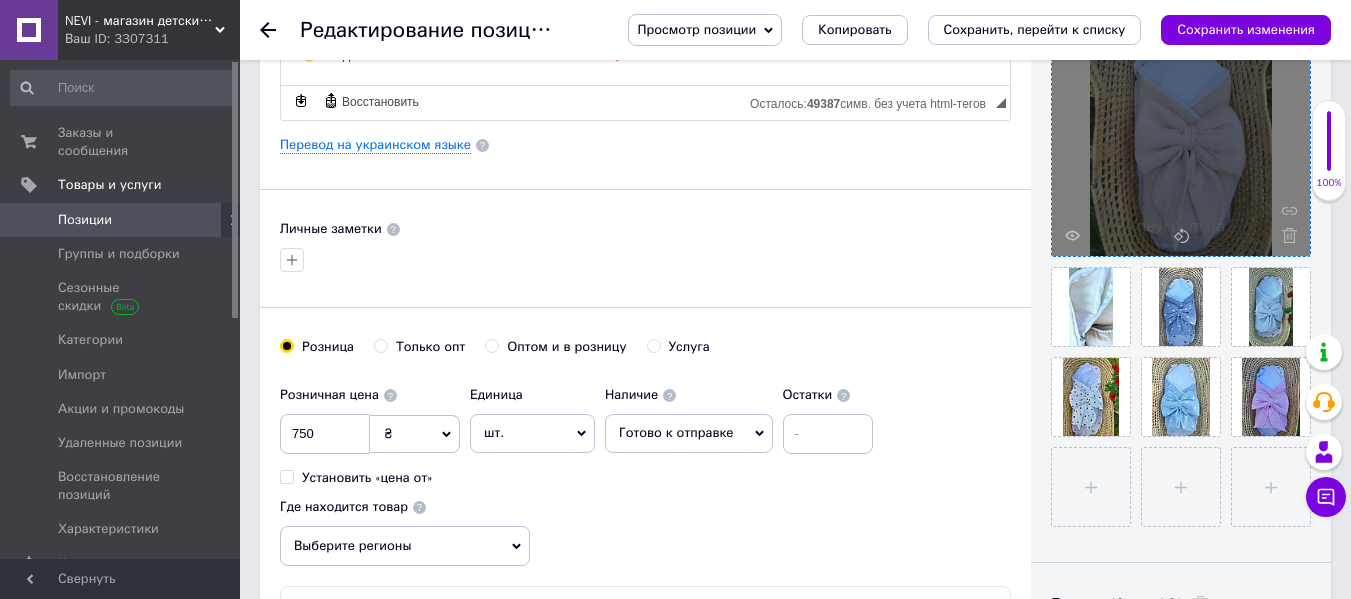 click 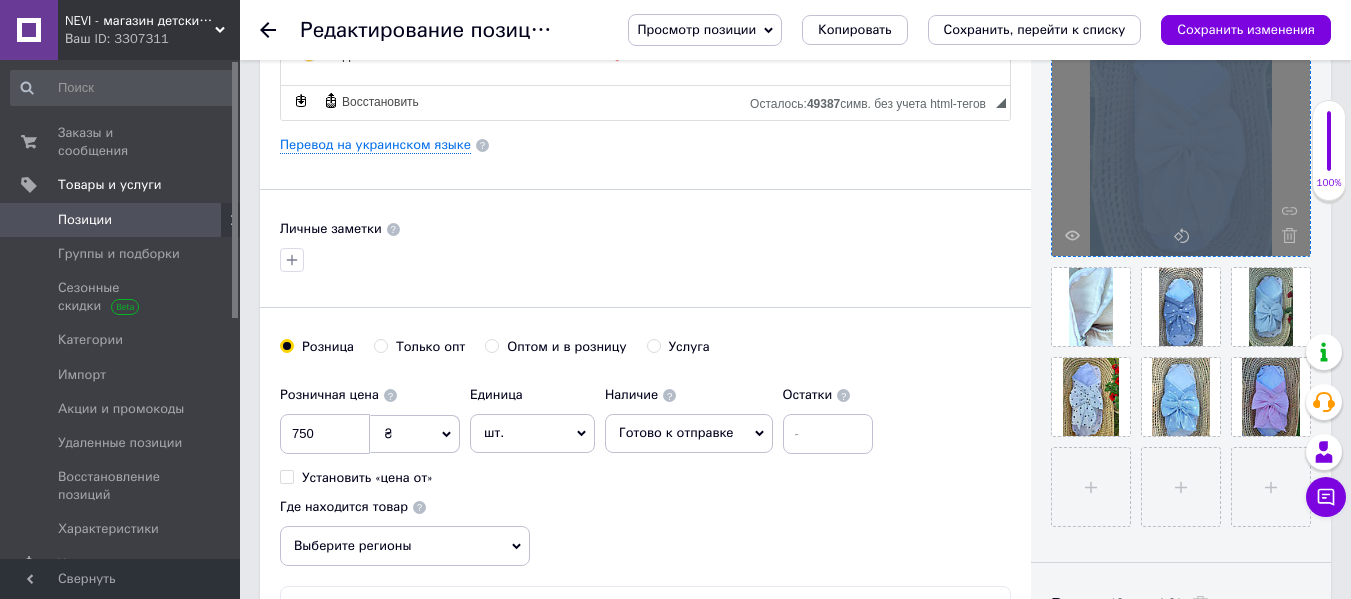 click at bounding box center [1181, 127] 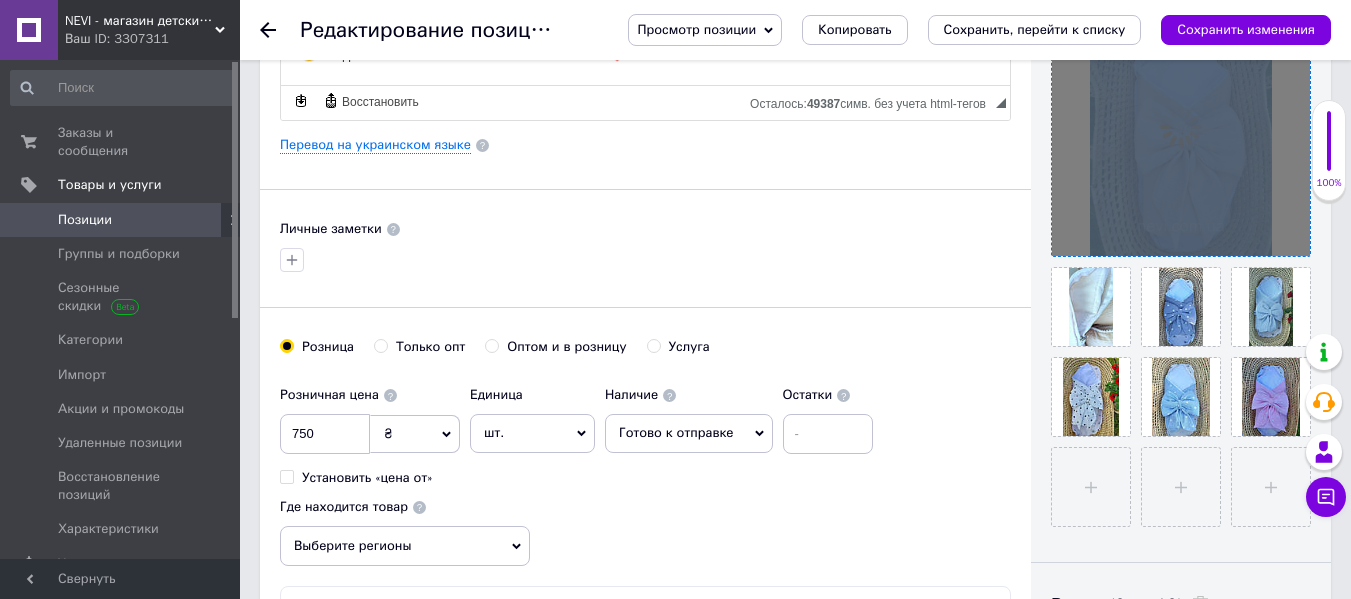 click at bounding box center (1181, 127) 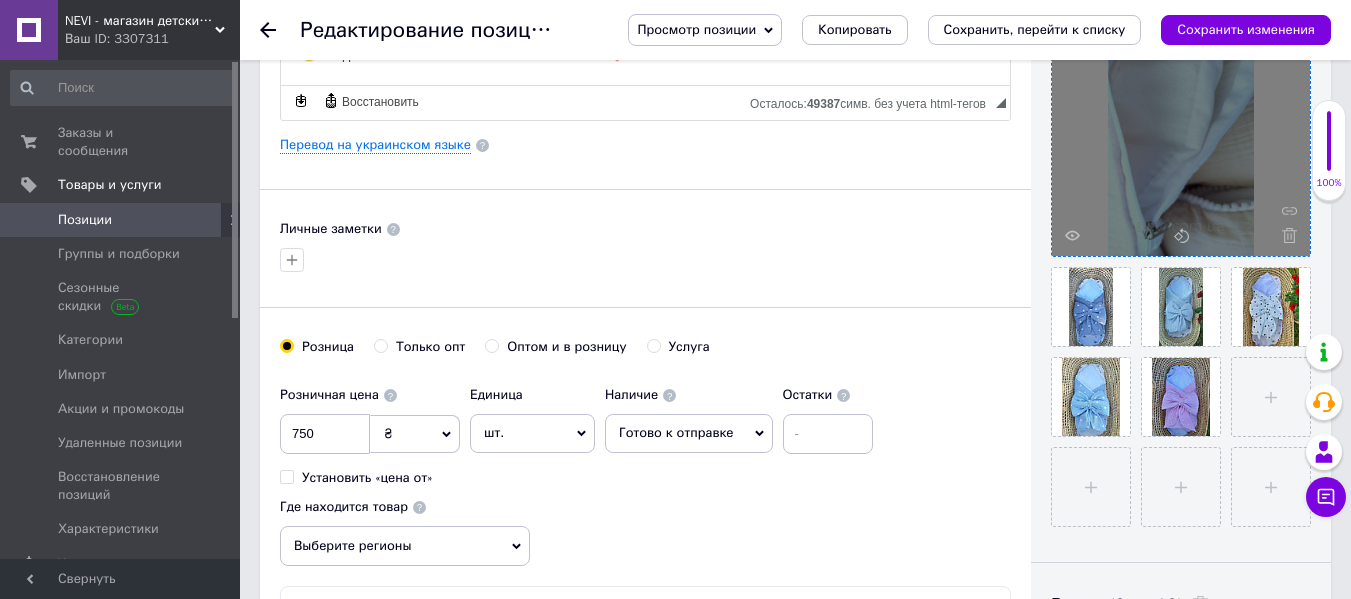 click 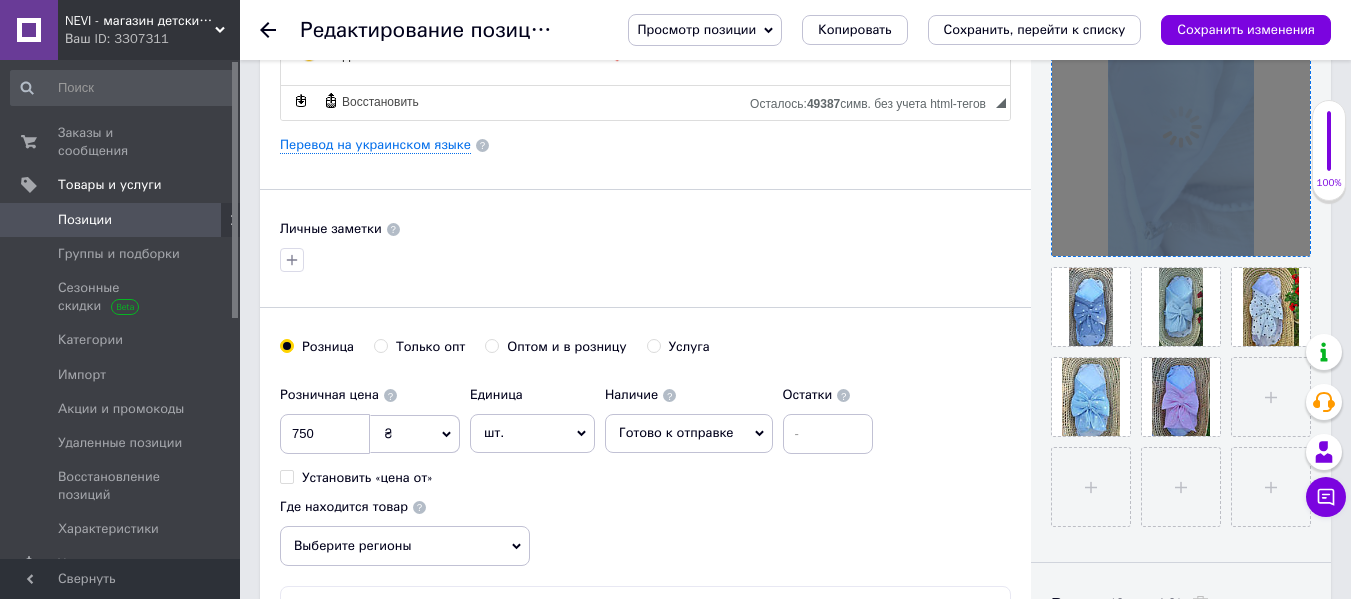 click at bounding box center (1181, 127) 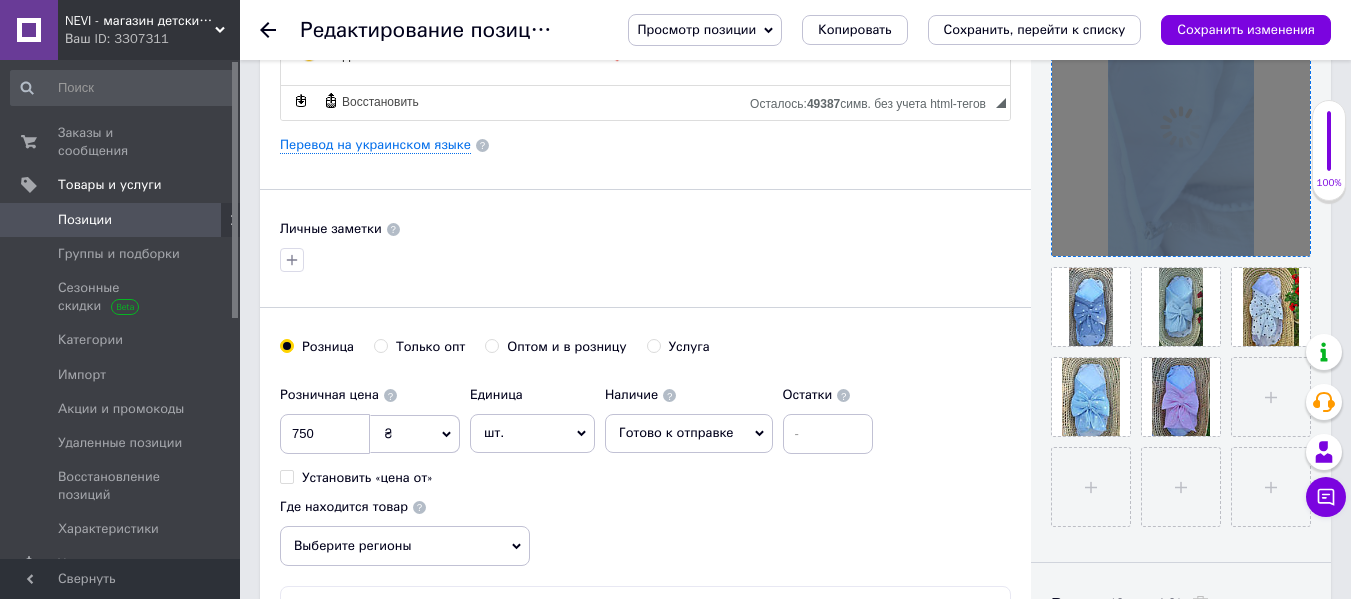 click at bounding box center (1181, 127) 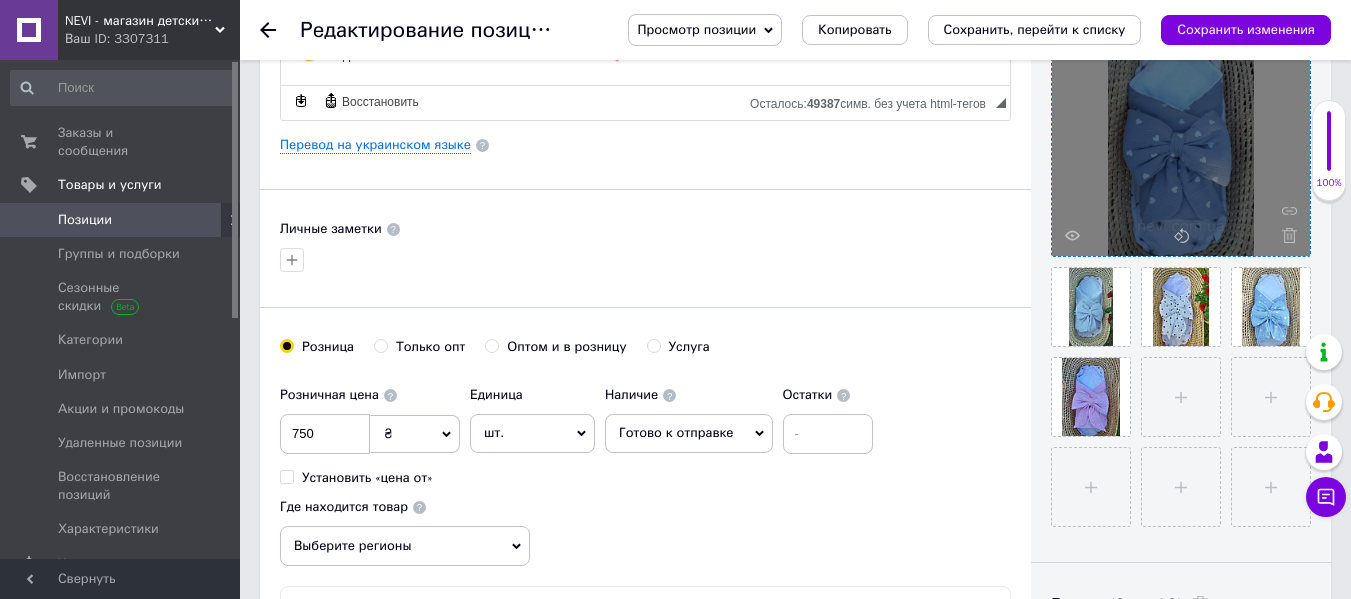 click 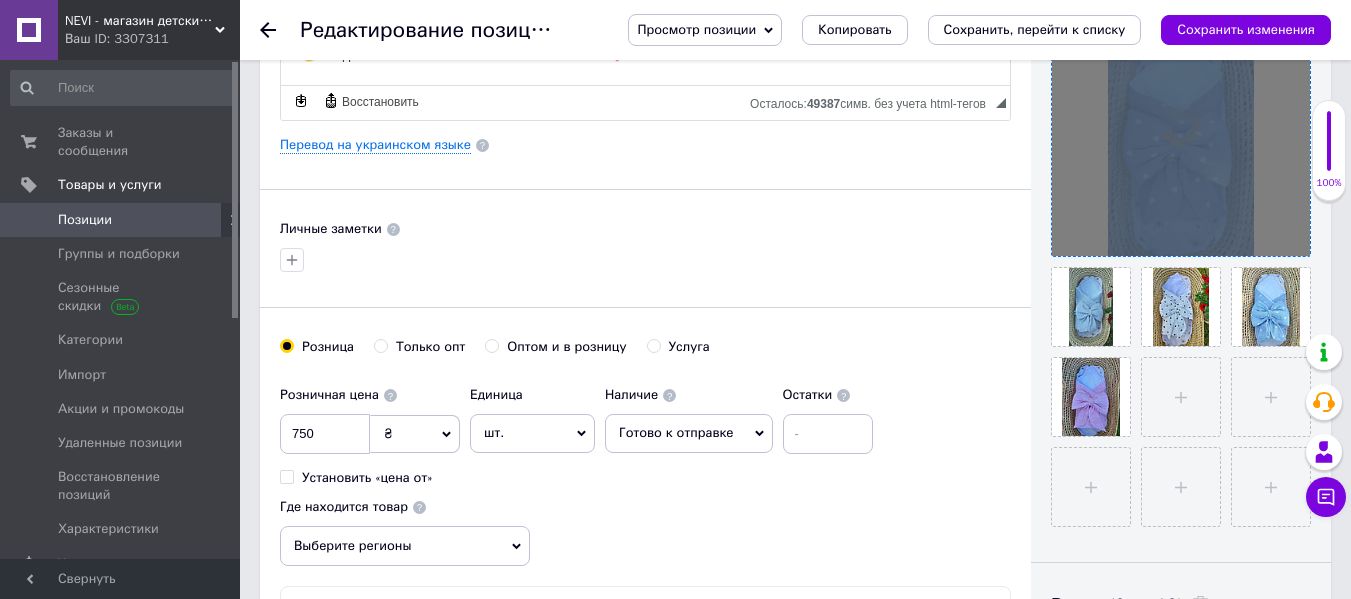 click at bounding box center [1181, 127] 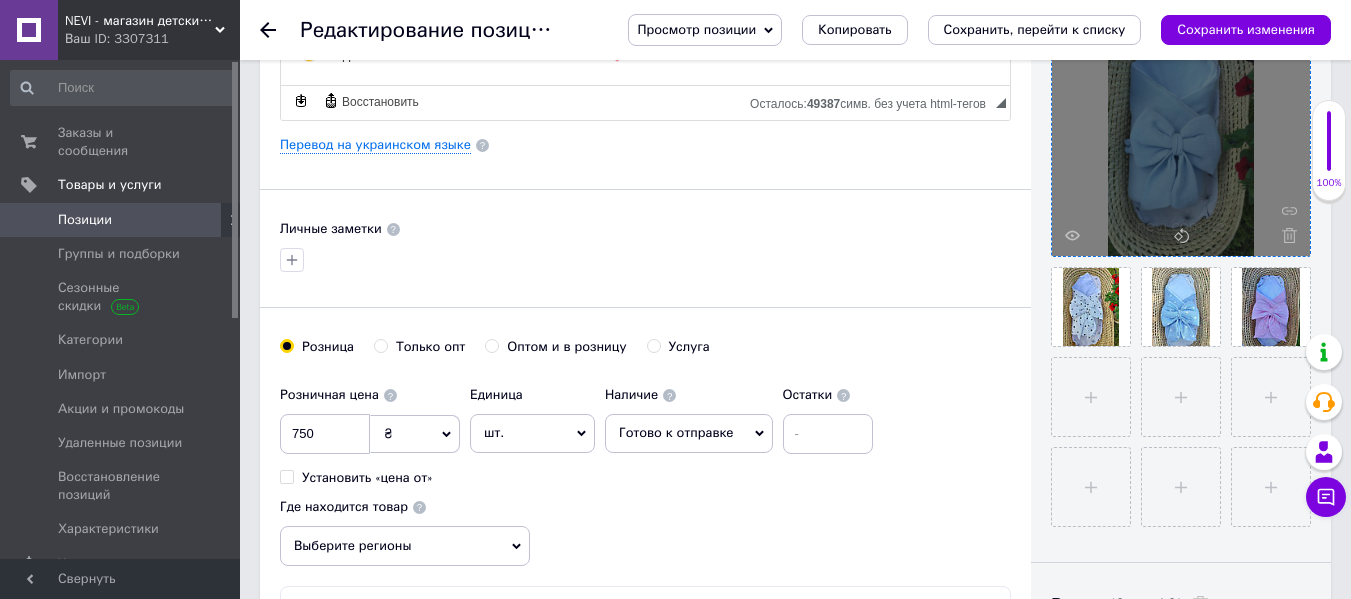 click 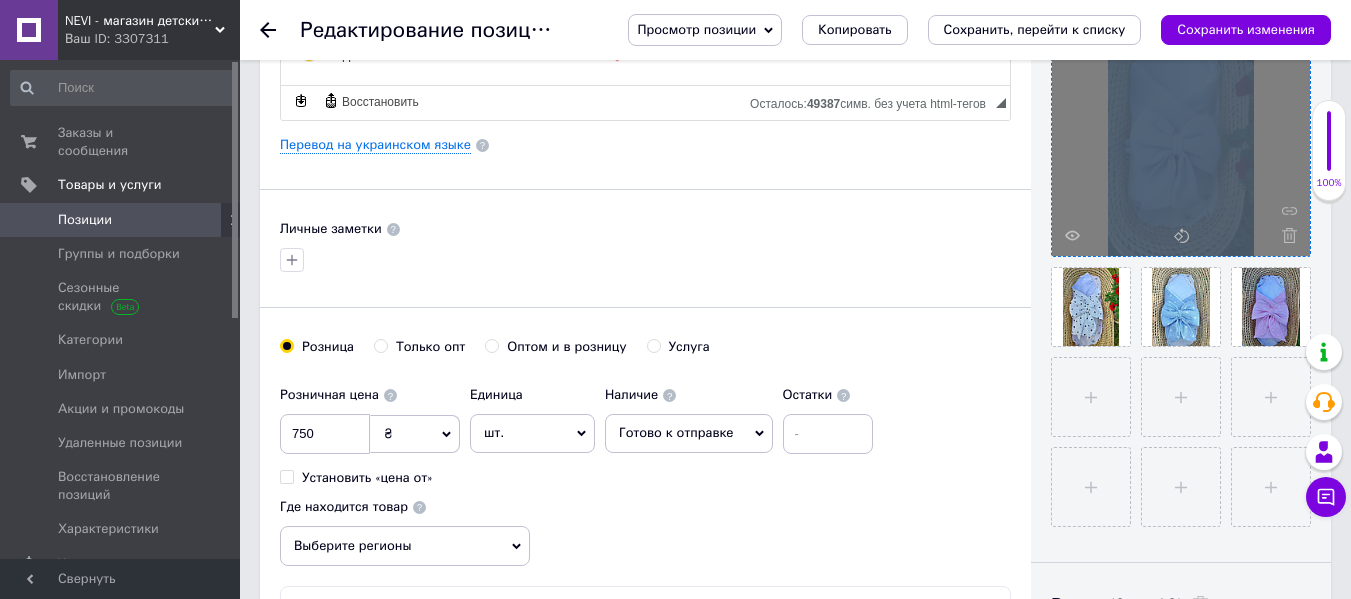 click at bounding box center [1181, 127] 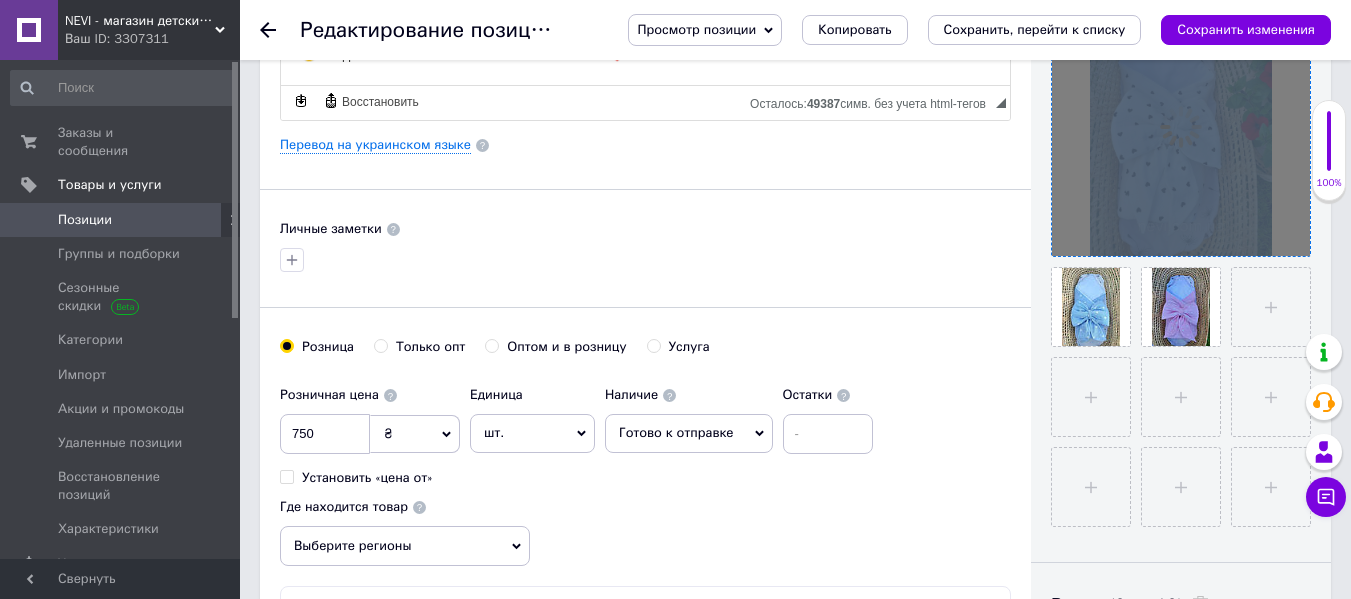 click at bounding box center (1181, 127) 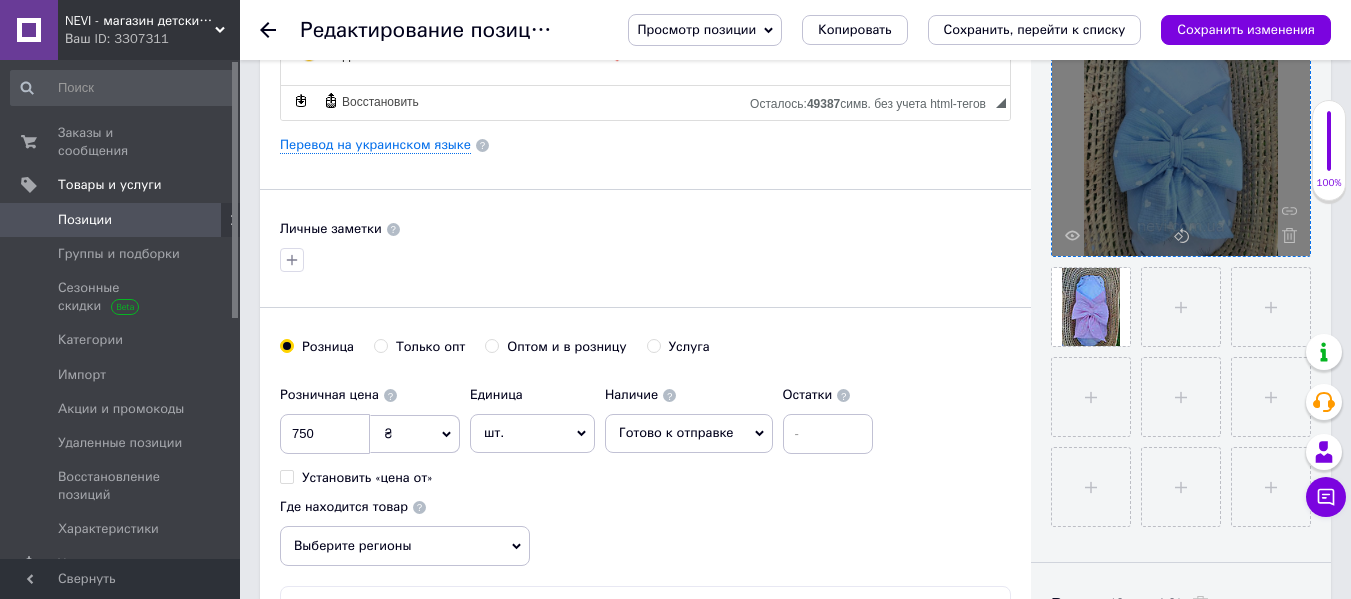 click 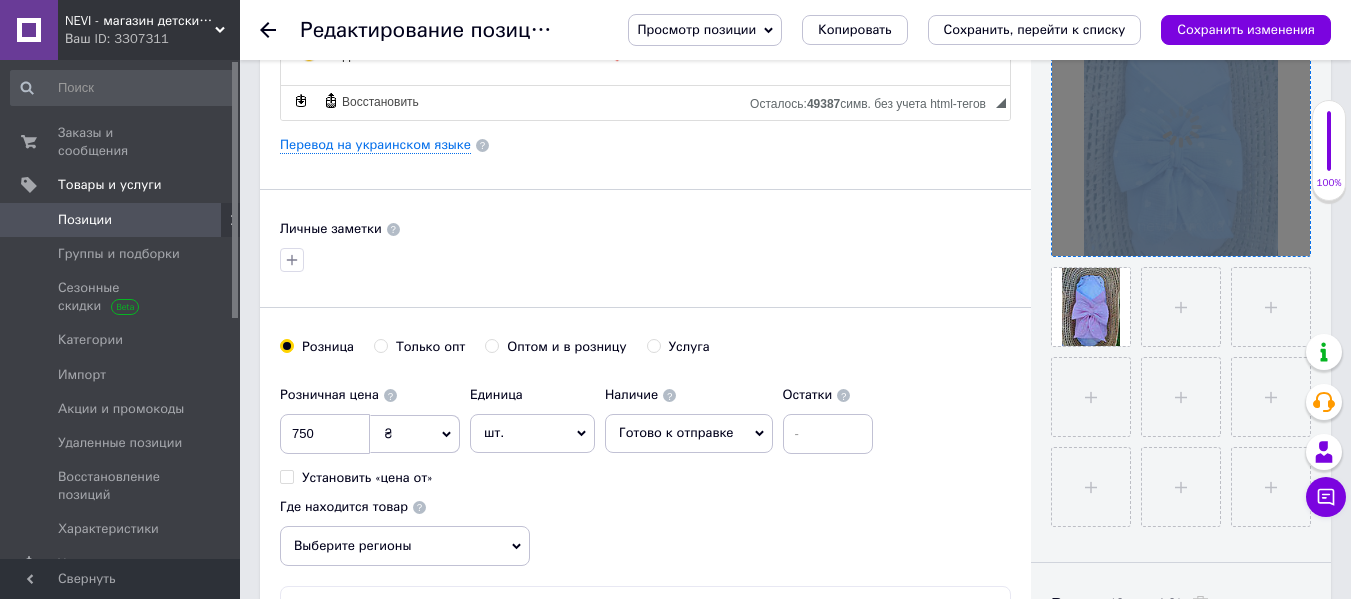 click at bounding box center [1181, 127] 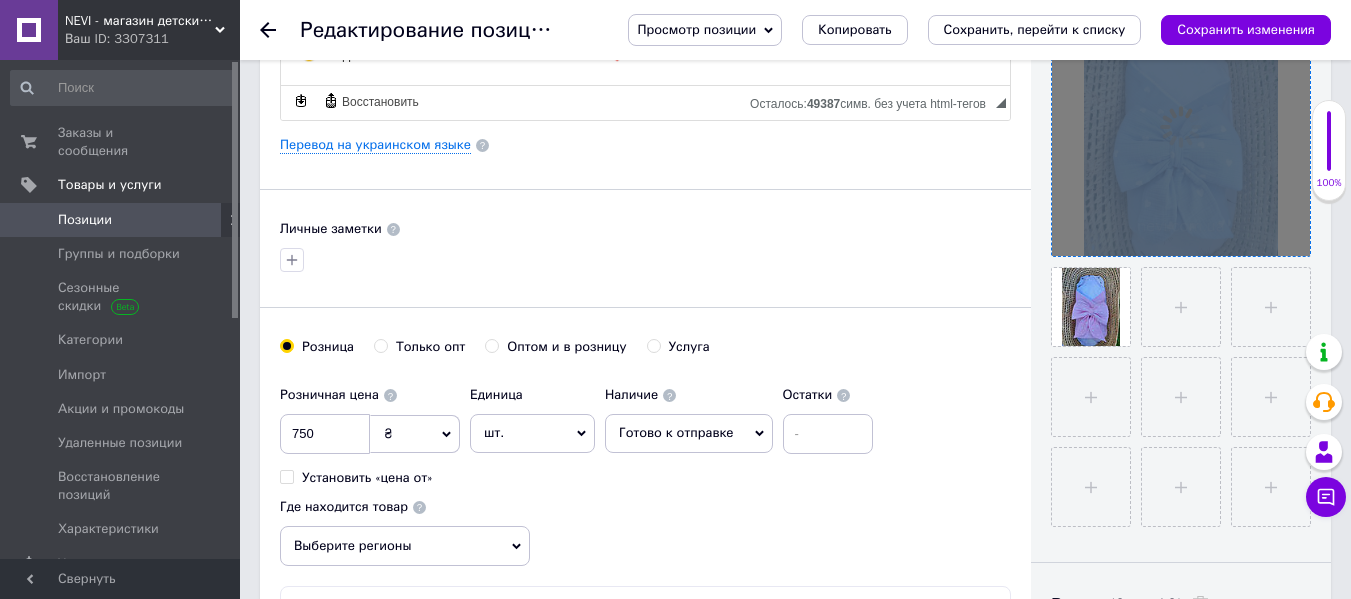 click at bounding box center [1181, 127] 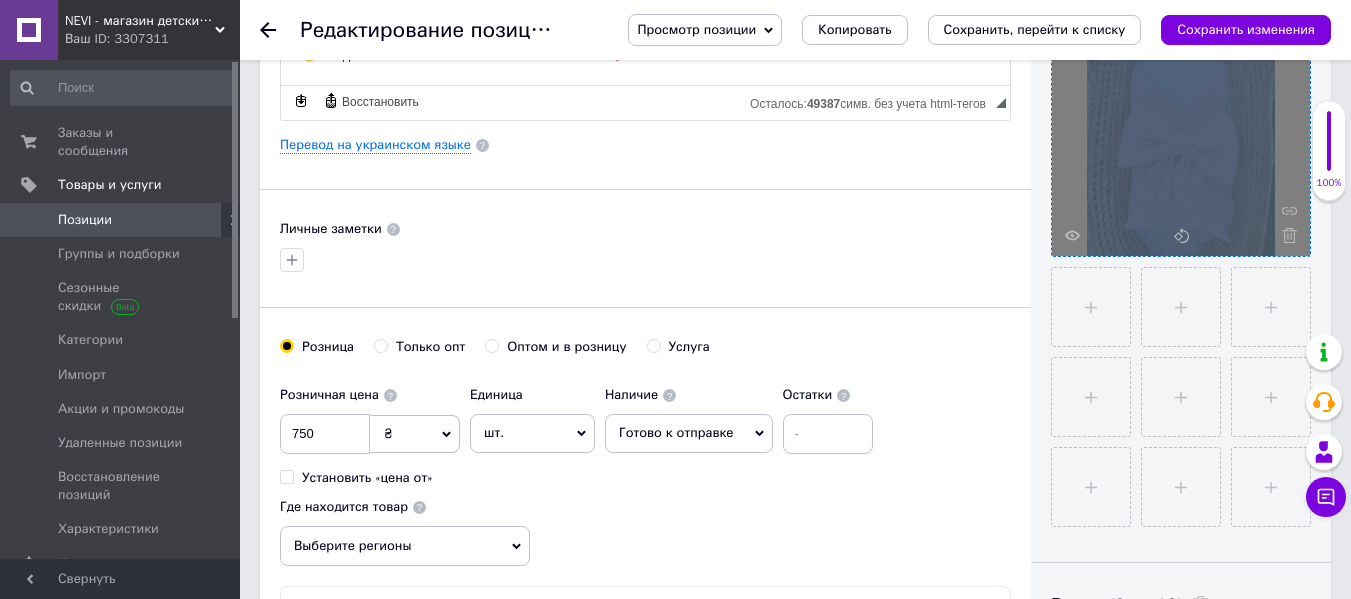 click 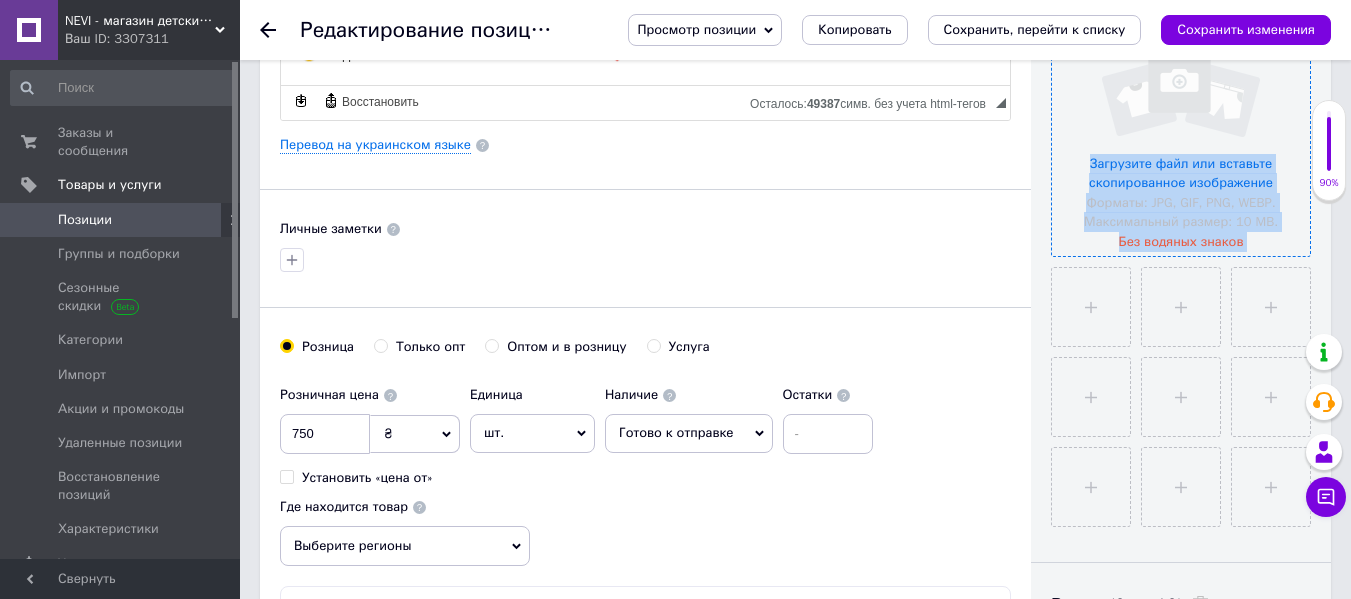 click at bounding box center [1181, 127] 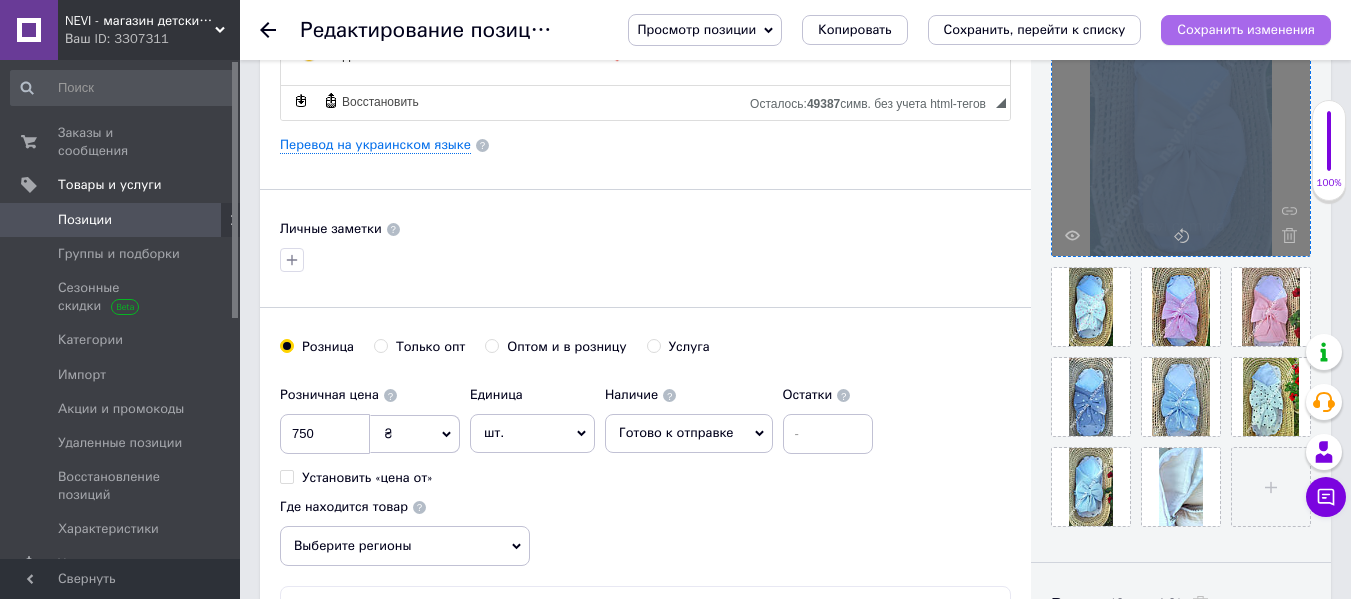 click on "Сохранить изменения" at bounding box center (1246, 30) 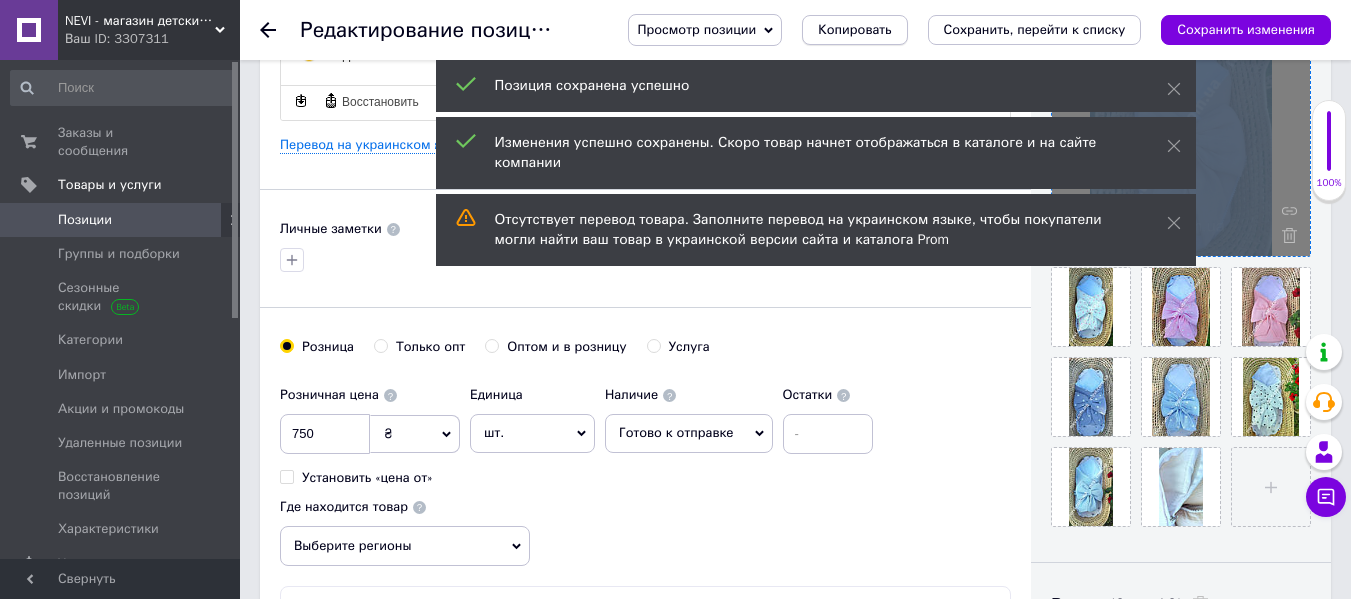 click on "Копировать" at bounding box center (854, 30) 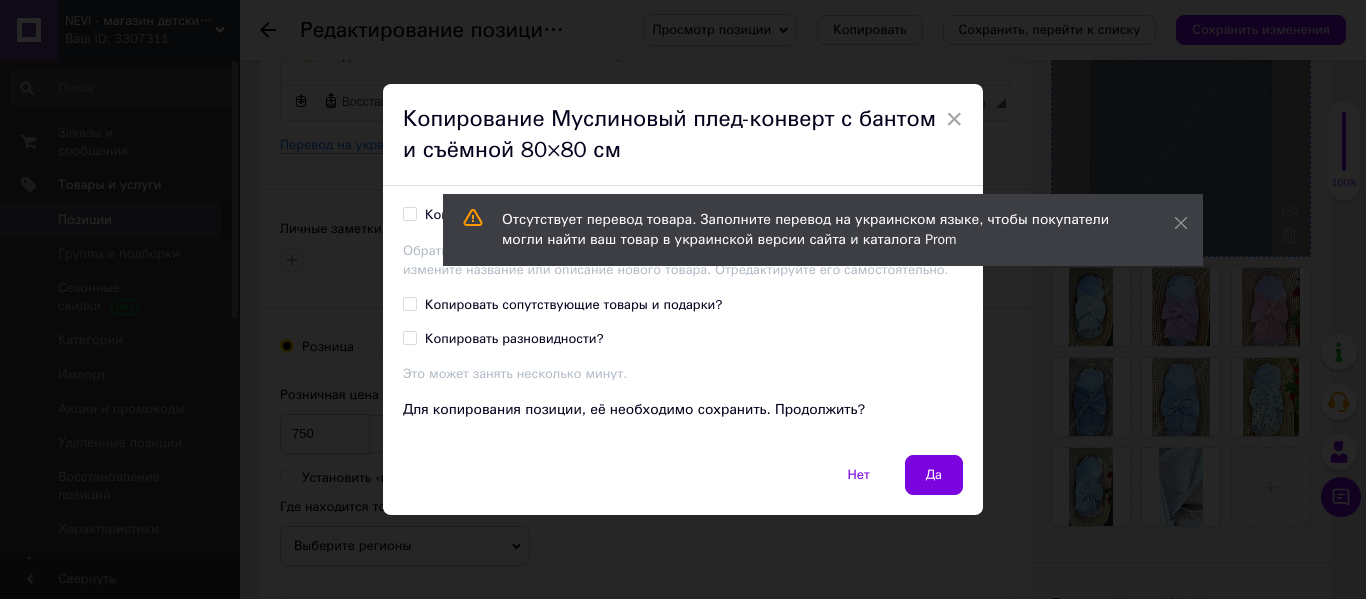 drag, startPoint x: 863, startPoint y: 475, endPoint x: 844, endPoint y: 474, distance: 19.026299 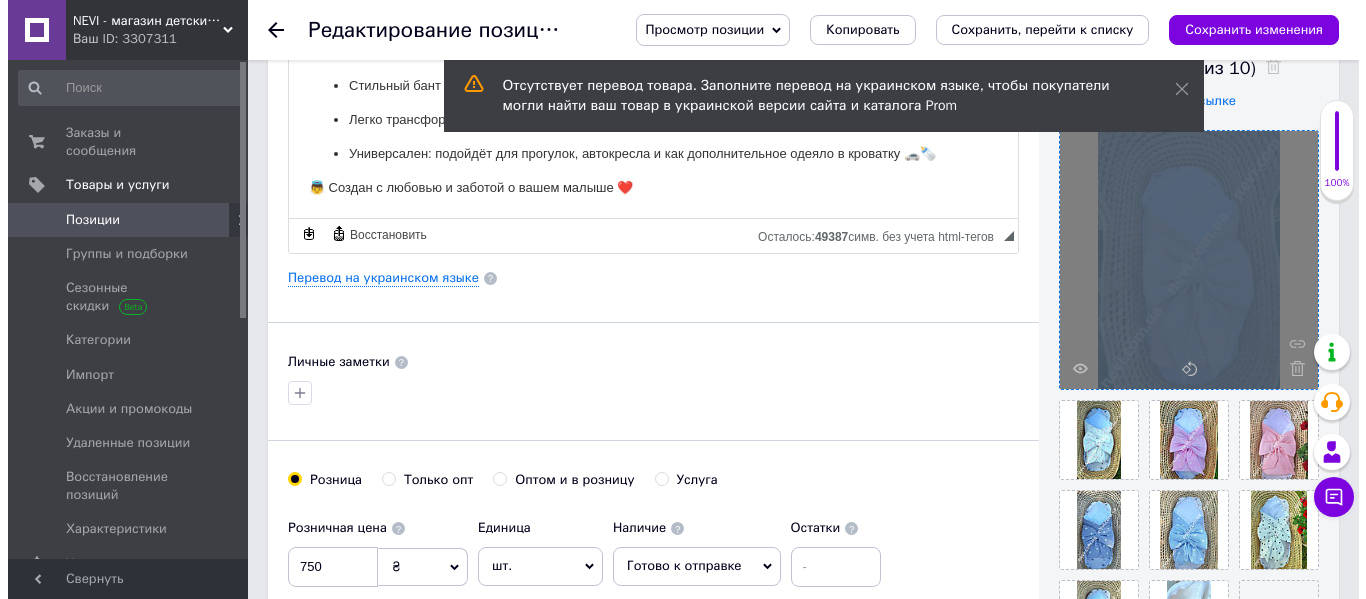 scroll, scrollTop: 400, scrollLeft: 0, axis: vertical 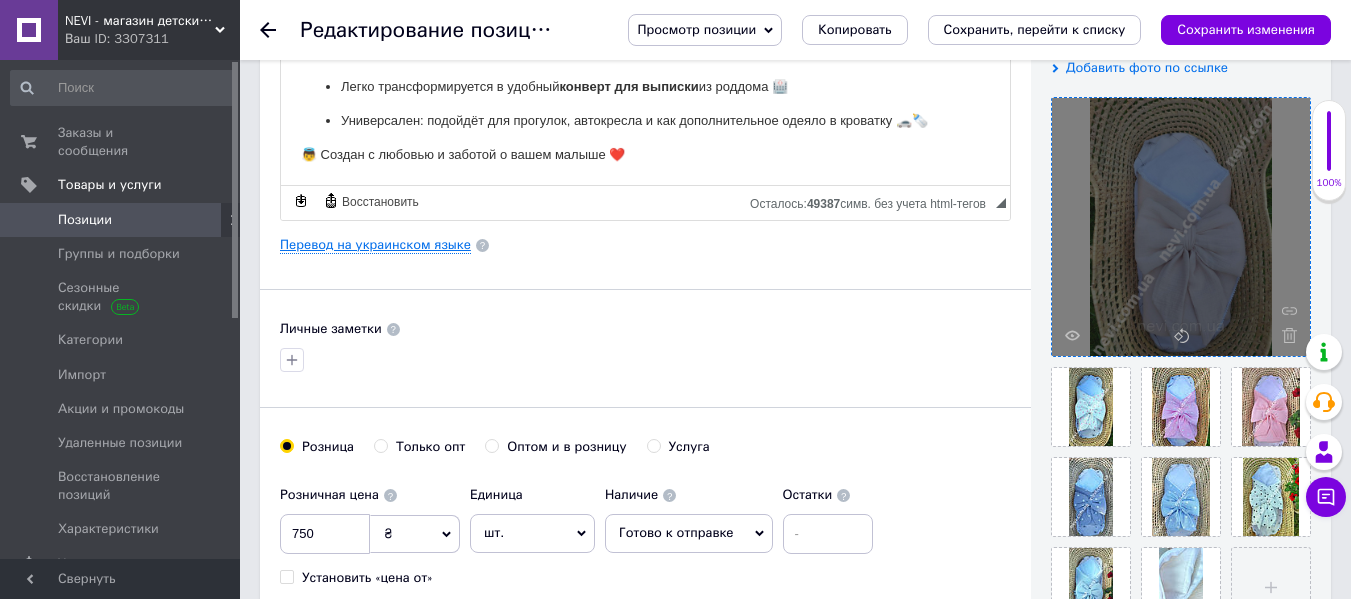 click on "Перевод на украинском языке" at bounding box center [375, 245] 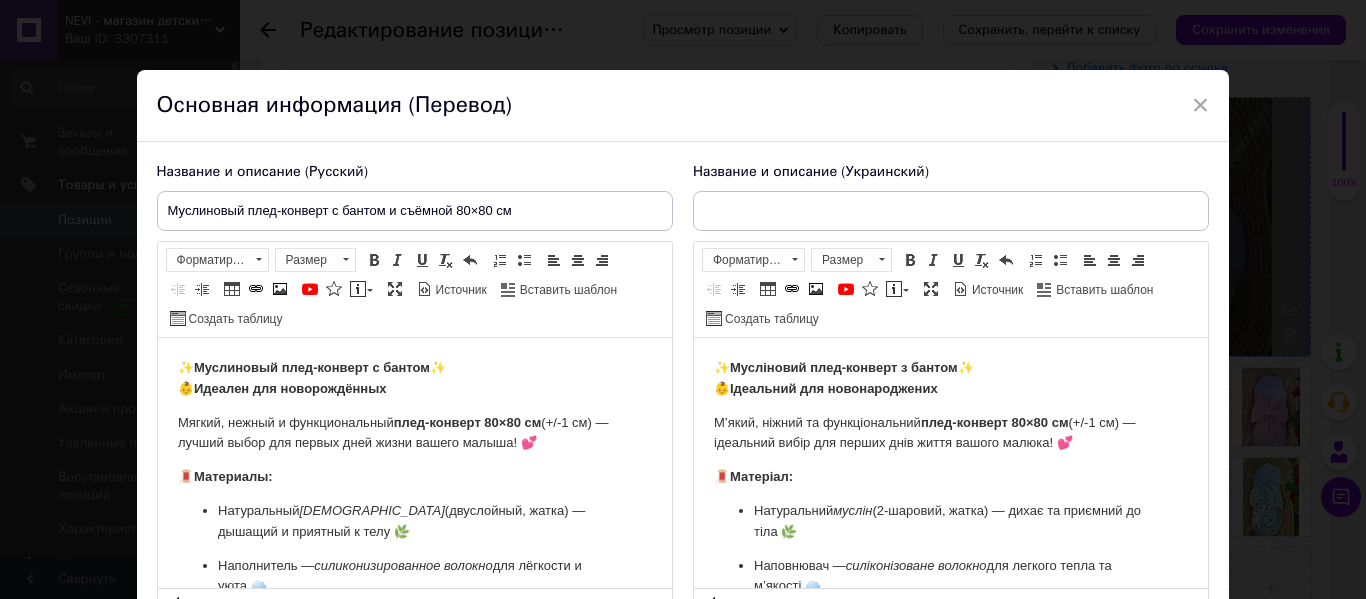 scroll, scrollTop: 0, scrollLeft: 0, axis: both 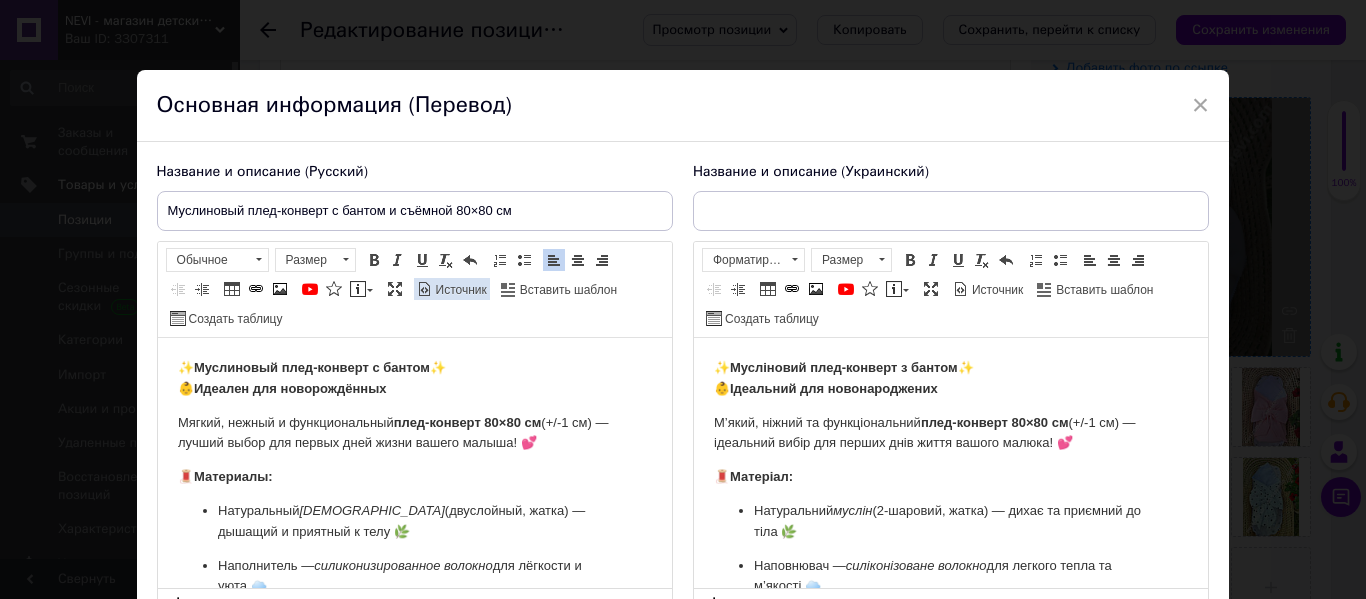 click on "Источник" at bounding box center (460, 290) 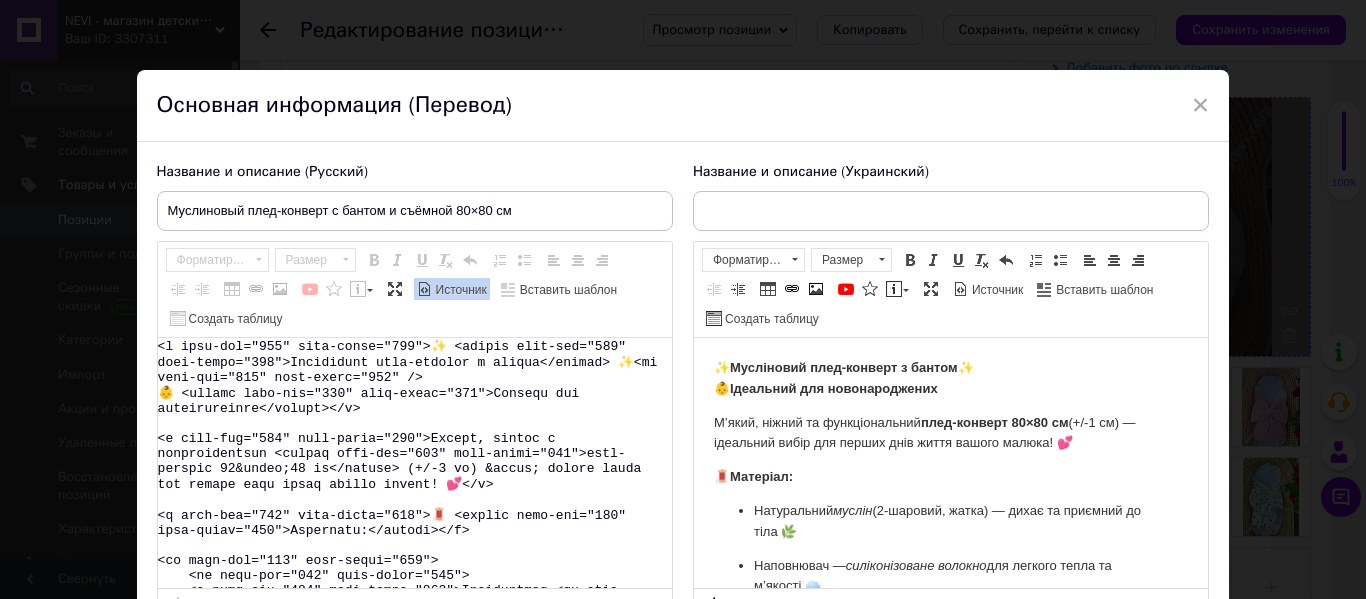 click on "Название и описание (Русский) Муслиновый плед-конверт с бантом и съёмной 80×80 см ✨  Муслиновый плед-конверт с бантом  ✨
👶  Идеален для новорождённых
Мягкий, нежный и функциональный  плед-конверт 80×80 см  (+/-1 см) — лучший выбор для первых дней жизни вашего малыша! 💕
🧵  Материалы:
Натуральный  муслин  (двуслойный, жатка) — дышащий и приятный к телу 🌿
Наполнитель —  силиконизированное волокно  для лёгкости и уюта ☁️
🎀  Особенности:
Съёмное одеяльце 🛏️
Стильный бант на резинке 🎀
Легко трансформируется в удобный" at bounding box center [415, 393] 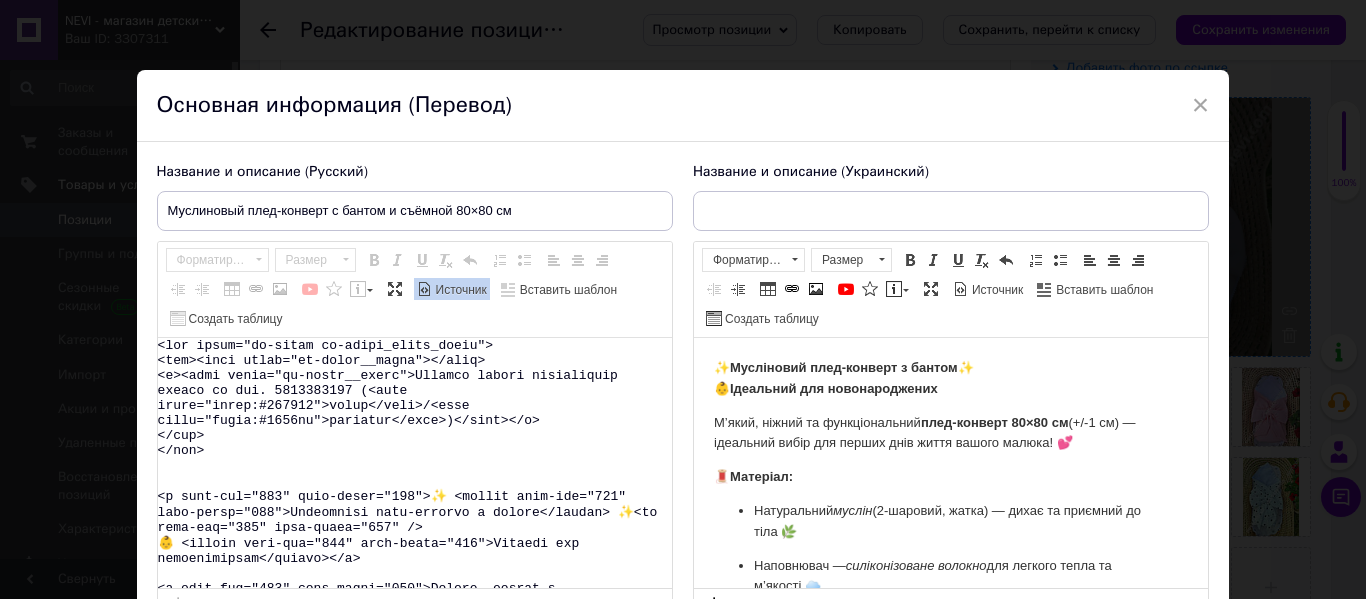 click at bounding box center (415, 463) 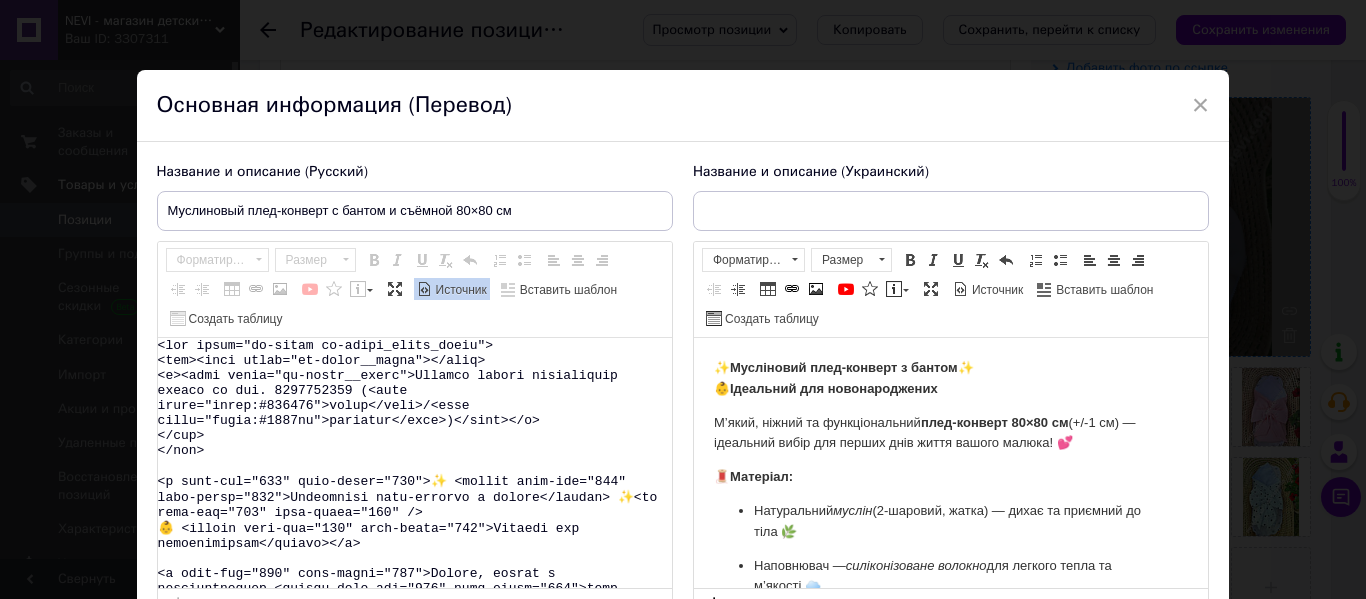 click at bounding box center [425, 289] 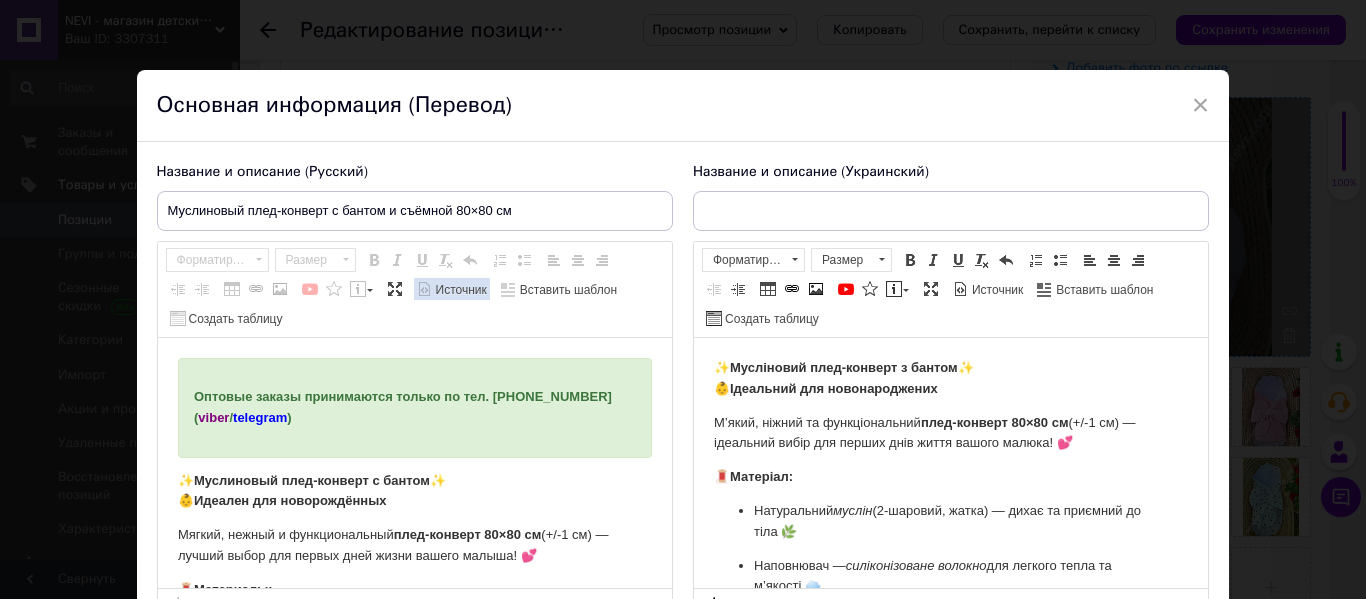 scroll, scrollTop: 0, scrollLeft: 0, axis: both 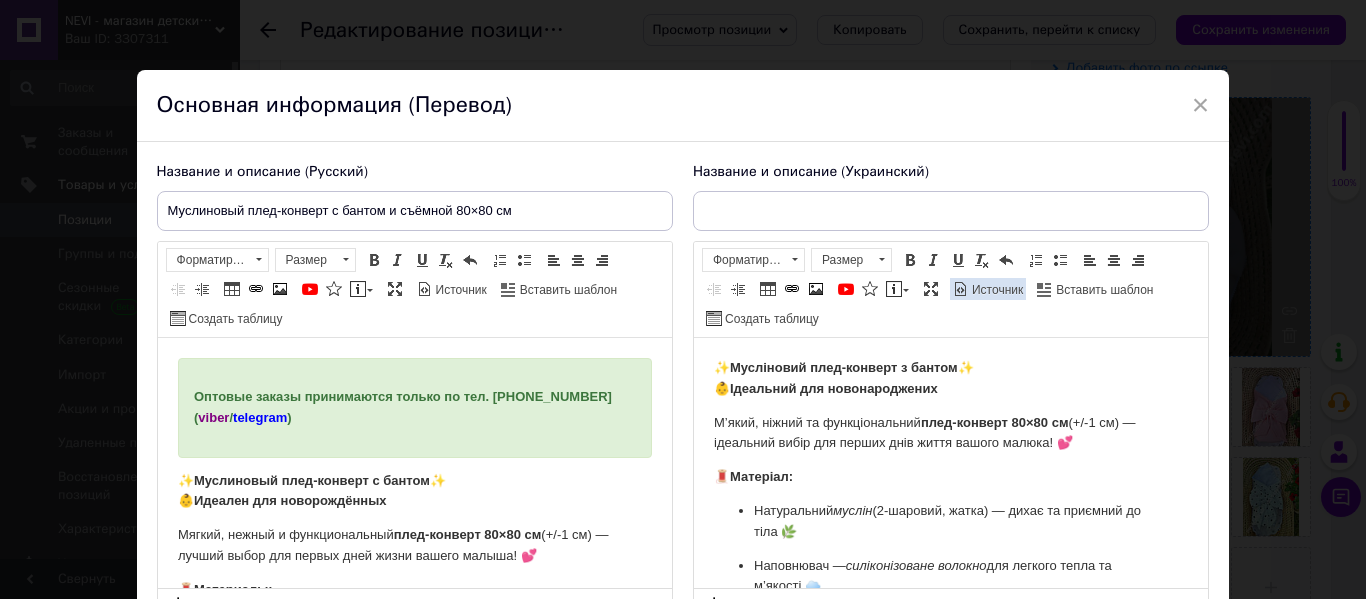 click on "Источник" at bounding box center (996, 290) 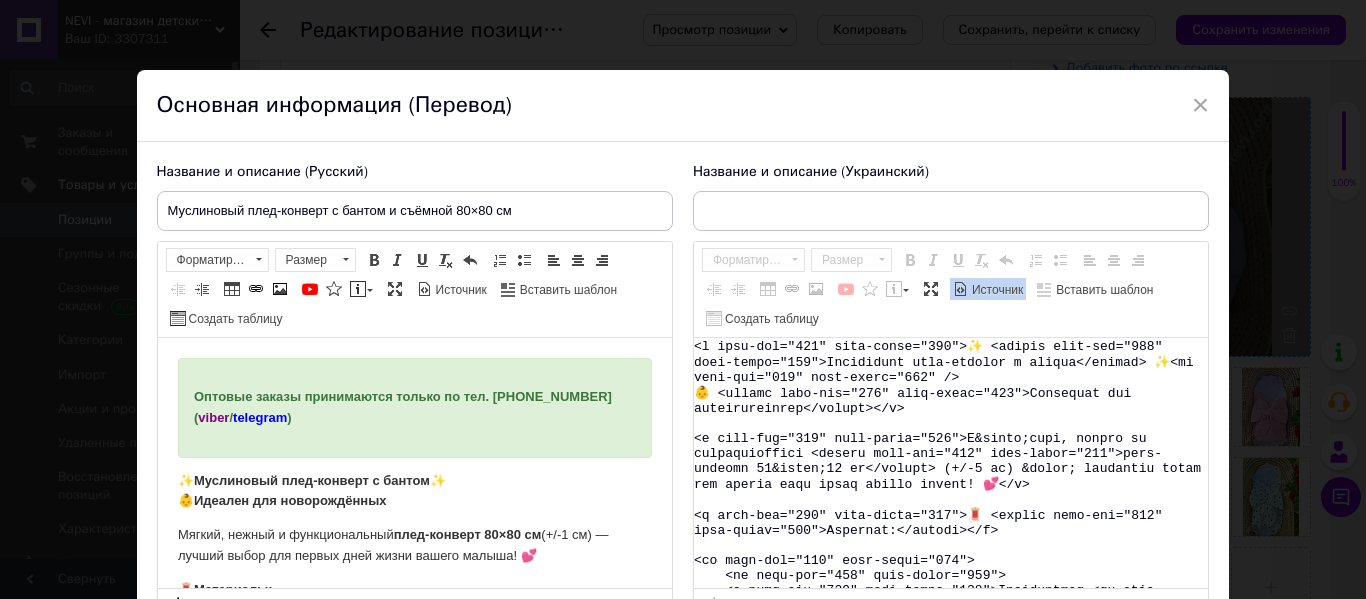 click at bounding box center [951, 463] 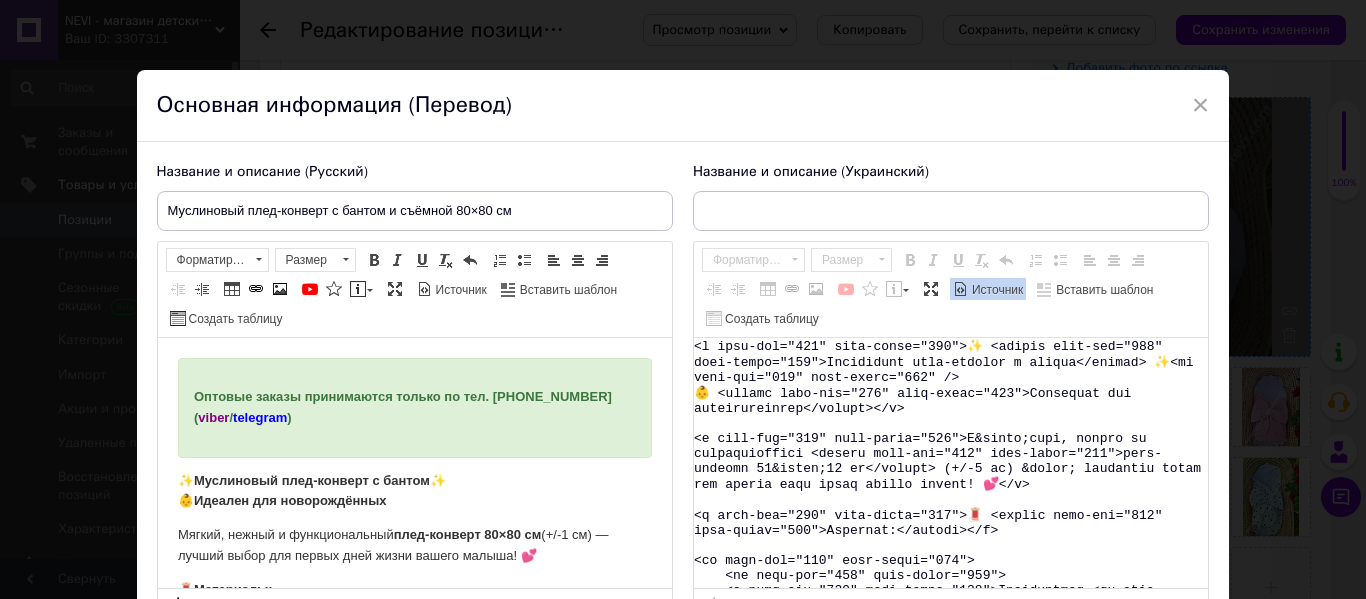 click at bounding box center [951, 463] 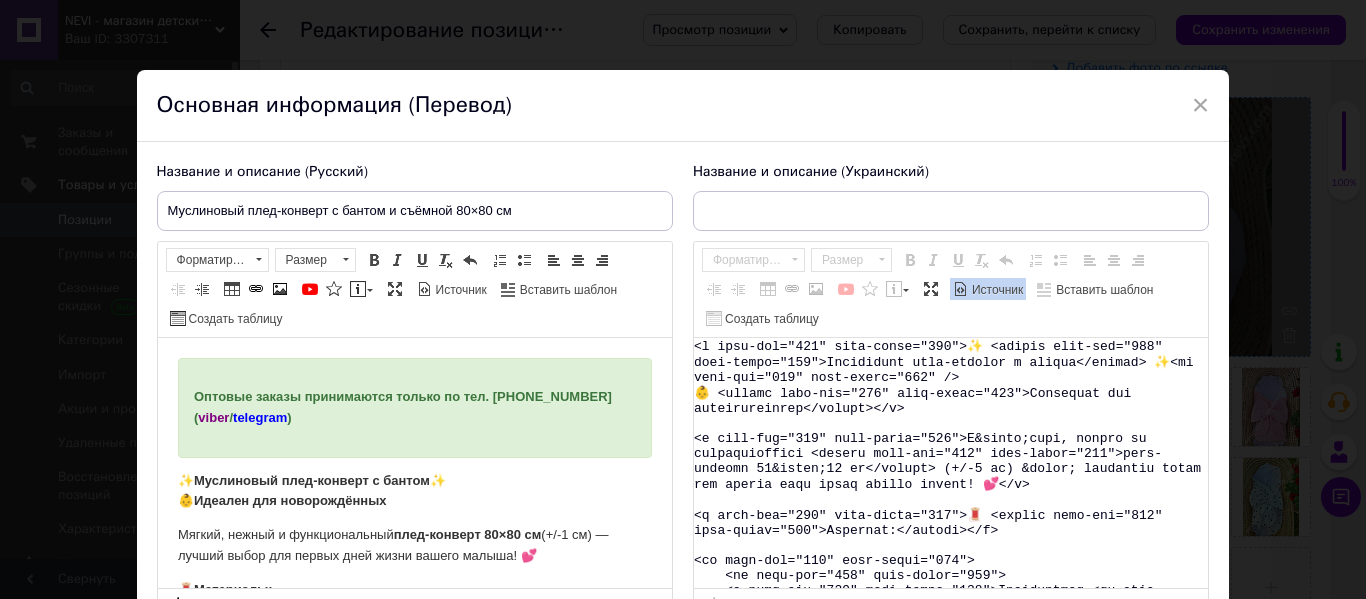paste on "<div class="ck-alert ck-alert_theme_green">
<div><span class="ck-alert__title"></span>
<p><strong><em>Гуртові замовлення приймаються тільки за тел. 0635221992 (<span style="color:#800080">viber</span>/<span style="color:#0000ff">telegram</span>)</em></strong></p>
</div>
</div>" 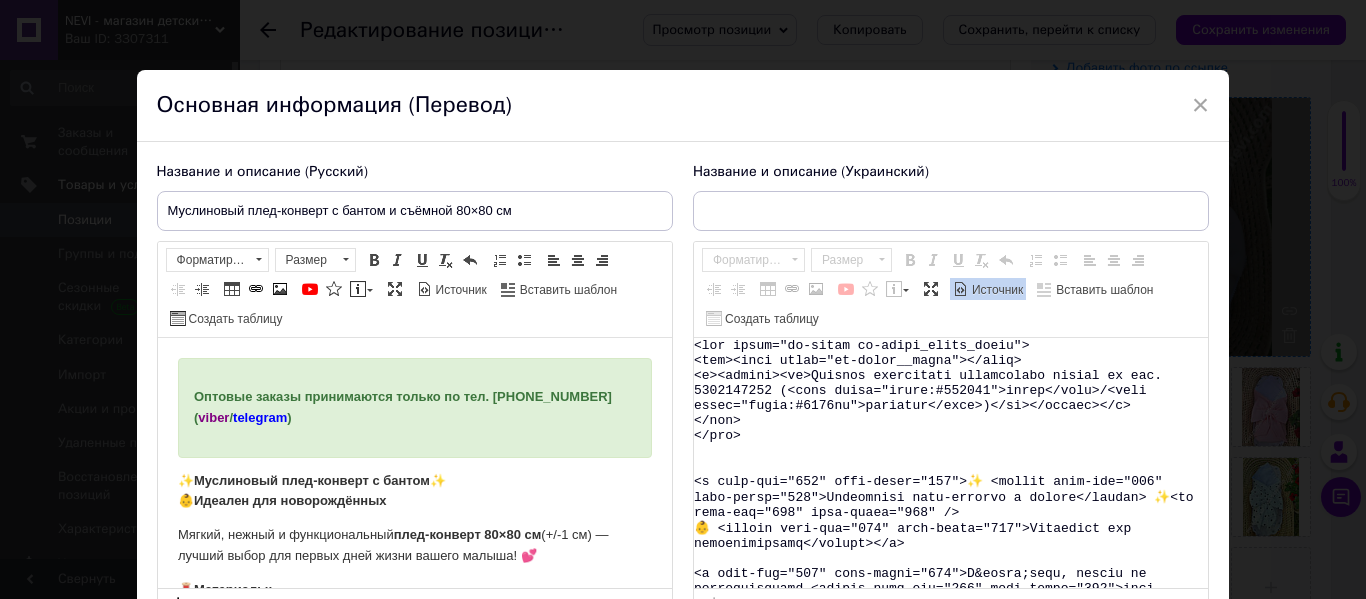 click on "Источник" at bounding box center (988, 289) 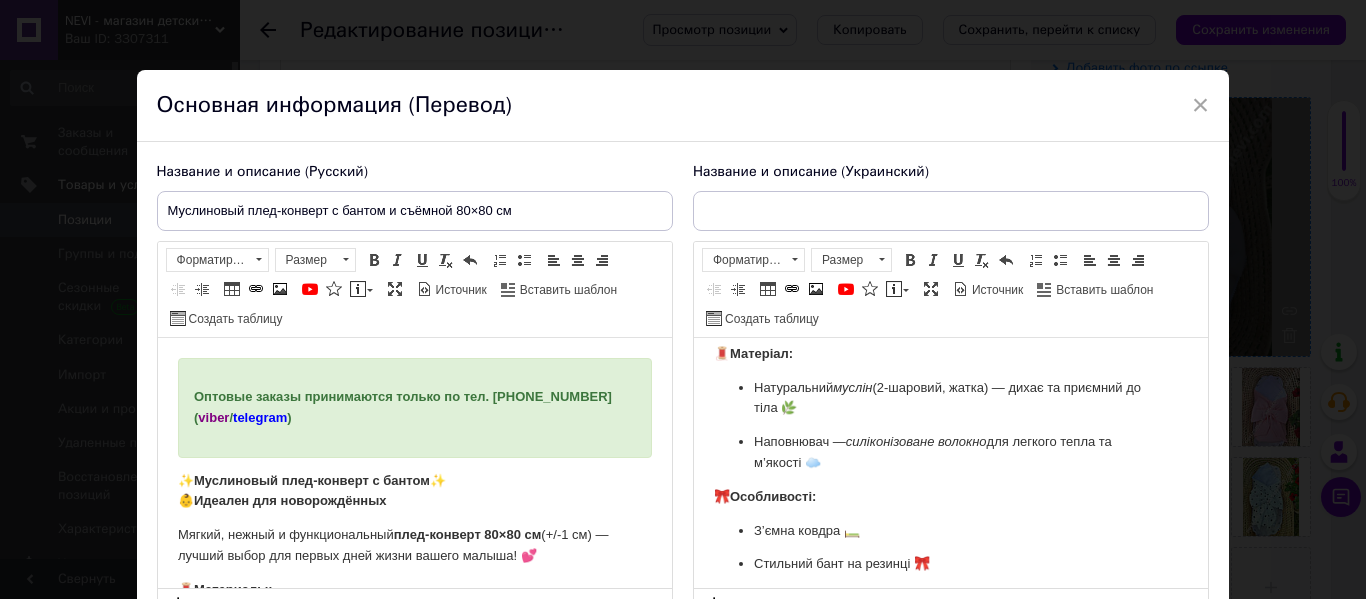 scroll, scrollTop: 386, scrollLeft: 0, axis: vertical 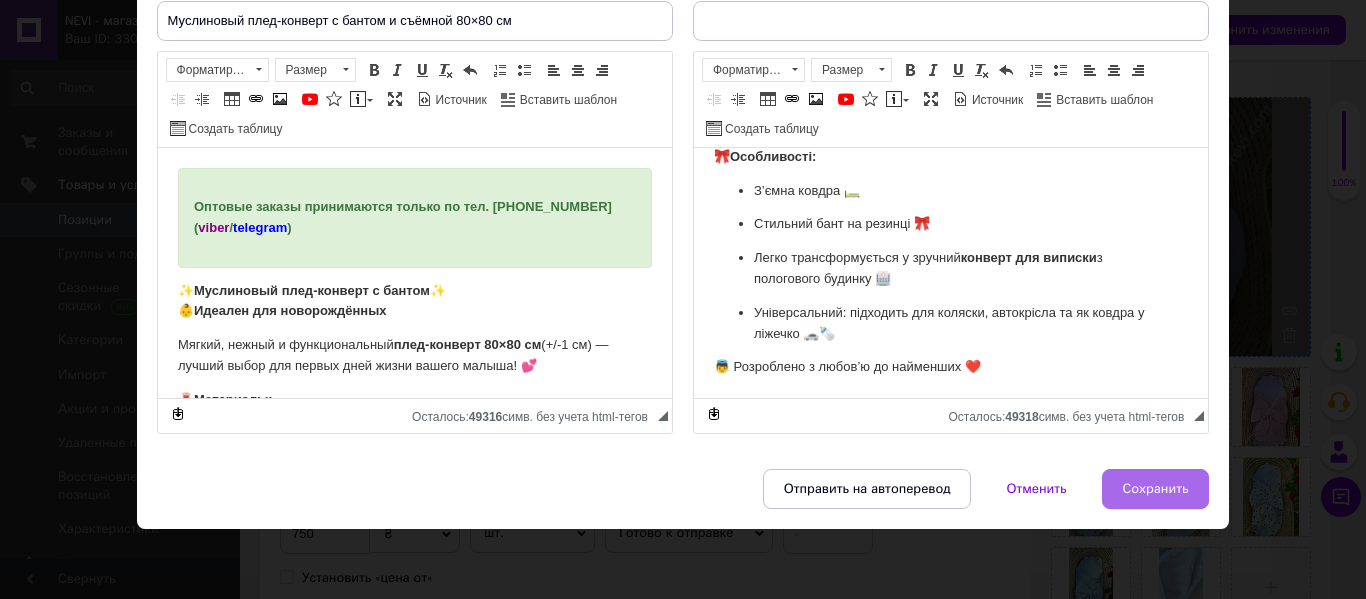 click on "Сохранить" at bounding box center [1156, 489] 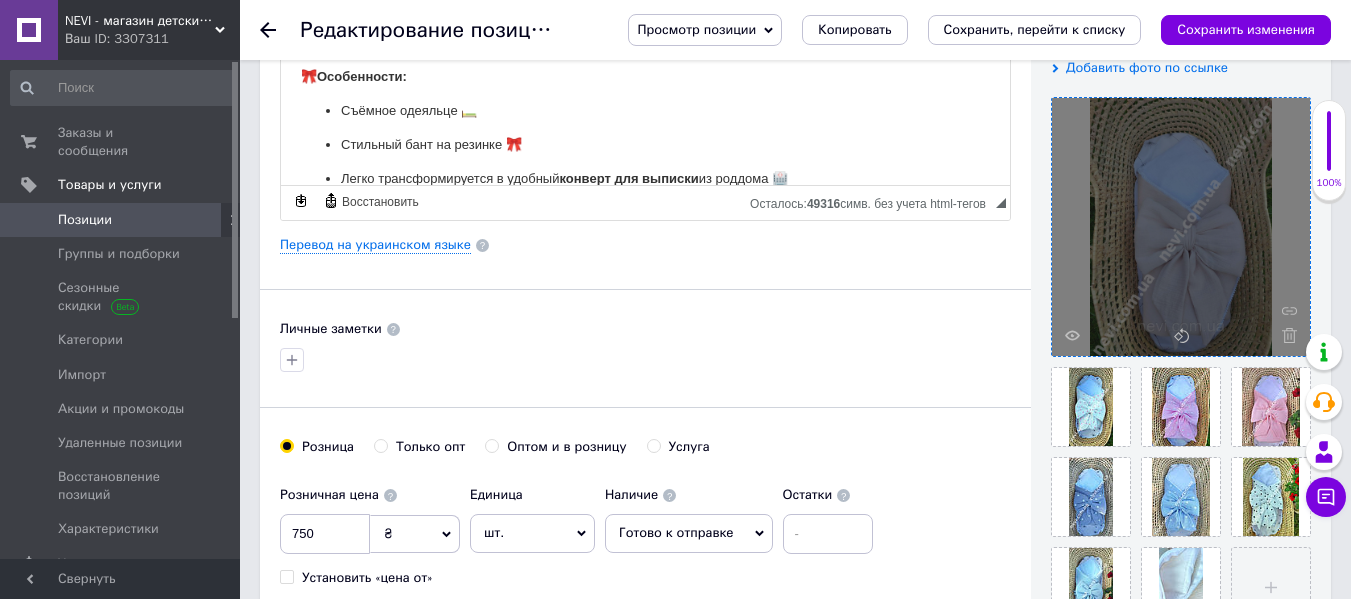 scroll, scrollTop: 190, scrollLeft: 0, axis: vertical 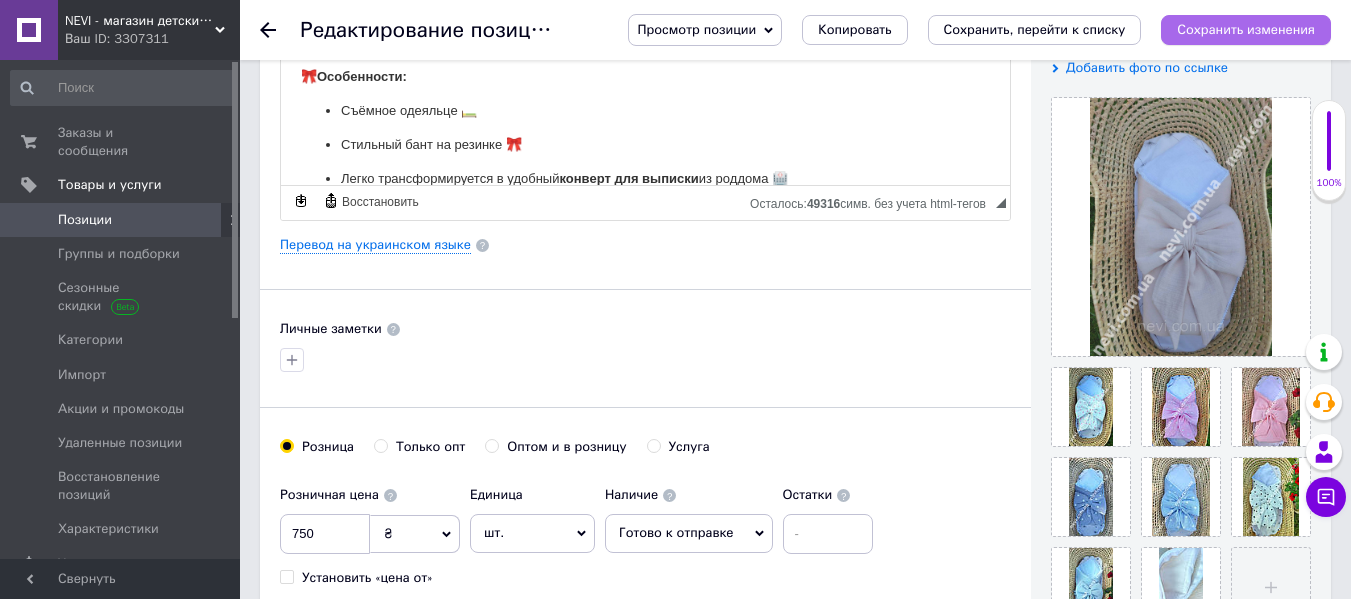 click on "Сохранить изменения" at bounding box center (1246, 29) 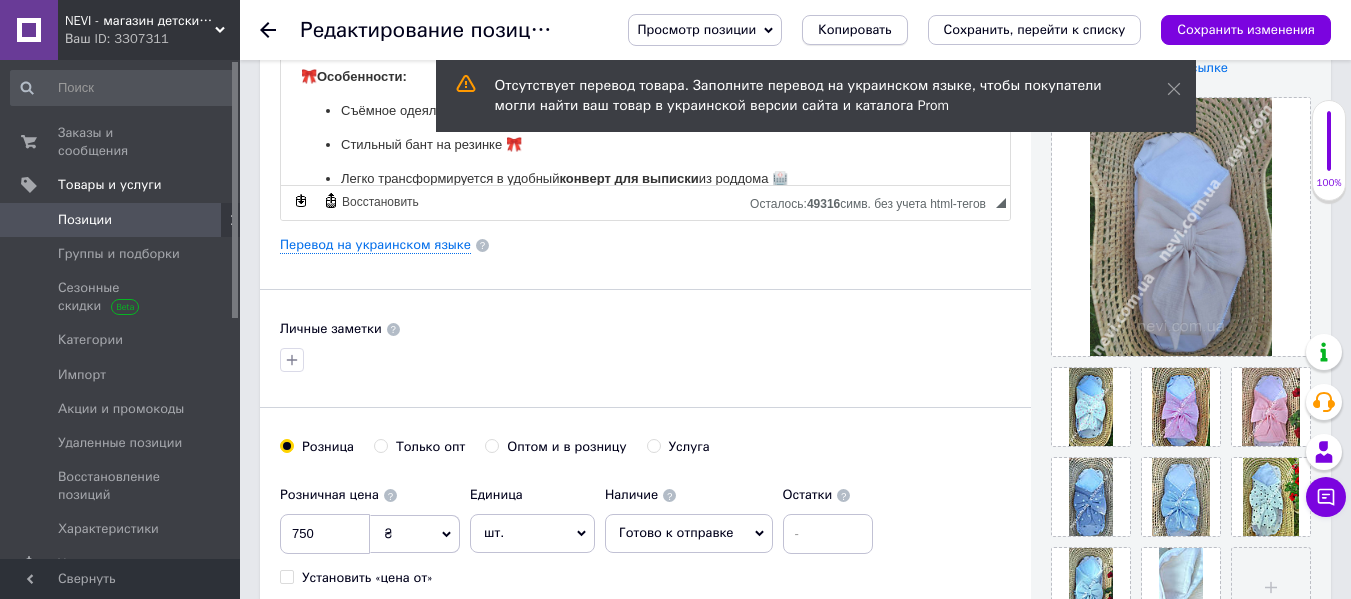 click on "Копировать" at bounding box center (854, 30) 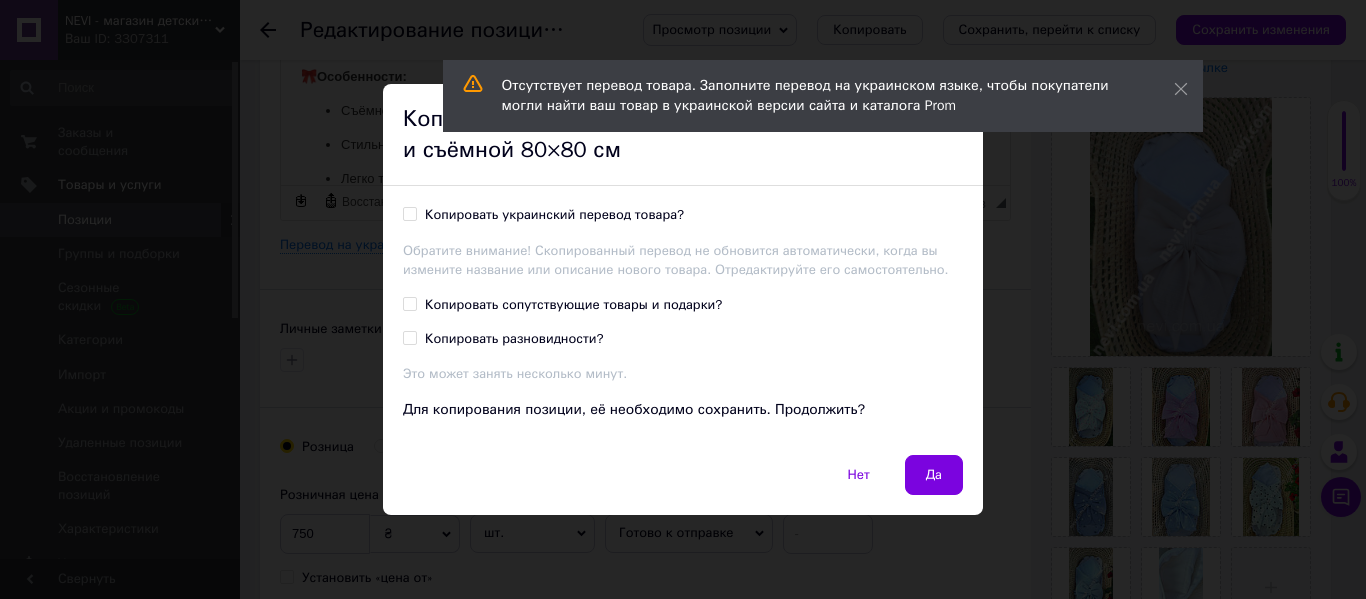 drag, startPoint x: 590, startPoint y: 207, endPoint x: 633, endPoint y: 258, distance: 66.70832 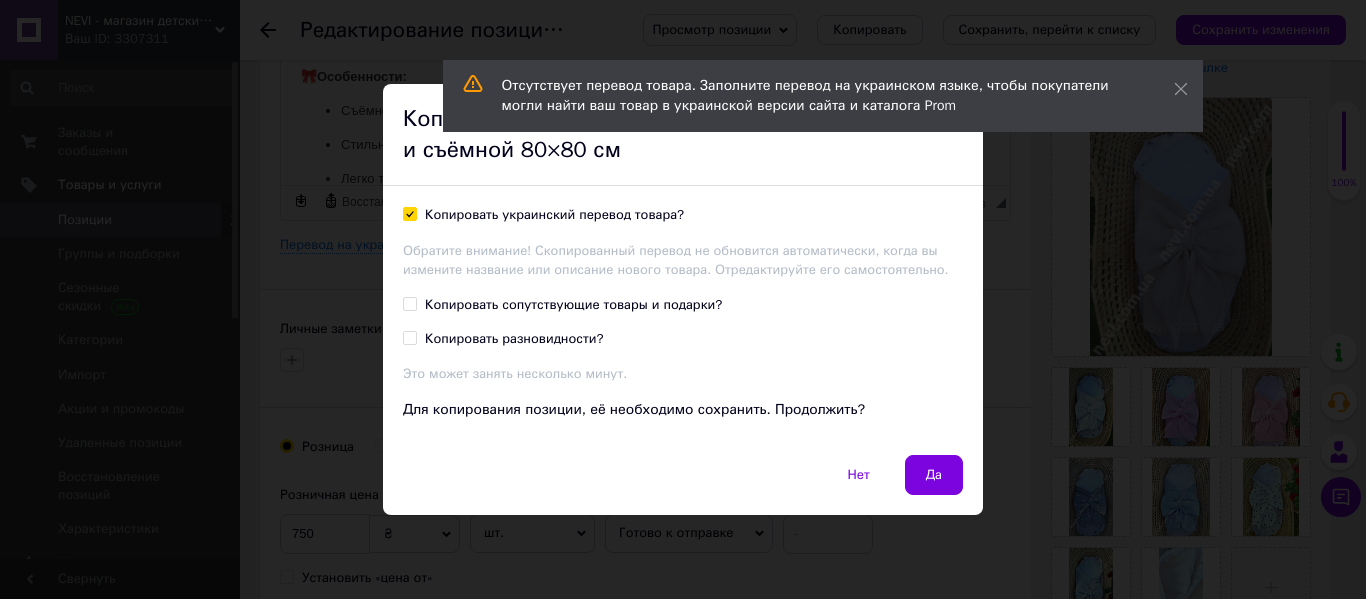 checkbox on "true" 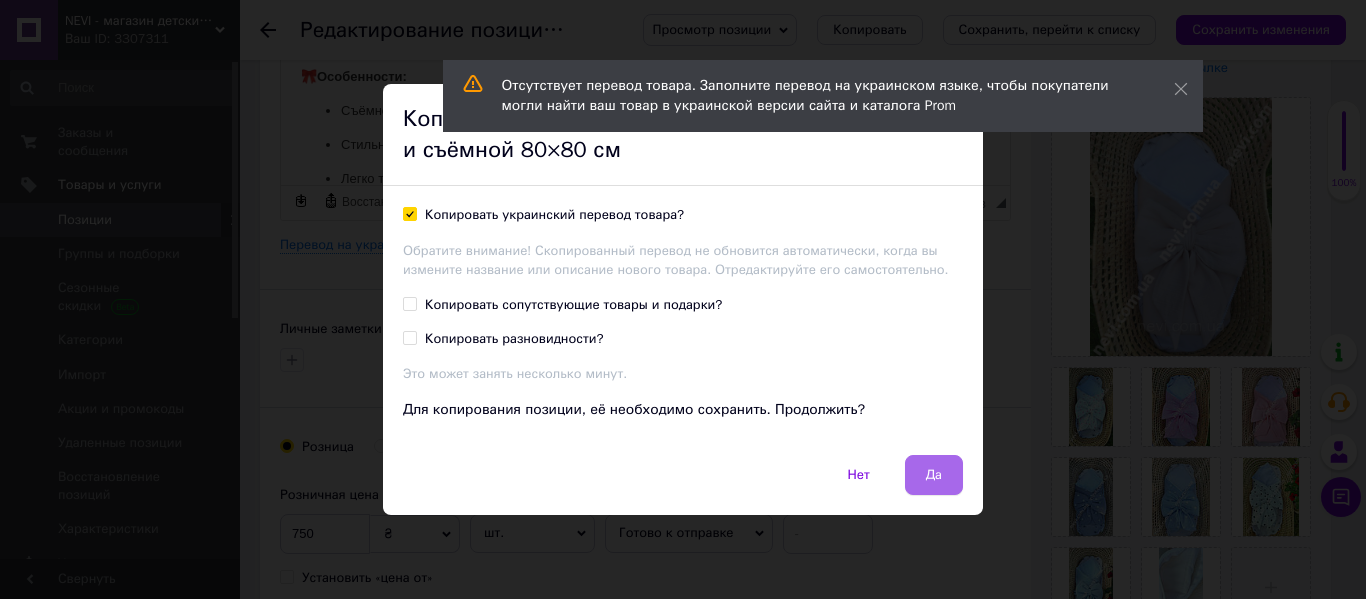 click on "Да" at bounding box center (934, 475) 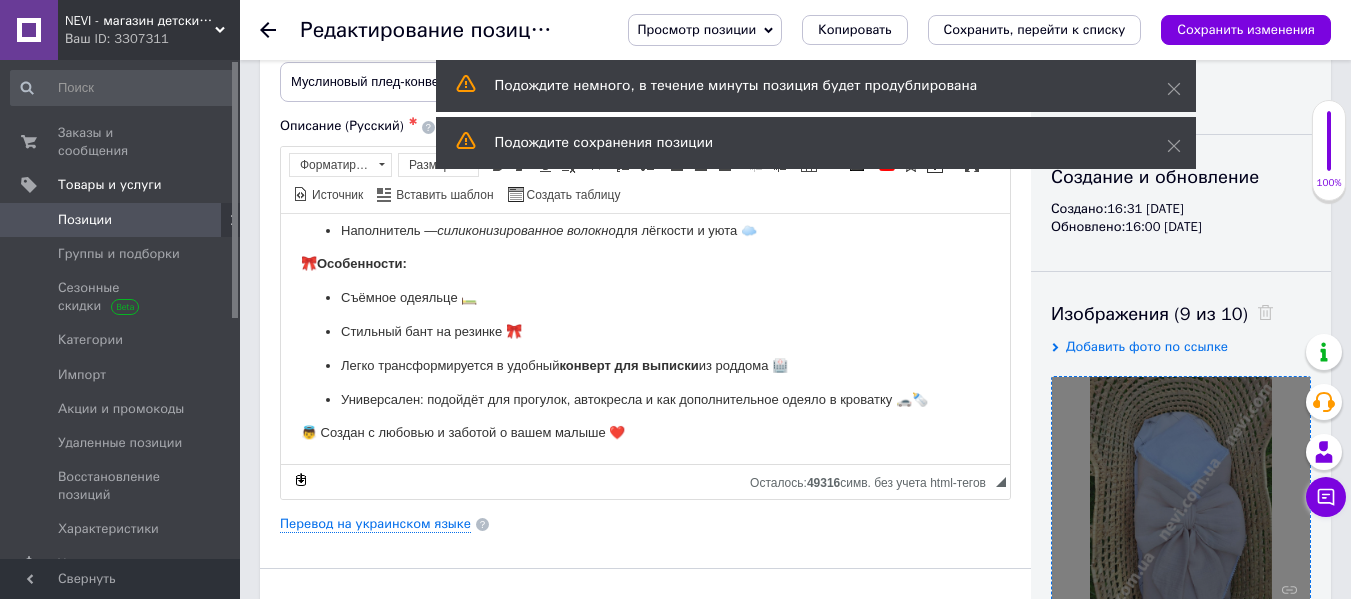 scroll, scrollTop: 300, scrollLeft: 0, axis: vertical 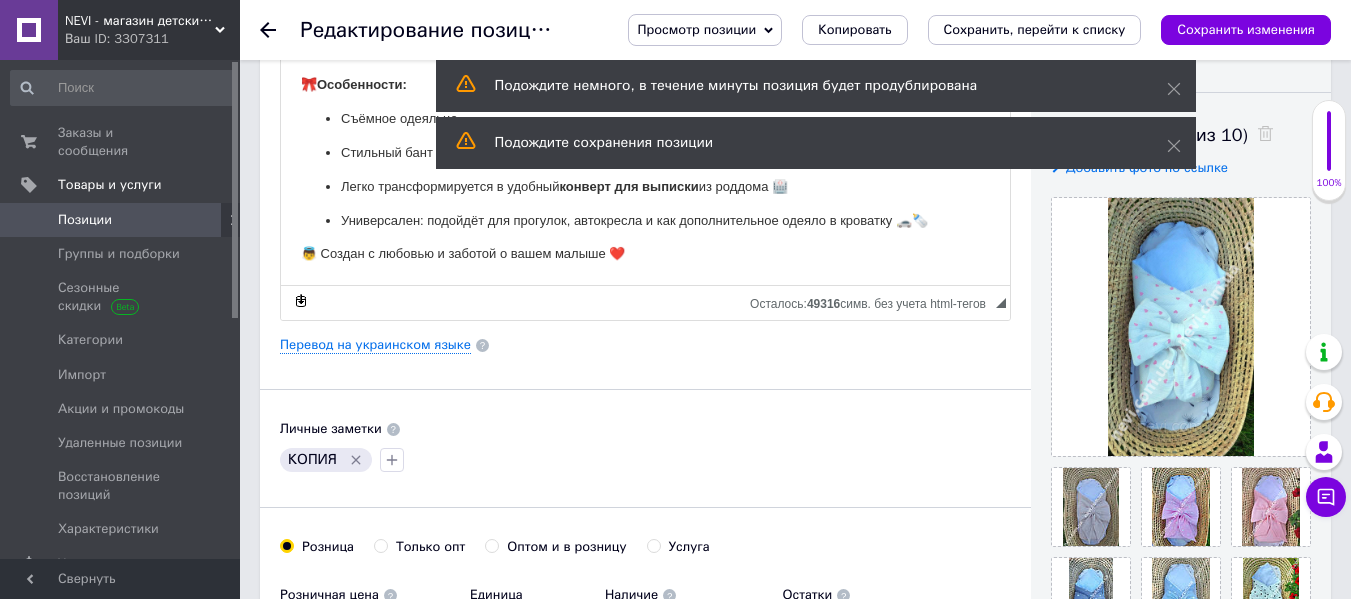 click 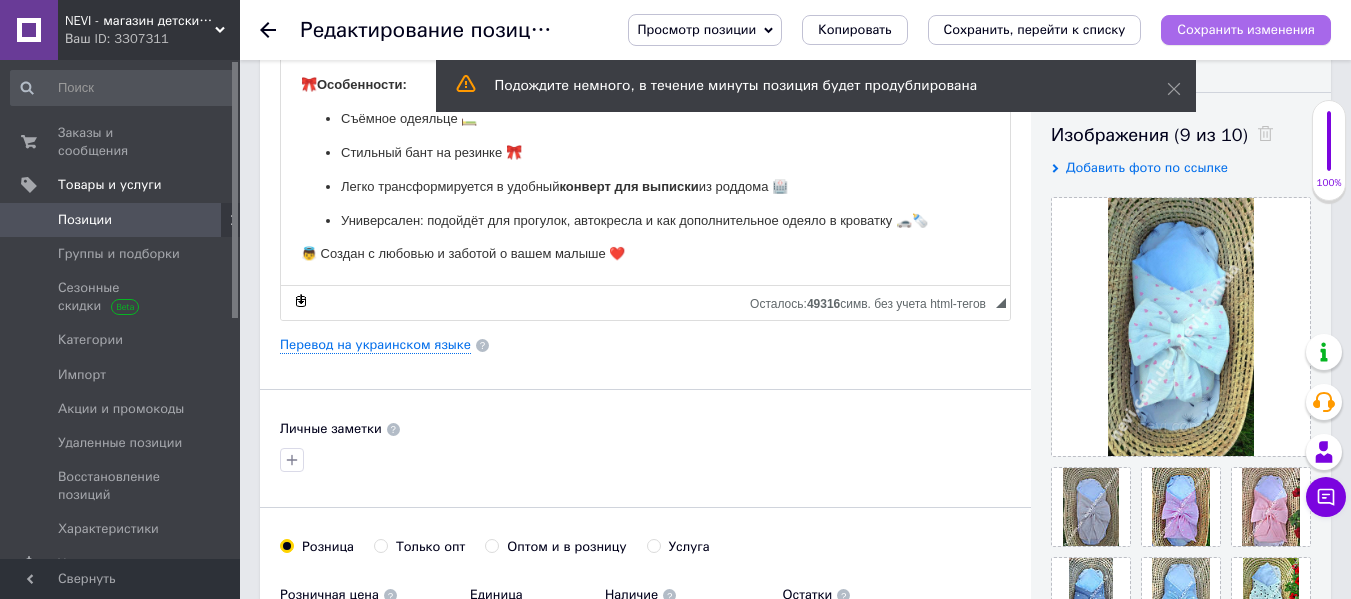 click on "Сохранить изменения" at bounding box center [1246, 29] 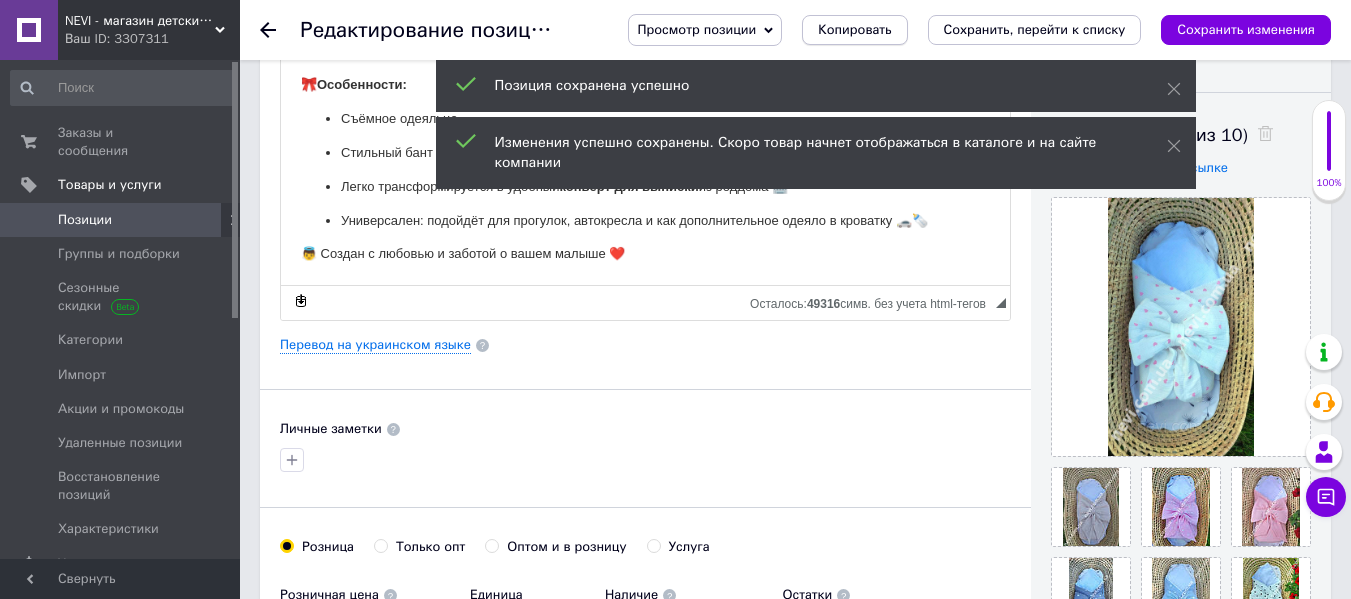 click on "Копировать" at bounding box center (854, 30) 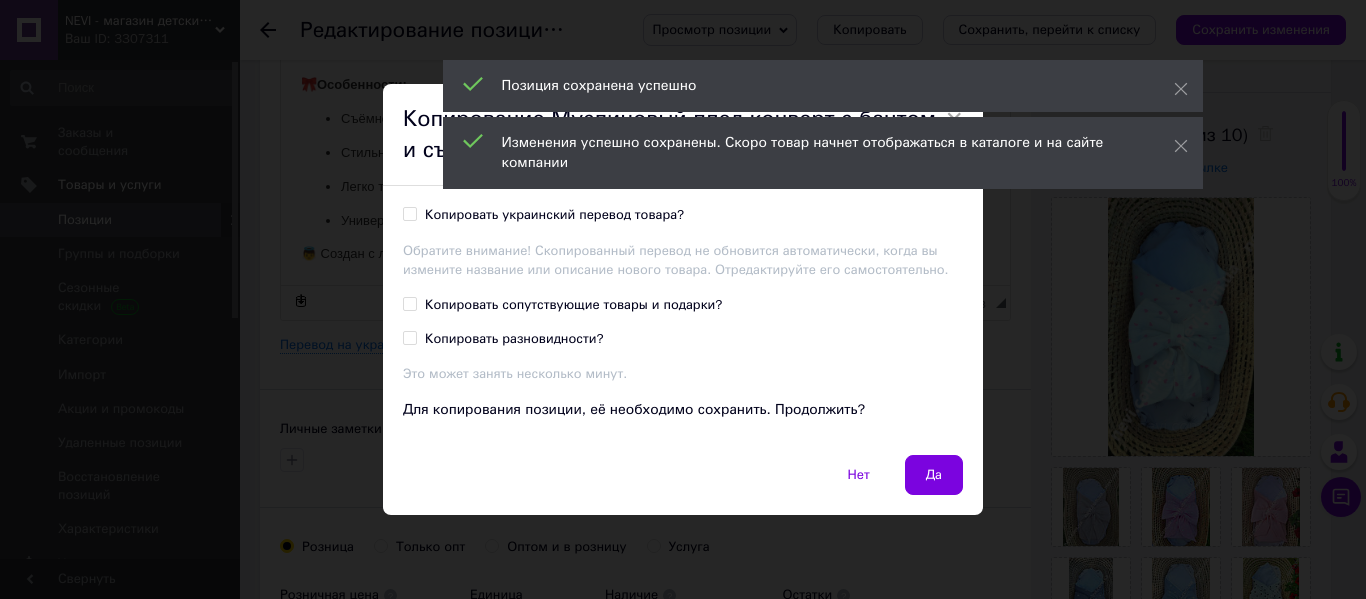 click on "Копировать украинский перевод товара?" at bounding box center [554, 215] 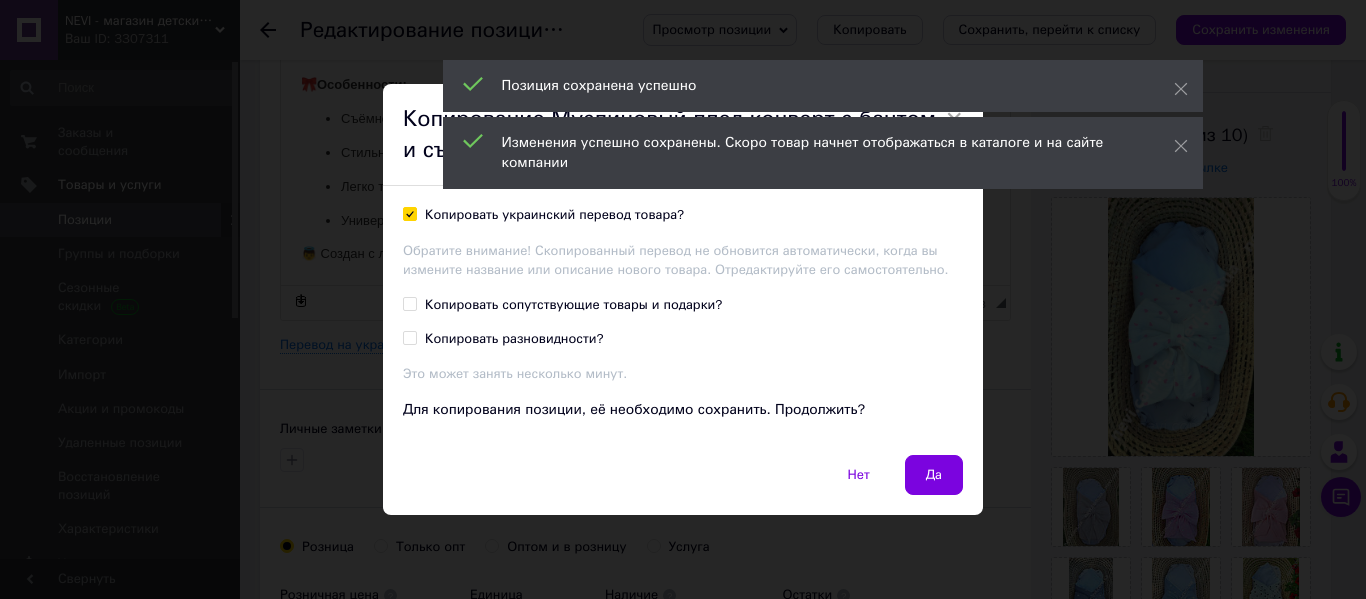 checkbox on "true" 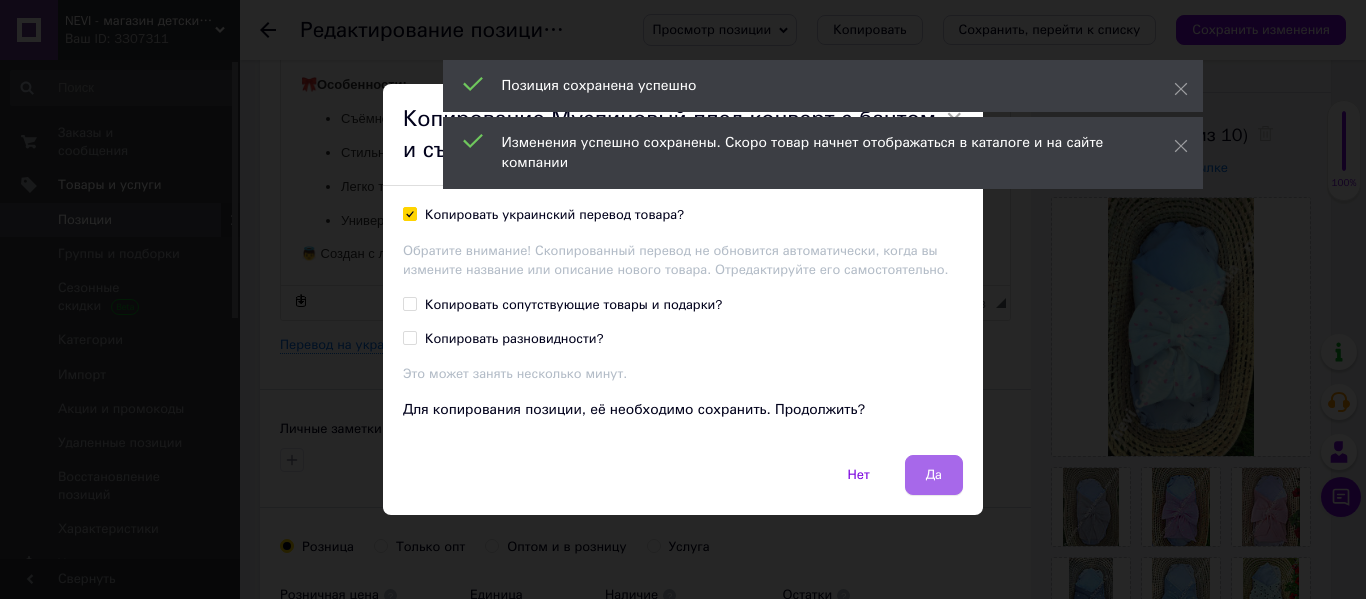 click on "Да" at bounding box center (934, 475) 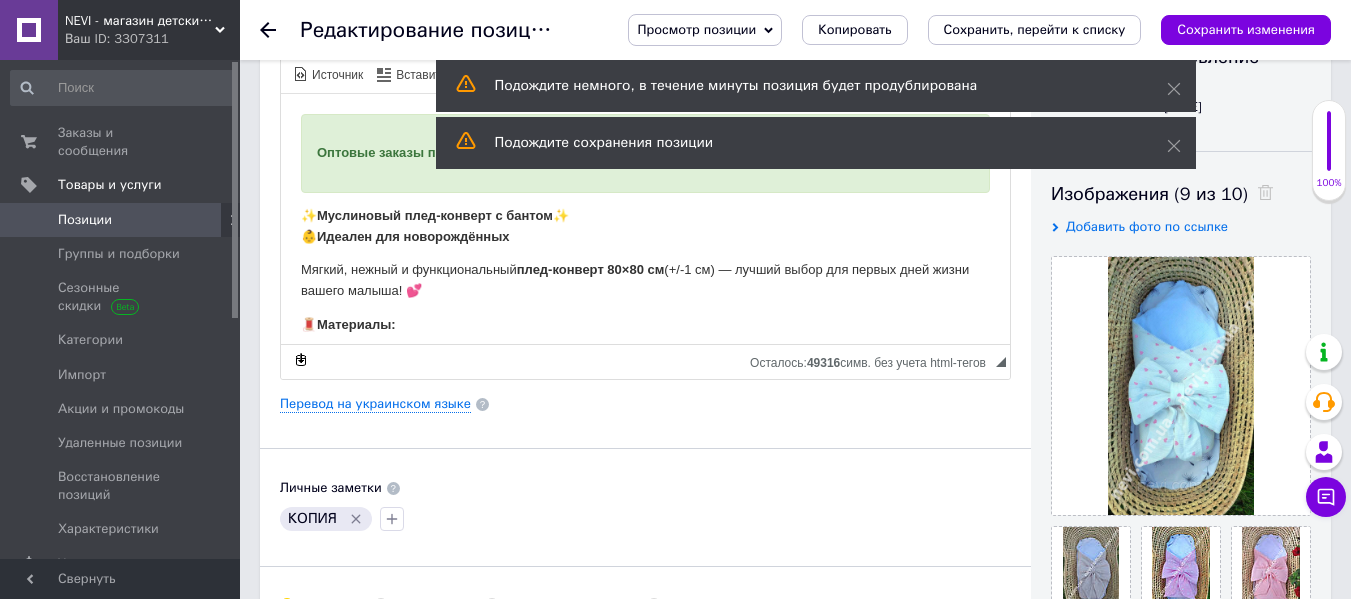 scroll, scrollTop: 300, scrollLeft: 0, axis: vertical 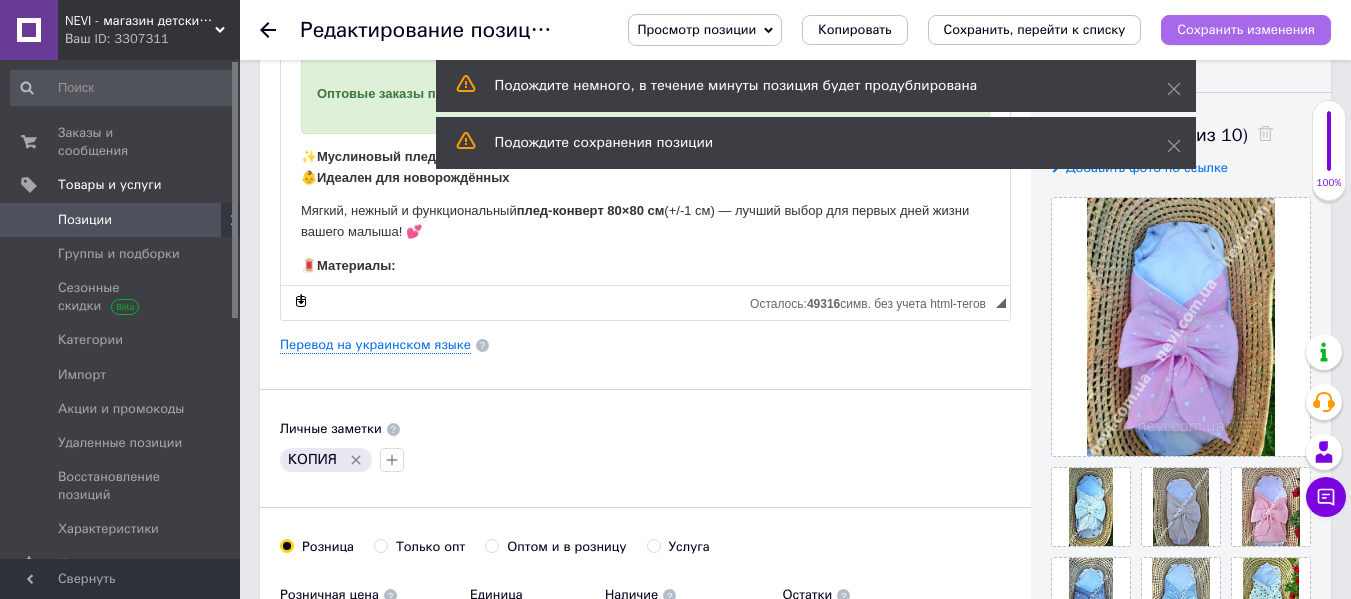 click on "Сохранить изменения" at bounding box center [1246, 29] 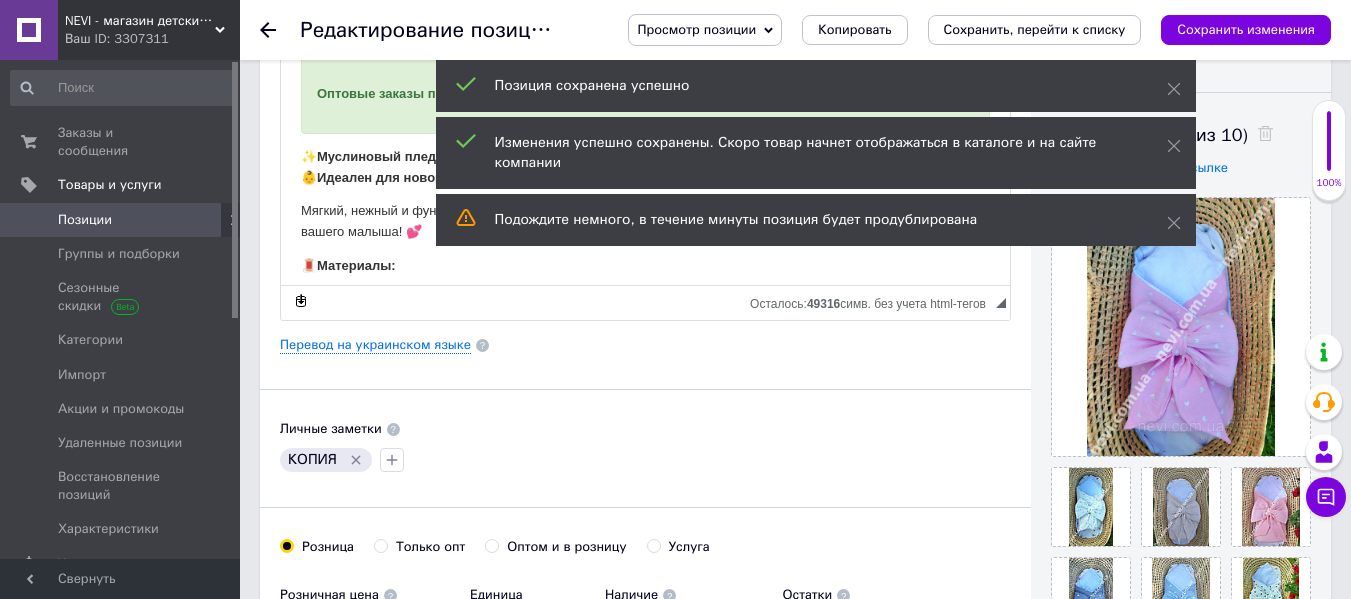 click on "Копировать" at bounding box center [854, 30] 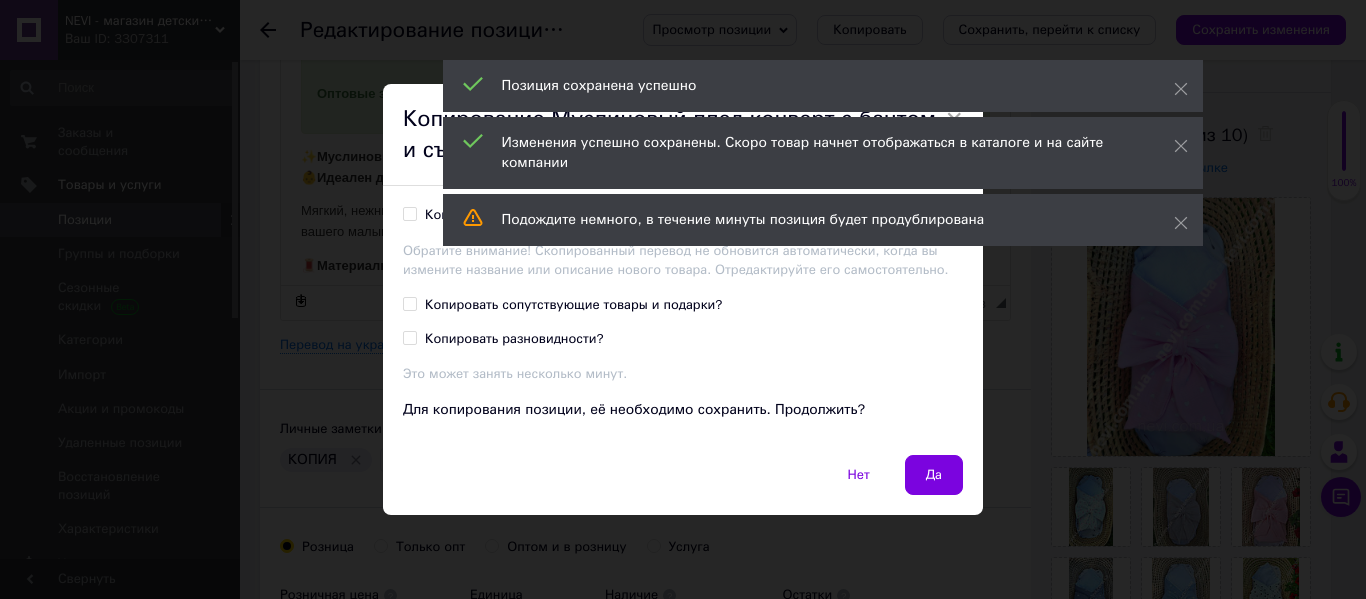 click on "Копировать украинский перевод товара?" at bounding box center (554, 215) 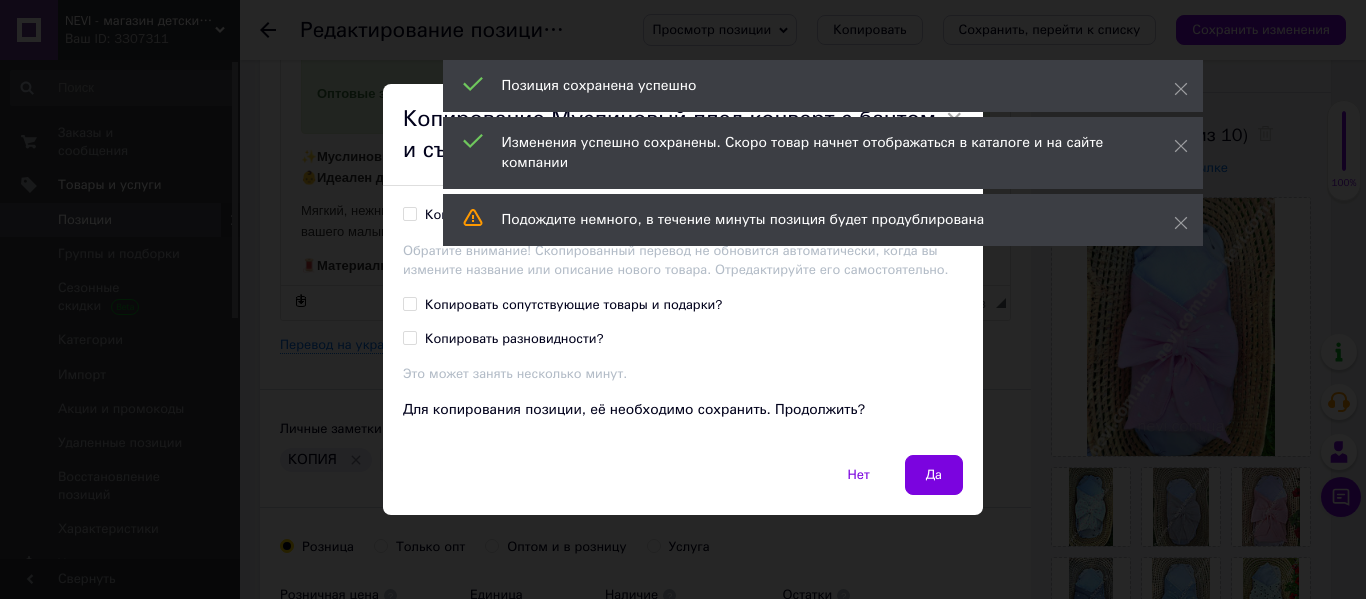 click on "Копировать украинский перевод товара?" at bounding box center [409, 213] 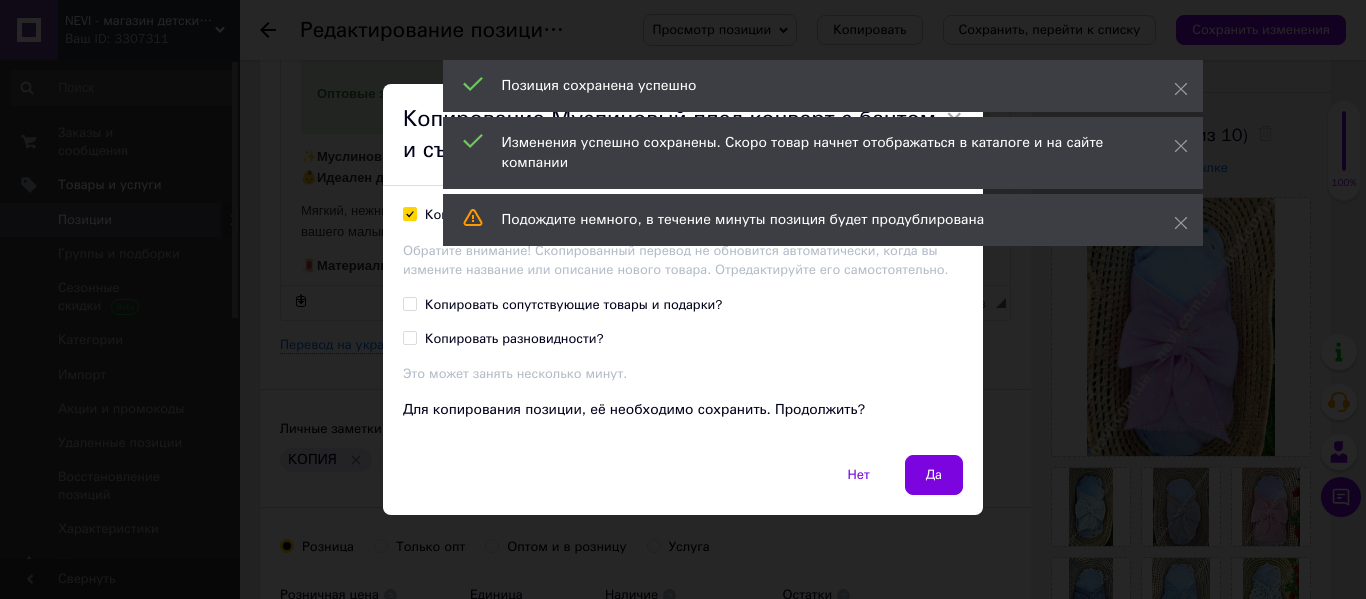 checkbox on "true" 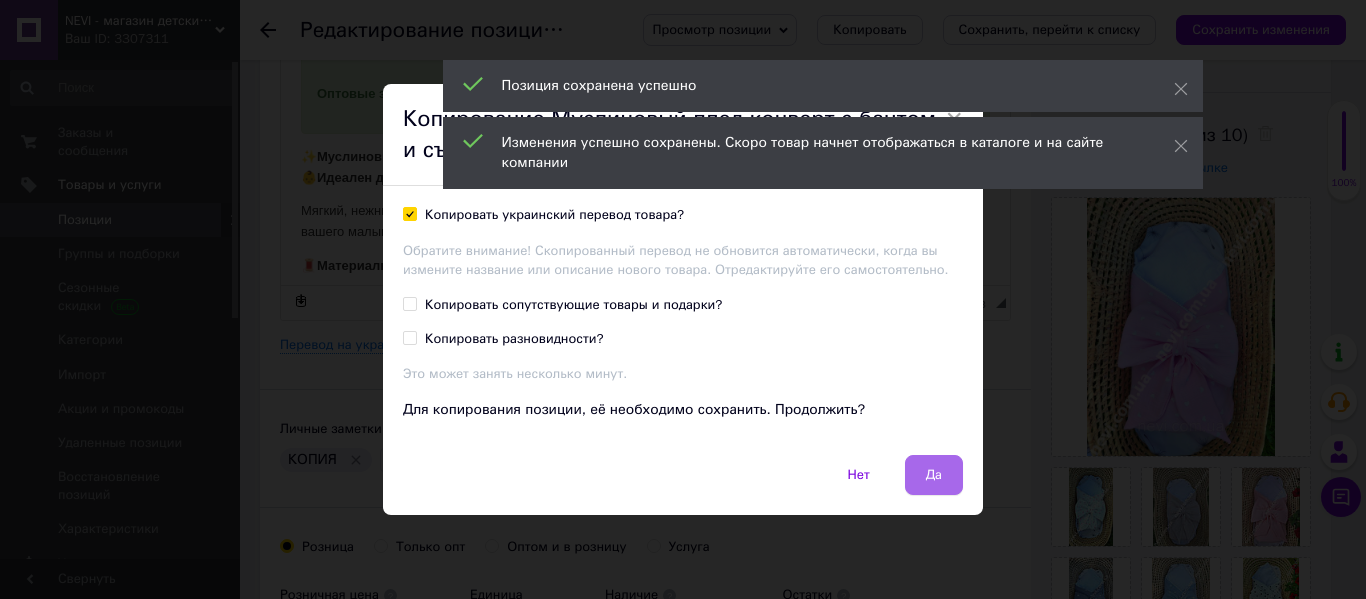 click on "Да" at bounding box center [934, 475] 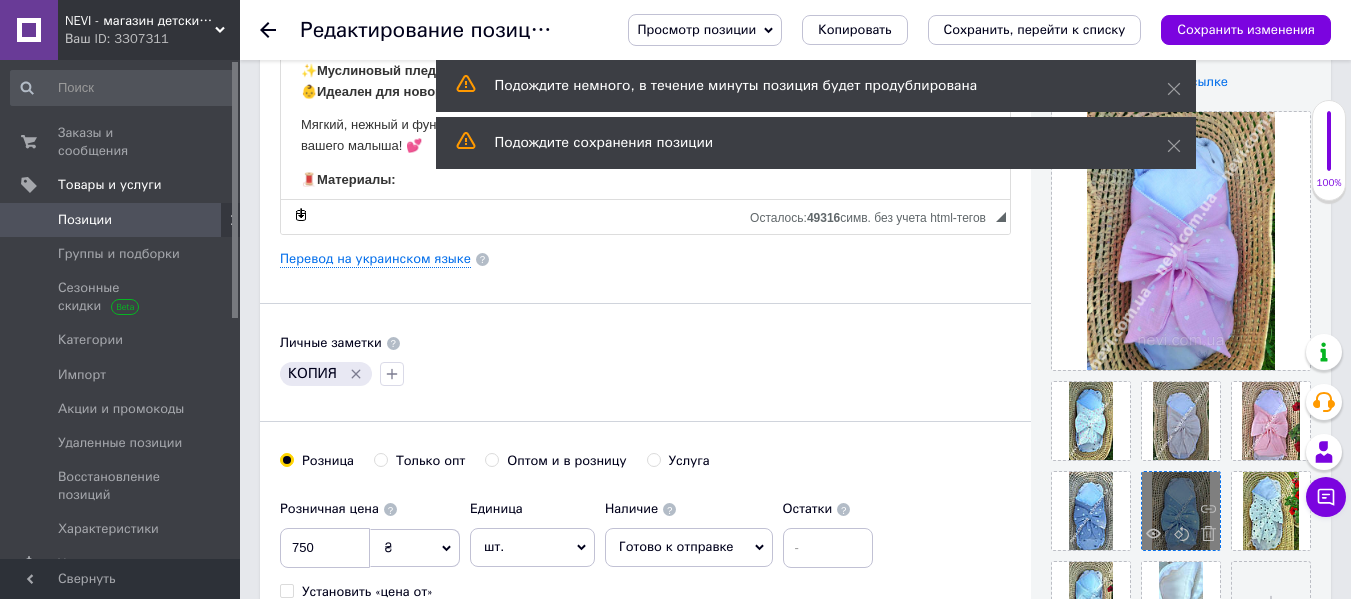scroll, scrollTop: 400, scrollLeft: 0, axis: vertical 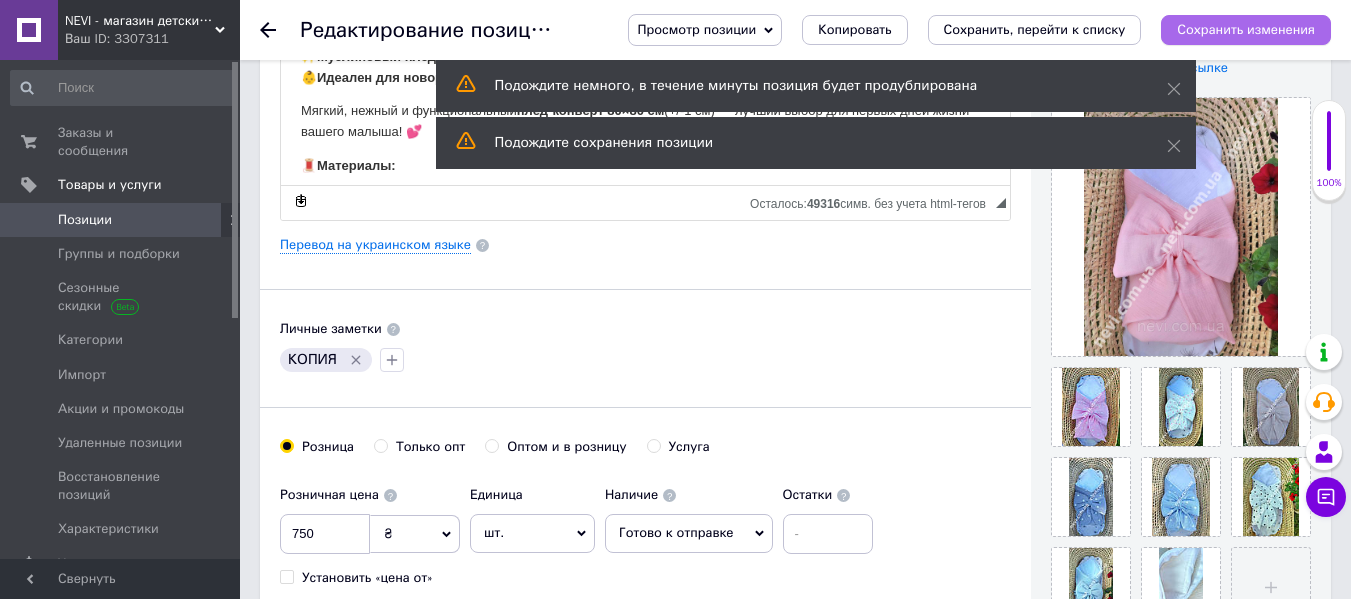 click on "Сохранить изменения" at bounding box center (1246, 29) 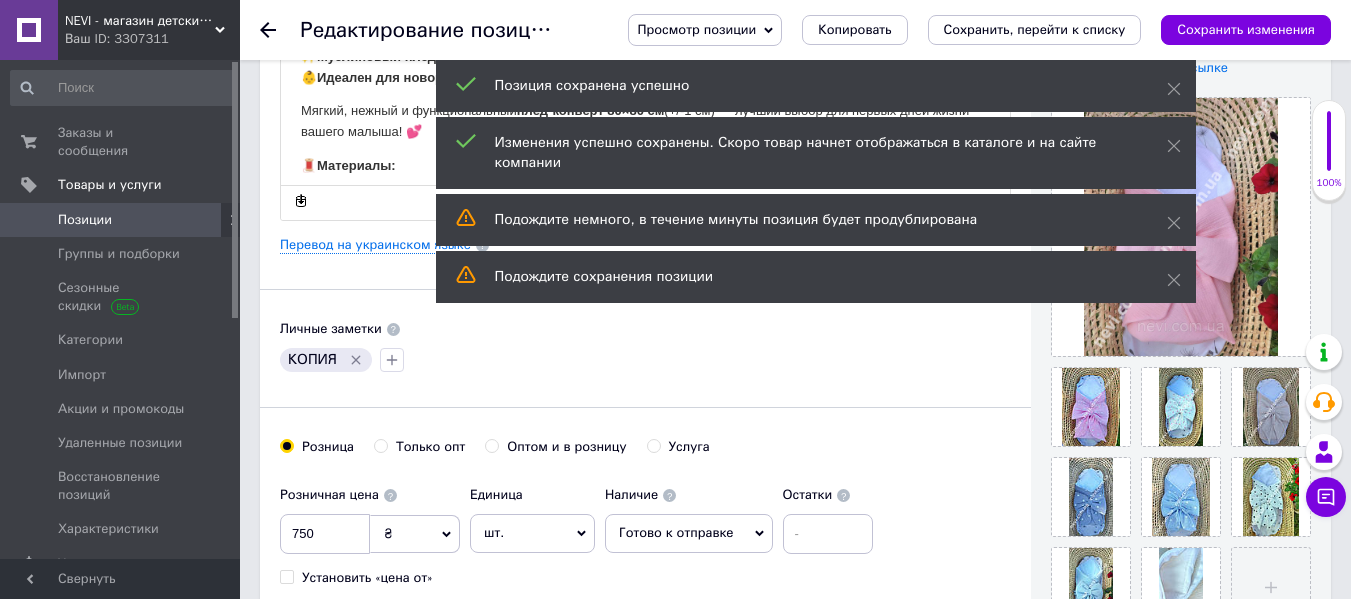 drag, startPoint x: 873, startPoint y: 26, endPoint x: 614, endPoint y: 204, distance: 314.26898 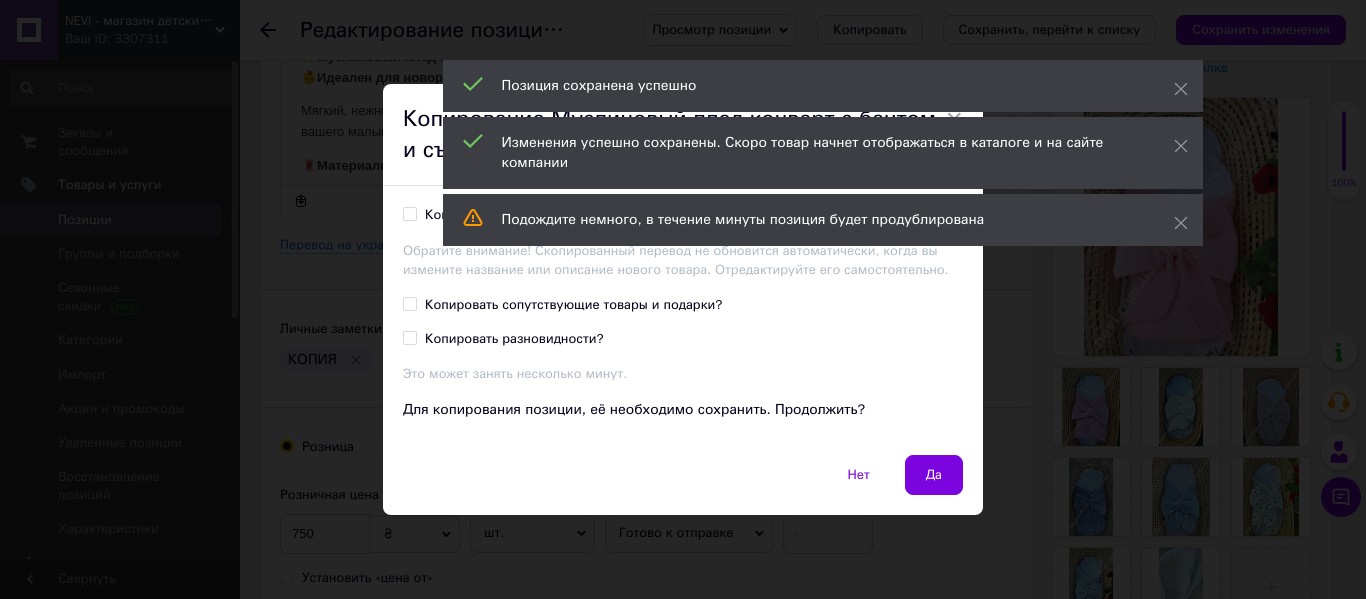 click on "Копировать украинский перевод товара?" at bounding box center (543, 215) 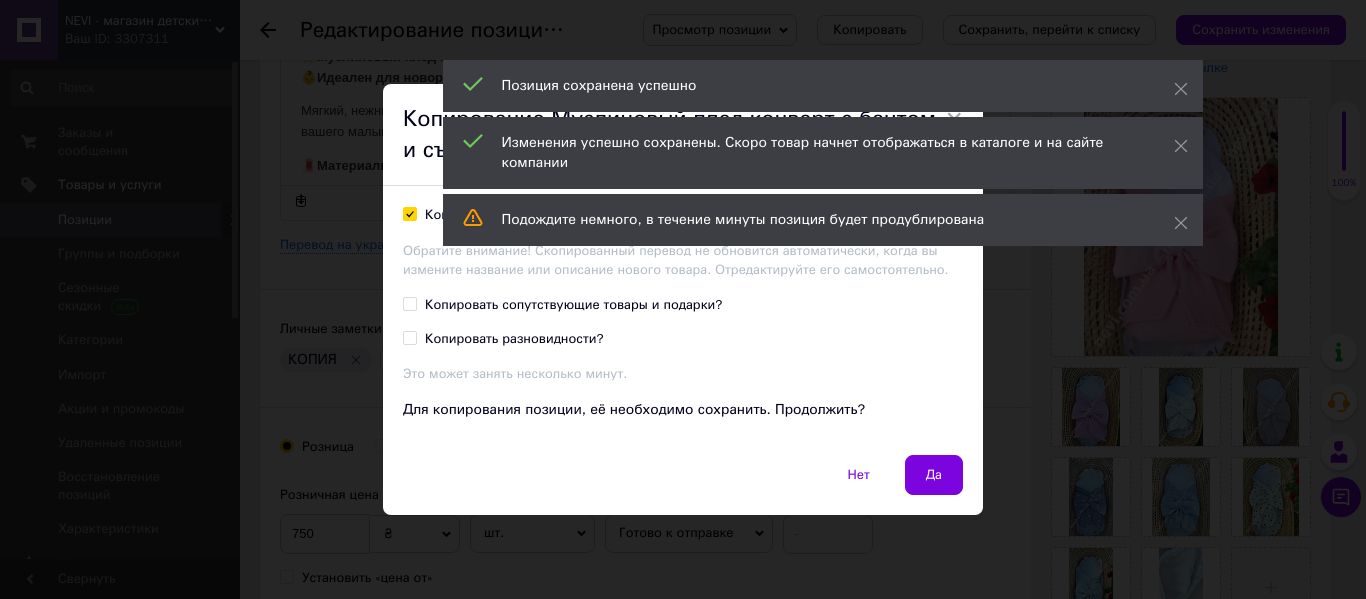 click at bounding box center (410, 214) 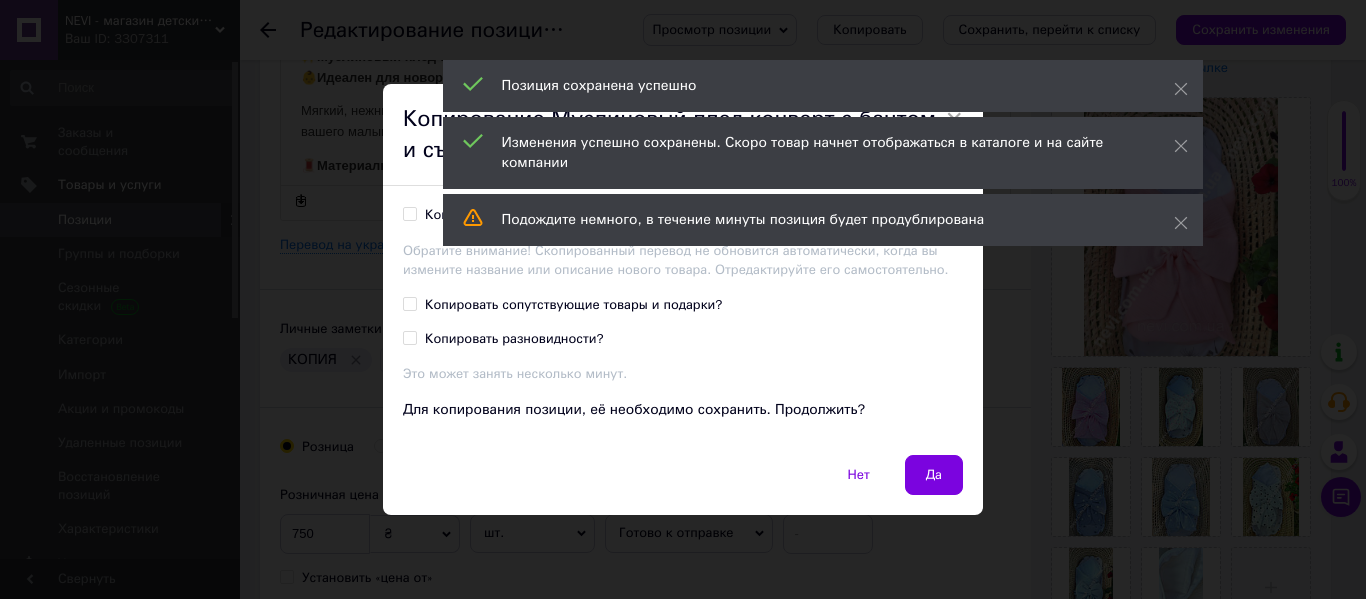 click at bounding box center (410, 214) 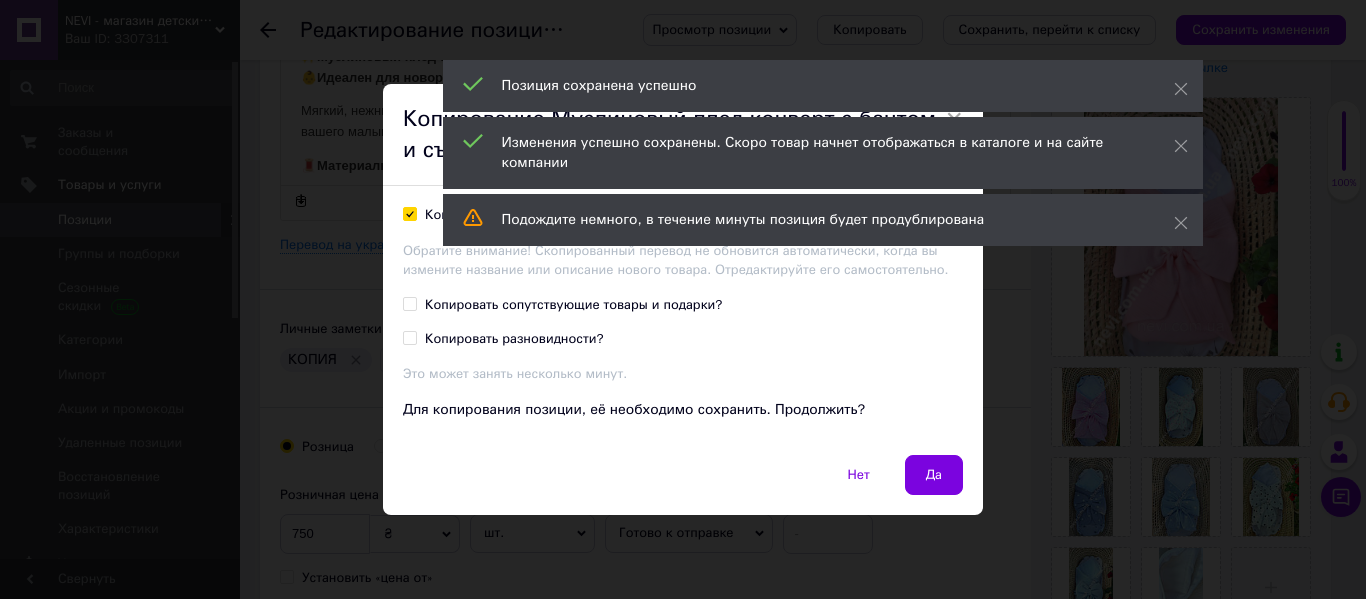 checkbox on "true" 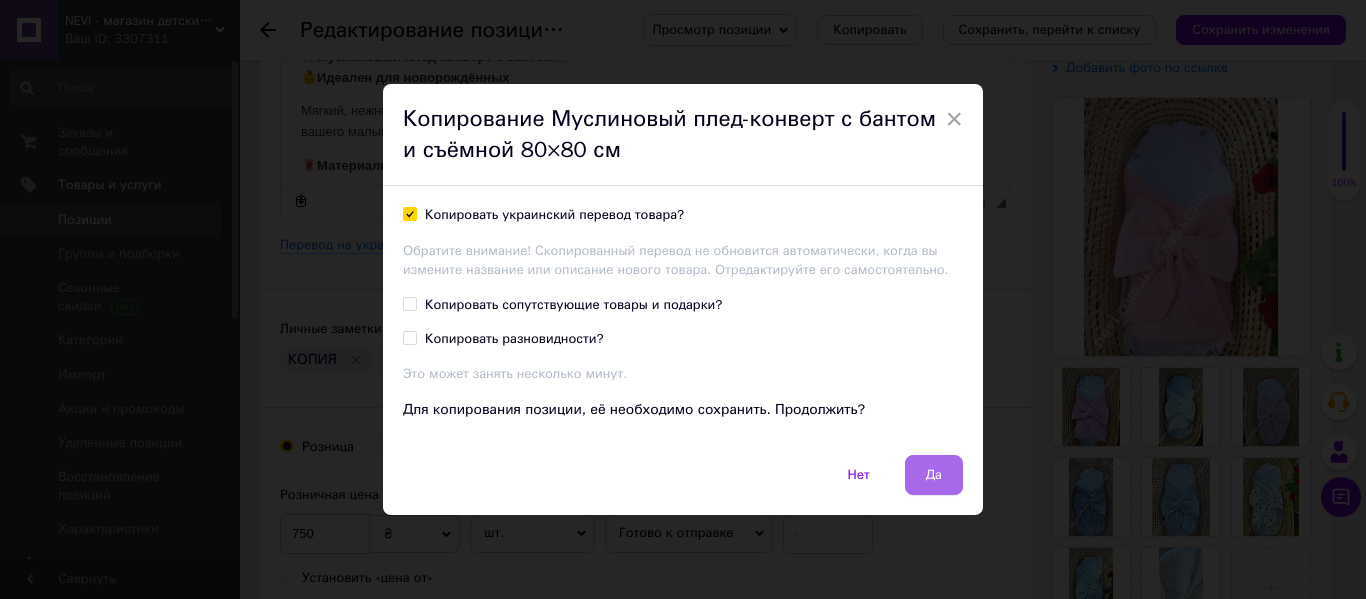 click on "Да" at bounding box center (934, 475) 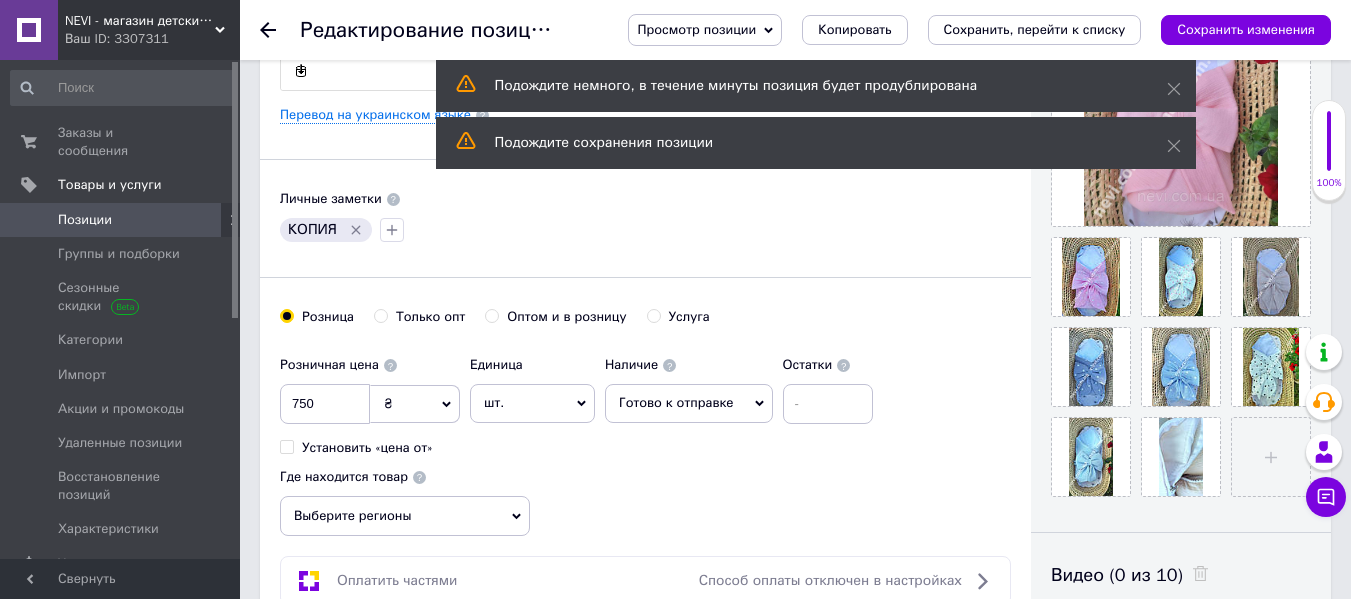 scroll, scrollTop: 400, scrollLeft: 0, axis: vertical 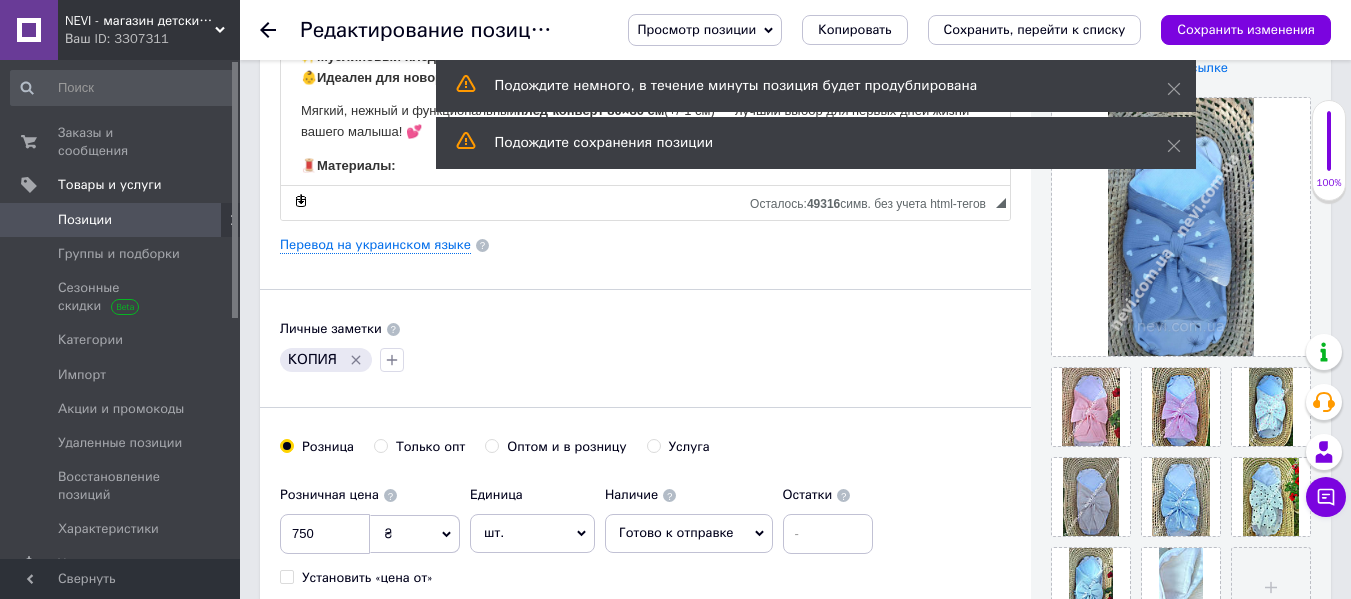 click on "Сохранить изменения" at bounding box center [1246, 29] 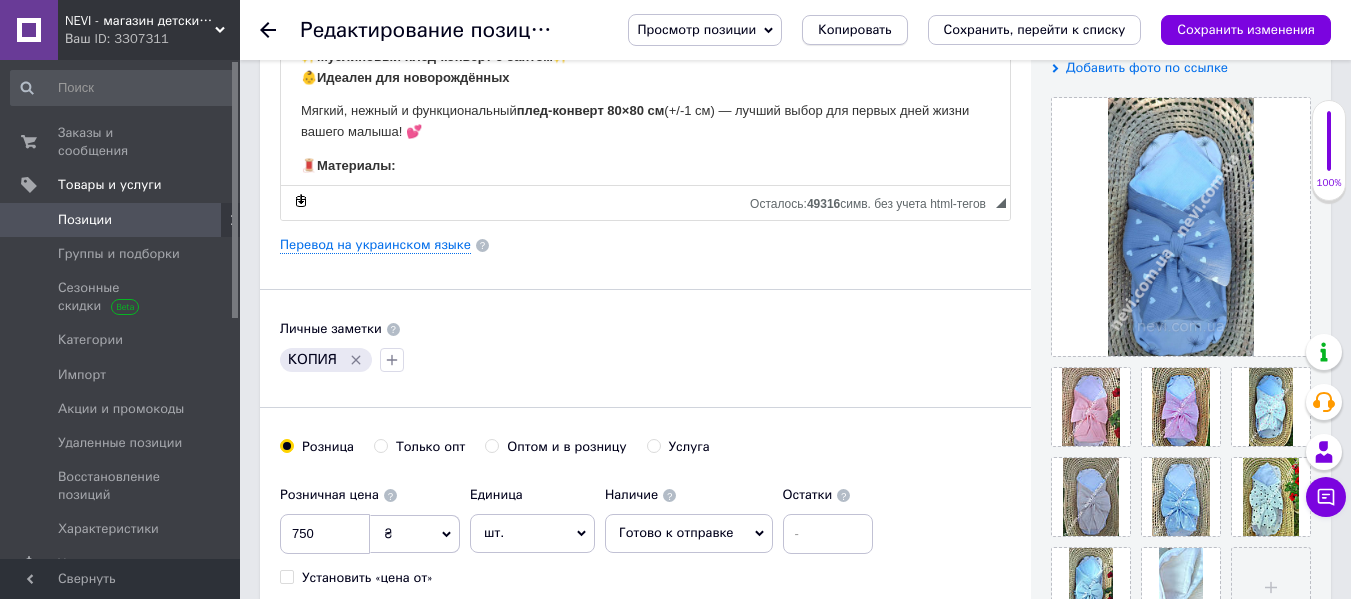 click on "Копировать" at bounding box center (854, 30) 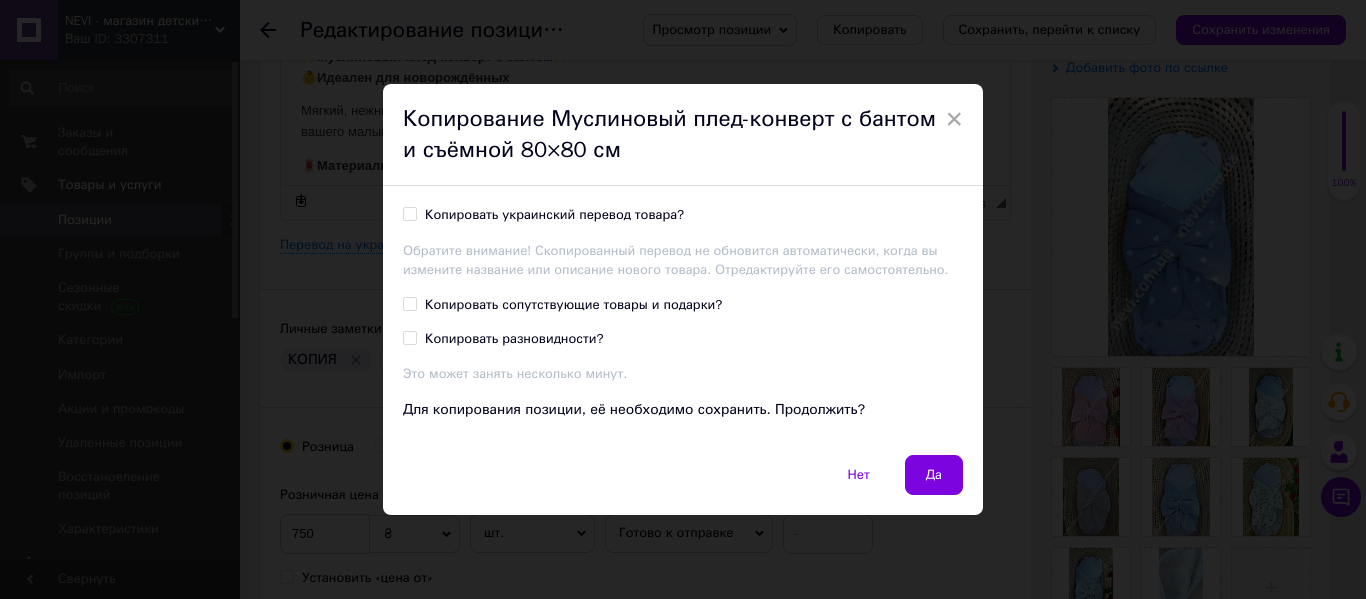 drag, startPoint x: 457, startPoint y: 213, endPoint x: 533, endPoint y: 262, distance: 90.426765 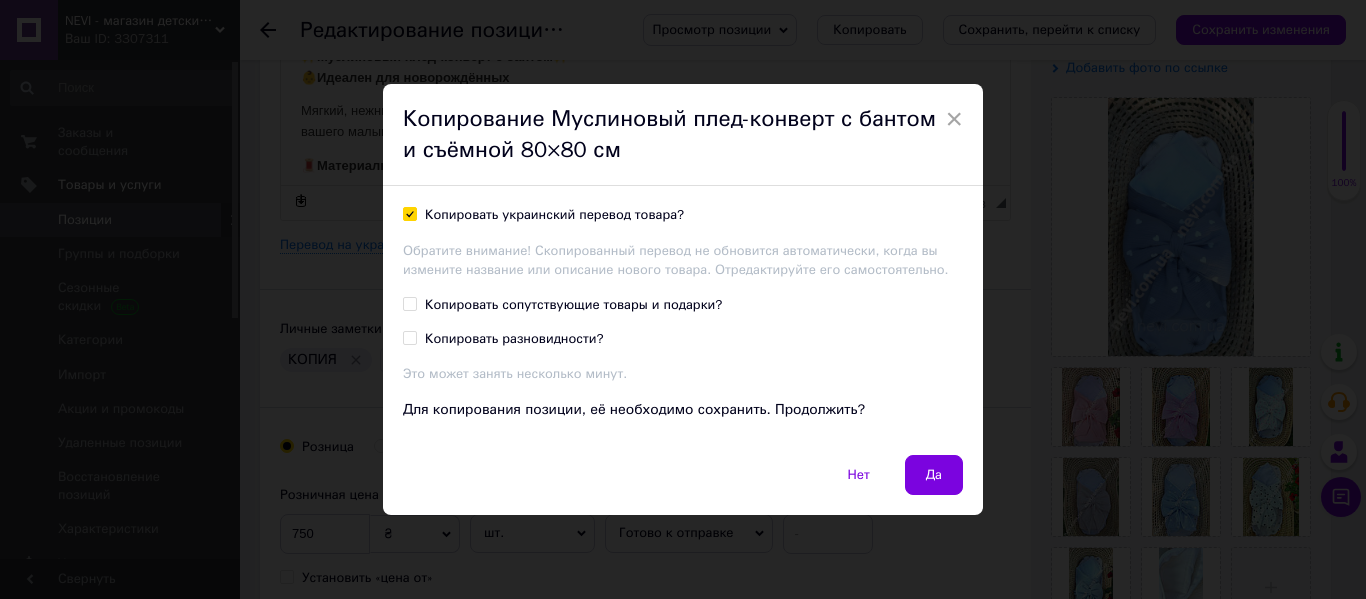 checkbox on "true" 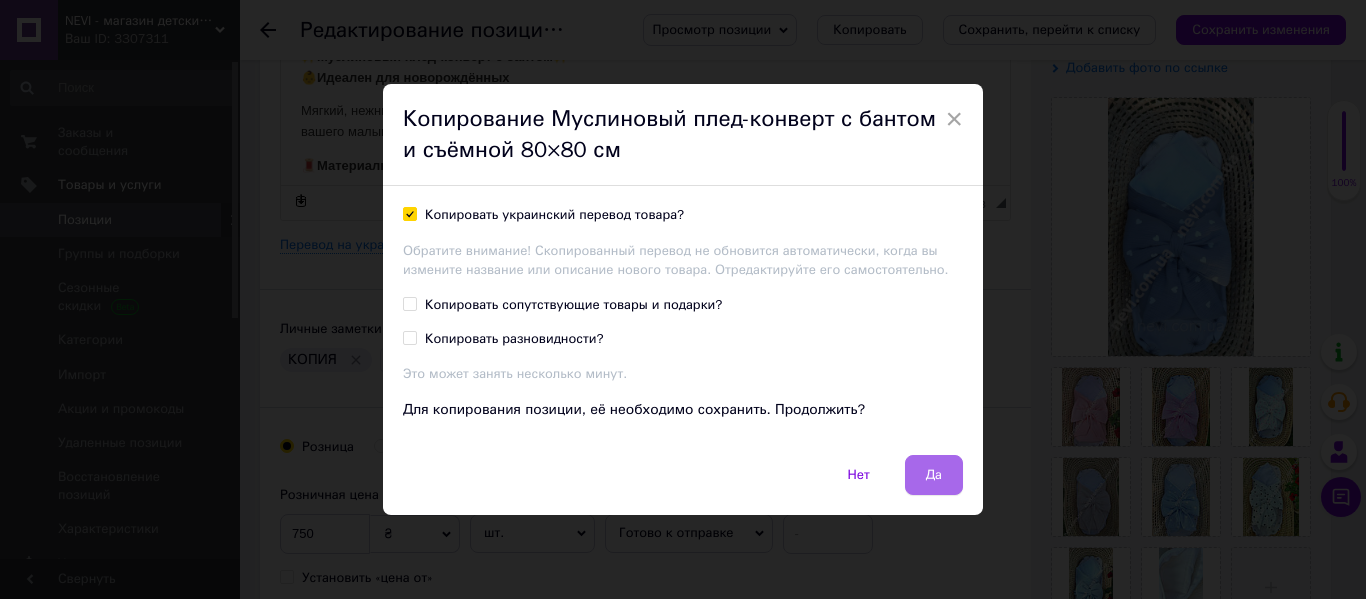 click on "Да" at bounding box center [934, 475] 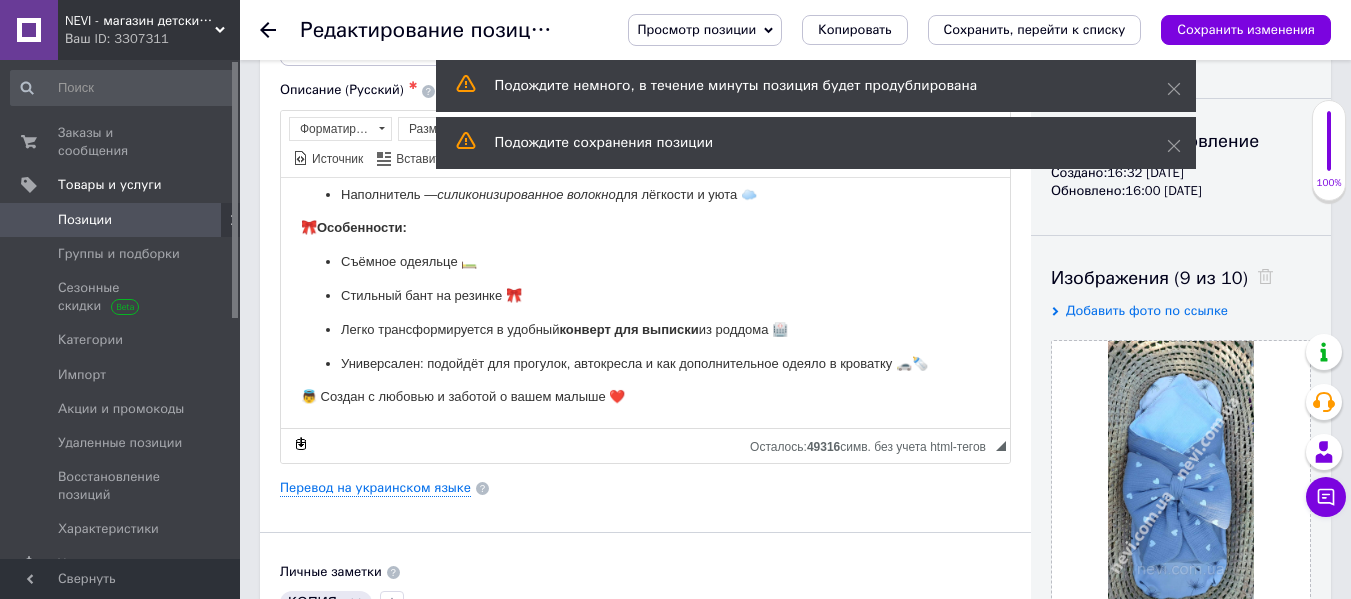 scroll, scrollTop: 400, scrollLeft: 0, axis: vertical 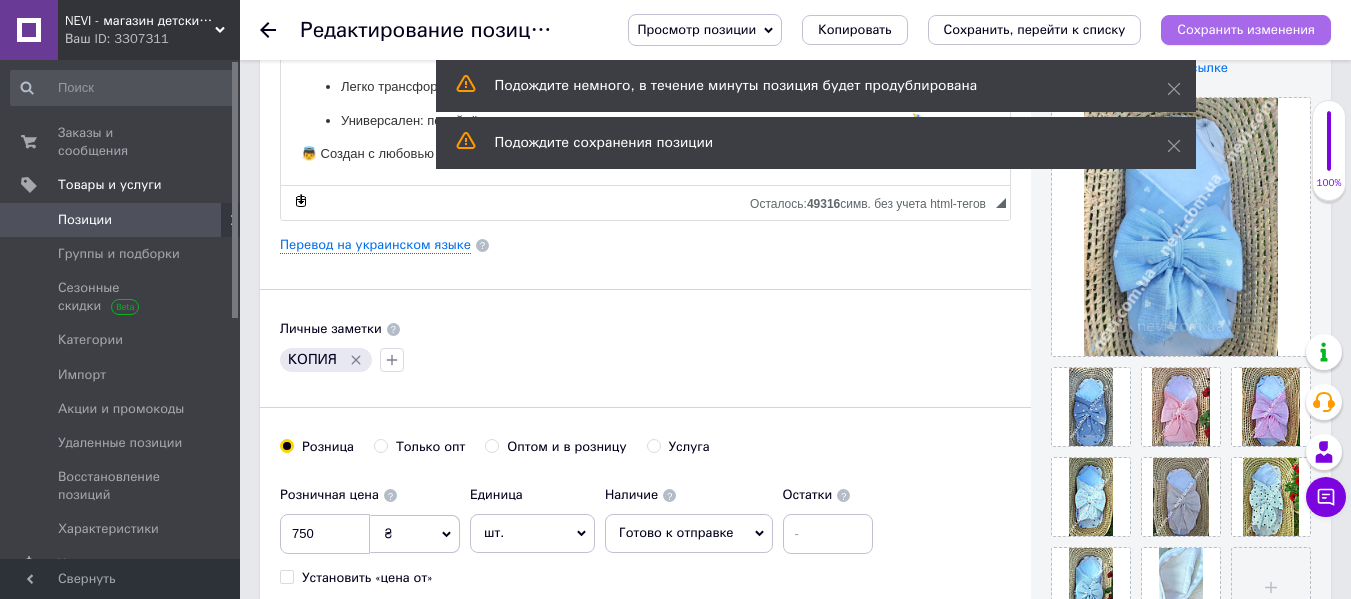 click on "Сохранить изменения" at bounding box center (1246, 29) 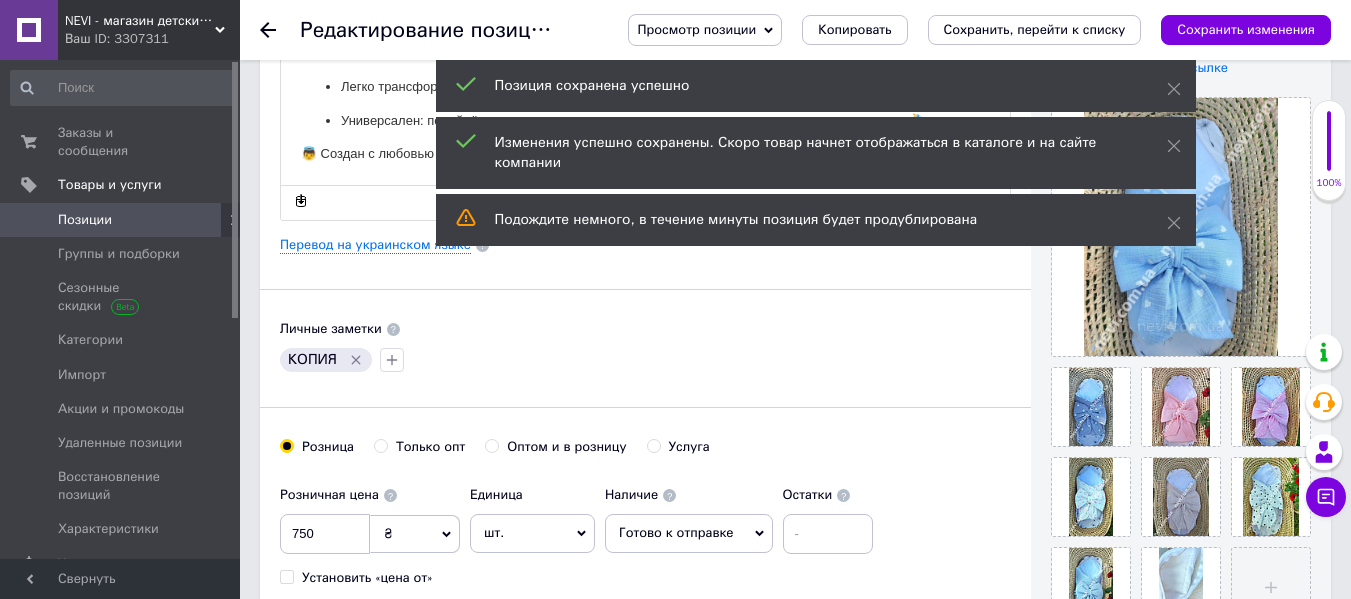 click on "Просмотр позиции" at bounding box center [705, 30] 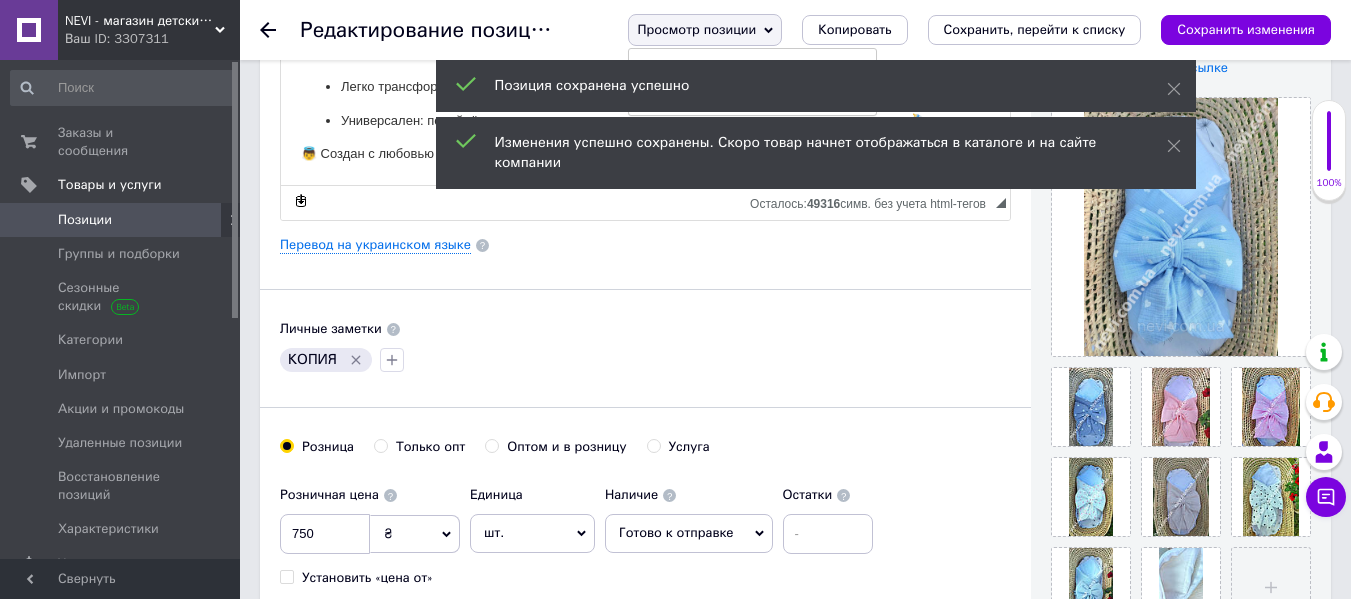 click on "Просмотр позиции" at bounding box center (696, 29) 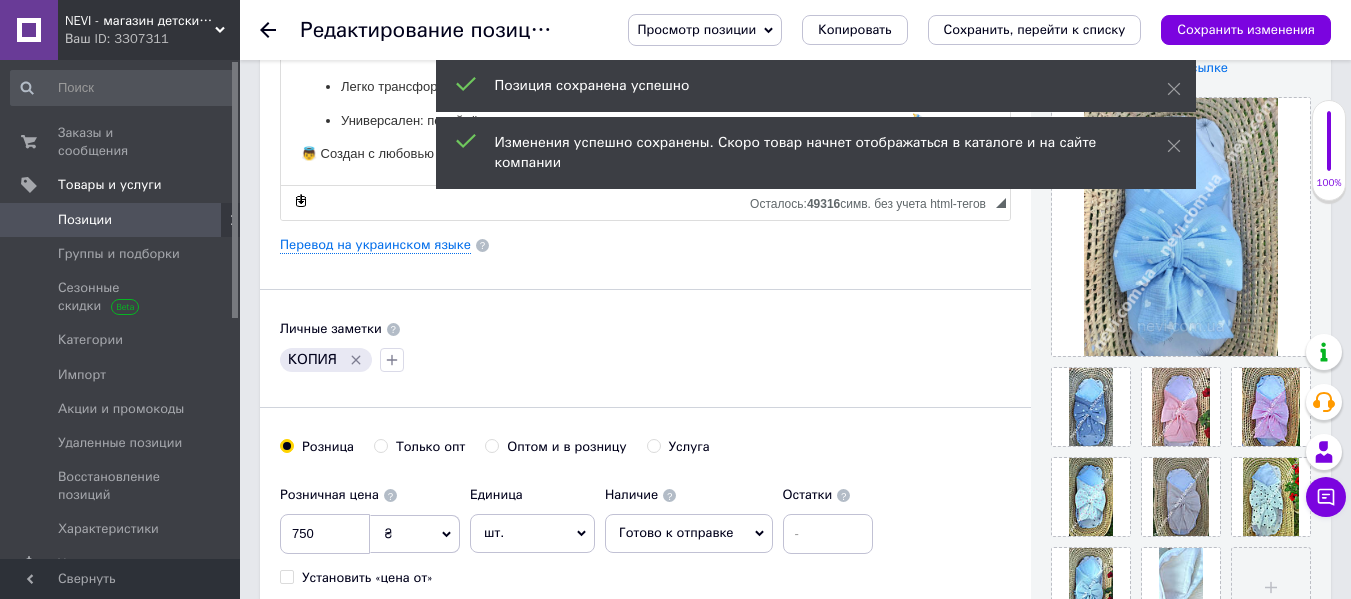 click on "Просмотр позиции" at bounding box center (696, 29) 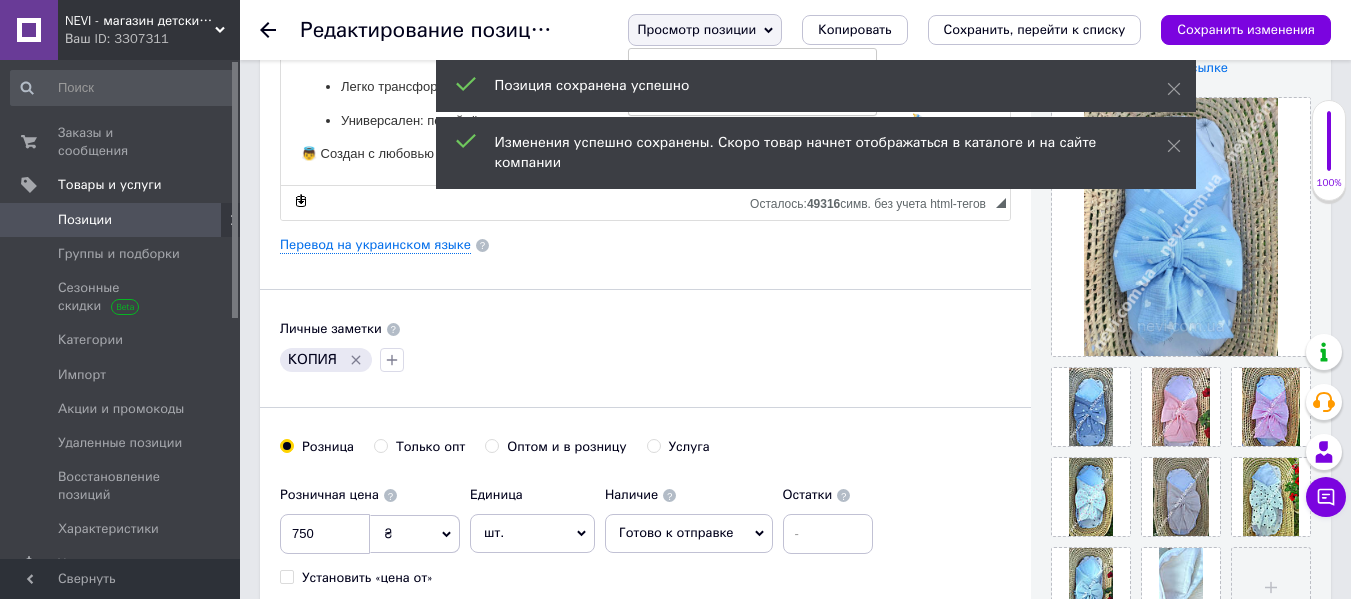 click on "Сохранить и посмотреть на сайте Сохранить и посмотреть на портале" at bounding box center (752, 82) 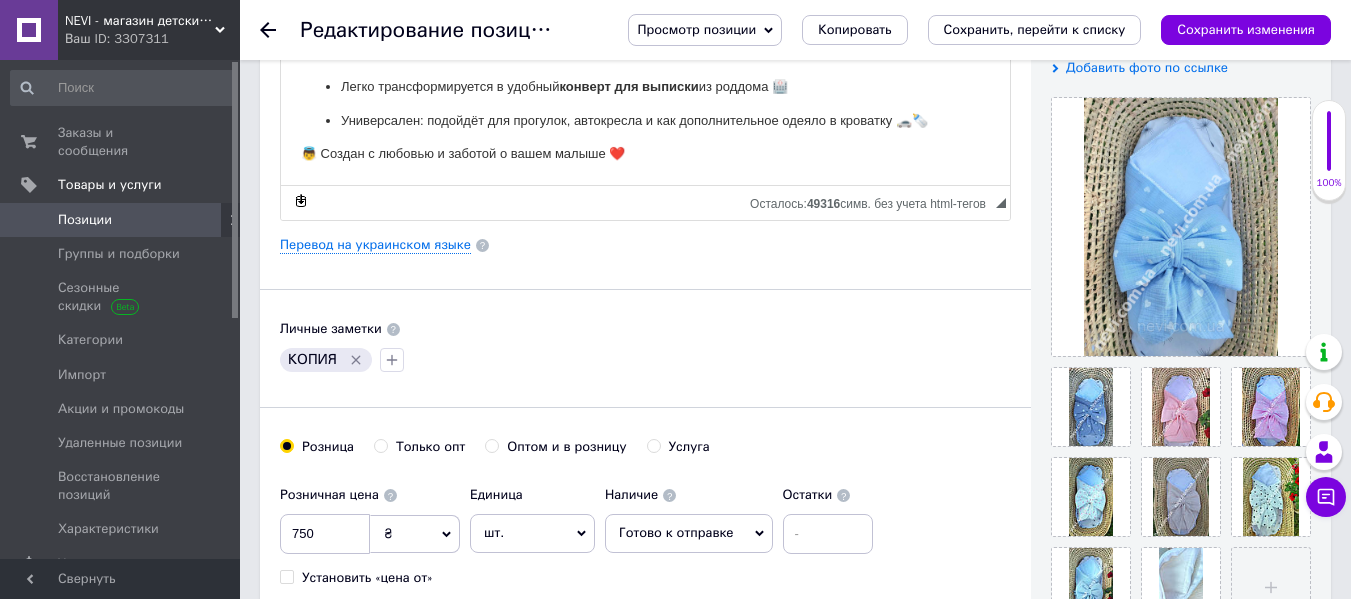 click on "Просмотр позиции" at bounding box center [705, 30] 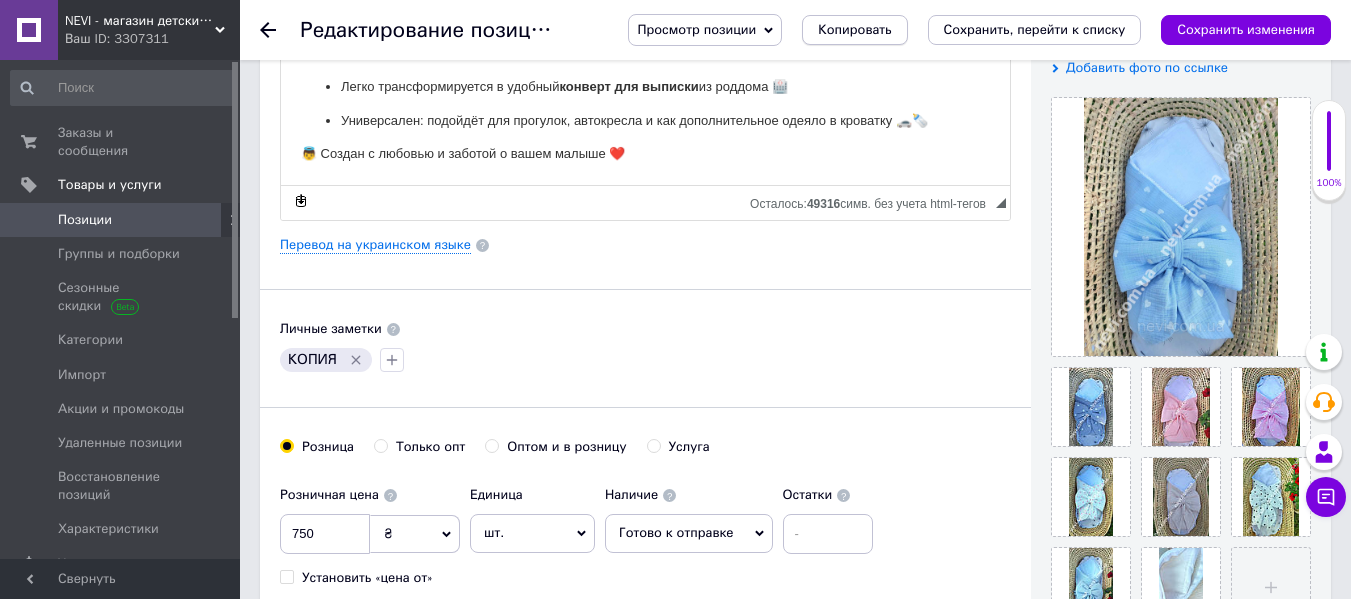 click on "Копировать" at bounding box center (854, 30) 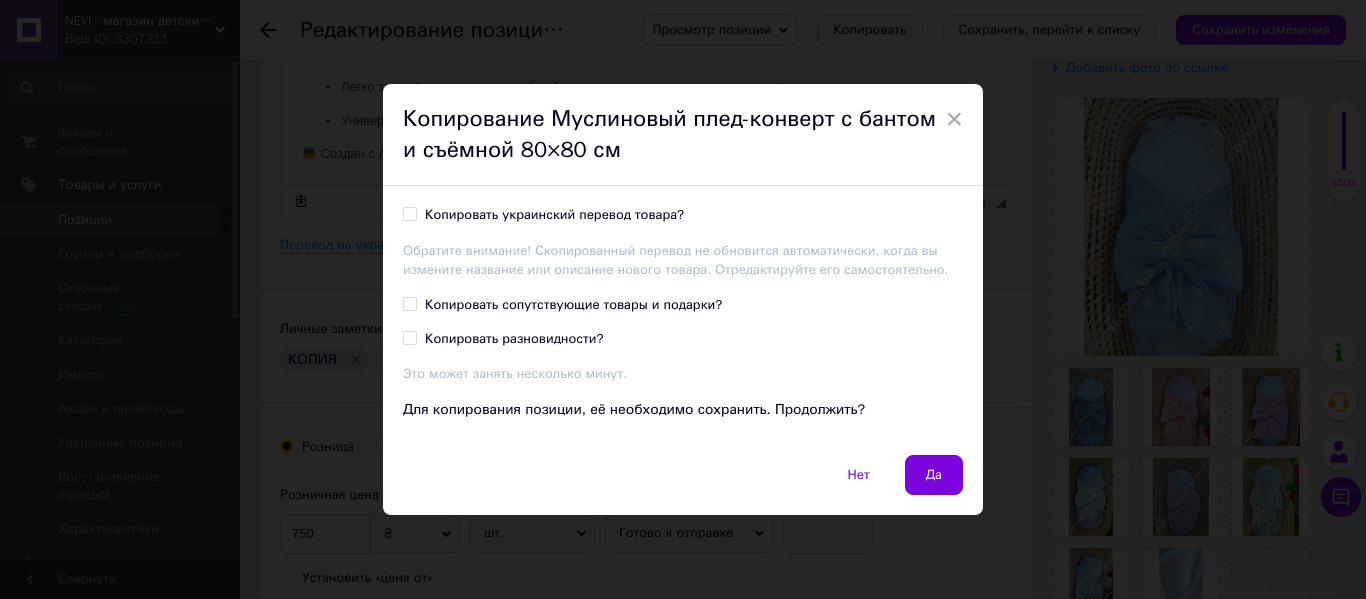 drag, startPoint x: 591, startPoint y: 212, endPoint x: 746, endPoint y: 287, distance: 172.19176 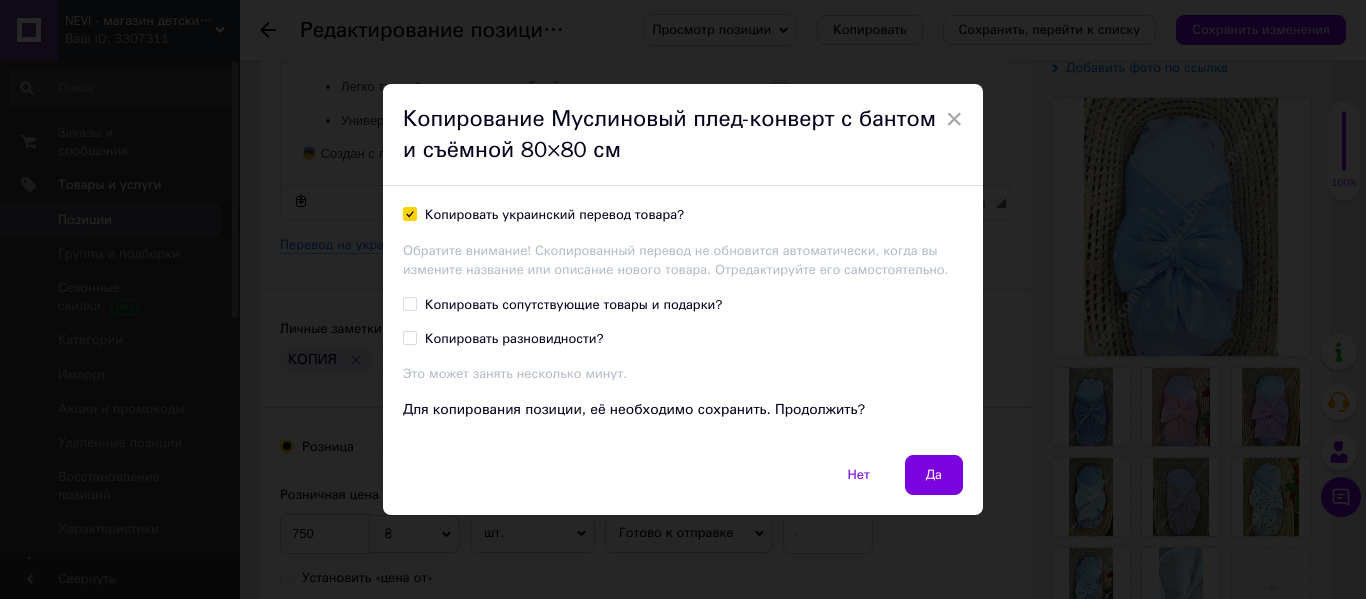 checkbox on "true" 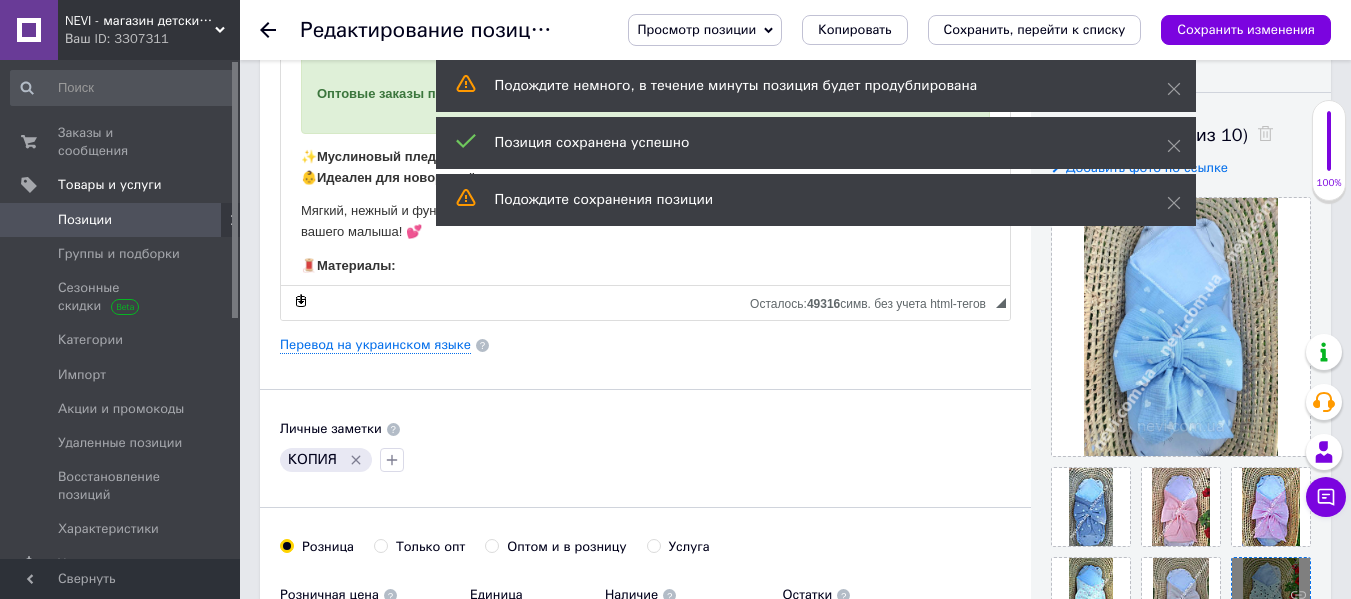 scroll, scrollTop: 400, scrollLeft: 0, axis: vertical 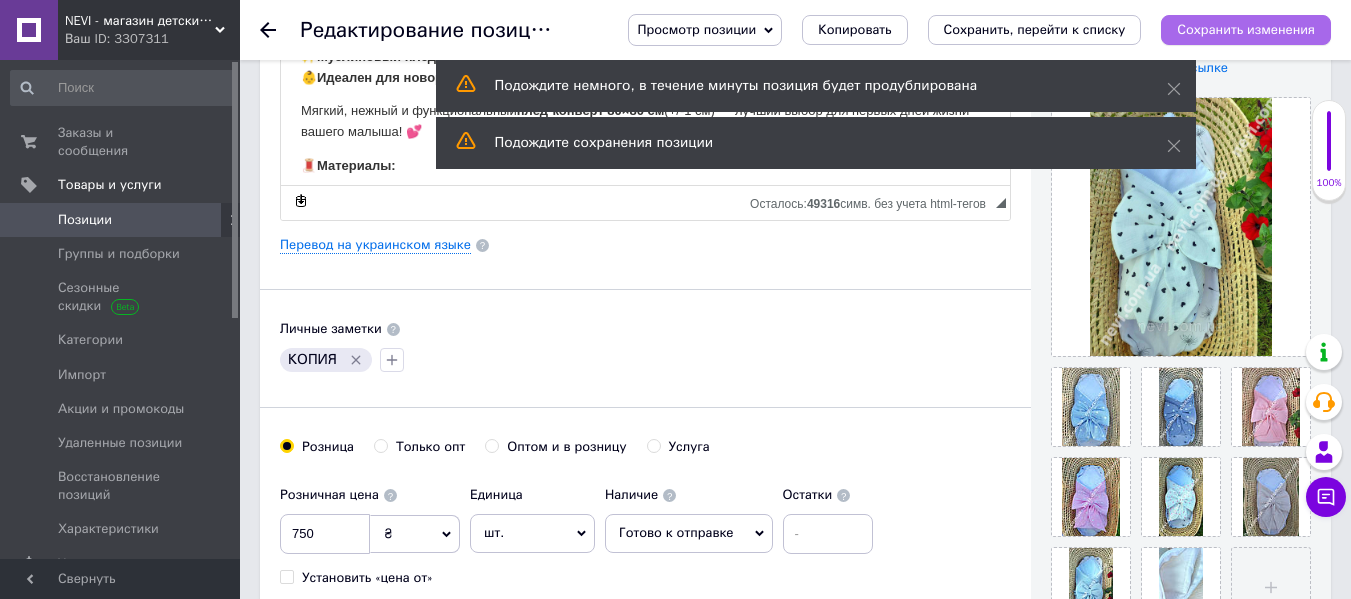 click on "Сохранить изменения" at bounding box center [1246, 29] 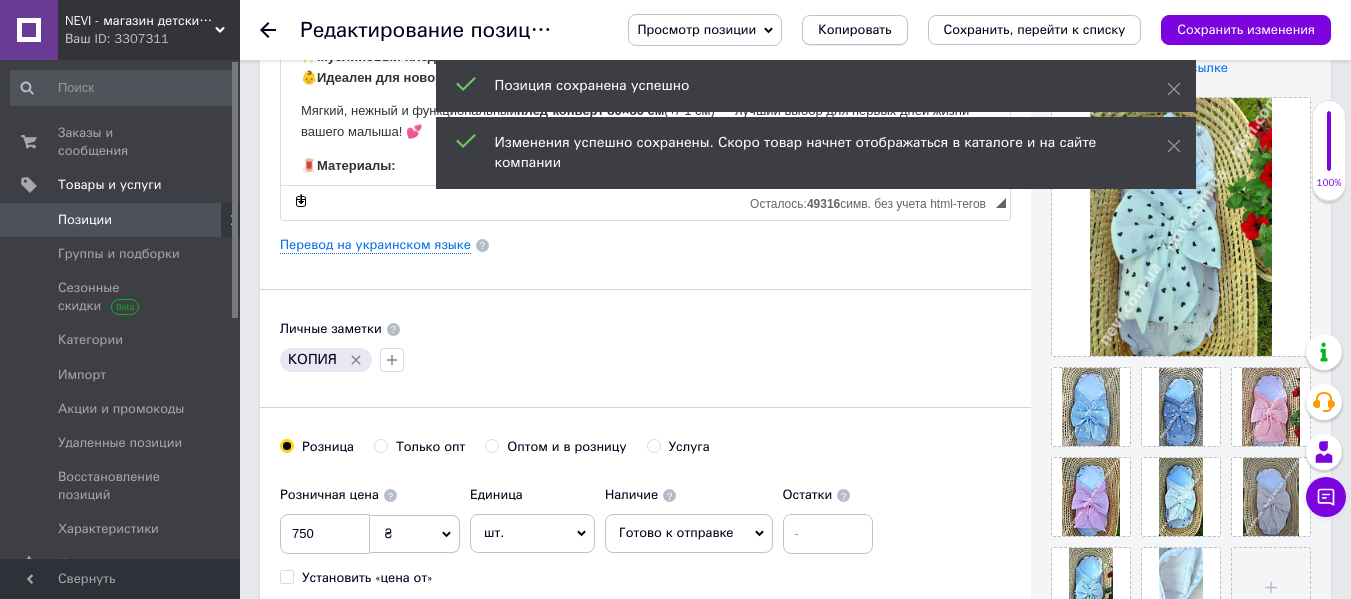 click on "Копировать" at bounding box center [854, 30] 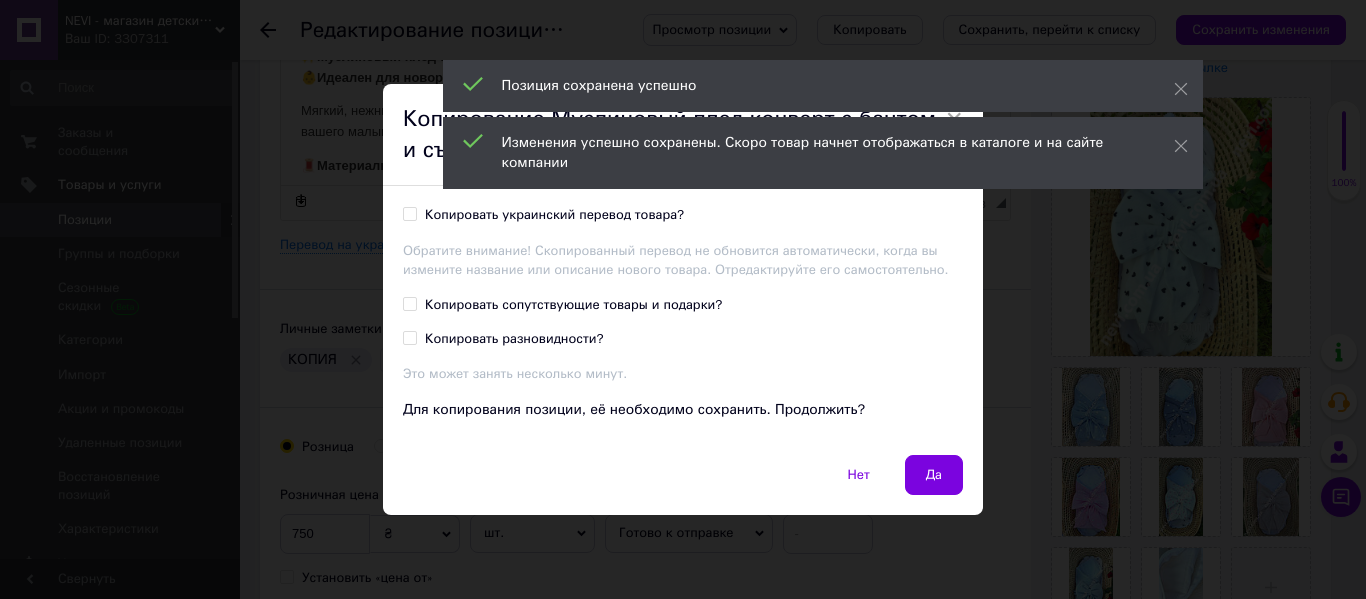 click on "Копировать украинский перевод товара?" at bounding box center (554, 215) 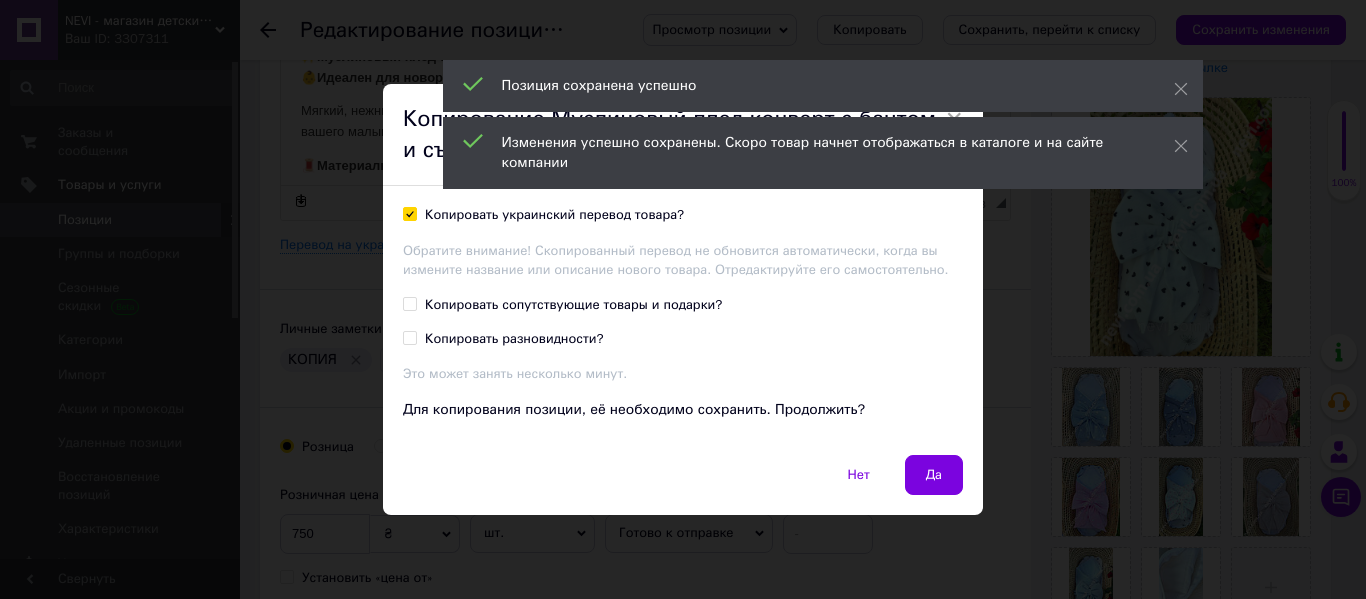 checkbox on "true" 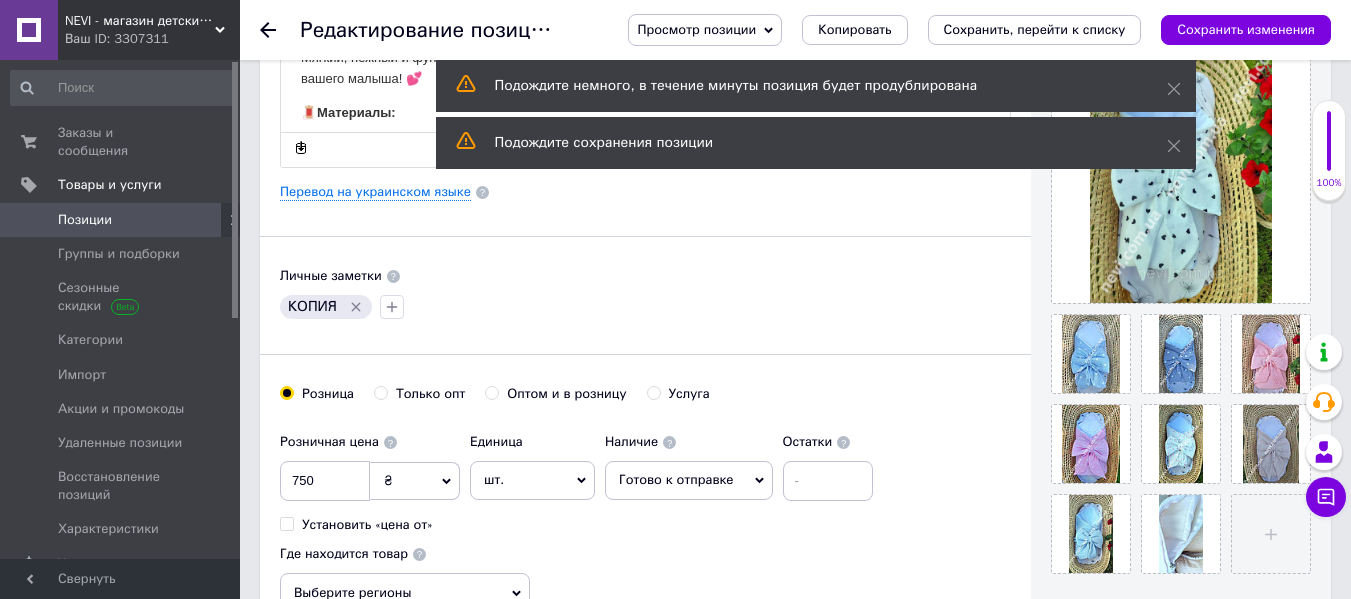 scroll, scrollTop: 500, scrollLeft: 0, axis: vertical 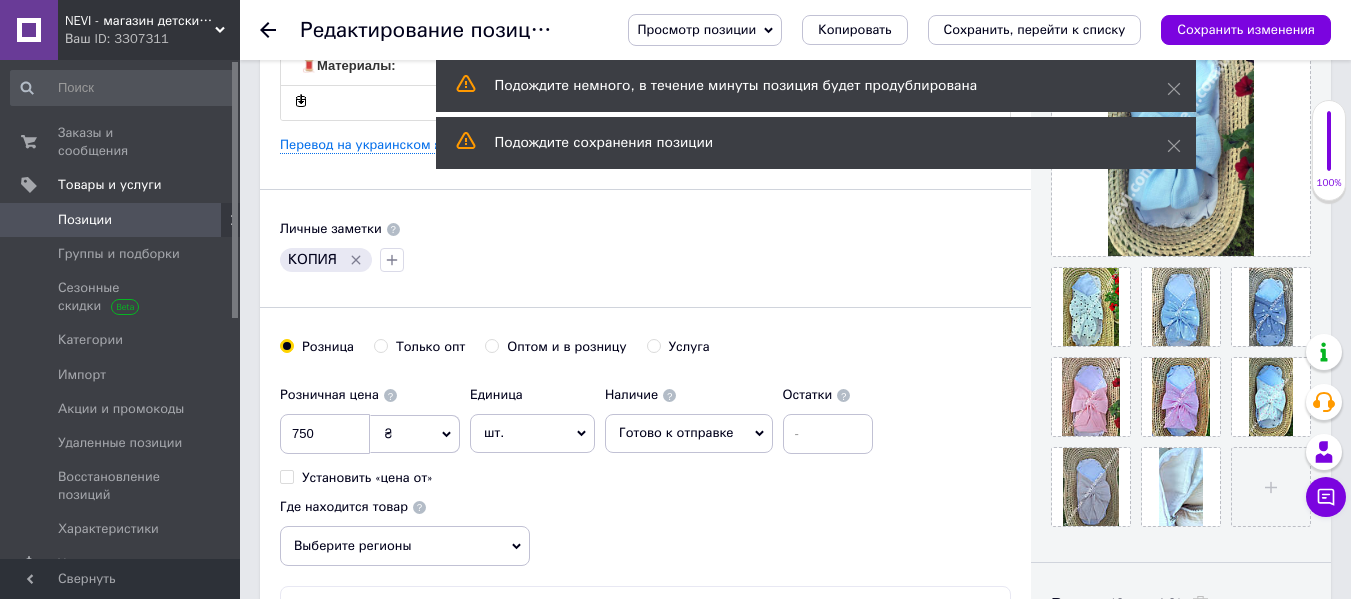 drag, startPoint x: 1260, startPoint y: 33, endPoint x: 1222, endPoint y: 40, distance: 38.63936 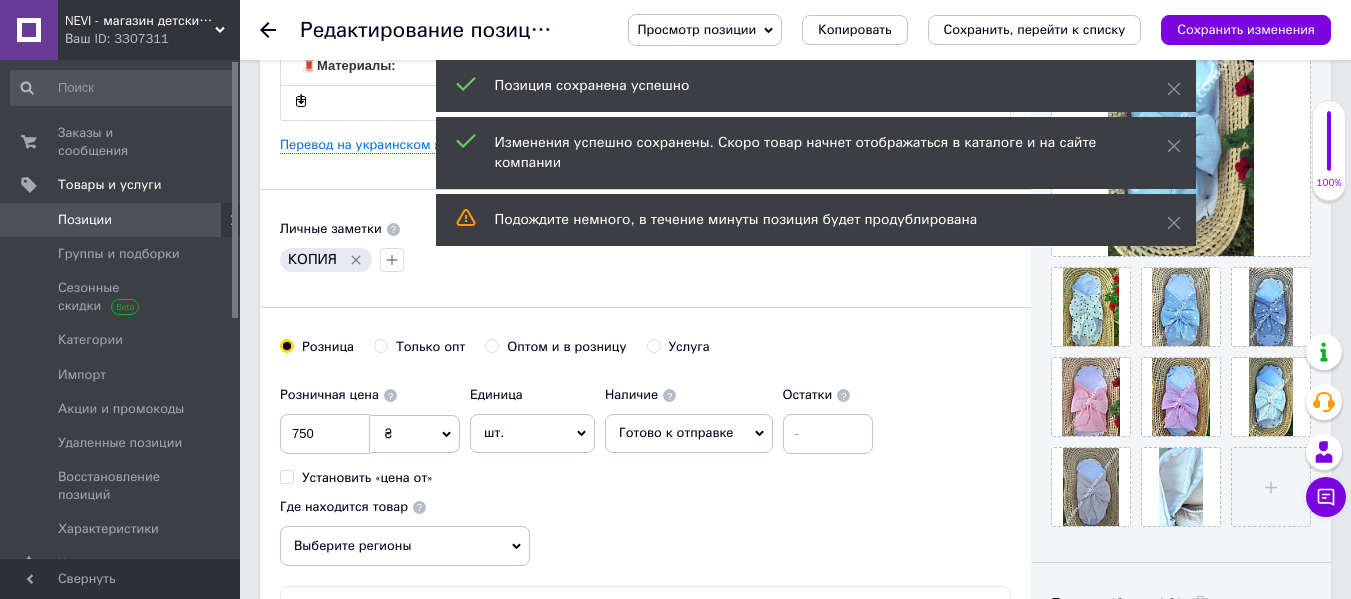 click 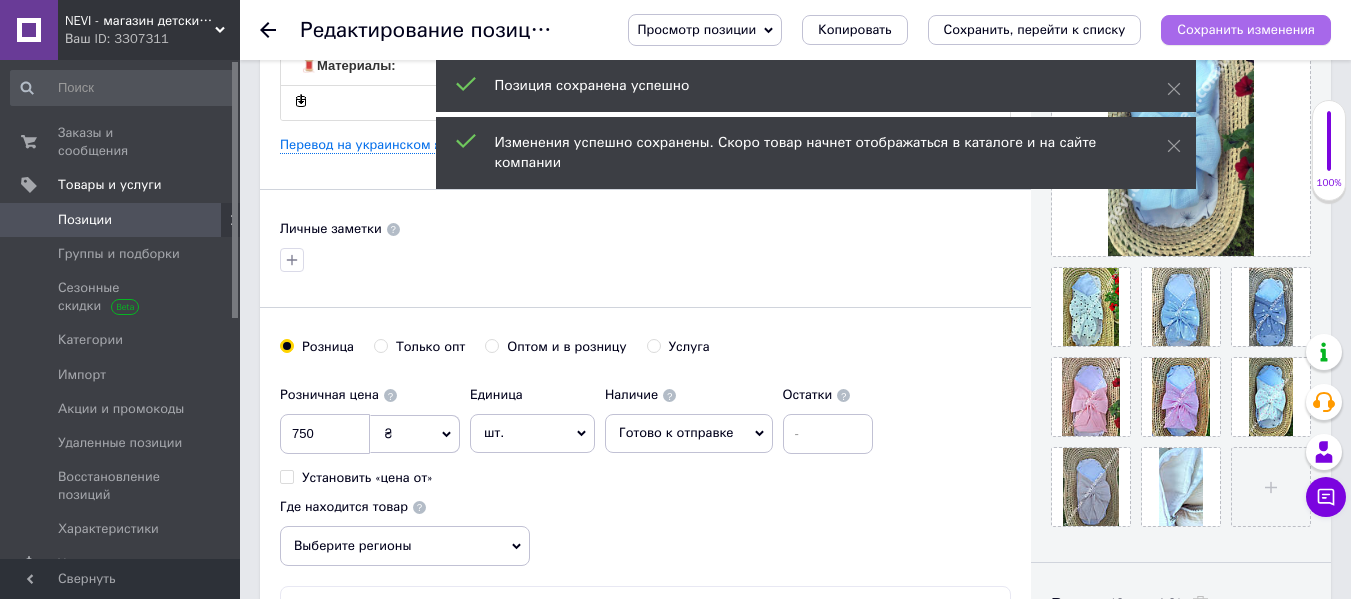 click on "Сохранить изменения" at bounding box center (1246, 29) 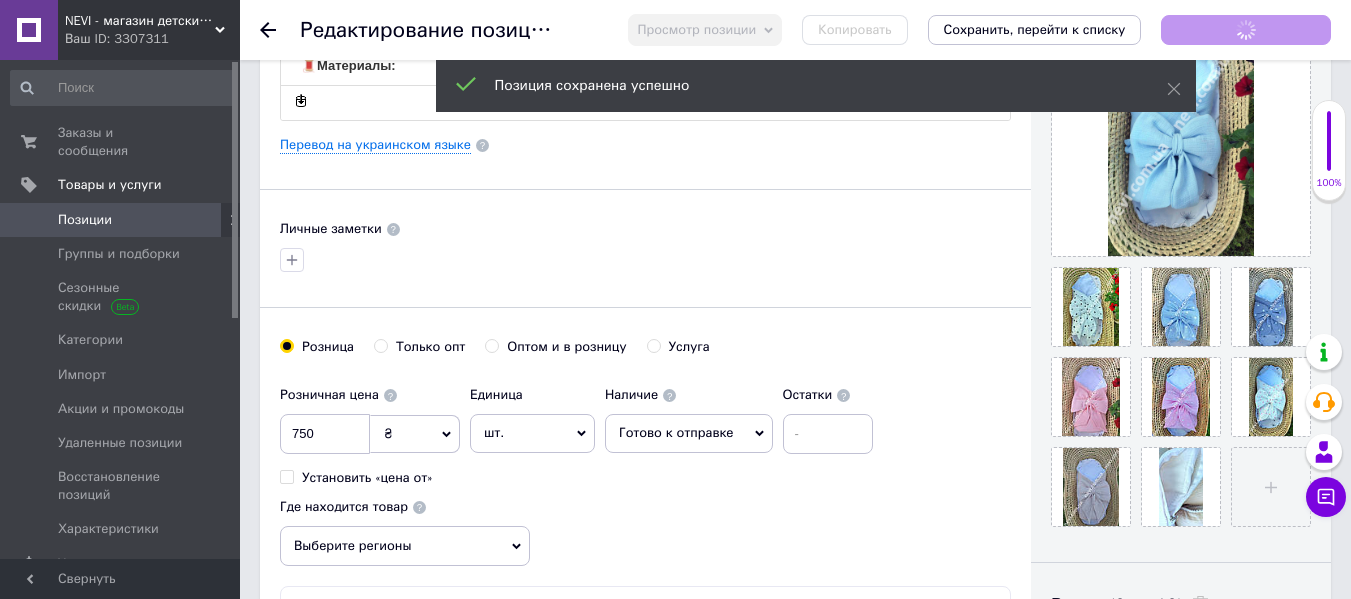 click on "Позиции" at bounding box center [121, 220] 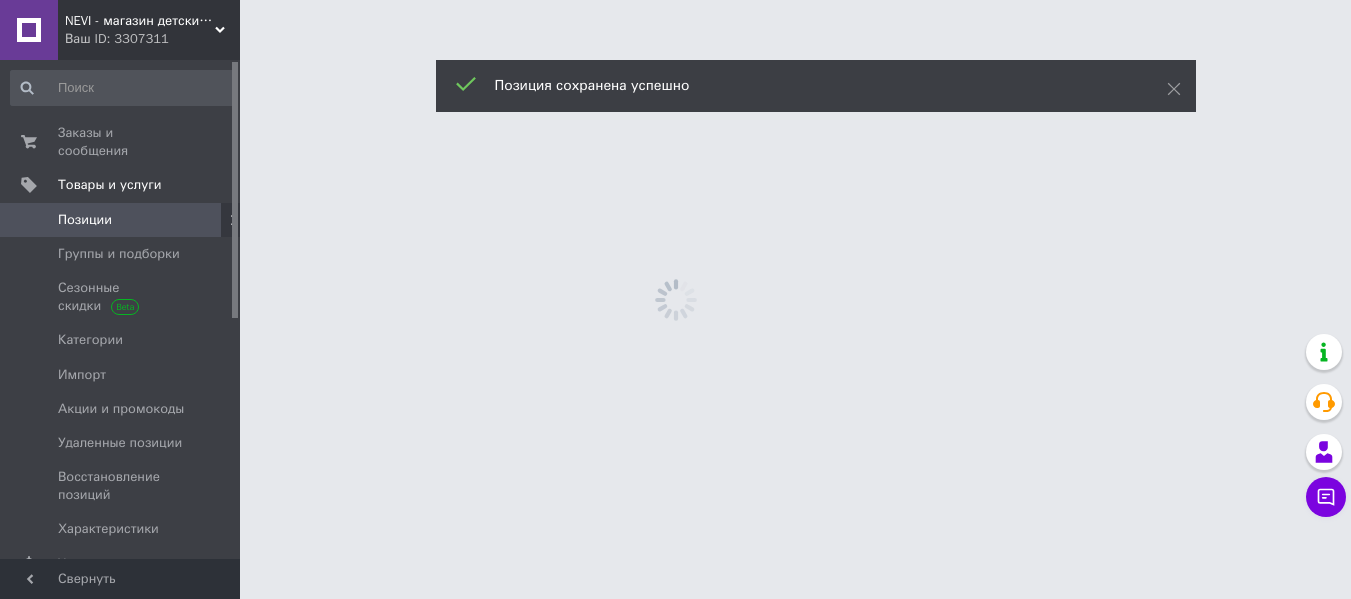 scroll, scrollTop: 0, scrollLeft: 0, axis: both 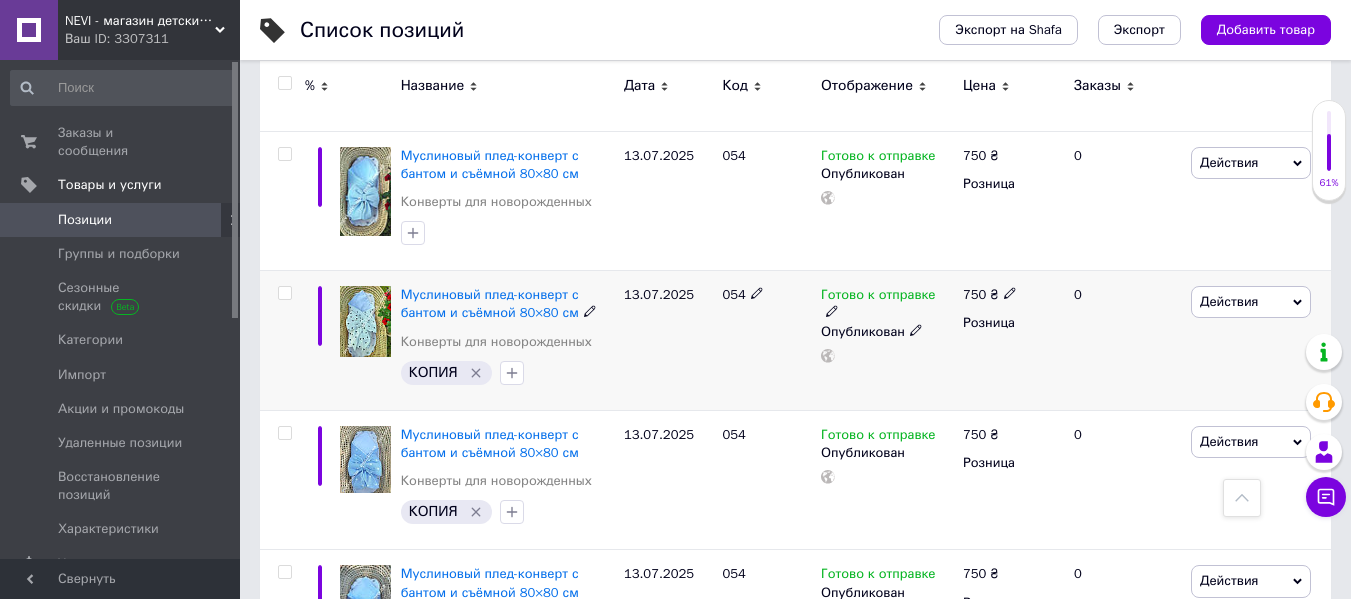 drag, startPoint x: 478, startPoint y: 373, endPoint x: 462, endPoint y: 392, distance: 24.839485 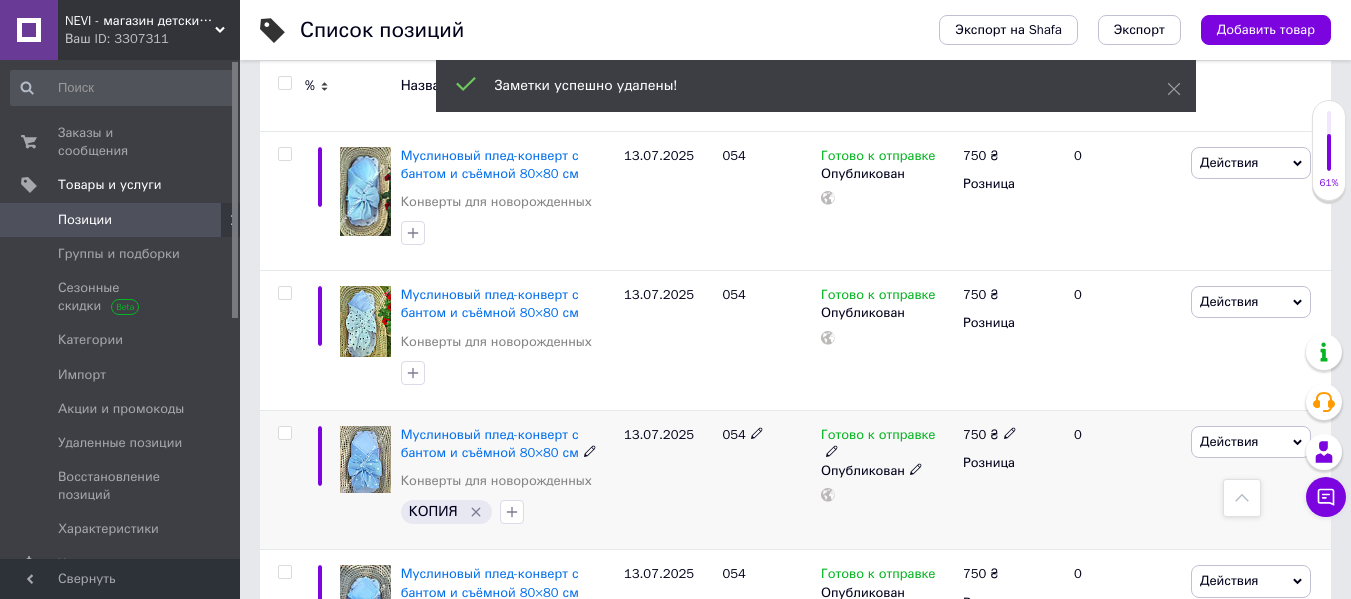 click 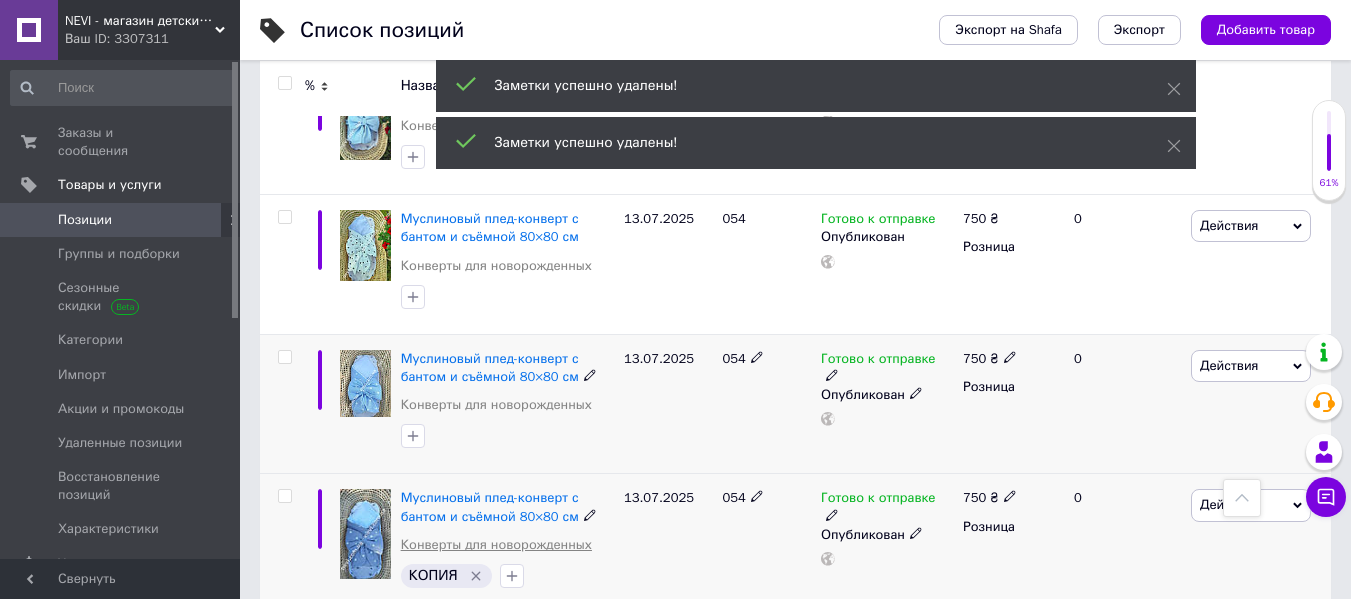 scroll, scrollTop: 500, scrollLeft: 0, axis: vertical 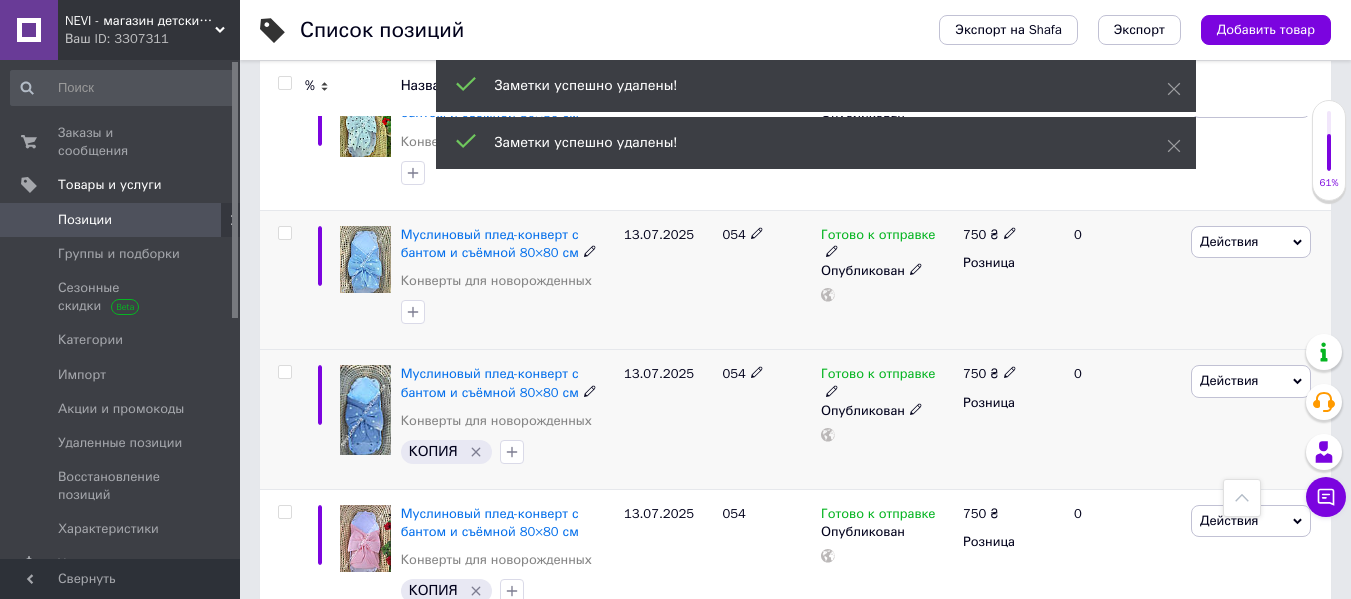 click 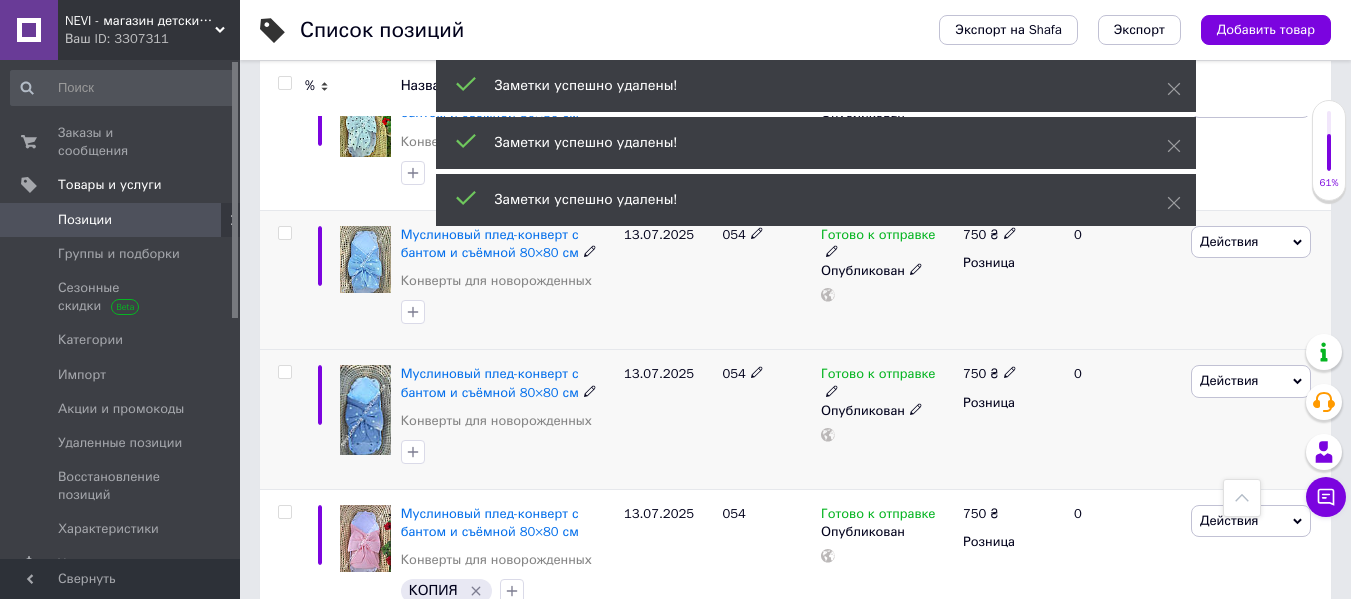 click at bounding box center (507, 452) 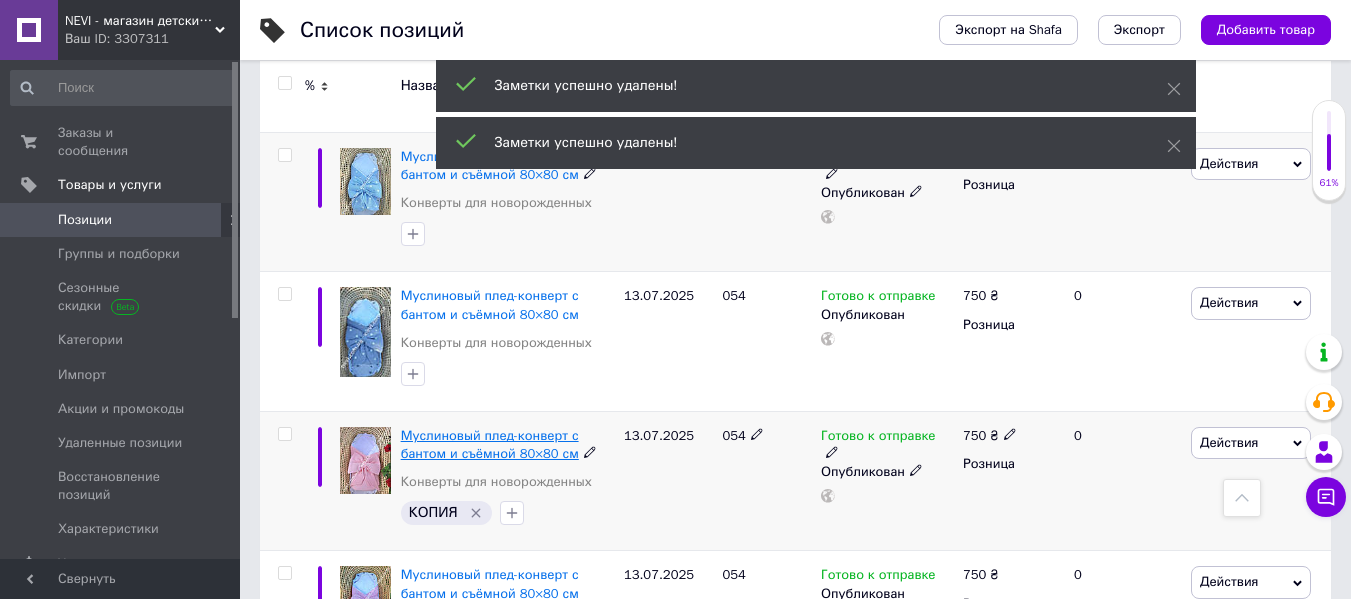 scroll, scrollTop: 600, scrollLeft: 0, axis: vertical 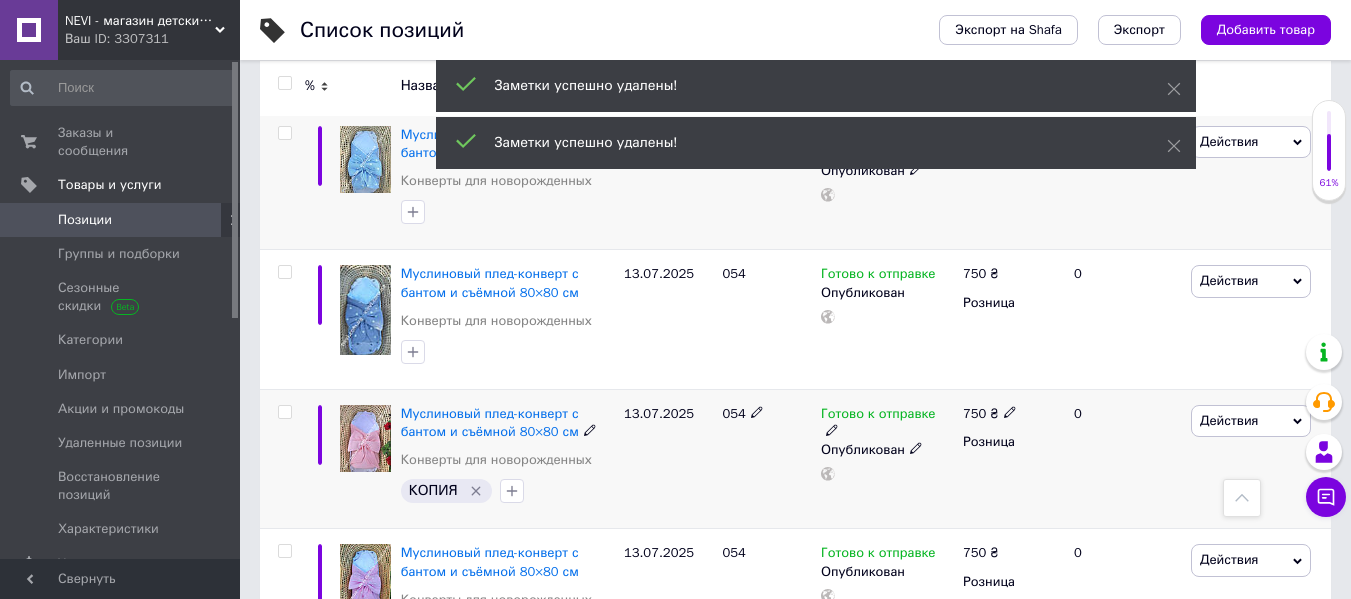 click 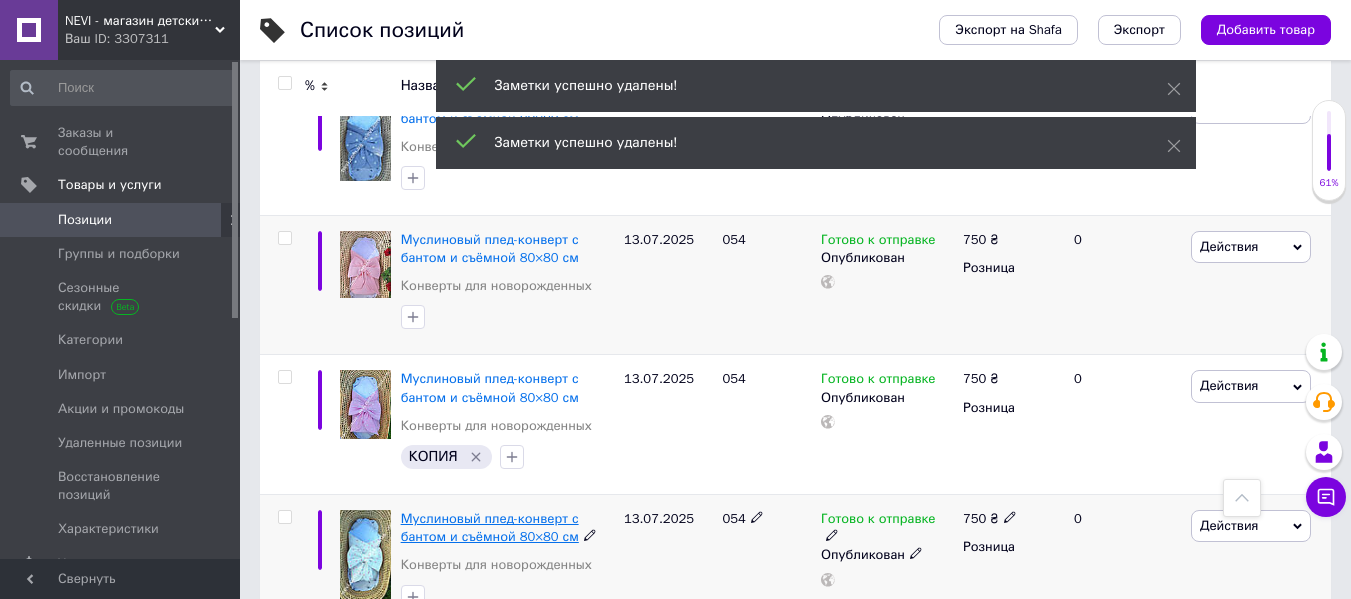 scroll, scrollTop: 900, scrollLeft: 0, axis: vertical 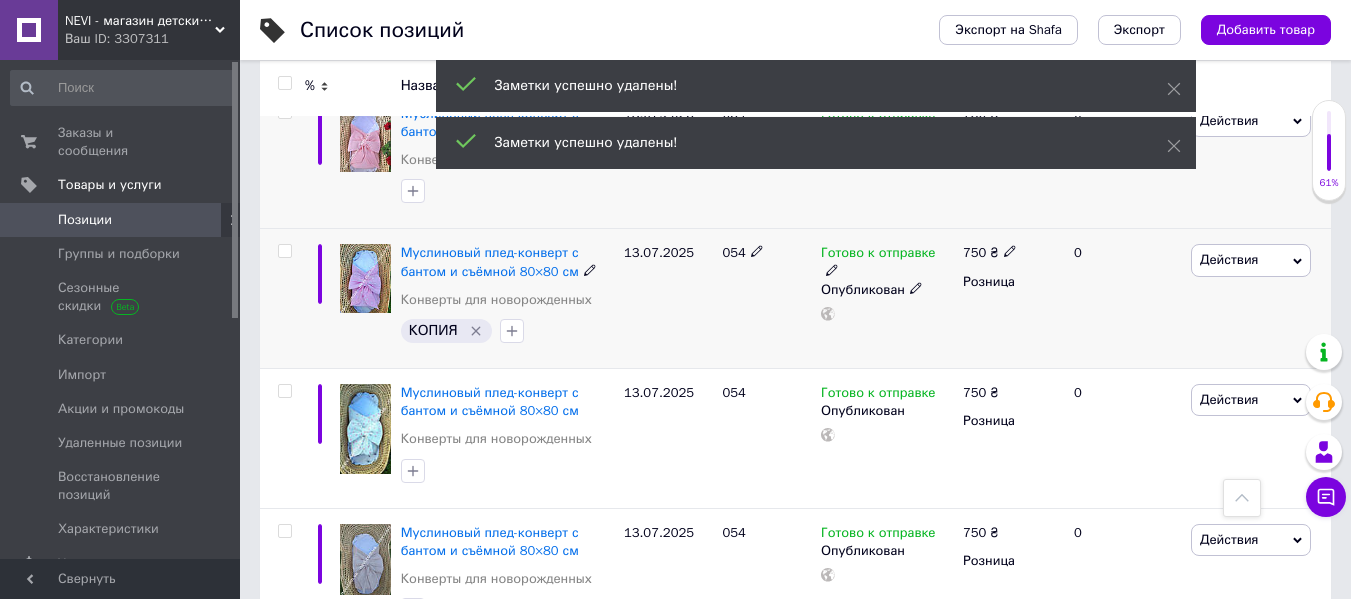 click 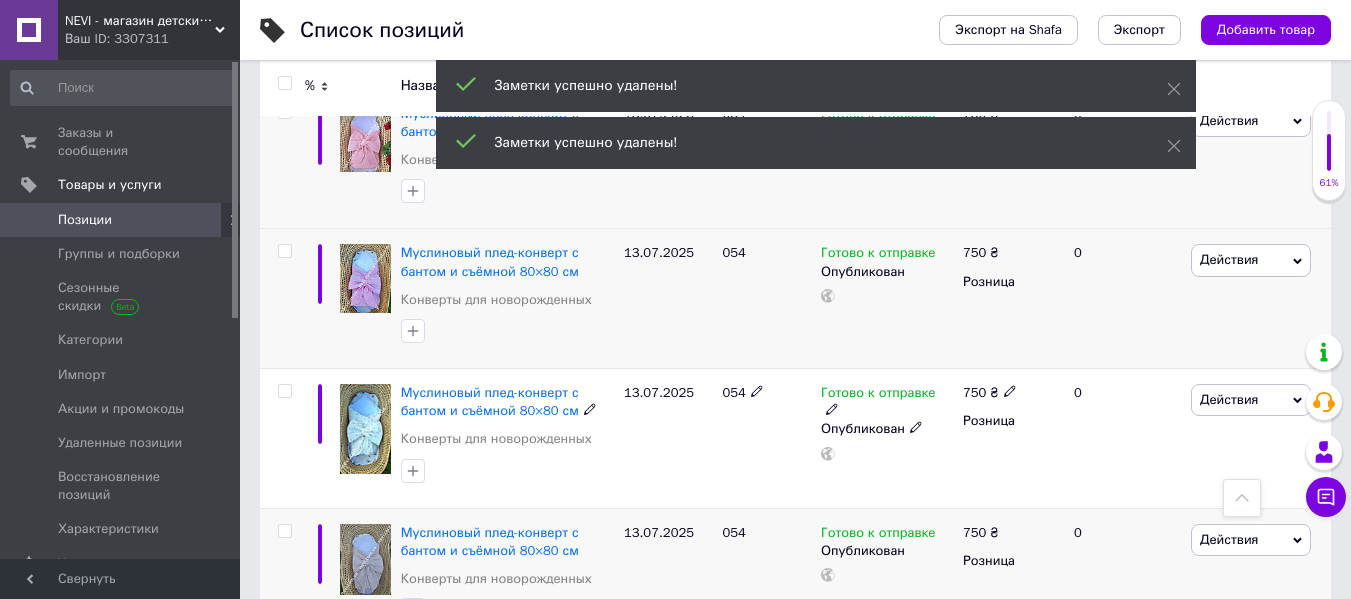 scroll, scrollTop: 1100, scrollLeft: 0, axis: vertical 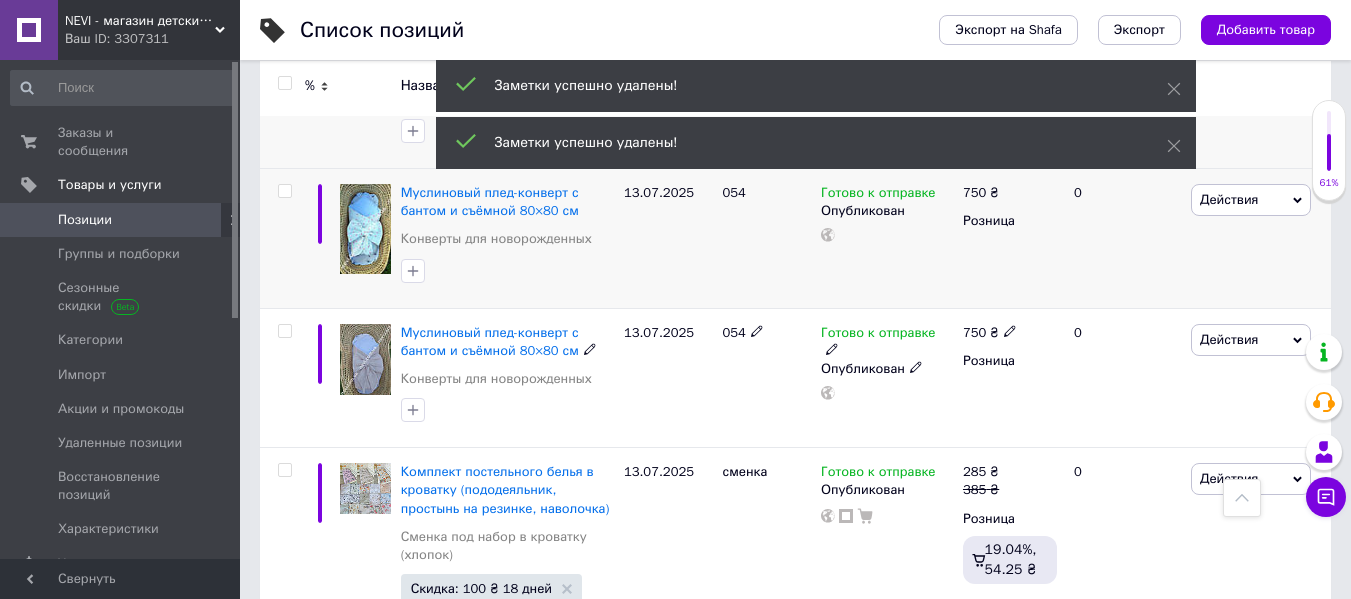 drag, startPoint x: 282, startPoint y: 334, endPoint x: 285, endPoint y: 212, distance: 122.03688 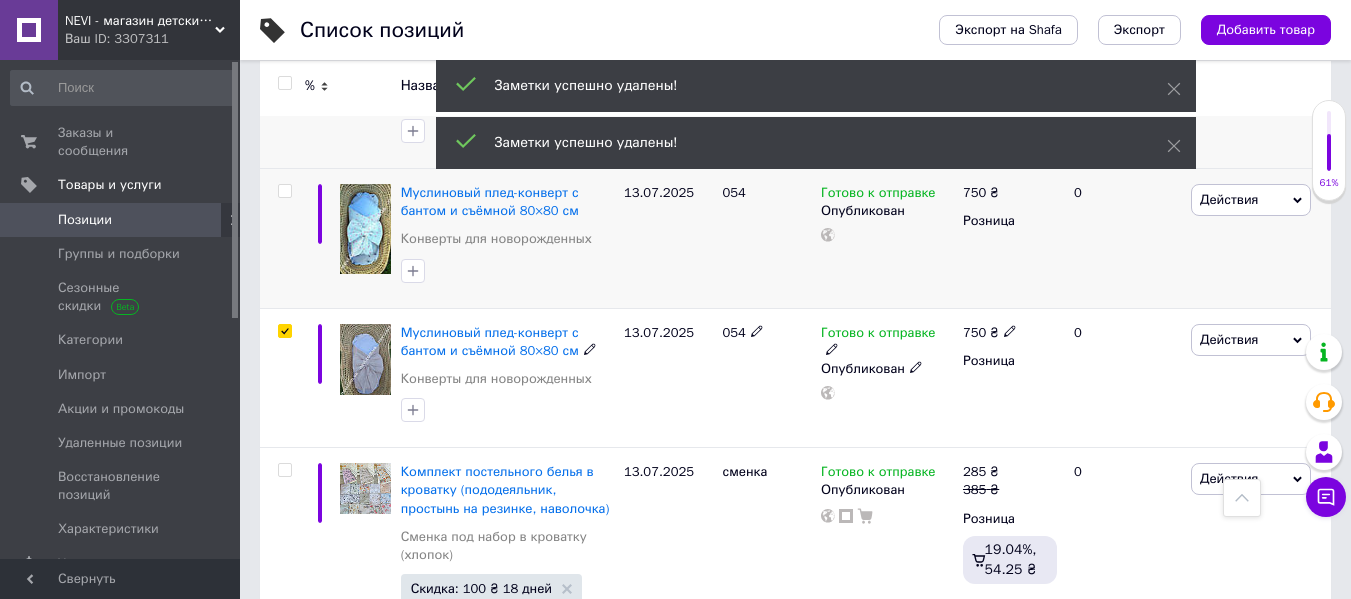 checkbox on "true" 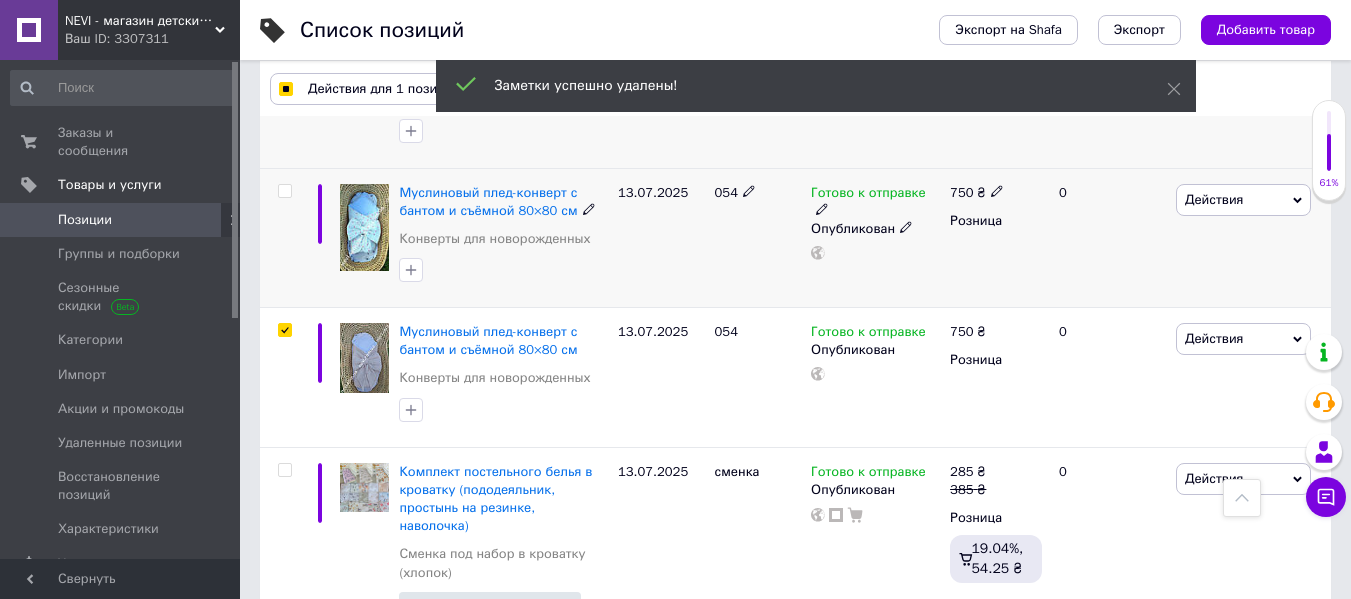 click at bounding box center [284, 191] 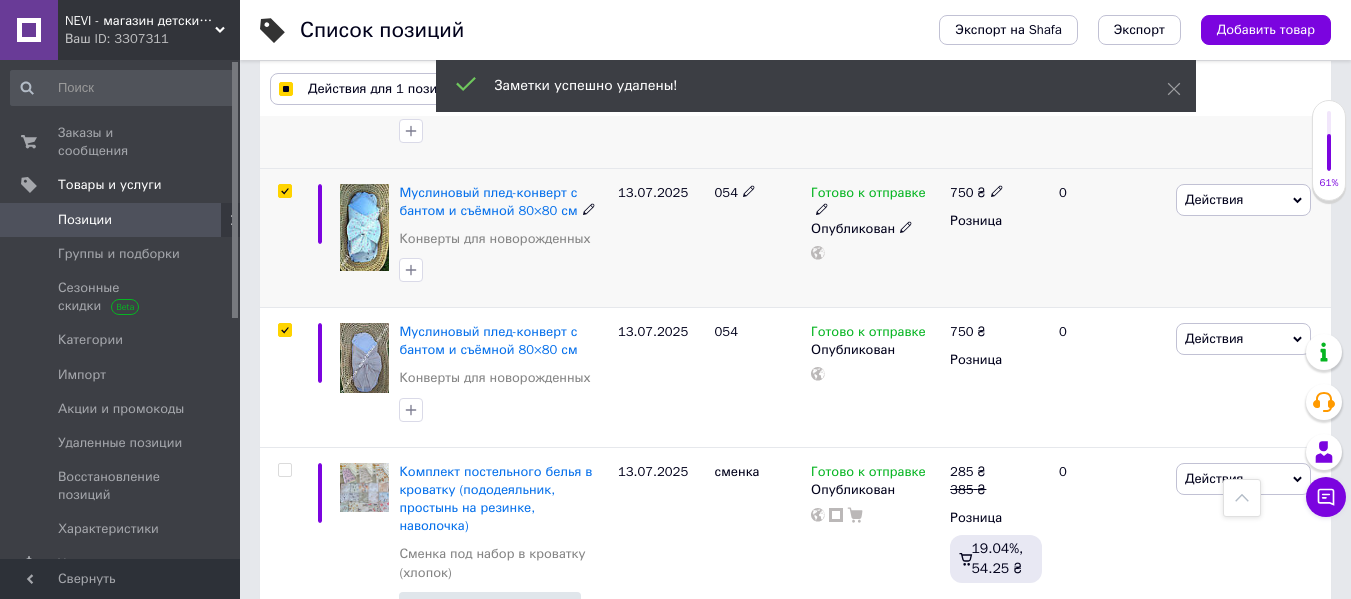 checkbox on "true" 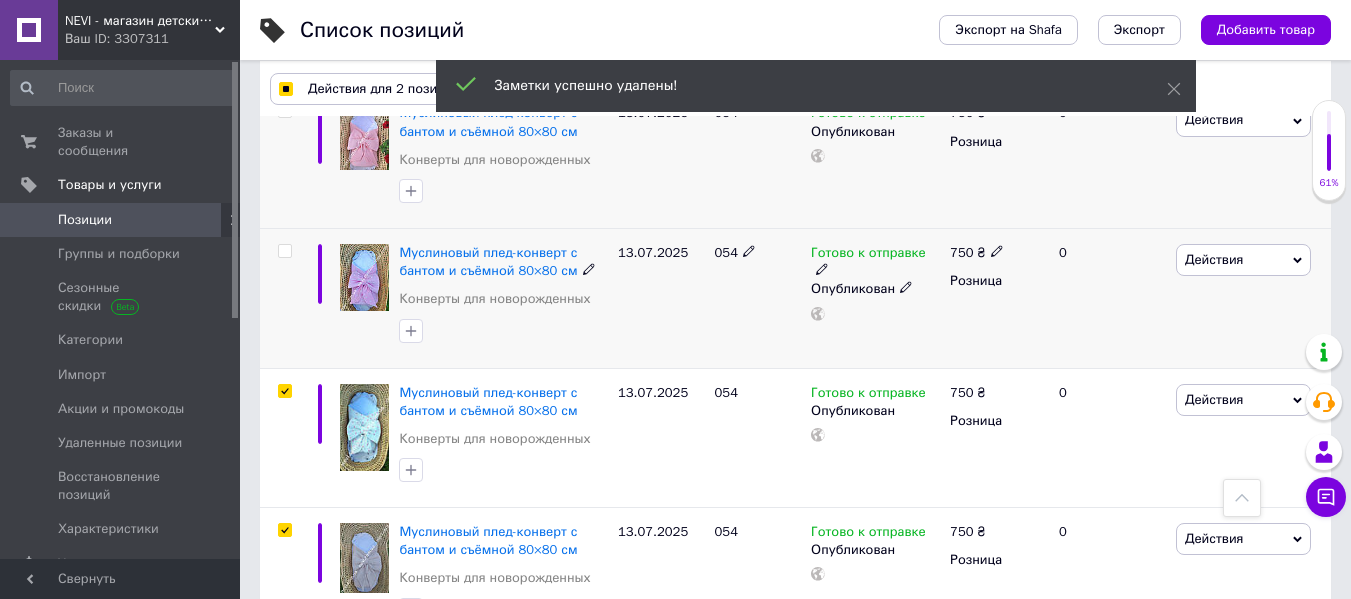 click at bounding box center (284, 251) 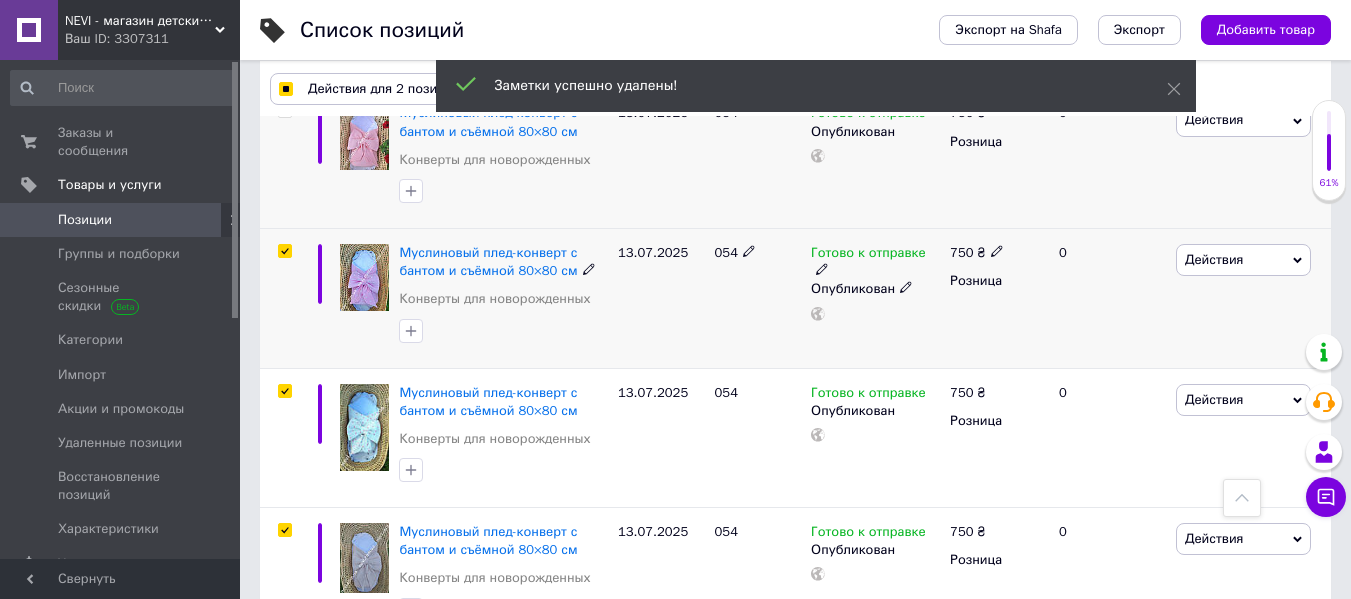 checkbox on "true" 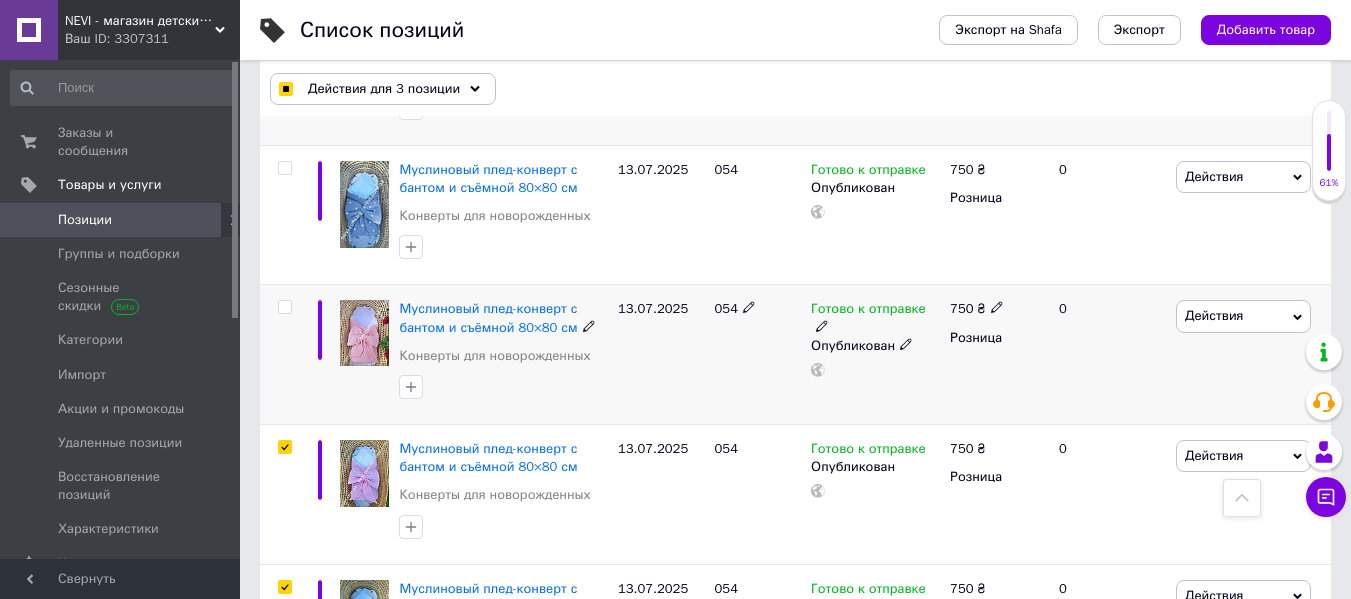 scroll, scrollTop: 700, scrollLeft: 0, axis: vertical 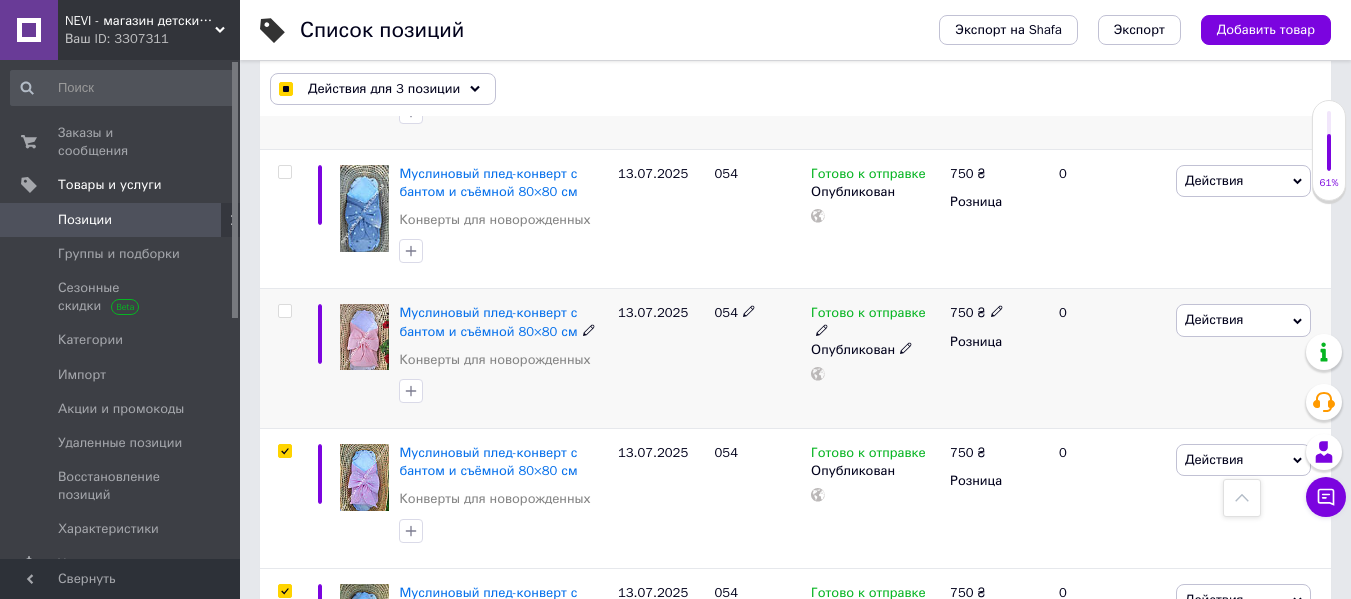 click at bounding box center [284, 311] 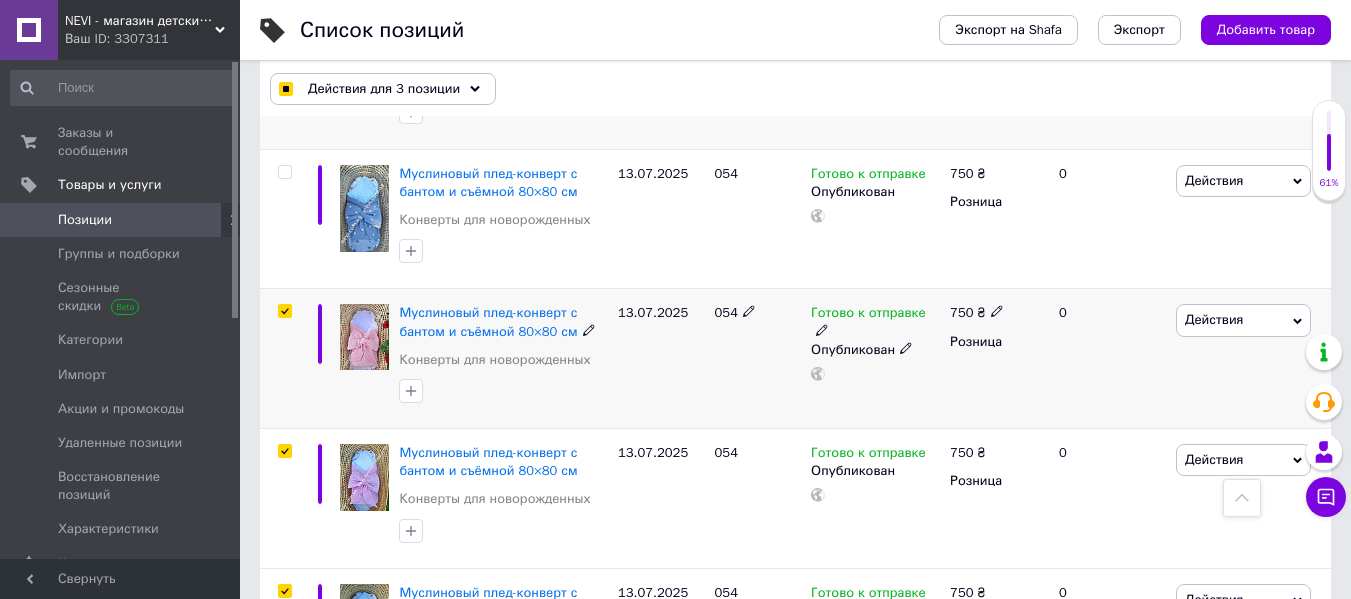 checkbox on "true" 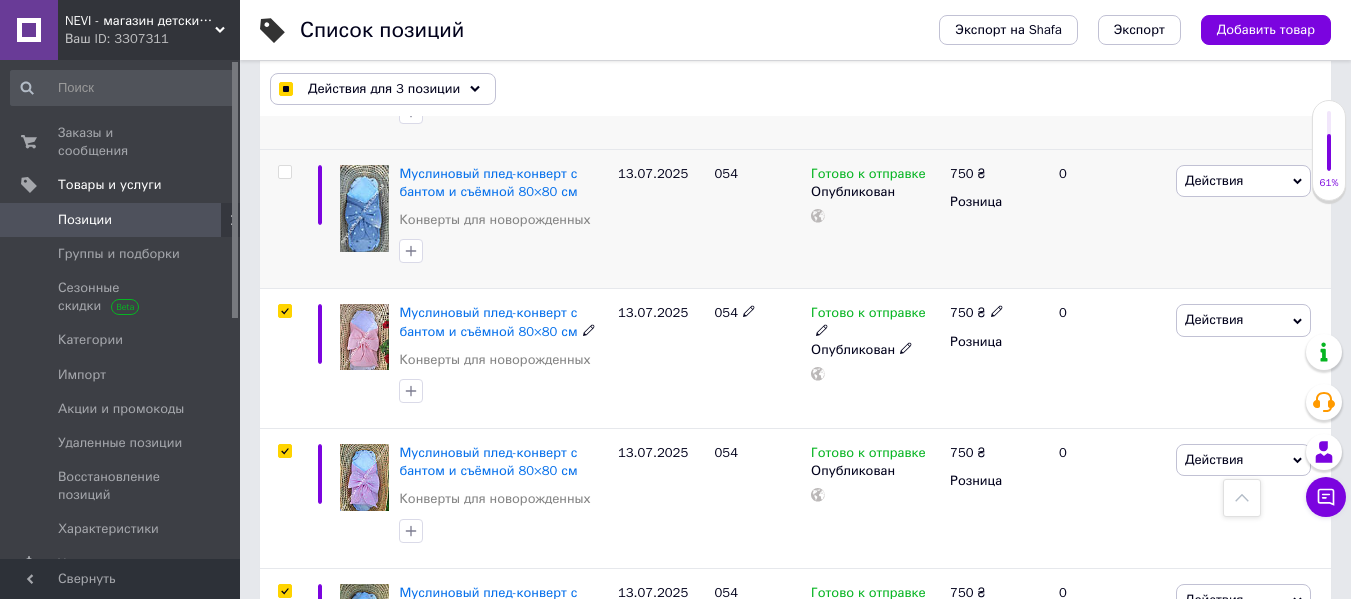 checkbox on "true" 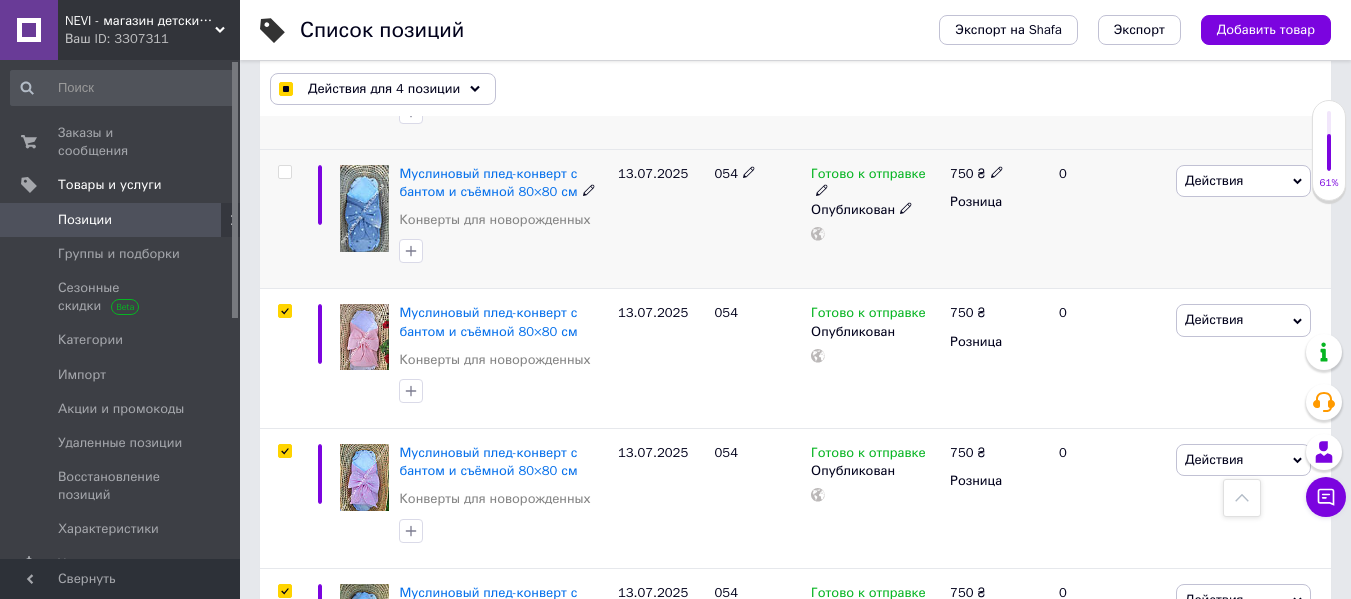 click at bounding box center (284, 172) 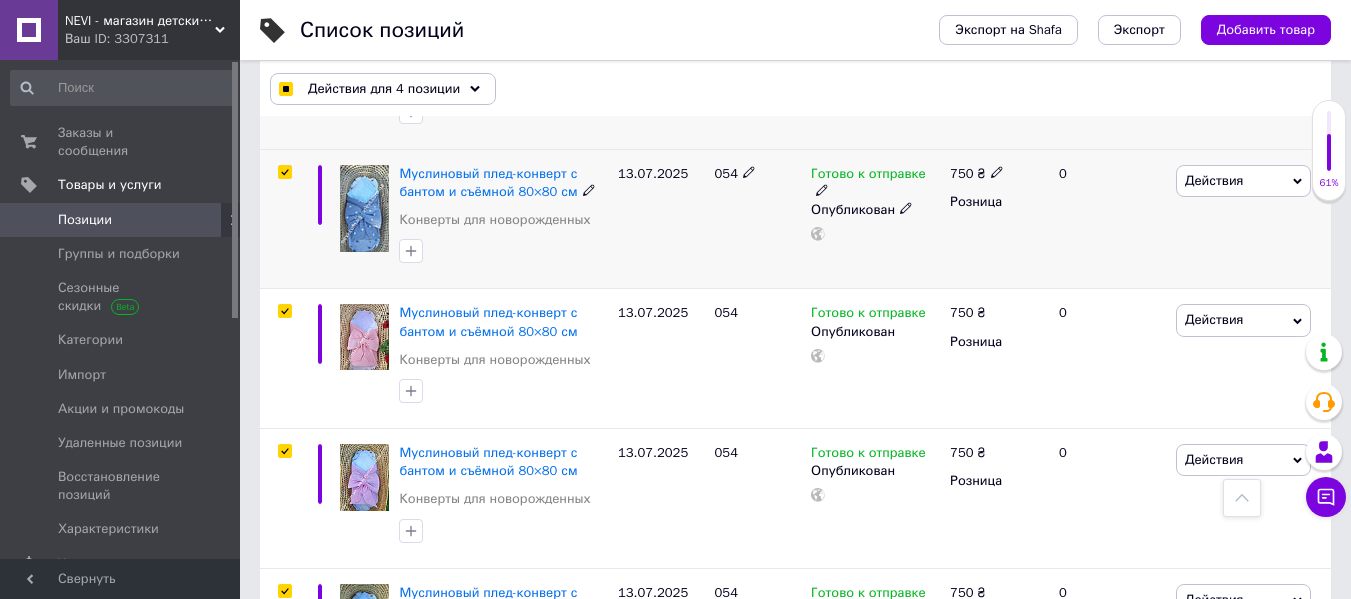 checkbox on "true" 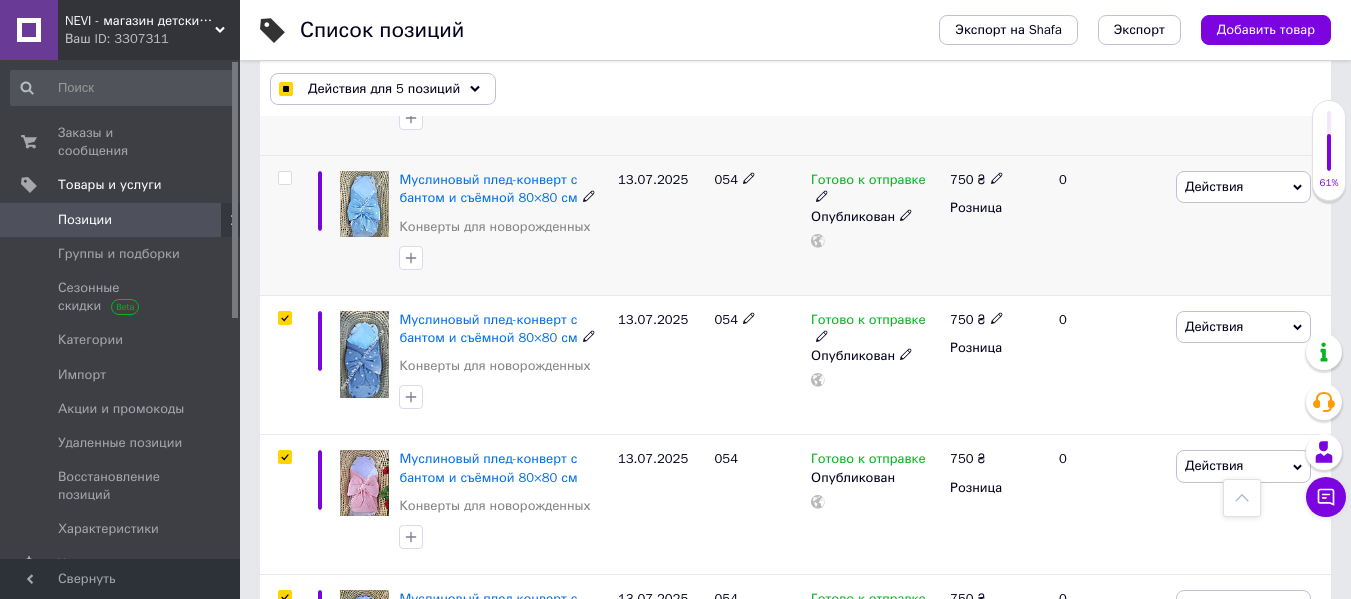 scroll, scrollTop: 400, scrollLeft: 0, axis: vertical 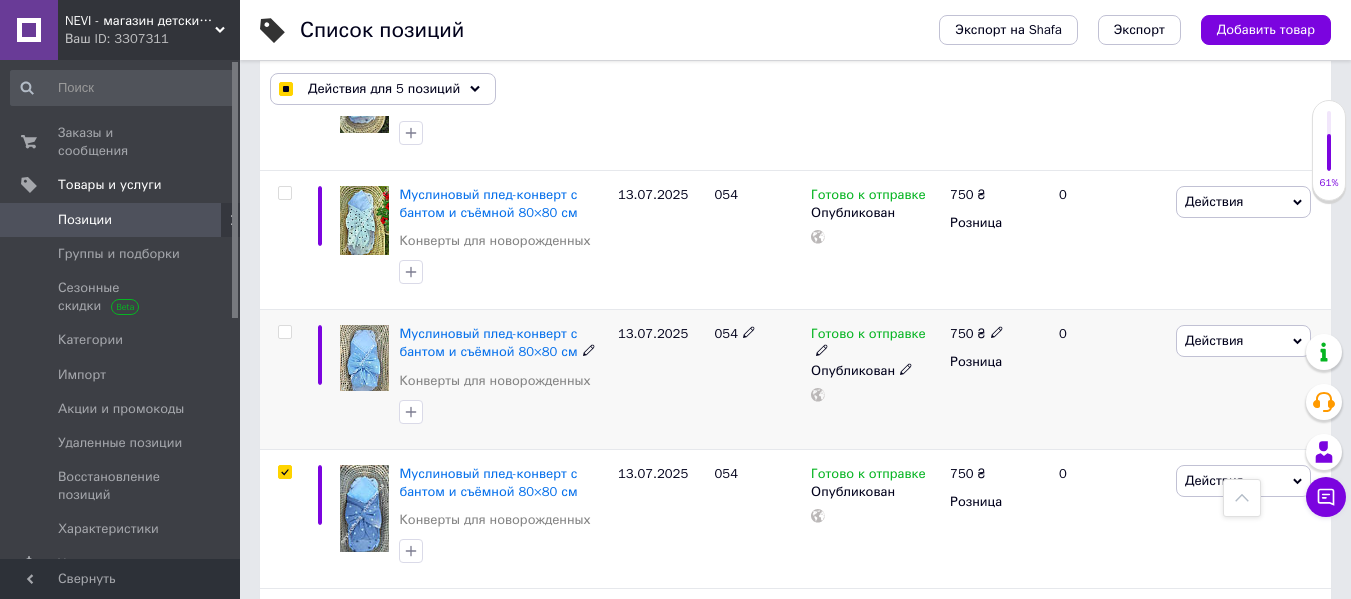 click at bounding box center [284, 332] 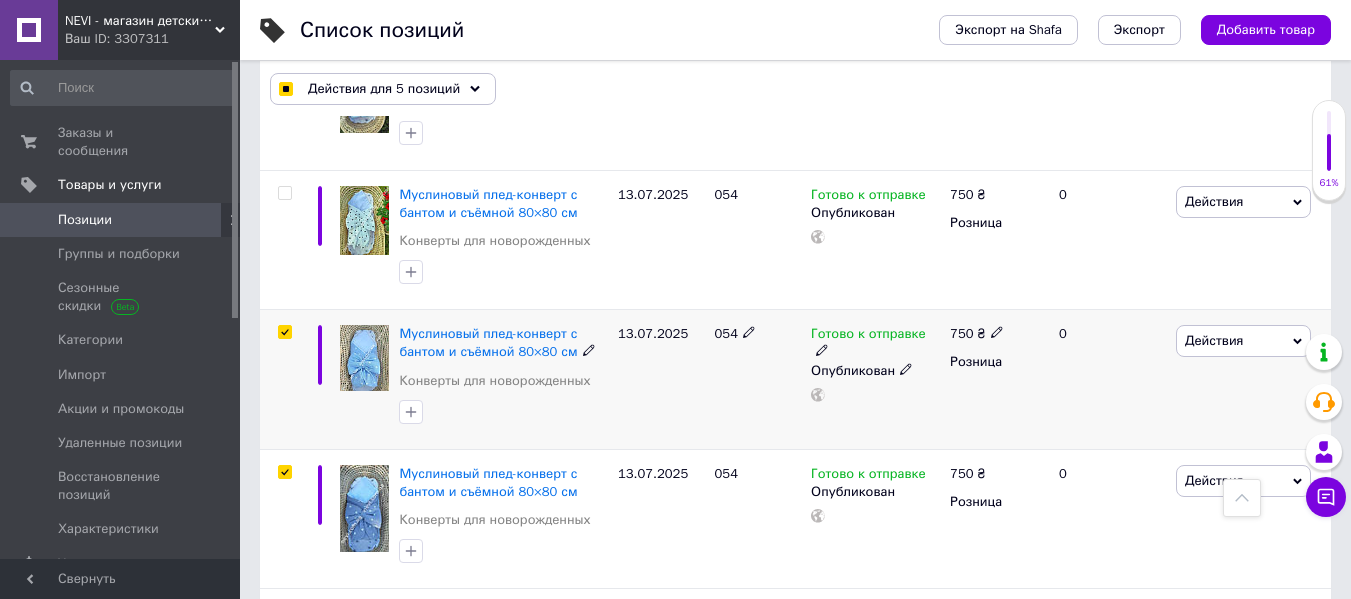 checkbox on "true" 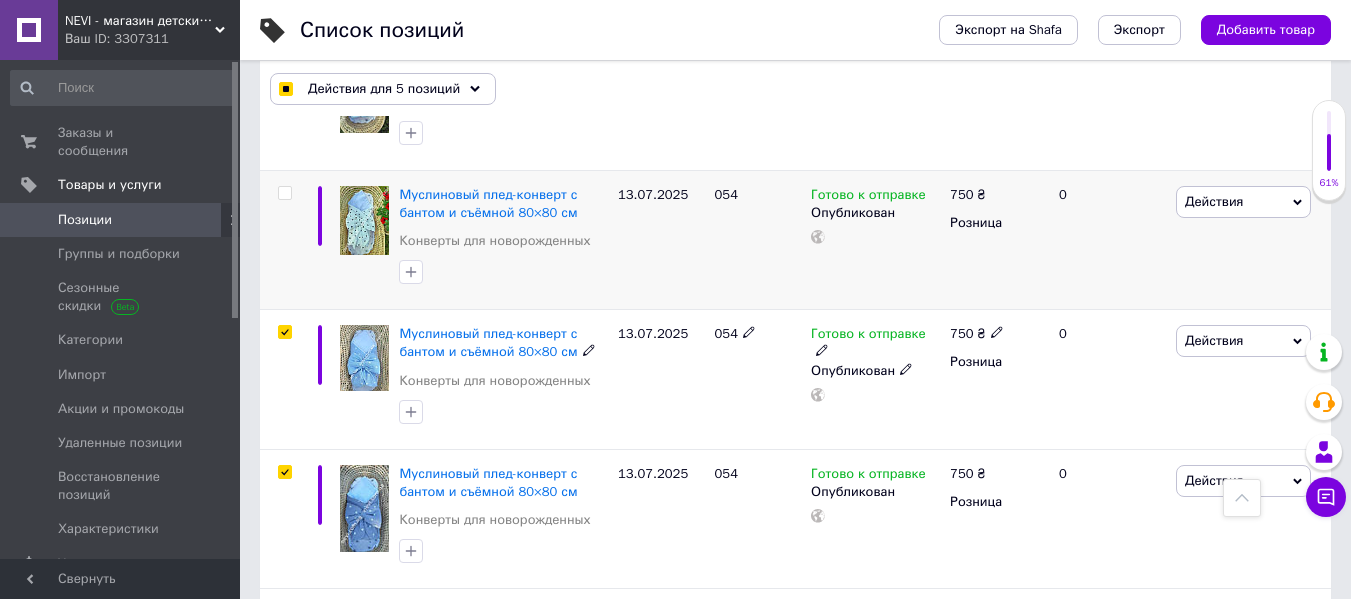 checkbox on "true" 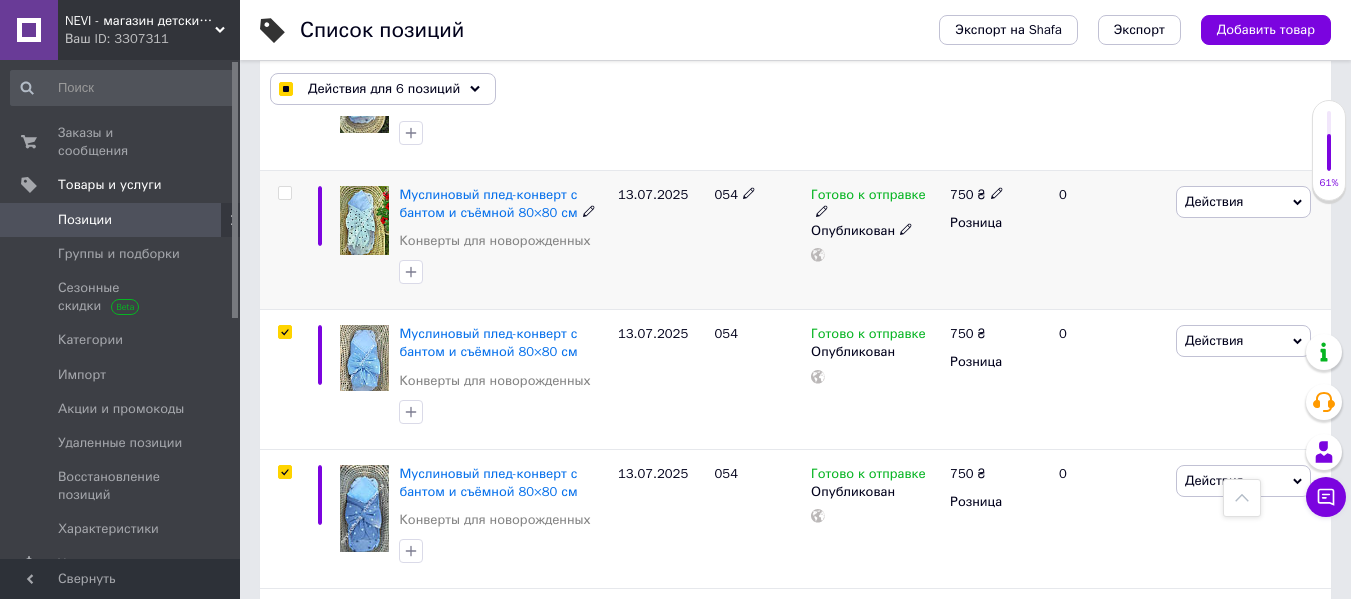 click at bounding box center [284, 193] 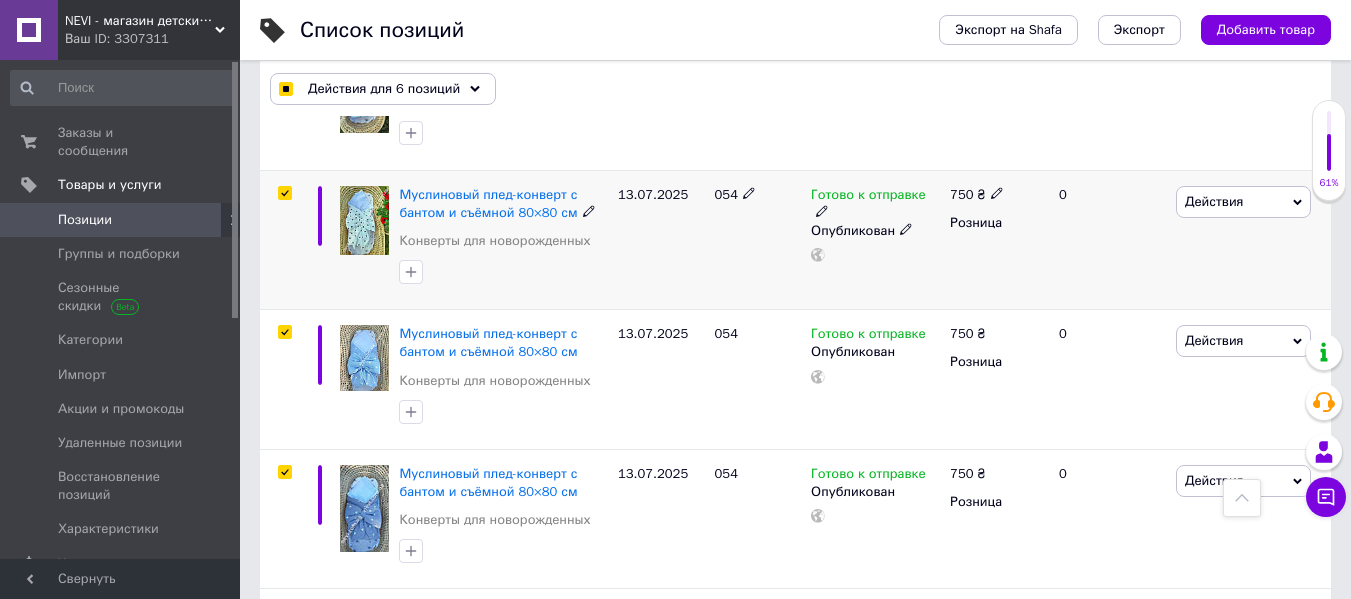 checkbox on "true" 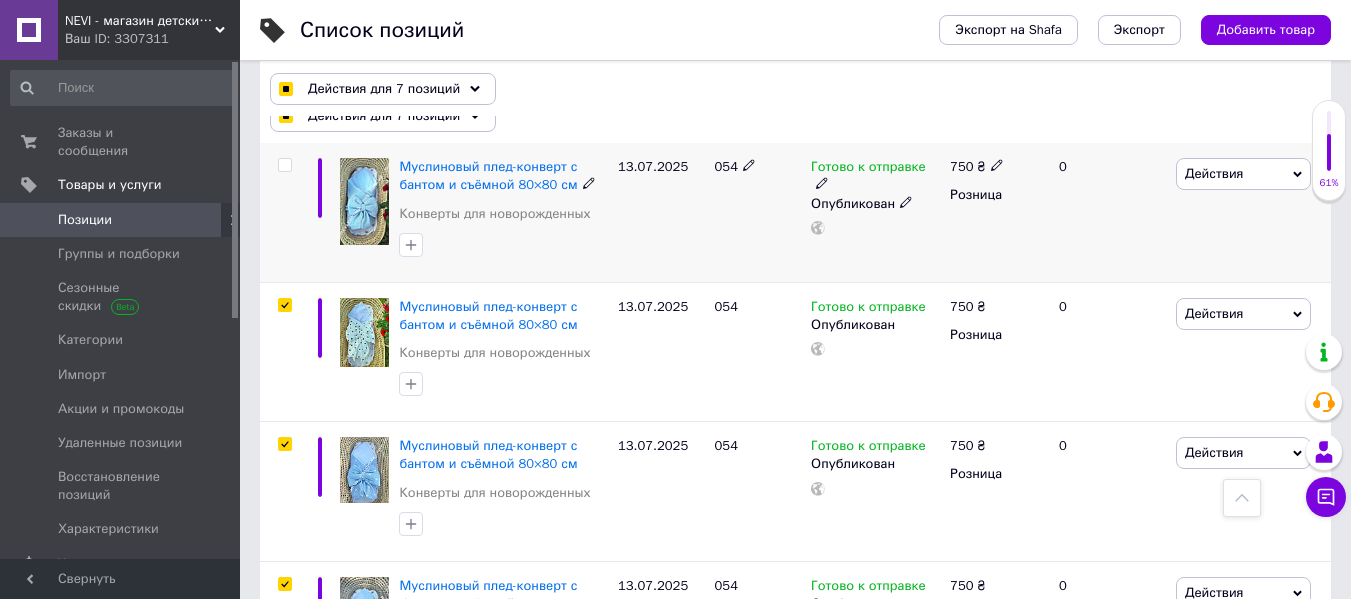 scroll, scrollTop: 200, scrollLeft: 0, axis: vertical 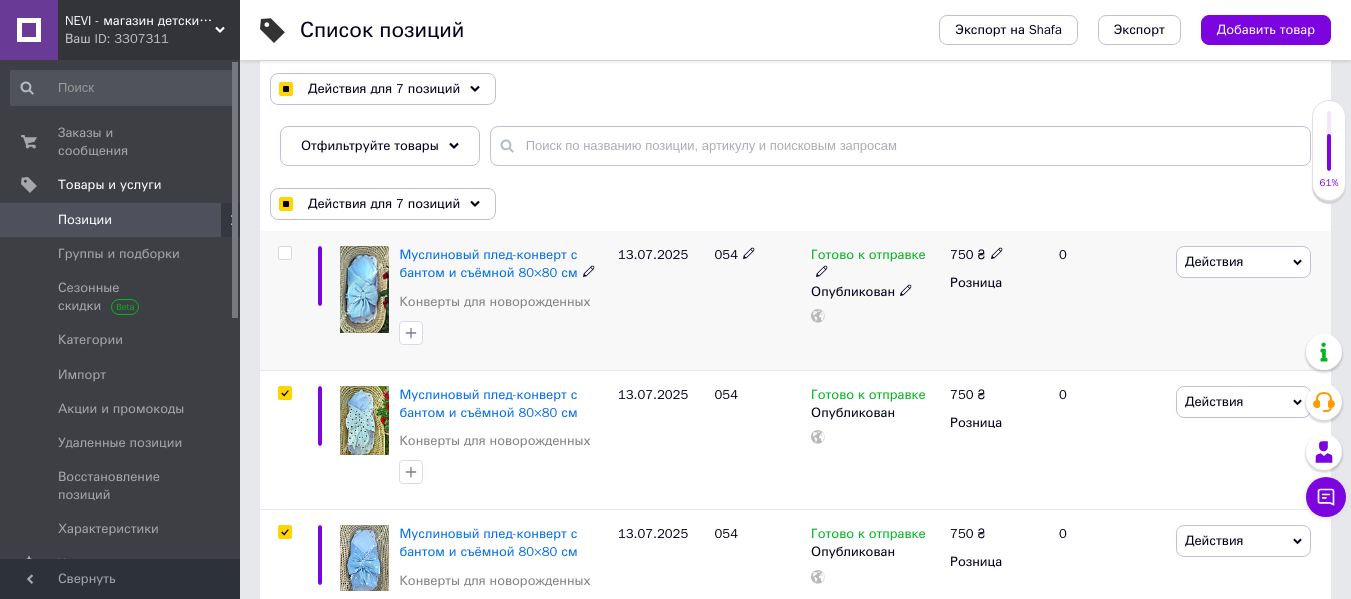 drag, startPoint x: 280, startPoint y: 257, endPoint x: 291, endPoint y: 258, distance: 11.045361 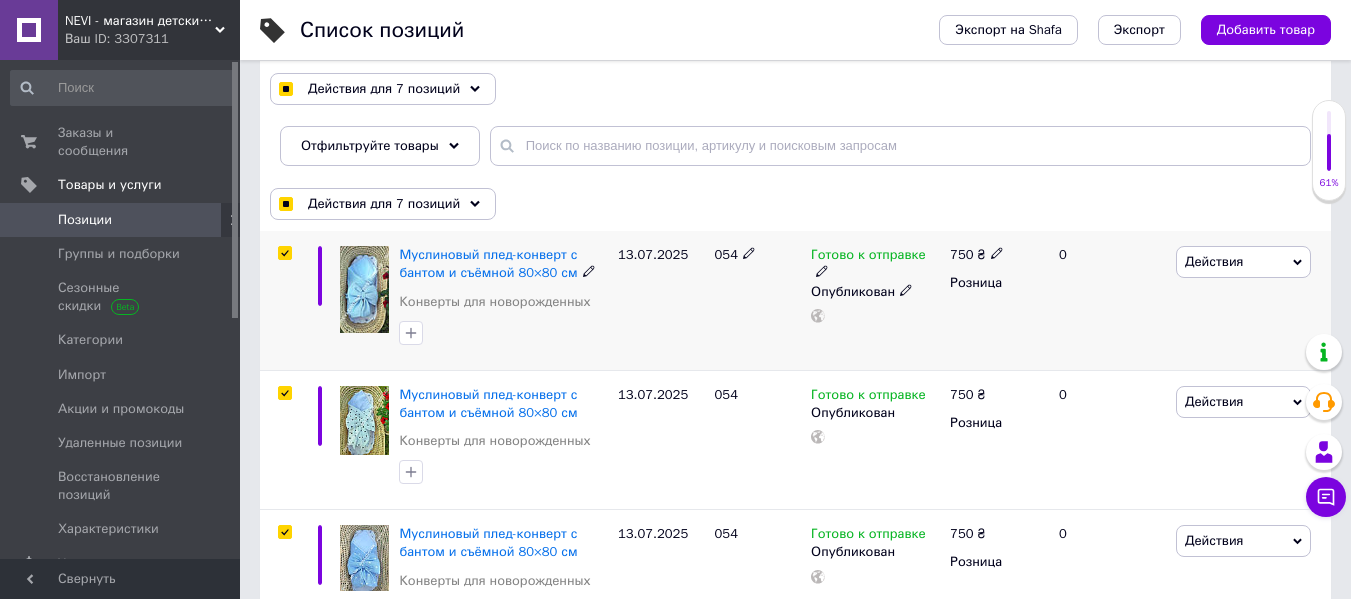 checkbox on "true" 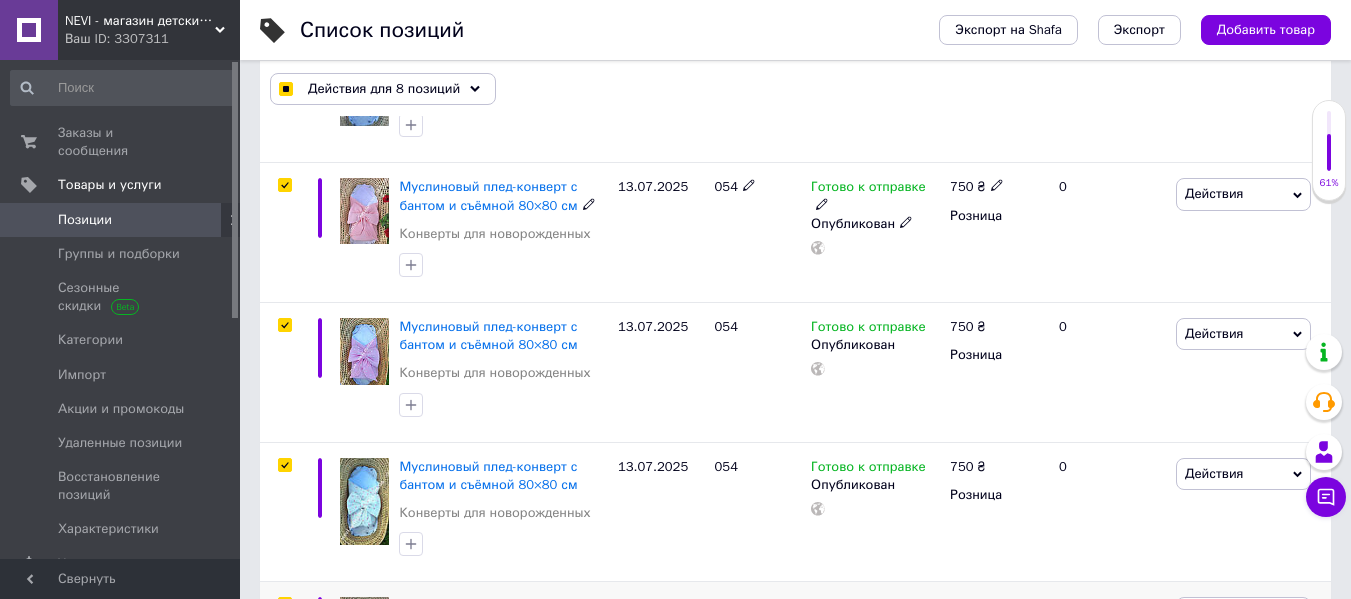 scroll, scrollTop: 900, scrollLeft: 0, axis: vertical 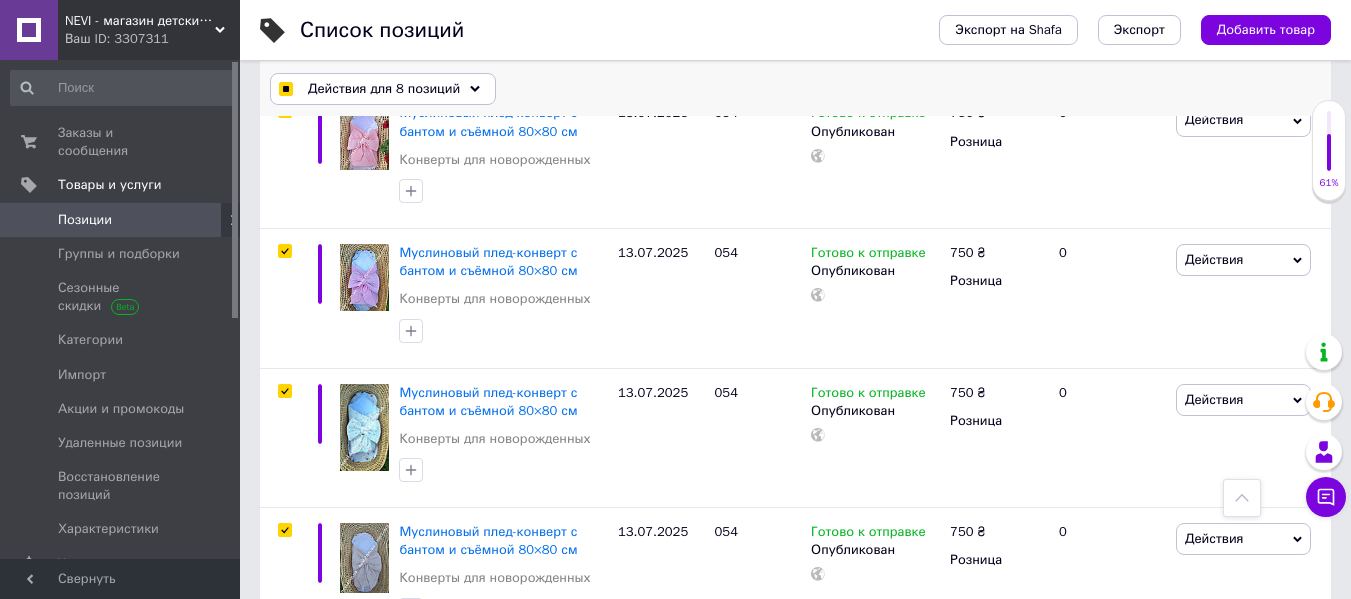 click on "Действия для 8 позиций" at bounding box center (384, 89) 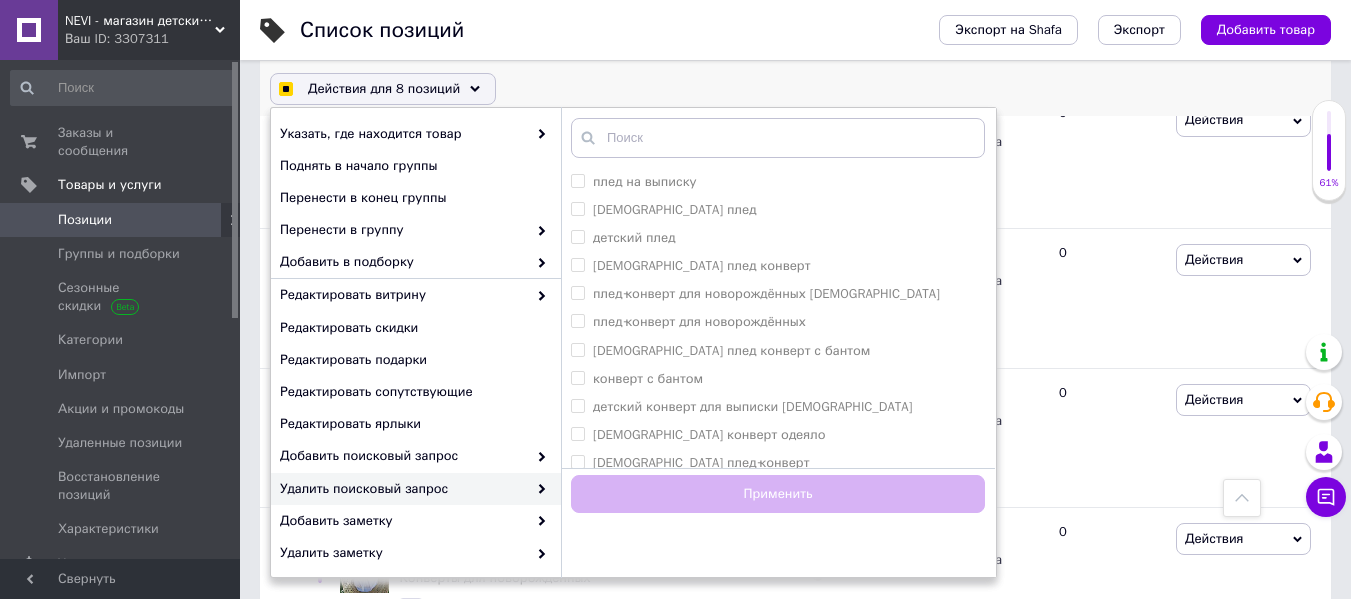 scroll, scrollTop: 100, scrollLeft: 0, axis: vertical 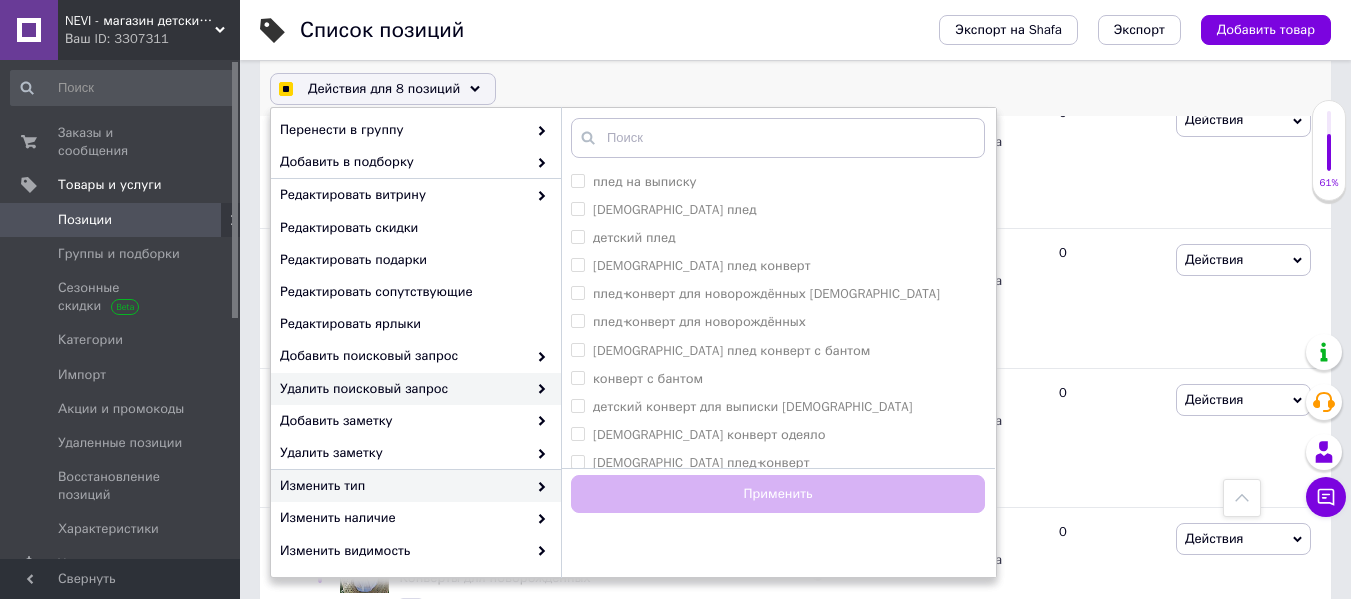 checkbox on "true" 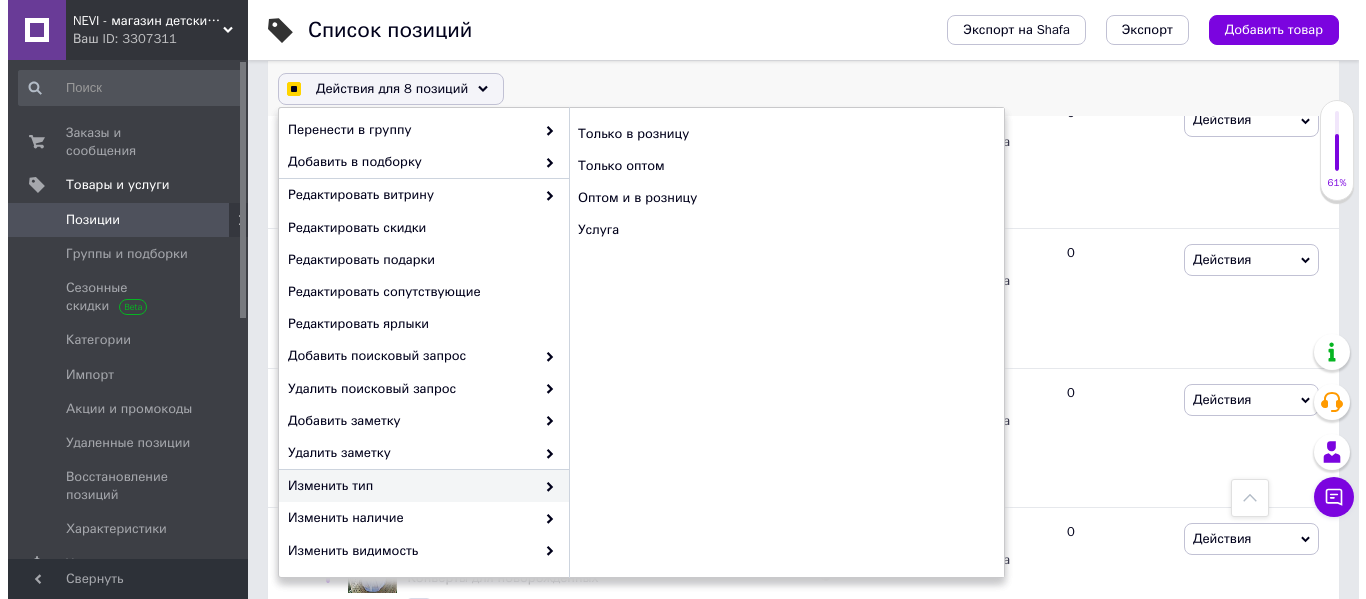 scroll, scrollTop: 0, scrollLeft: 0, axis: both 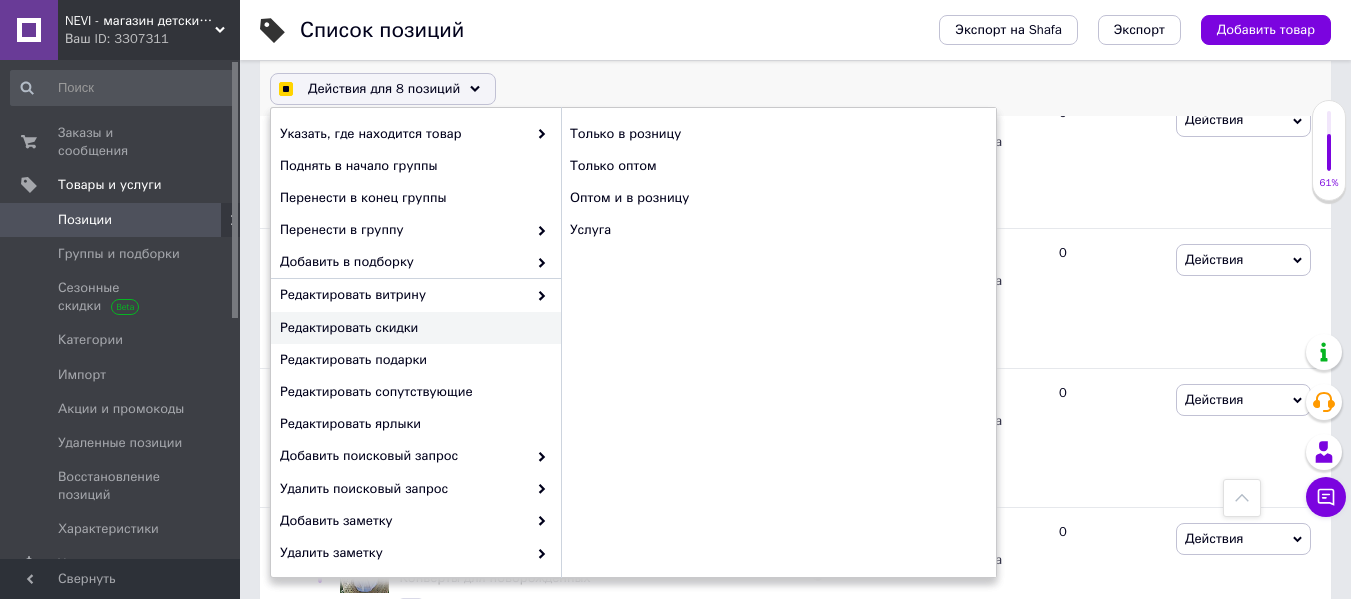 click on "Редактировать скидки" at bounding box center [413, 328] 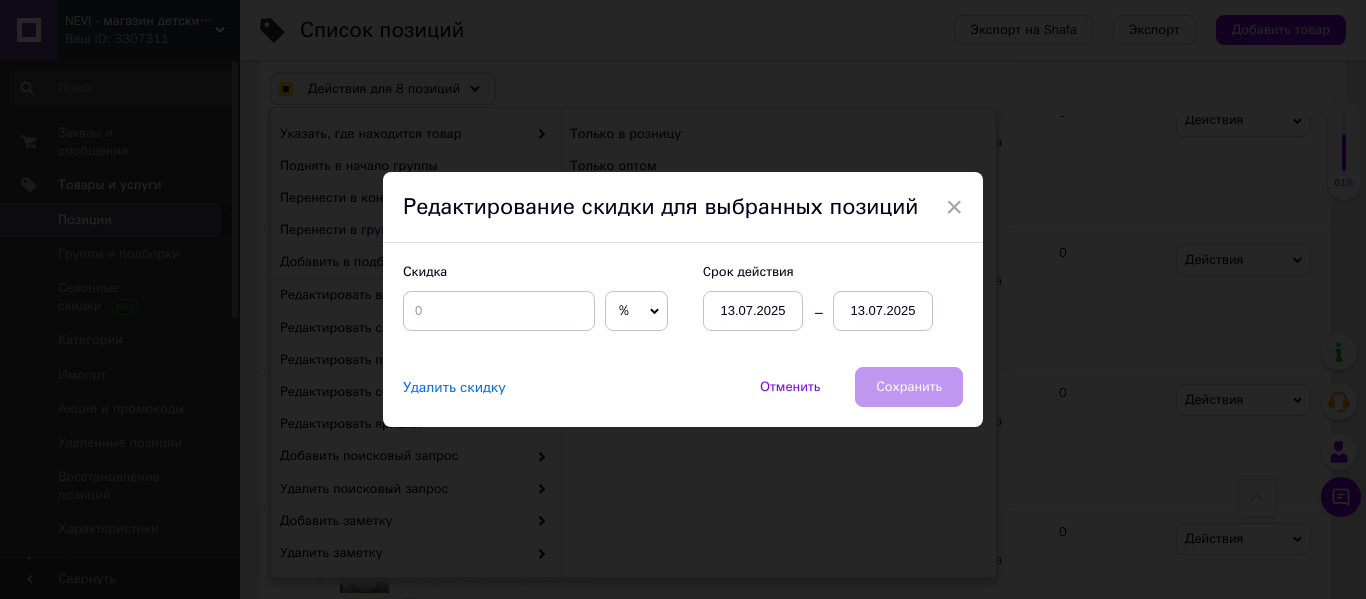 checkbox on "true" 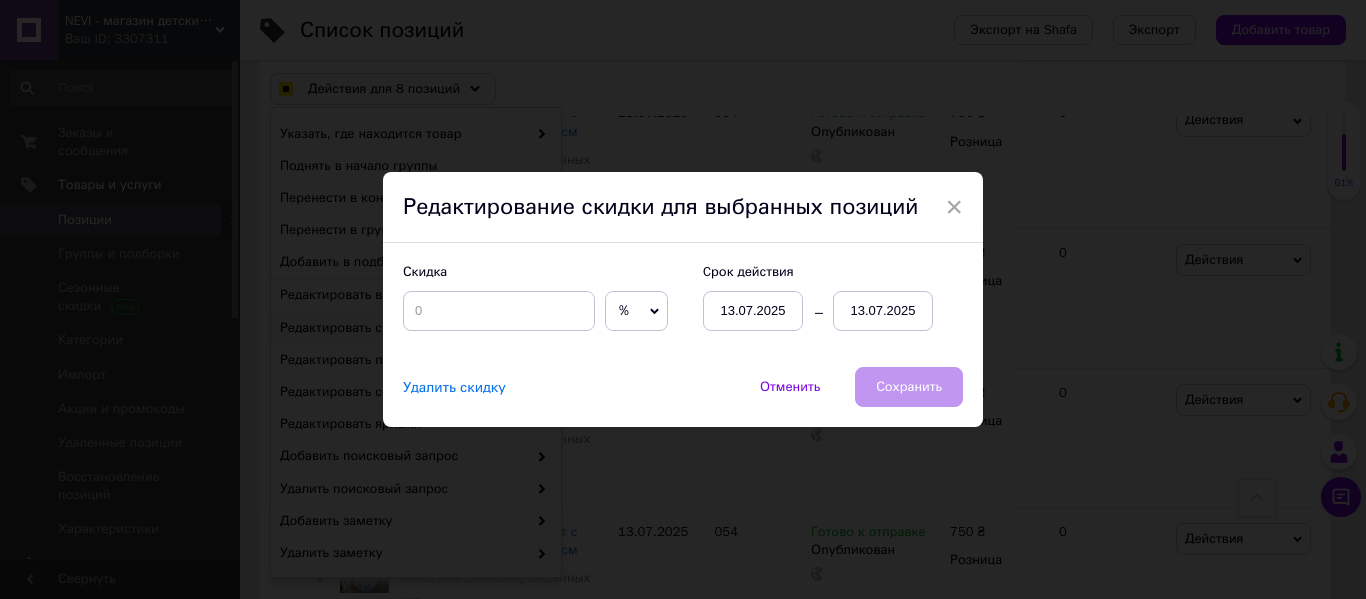 click on "%" at bounding box center (624, 310) 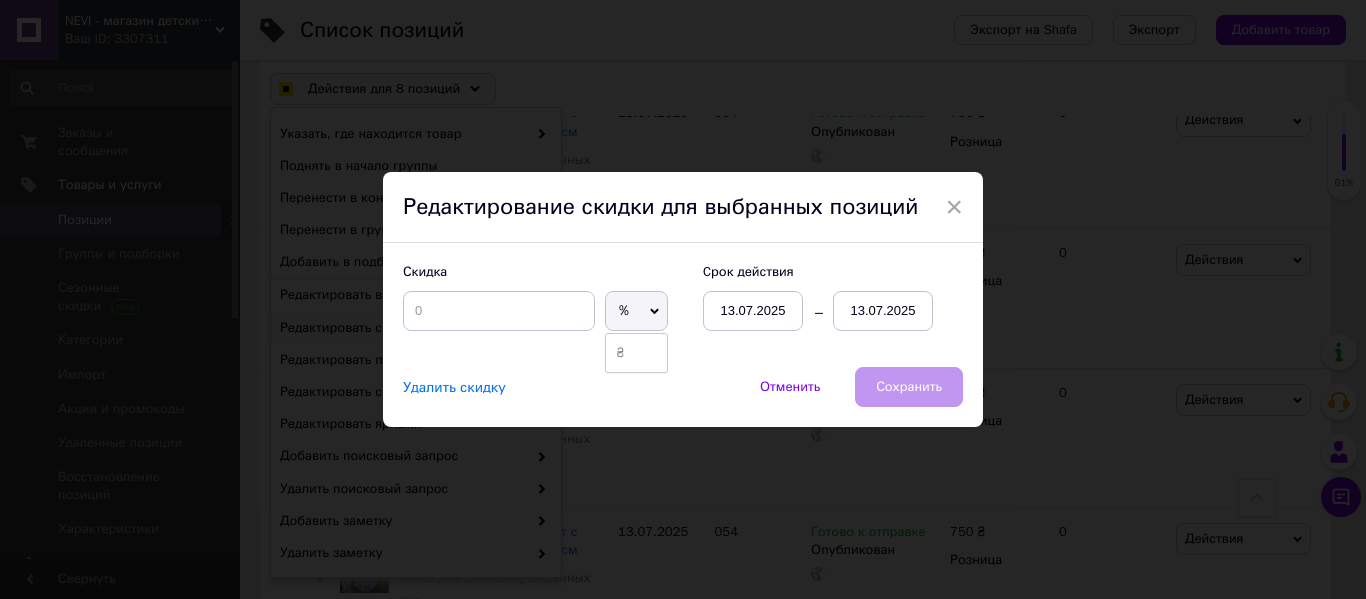 drag, startPoint x: 631, startPoint y: 358, endPoint x: 591, endPoint y: 333, distance: 47.169907 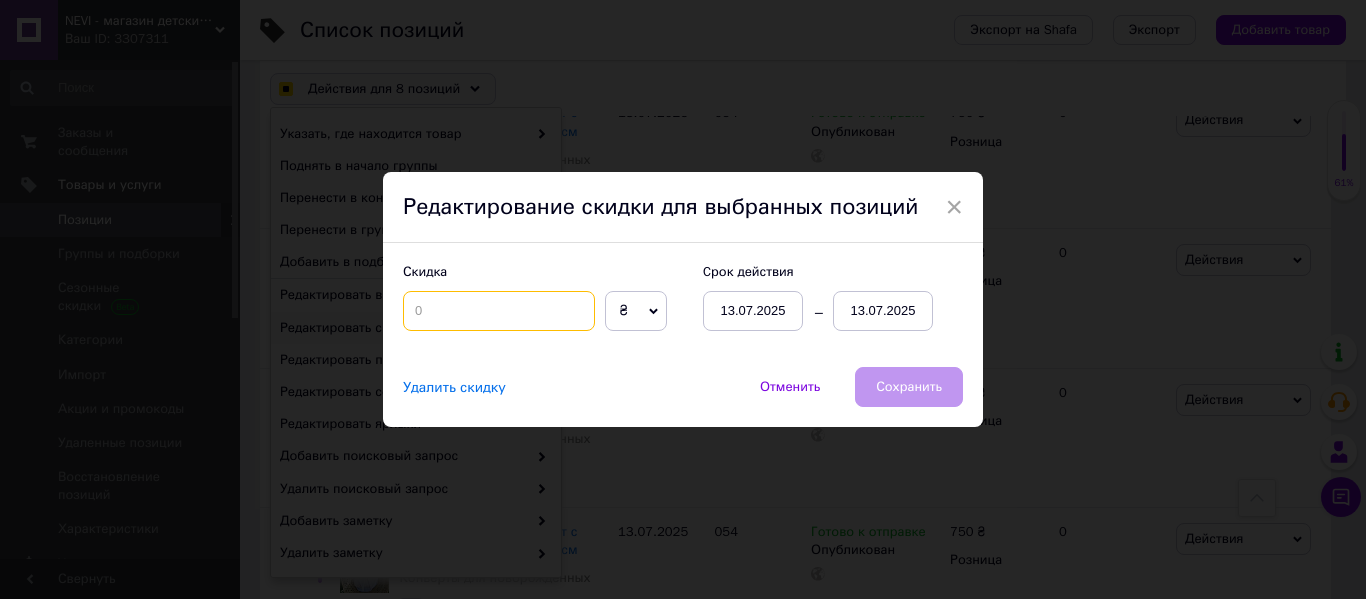 click at bounding box center [499, 311] 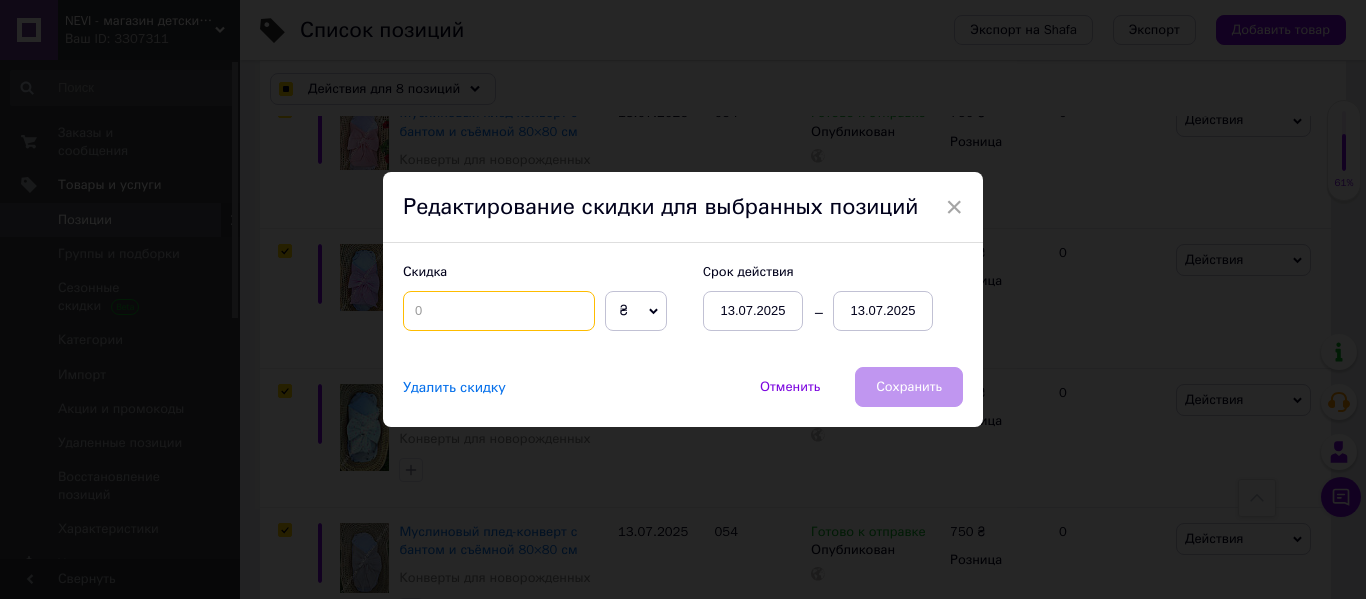 type on "1" 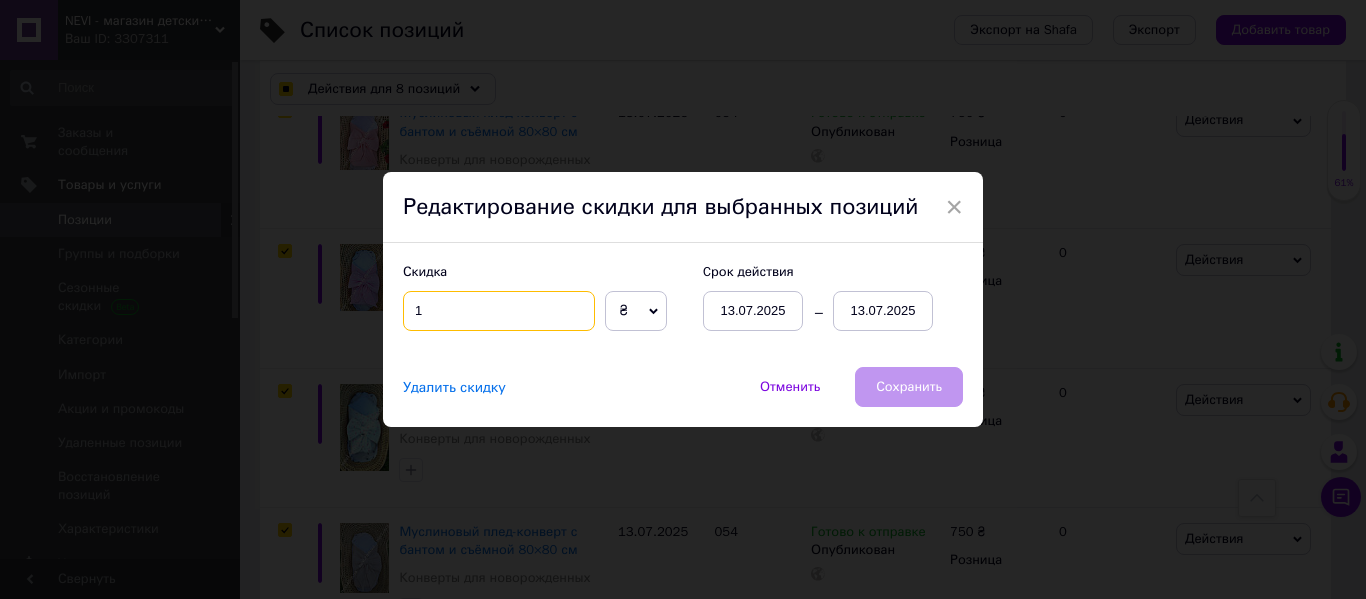 checkbox on "true" 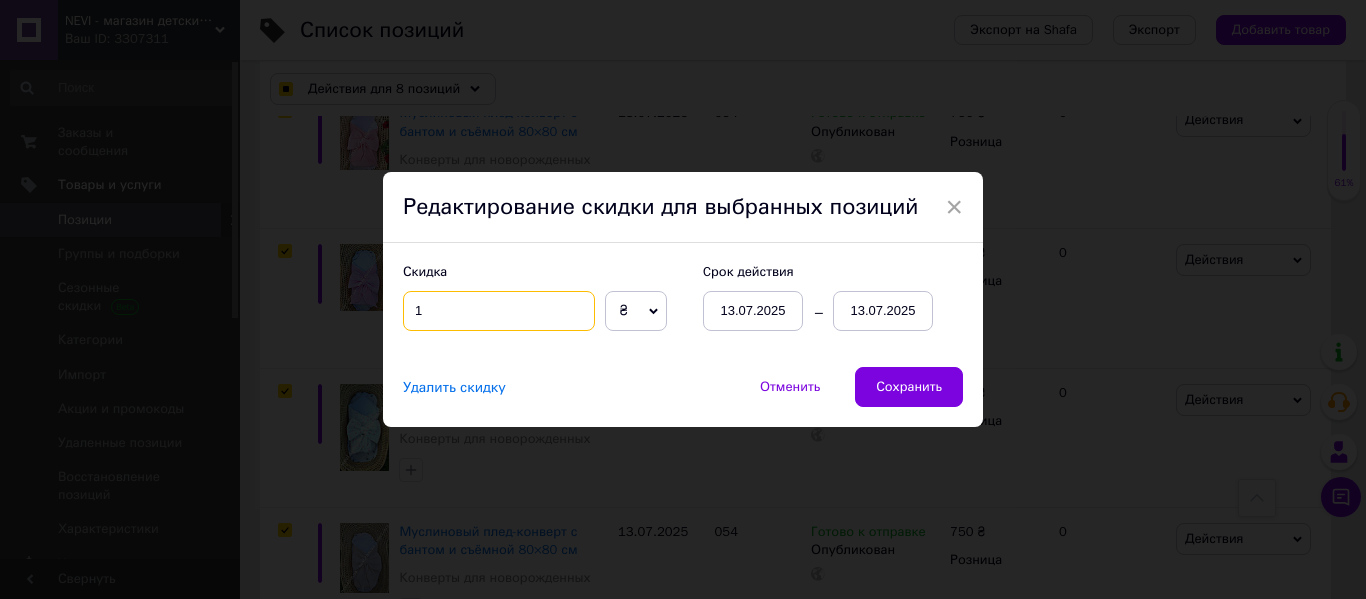 type on "10" 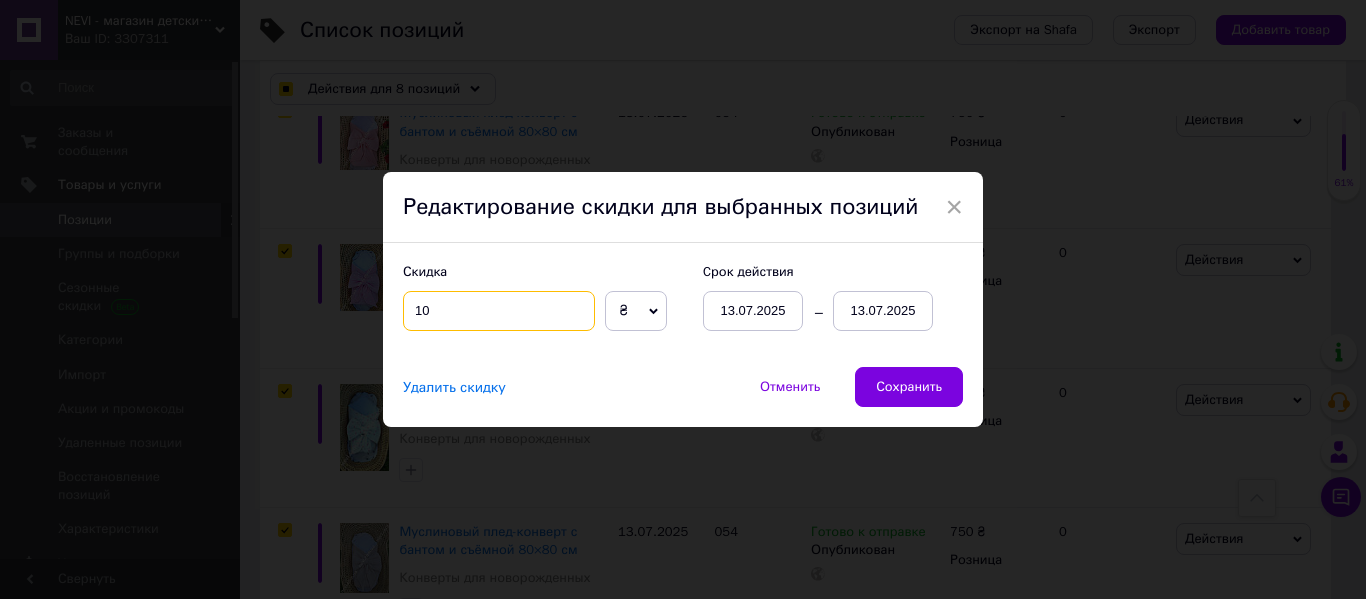 checkbox on "true" 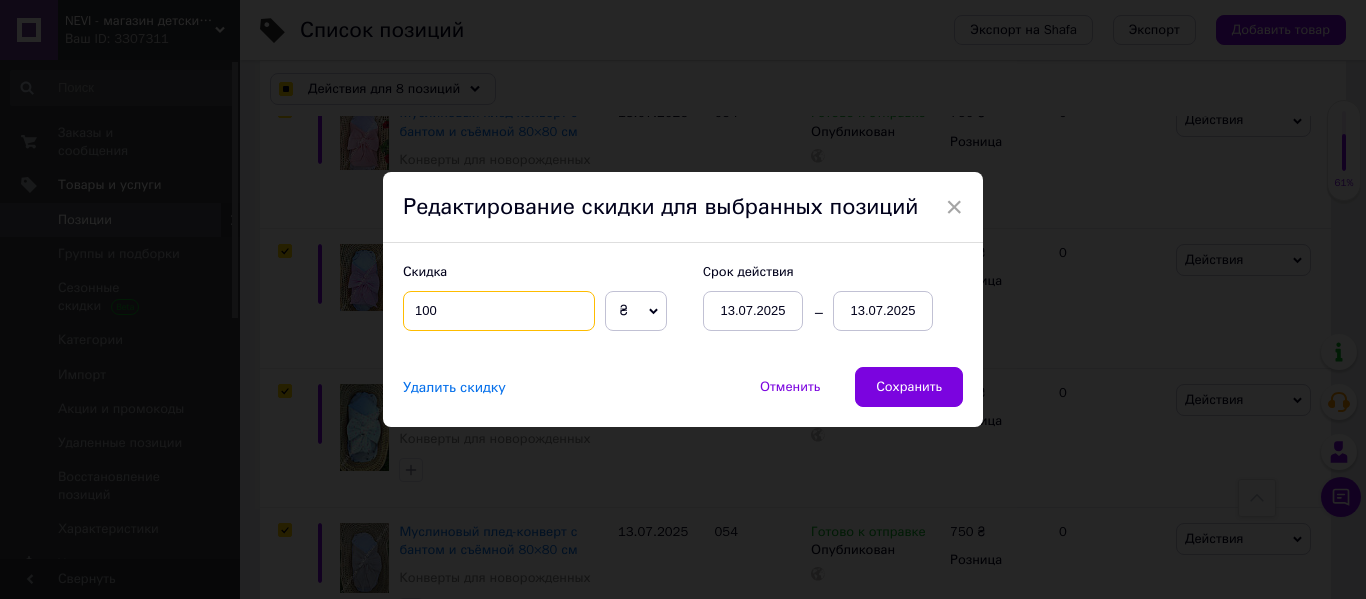 checkbox on "true" 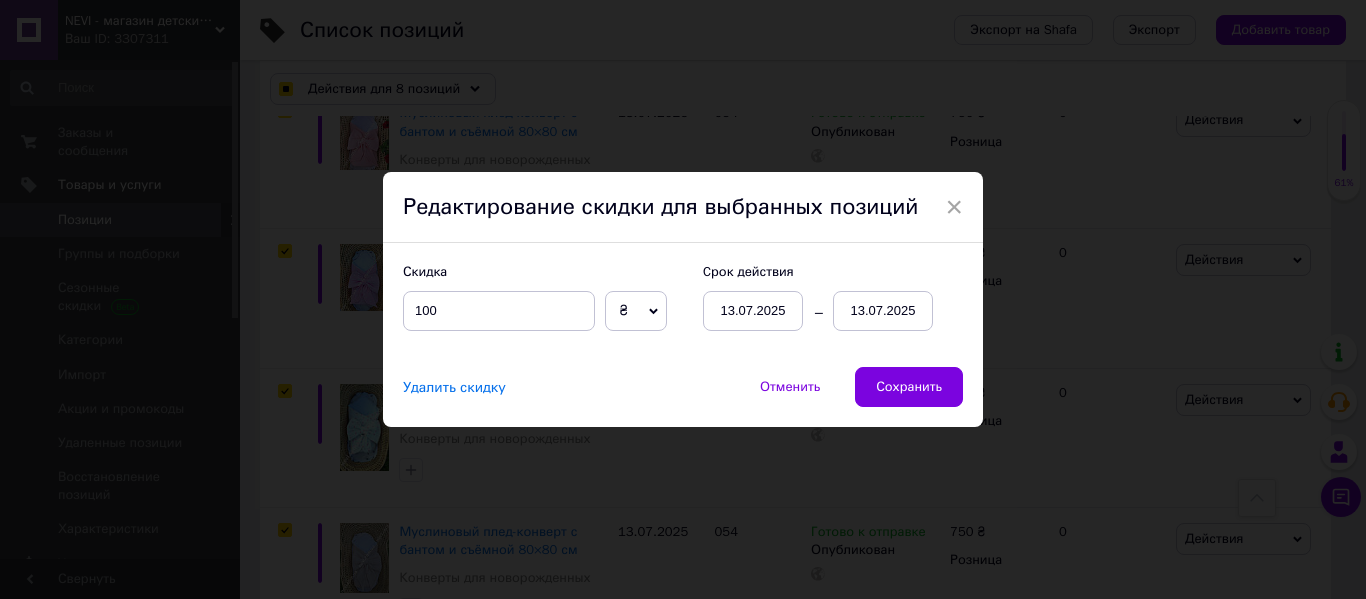 click on "13.07.2025" at bounding box center [883, 311] 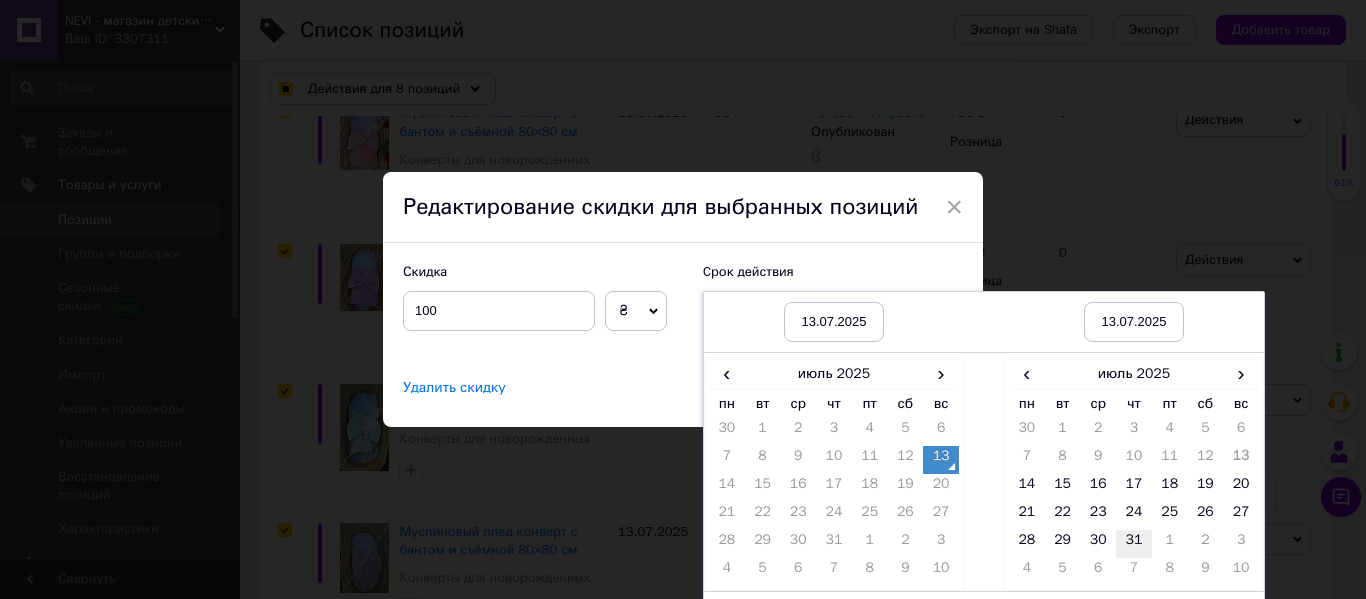 click on "31" at bounding box center (1134, 544) 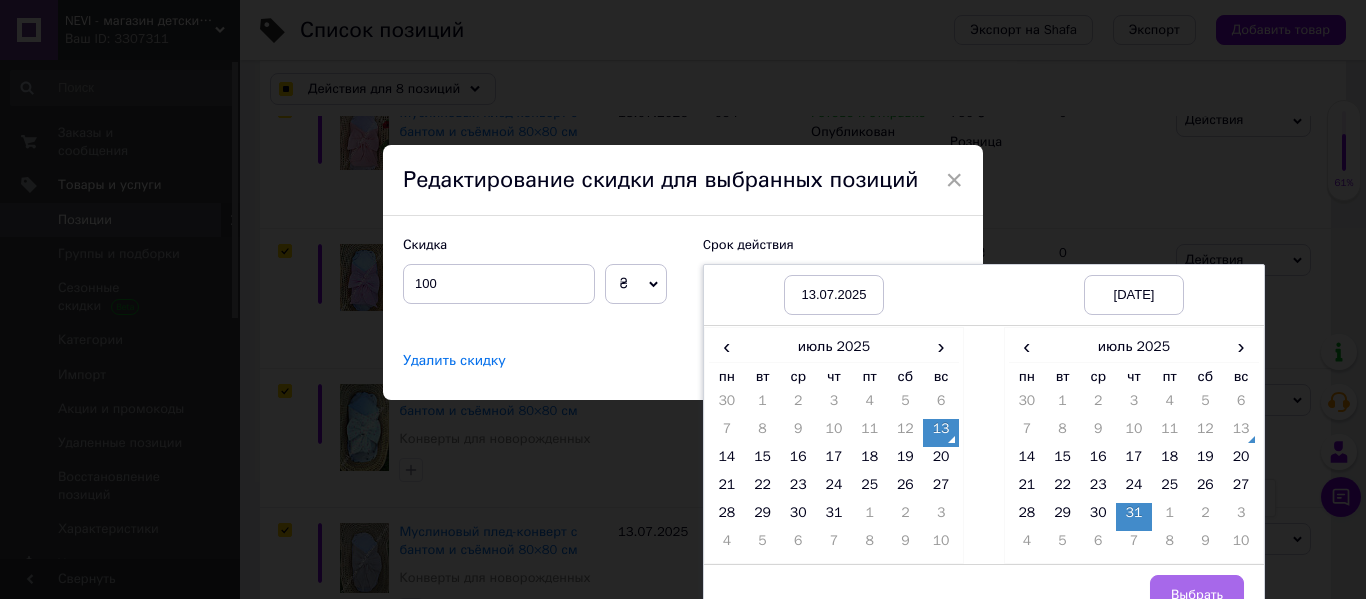 scroll, scrollTop: 53, scrollLeft: 0, axis: vertical 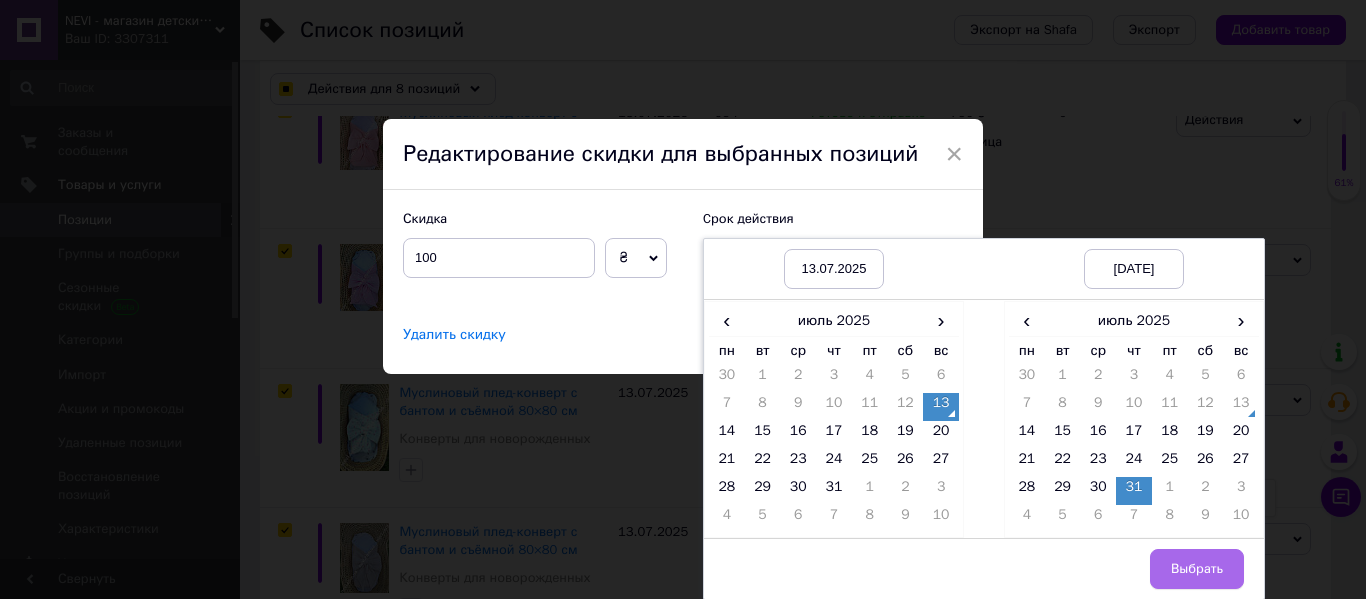 click on "Выбрать" at bounding box center [1197, 569] 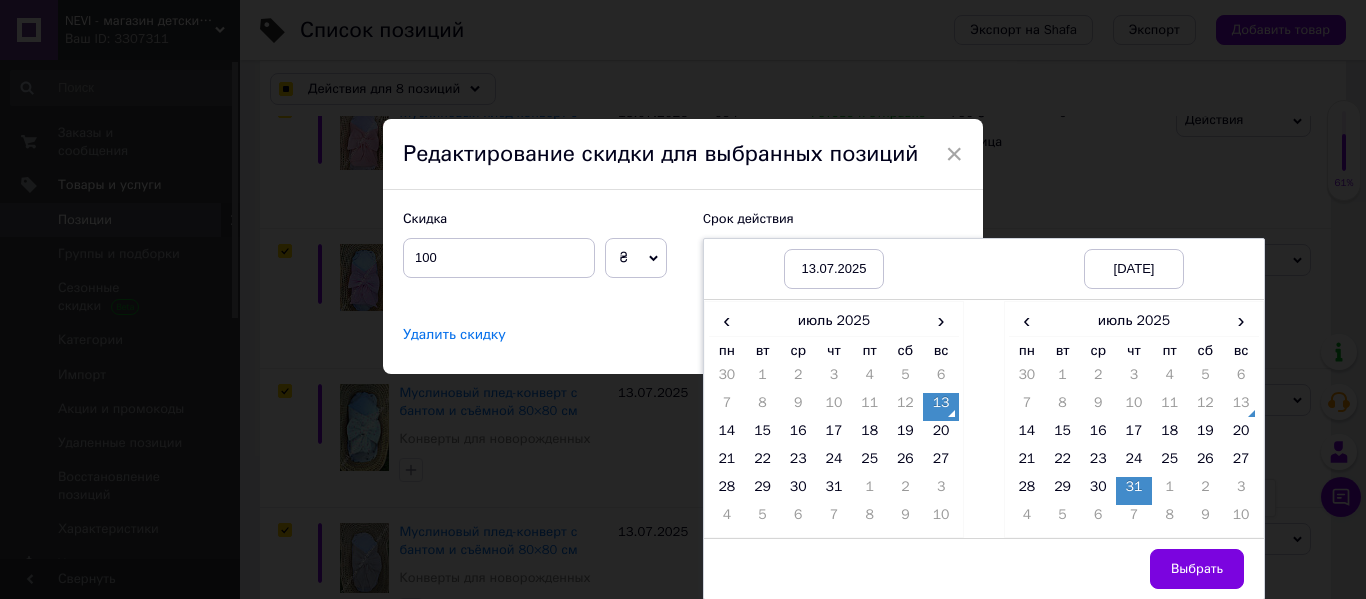 checkbox on "true" 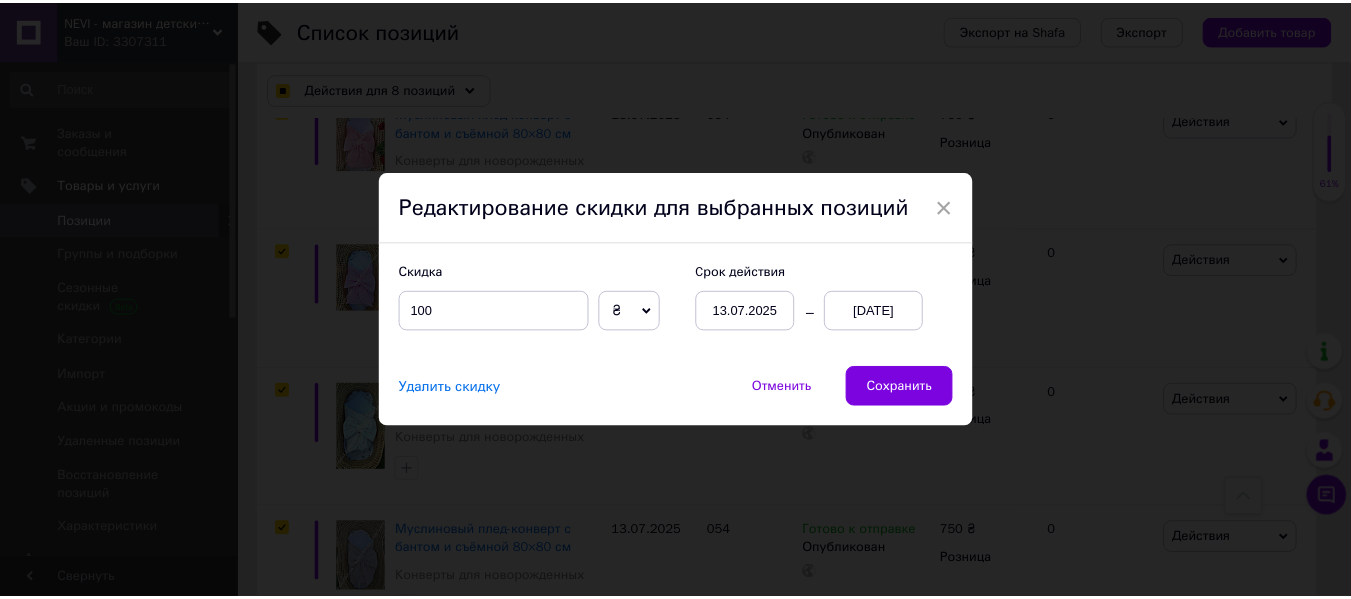scroll, scrollTop: 0, scrollLeft: 0, axis: both 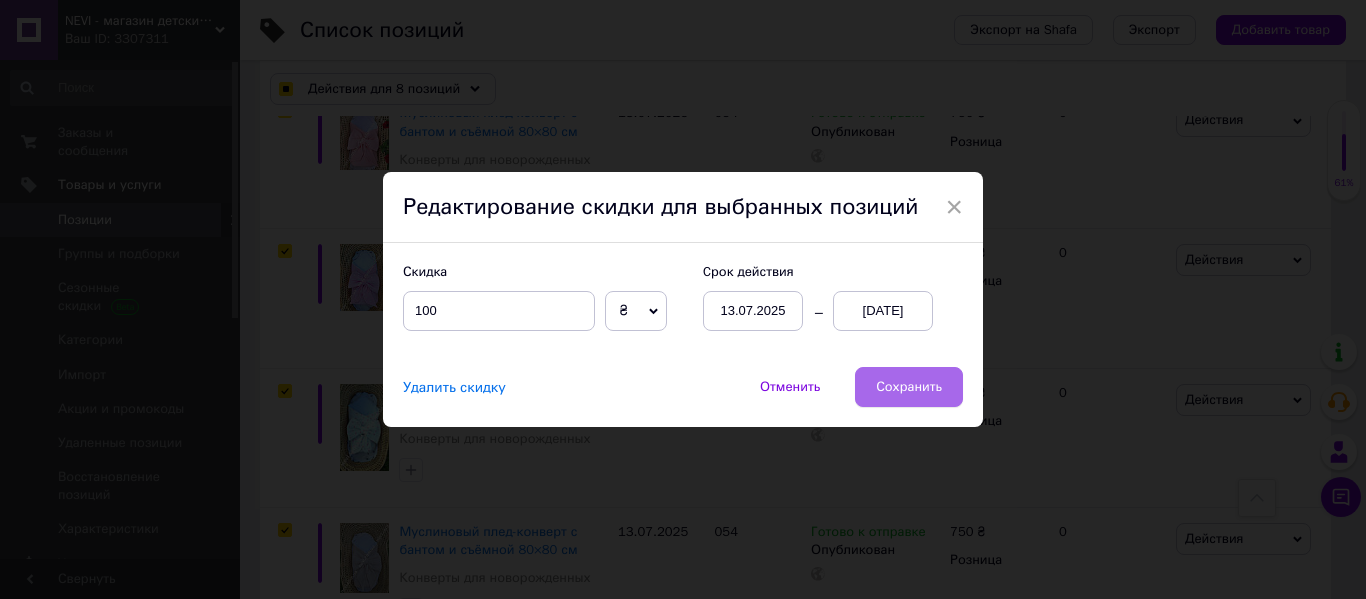 drag, startPoint x: 952, startPoint y: 416, endPoint x: 939, endPoint y: 404, distance: 17.691807 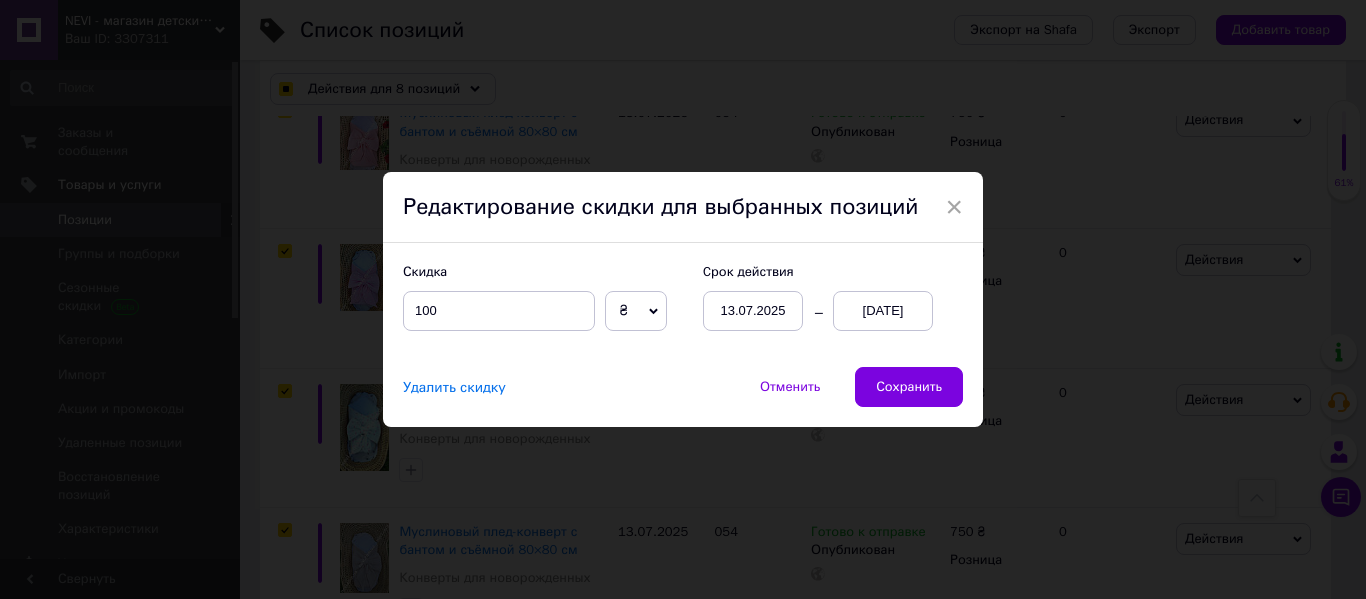 checkbox on "true" 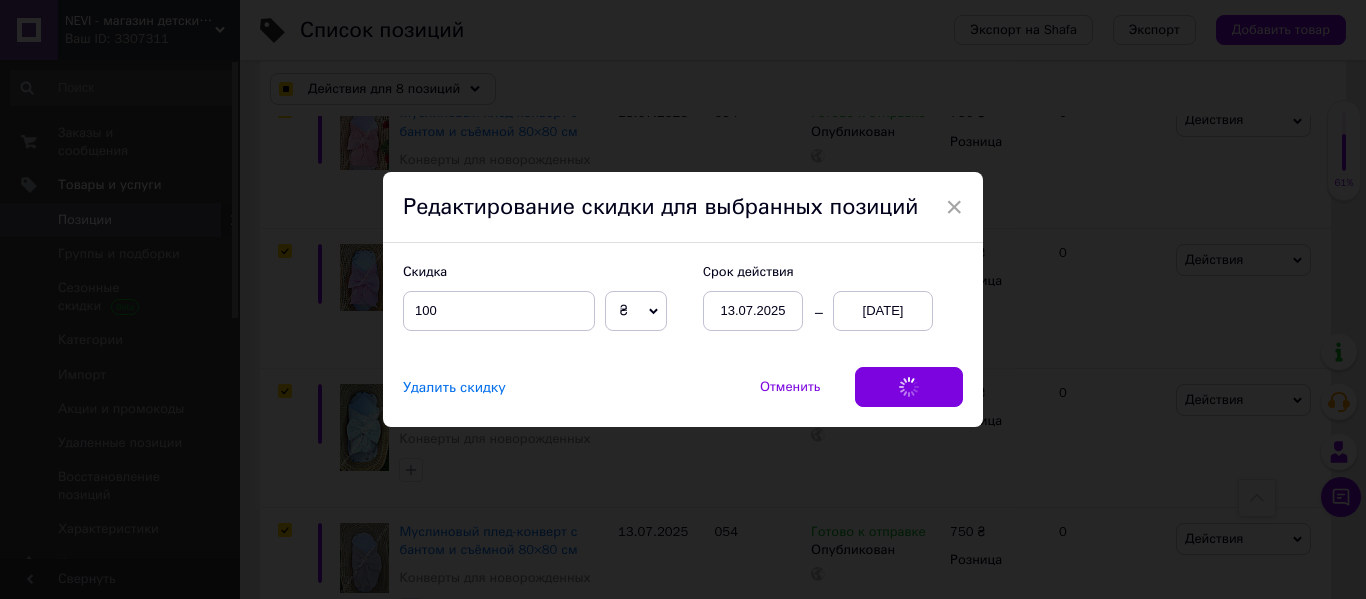 checkbox on "true" 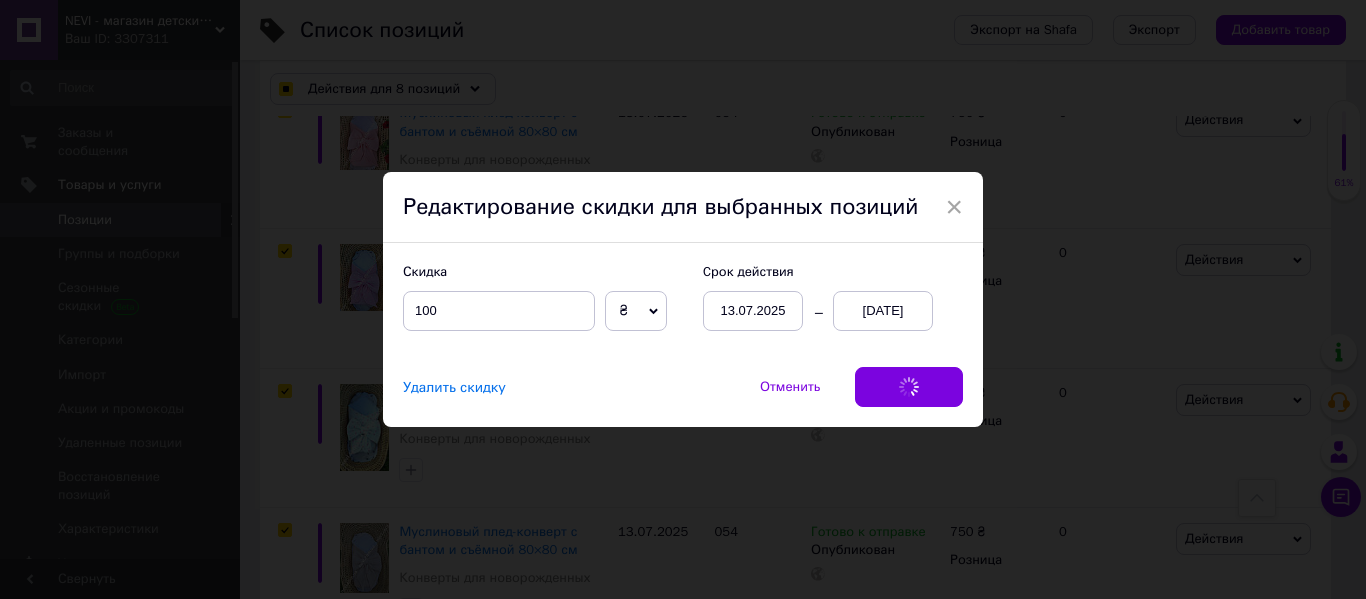 checkbox on "true" 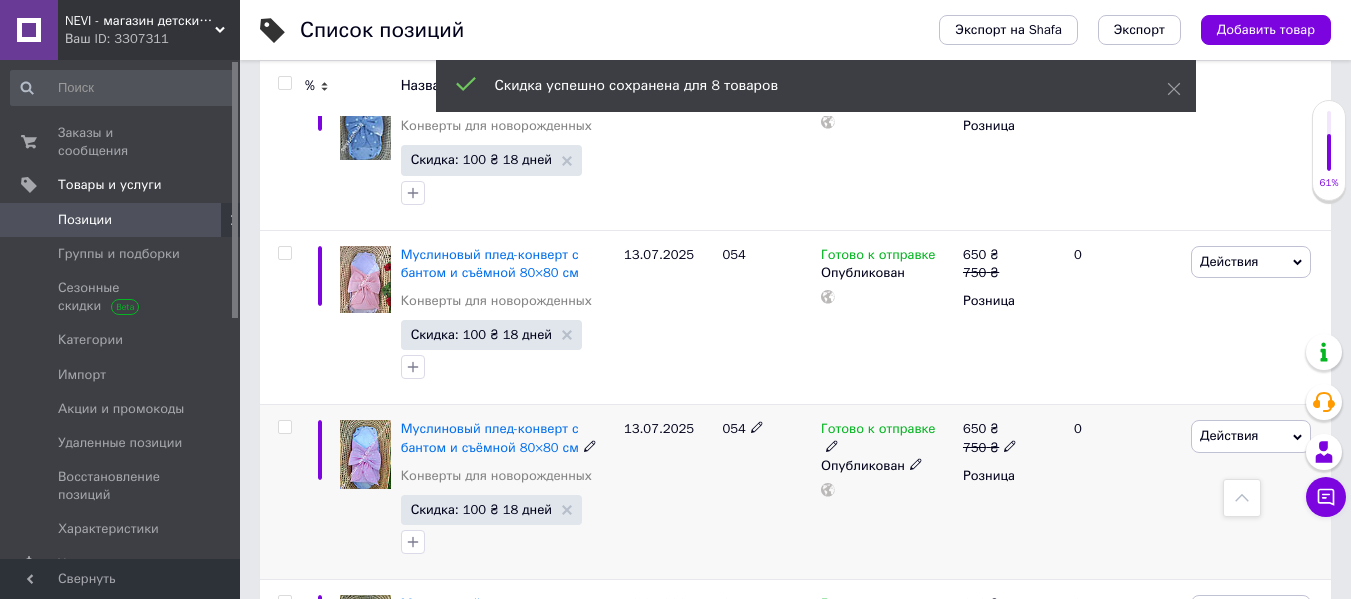 checkbox on "false" 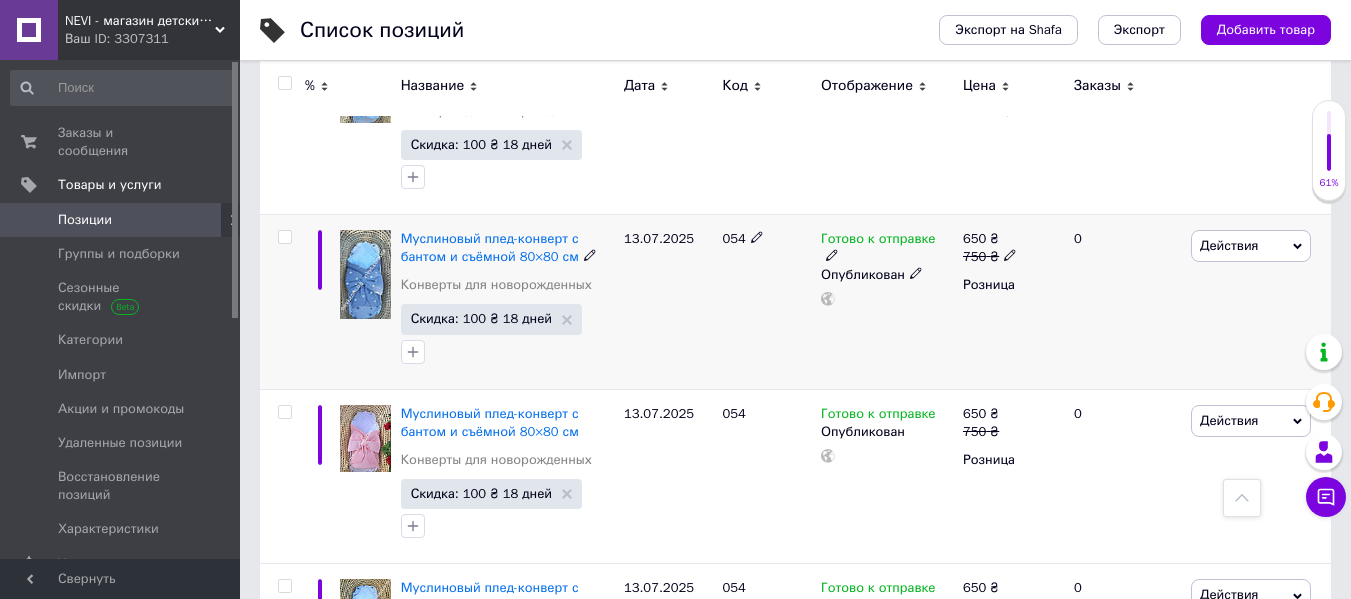 scroll, scrollTop: 706, scrollLeft: 0, axis: vertical 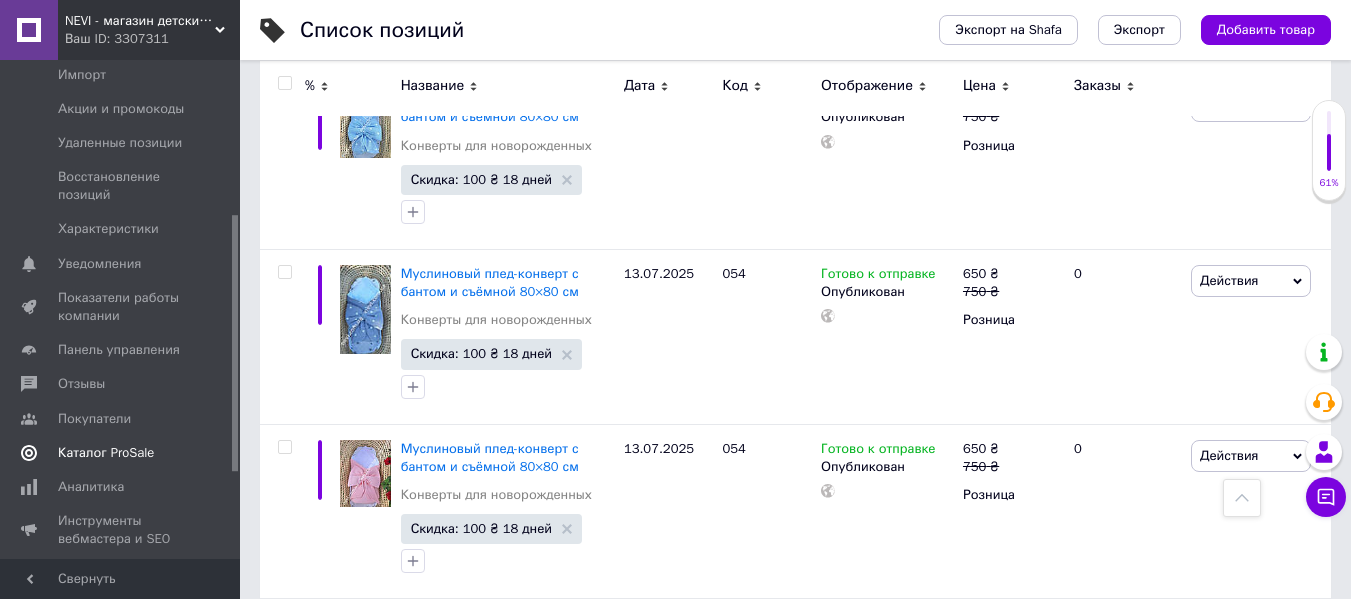 click on "Каталог ProSale" at bounding box center [106, 453] 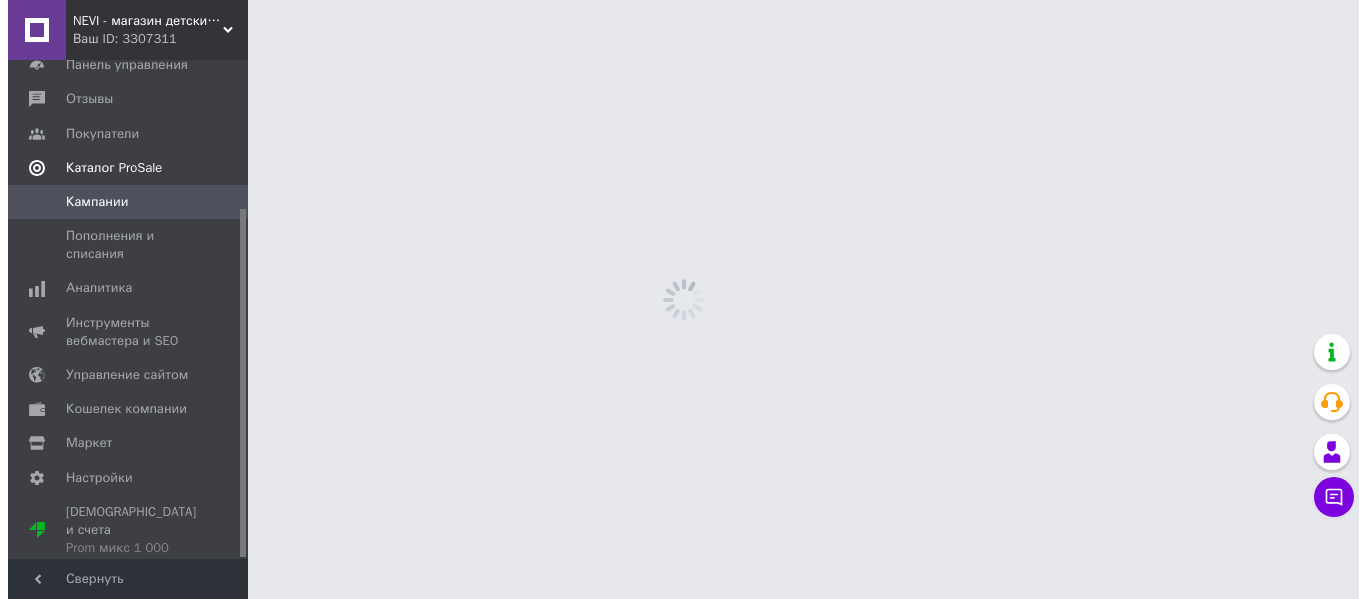 scroll, scrollTop: 0, scrollLeft: 0, axis: both 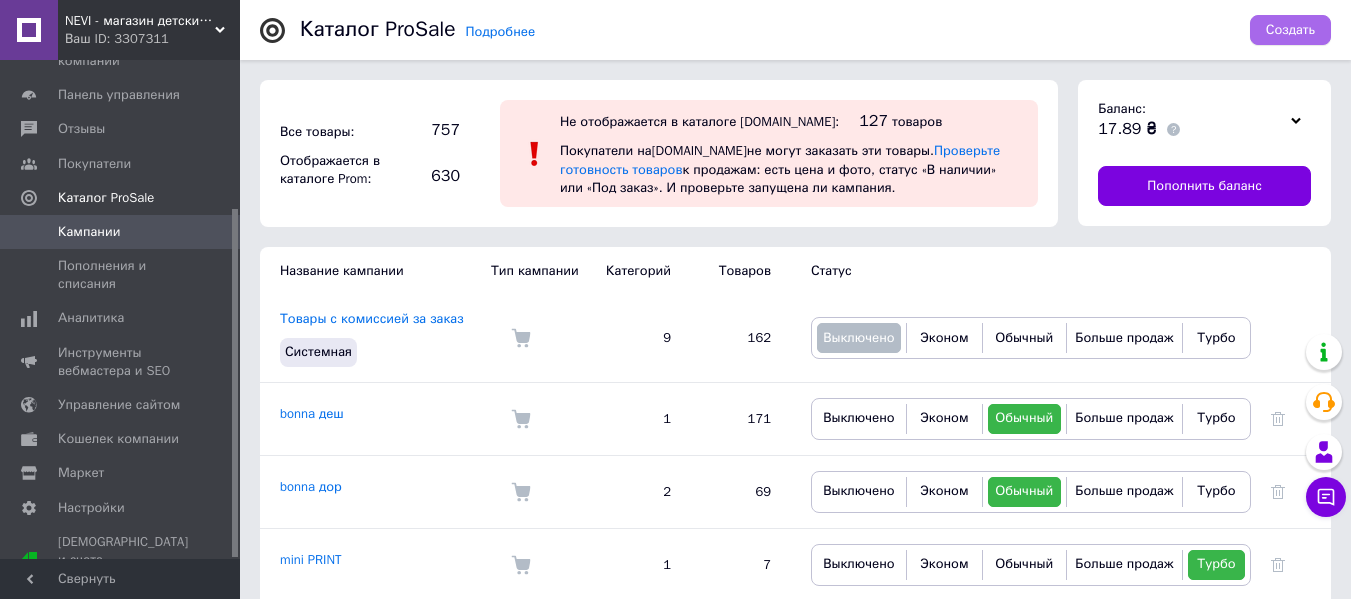 click on "Создать" at bounding box center [1290, 30] 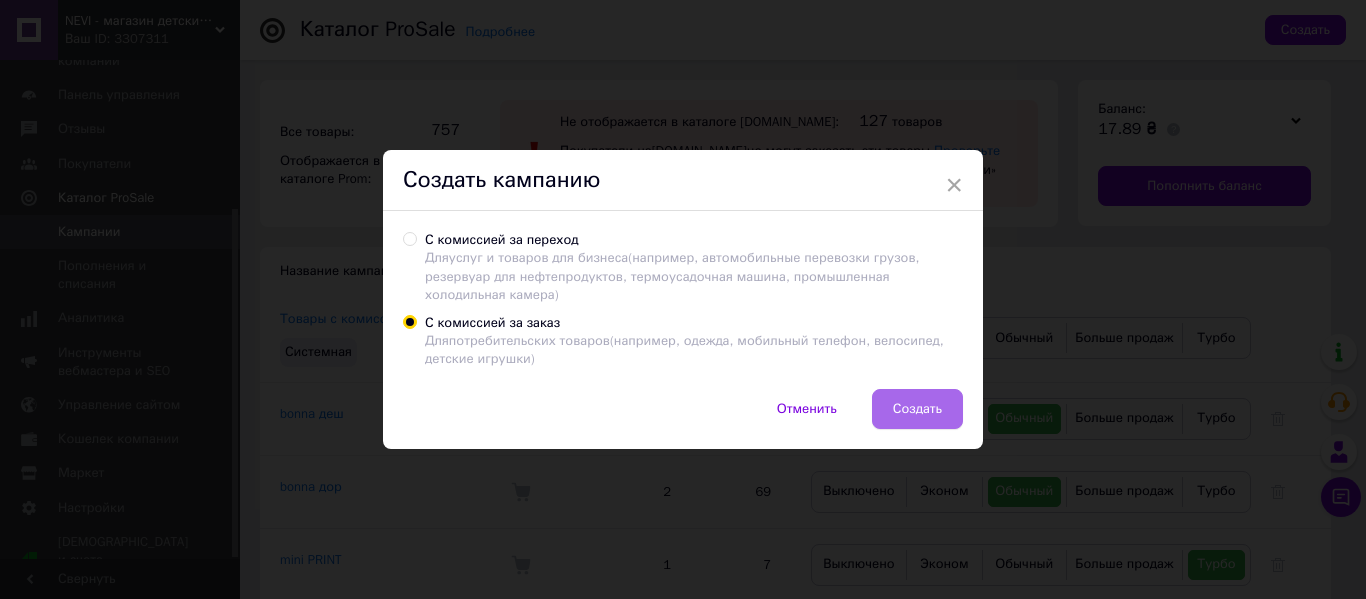 click on "Создать" at bounding box center [917, 409] 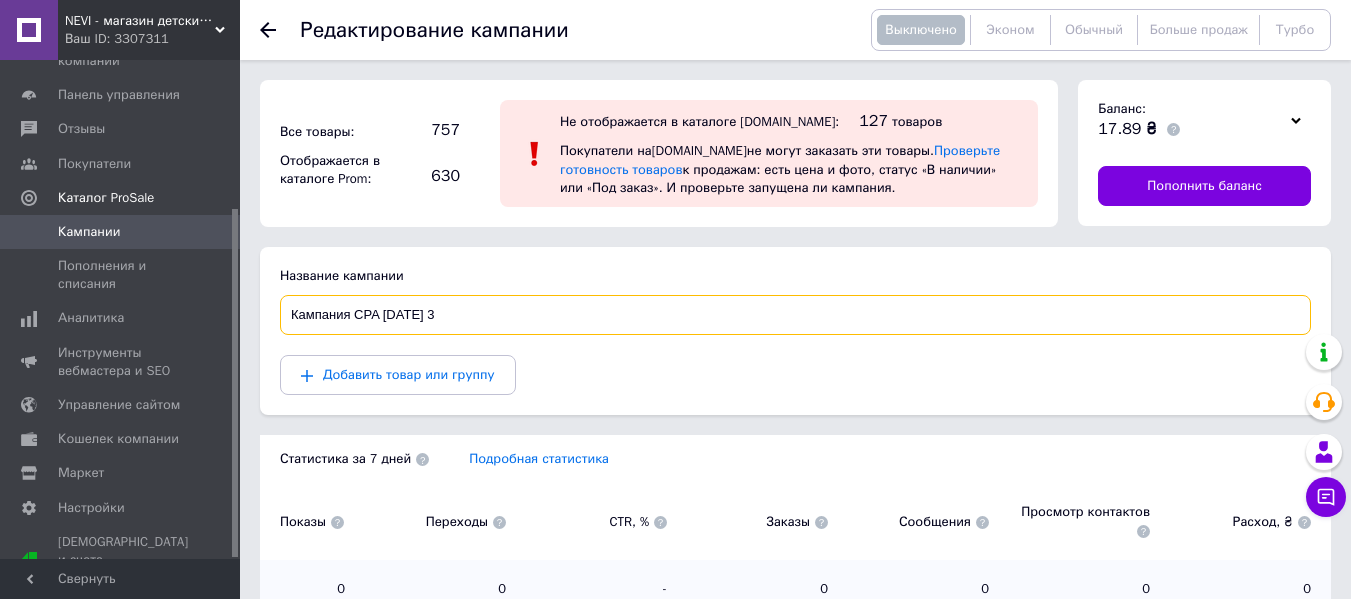 click on "Кампания CPA 13.07.2025 3" at bounding box center [795, 315] 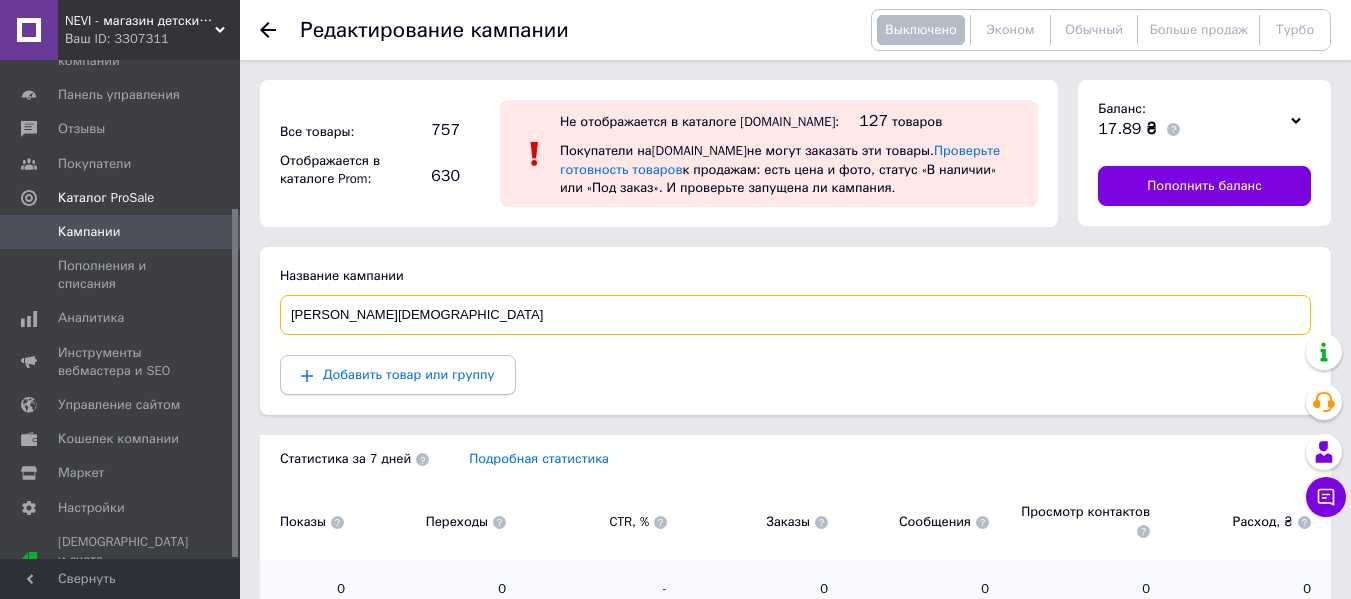 type on "Конверт муслин" 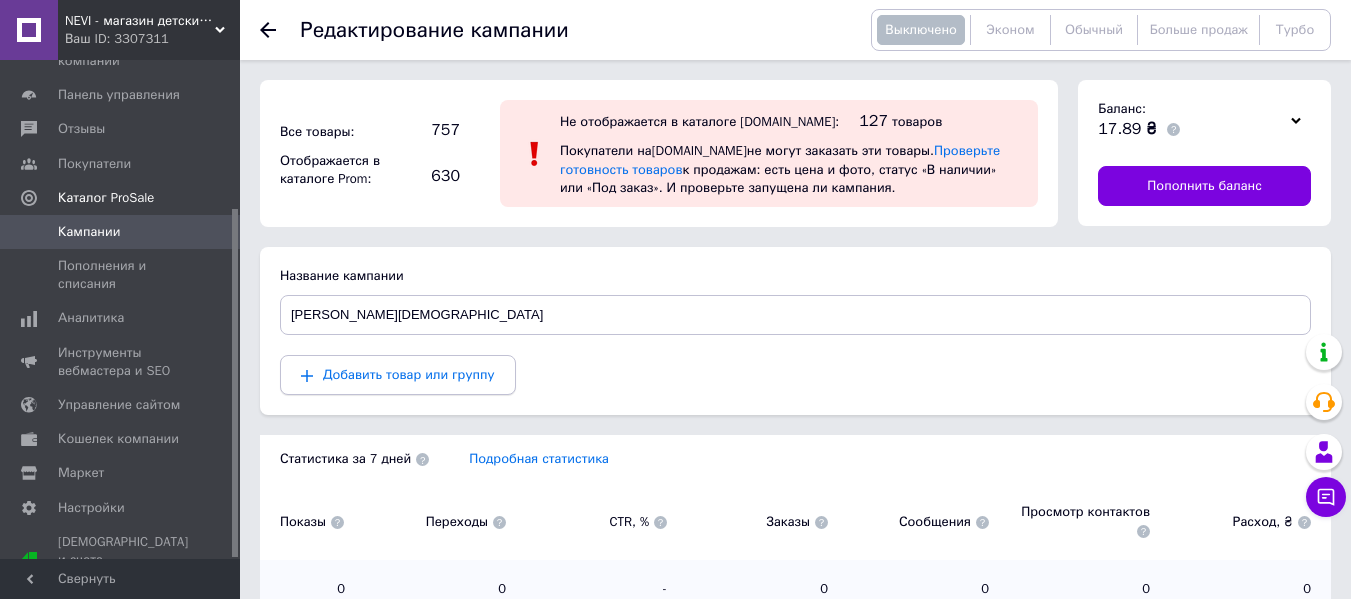 click on "Добавить товар или группу" at bounding box center [398, 375] 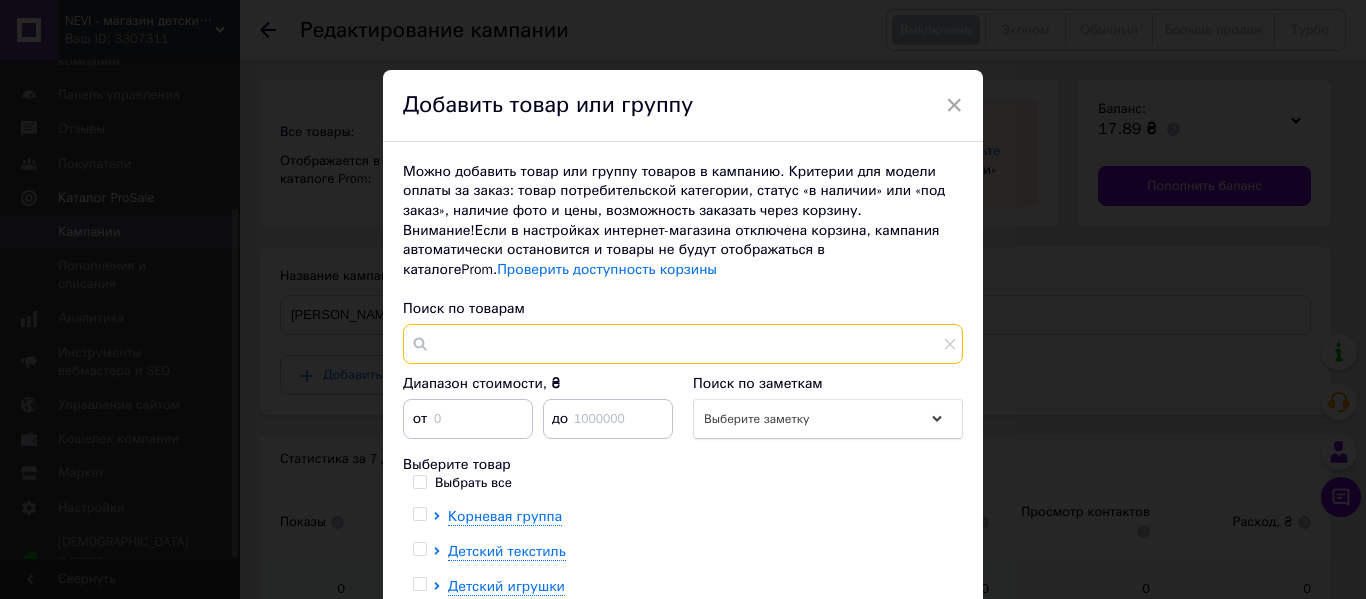 click at bounding box center (683, 344) 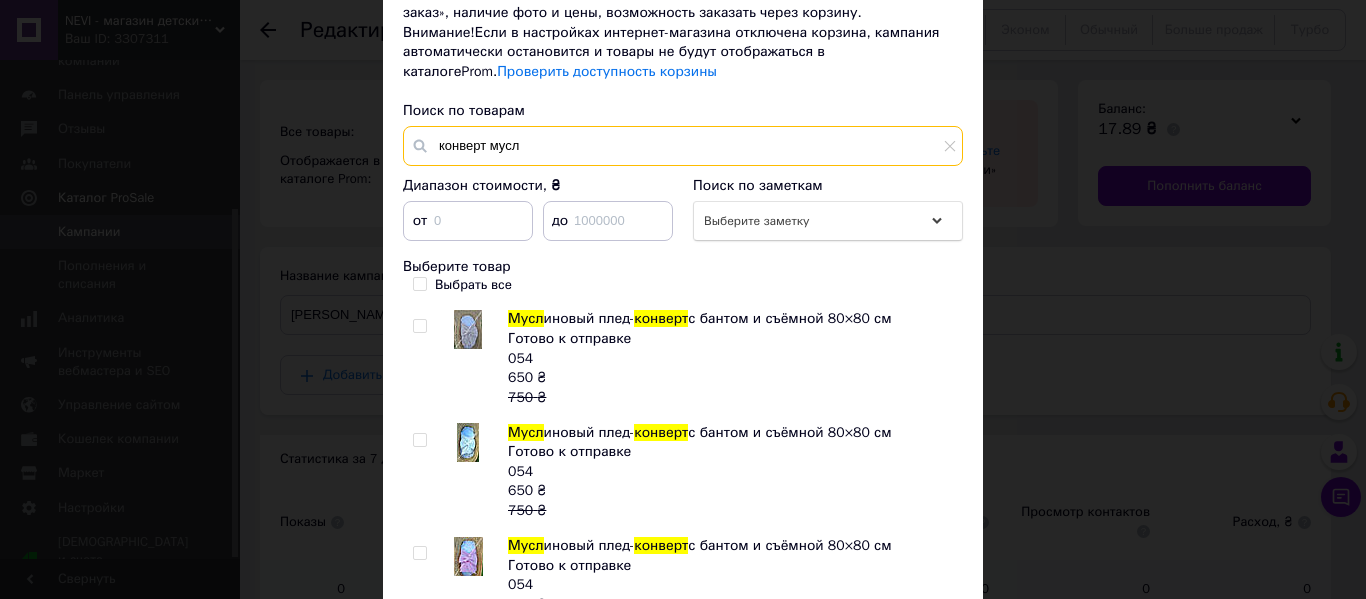 scroll, scrollTop: 200, scrollLeft: 0, axis: vertical 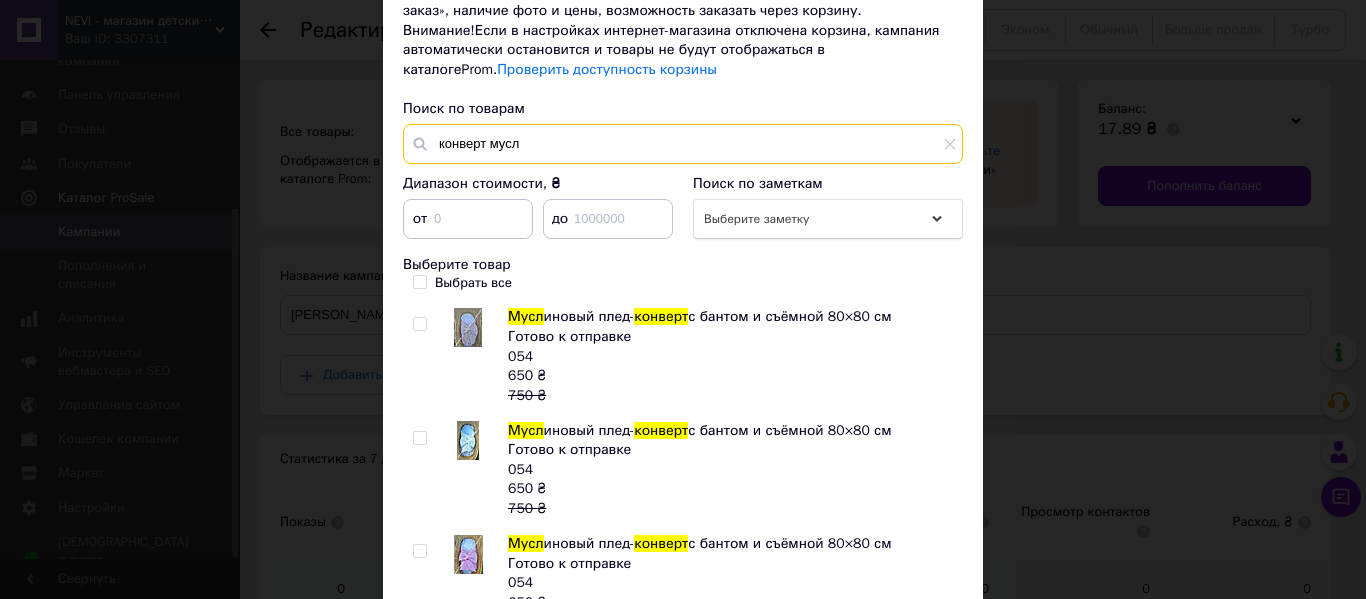 type on "конверт мусл" 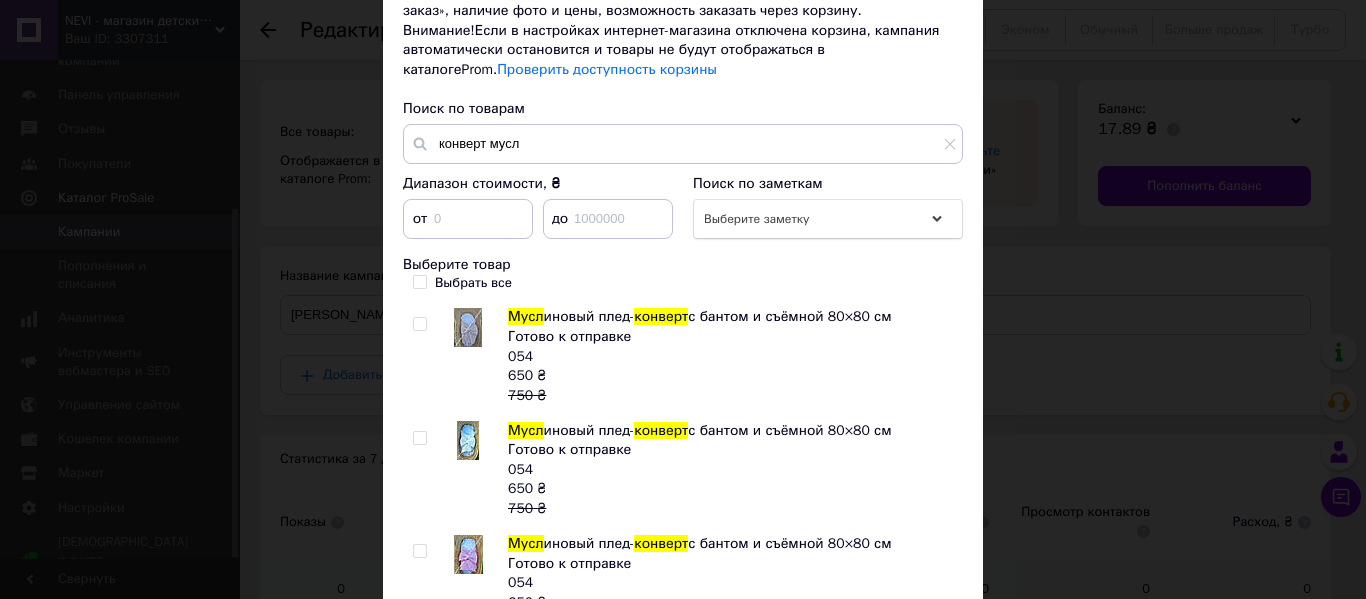 click on "Выбрать все" at bounding box center [419, 281] 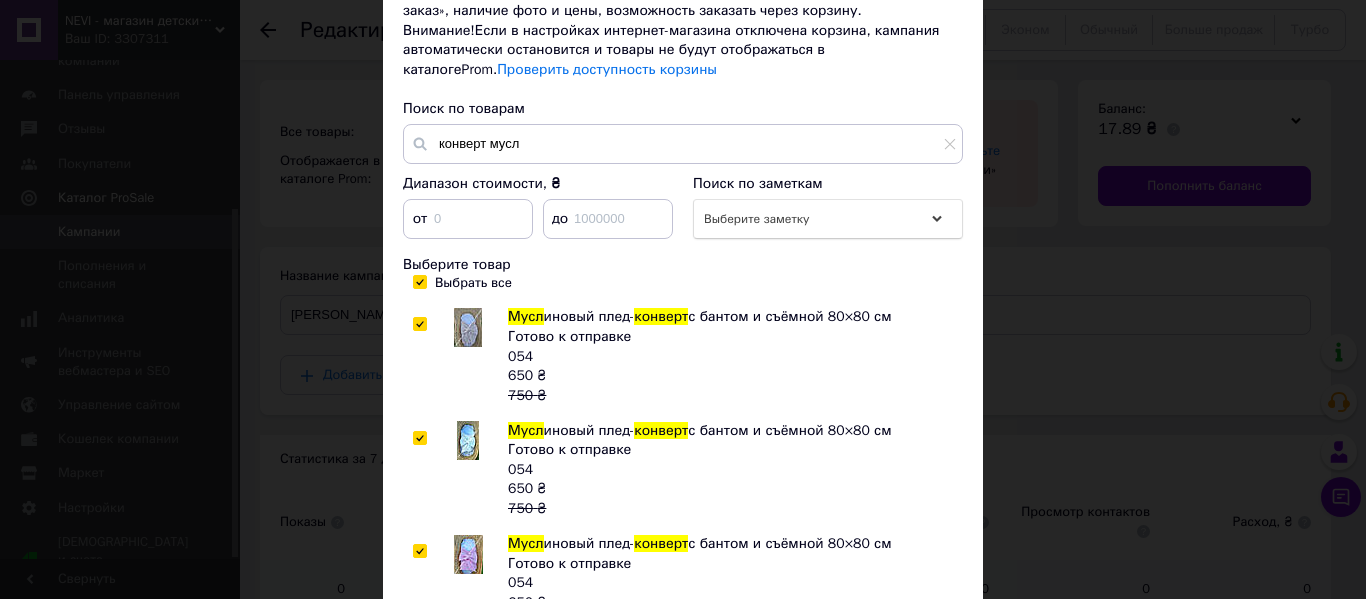 checkbox on "true" 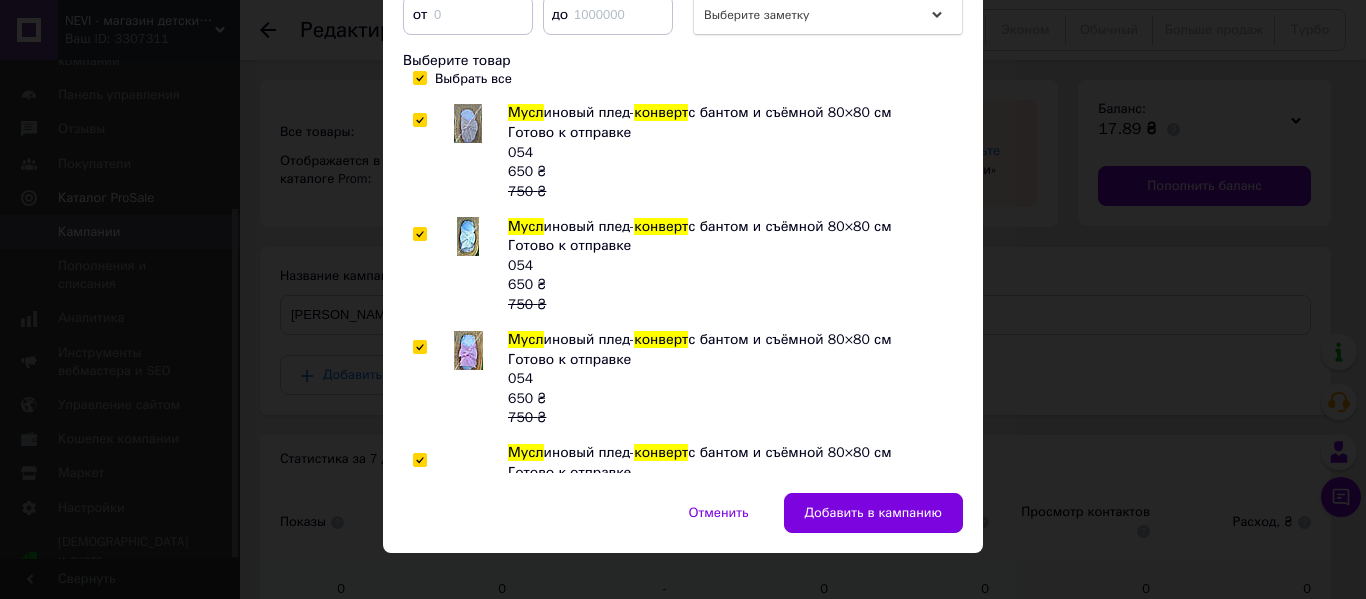 scroll, scrollTop: 428, scrollLeft: 0, axis: vertical 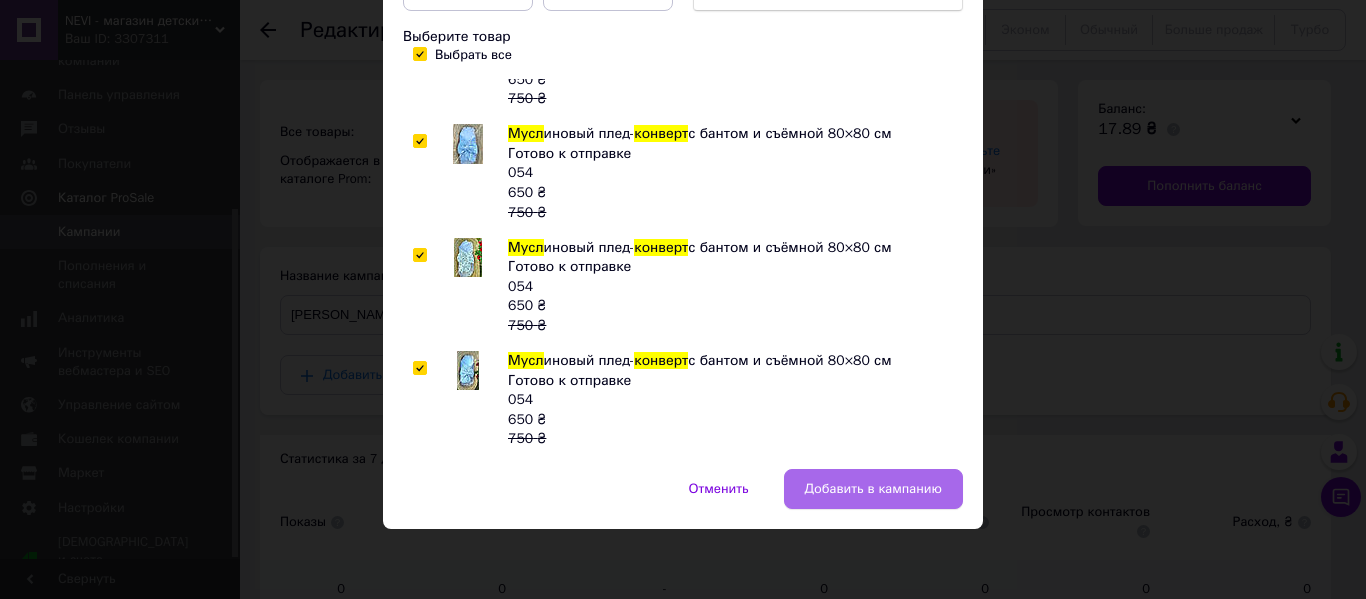 click on "Добавить в кампанию" at bounding box center [873, 489] 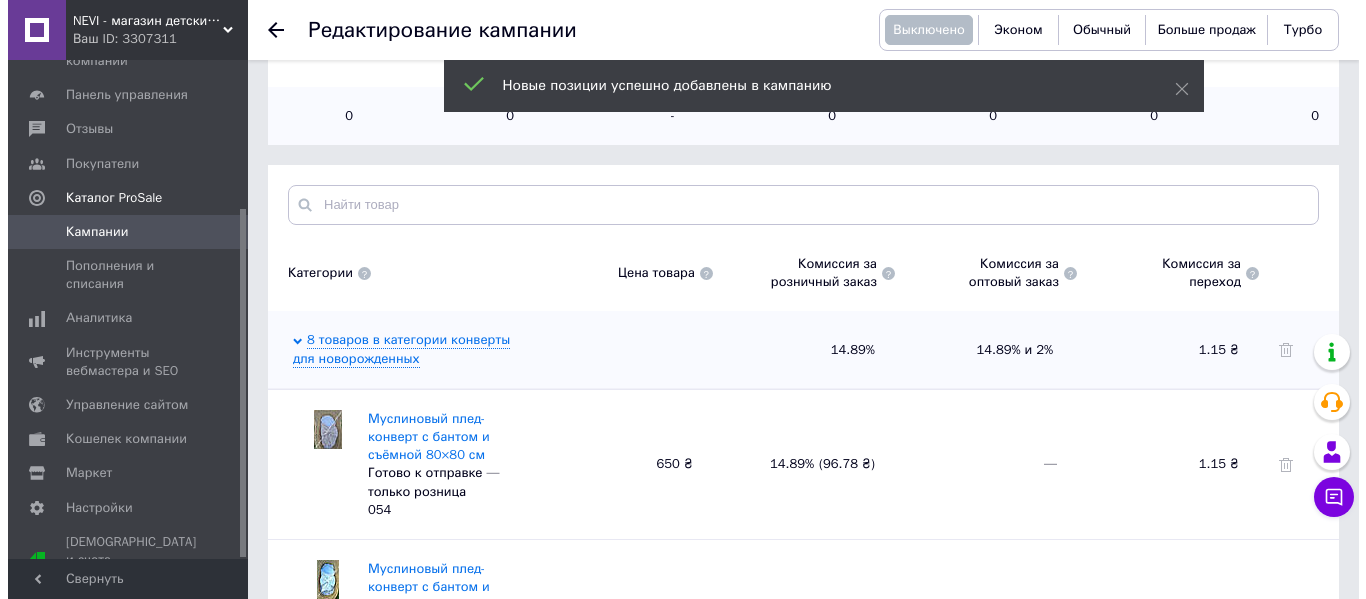 scroll, scrollTop: 633, scrollLeft: 0, axis: vertical 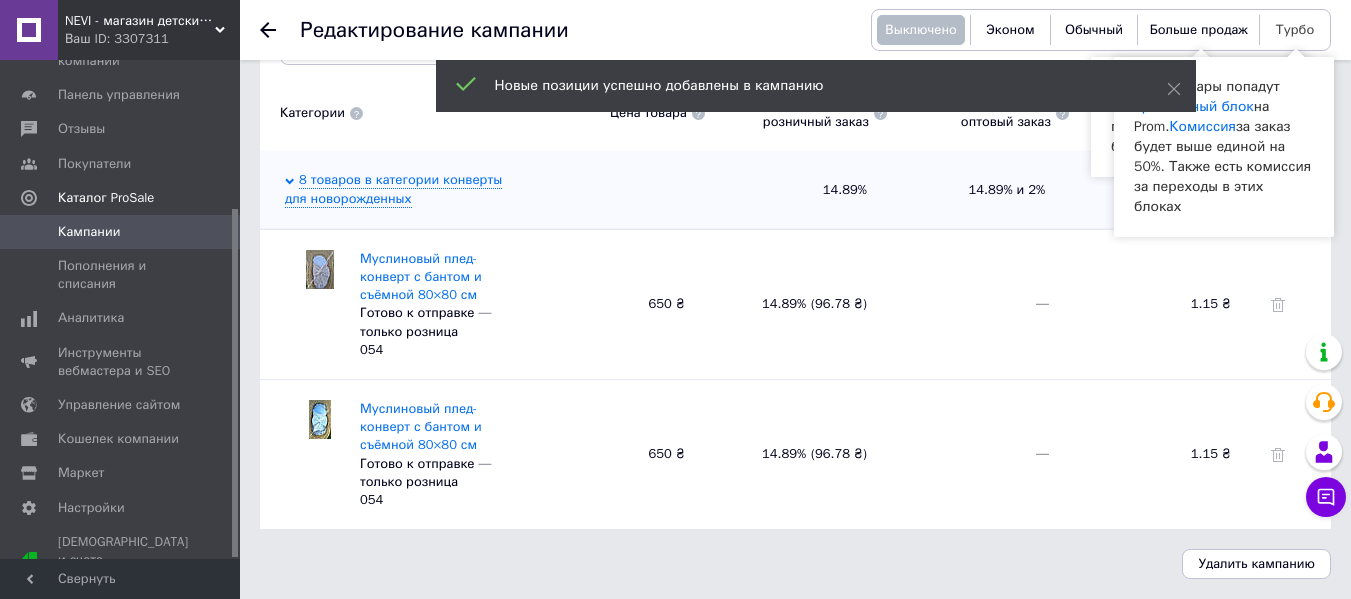 click on "Турбо" at bounding box center (1295, 29) 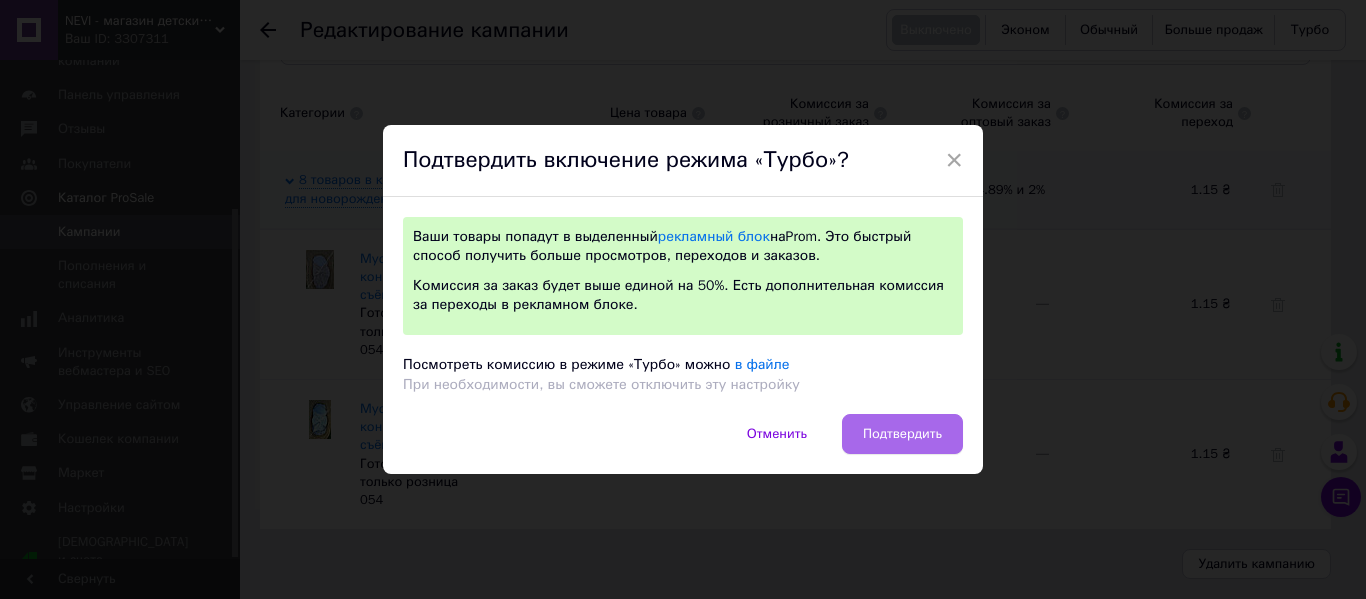 click on "Подтвердить" at bounding box center (902, 434) 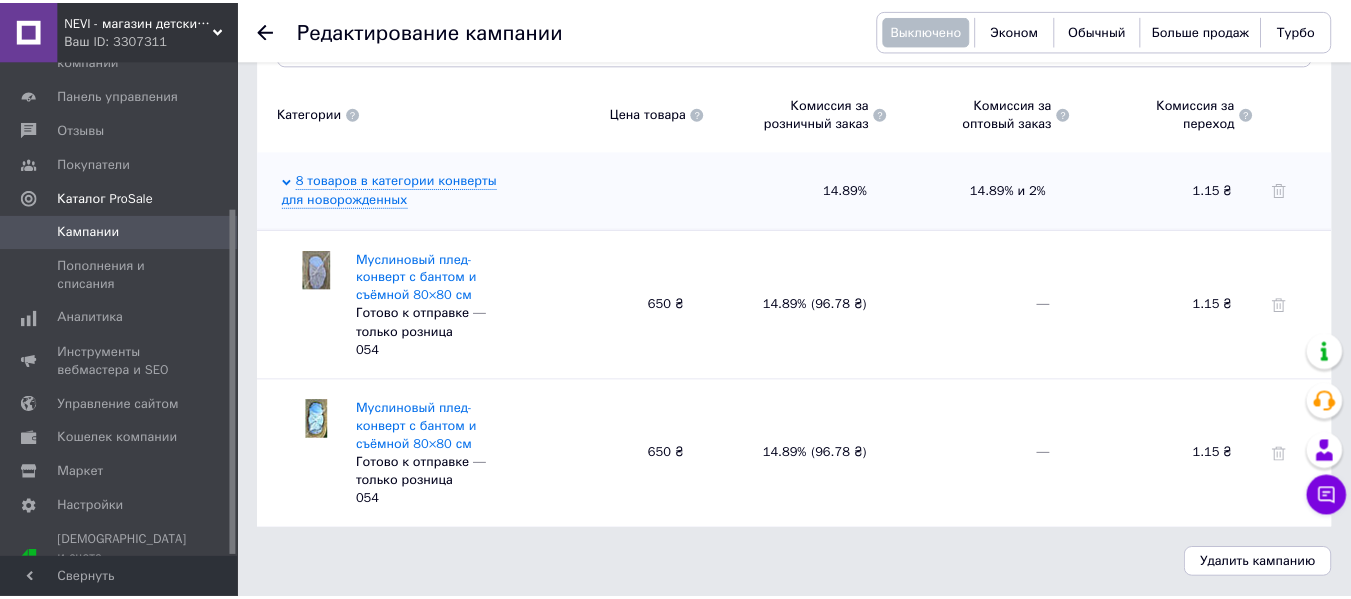 scroll, scrollTop: 615, scrollLeft: 0, axis: vertical 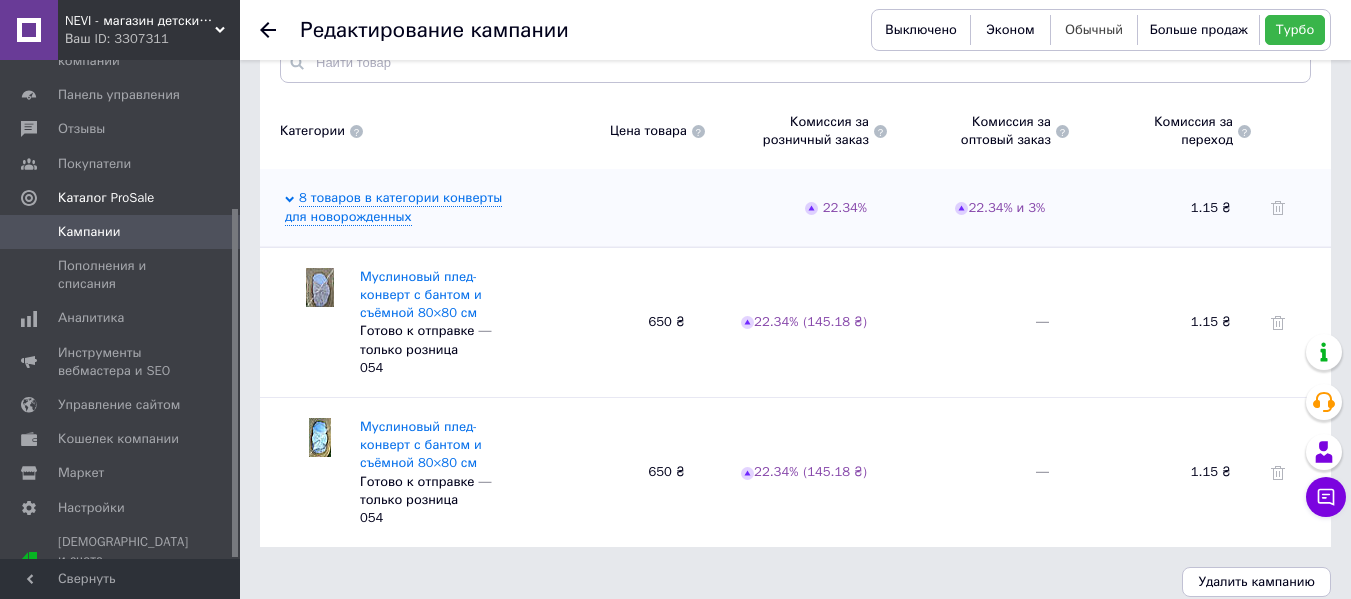 click on "Обычный" at bounding box center [1094, 29] 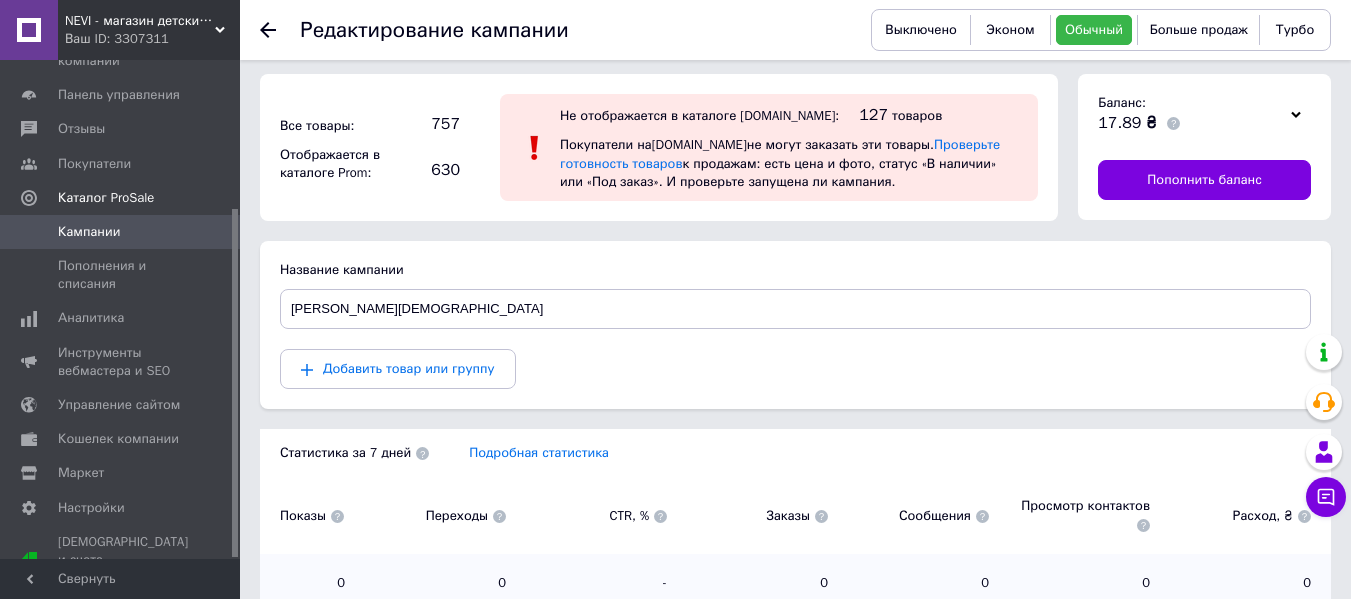scroll, scrollTop: 0, scrollLeft: 0, axis: both 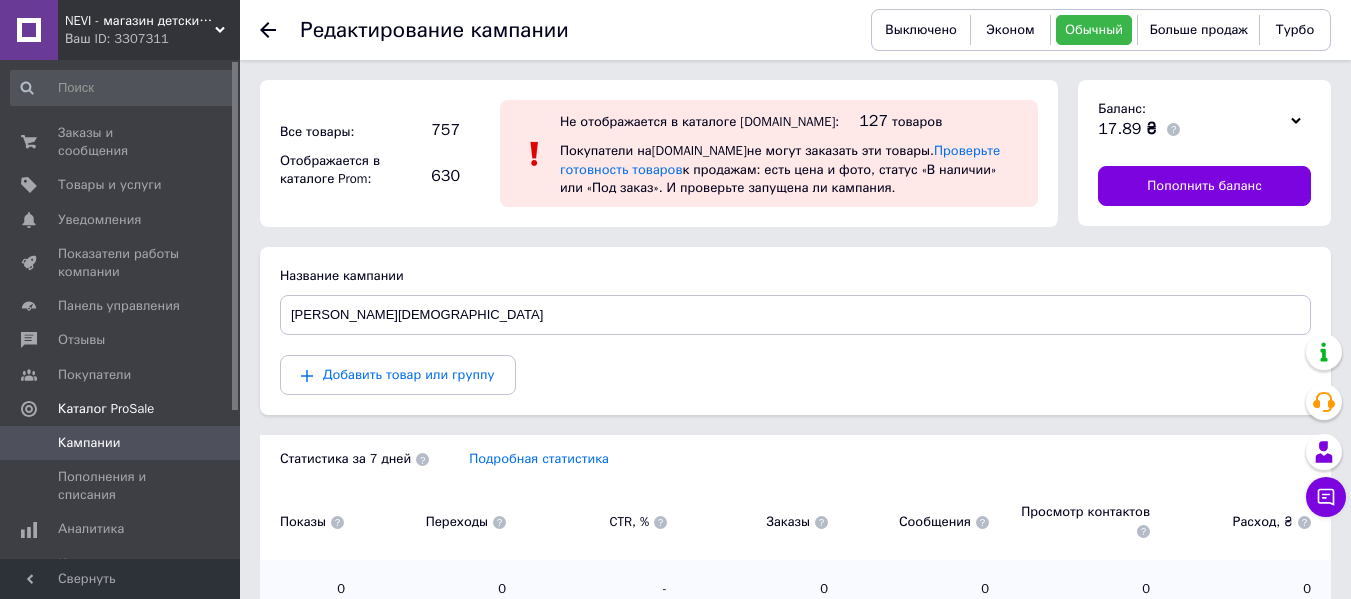 click on "Ваш ID: 3307311" at bounding box center [152, 39] 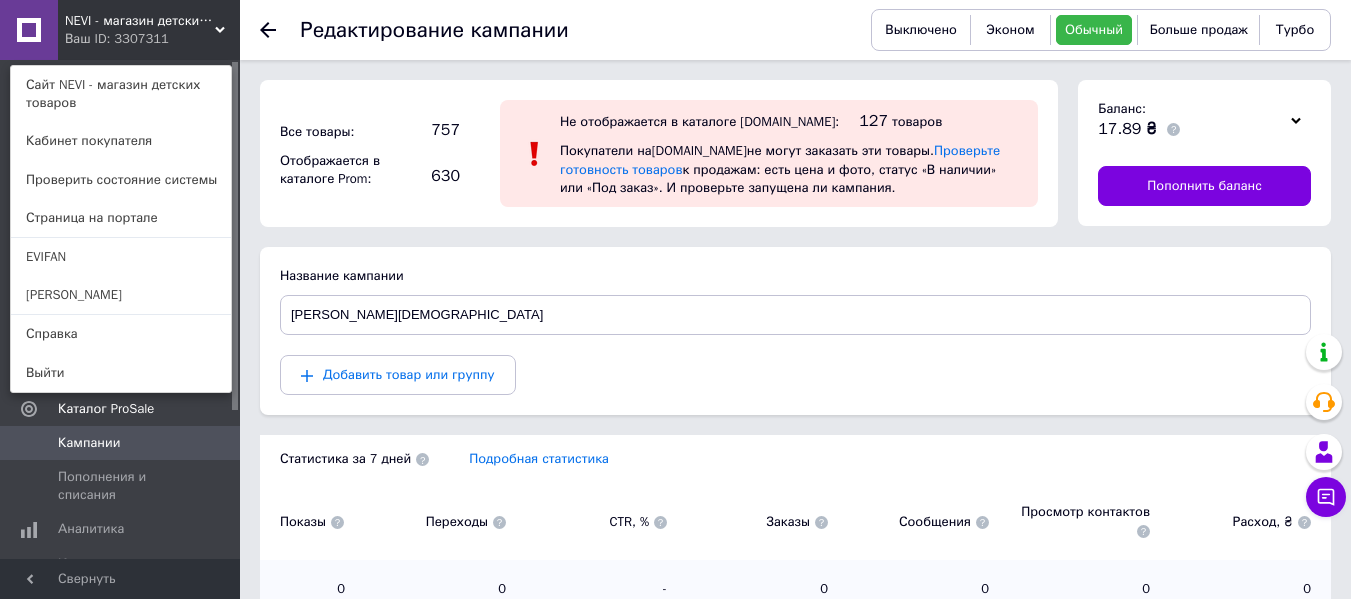 click on "NEVI - магазин детских товаров Ваш ID: 3307311 Сайт NEVI - магазин детских товаров Кабинет покупателя Проверить состояние системы Страница на портале EVIFAN JERRY Справка Выйти" at bounding box center (120, 30) 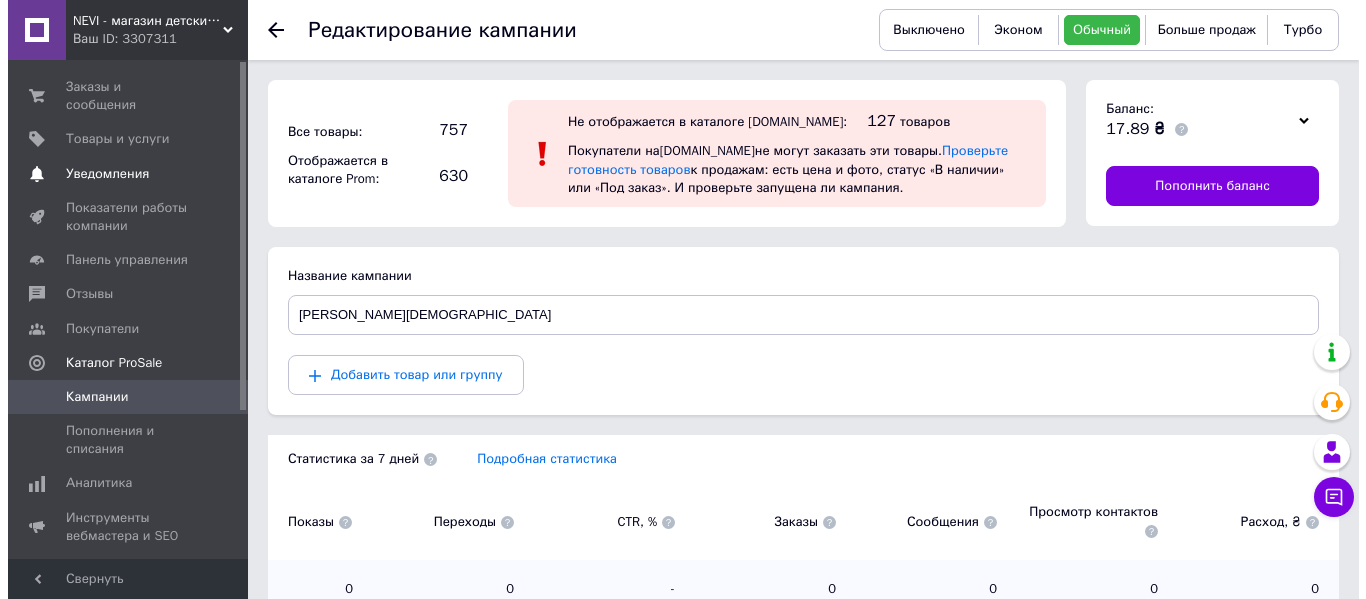 scroll, scrollTop: 0, scrollLeft: 0, axis: both 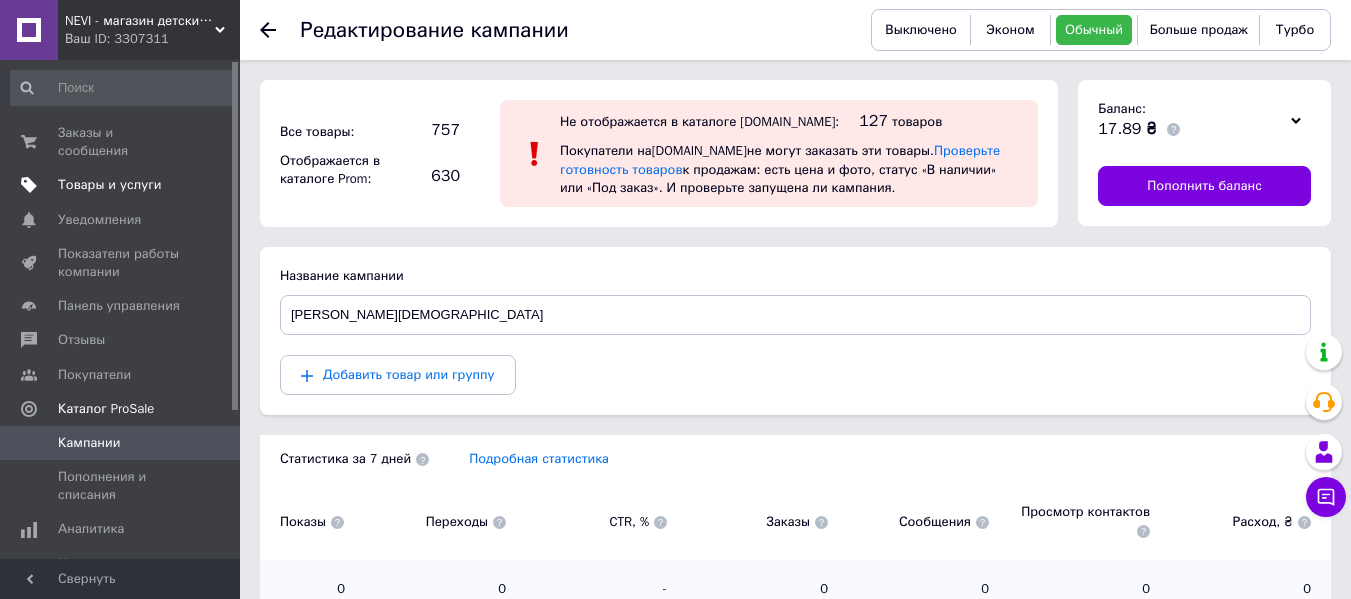 click on "Товары и услуги" at bounding box center [110, 185] 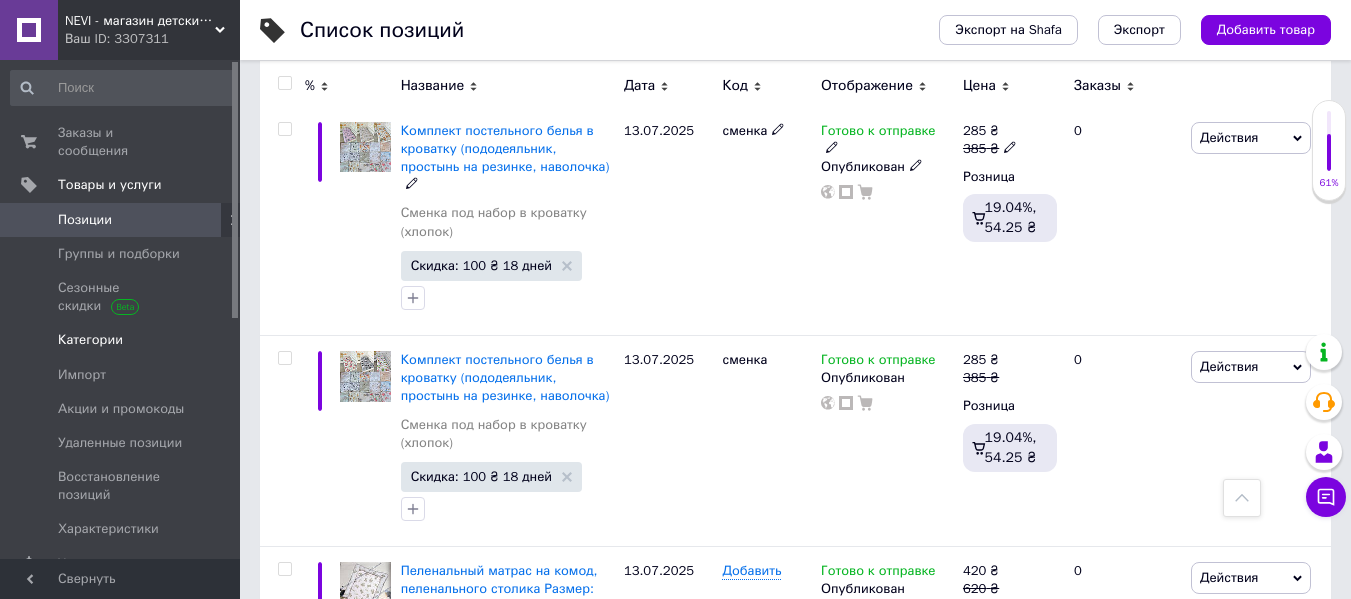 scroll, scrollTop: 1600, scrollLeft: 0, axis: vertical 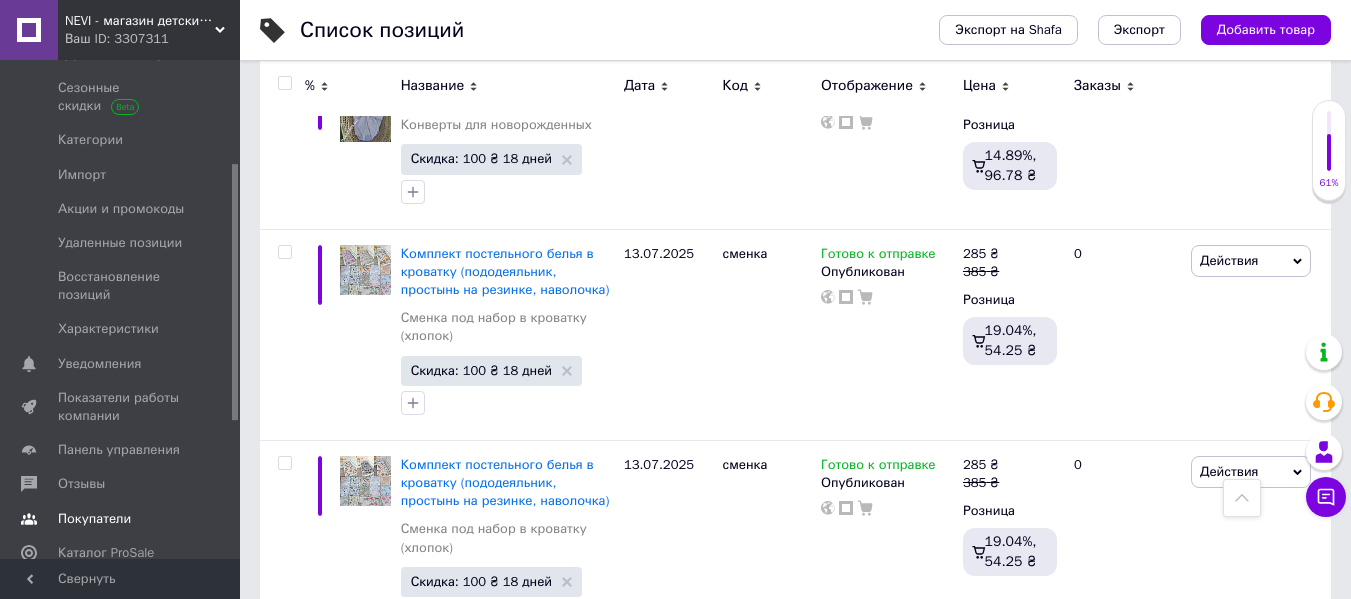 click on "Покупатели" at bounding box center (123, 519) 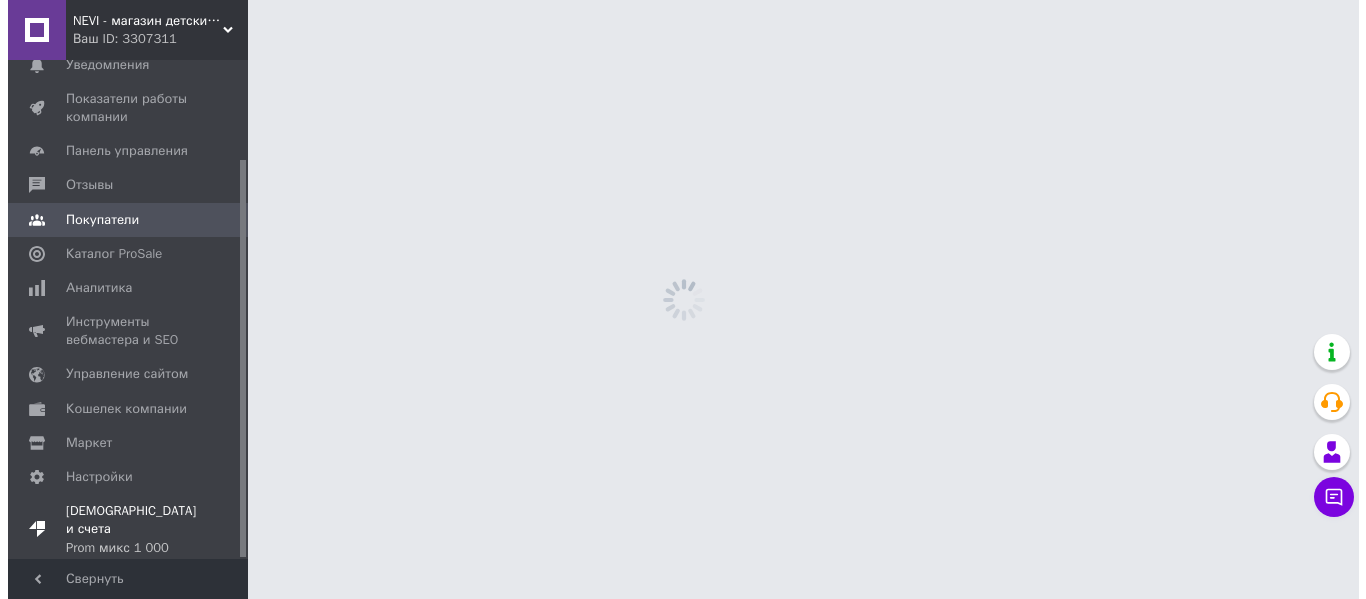 scroll, scrollTop: 0, scrollLeft: 0, axis: both 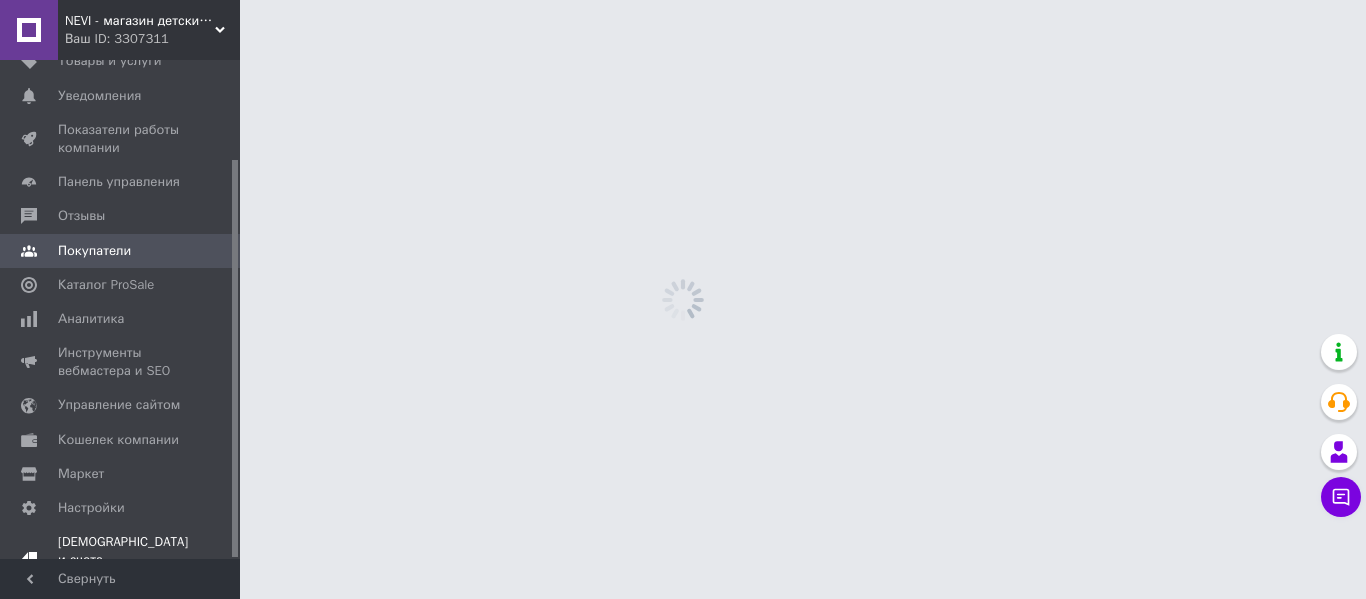 click on "Тарифы и счета Prom микс 1 000" at bounding box center [123, 560] 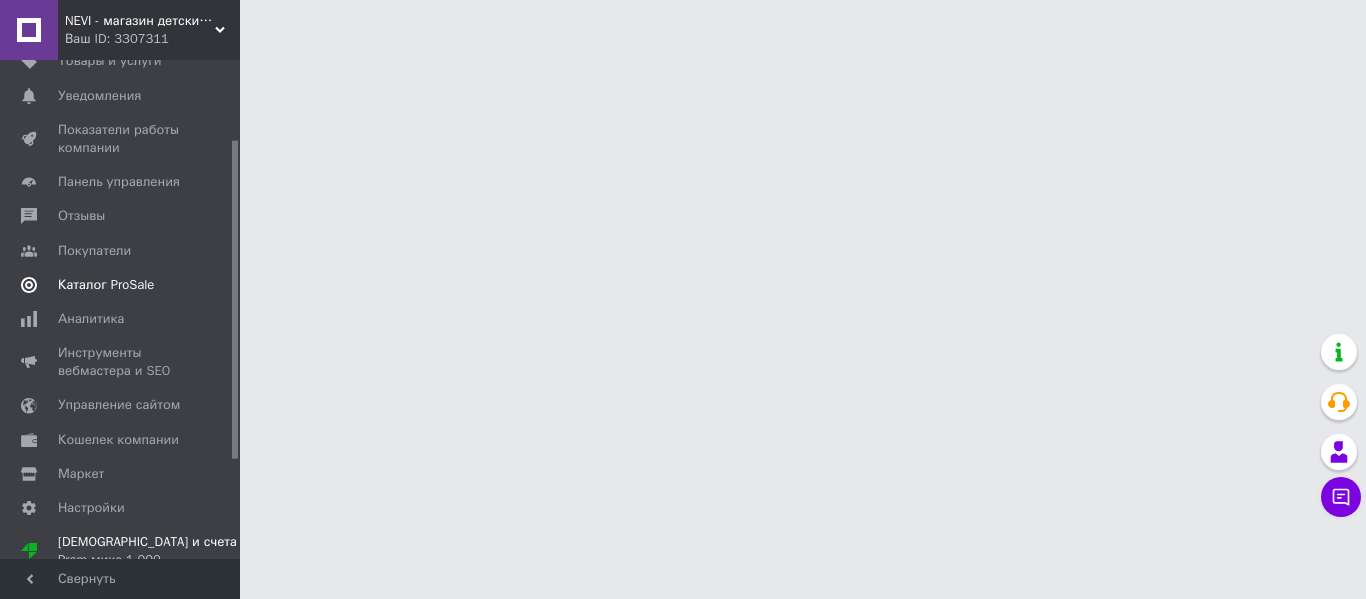 click on "Каталог ProSale" at bounding box center (106, 285) 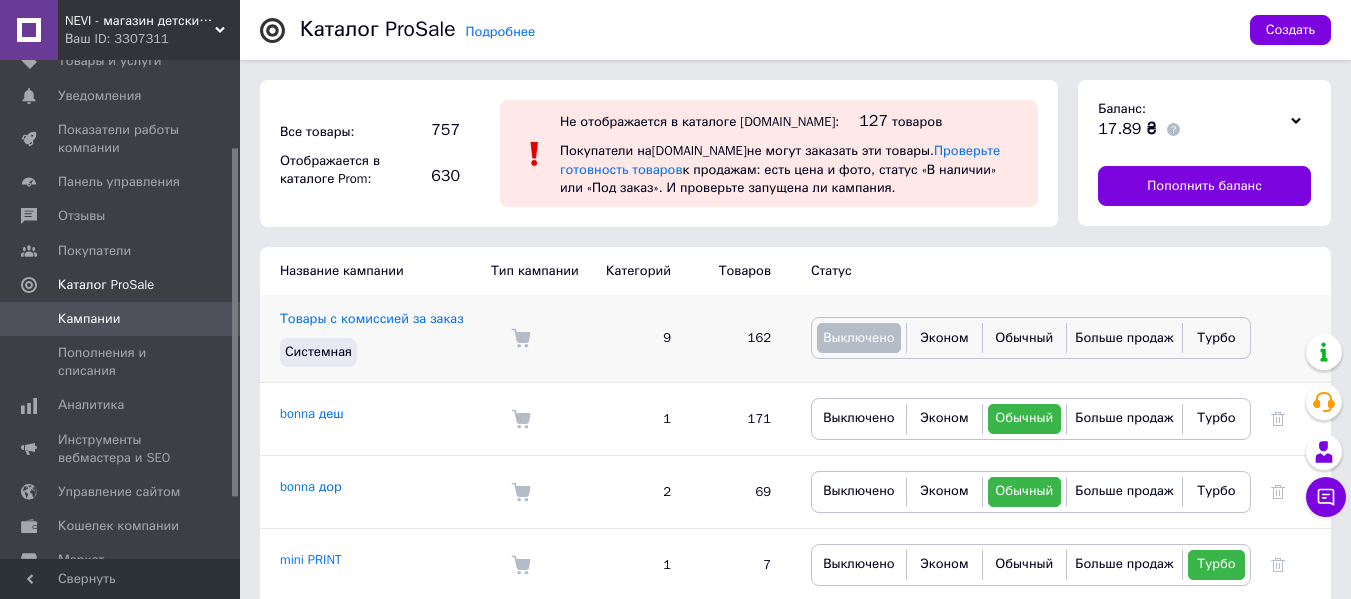 scroll, scrollTop: 1651, scrollLeft: 0, axis: vertical 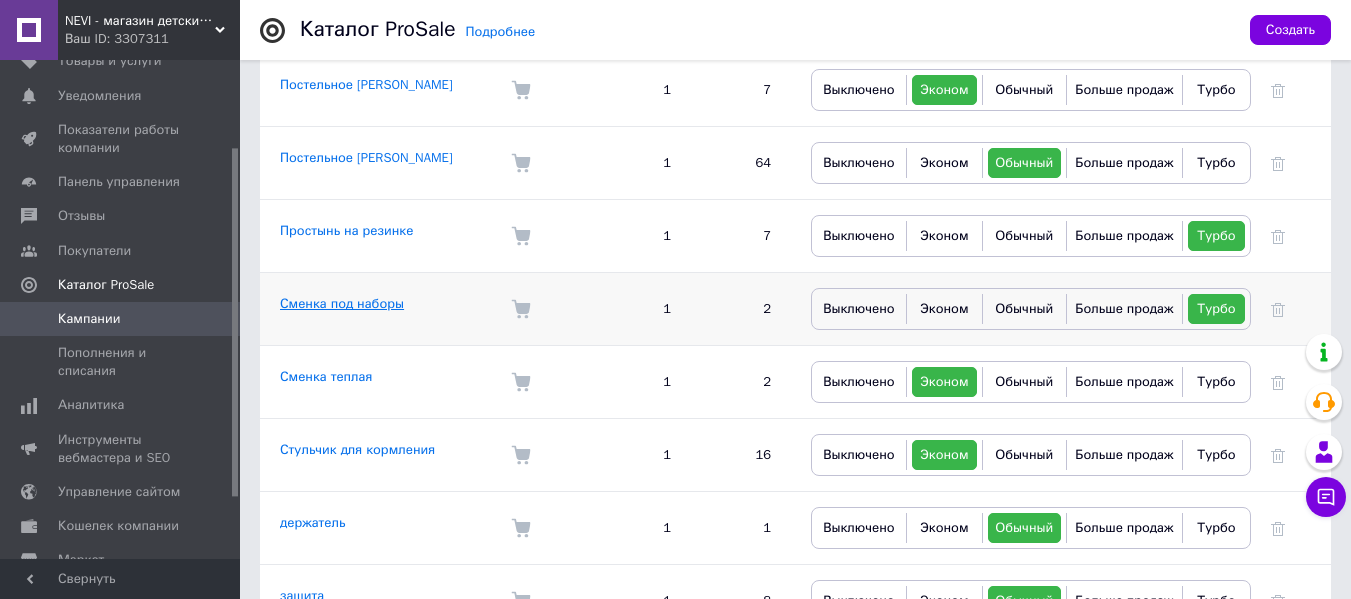 click on "Сменка под наборы" at bounding box center (342, 303) 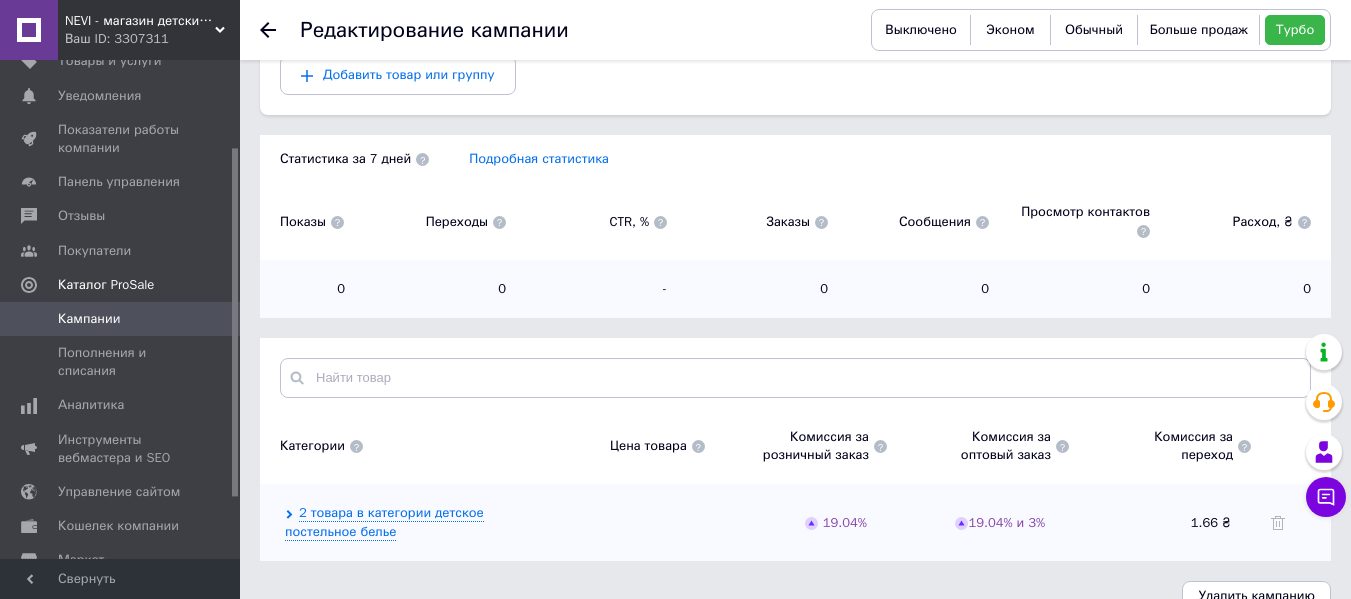 scroll, scrollTop: 332, scrollLeft: 0, axis: vertical 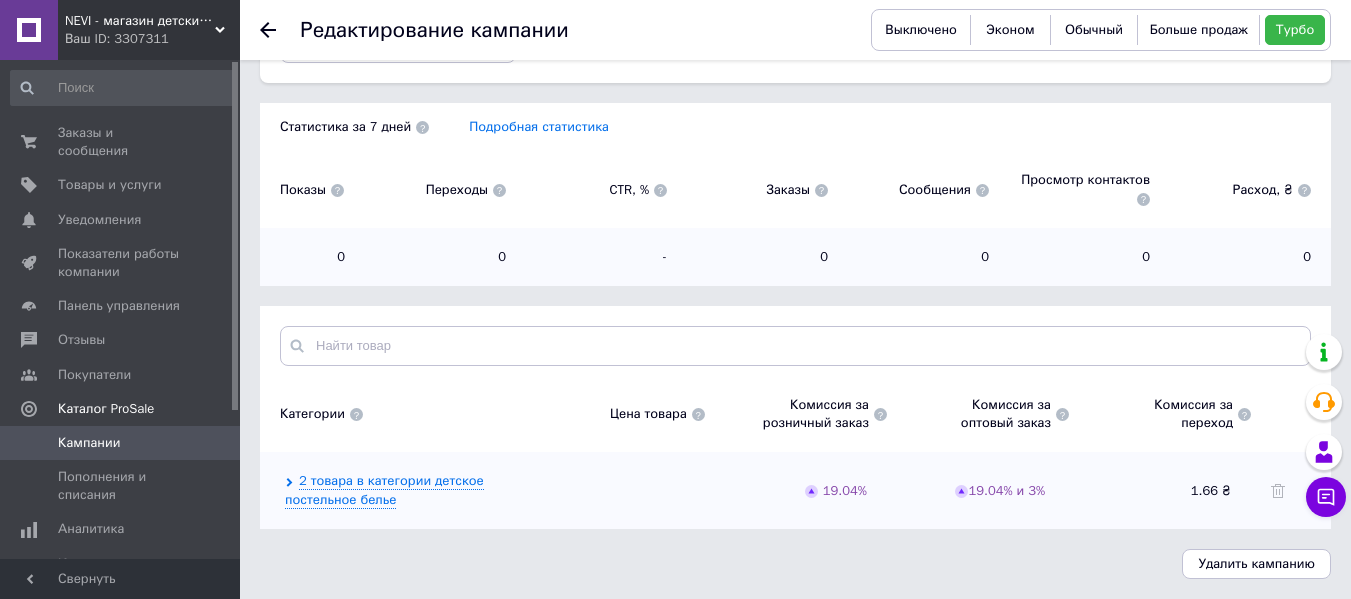 drag, startPoint x: 177, startPoint y: 21, endPoint x: 181, endPoint y: 47, distance: 26.305893 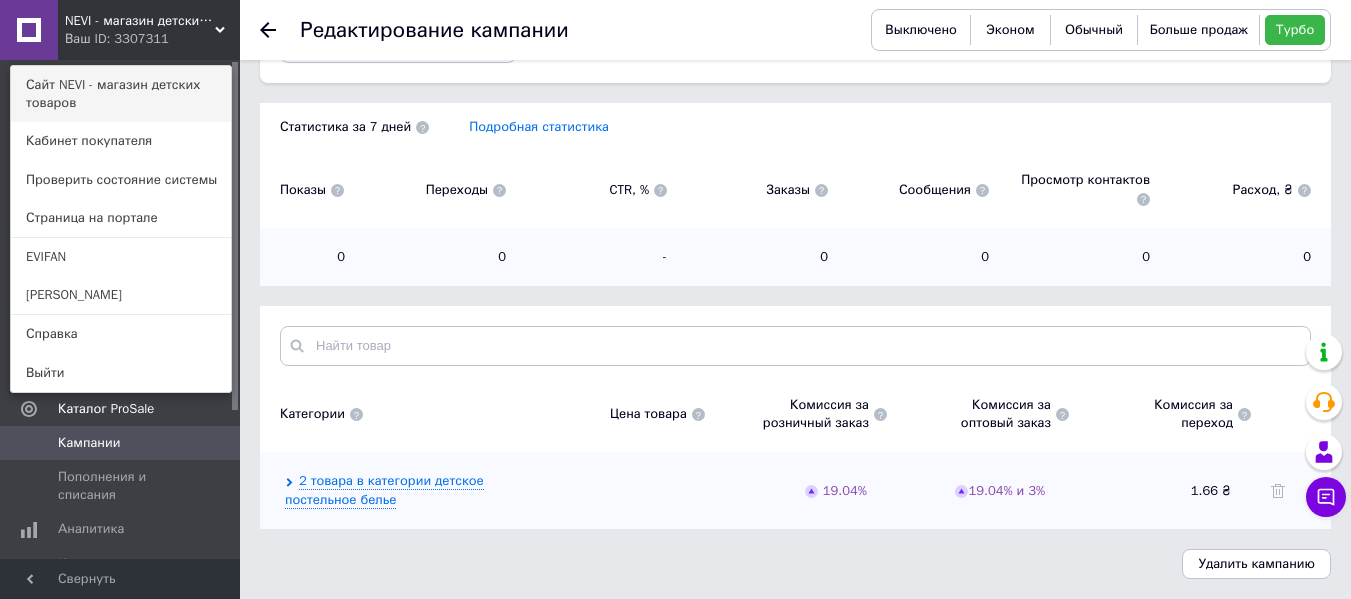 click on "Сайт NEVI - магазин детских товаров" at bounding box center (121, 94) 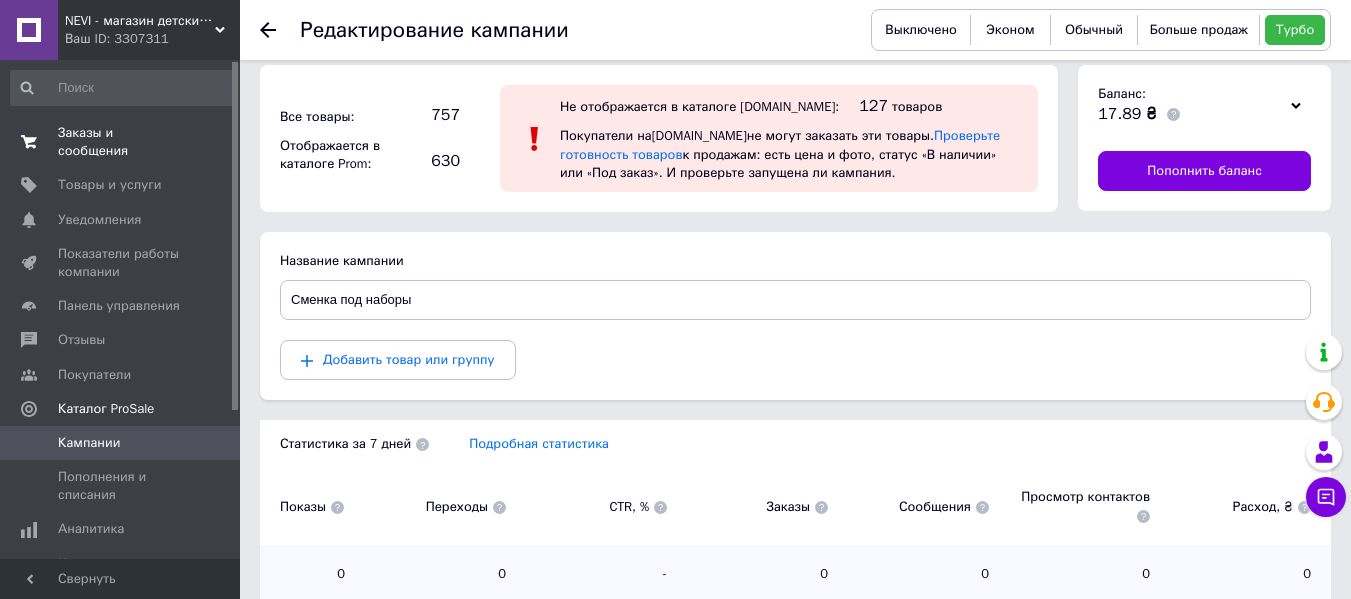 scroll, scrollTop: 0, scrollLeft: 0, axis: both 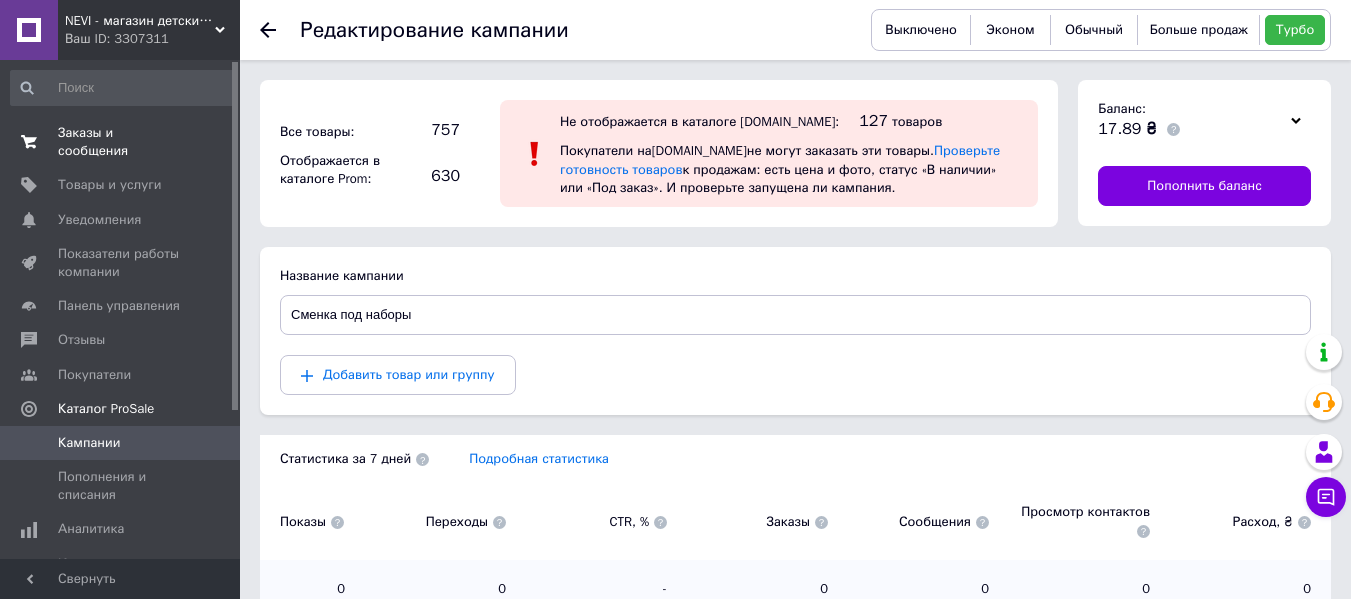 click on "Заказы и сообщения" at bounding box center (121, 142) 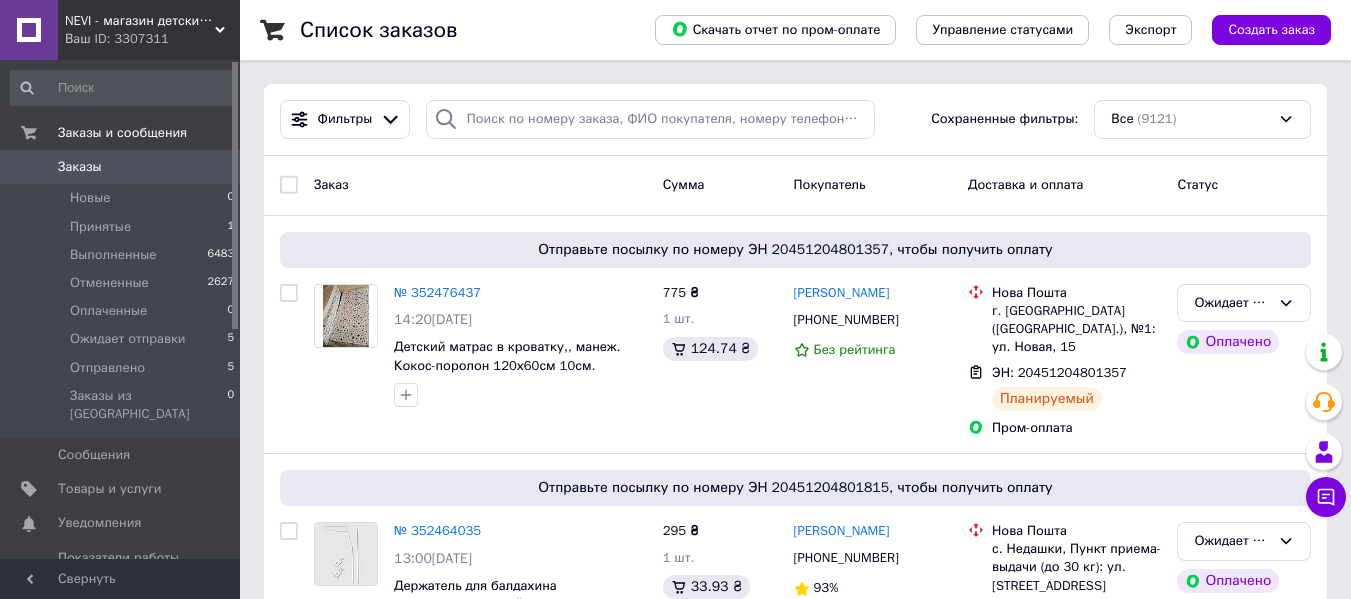click on "Фильтры Сохраненные фильтры: Все (9121)" at bounding box center [795, 120] 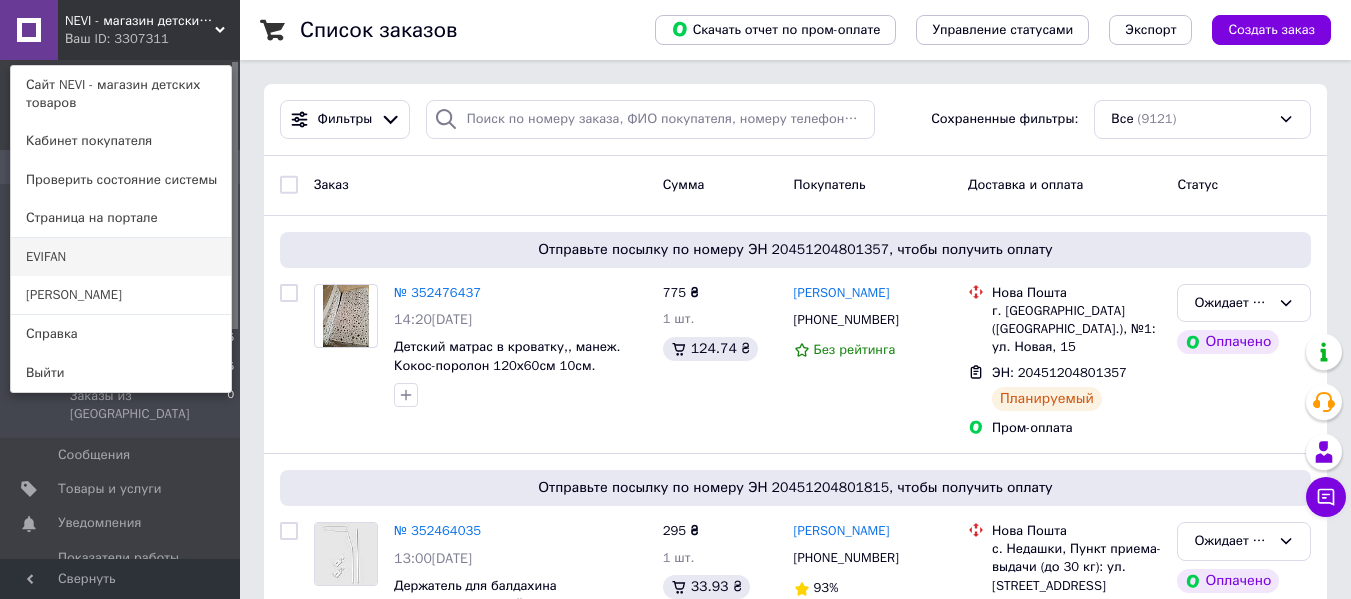 click on "EVIFAN" at bounding box center [121, 257] 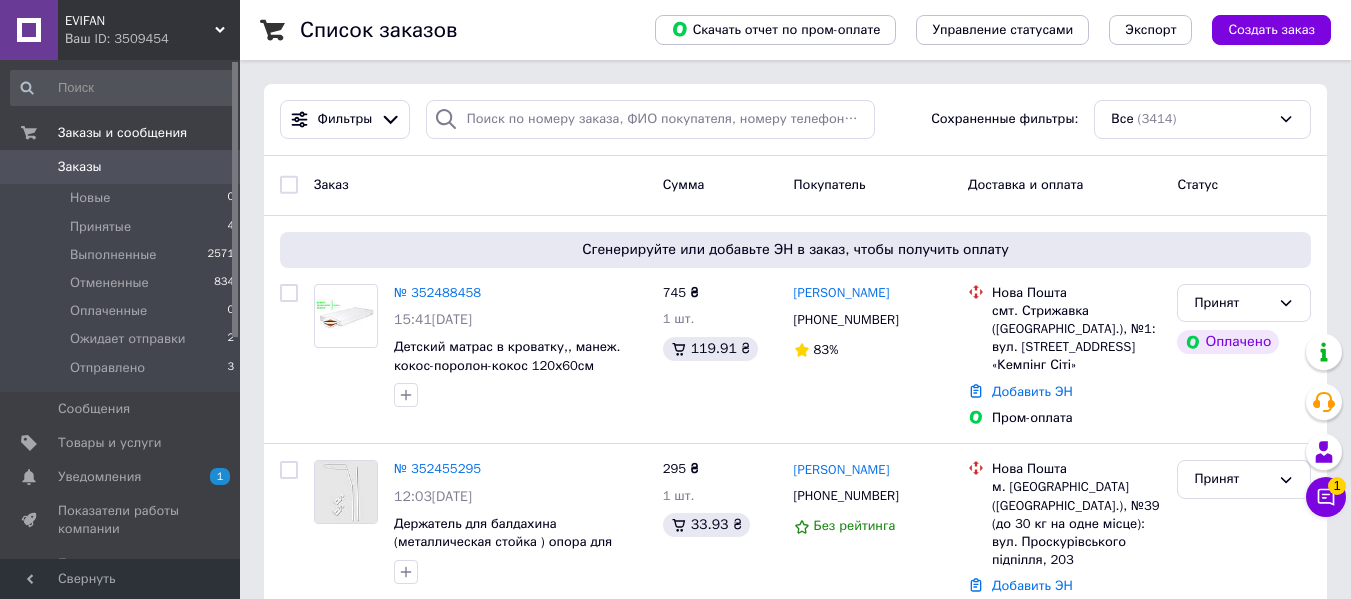 scroll, scrollTop: 2086, scrollLeft: 0, axis: vertical 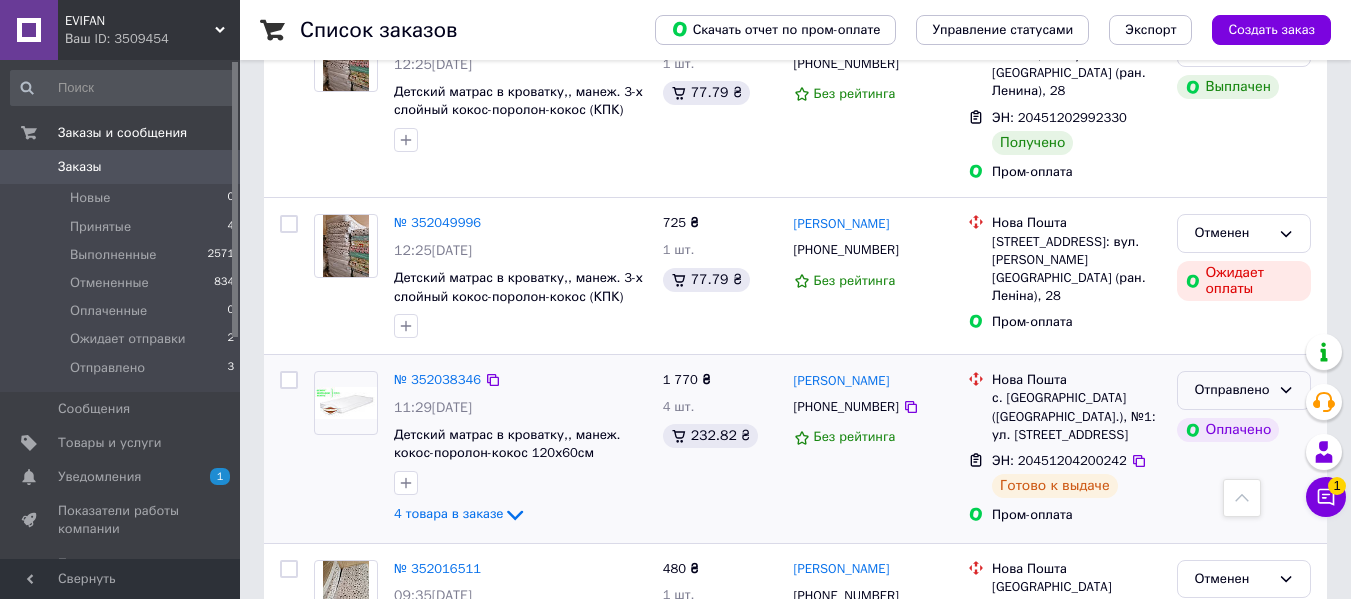 click on "Отправлено" at bounding box center (1232, 390) 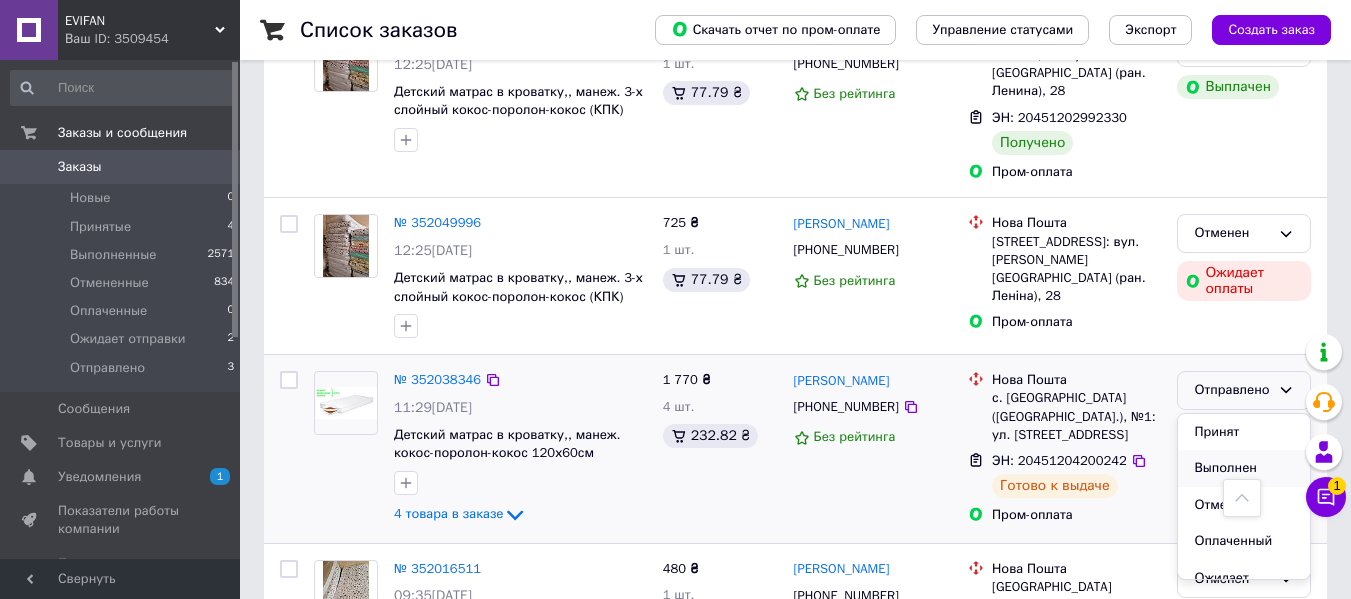 click on "Выполнен" at bounding box center (1244, 468) 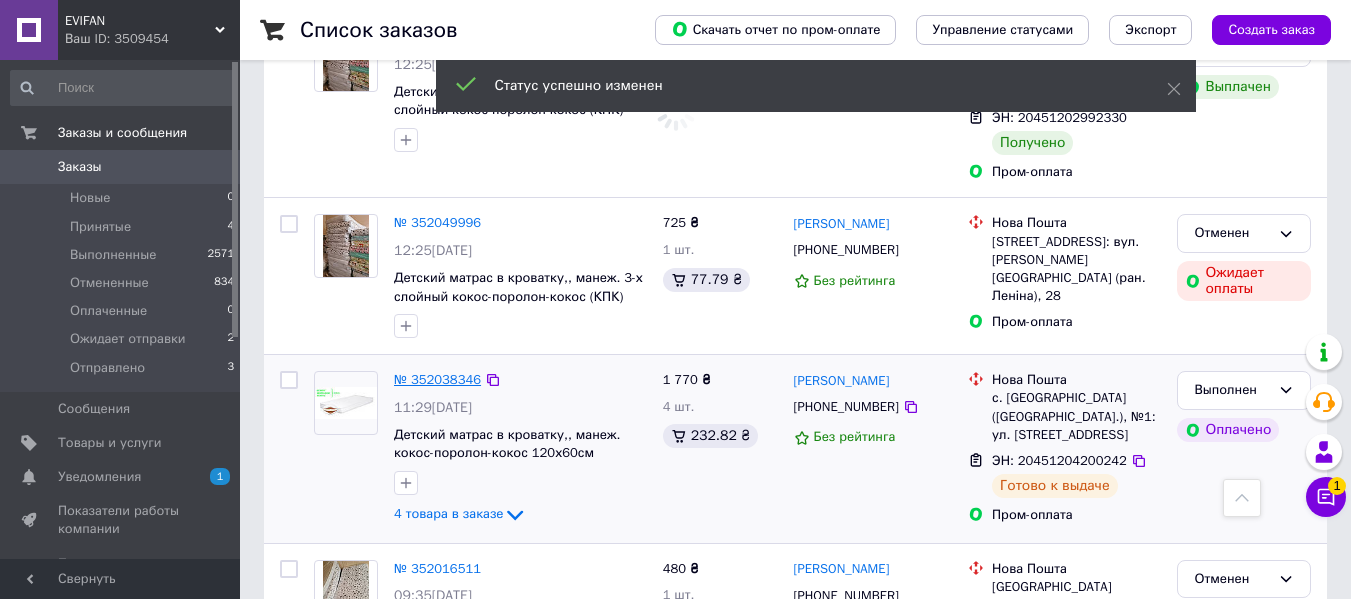 click on "№ 352038346" at bounding box center [437, 379] 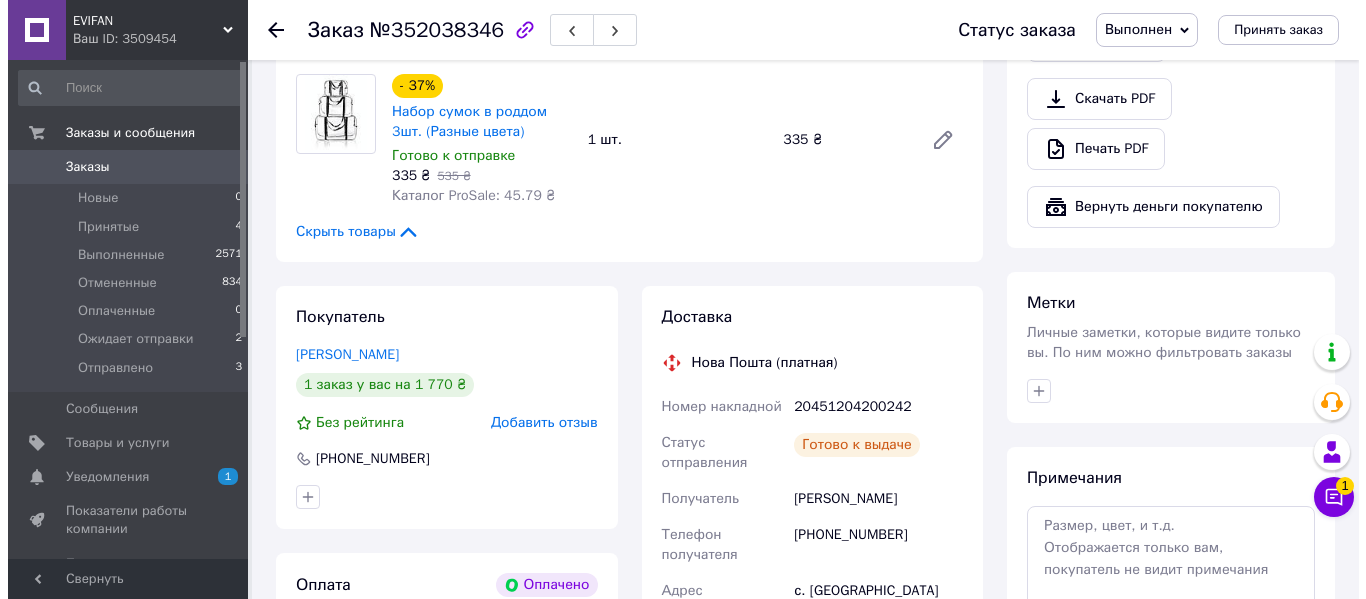 scroll, scrollTop: 1400, scrollLeft: 0, axis: vertical 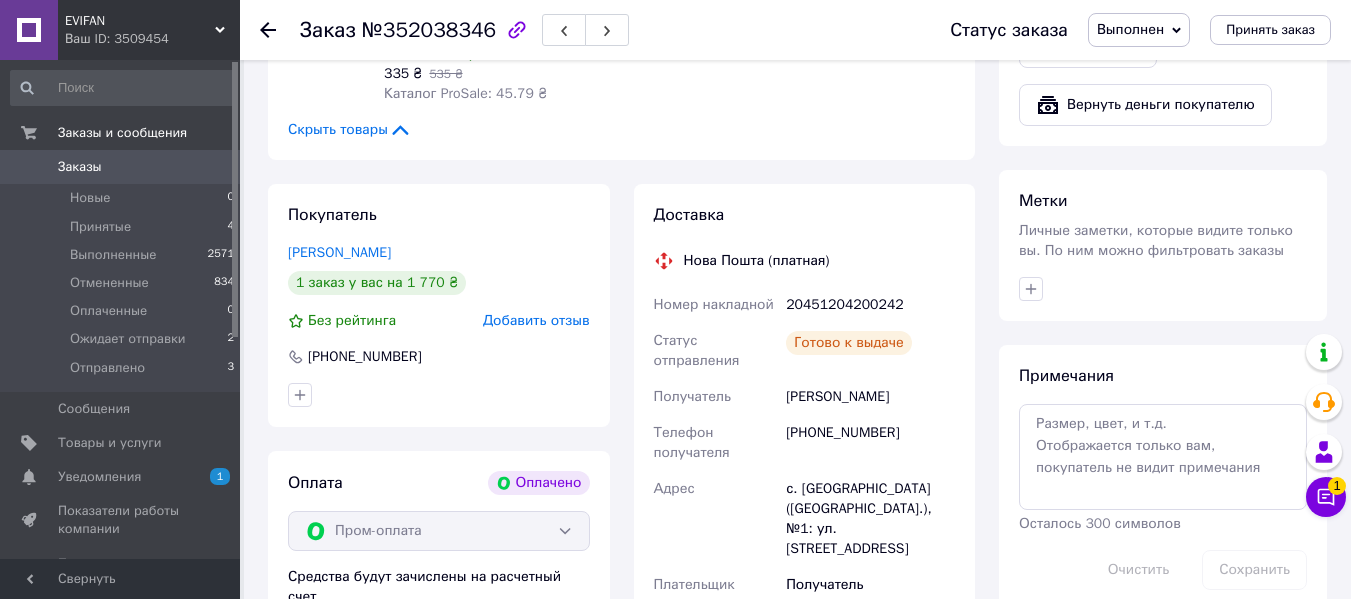 click on "Добавить отзыв" at bounding box center (536, 320) 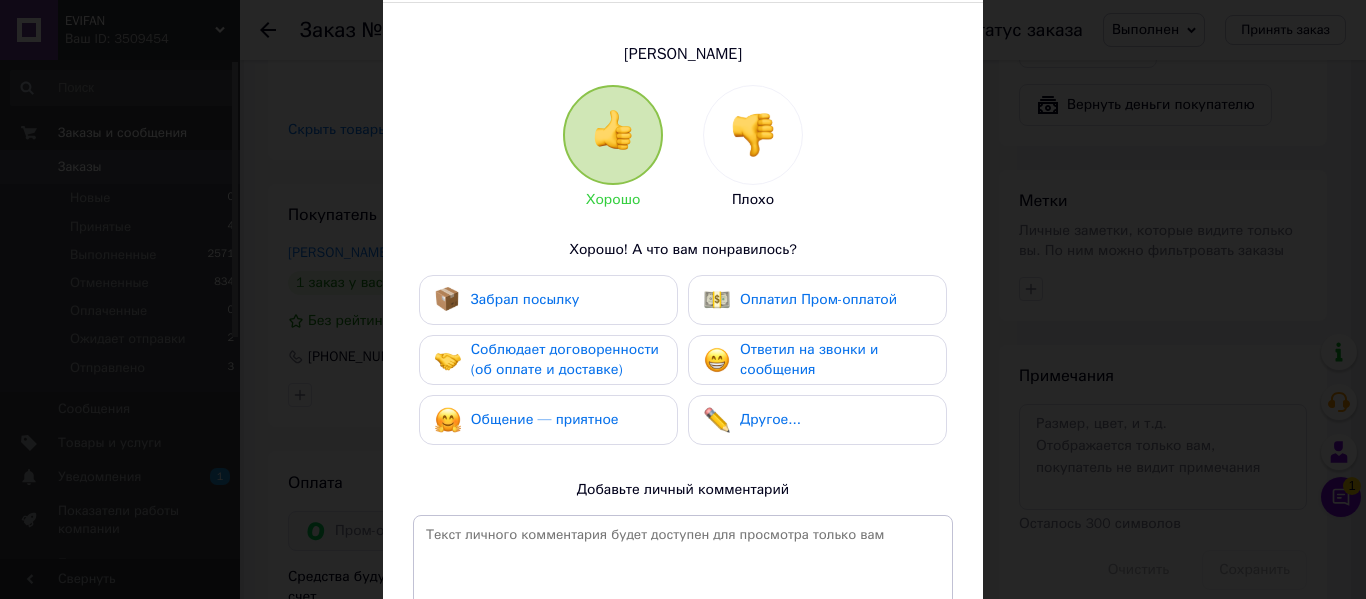 scroll, scrollTop: 200, scrollLeft: 0, axis: vertical 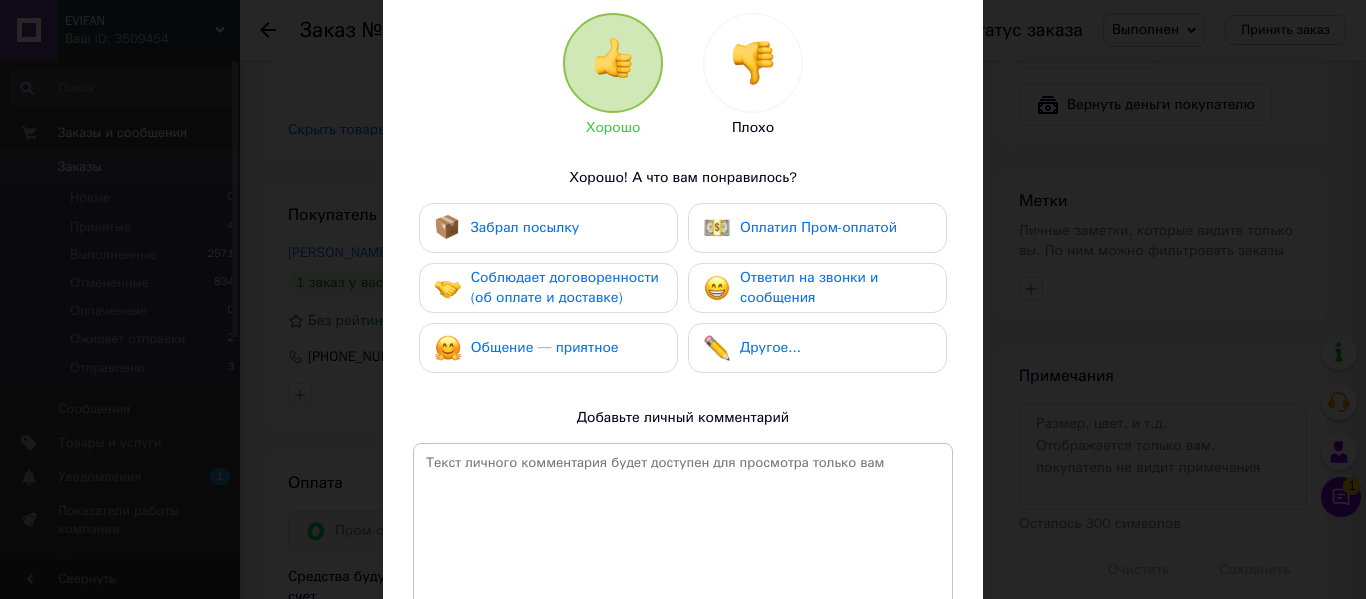 click on "Ответил на звонки и сообщения" at bounding box center [809, 287] 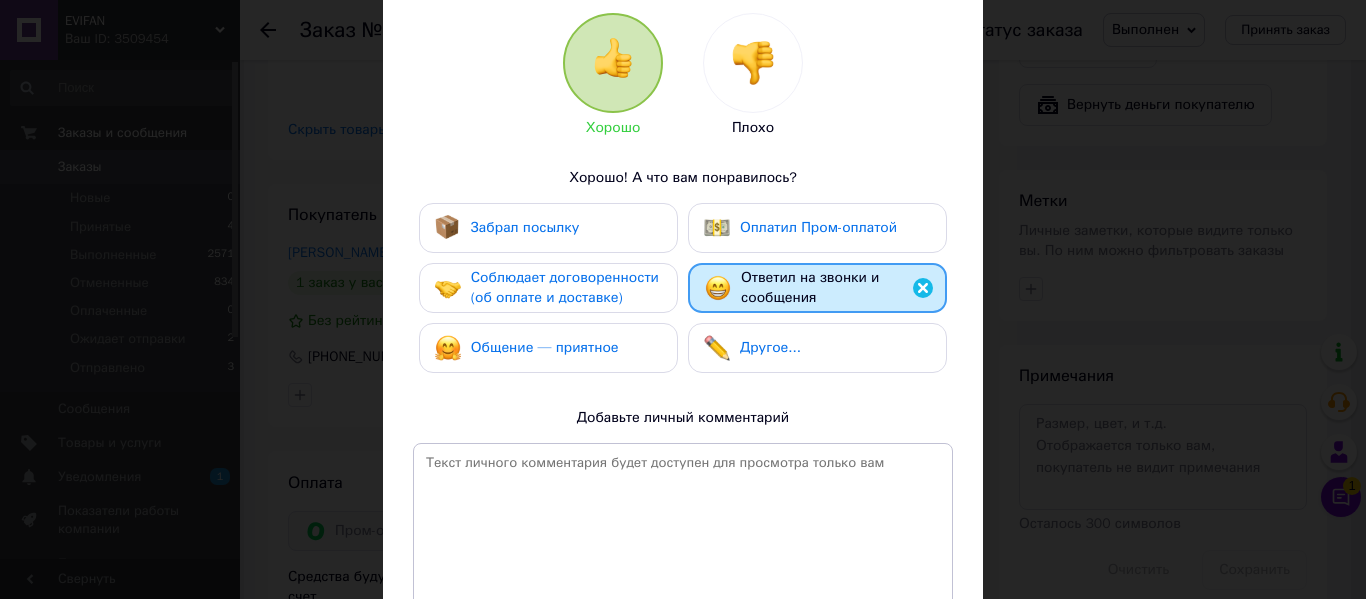 drag, startPoint x: 772, startPoint y: 239, endPoint x: 657, endPoint y: 239, distance: 115 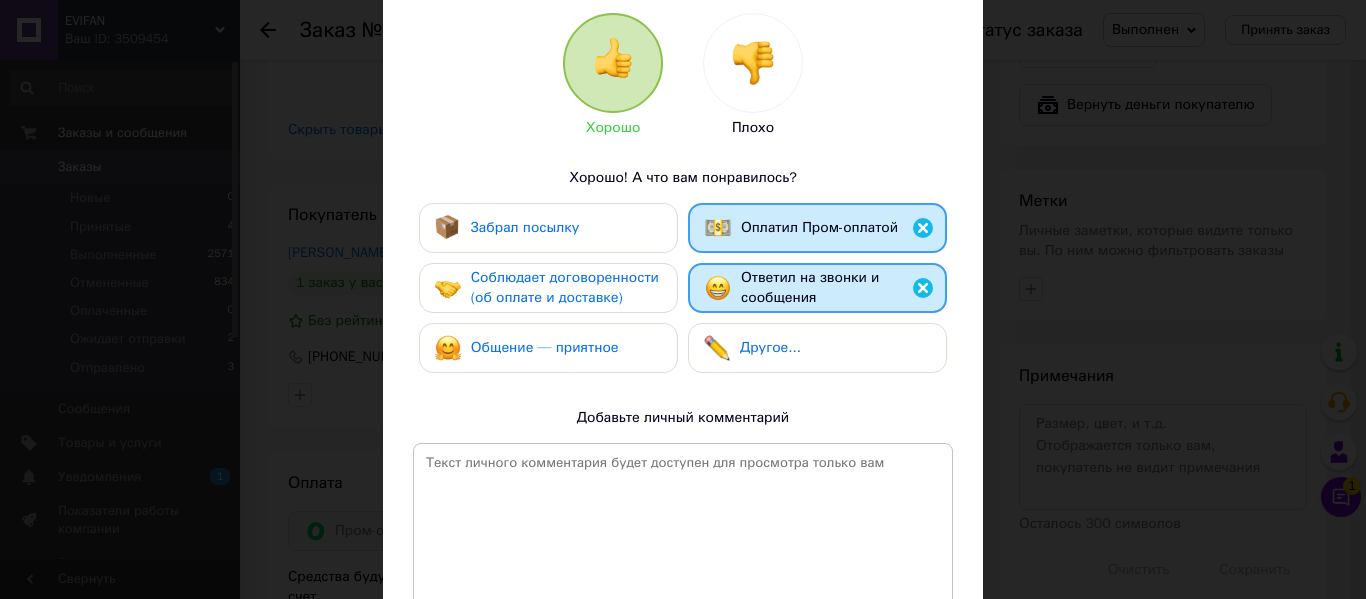 drag, startPoint x: 657, startPoint y: 239, endPoint x: 638, endPoint y: 288, distance: 52.554733 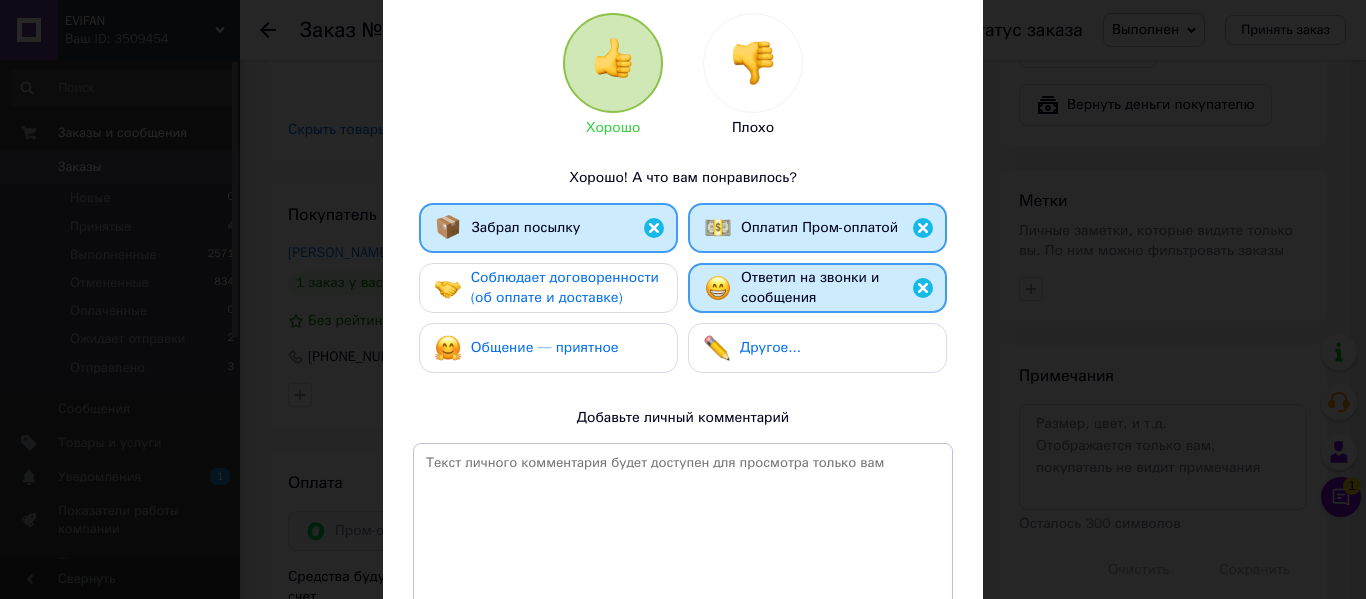 drag, startPoint x: 638, startPoint y: 288, endPoint x: 636, endPoint y: 340, distance: 52.03845 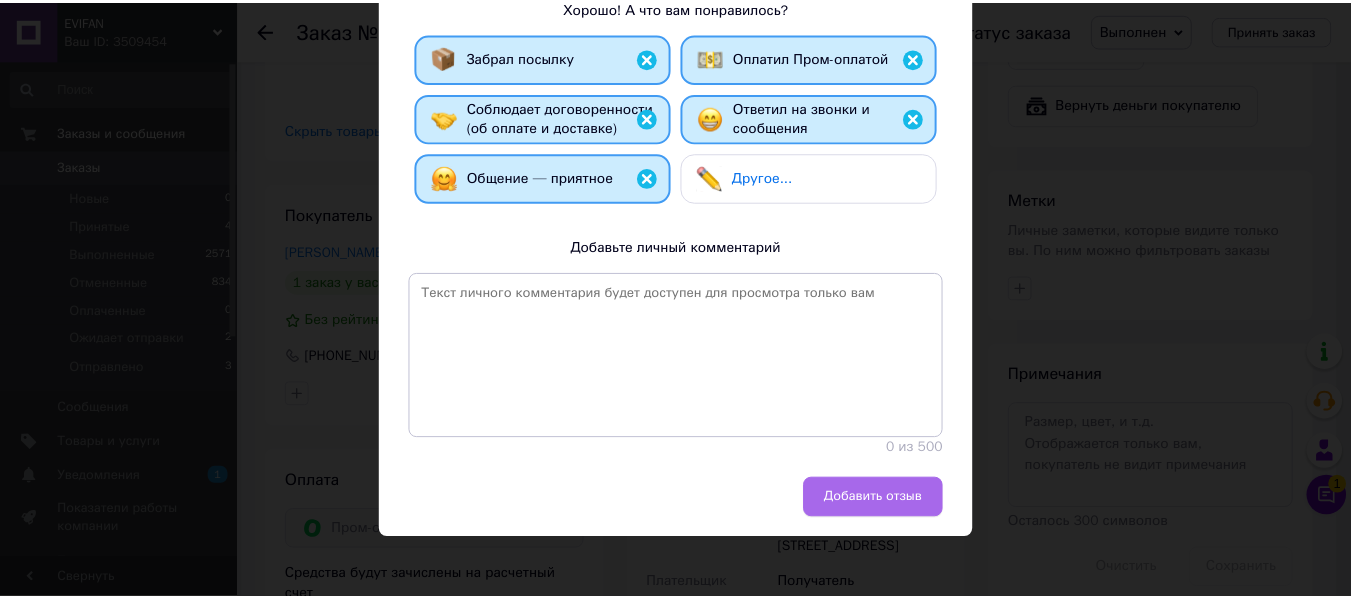 scroll, scrollTop: 372, scrollLeft: 0, axis: vertical 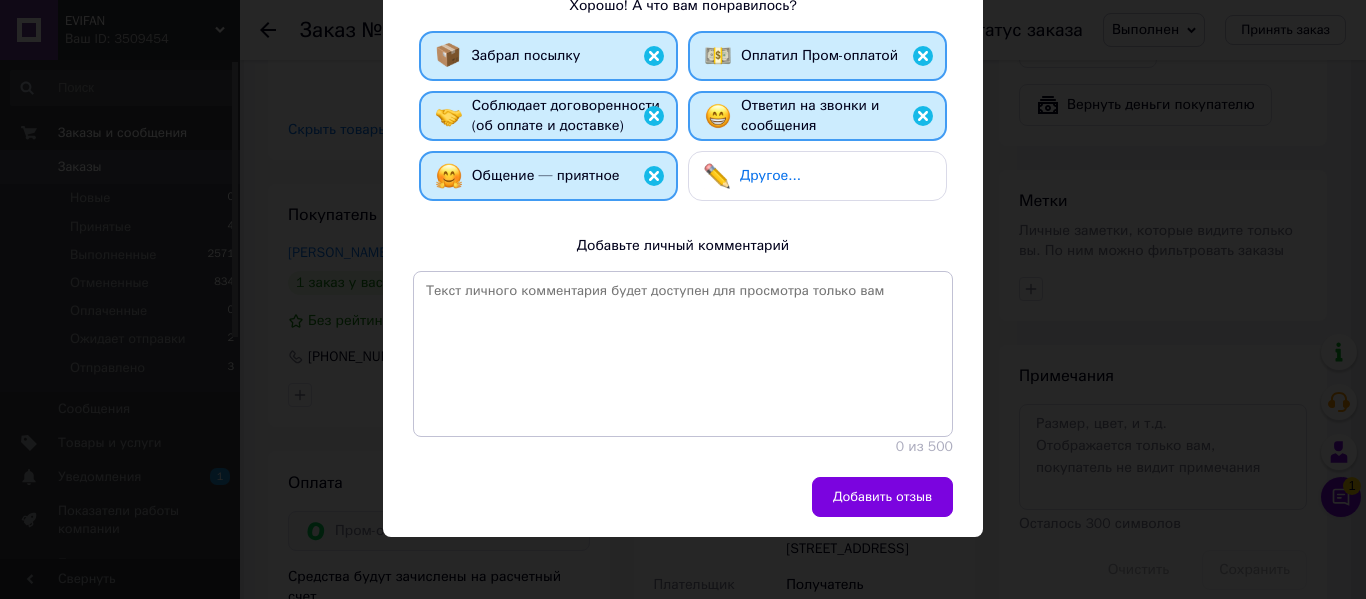 click on "Добавить отзыв" at bounding box center [882, 497] 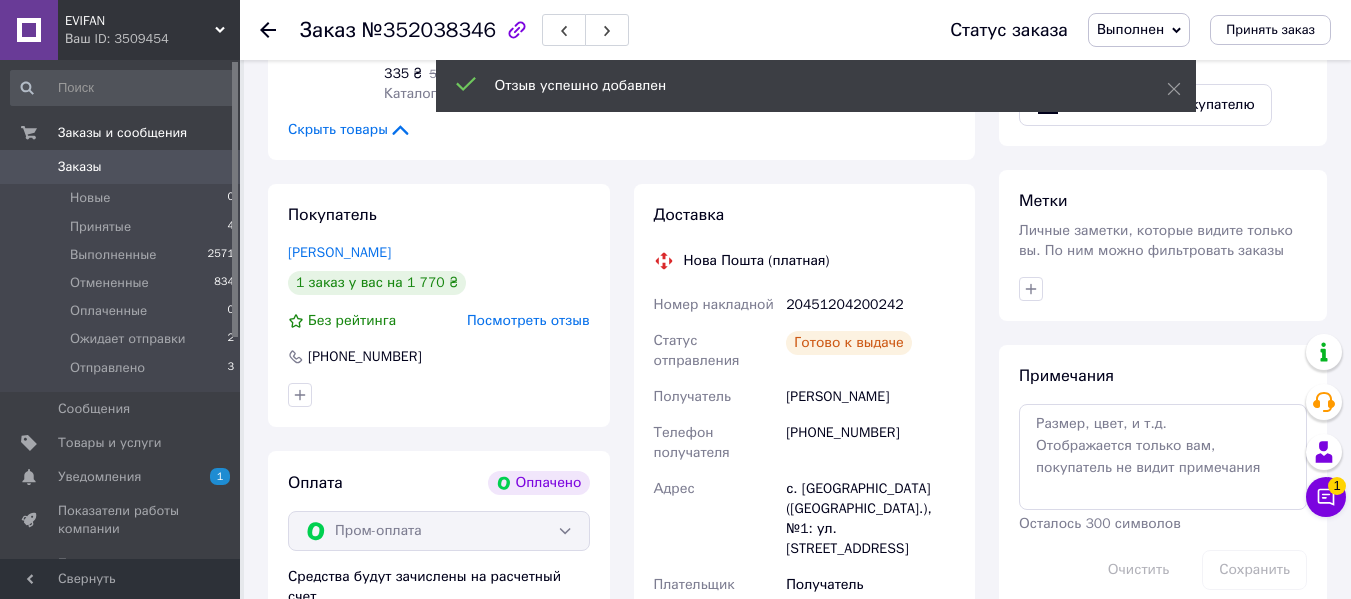 click on "Заказы" at bounding box center [121, 167] 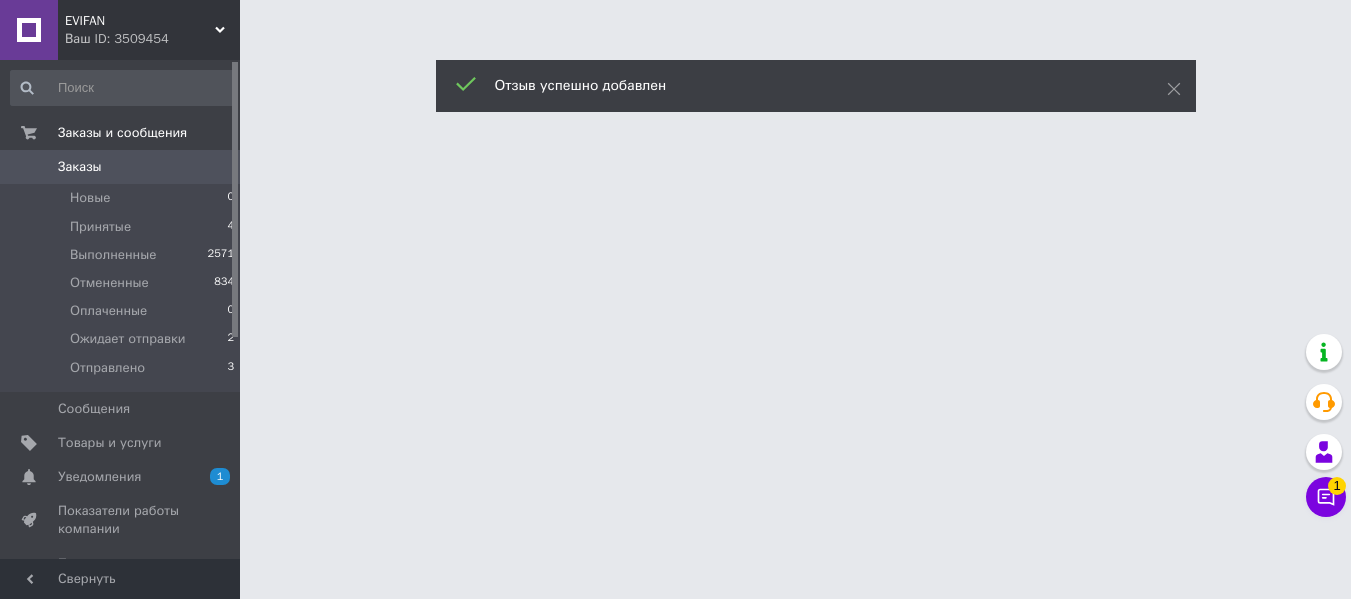 scroll, scrollTop: 0, scrollLeft: 0, axis: both 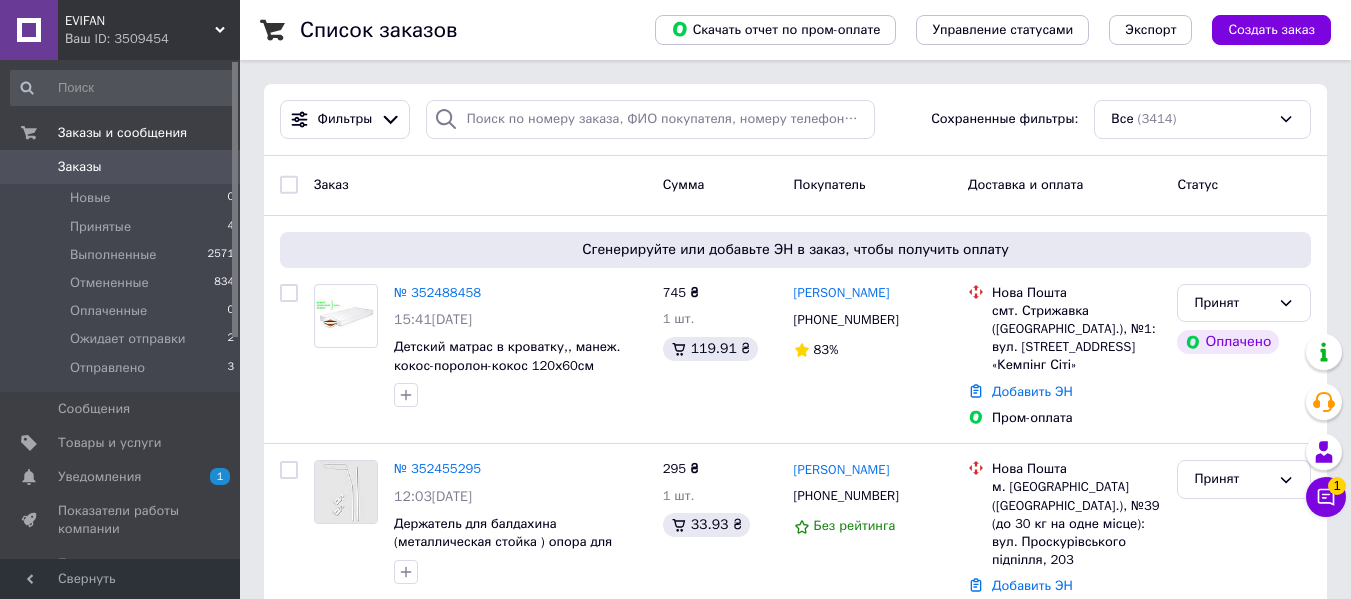 drag, startPoint x: 156, startPoint y: 17, endPoint x: 156, endPoint y: 33, distance: 16 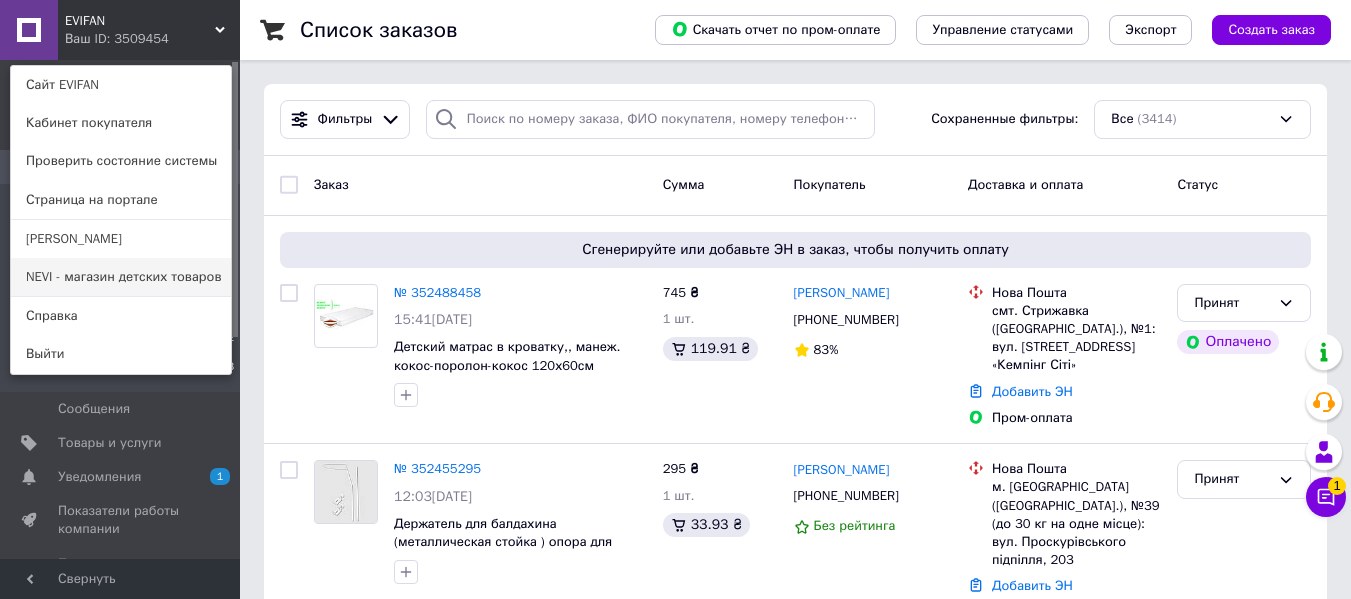 click on "NEVI - магазин детских товаров" at bounding box center [121, 277] 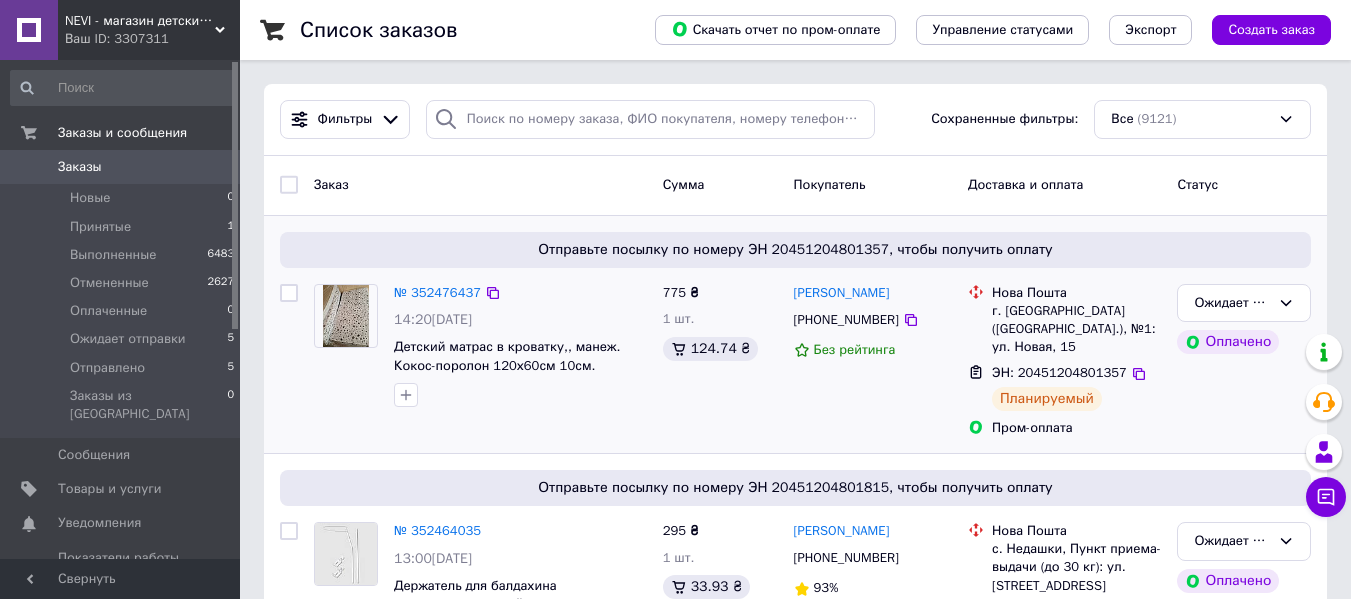 scroll, scrollTop: 2932, scrollLeft: 0, axis: vertical 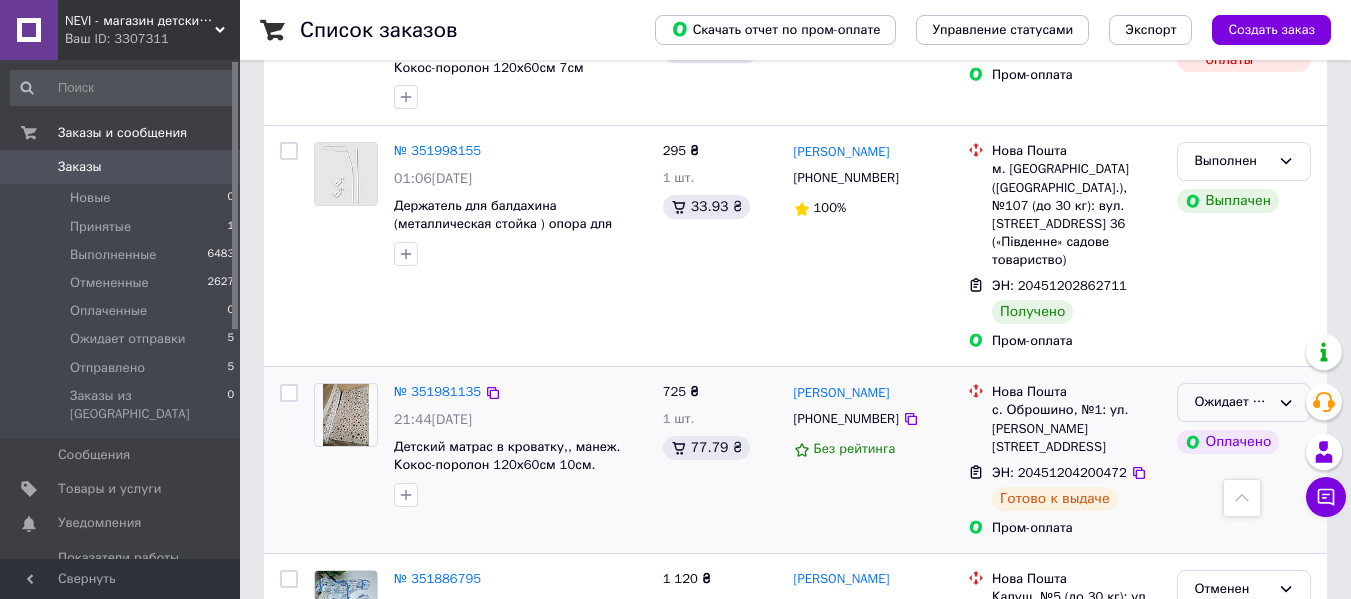 click on "Ожидает отправки" at bounding box center [1232, 402] 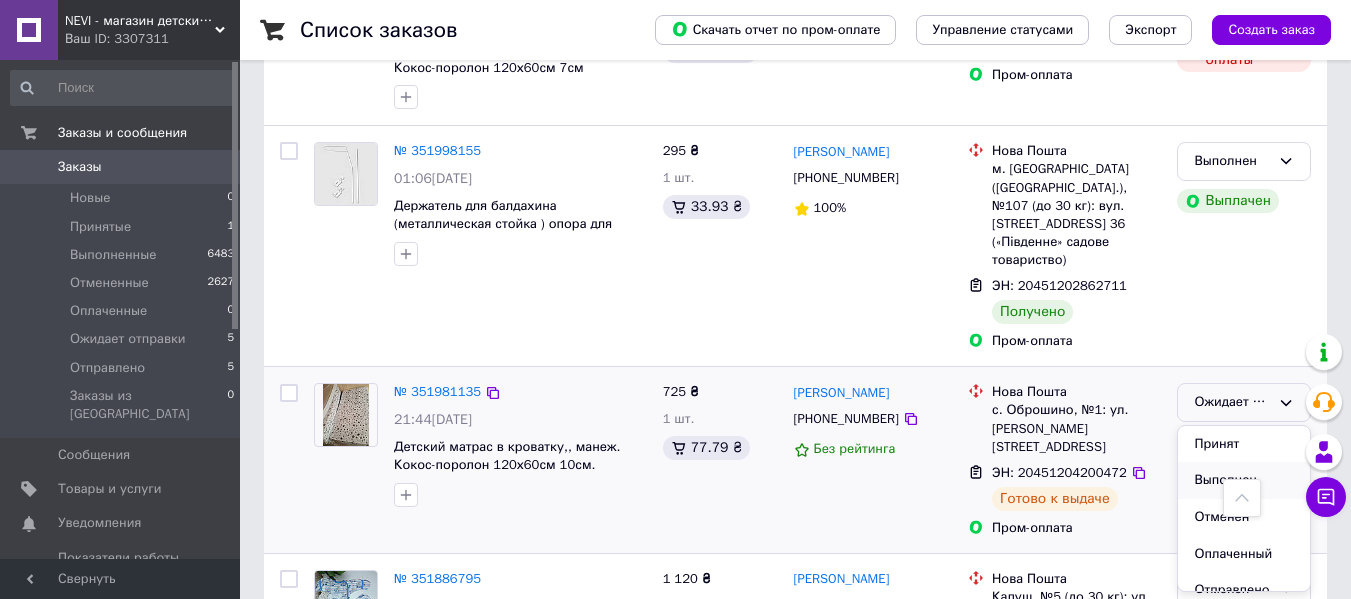 click on "Выполнен" at bounding box center (1244, 480) 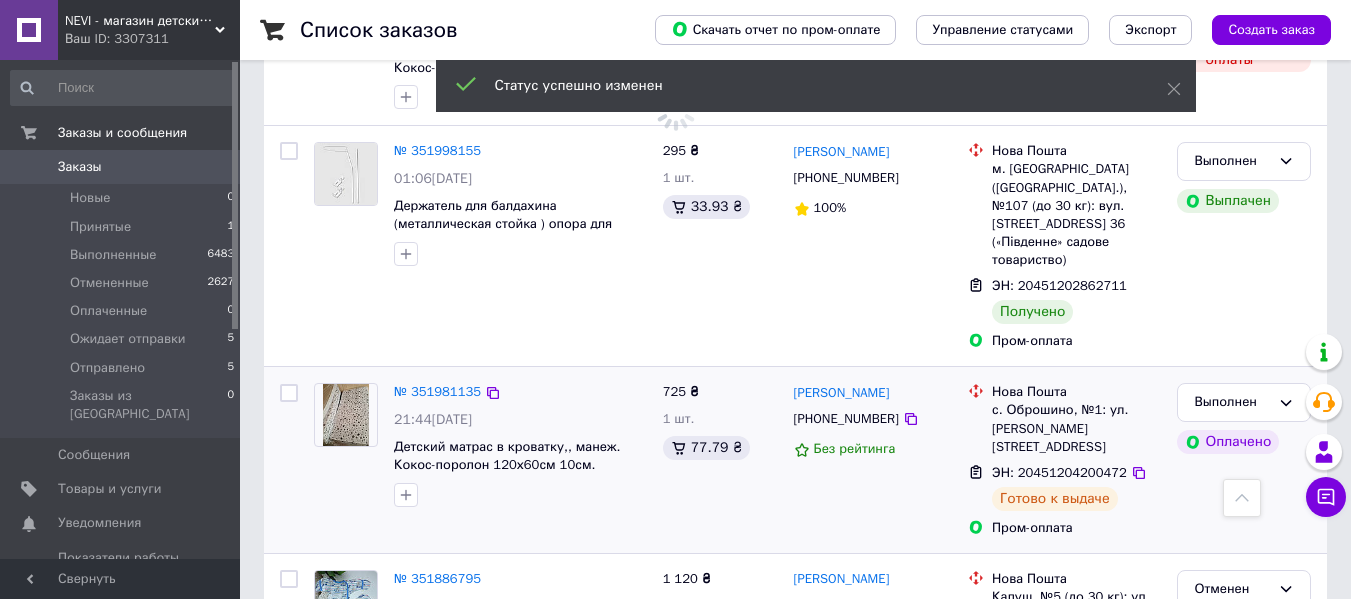 click on "№ 351981135" at bounding box center [437, 392] 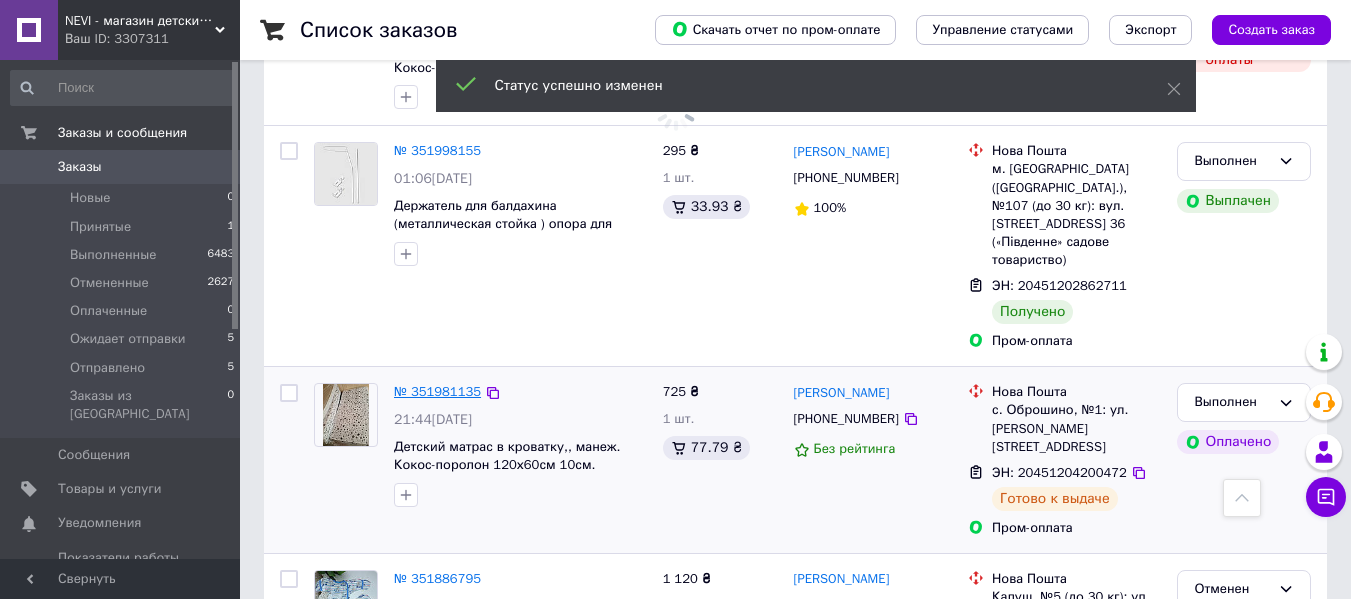 click on "№ 351981135" at bounding box center (437, 391) 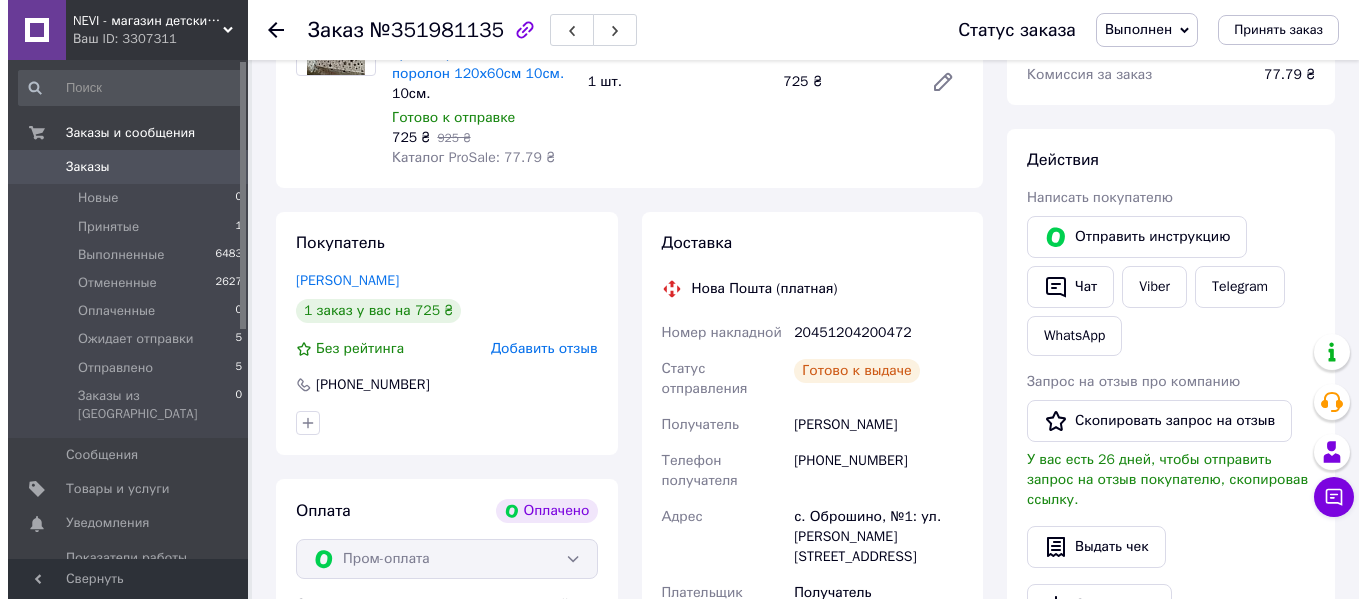 scroll, scrollTop: 800, scrollLeft: 0, axis: vertical 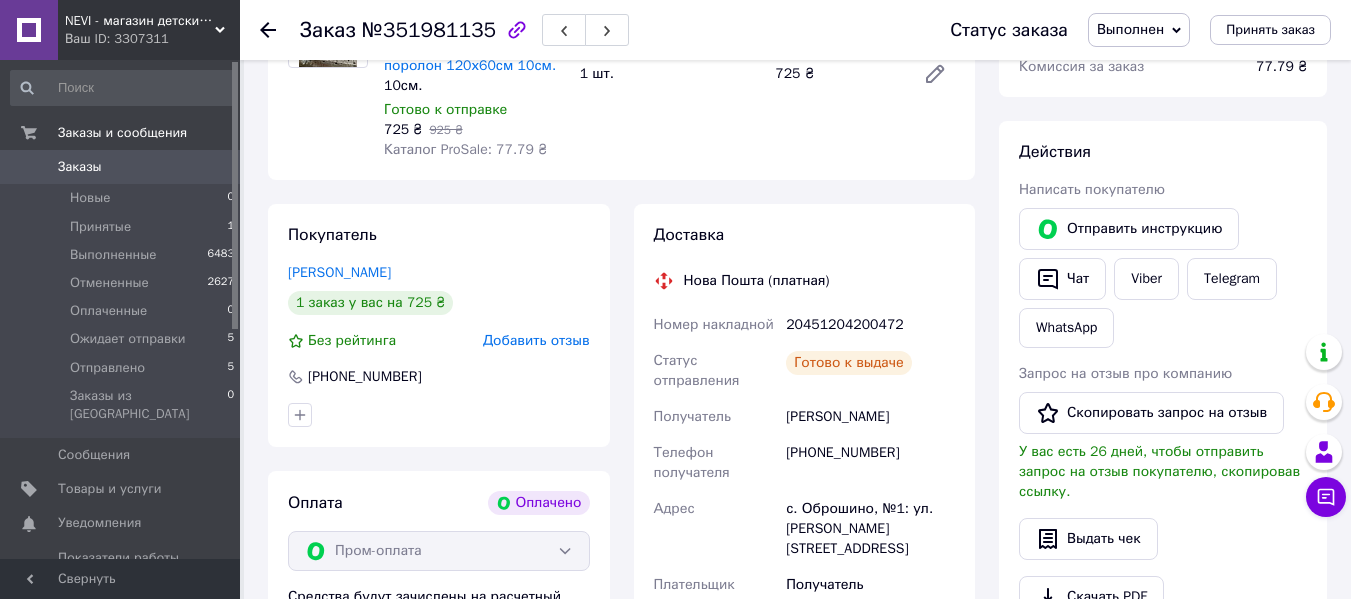click on "Добавить отзыв" at bounding box center (536, 340) 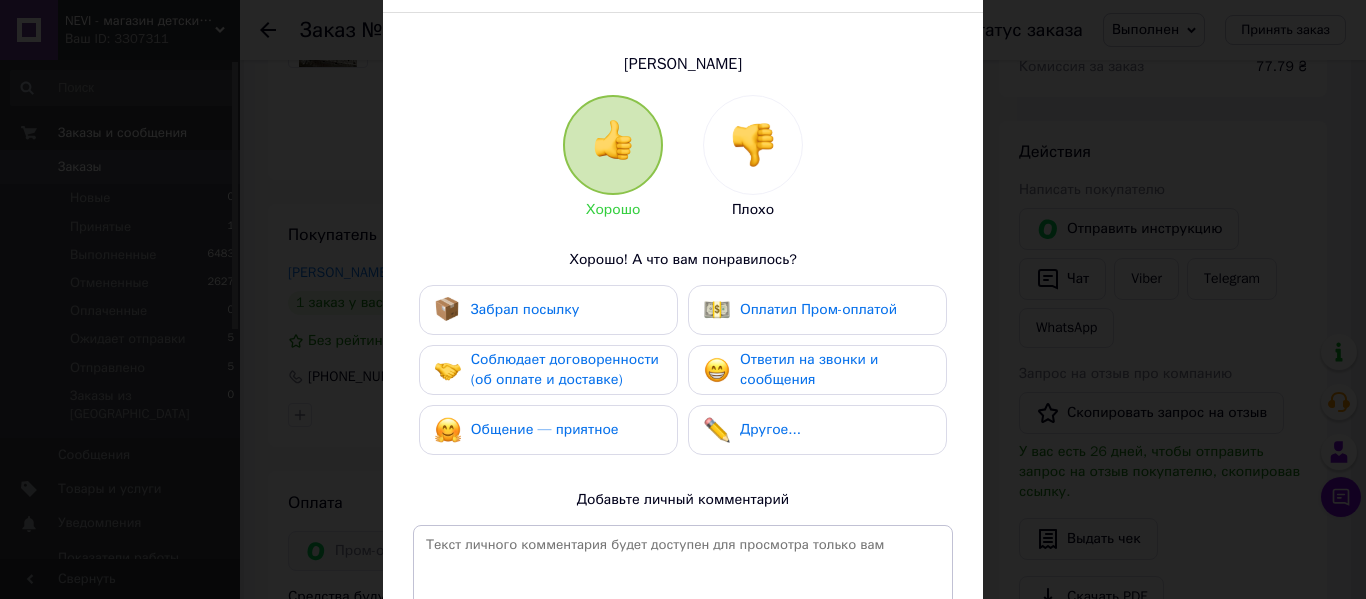 scroll, scrollTop: 200, scrollLeft: 0, axis: vertical 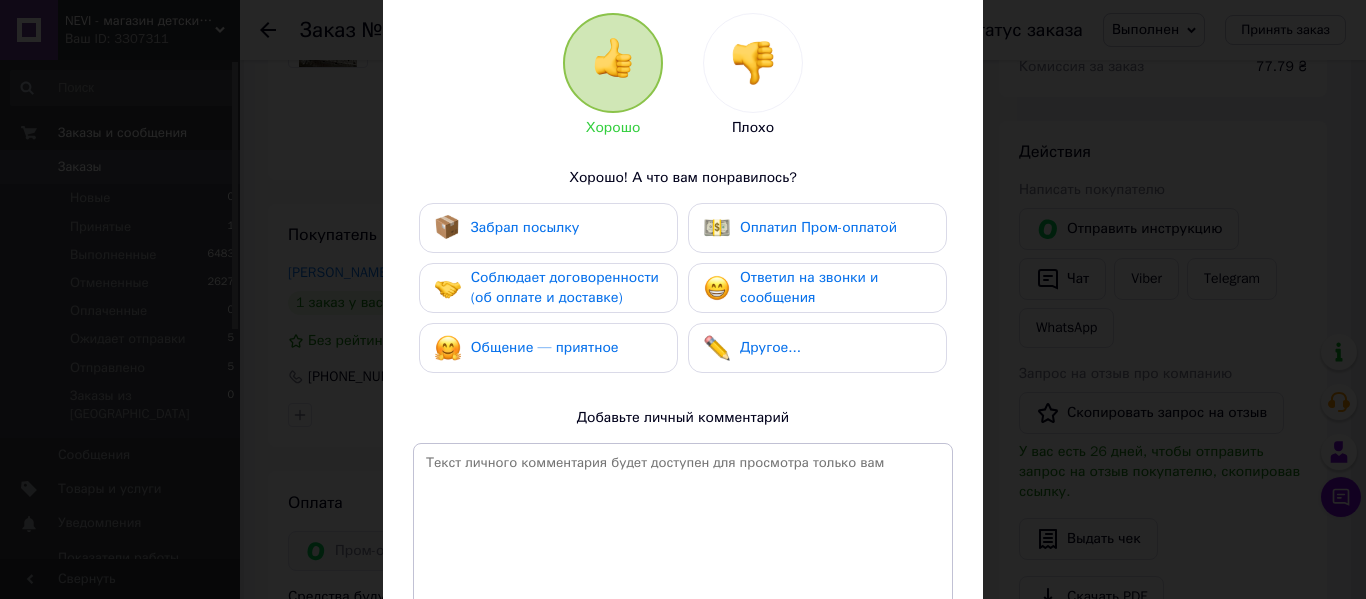 click on "Ответил на звонки и сообщения" at bounding box center [809, 287] 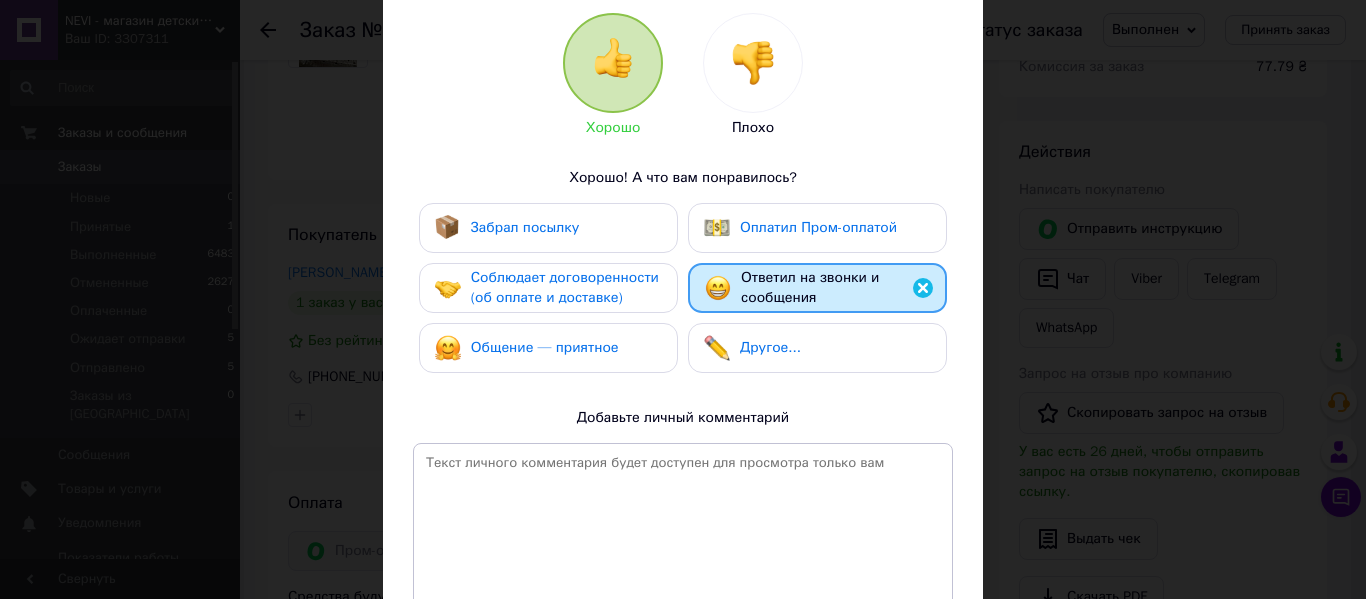 drag, startPoint x: 749, startPoint y: 241, endPoint x: 627, endPoint y: 235, distance: 122.14745 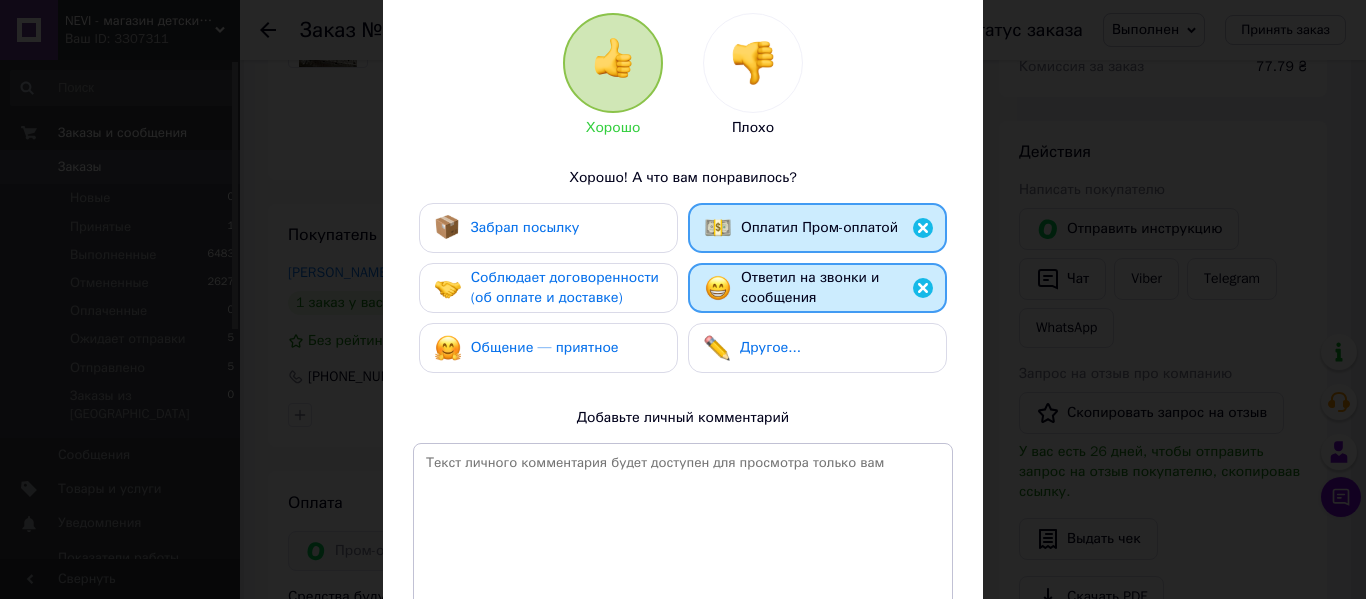 drag, startPoint x: 627, startPoint y: 235, endPoint x: 610, endPoint y: 288, distance: 55.65968 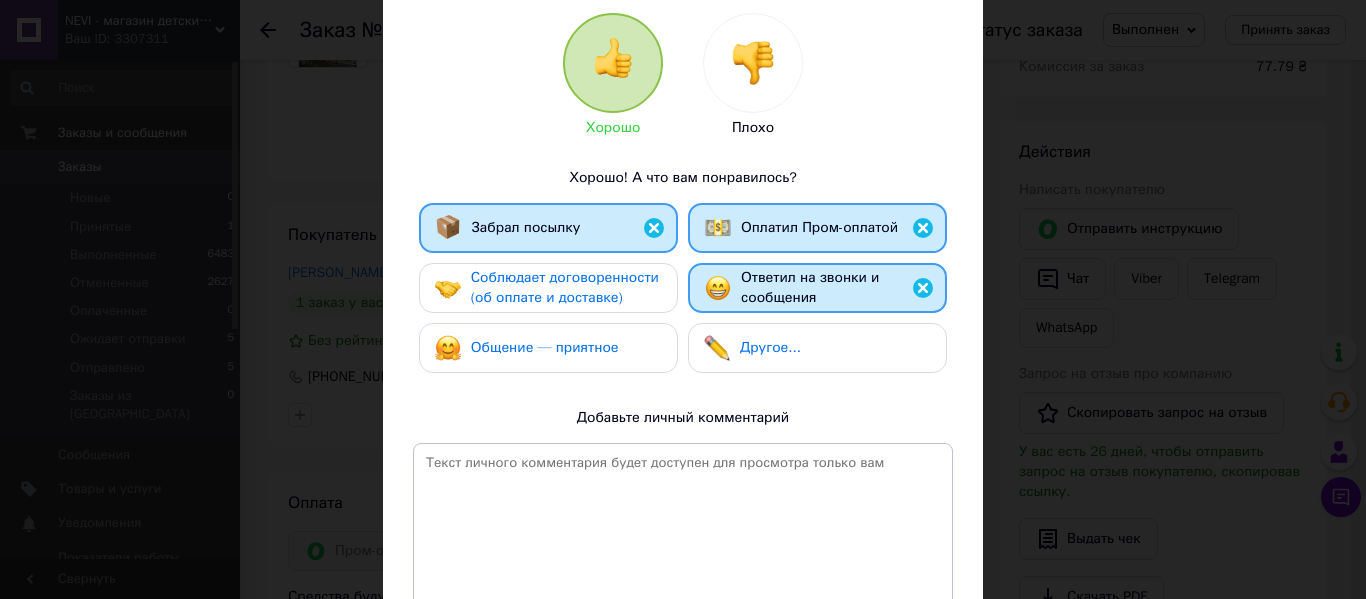 drag, startPoint x: 610, startPoint y: 288, endPoint x: 608, endPoint y: 338, distance: 50.039986 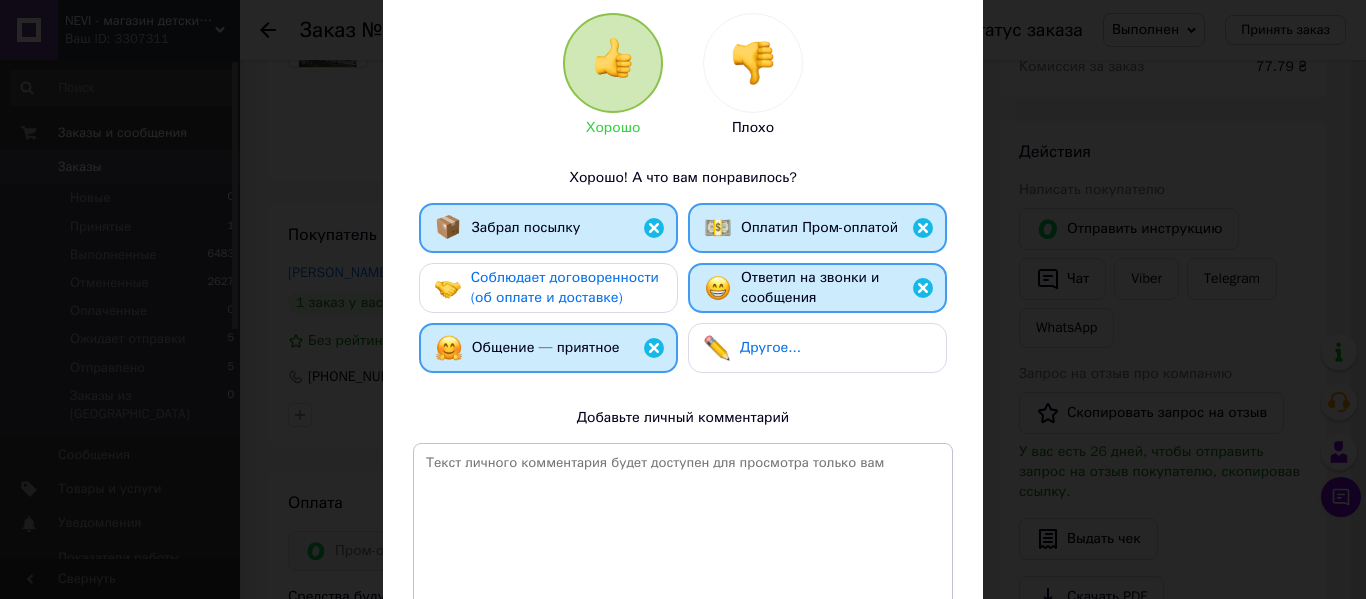 click on "Соблюдает договоренности (об оплате и доставке)" at bounding box center [565, 287] 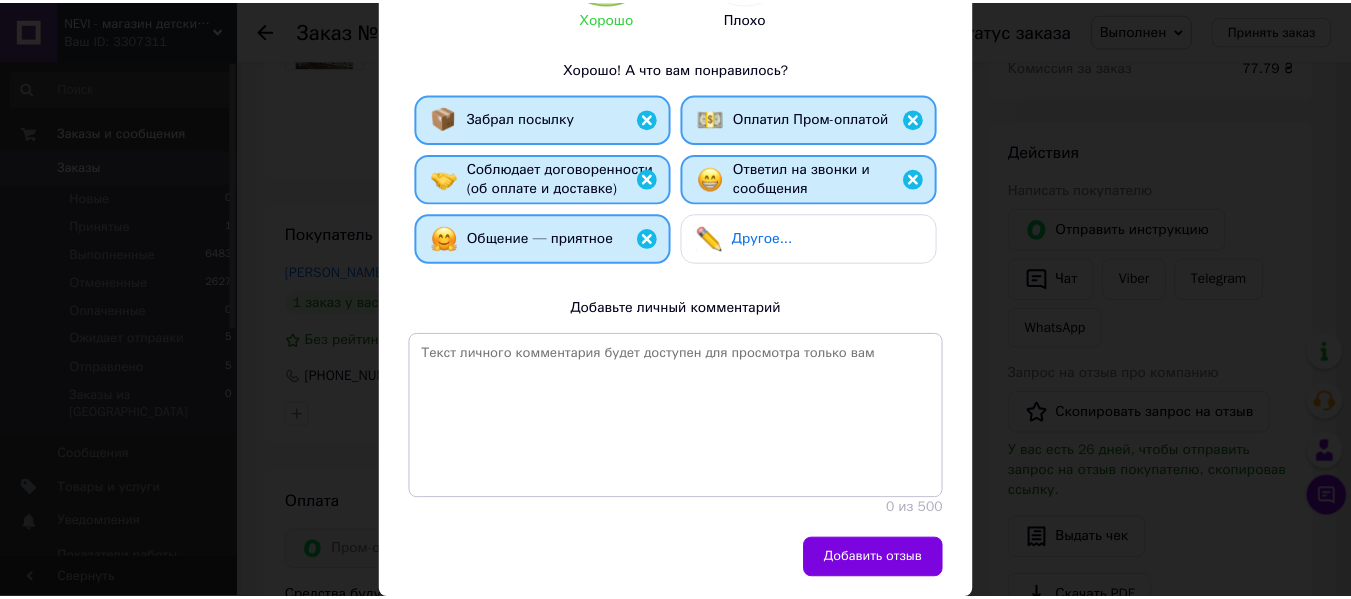 scroll, scrollTop: 372, scrollLeft: 0, axis: vertical 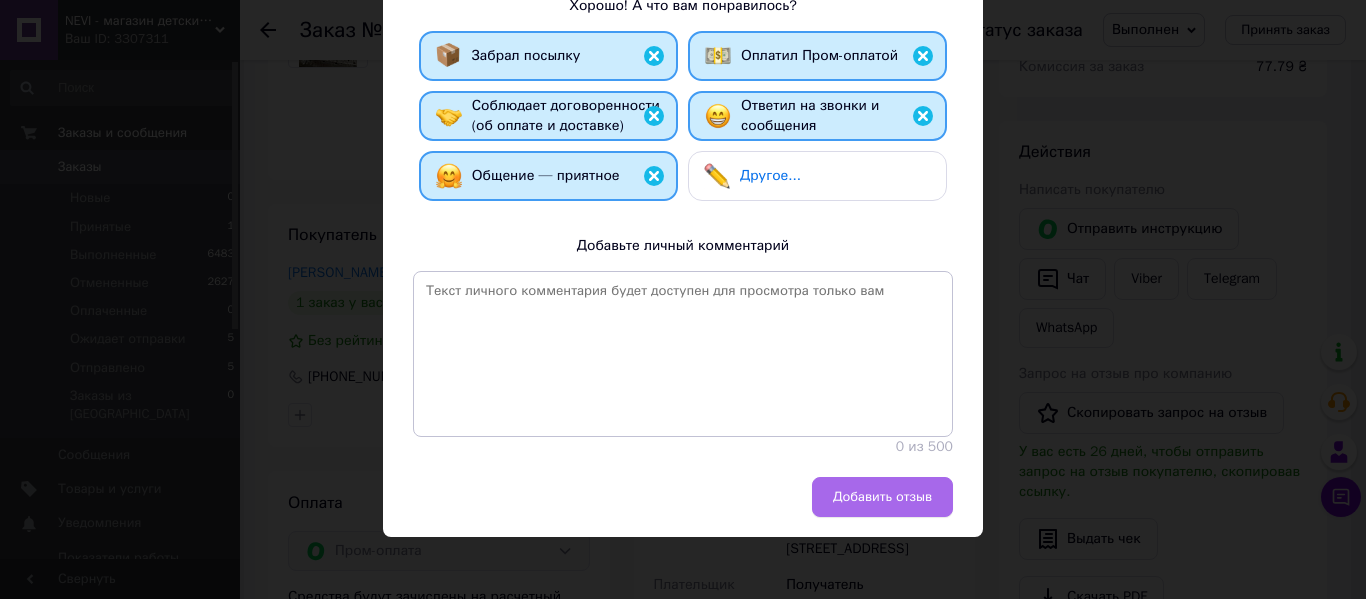 click on "Добавить отзыв" at bounding box center [882, 497] 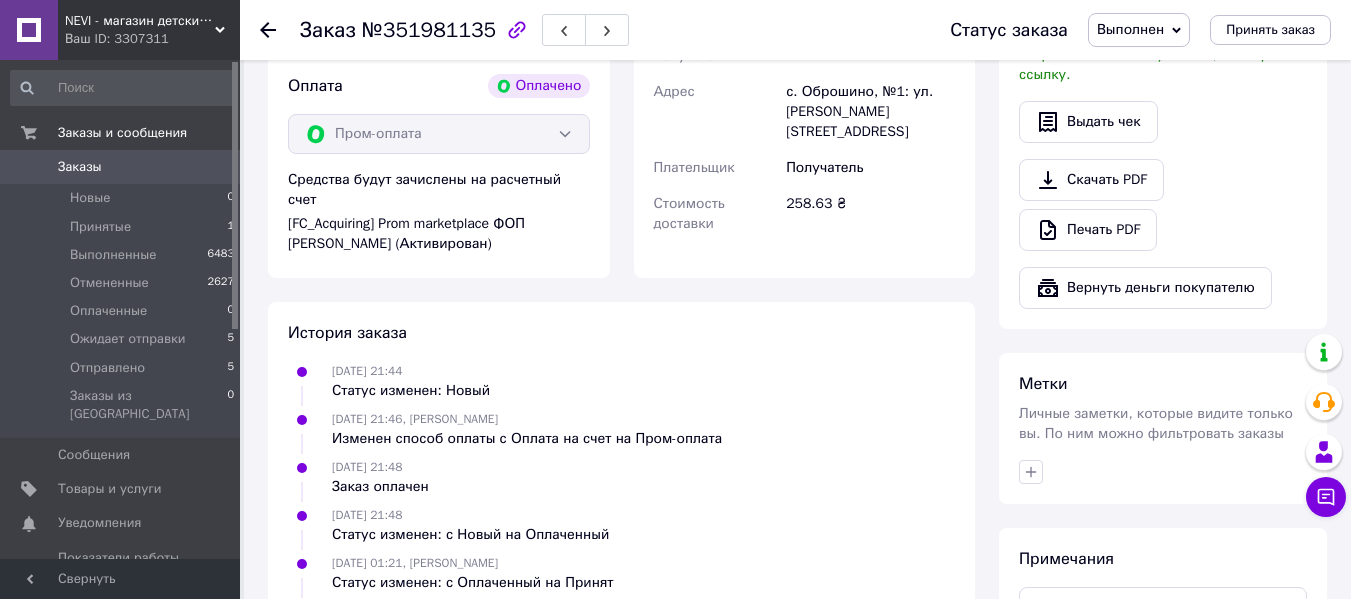 scroll, scrollTop: 1491, scrollLeft: 0, axis: vertical 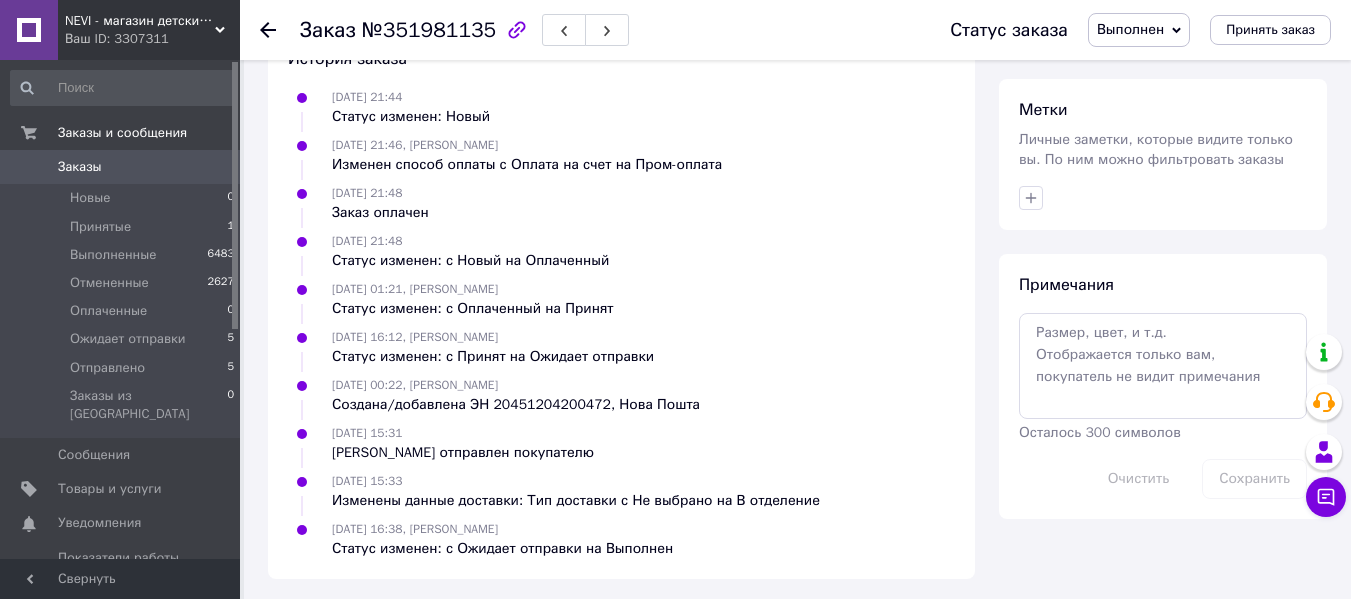 click on "Ваш ID: 3307311" at bounding box center (152, 39) 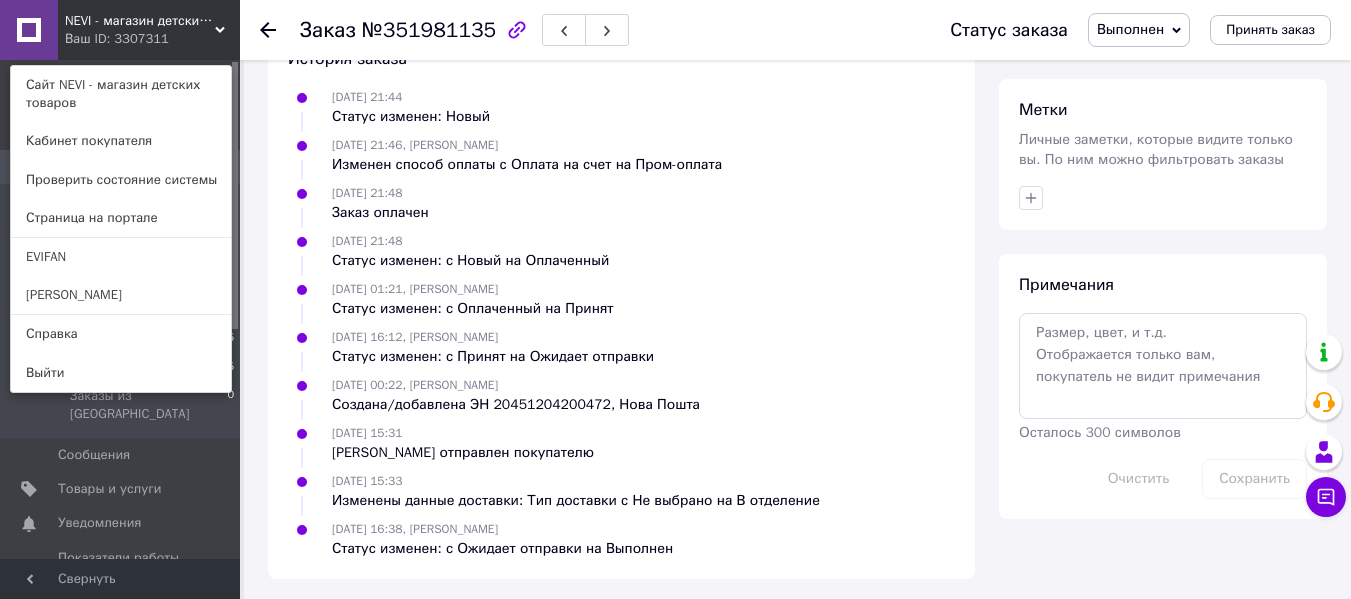 click on "NEVI - магазин детских товаров" at bounding box center [140, 21] 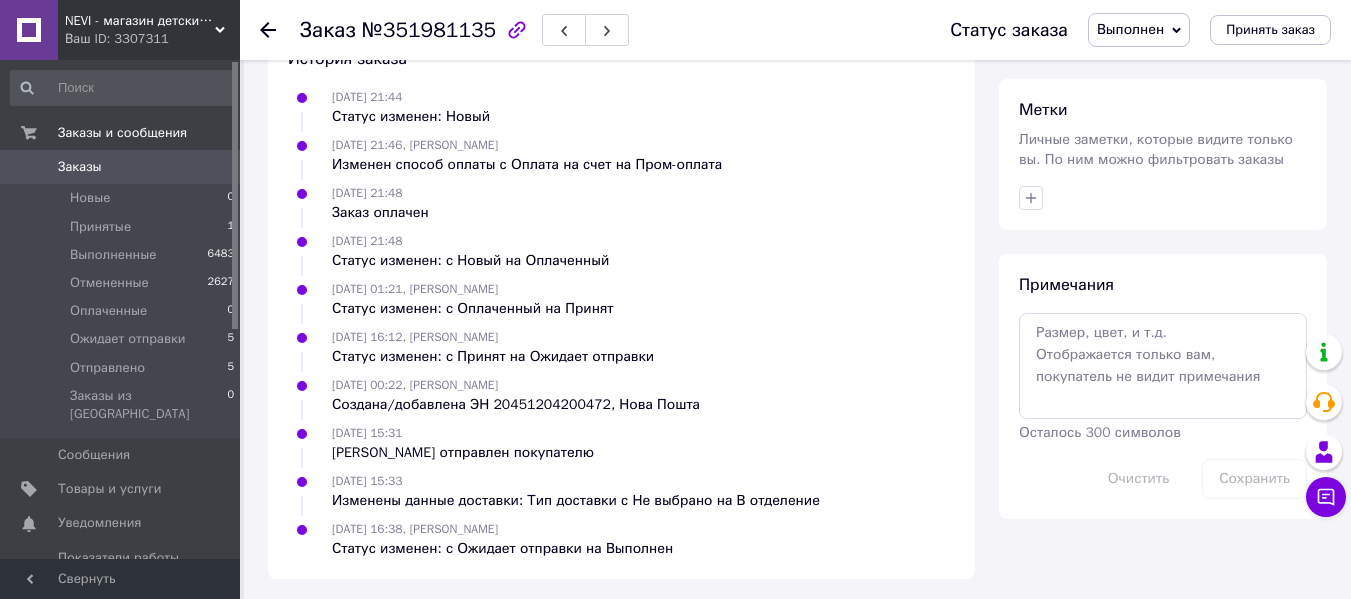 click on "Заказы 0" at bounding box center (123, 167) 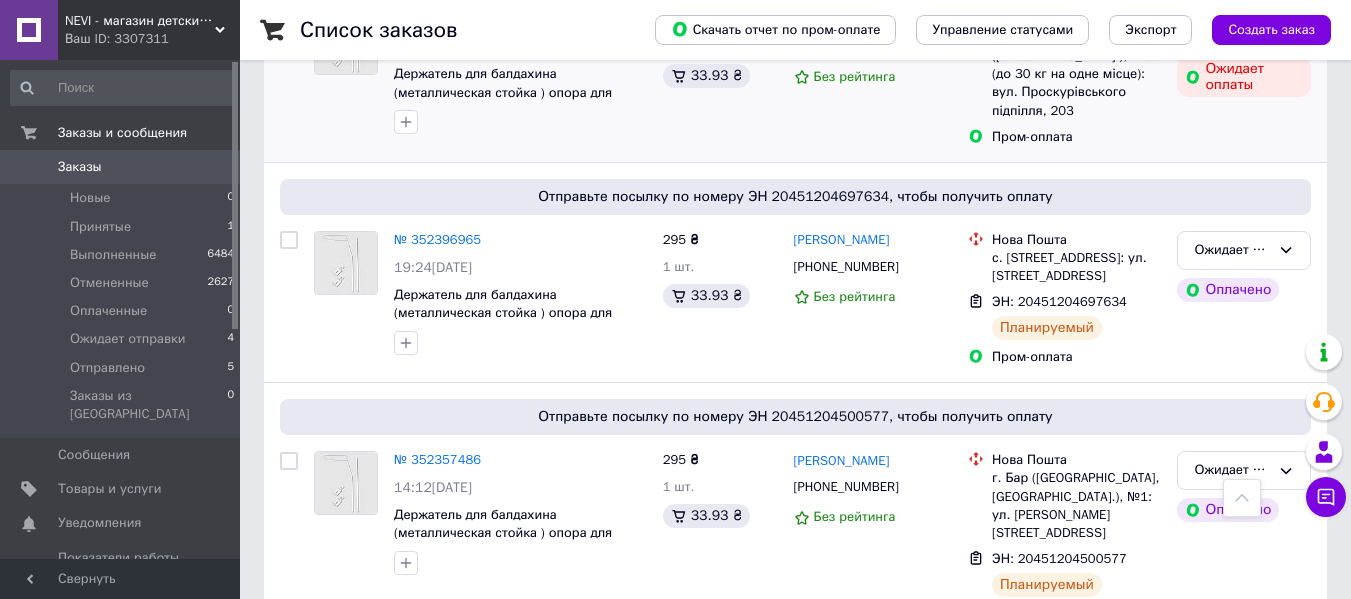 scroll, scrollTop: 704, scrollLeft: 0, axis: vertical 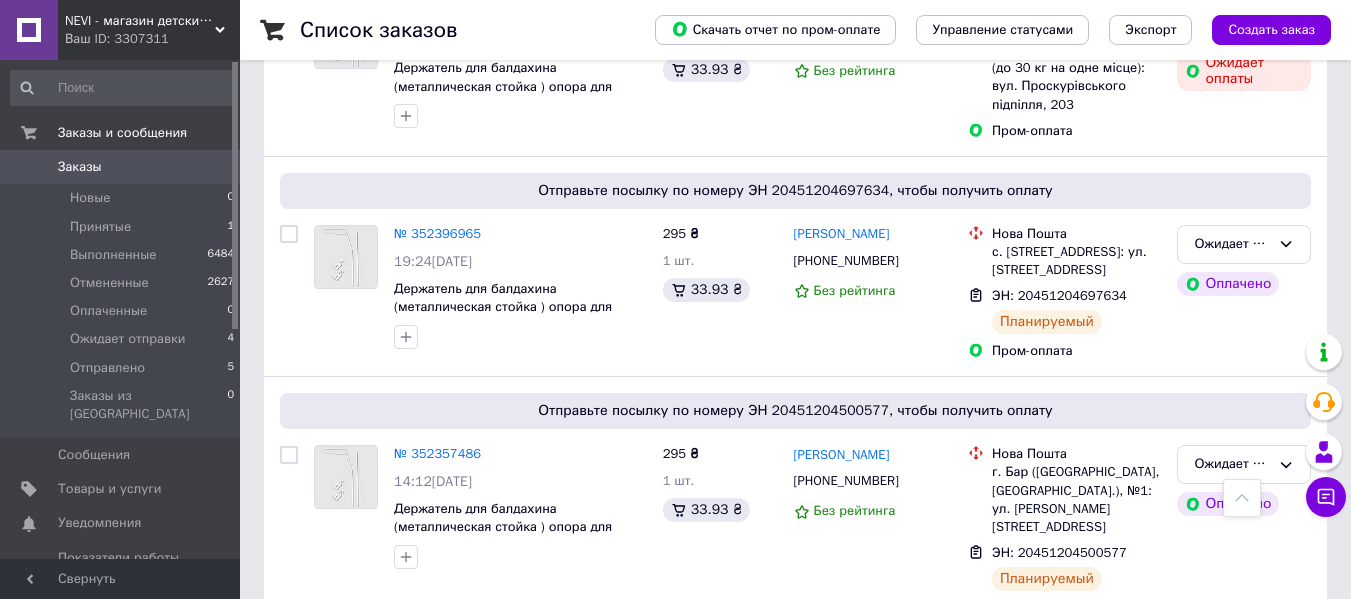 click on "Заказы" at bounding box center [121, 167] 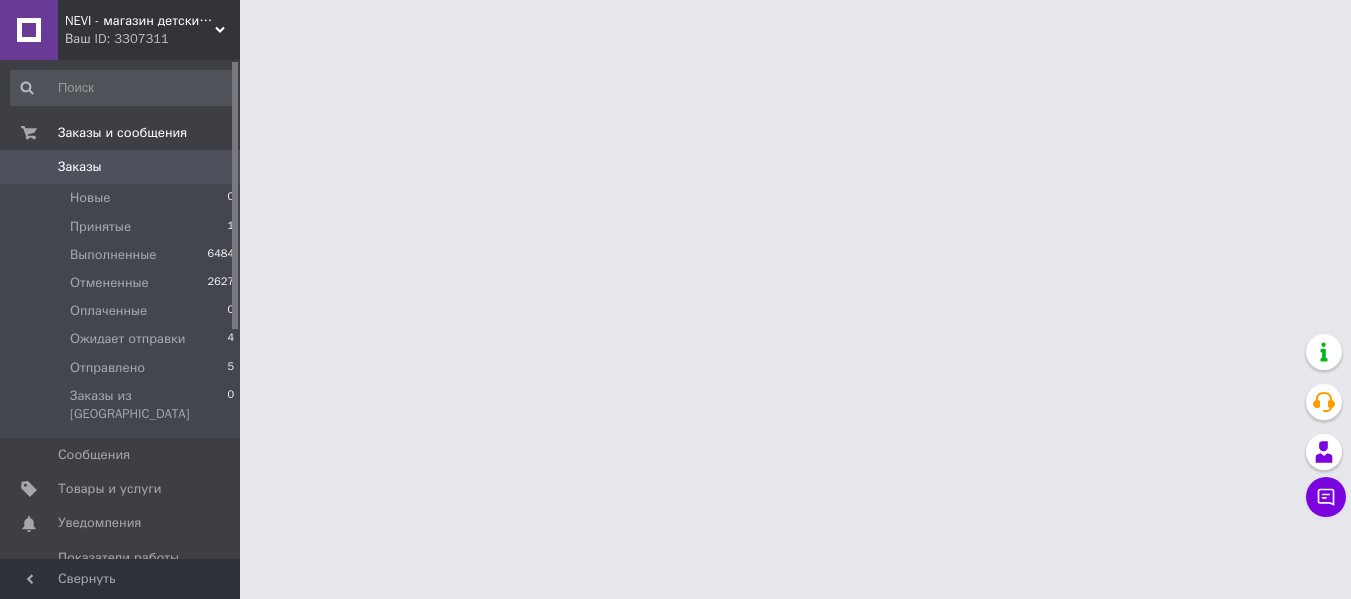 scroll, scrollTop: 0, scrollLeft: 0, axis: both 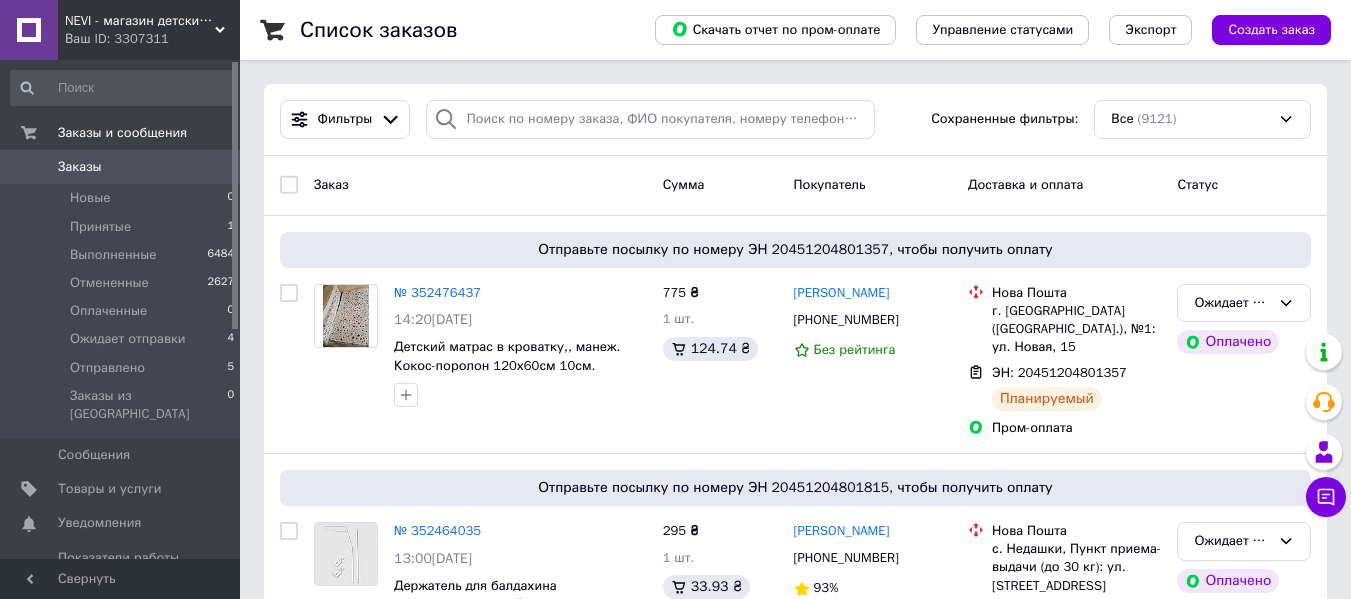 click on "Ваш ID: 3307311" at bounding box center [152, 39] 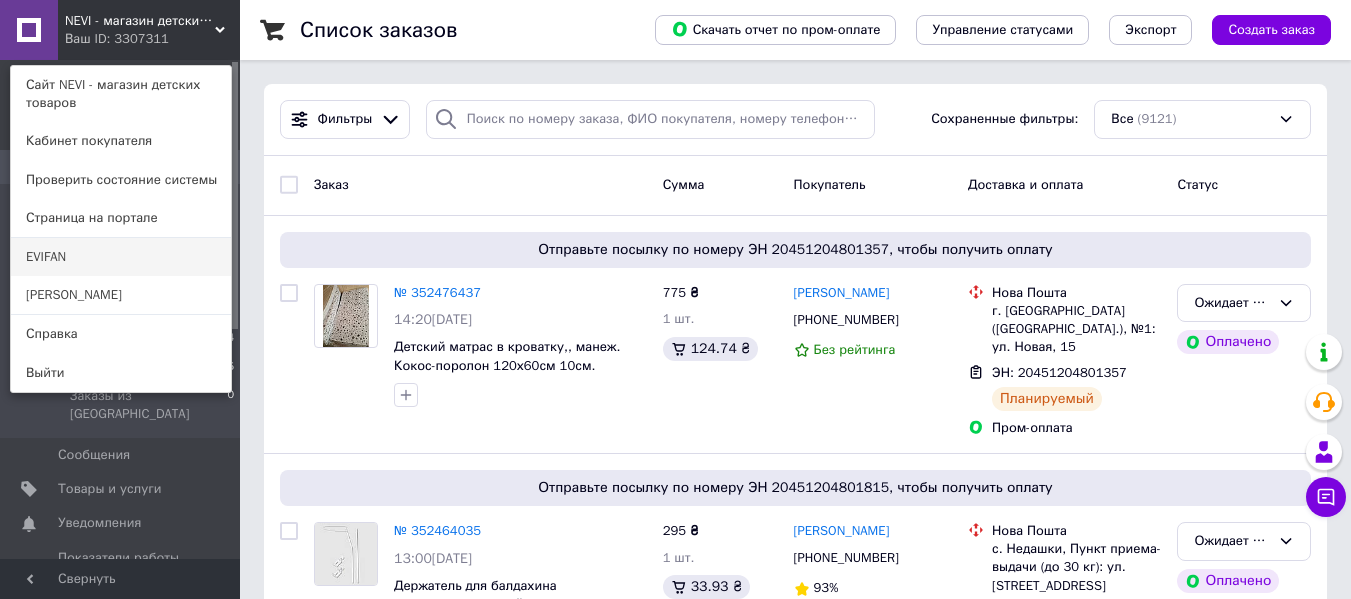 click on "EVIFAN" at bounding box center (121, 257) 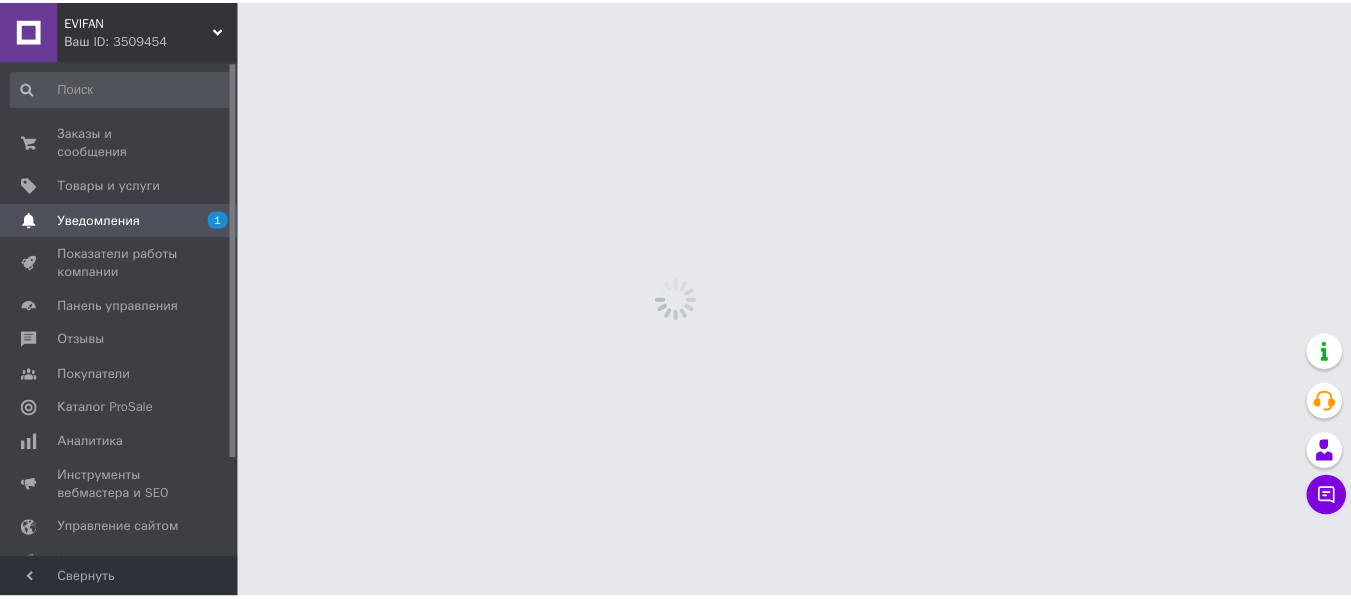 scroll, scrollTop: 0, scrollLeft: 0, axis: both 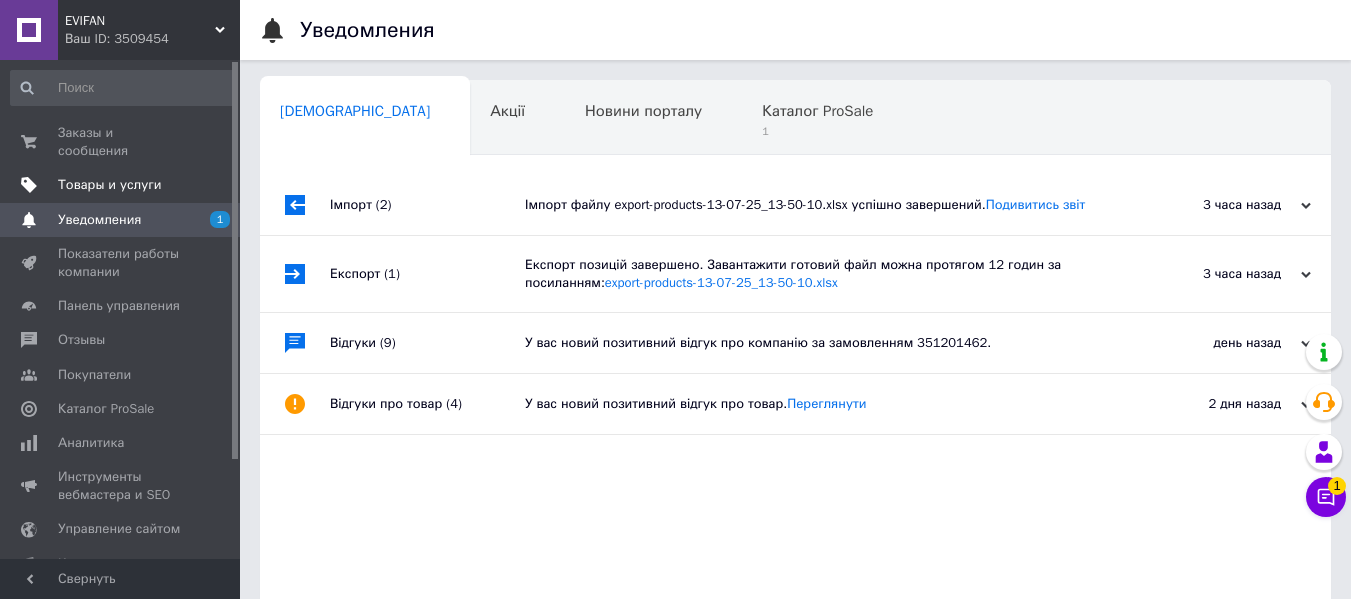 click on "Товары и услуги" at bounding box center (110, 185) 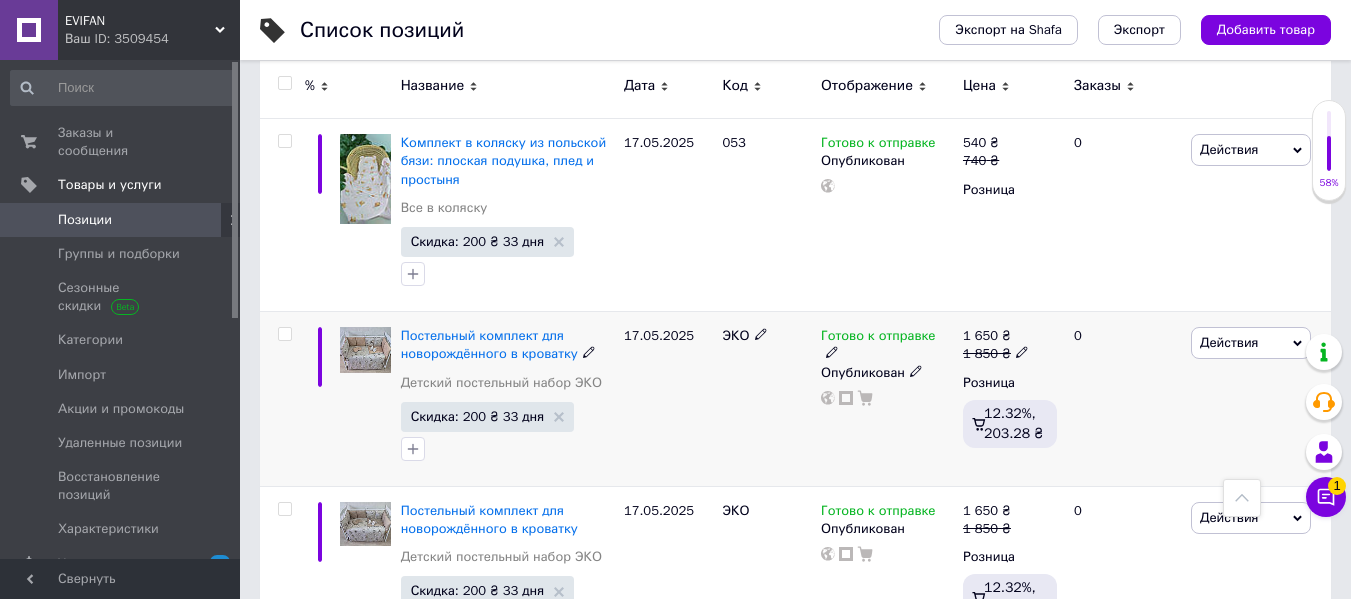 scroll, scrollTop: 2800, scrollLeft: 0, axis: vertical 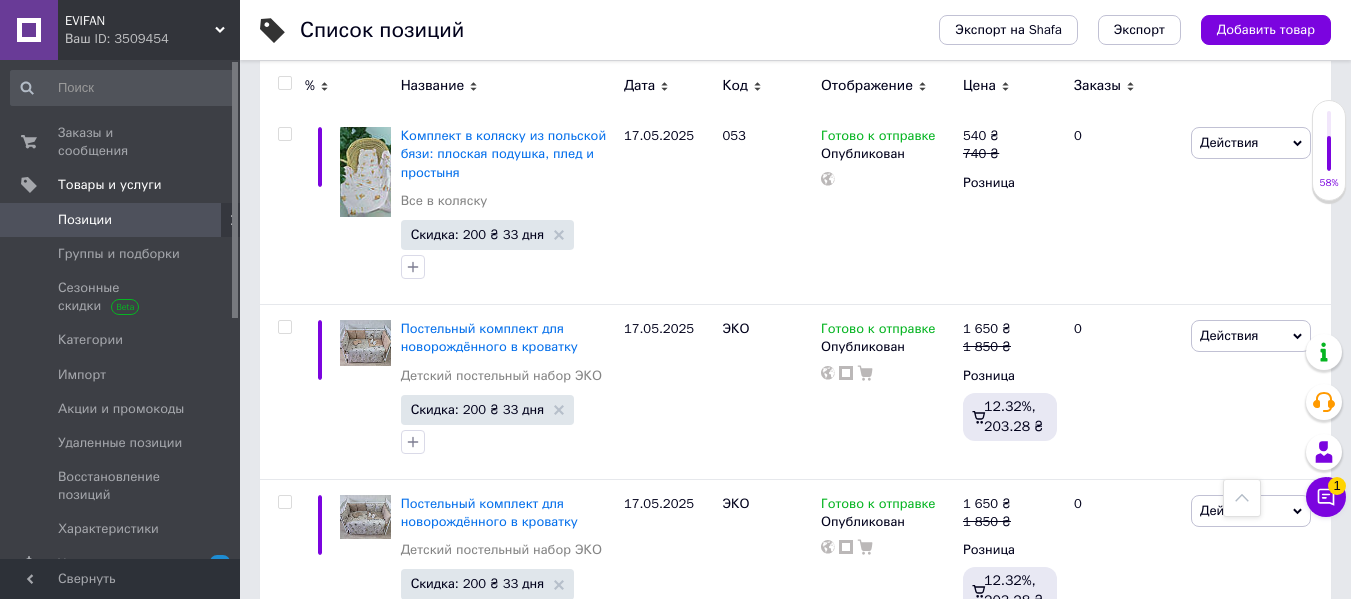 click on "Ваш ID: 3509454" at bounding box center [152, 39] 